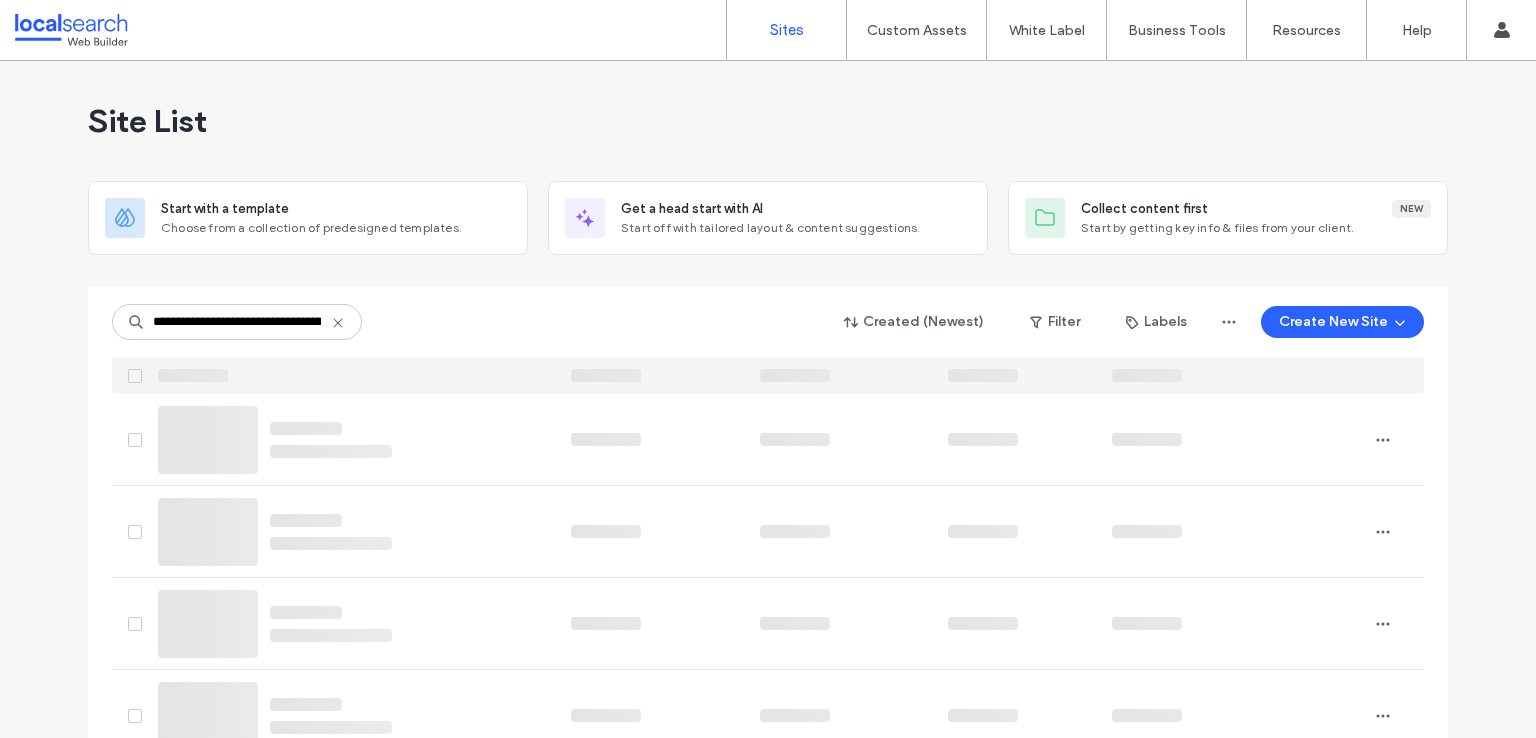 scroll, scrollTop: 0, scrollLeft: 0, axis: both 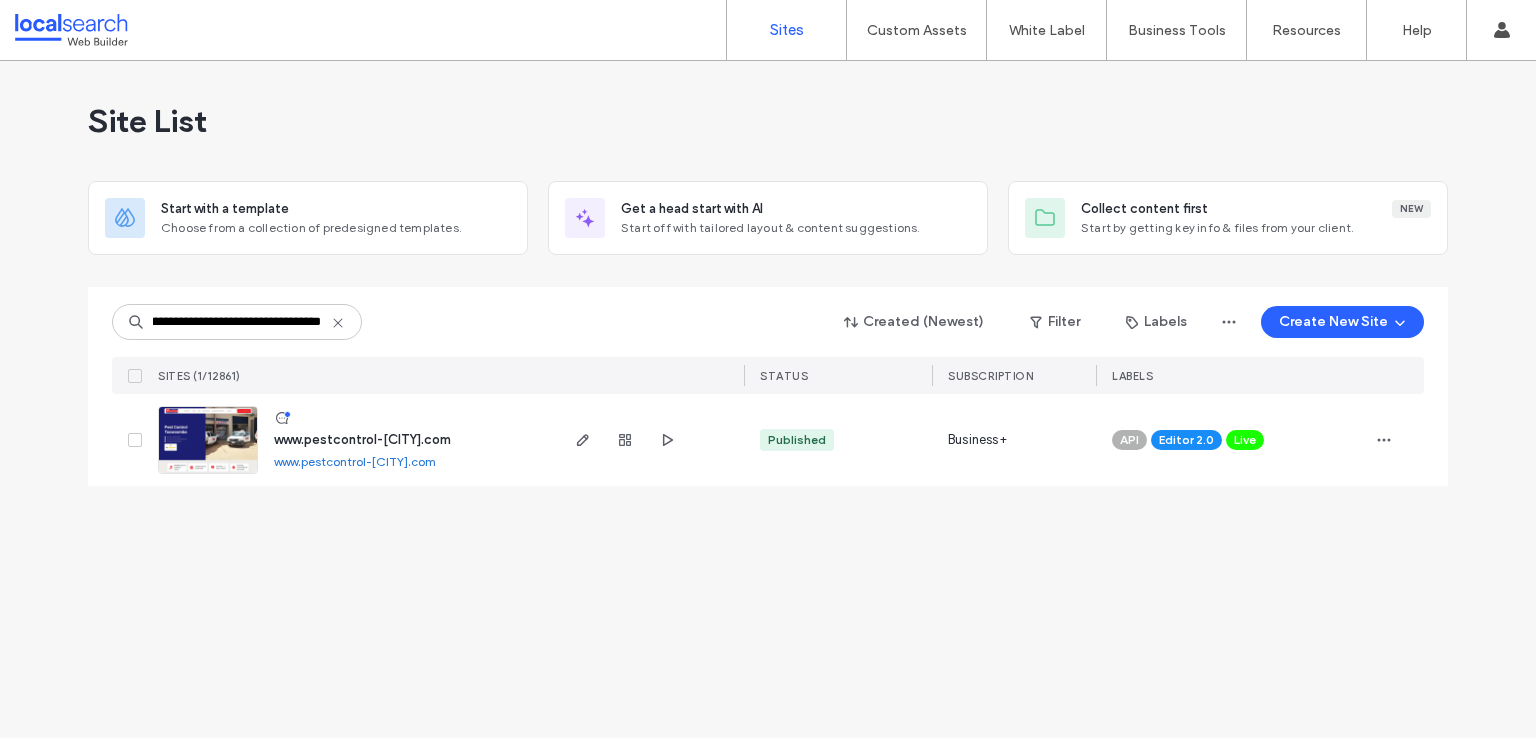 type on "**********" 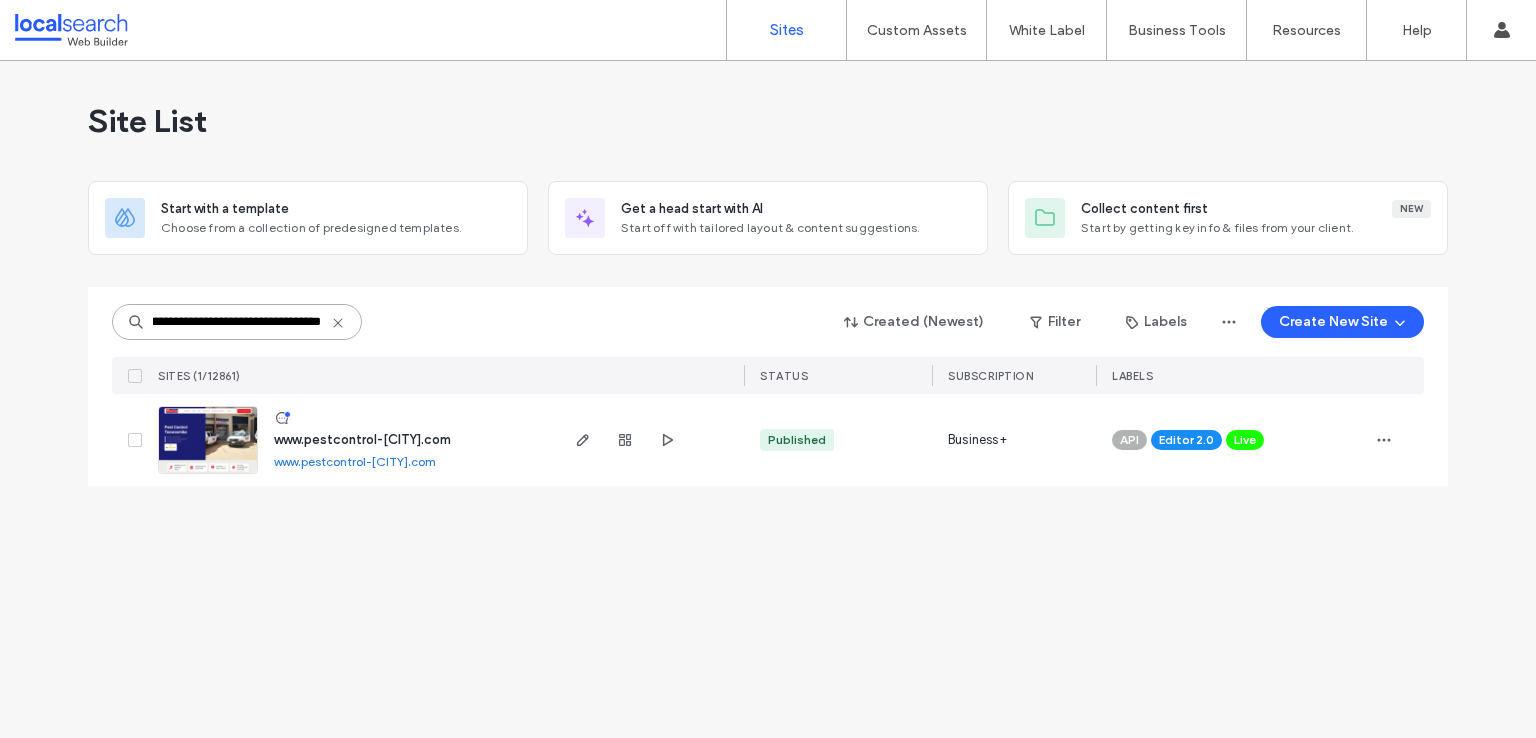 scroll, scrollTop: 0, scrollLeft: 0, axis: both 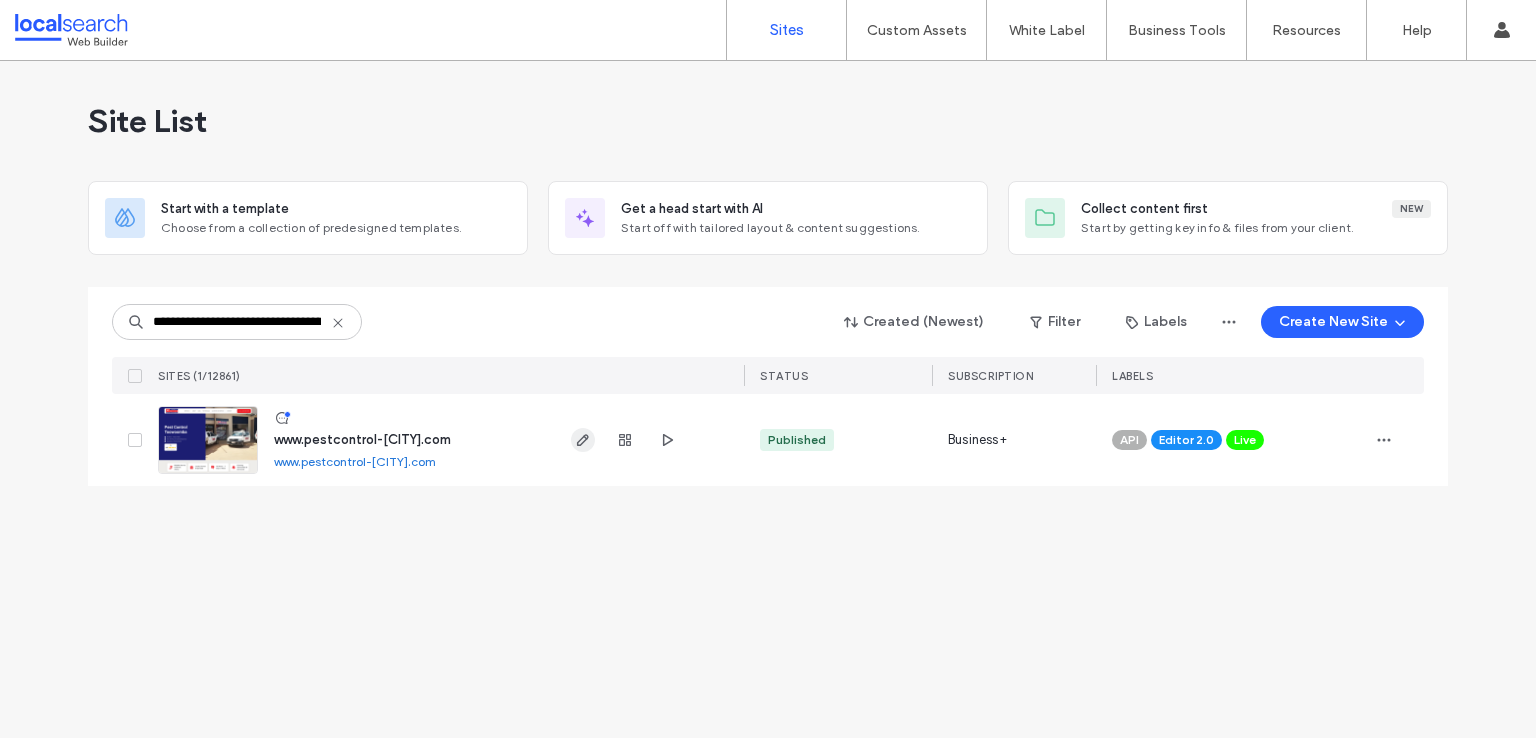 click 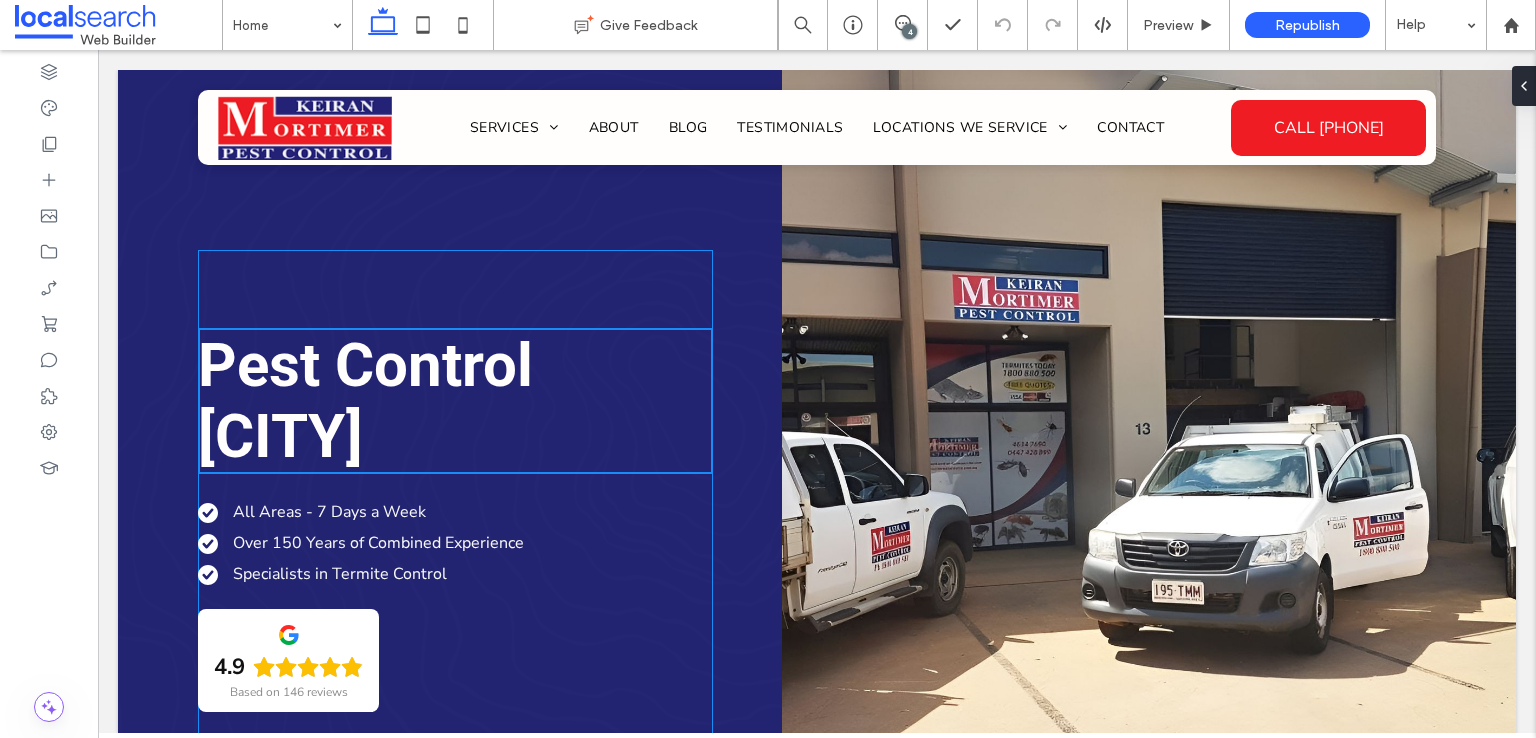 scroll, scrollTop: 0, scrollLeft: 0, axis: both 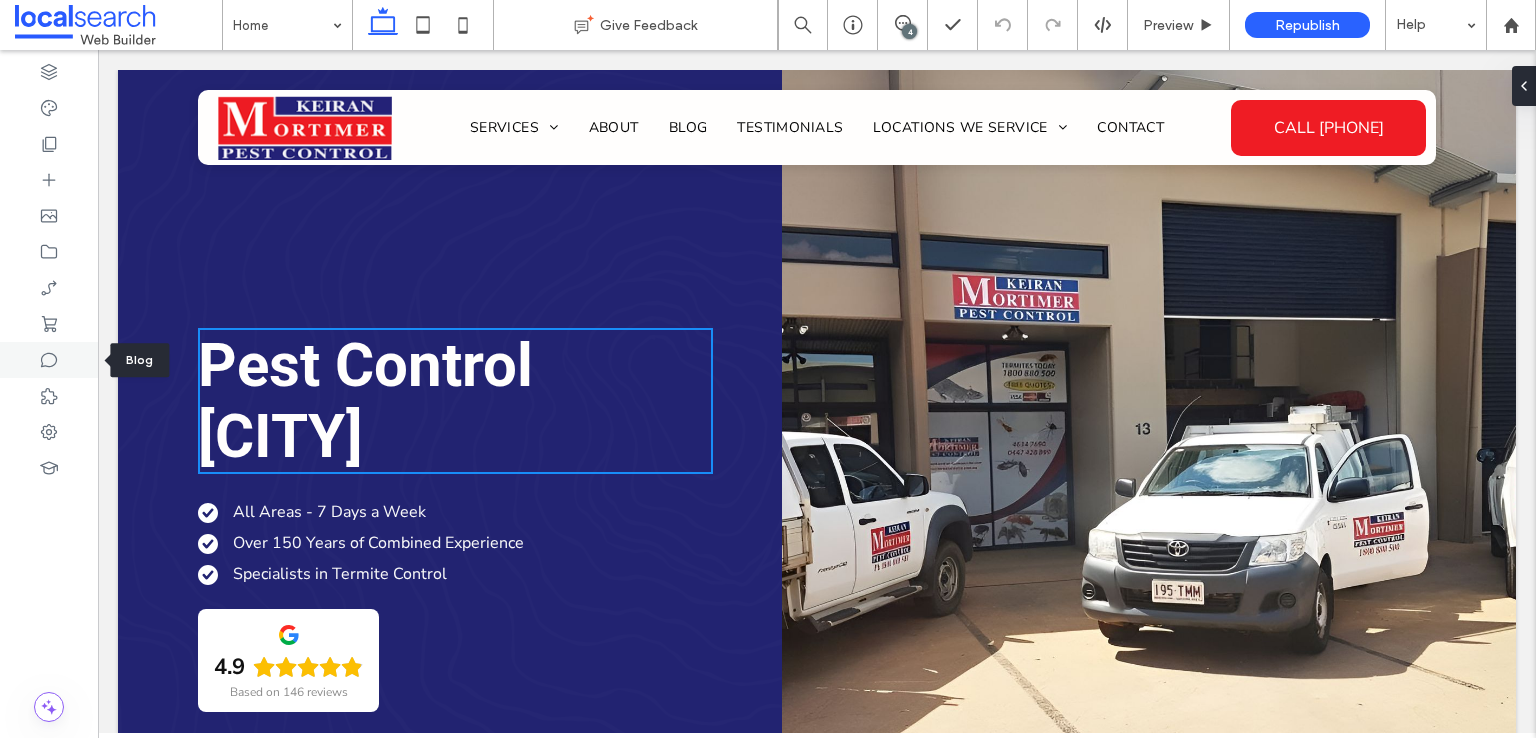 click at bounding box center (49, 360) 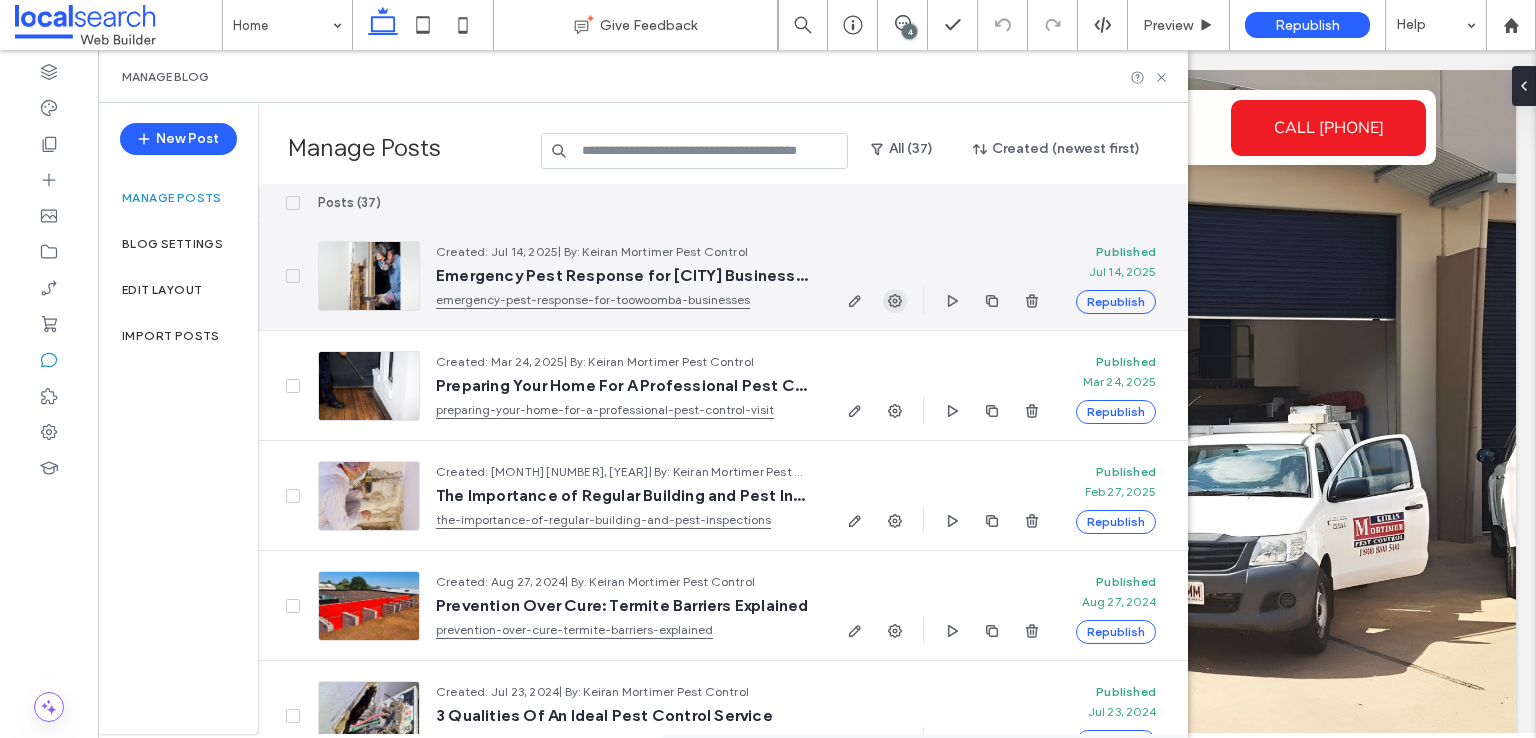 click 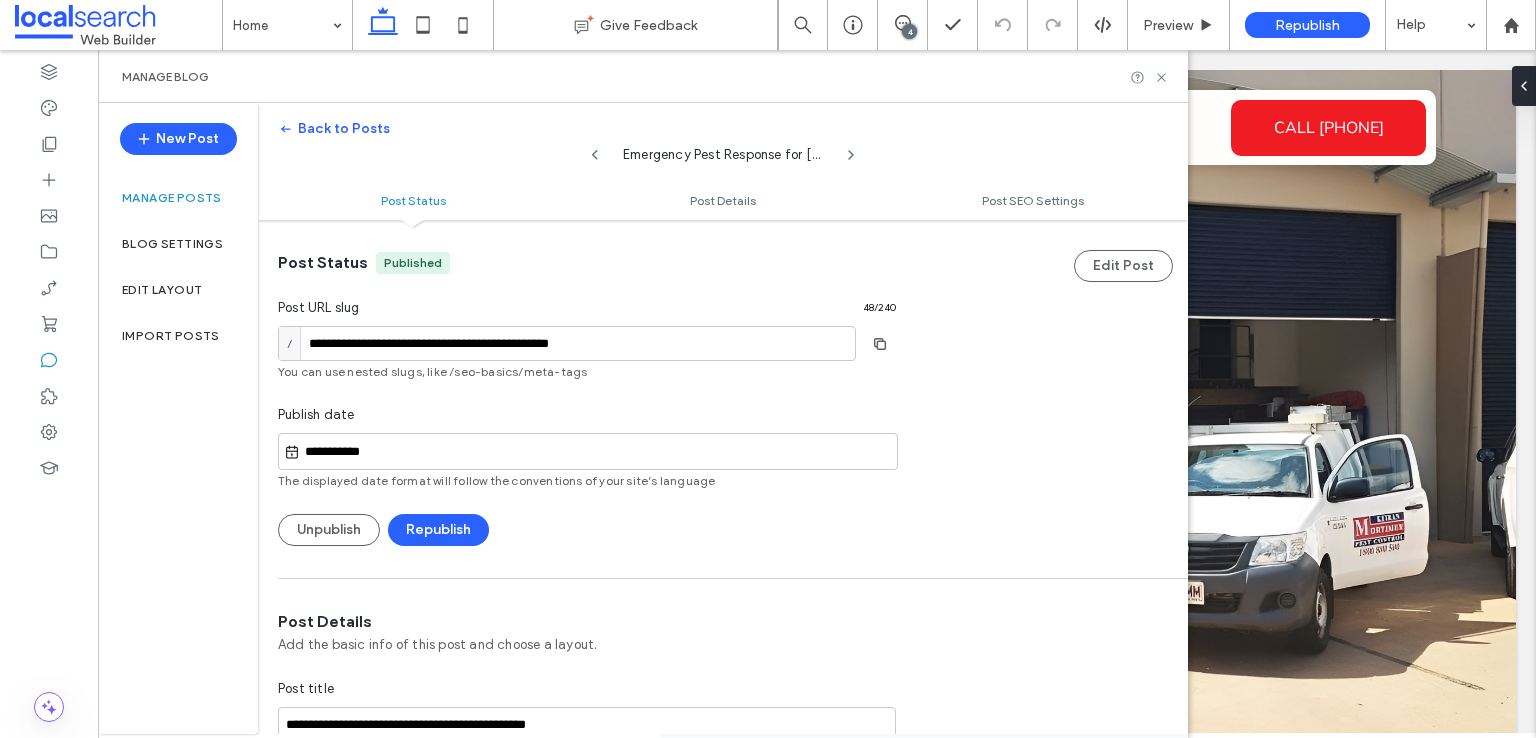 scroll, scrollTop: 0, scrollLeft: 0, axis: both 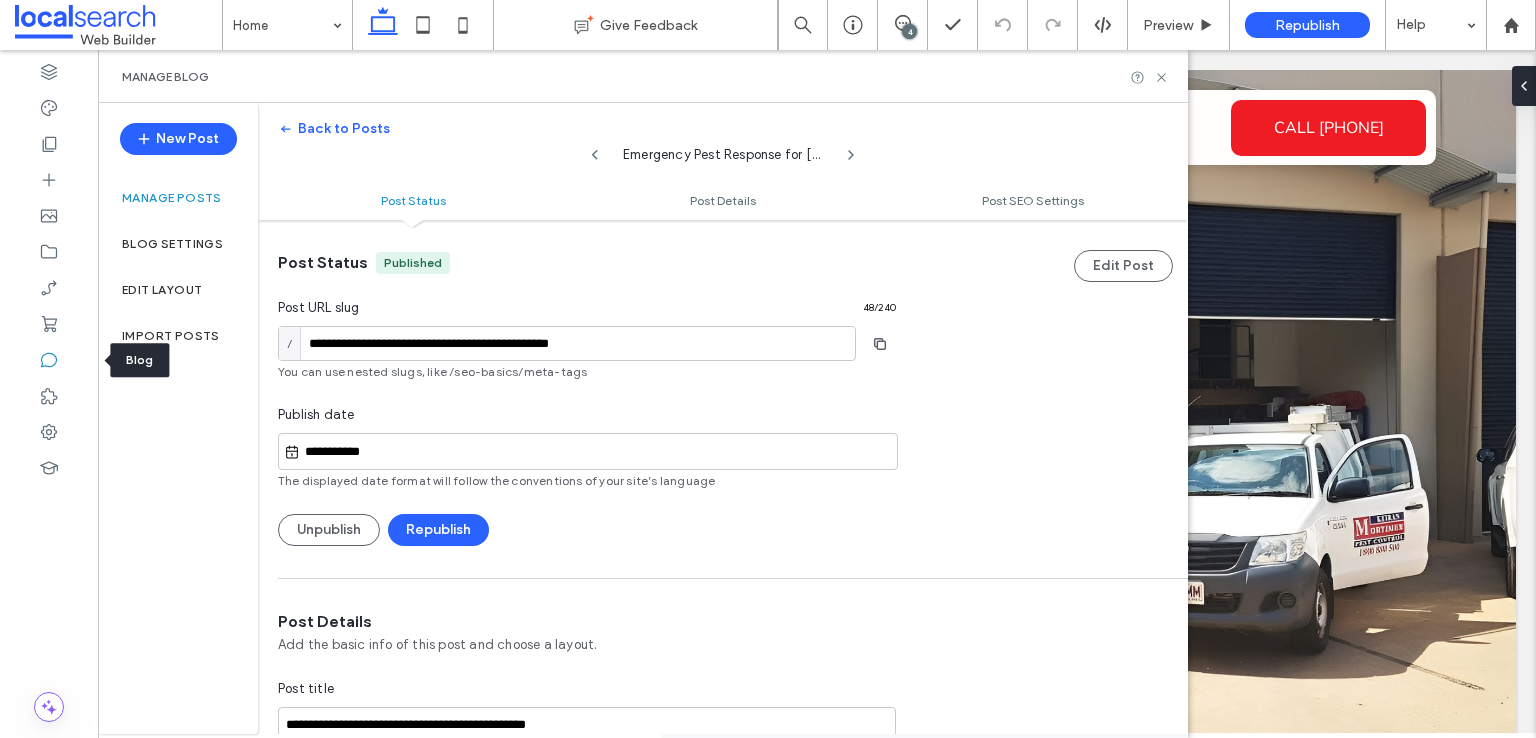 drag, startPoint x: 48, startPoint y: 364, endPoint x: 113, endPoint y: 362, distance: 65.03076 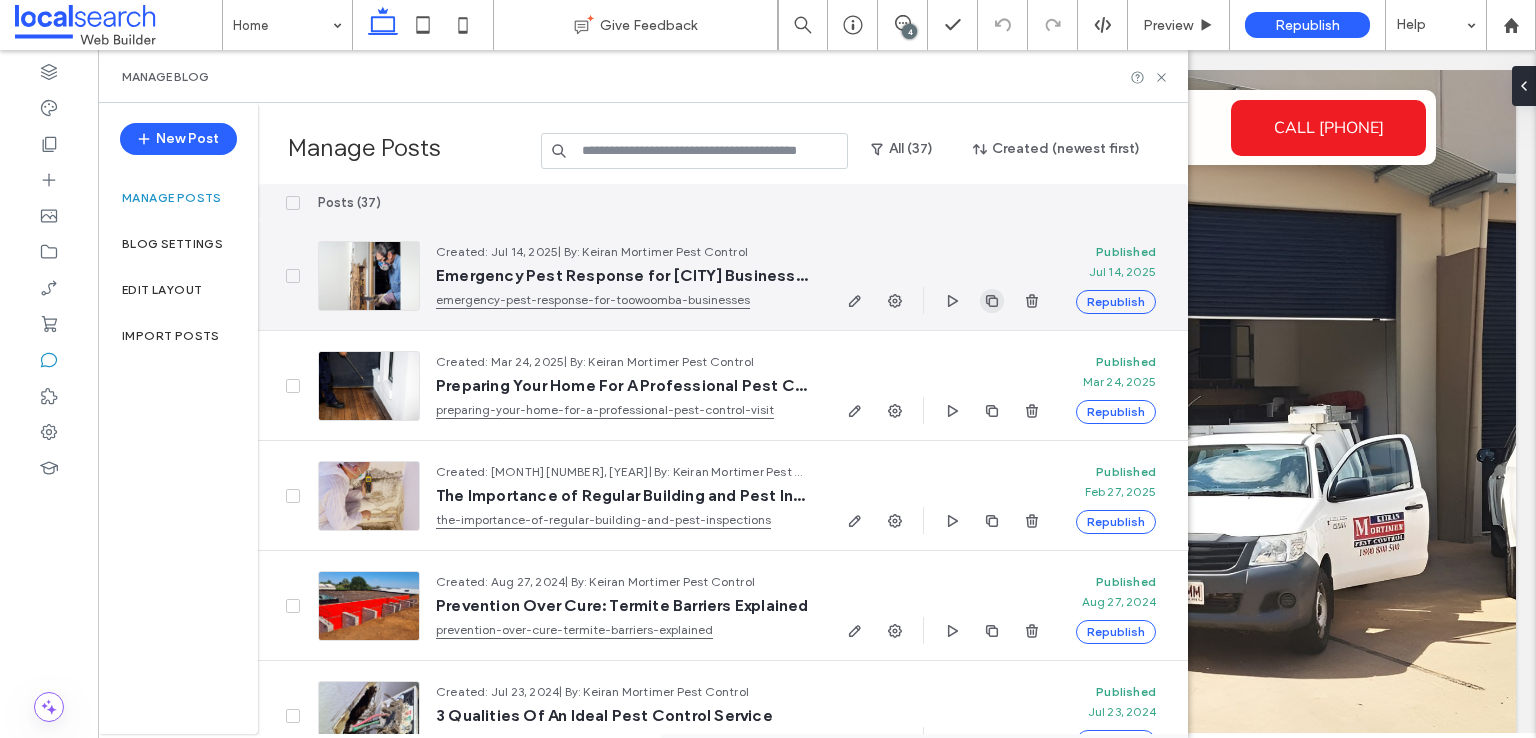 click 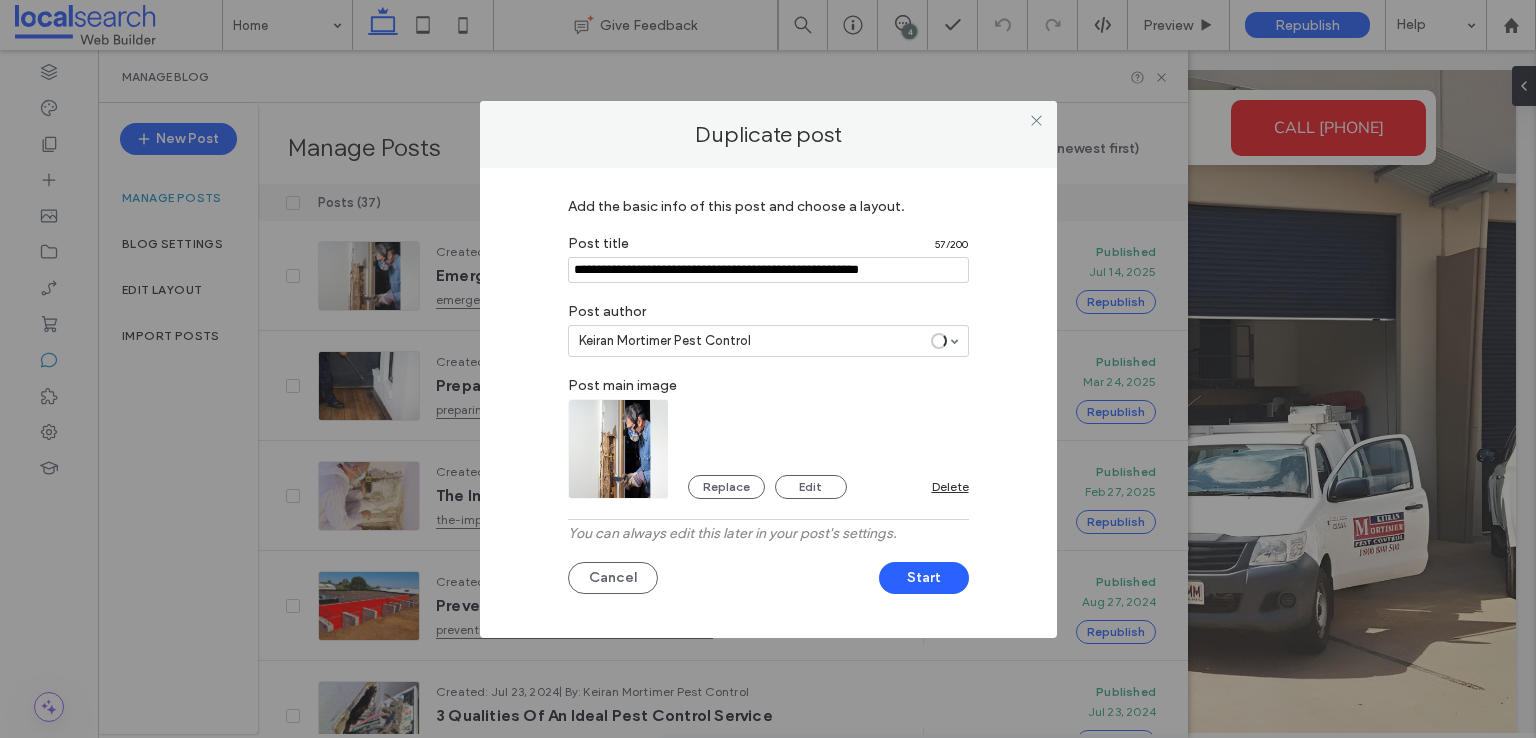 click at bounding box center (768, 270) 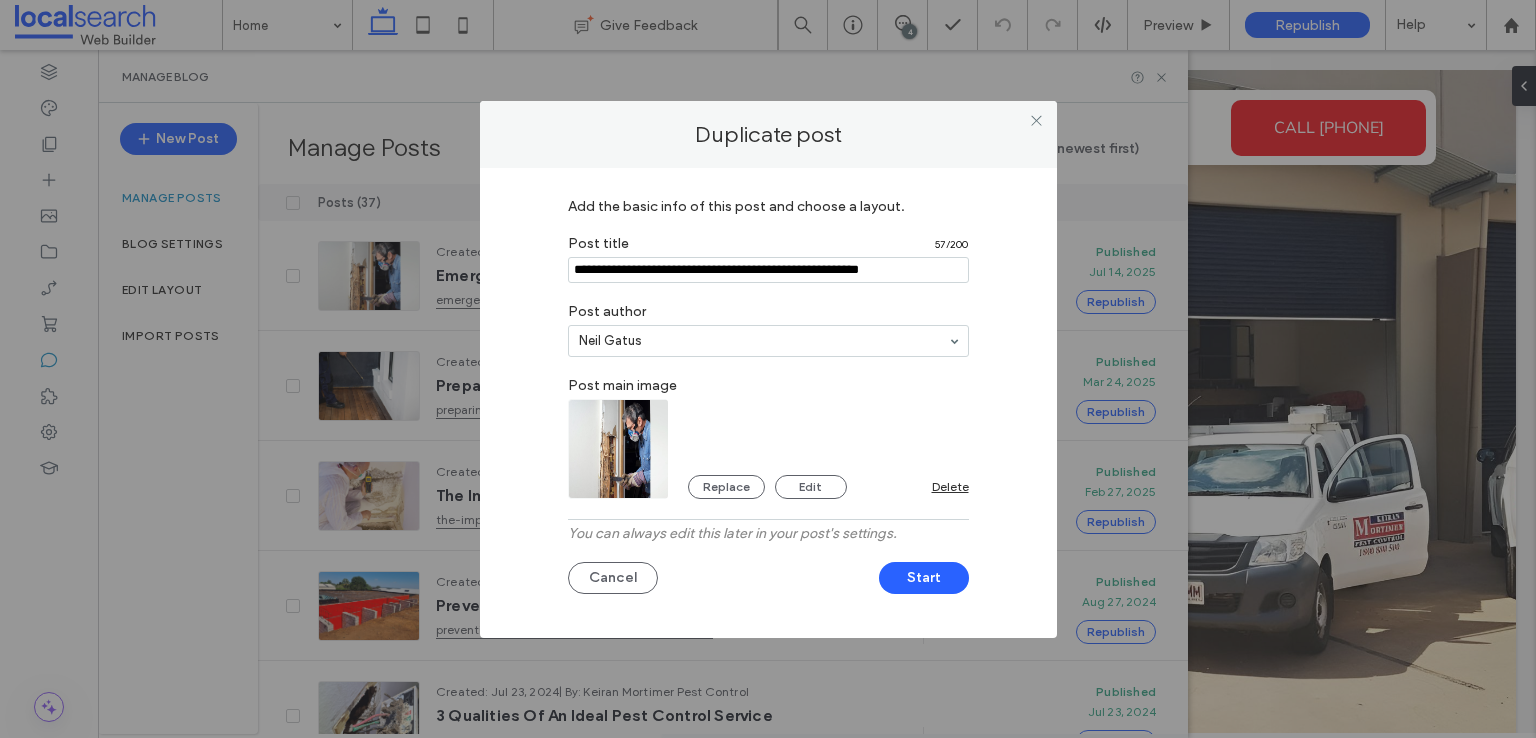 paste on "**********" 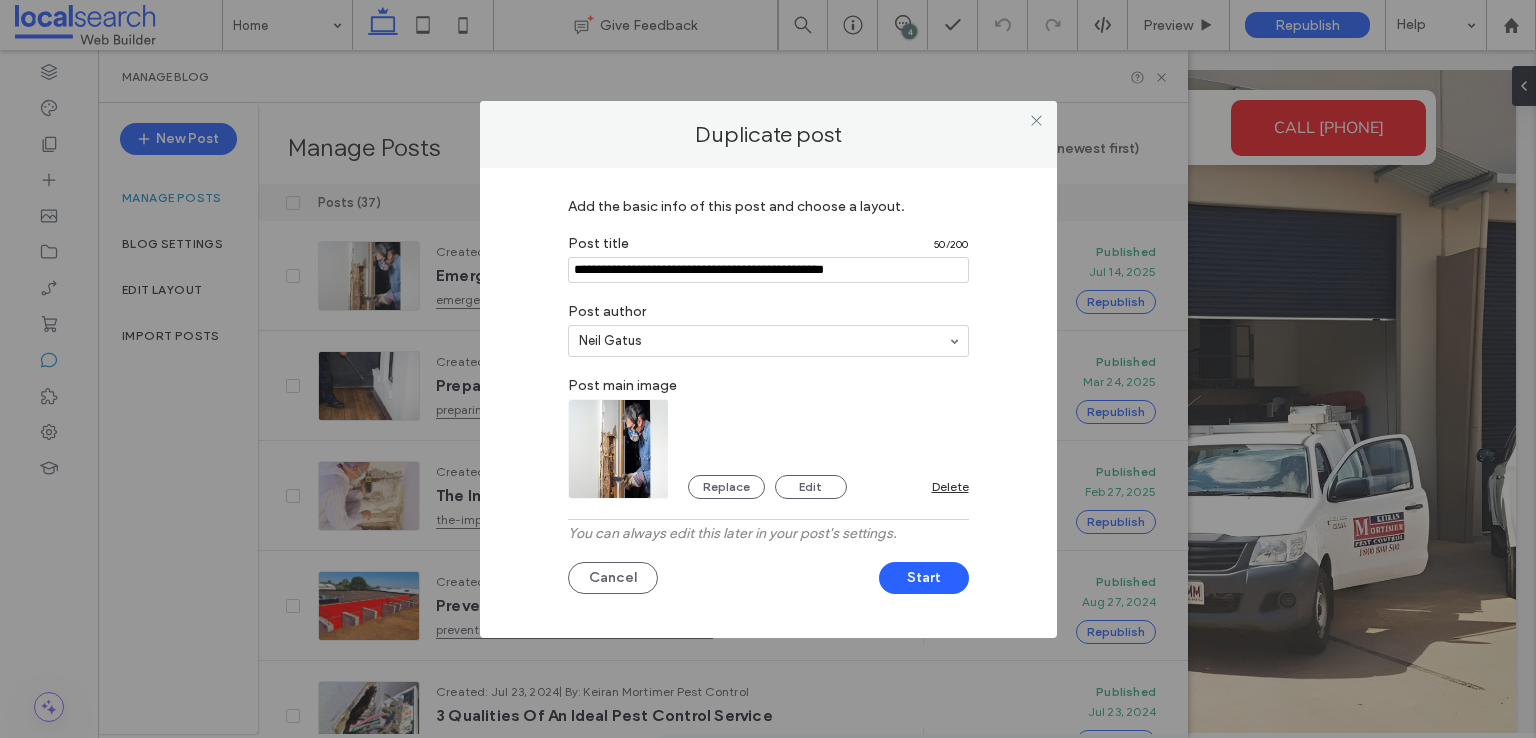 type on "**********" 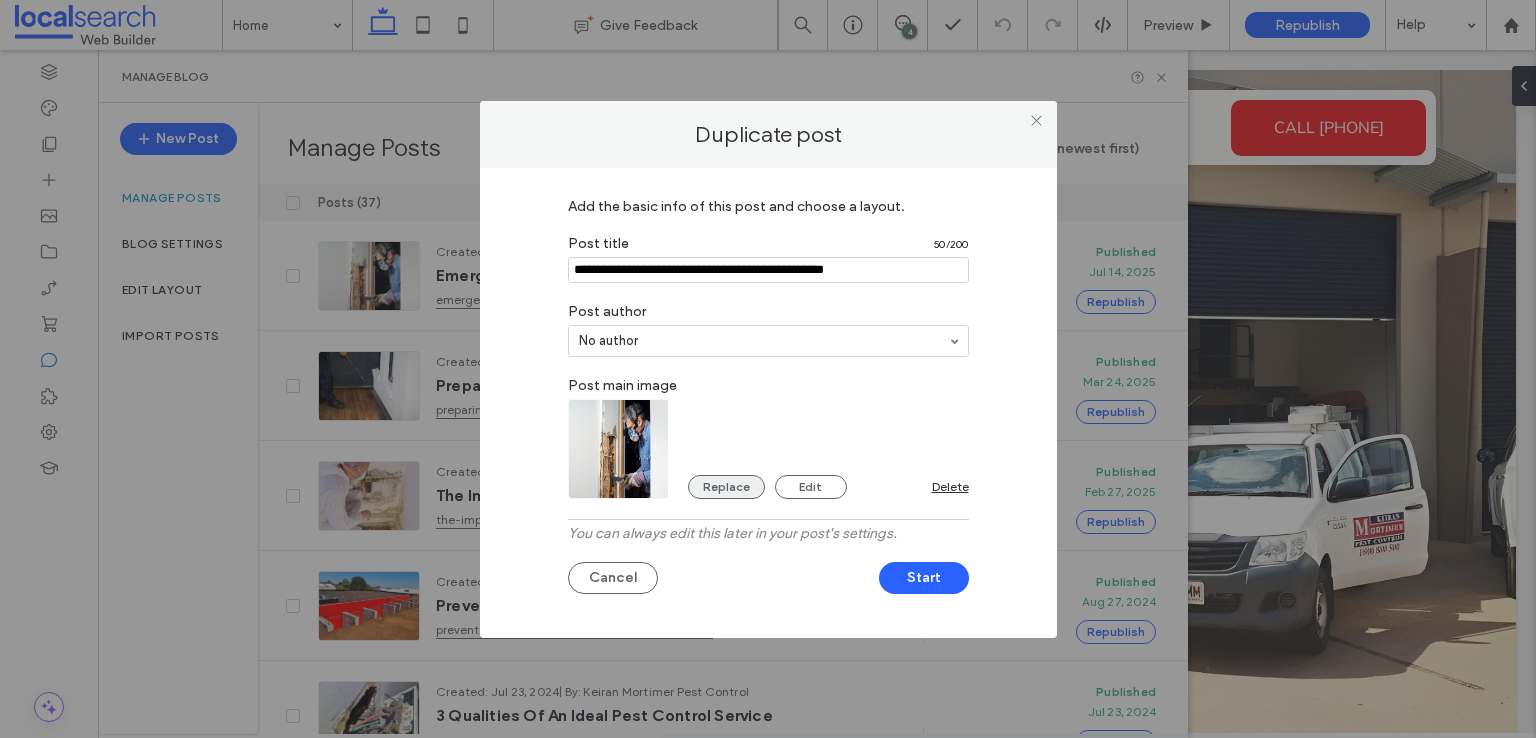 click on "Replace" at bounding box center (726, 487) 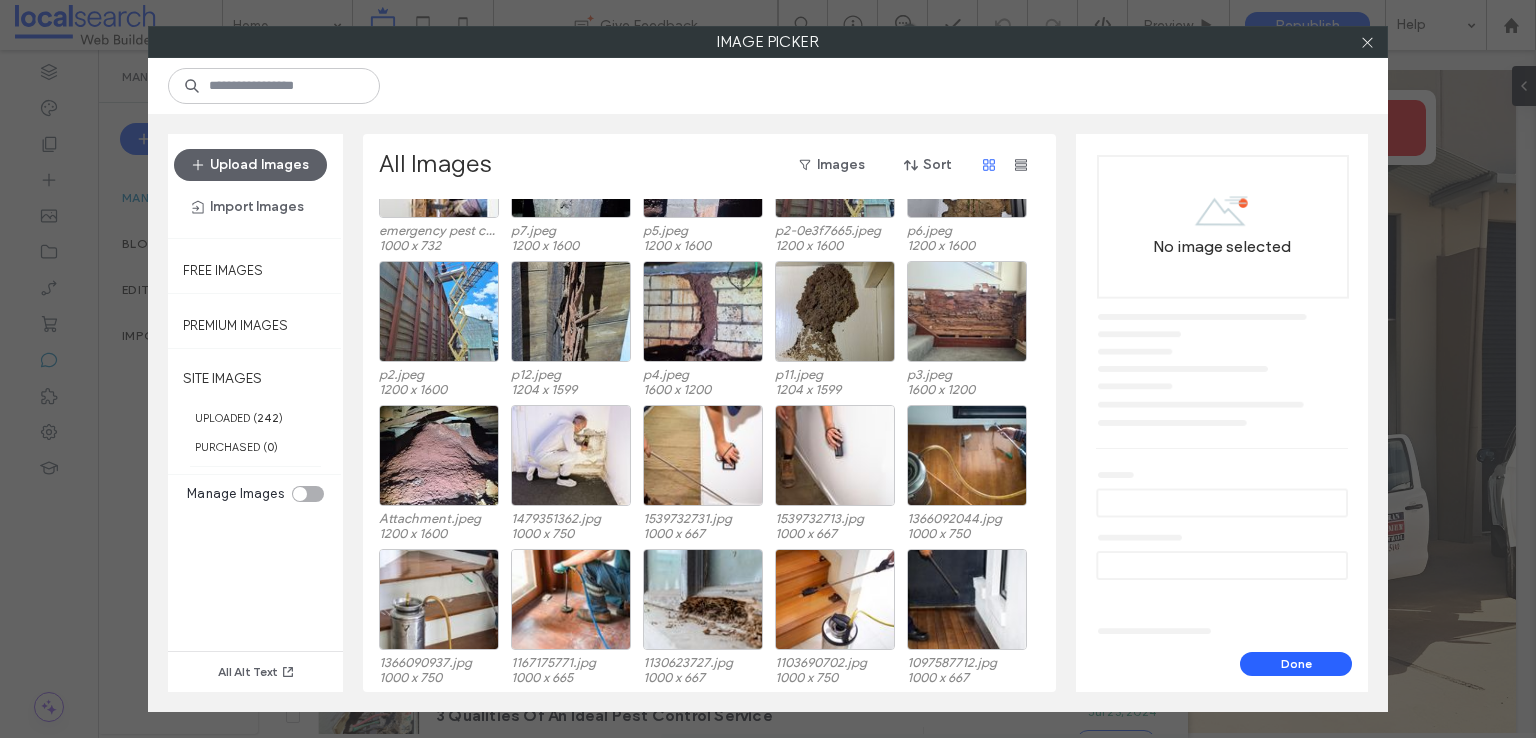 scroll, scrollTop: 123, scrollLeft: 0, axis: vertical 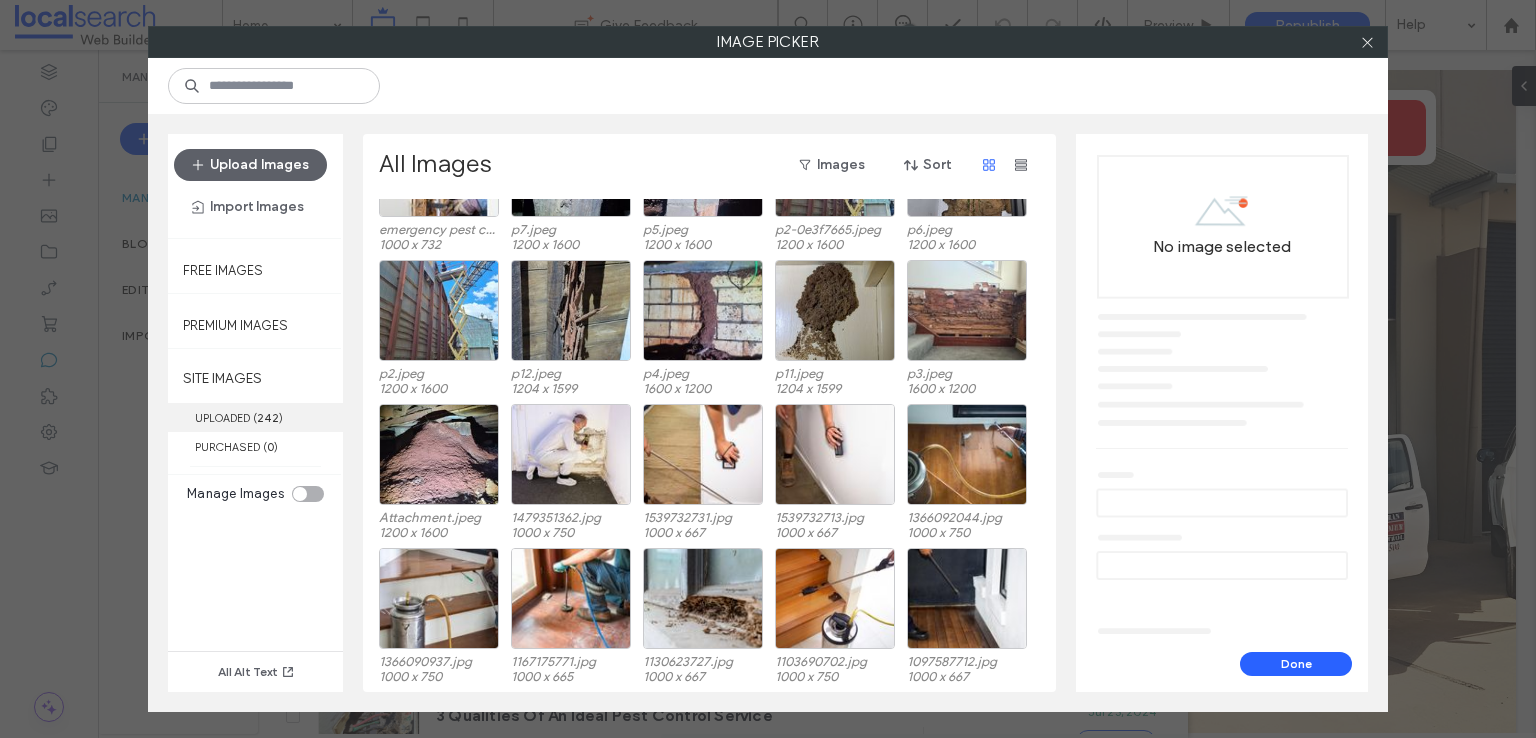 click on "UPLOADED ( 242 )" at bounding box center (255, 417) 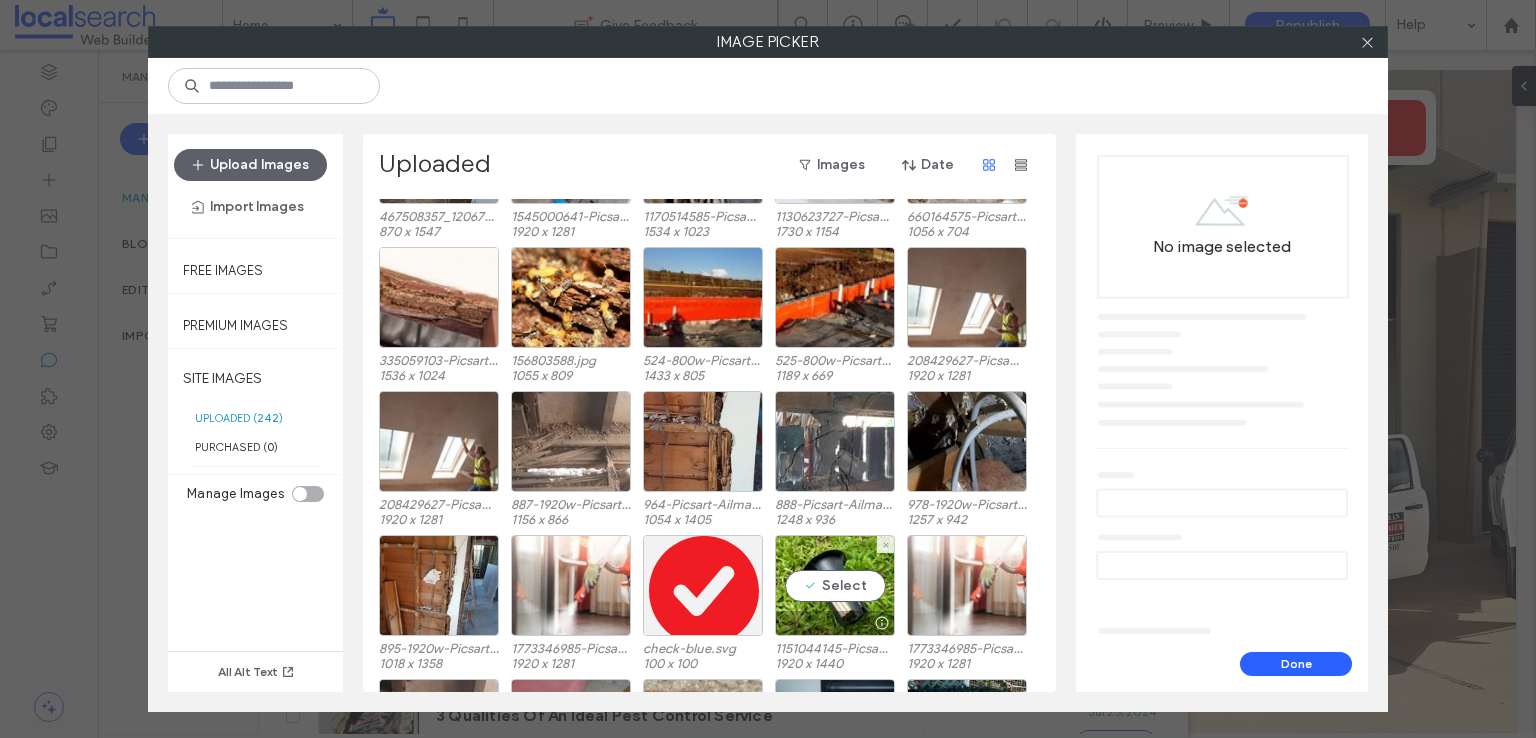 scroll, scrollTop: 3839, scrollLeft: 0, axis: vertical 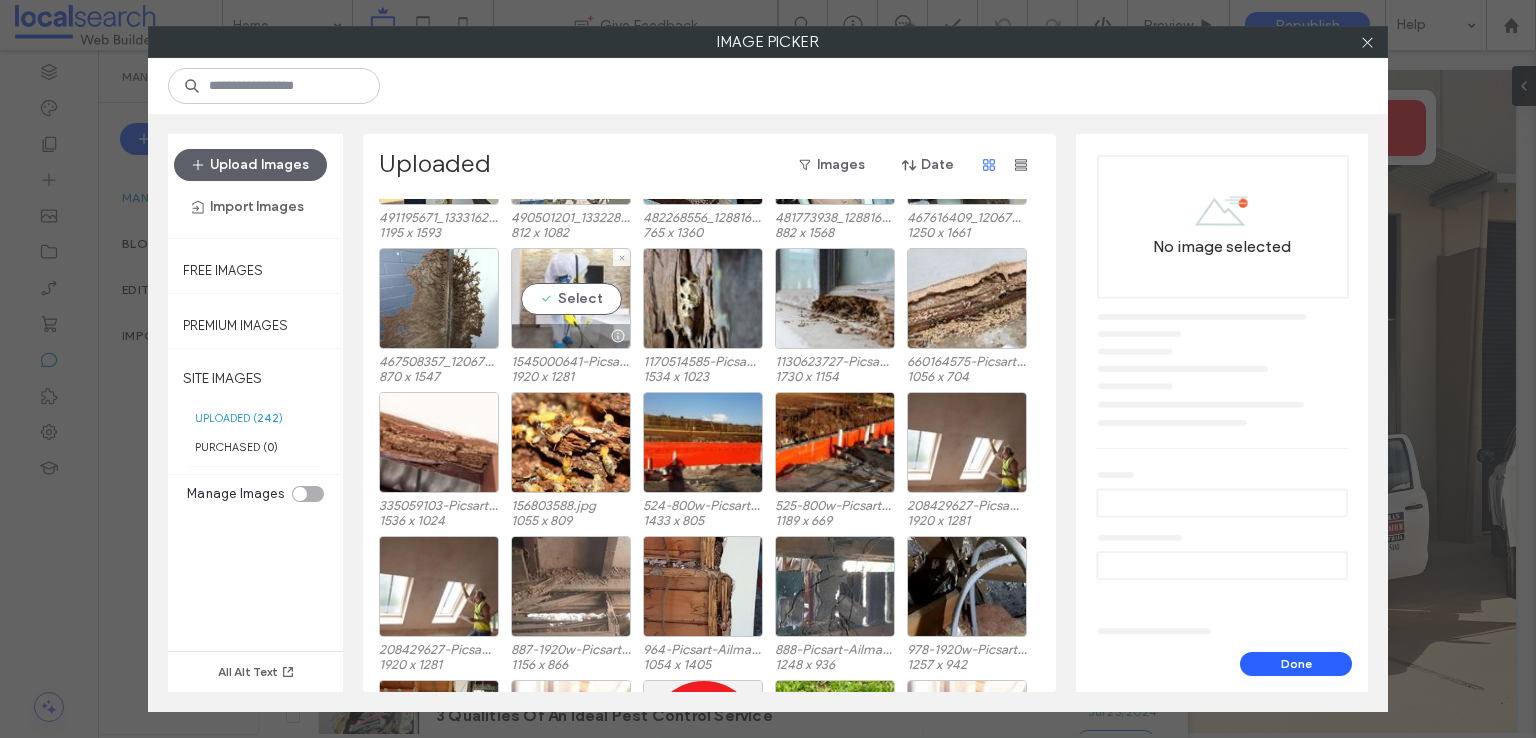 click on "Select" at bounding box center (571, 298) 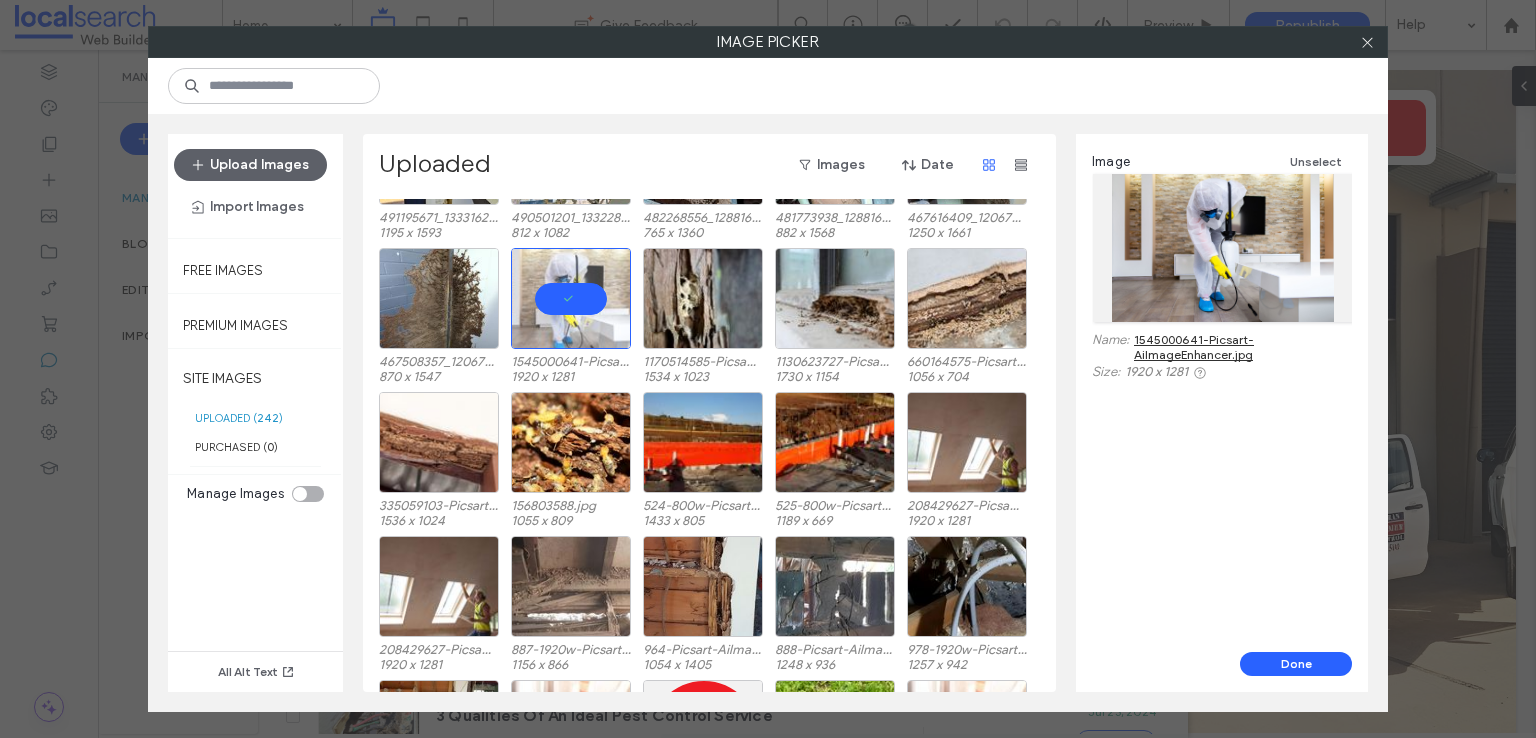 click on "1545000641-Picsart-AiImageEnhancer.jpg" at bounding box center [1243, 347] 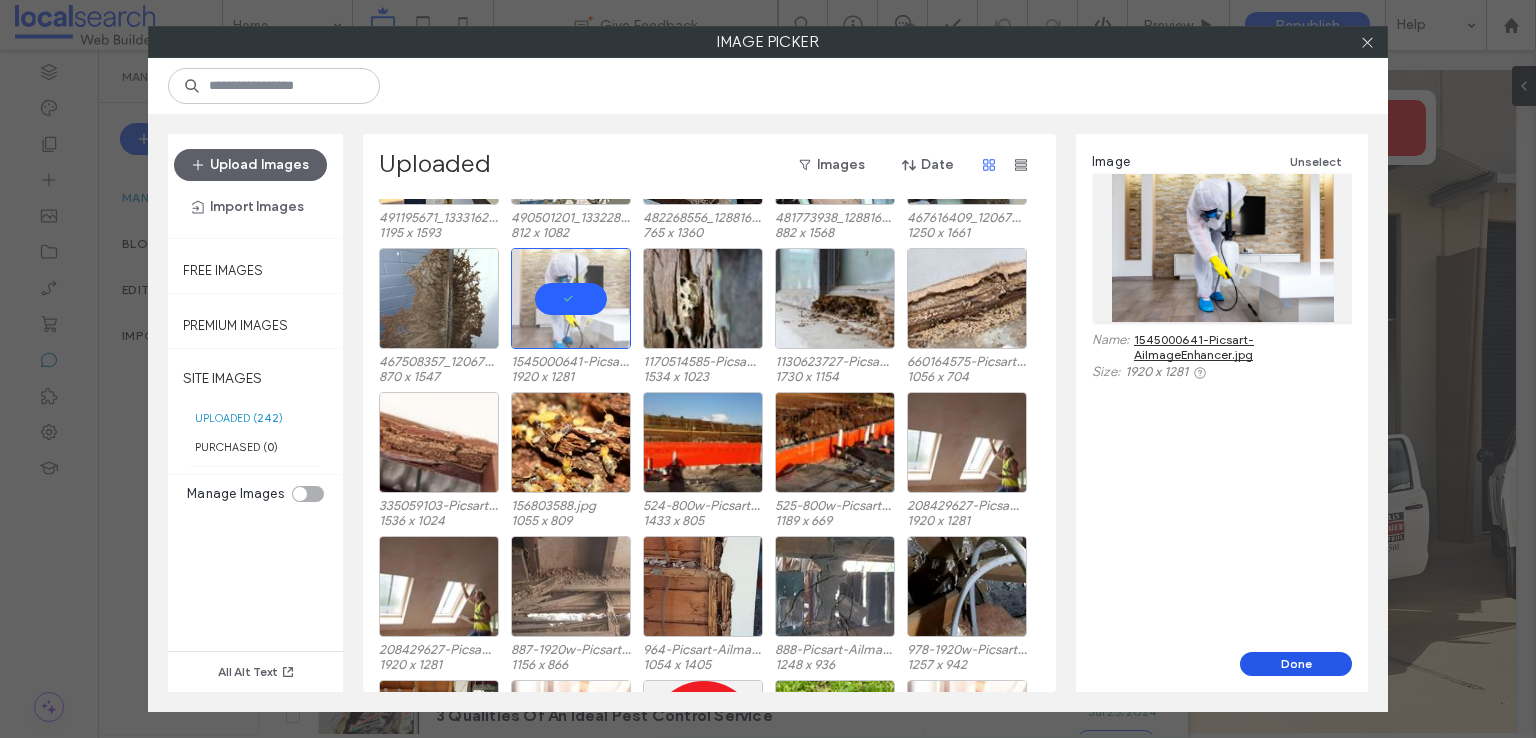 click on "Done" at bounding box center (1296, 664) 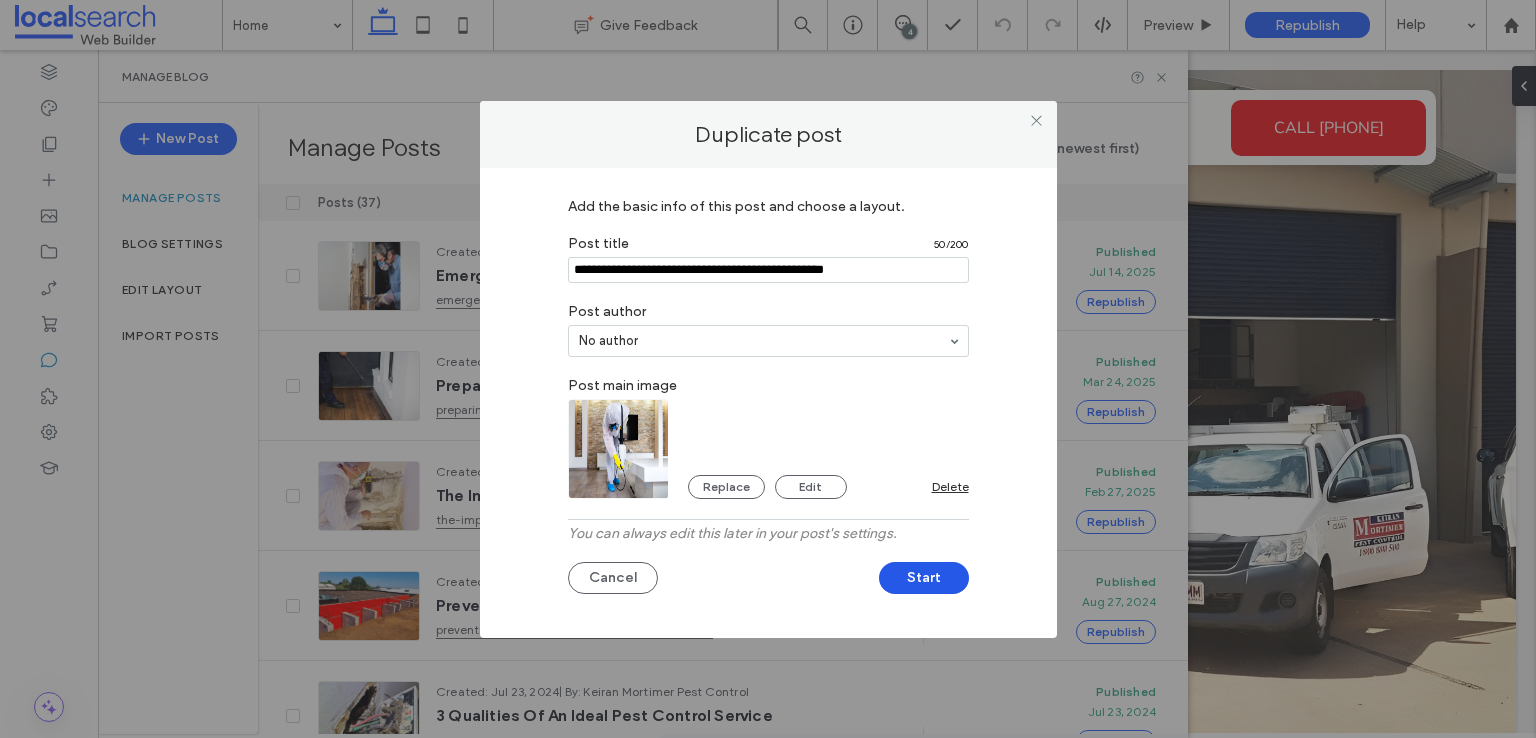 click on "Start" at bounding box center [924, 578] 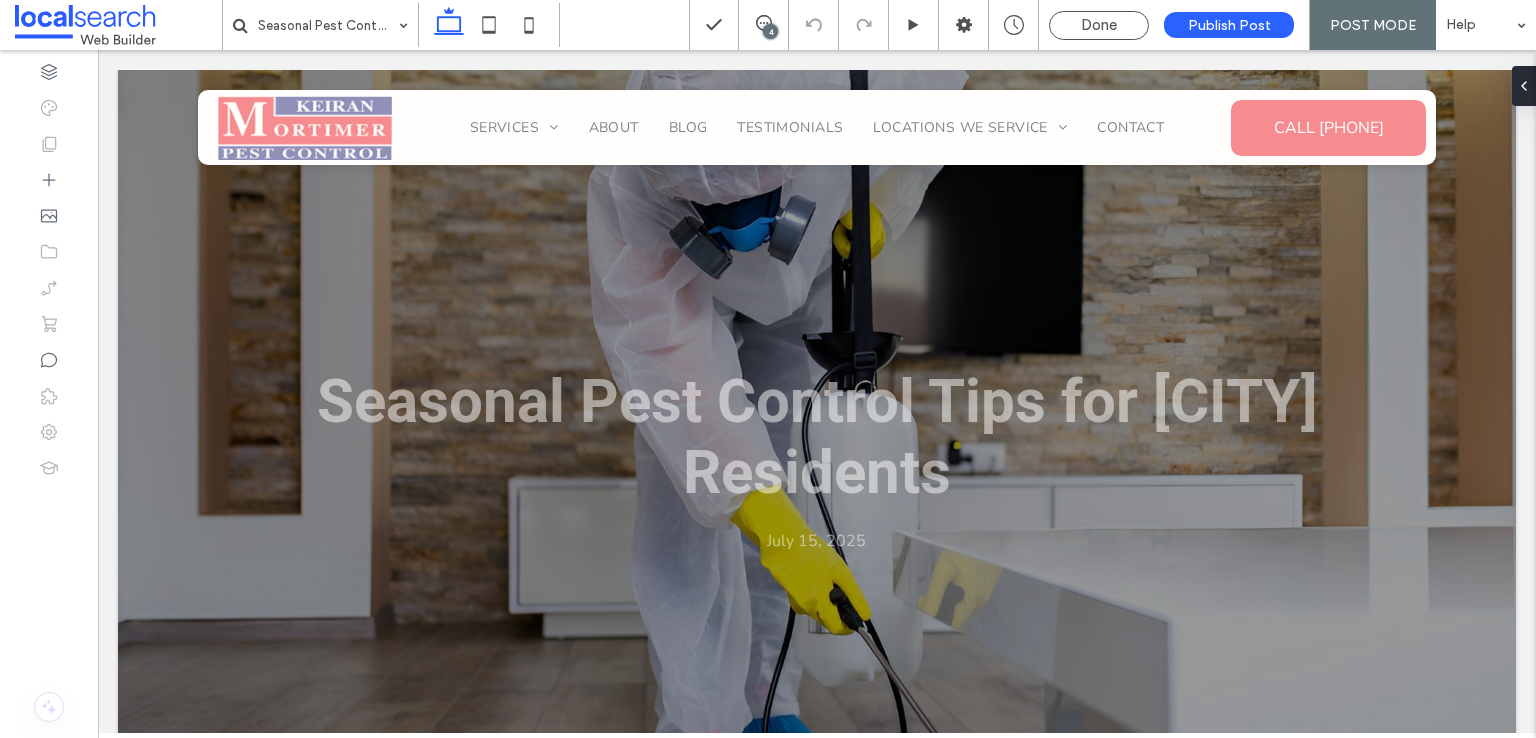 scroll, scrollTop: 0, scrollLeft: 0, axis: both 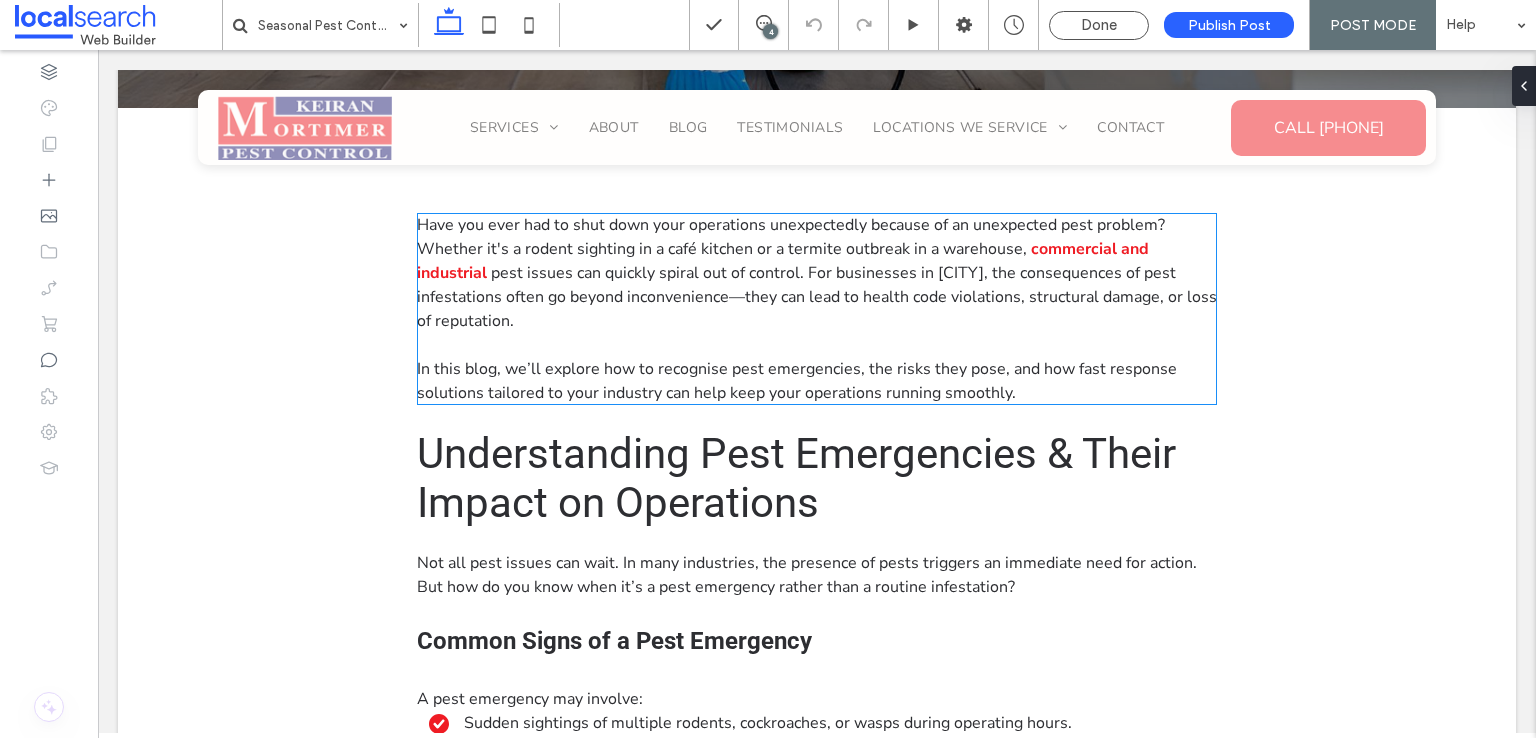 click on "Have you ever had to shut down your operations unexpectedly because of an unexpected pest problem? Whether it's a rodent sighting in a café kitchen or a termite outbreak in a warehouse," at bounding box center (791, 237) 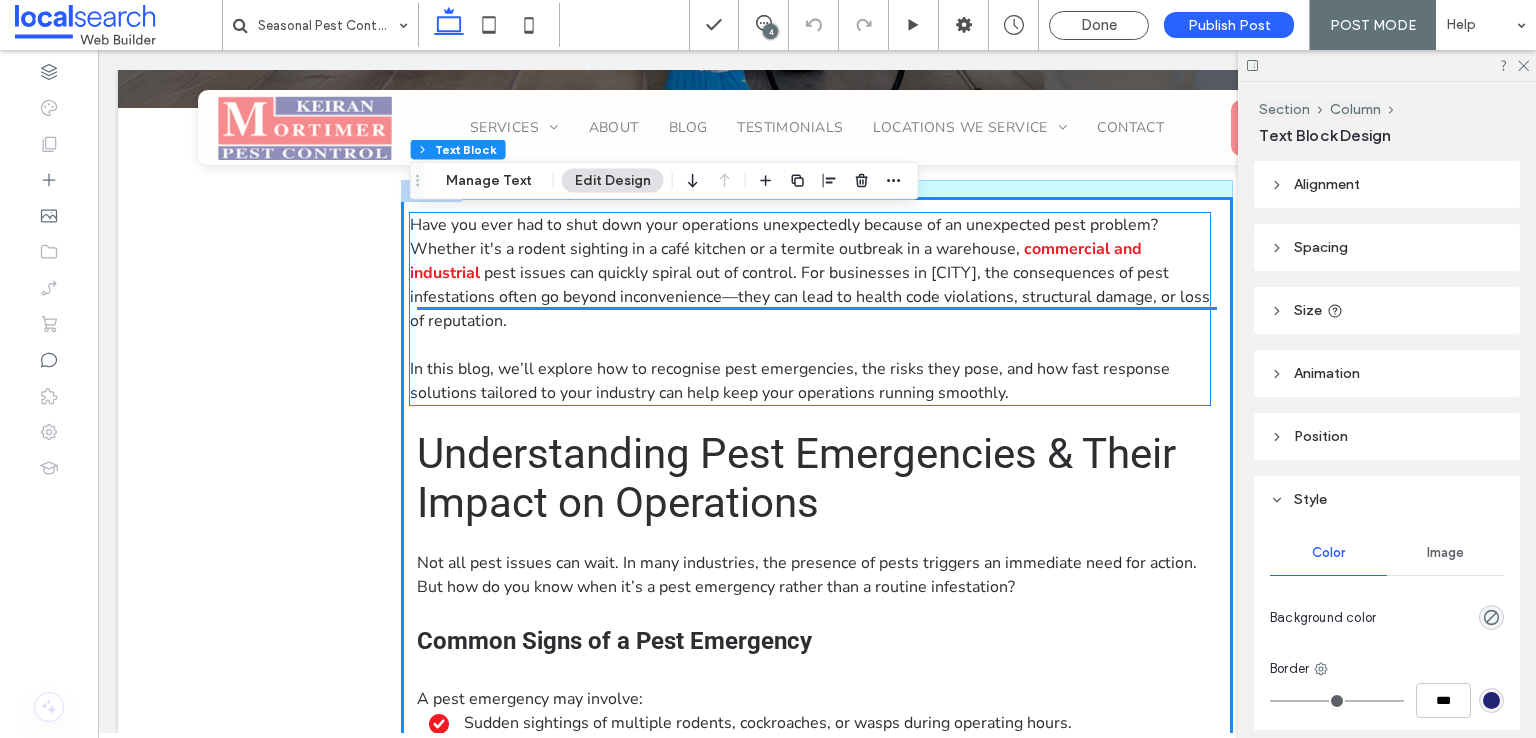 click on "pest issues can quickly spiral out of control. For businesses in Toowoomba, the consequences of pest infestations often go beyond inconvenience—they can lead to health code violations, structural damage, or loss of reputation." at bounding box center [810, 297] 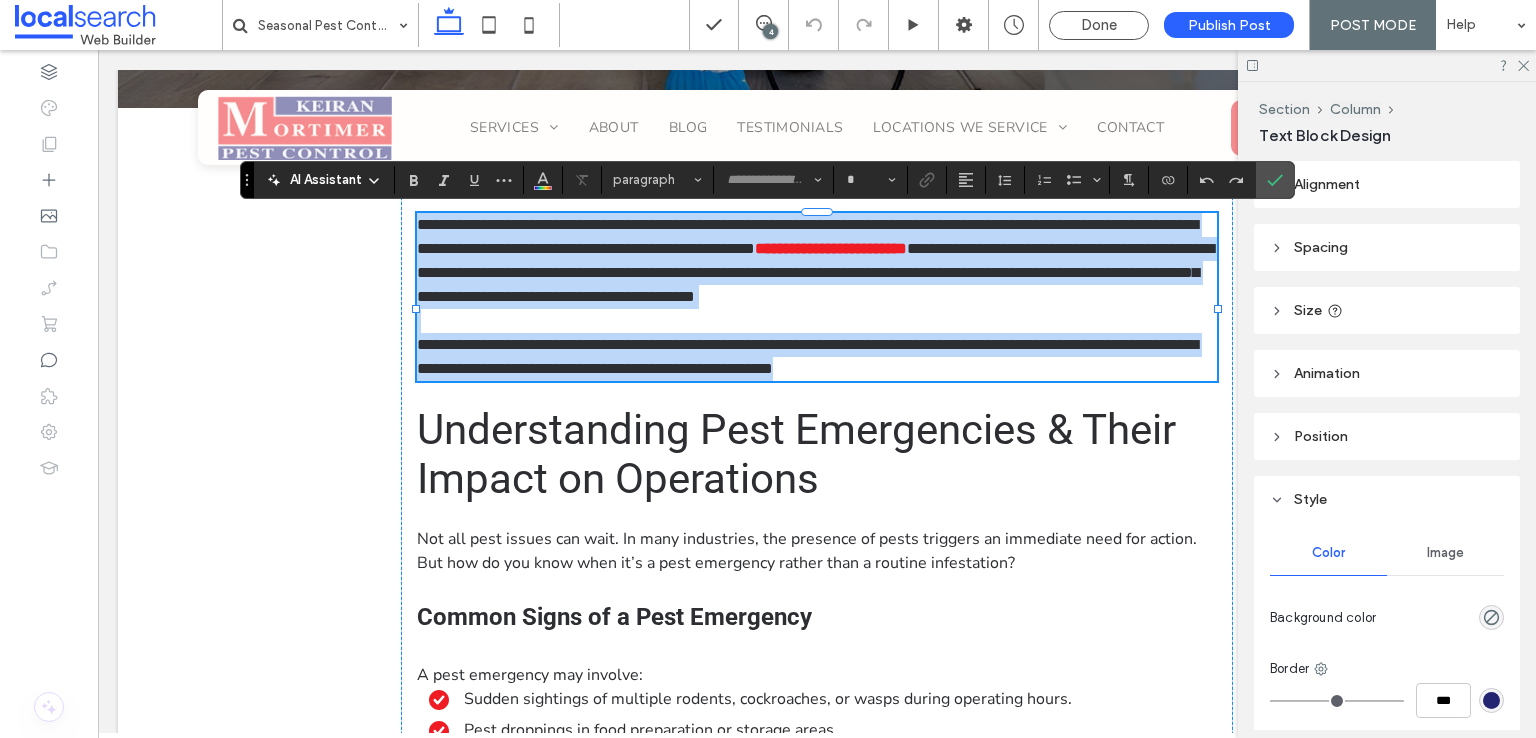 type on "**********" 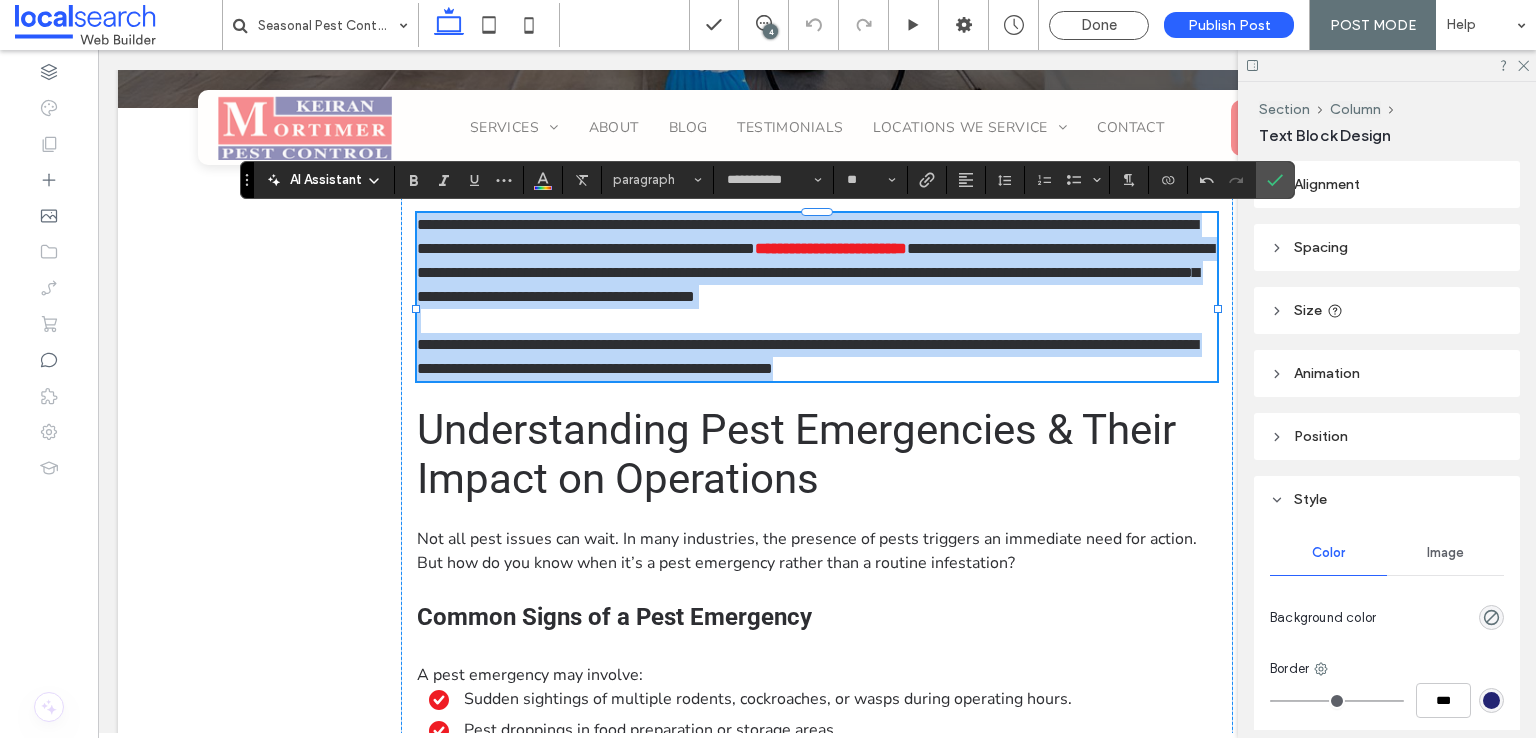 scroll, scrollTop: 0, scrollLeft: 0, axis: both 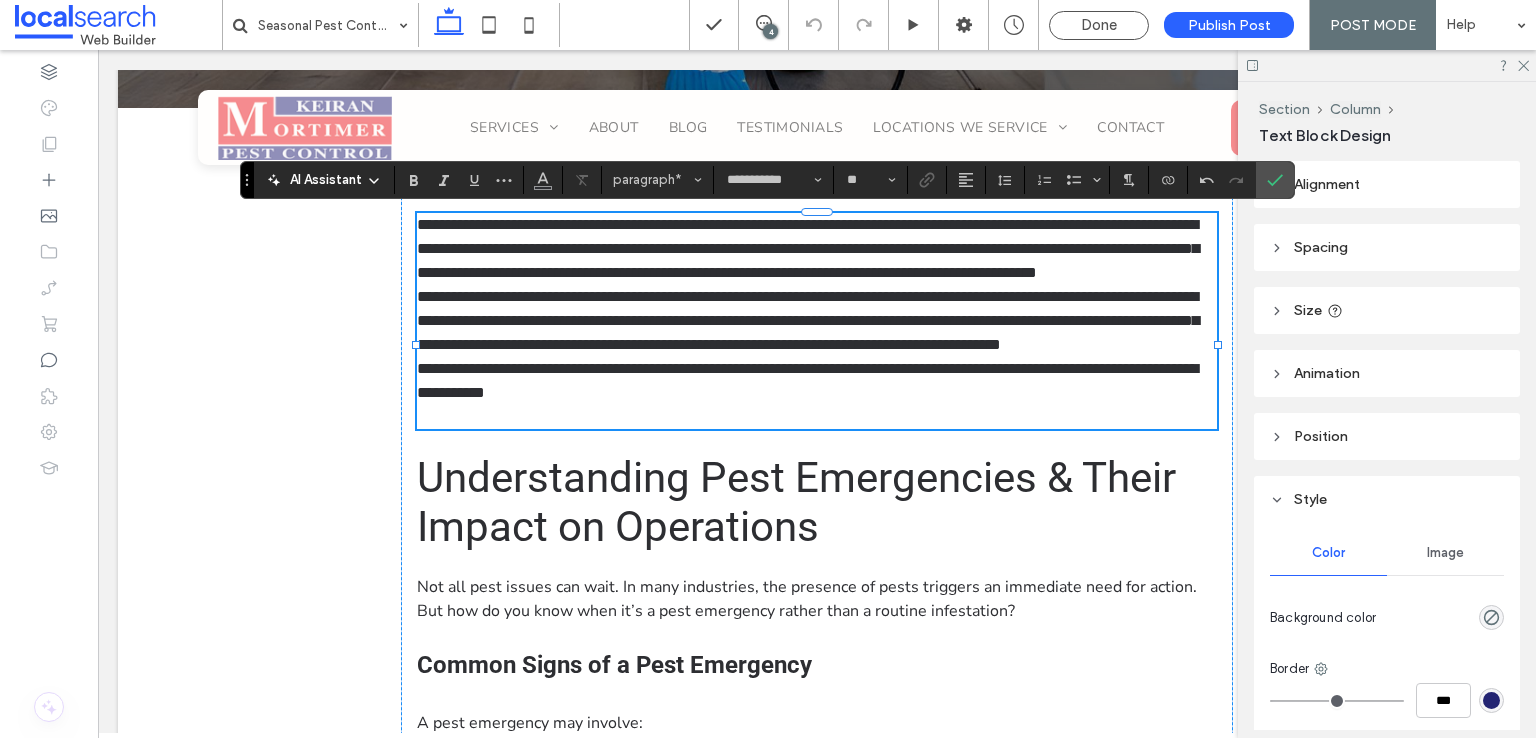 click on "**********" at bounding box center [817, 249] 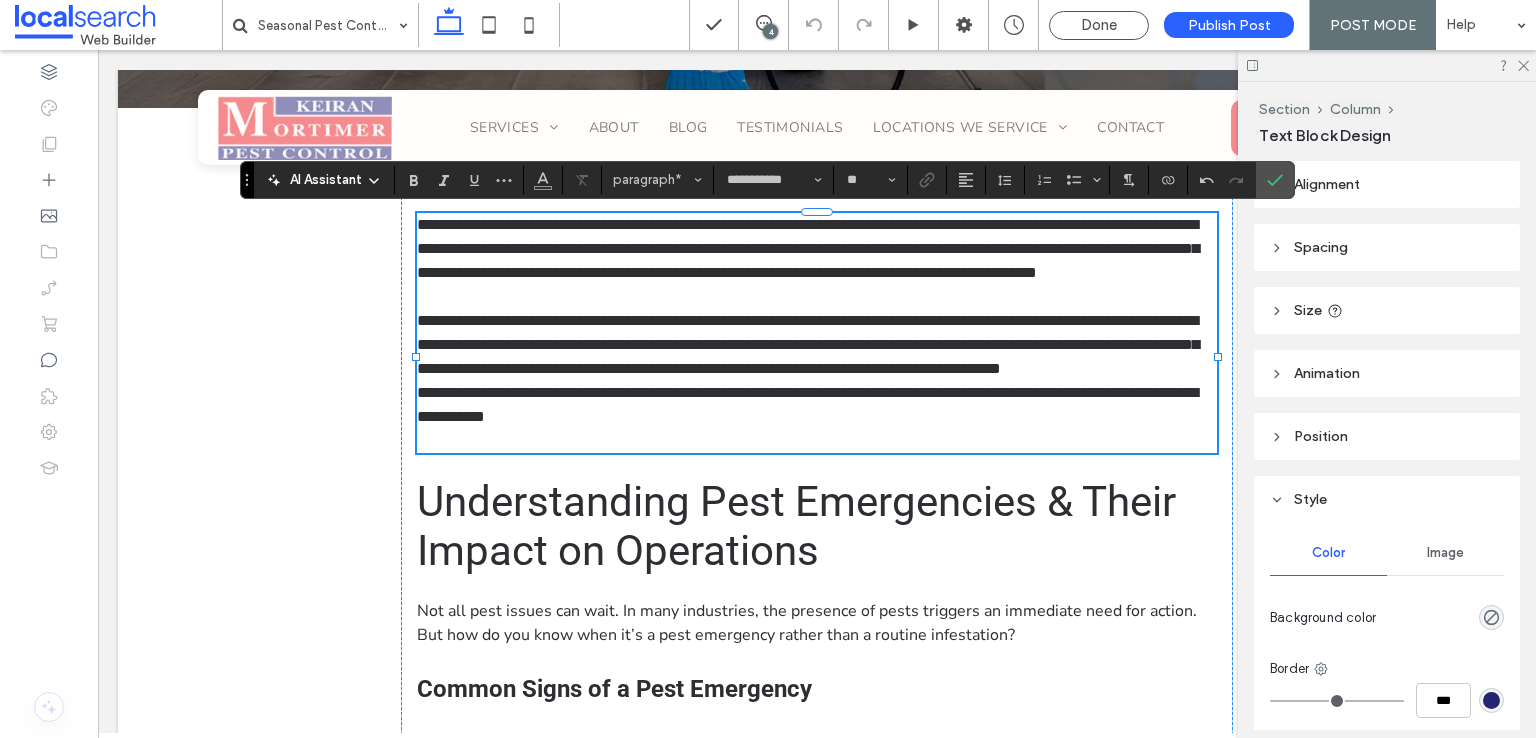 click on "**********" at bounding box center (817, 345) 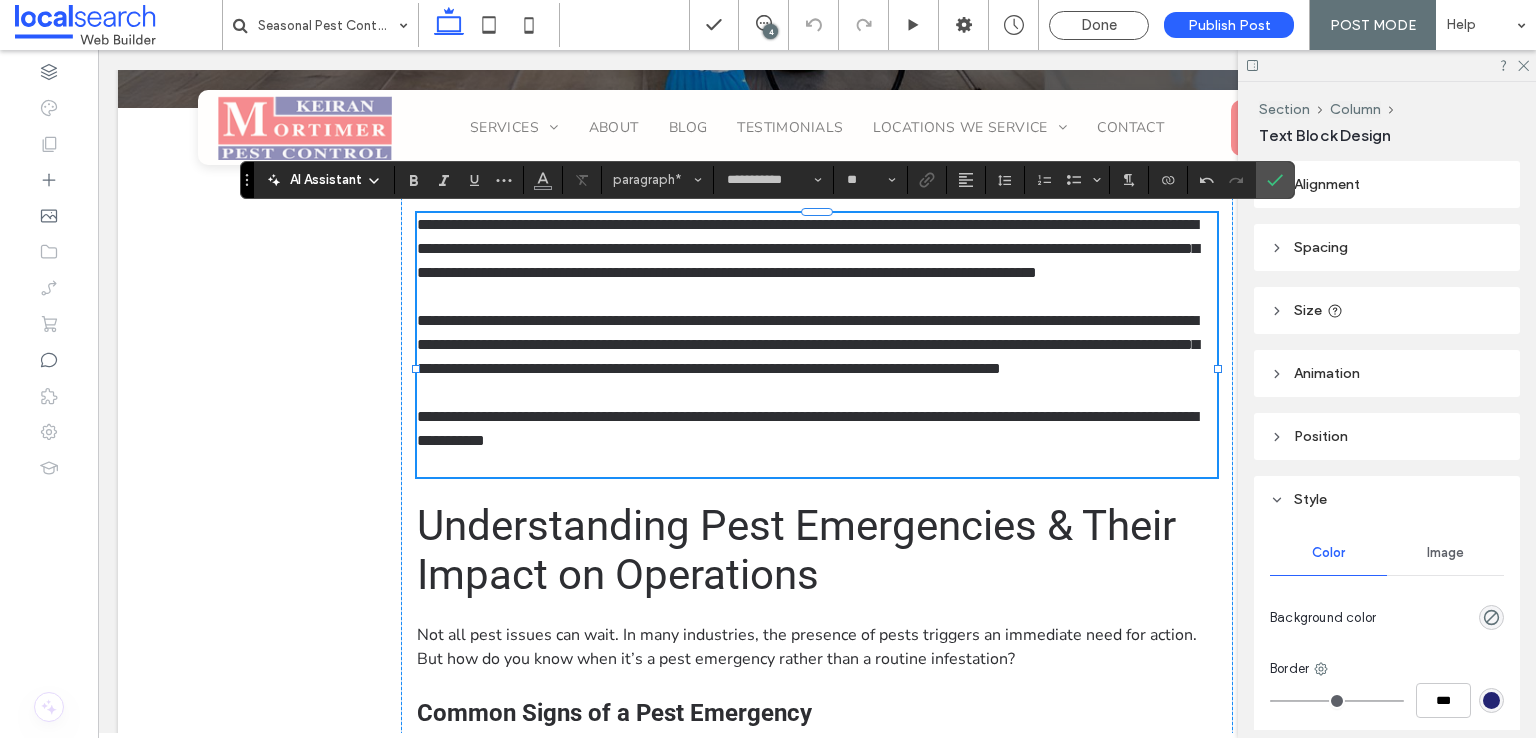 click on "**********" at bounding box center [807, 428] 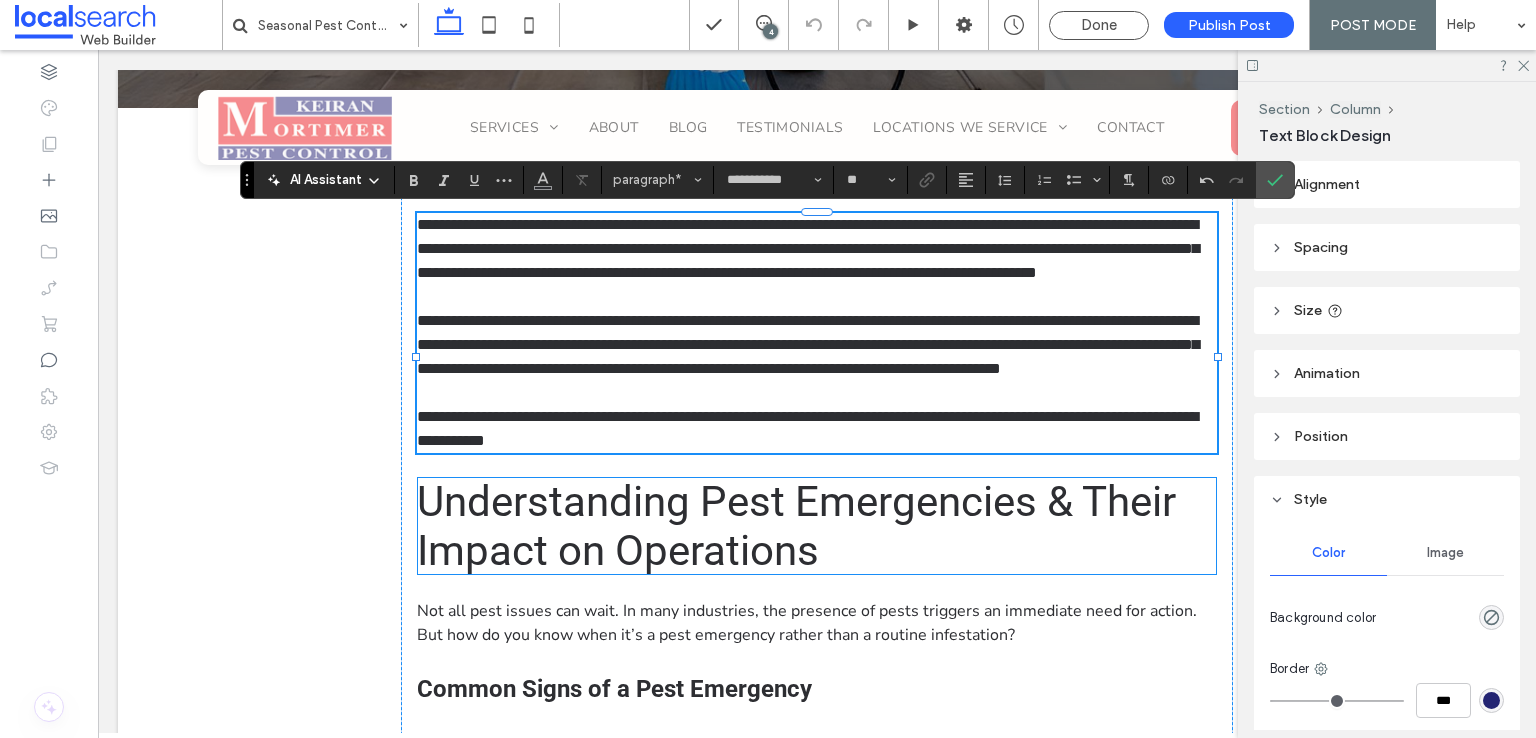 click on "Understanding Pest Emergencies & Their Impact on Operations" at bounding box center (796, 526) 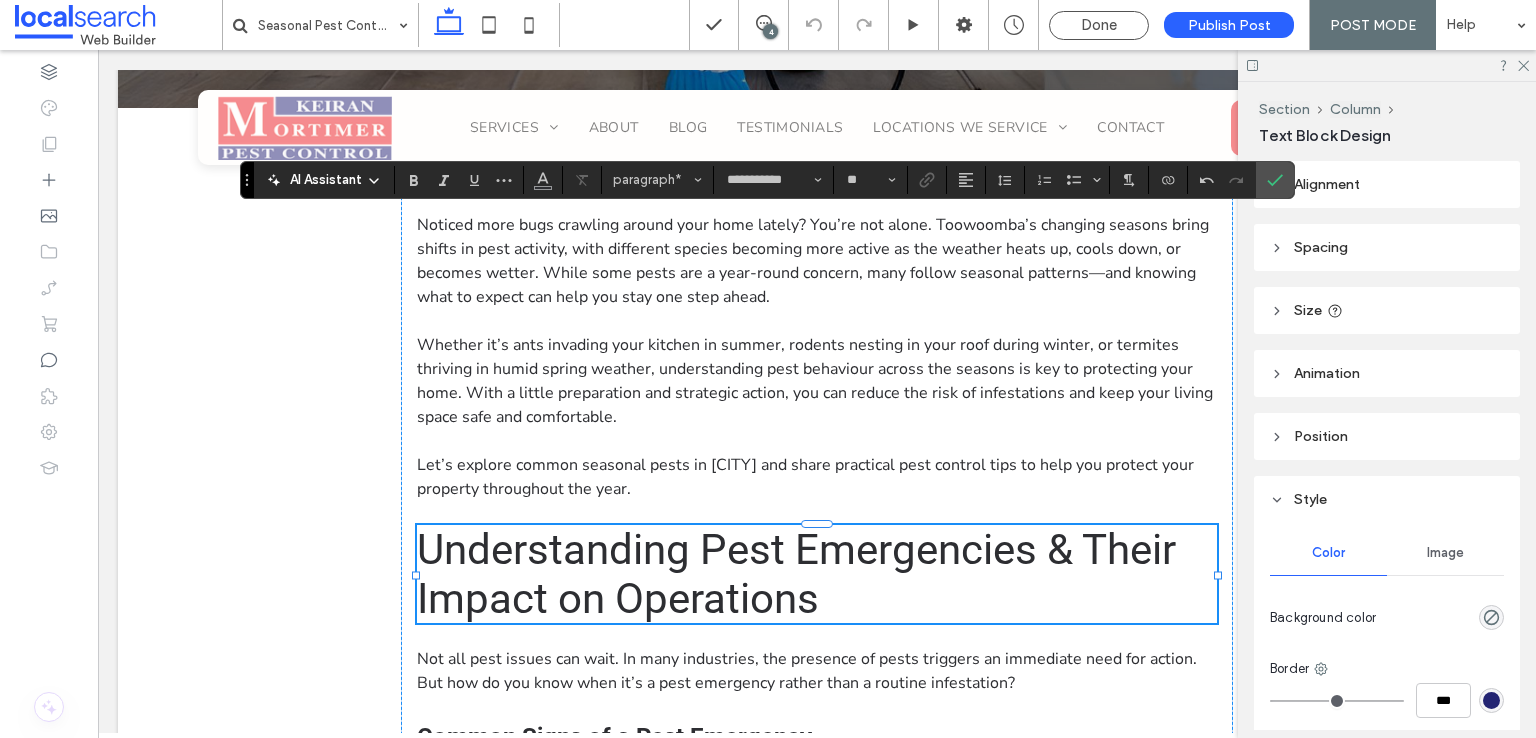 click on "Understanding Pest Emergencies & Their Impact on Operations" at bounding box center [817, 574] 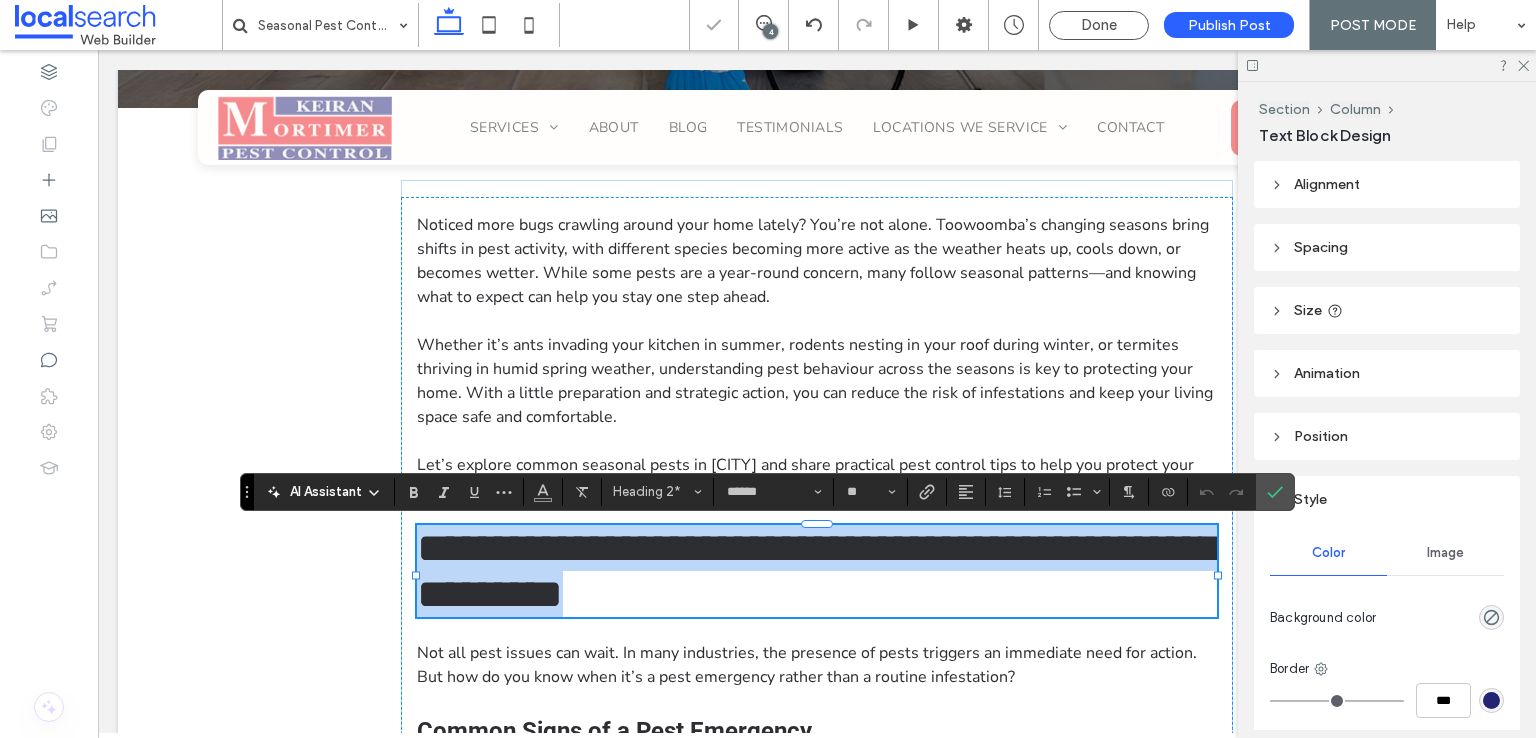 type on "**********" 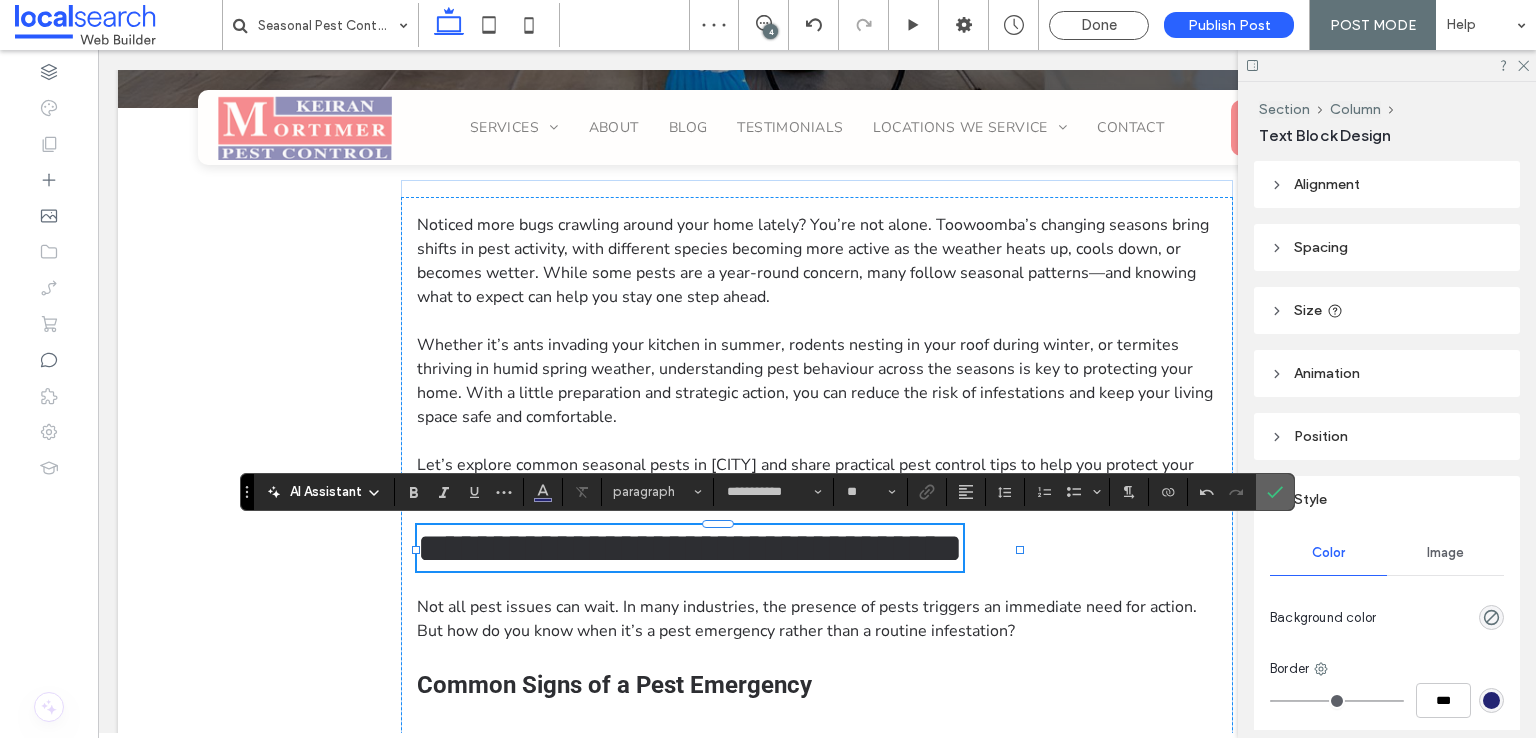 click 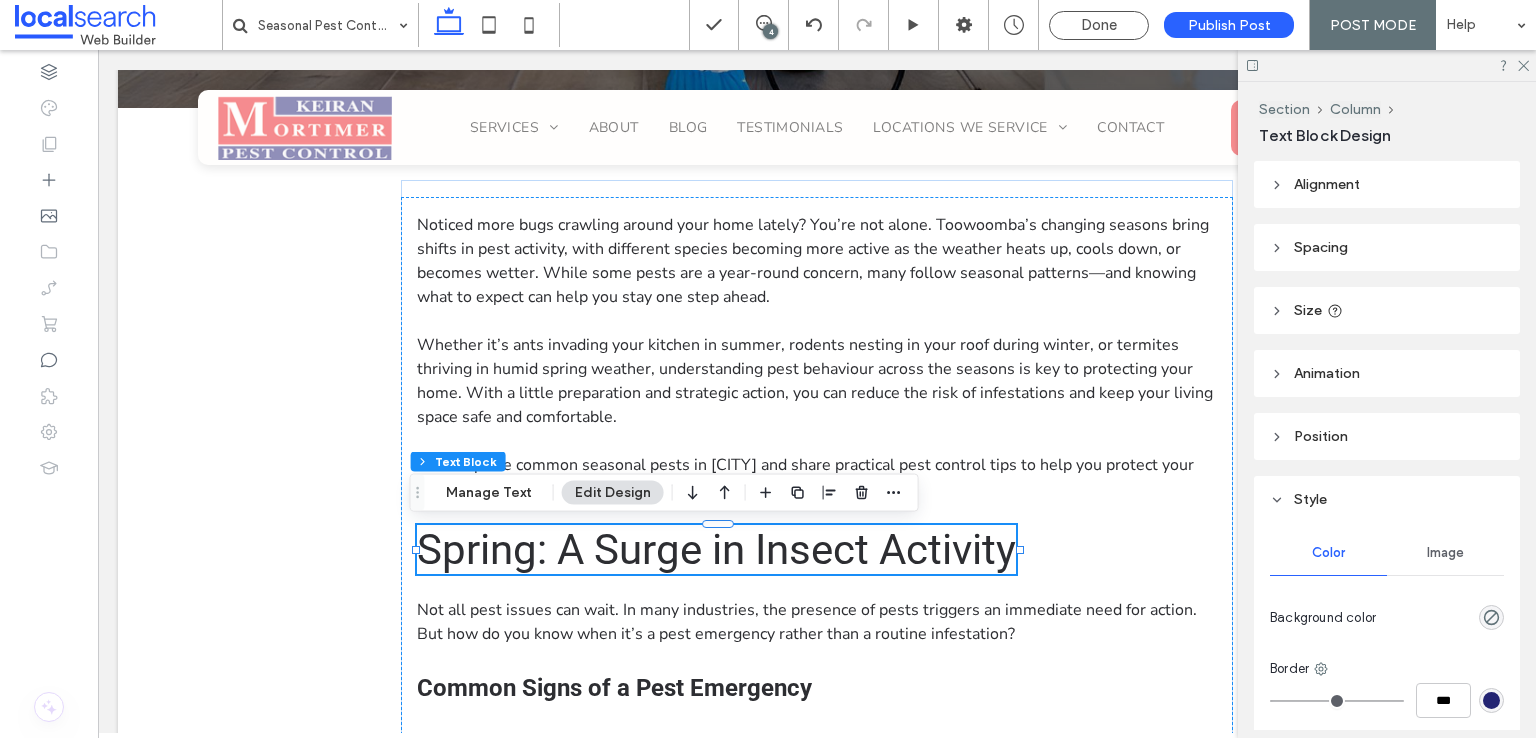 click on "Spring: A Surge in Insect Activity" at bounding box center (716, 549) 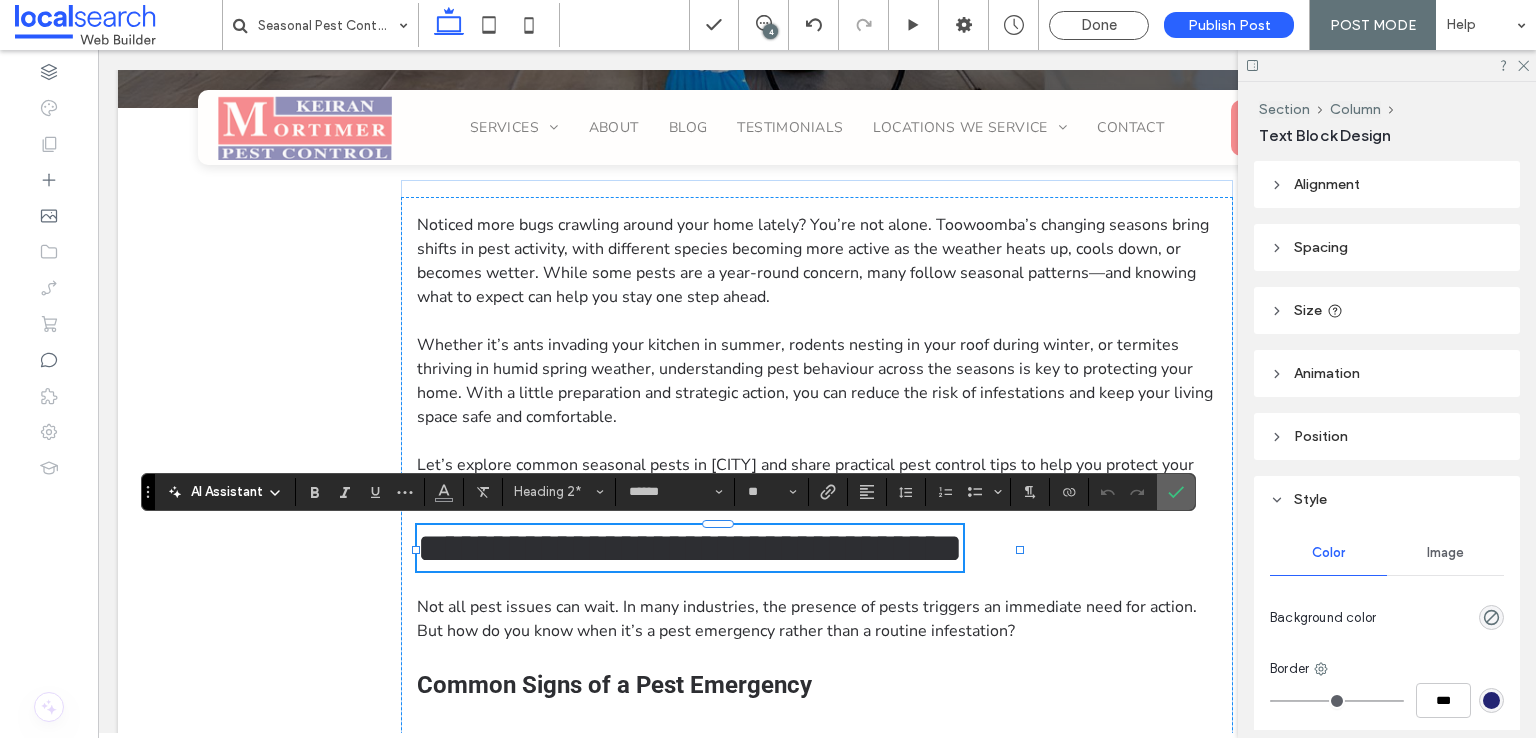 drag, startPoint x: 1179, startPoint y: 491, endPoint x: 1030, endPoint y: 462, distance: 151.79591 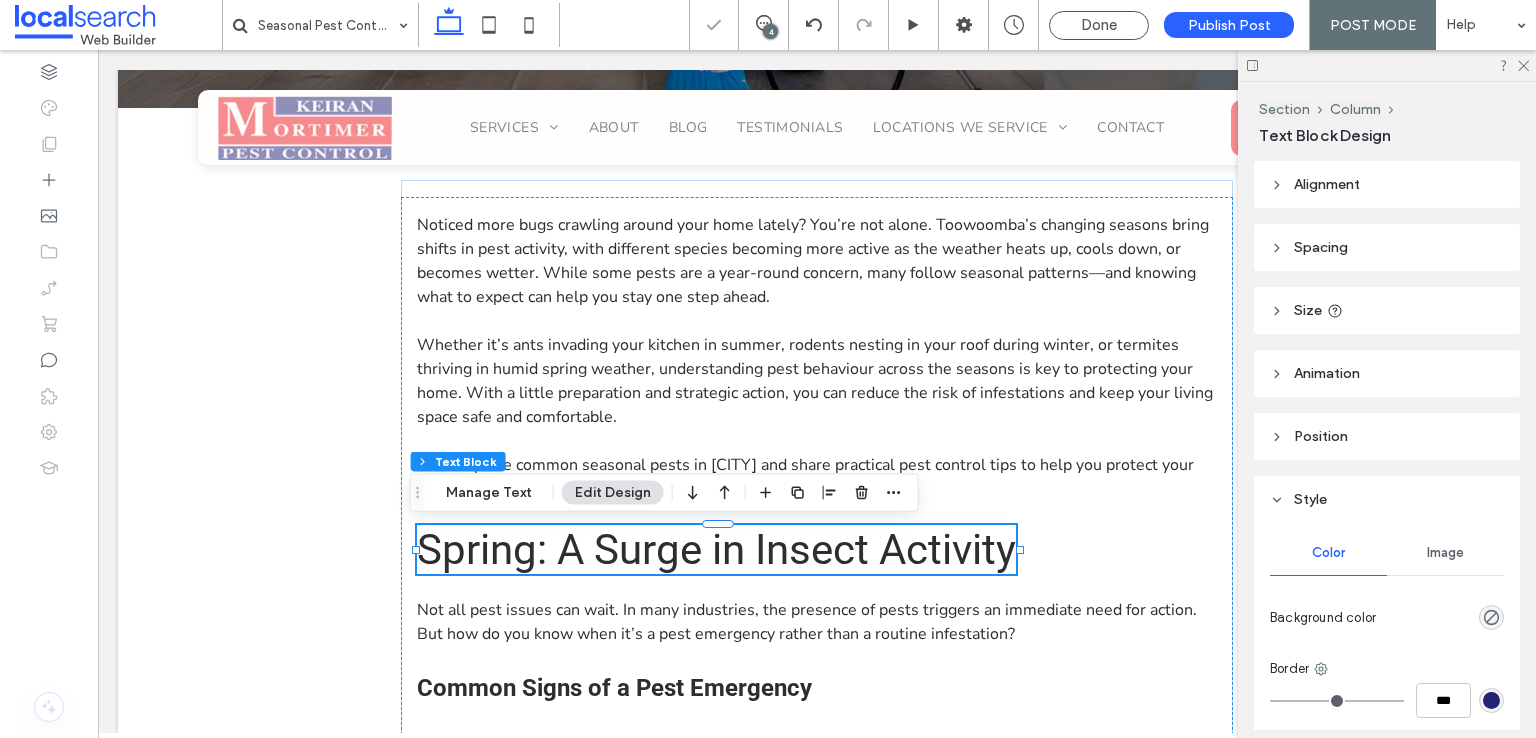 click on "Spring: A Surge in Insect Activity" at bounding box center (716, 549) 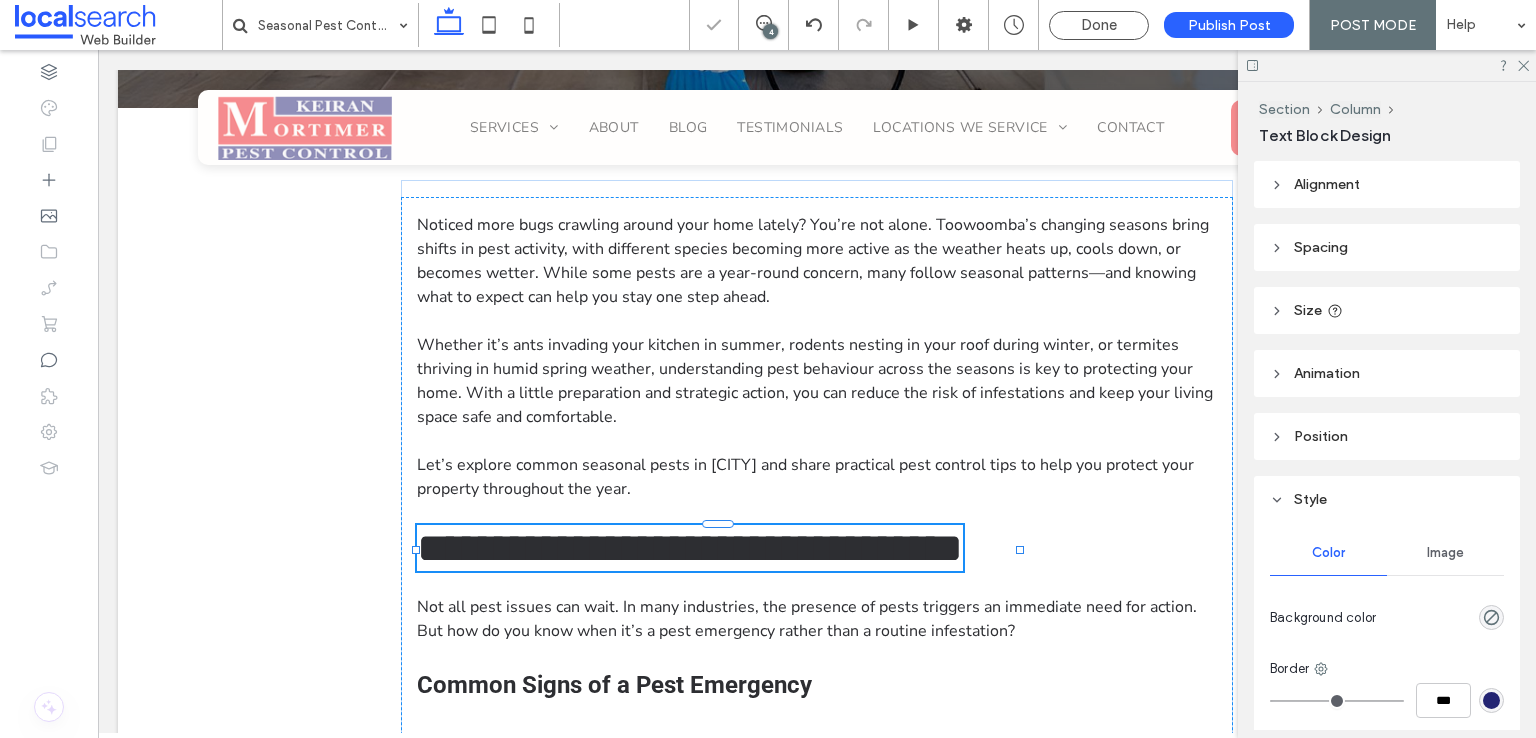 type on "******" 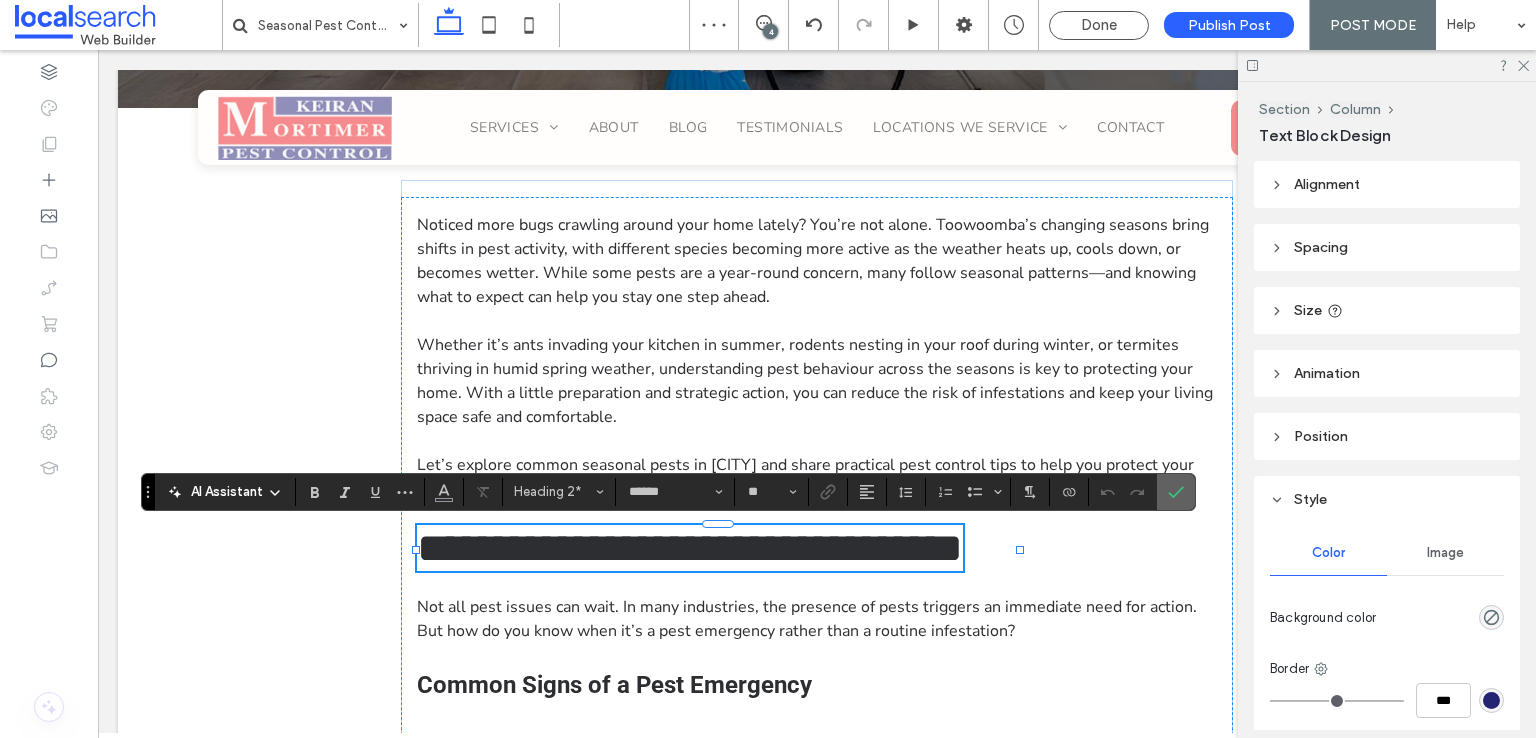 click 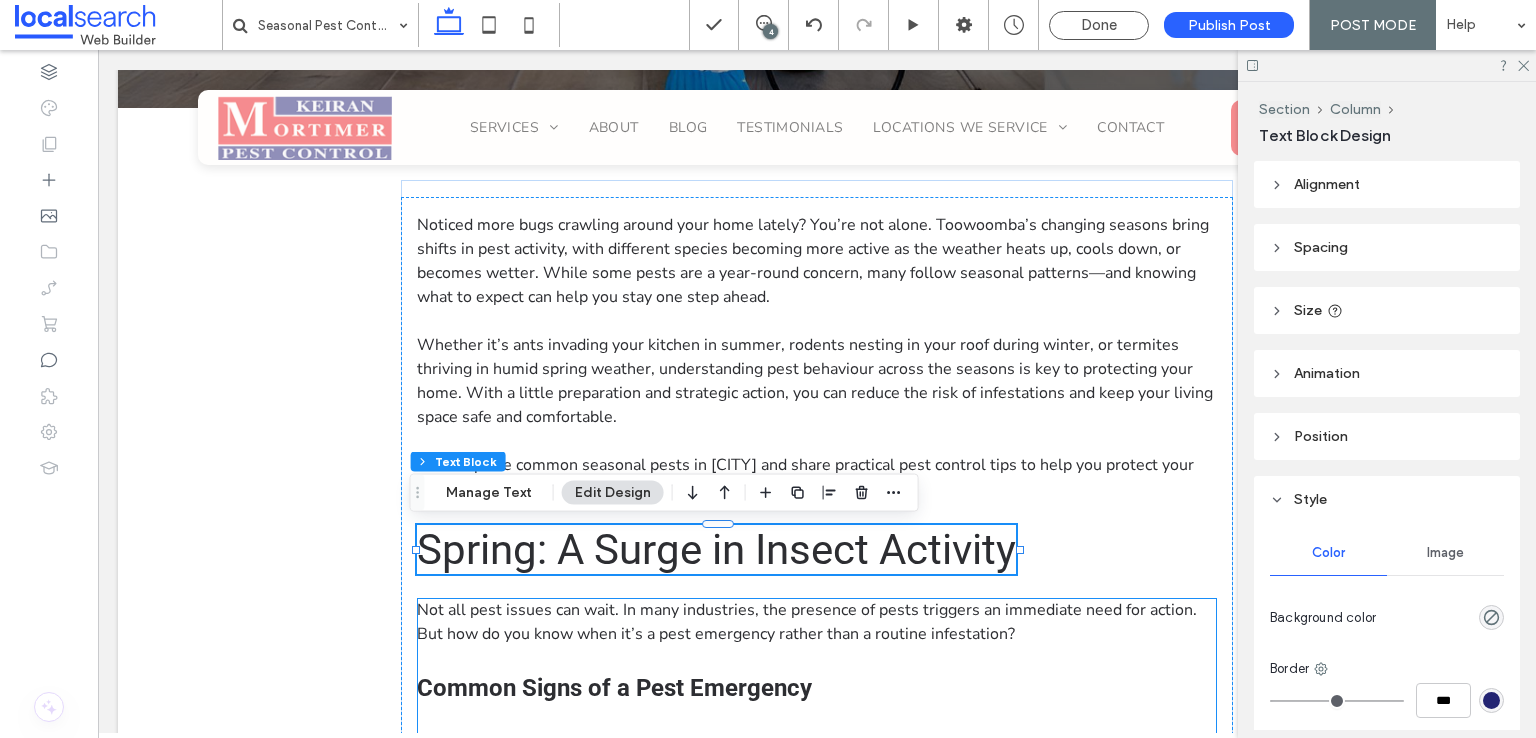 click on "Common Signs of a Pest Emergency" at bounding box center (614, 688) 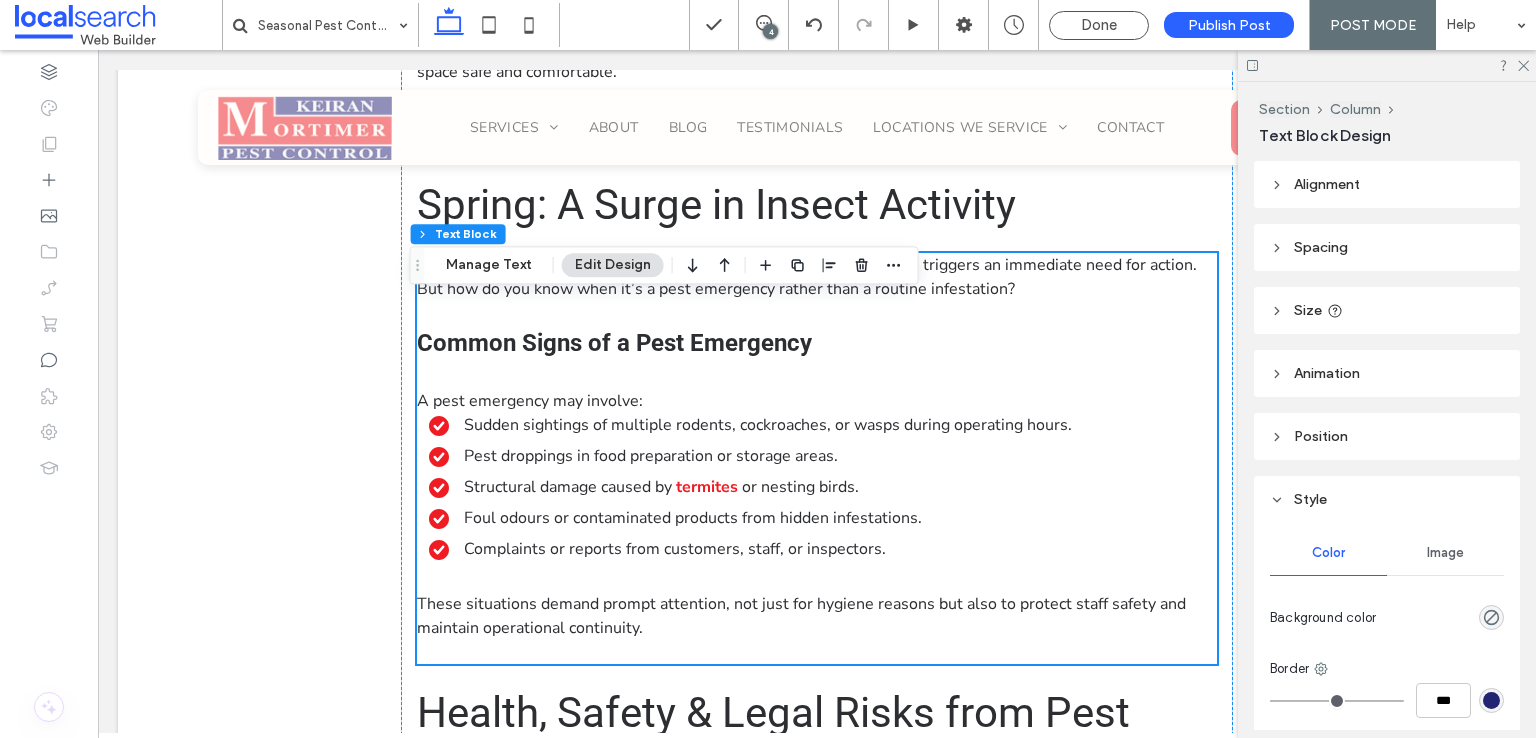 scroll, scrollTop: 1000, scrollLeft: 0, axis: vertical 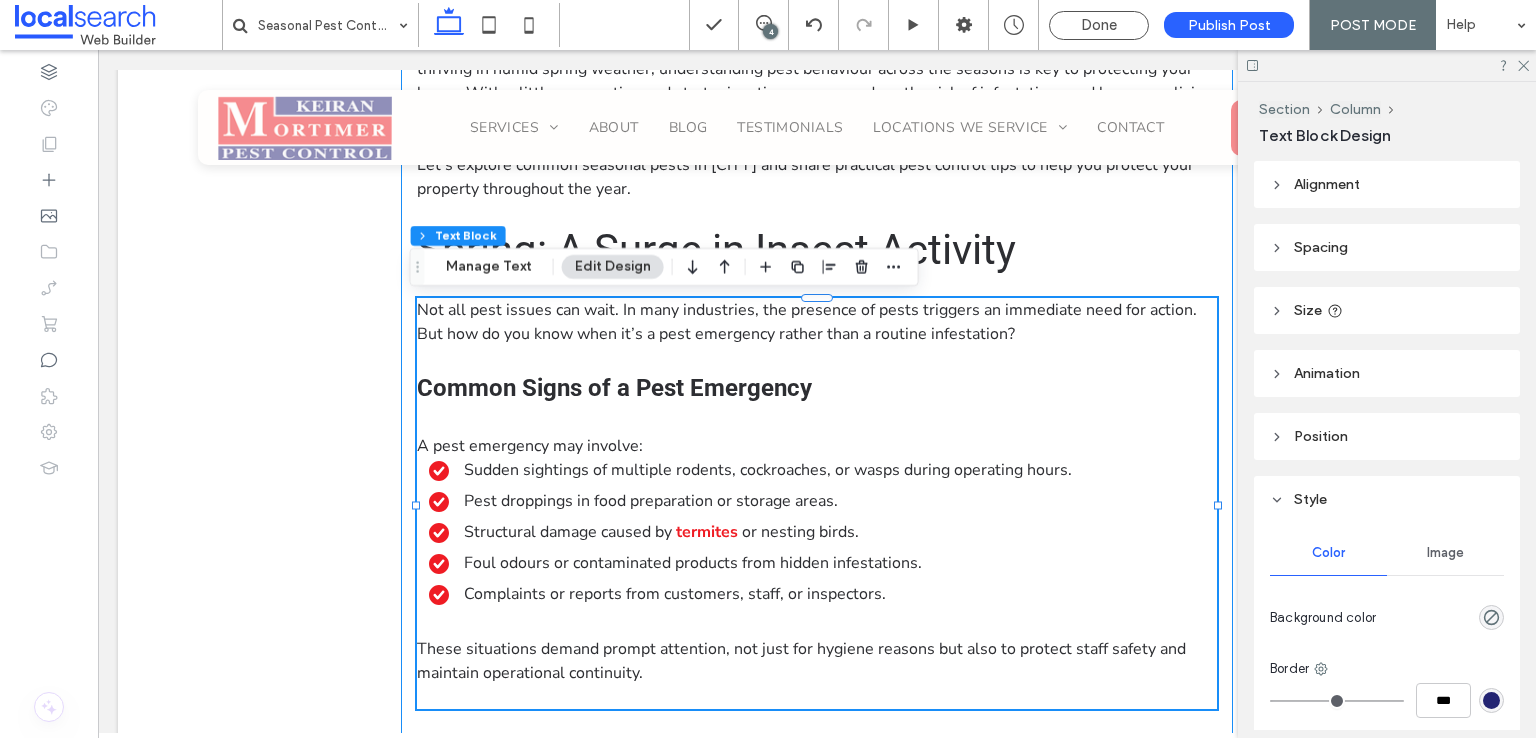 click on "Noticed more bugs crawling around your home lately? You’re not alone. Toowoomba’s changing seasons bring shifts in pest activity, with different species becoming more active as the weather heats up, cools down, or becomes wetter. While some pests are a year-round concern, many follow seasonal patterns—and knowing what to expect can help you stay one step ahead. Whether it’s ants invading your kitchen in summer, rodents nesting in your roof during winter, or termites thriving in humid spring weather, understanding pest behaviour across the seasons is key to protecting your home. With a little preparation and strategic action, you can reduce the risk of infestations and keep your living space safe and comfortable. Let’s explore common seasonal pests in Toowoomba and share practical pest control tips to help you protect your property throughout the year. ﻿
Spring: A Surge in Insect Activity
Common Signs of a Pest Emergency
A pest emergency may involve:
termites" at bounding box center (817, 2116) 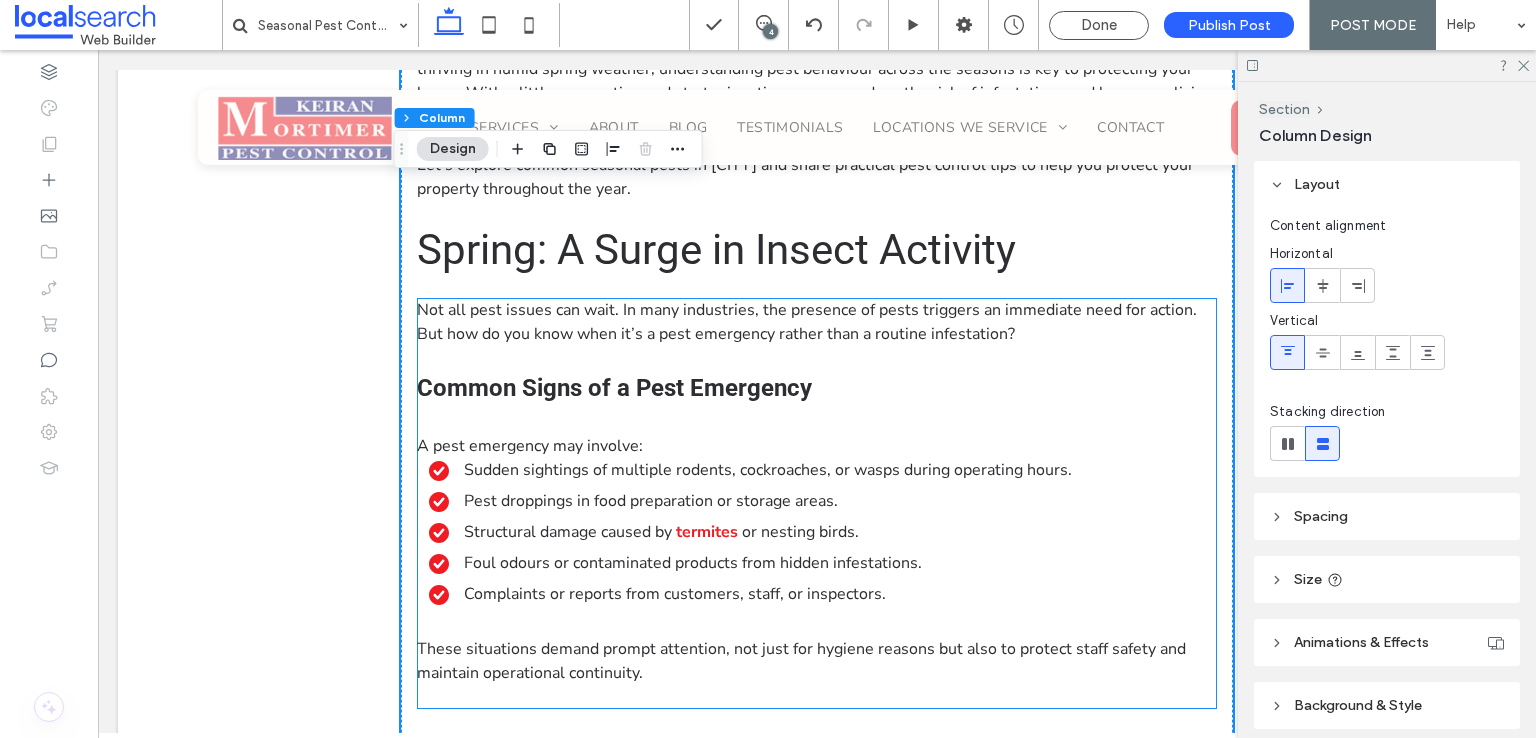 click on "Not all pest issues can wait. In many industries, the presence of pests triggers an immediate need for action. But how do you know when it’s a pest emergency rather than a routine infestation?" at bounding box center (807, 322) 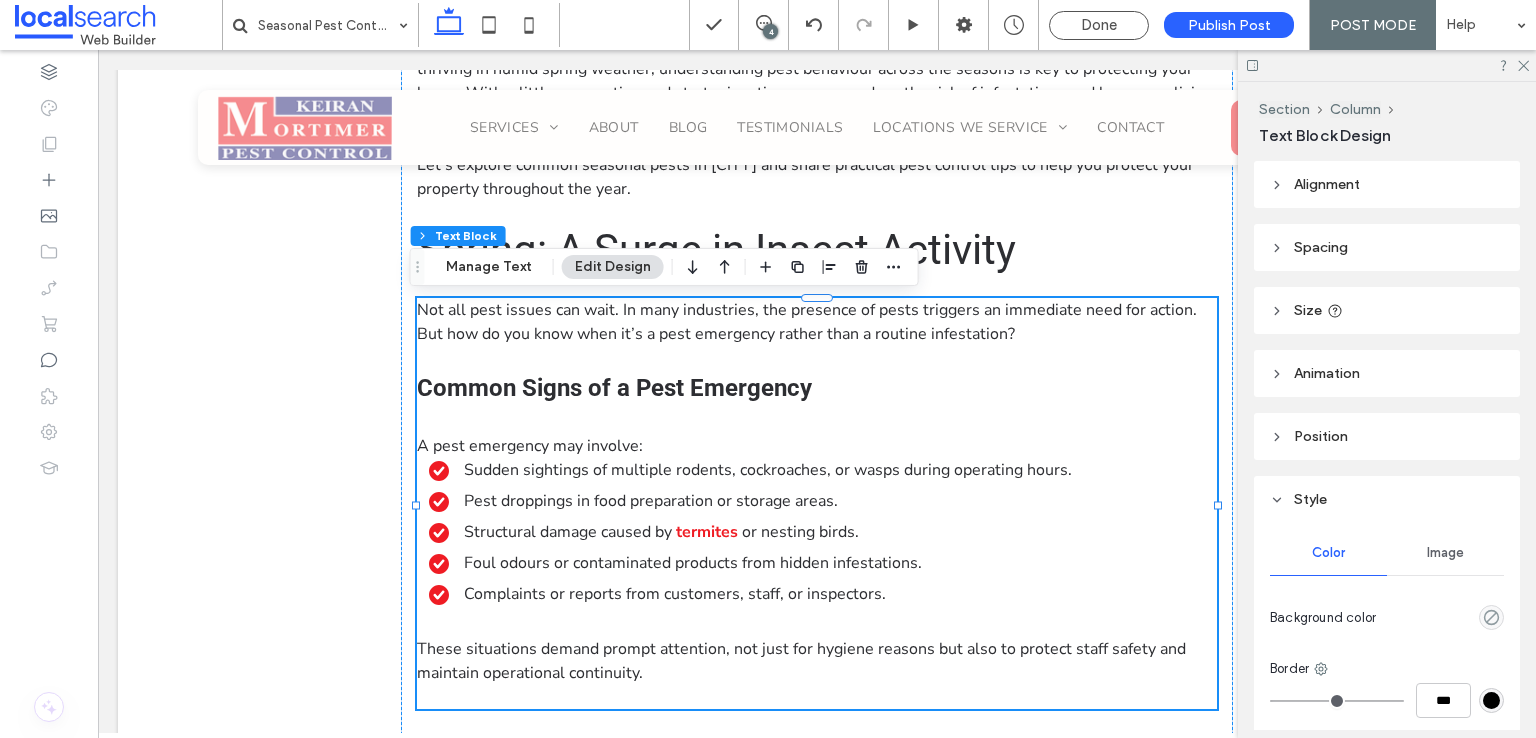 click on "Not all pest issues can wait. In many industries, the presence of pests triggers an immediate need for action. But how do you know when it’s a pest emergency rather than a routine infestation? Common Signs of a Pest Emergency
A pest emergency may involve:   Sudden sightings of multiple rodents, cockroaches, or wasps during operating hours. Pest droppings in food preparation or storage areas. Structural damage caused by
termites   or nesting birds. Foul odours or contaminated products from hidden infestations. Complaints or reports from customers, staff, or inspectors.
These situations demand prompt attention, not just for hygiene reasons but also to protect staff safety and maintain operational continuity." at bounding box center [817, 503] 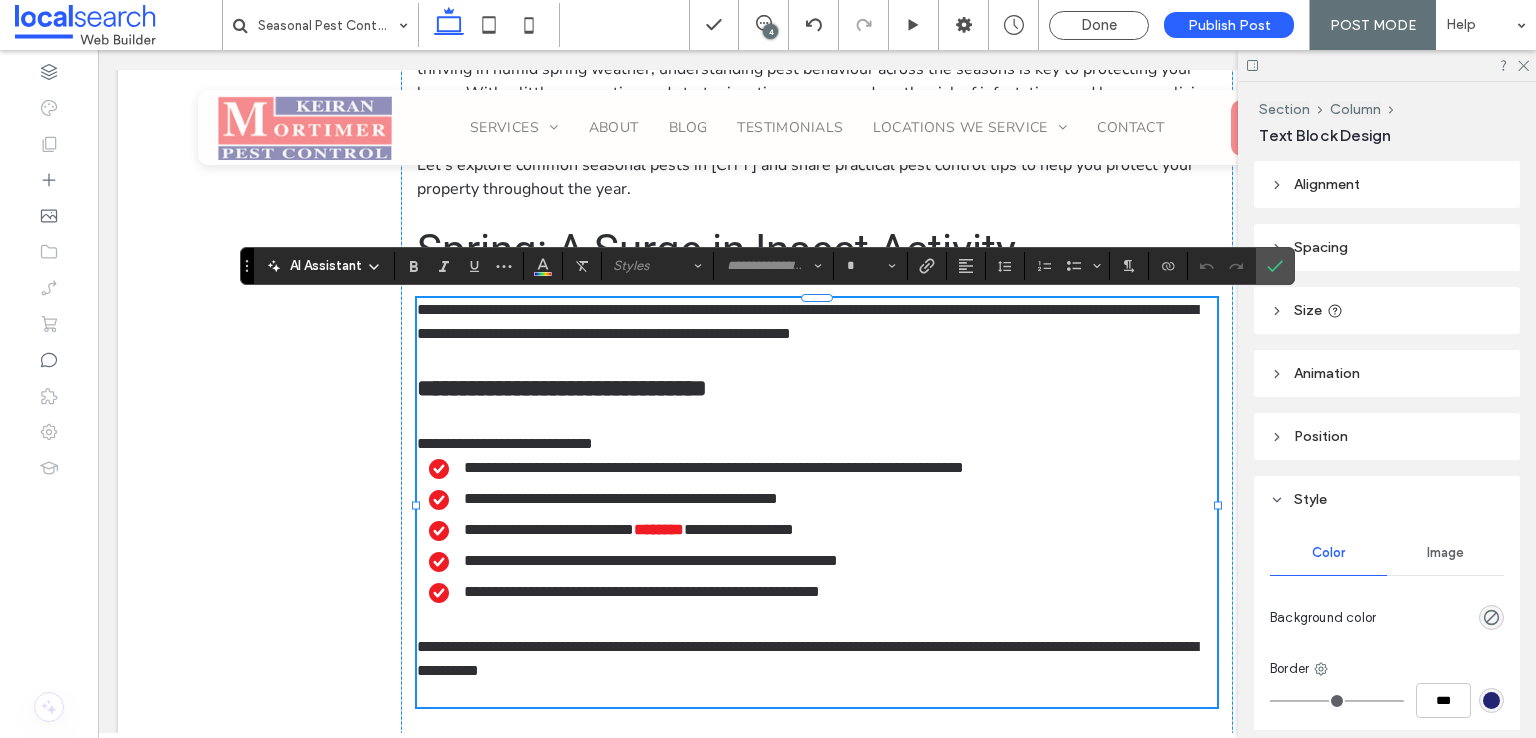 scroll, scrollTop: 0, scrollLeft: 0, axis: both 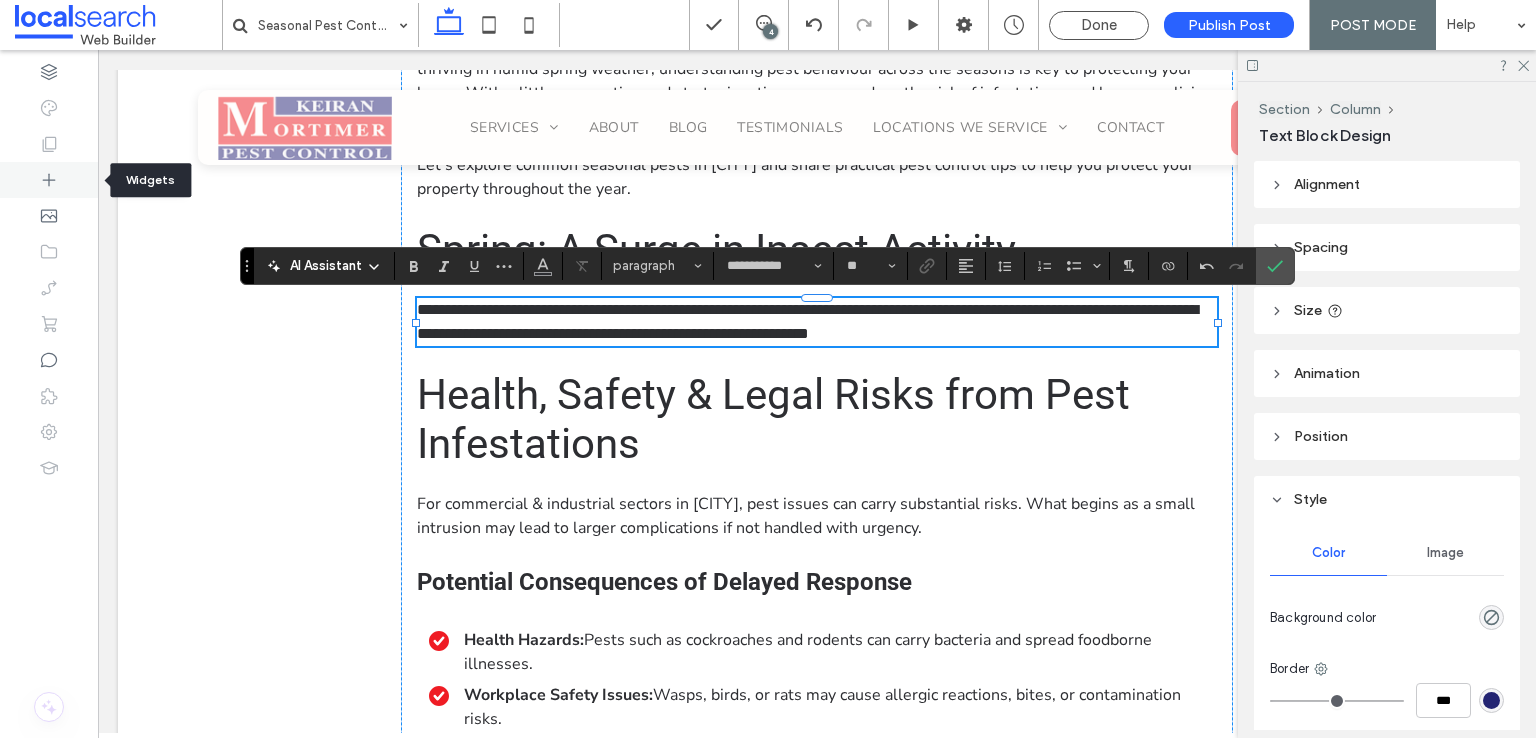 click at bounding box center (49, 180) 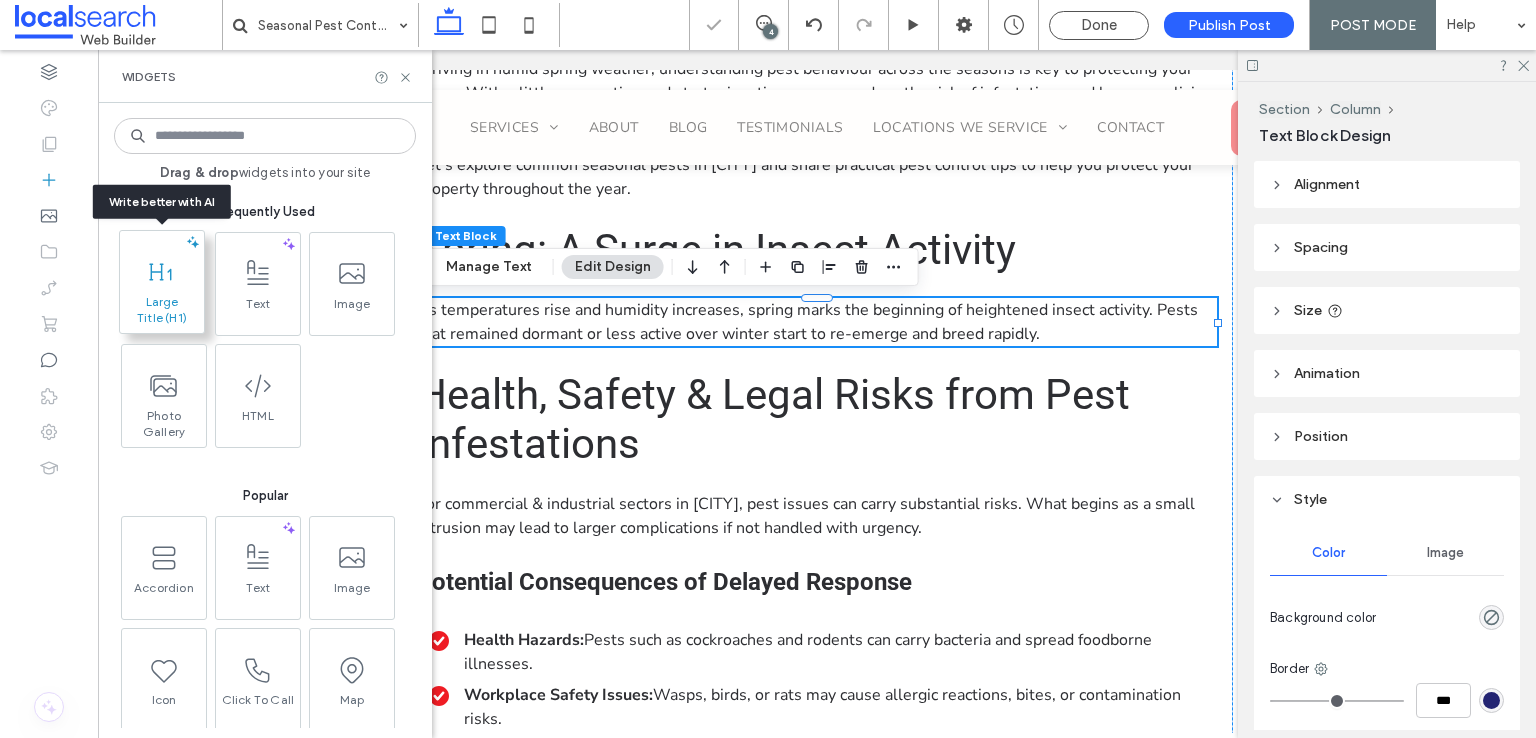 click 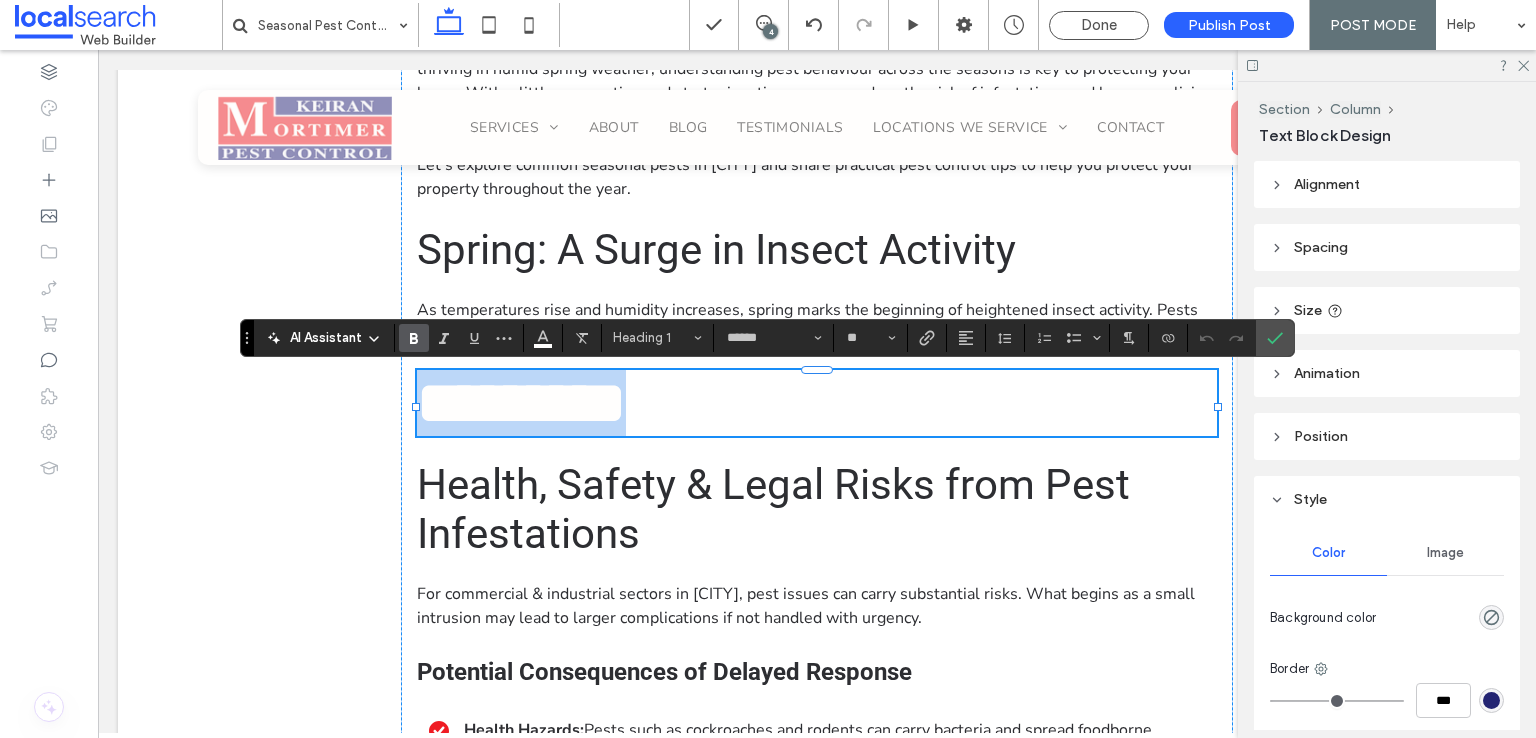 click on "*********" at bounding box center (521, 403) 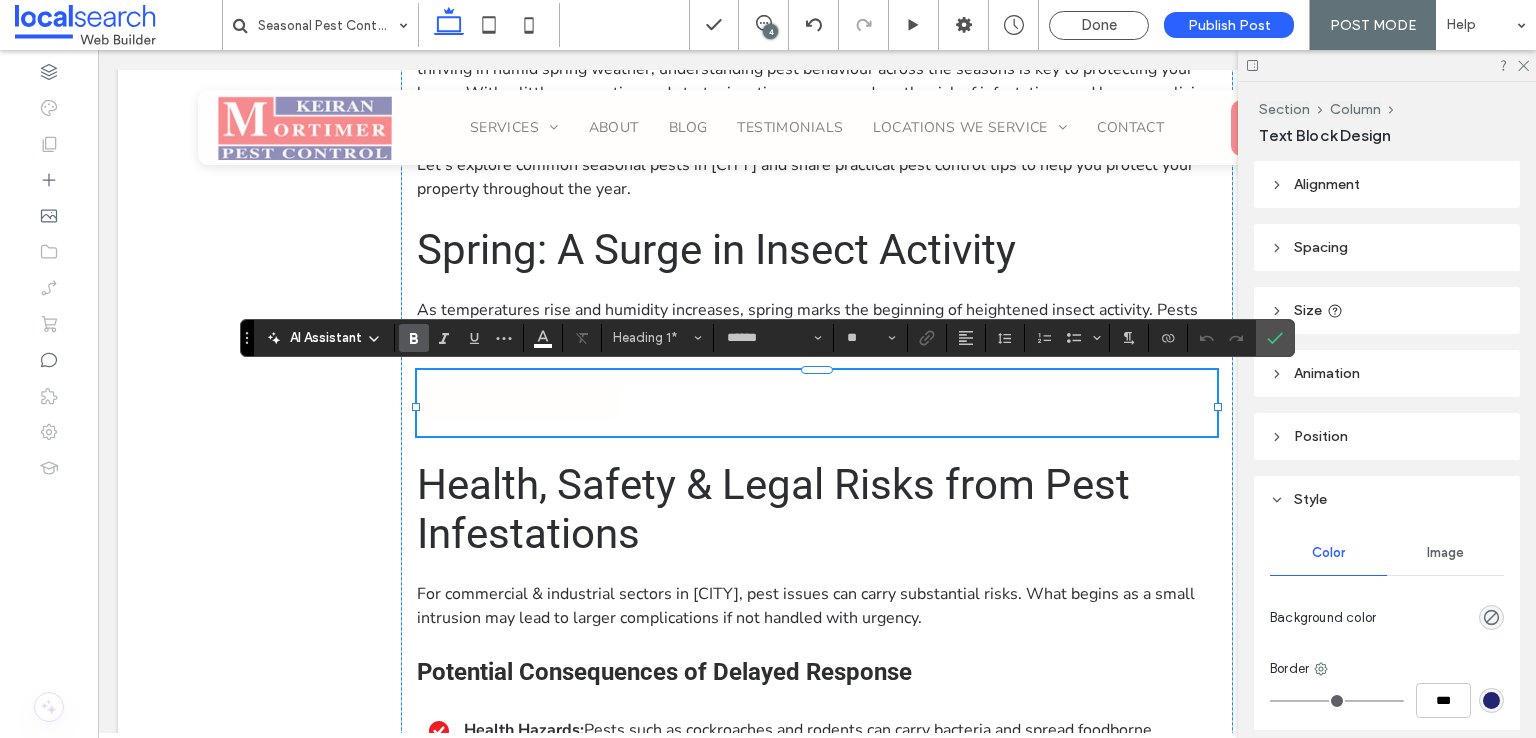 click on "*********" at bounding box center (521, 403) 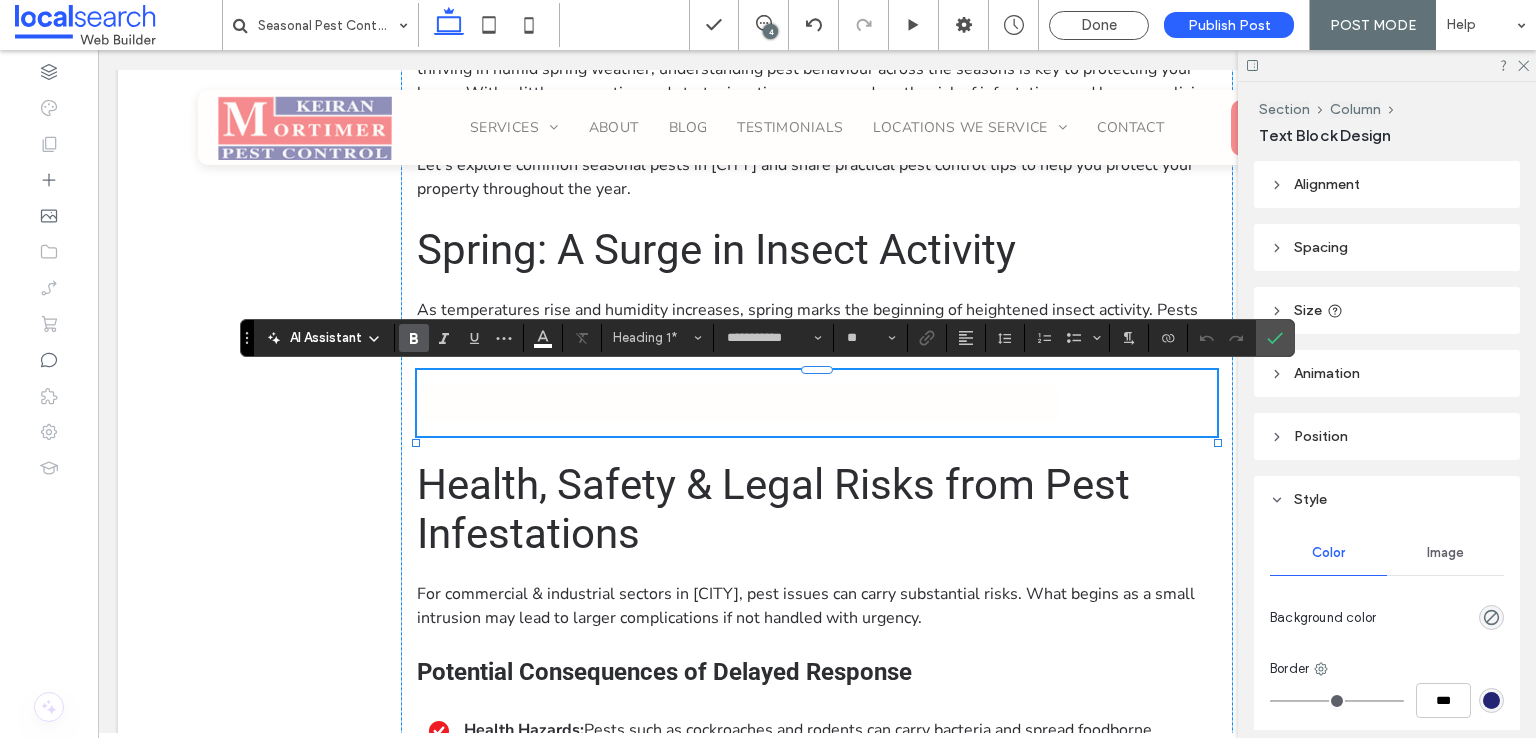 scroll, scrollTop: 0, scrollLeft: 0, axis: both 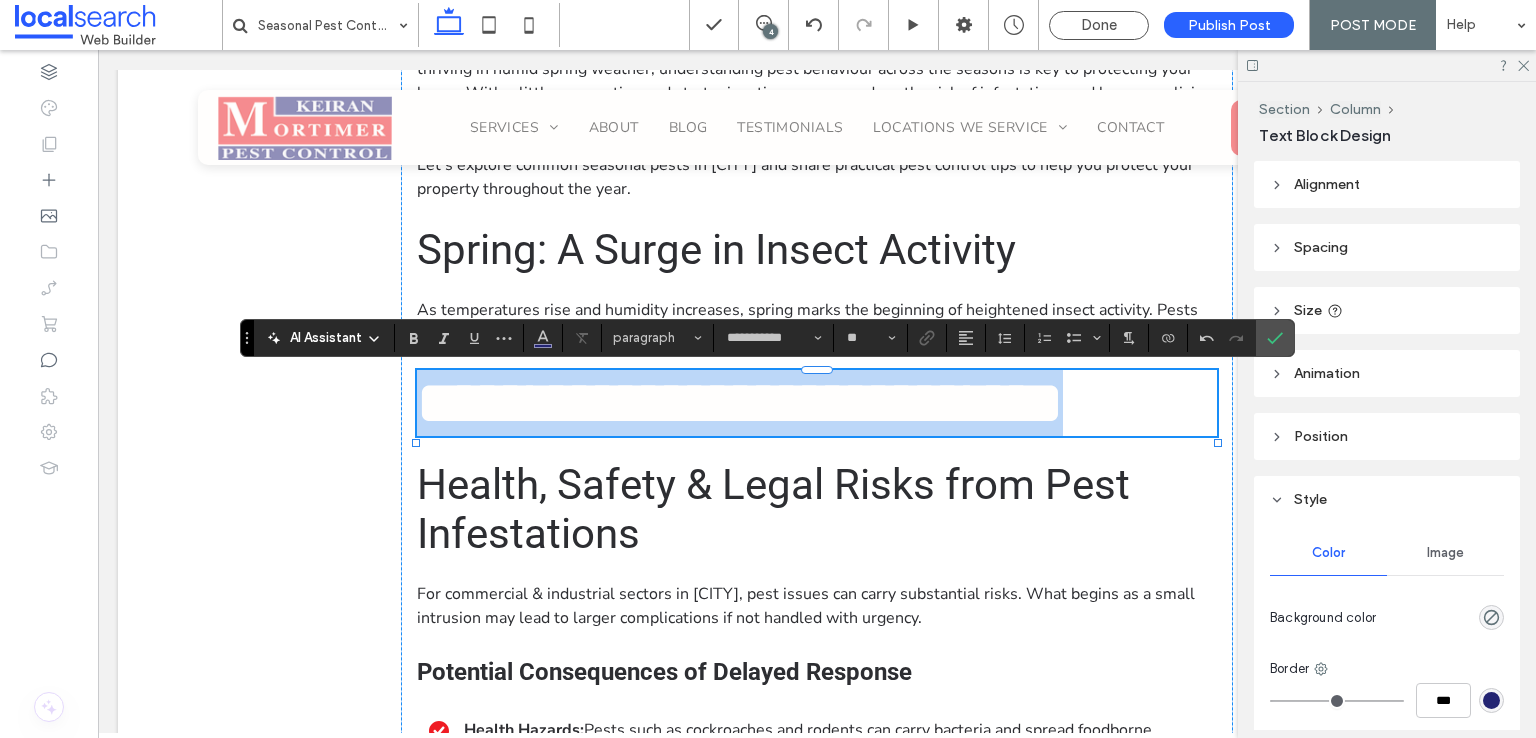 type on "******" 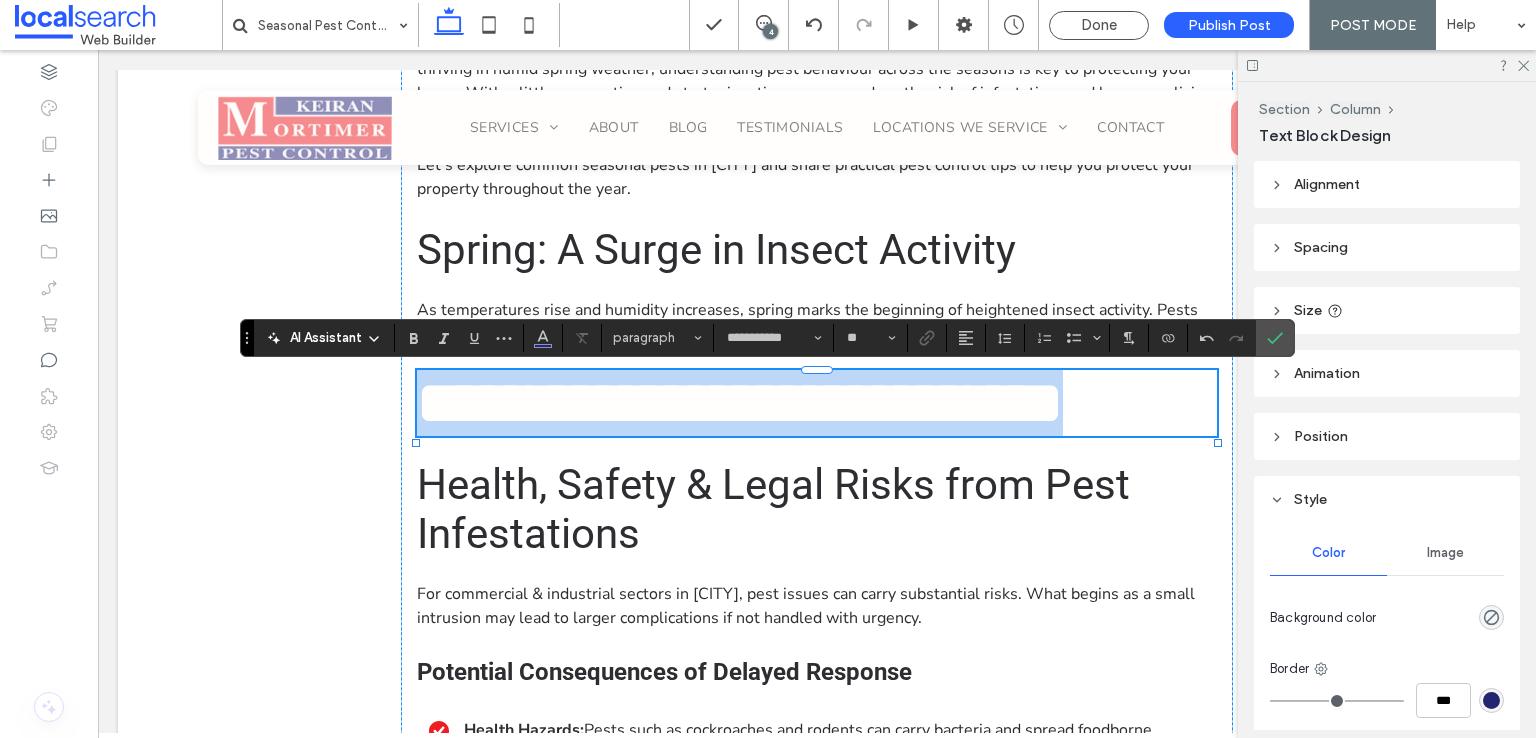 type on "**" 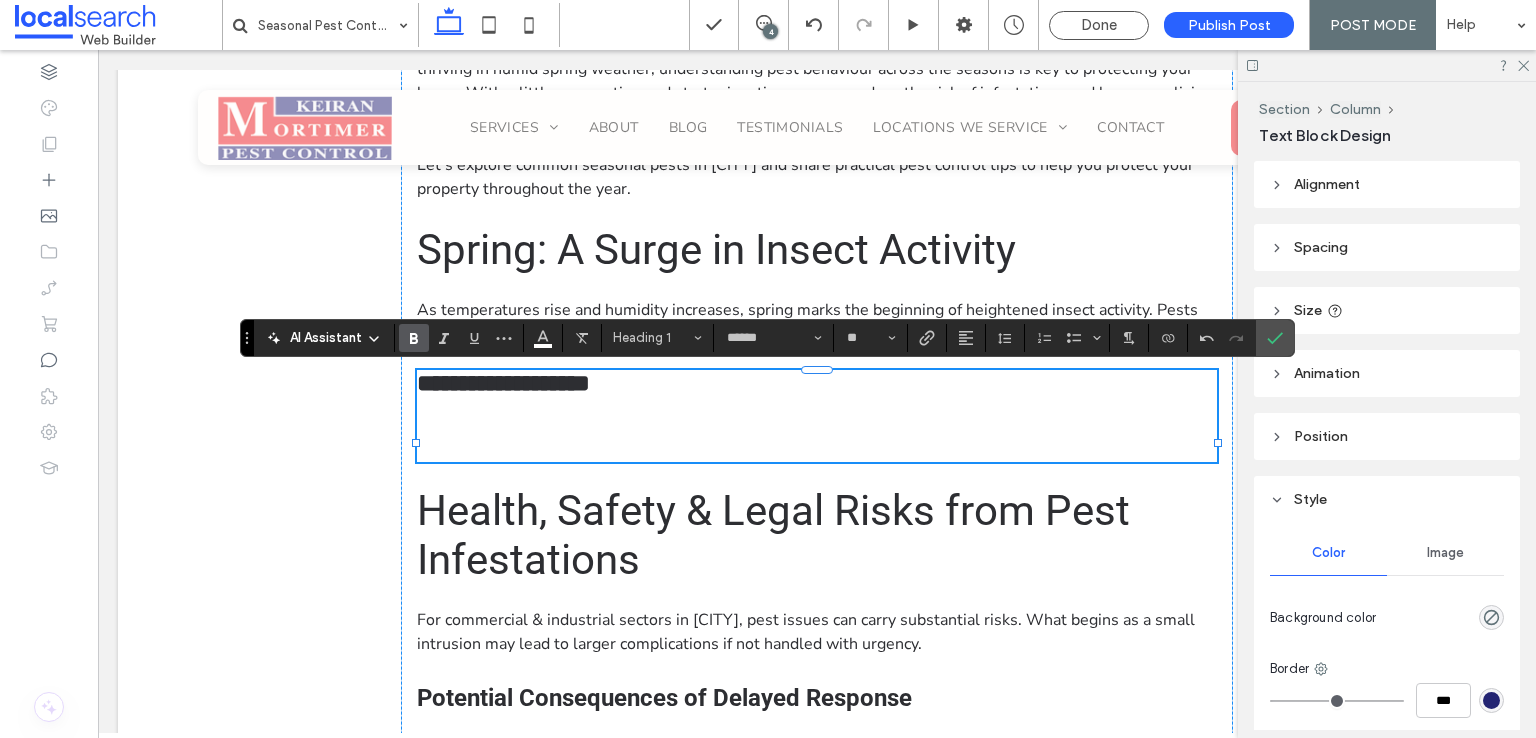 type on "**********" 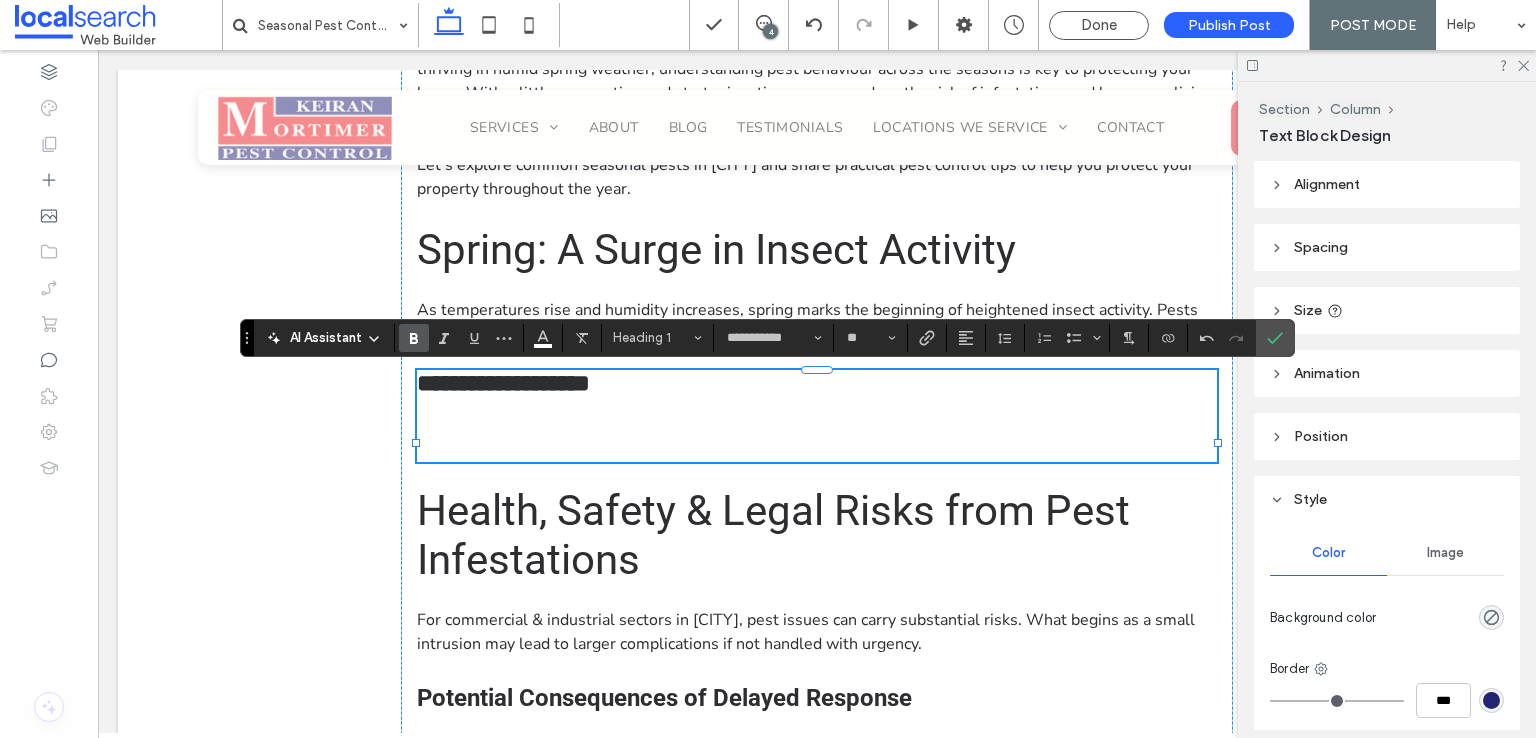 scroll, scrollTop: 0, scrollLeft: 0, axis: both 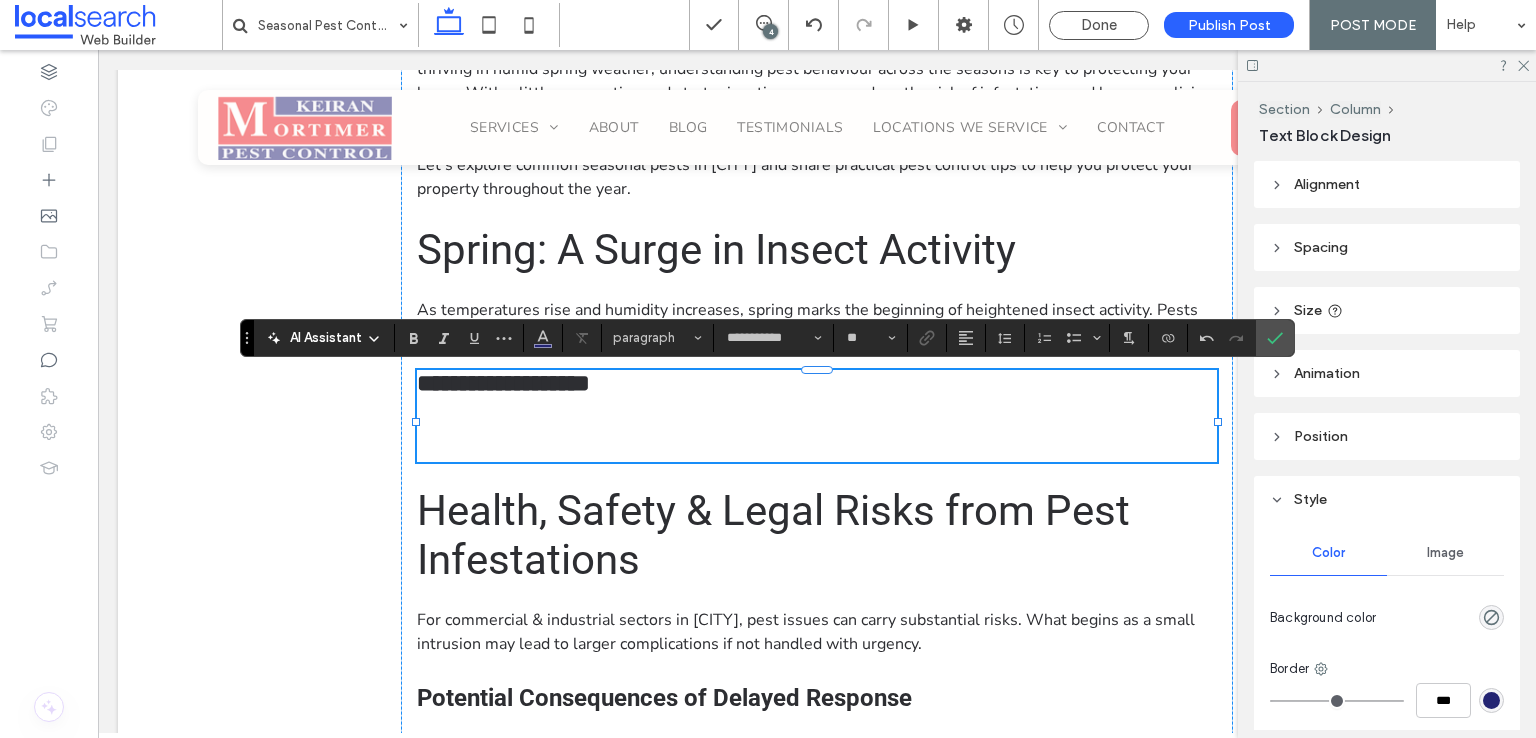 click at bounding box center (817, 429) 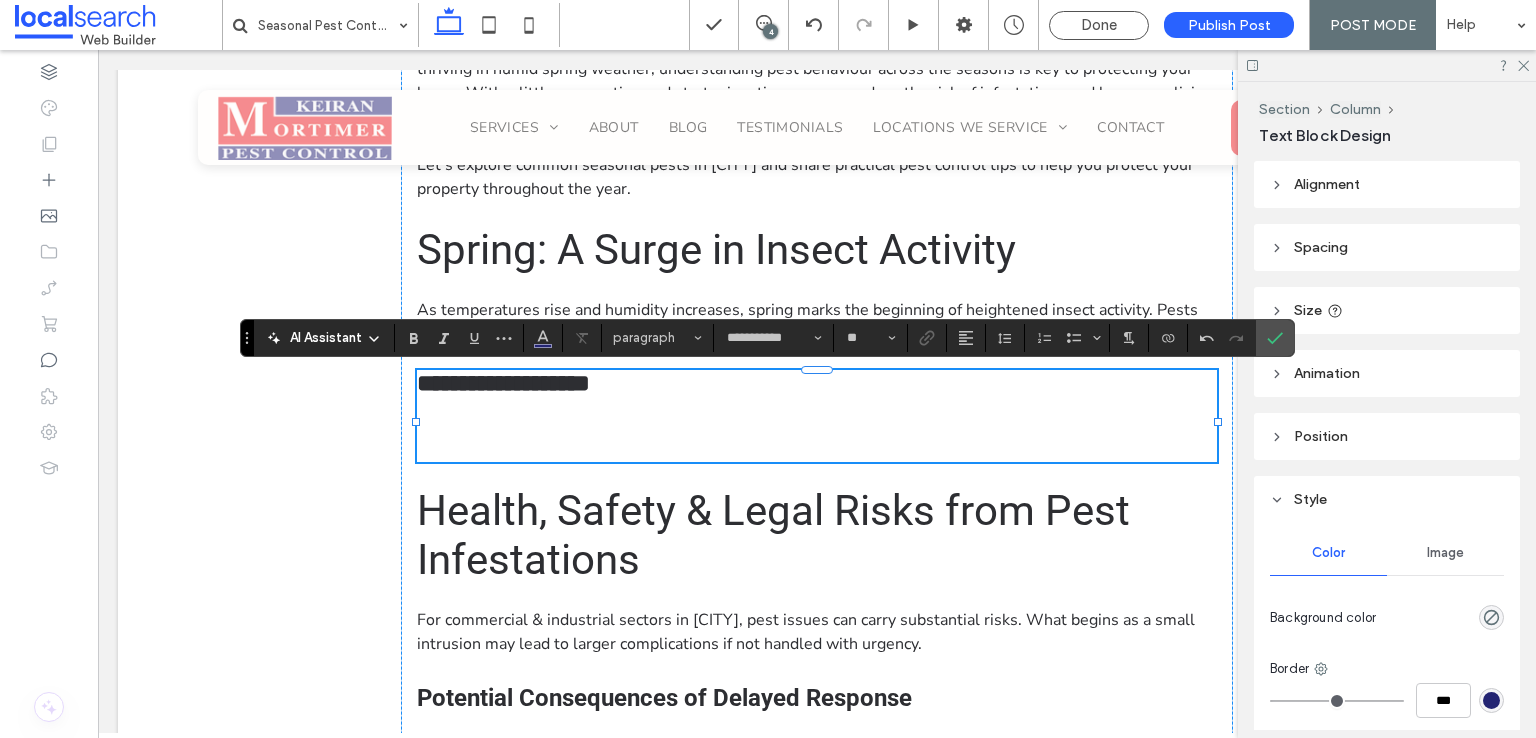 click at bounding box center [817, 429] 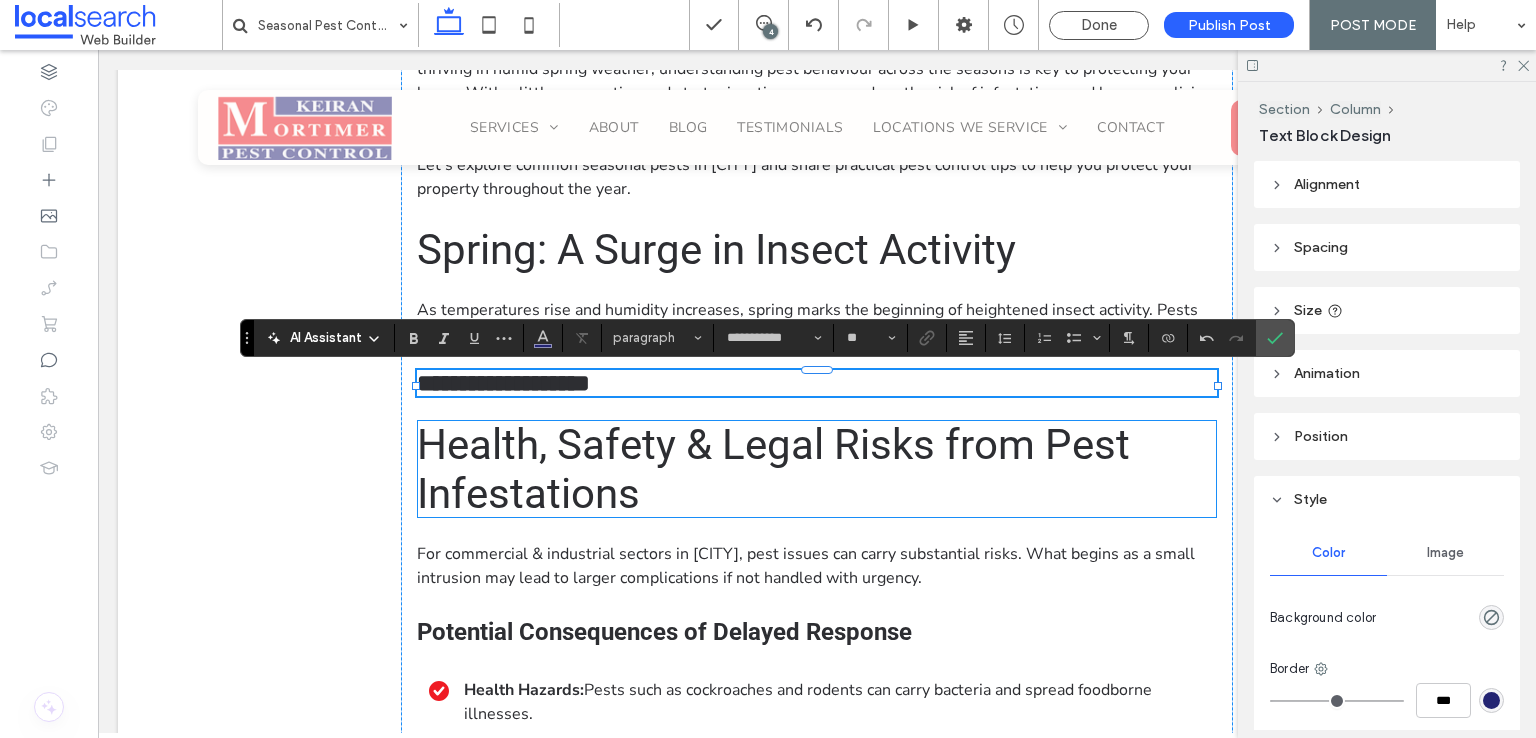 type on "******" 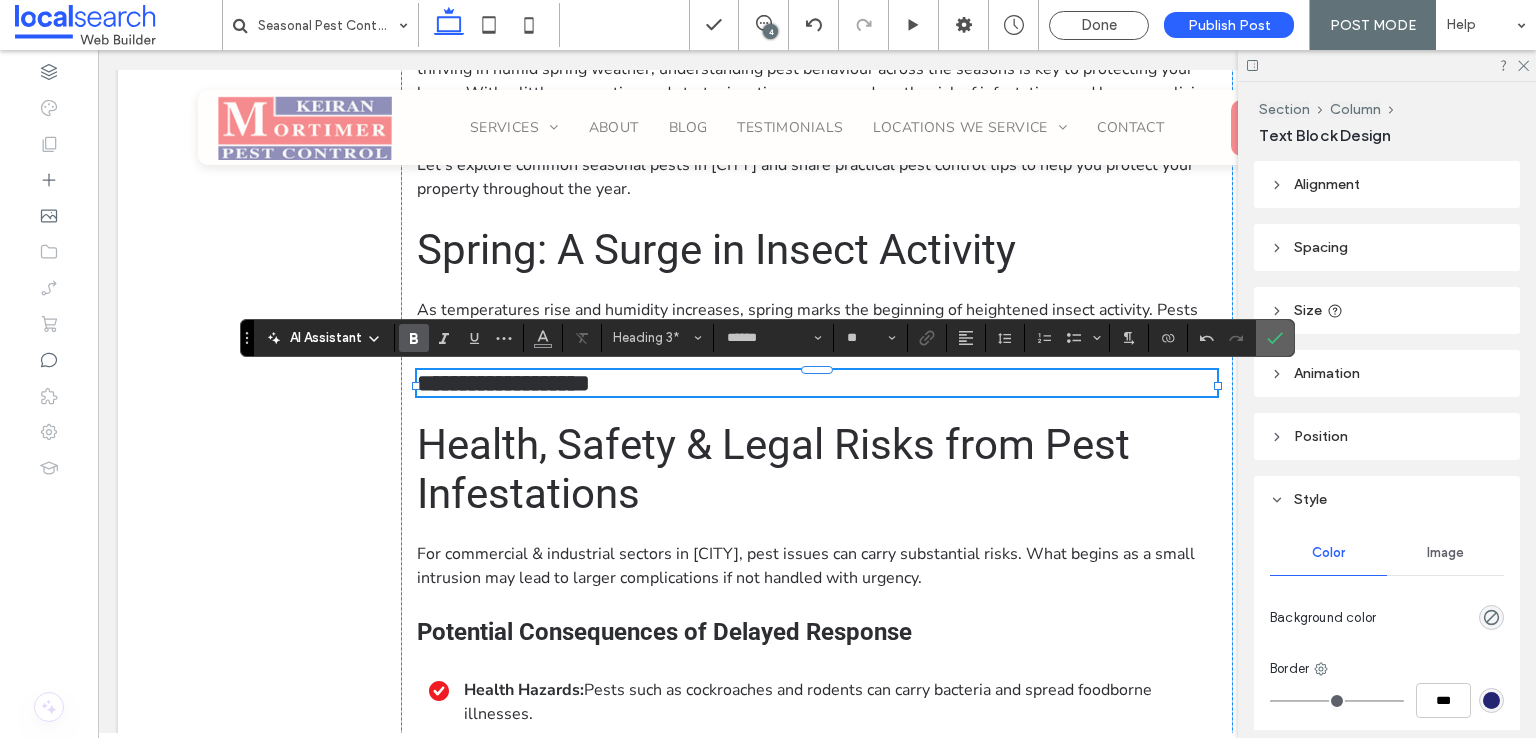 click 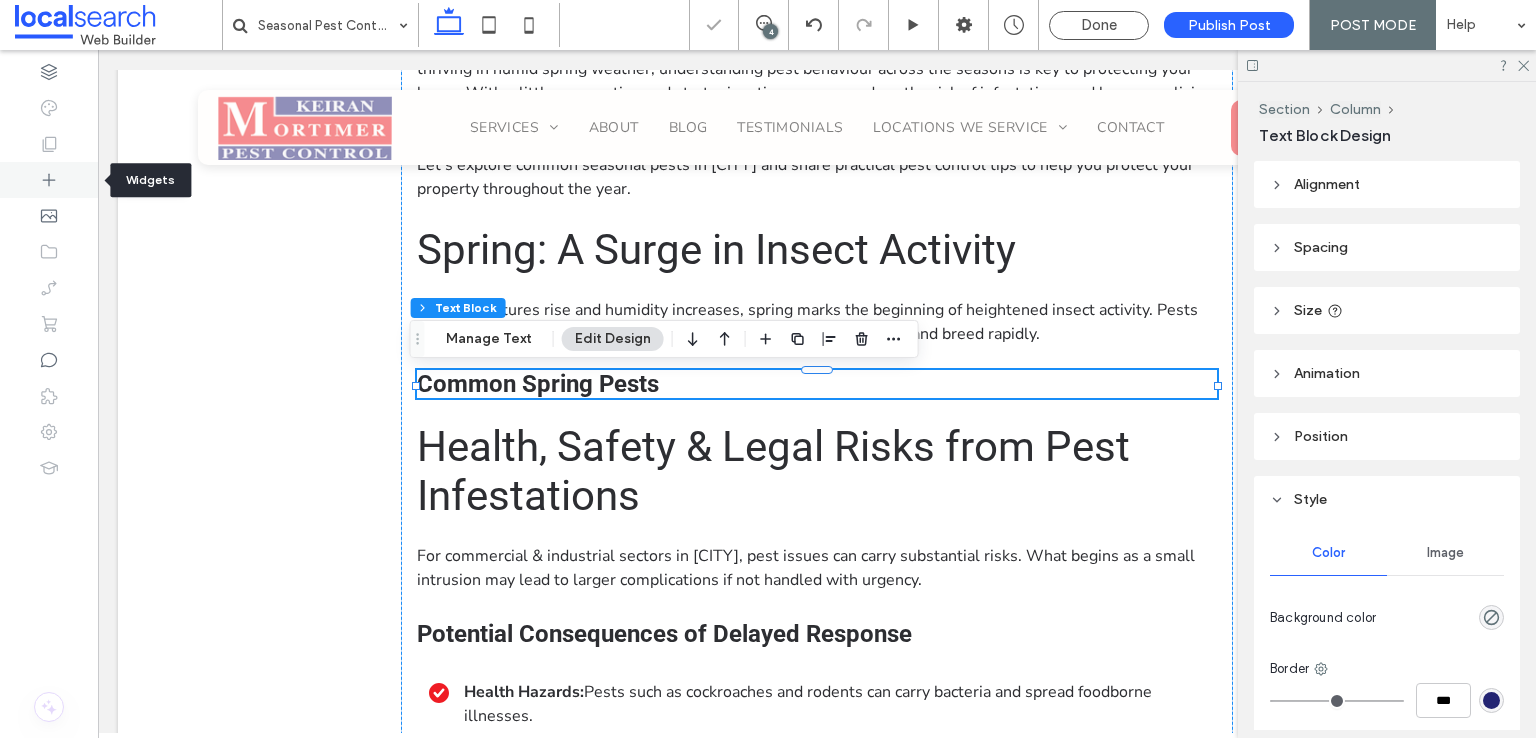 click 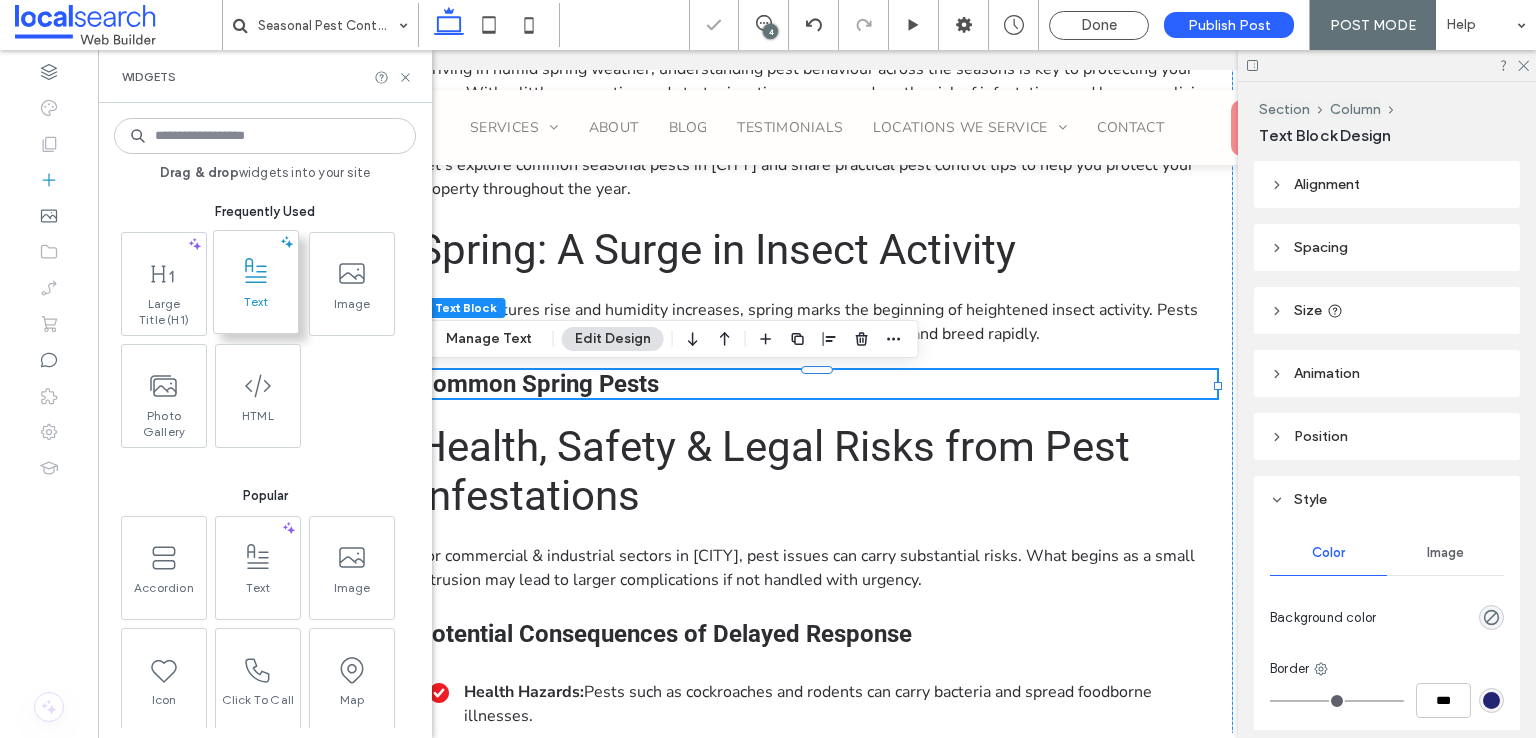 click on "Text" at bounding box center (256, 308) 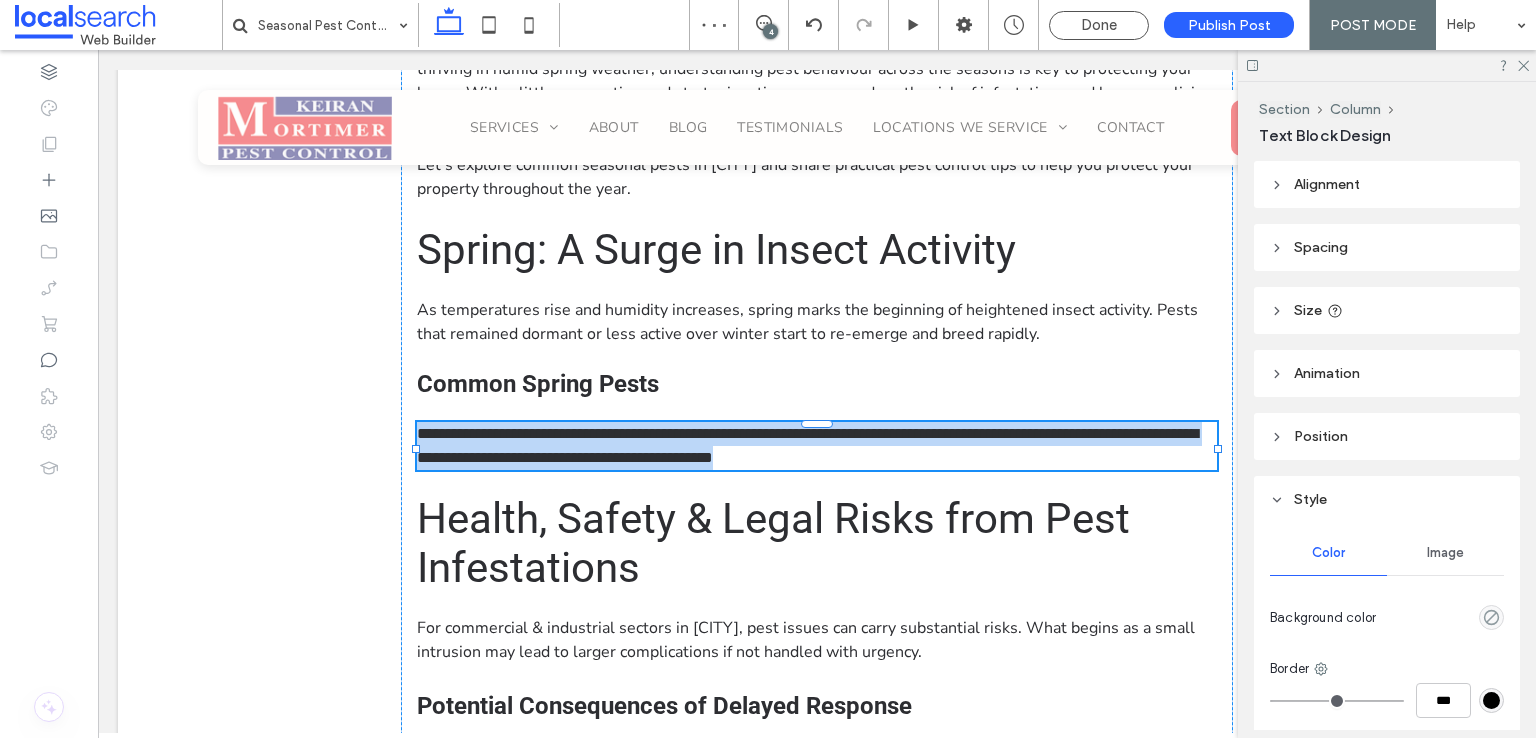type on "**********" 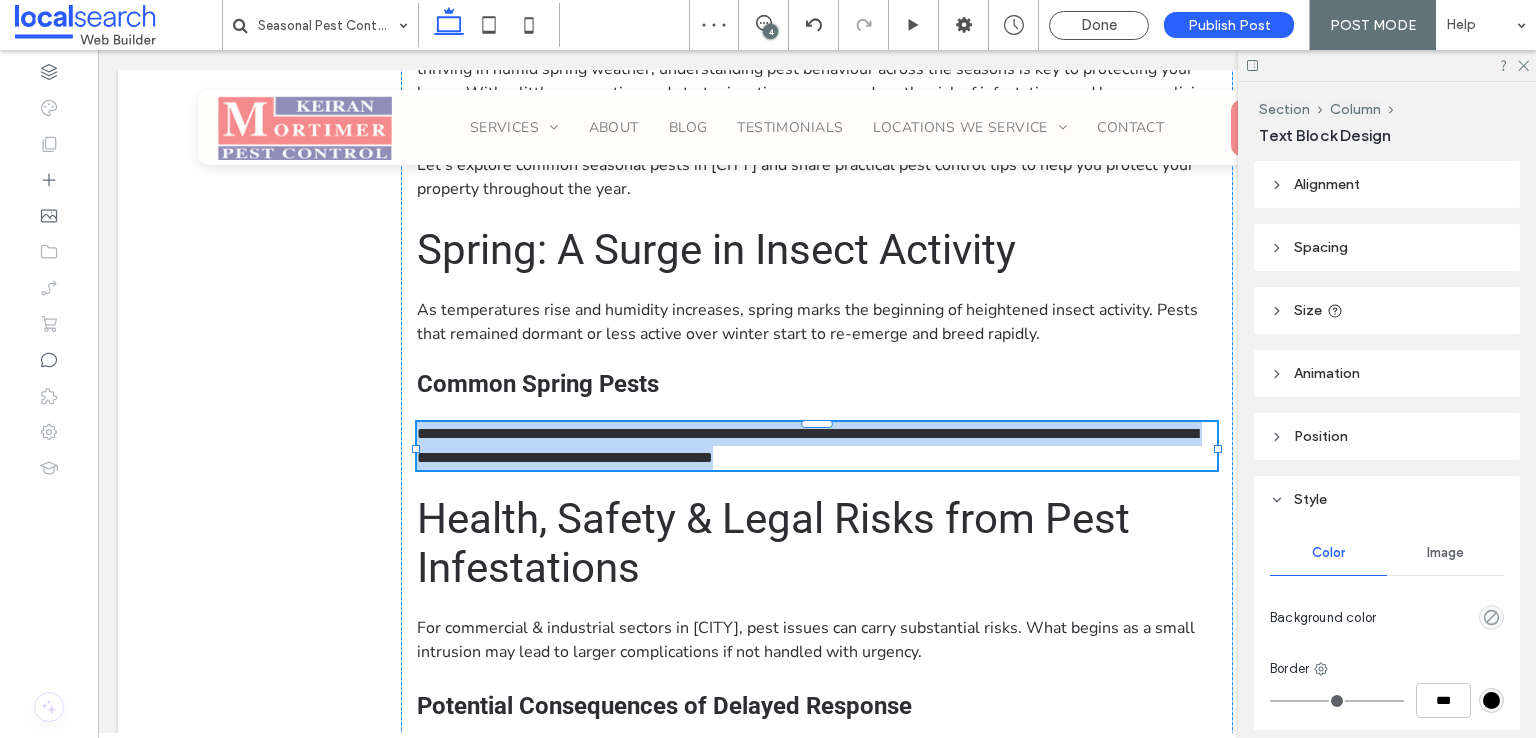 type on "**" 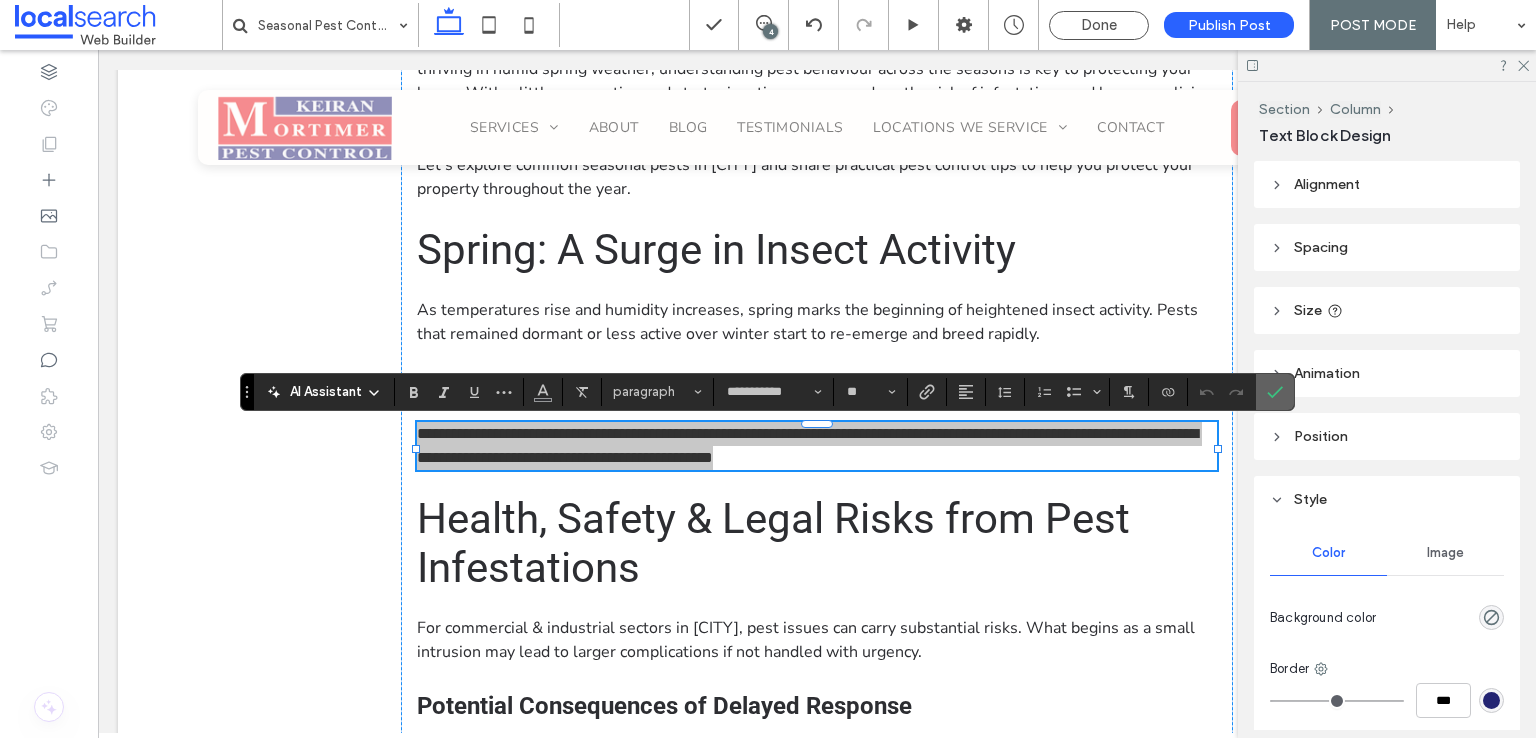 click at bounding box center (1275, 392) 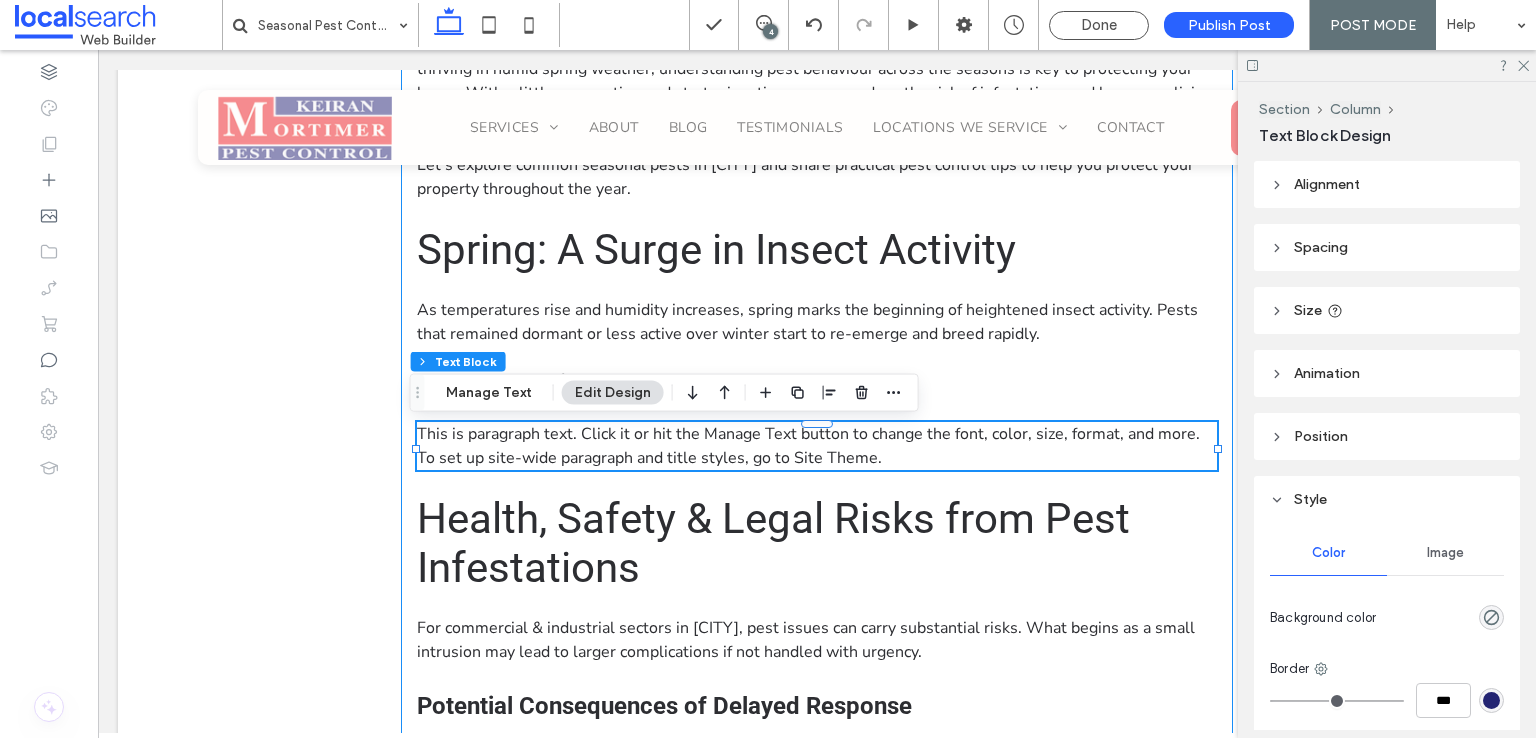 click on "Noticed more bugs crawling around your home lately? You’re not alone. Toowoomba’s changing seasons bring shifts in pest activity, with different species becoming more active as the weather heats up, cools down, or becomes wetter. While some pests are a year-round concern, many follow seasonal patterns—and knowing what to expect can help you stay one step ahead. Whether it’s ants invading your kitchen in summer, rodents nesting in your roof during winter, or termites thriving in humid spring weather, understanding pest behaviour across the seasons is key to protecting your home. With a little preparation and strategic action, you can reduce the risk of infestations and keep your living space safe and comfortable. Let’s explore common seasonal pests in Toowoomba and share practical pest control tips to help you protect your property throughout the year. ﻿
Spring: A Surge in Insect Activity" at bounding box center (817, 1996) 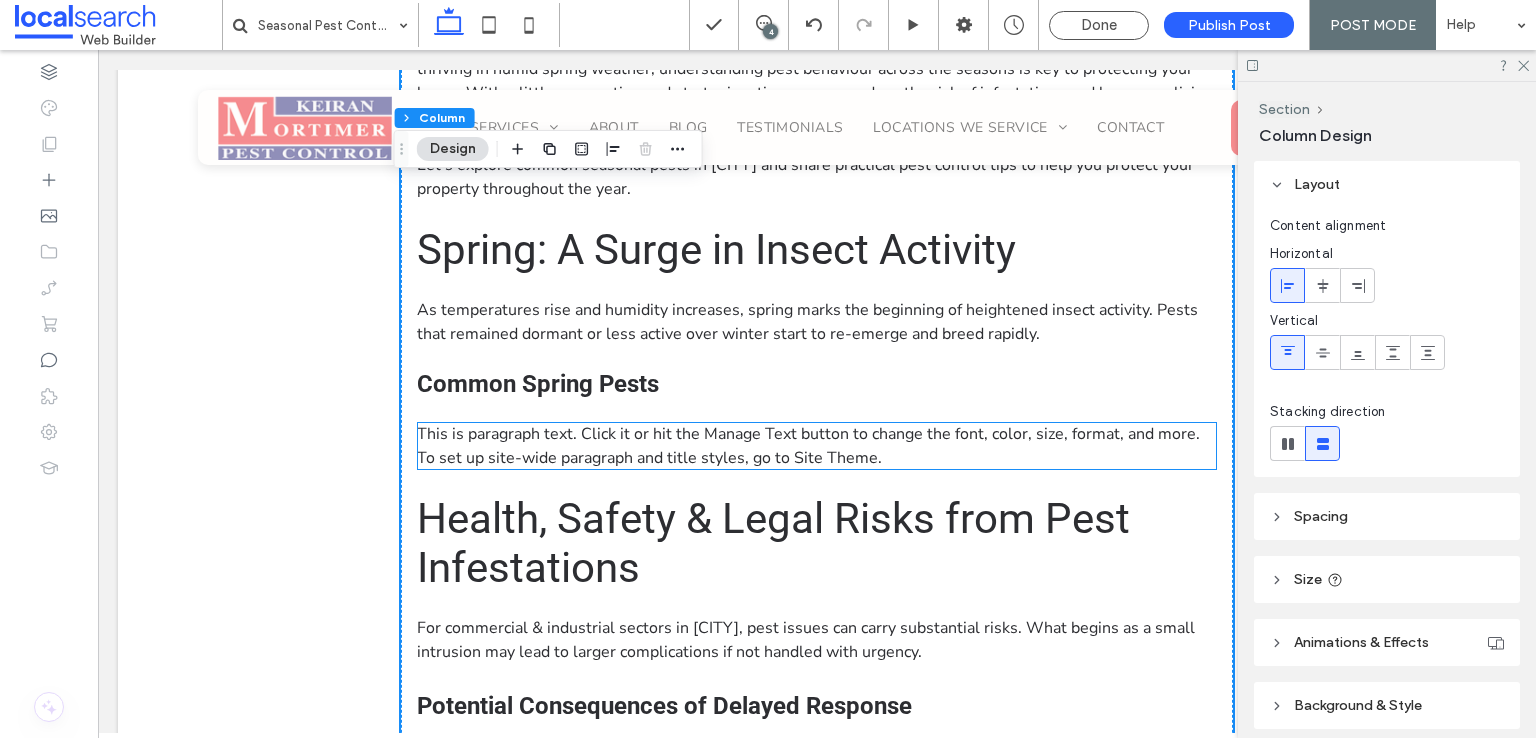 click on "This is paragraph text. Click it or hit the Manage Text button to change the font, color, size, format, and more. To set up site-wide paragraph and title styles, go to Site Theme." at bounding box center [808, 446] 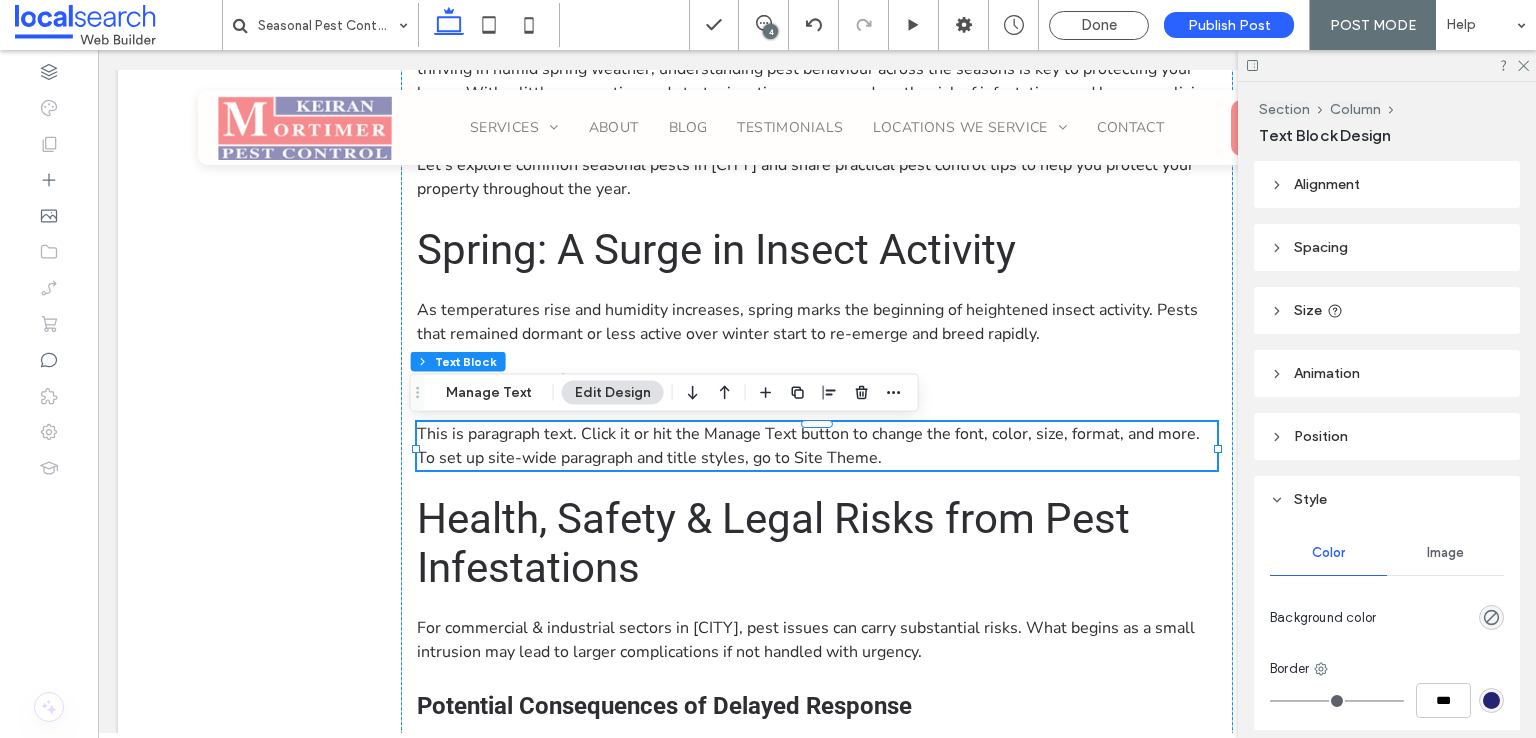 click on "This is paragraph text. Click it or hit the Manage Text button to change the font, color, size, format, and more. To set up site-wide paragraph and title styles, go to Site Theme." at bounding box center [817, 446] 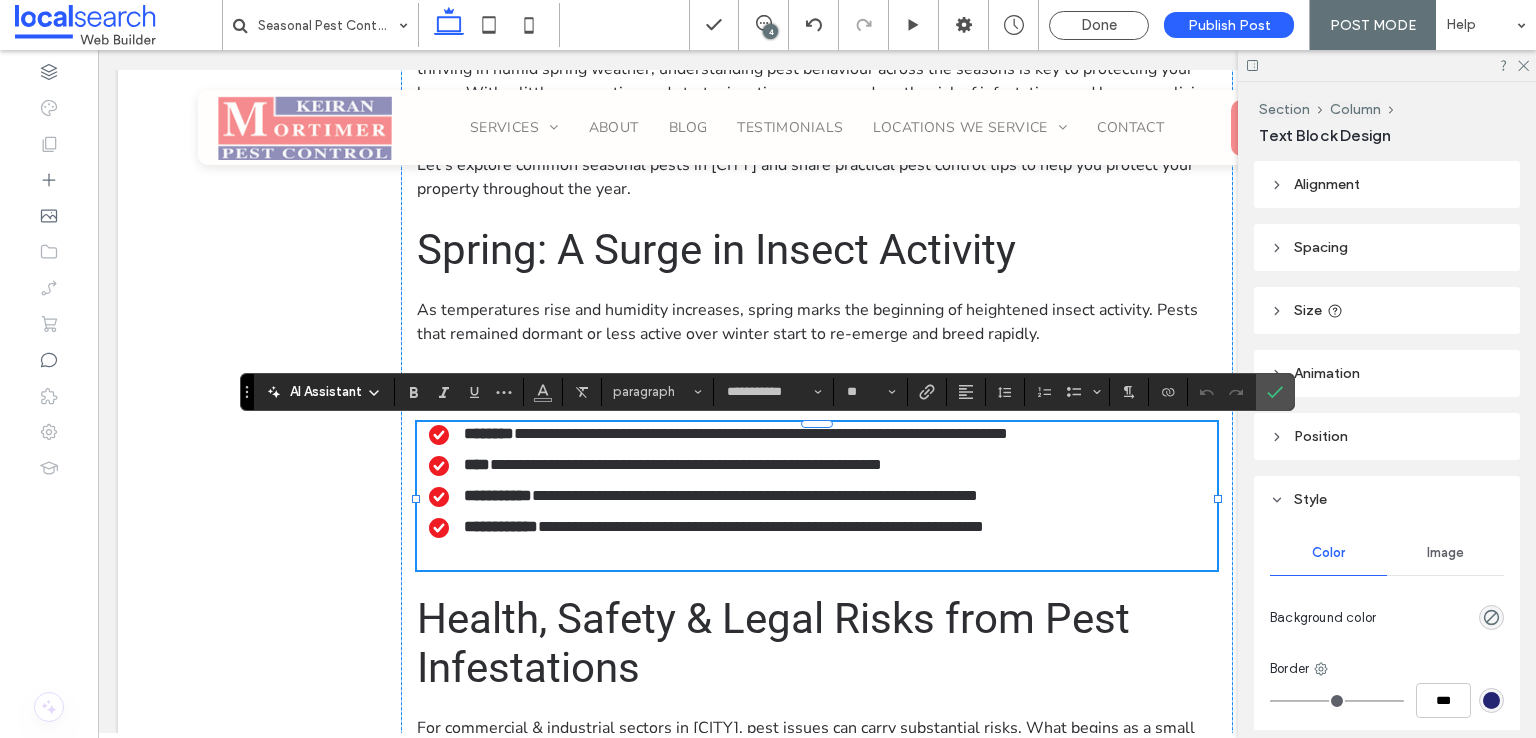 scroll, scrollTop: 0, scrollLeft: 0, axis: both 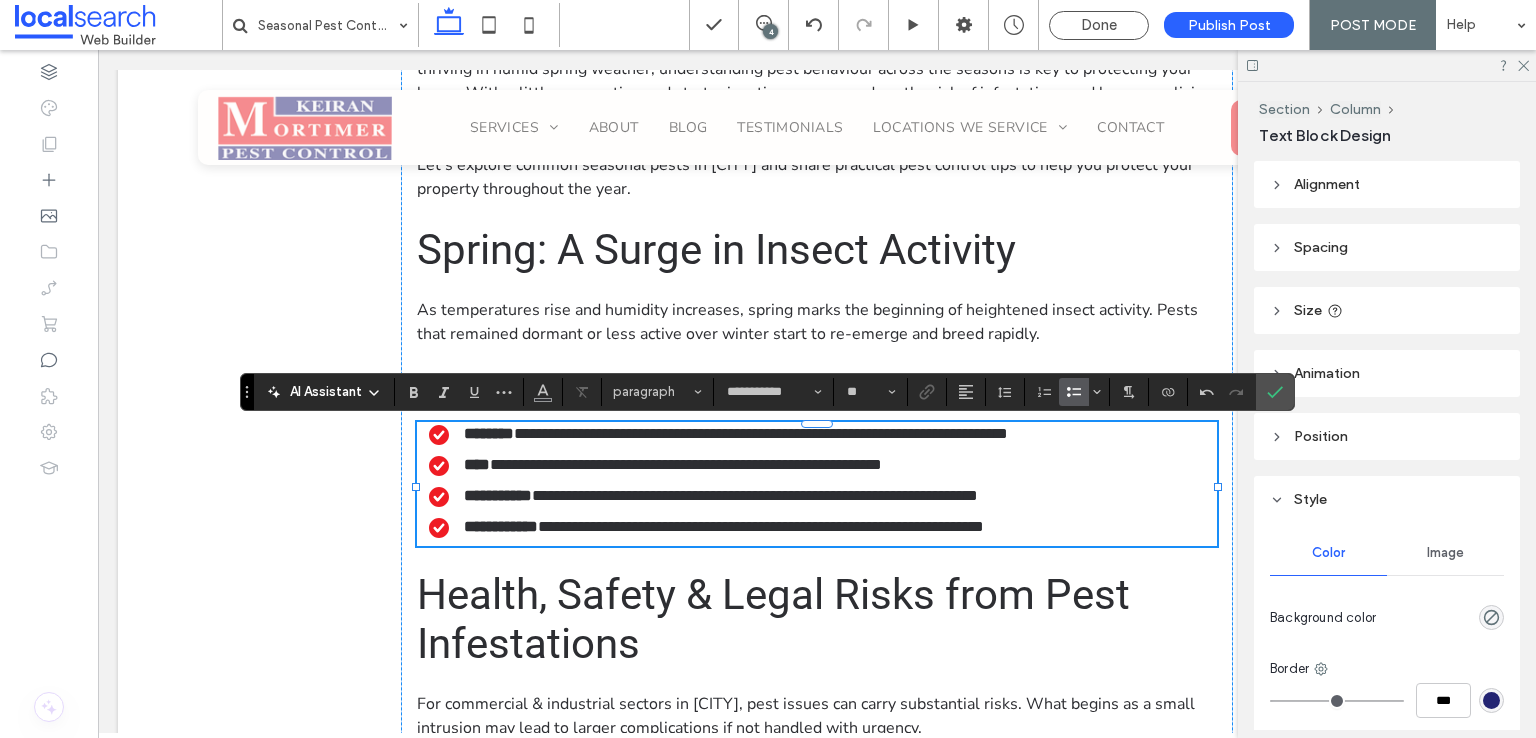 click 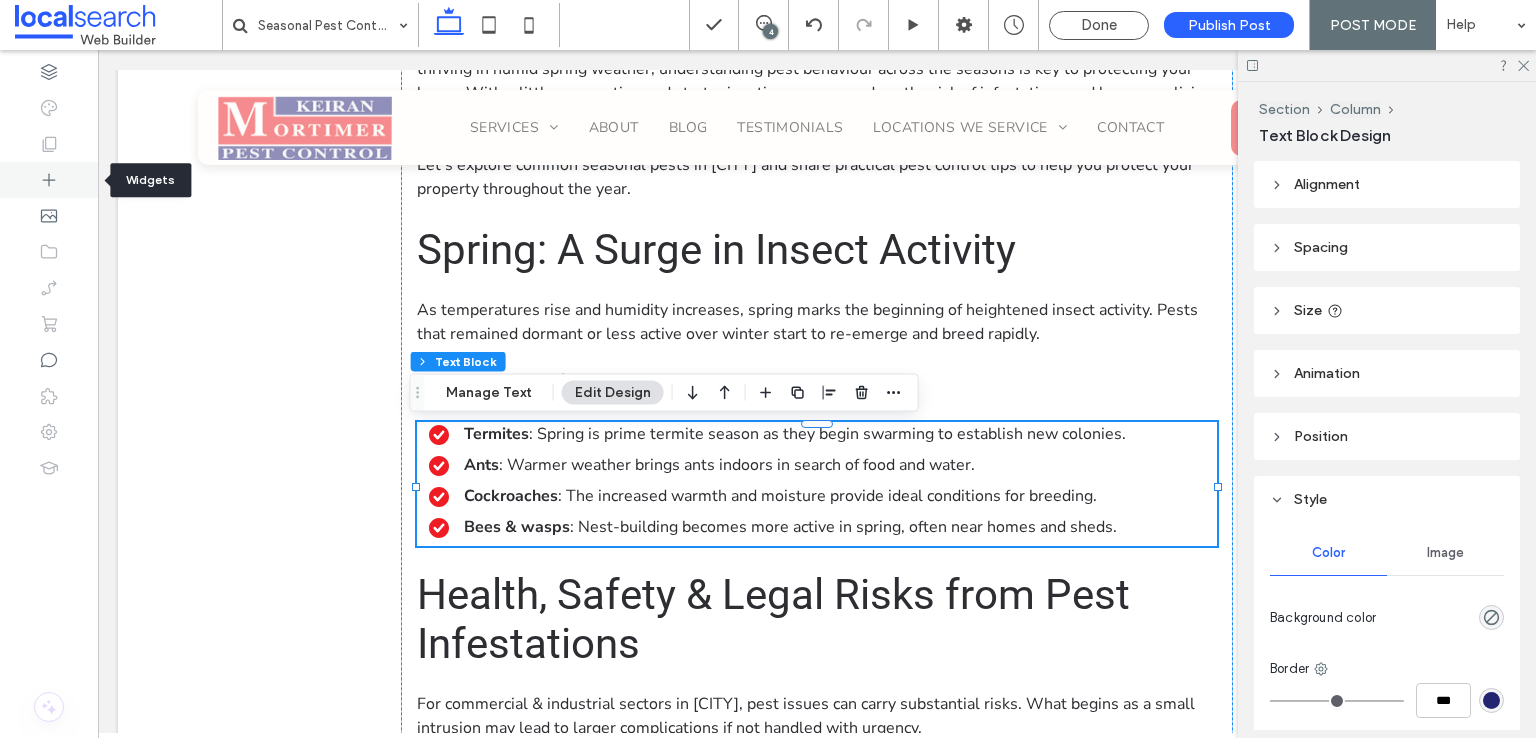 click at bounding box center [49, 180] 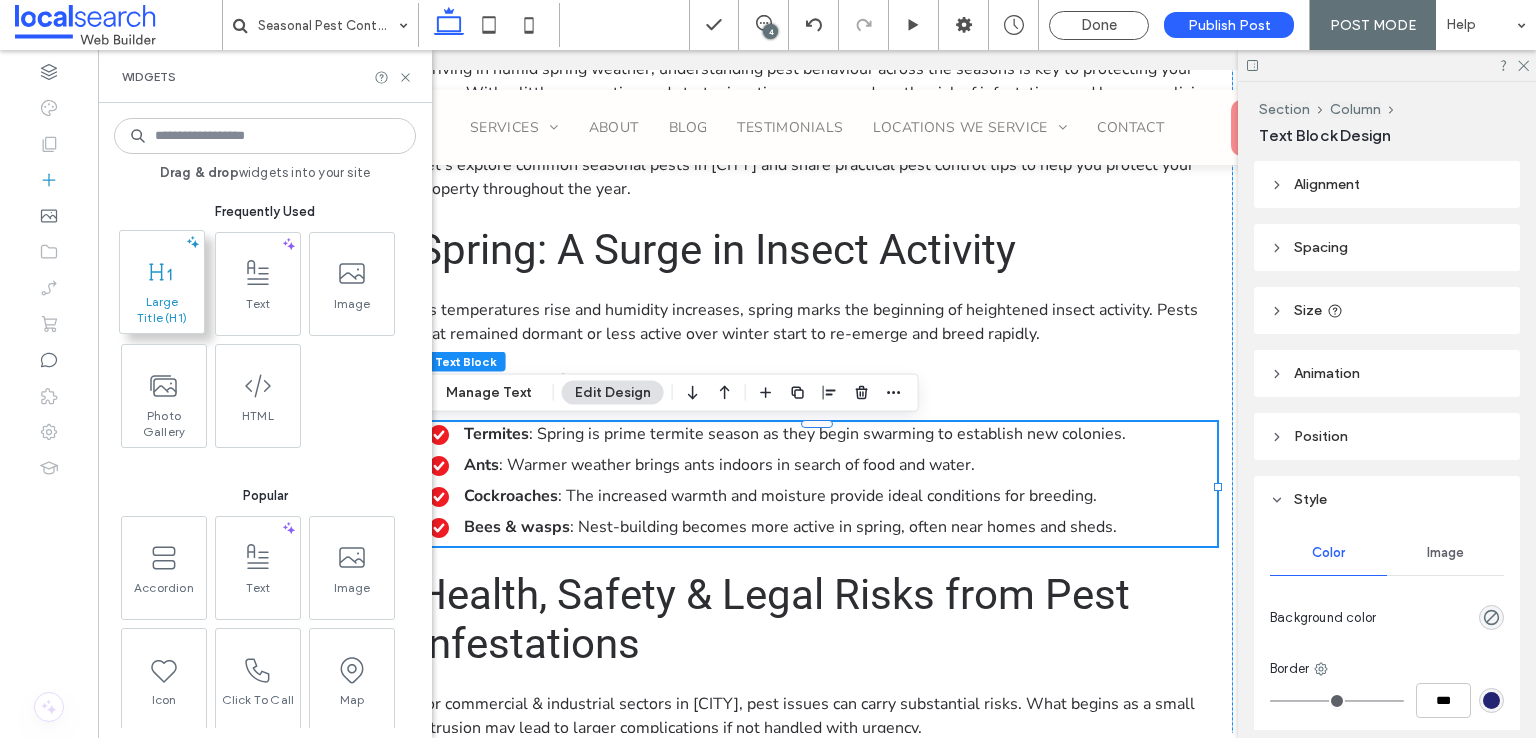 click on "Large Title (H1)" at bounding box center (162, 310) 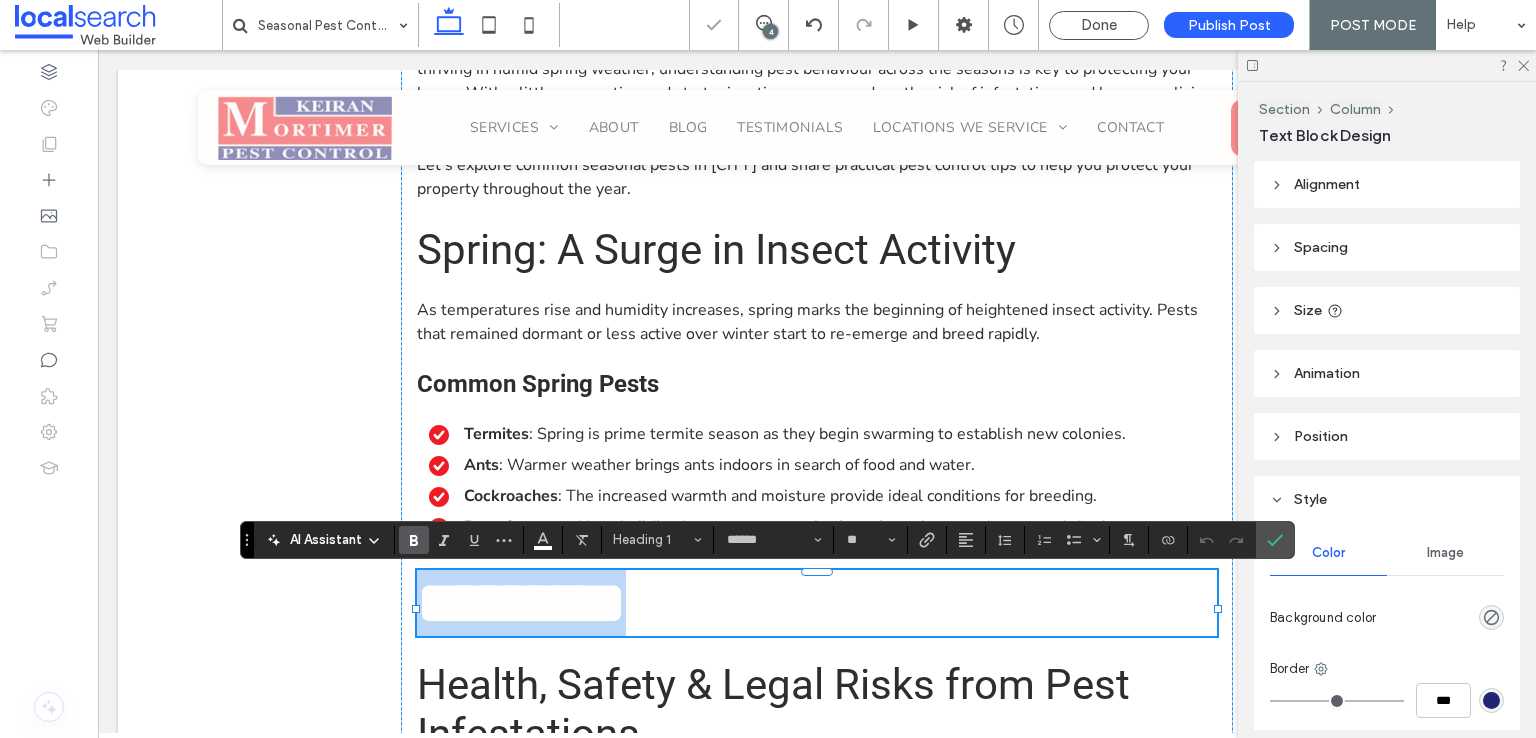 type on "**********" 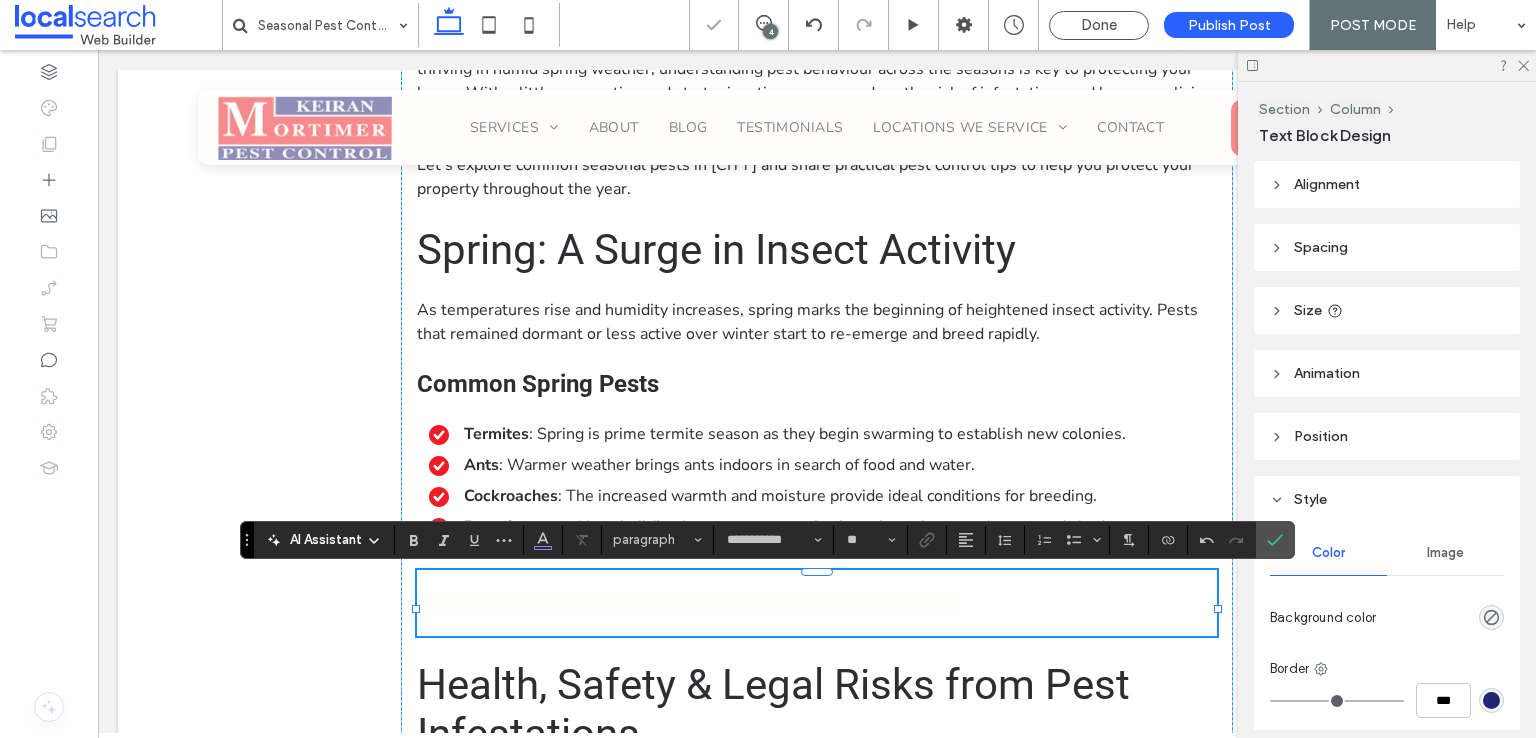 type on "******" 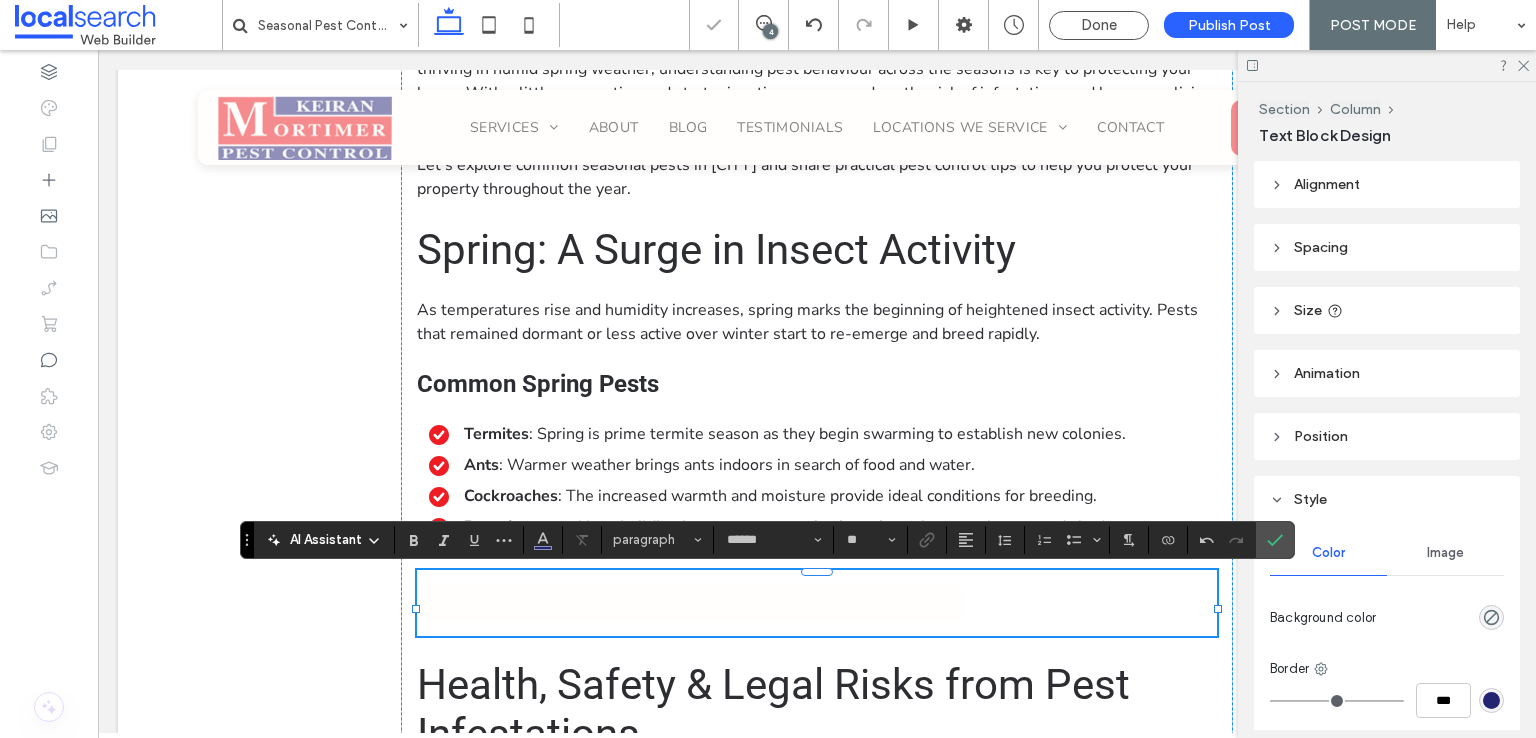 click on "**********" at bounding box center [694, 603] 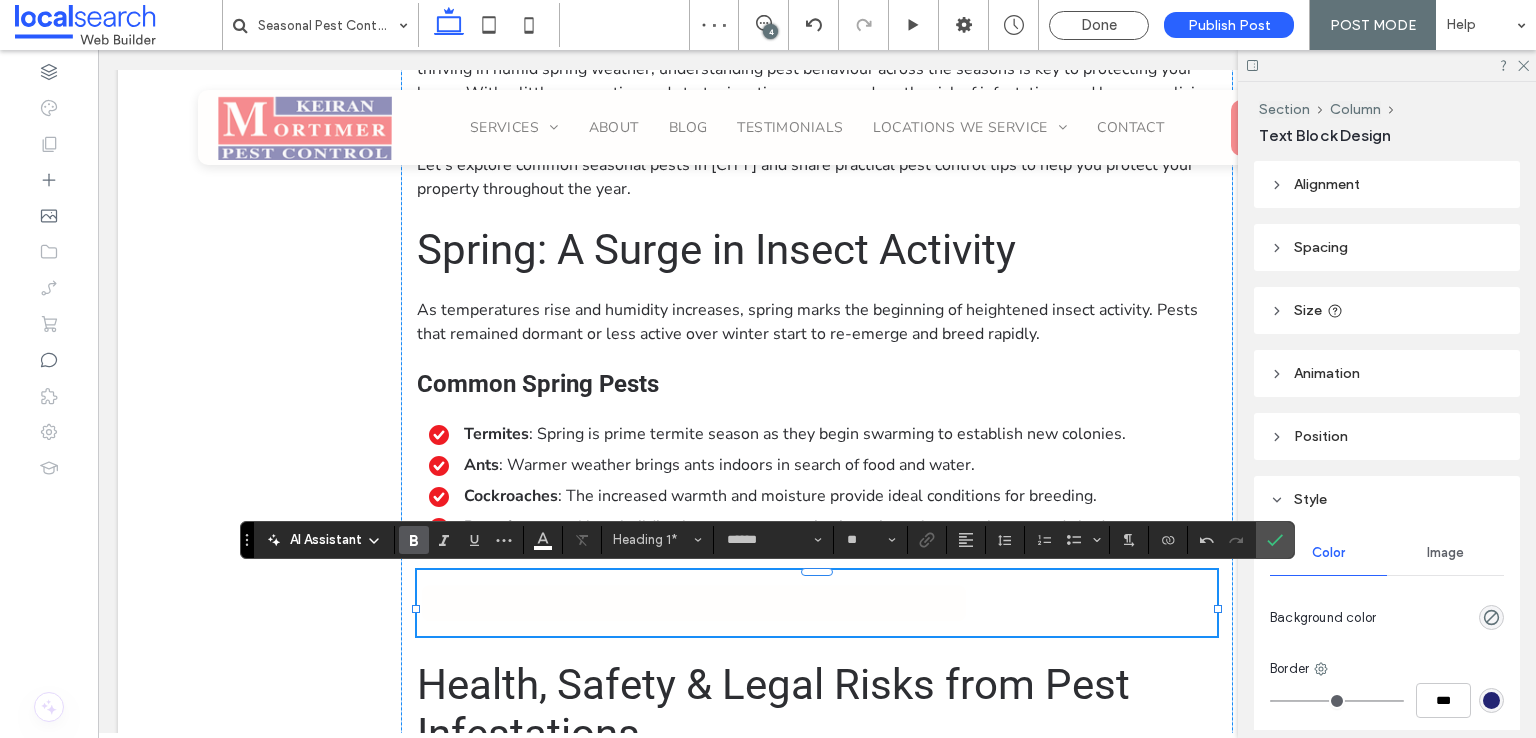 click on "**********" at bounding box center [694, 603] 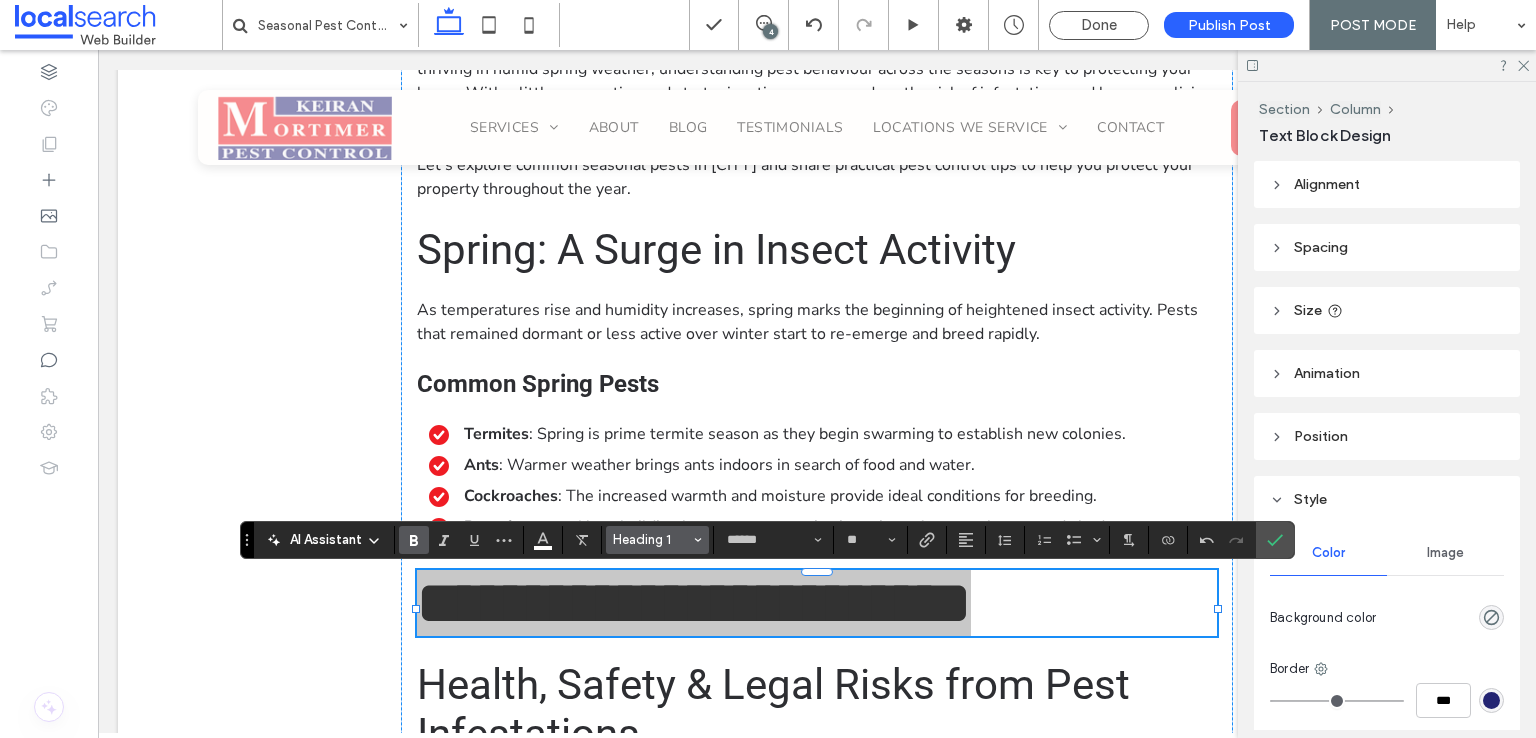 click on "Heading 1" at bounding box center [658, 540] 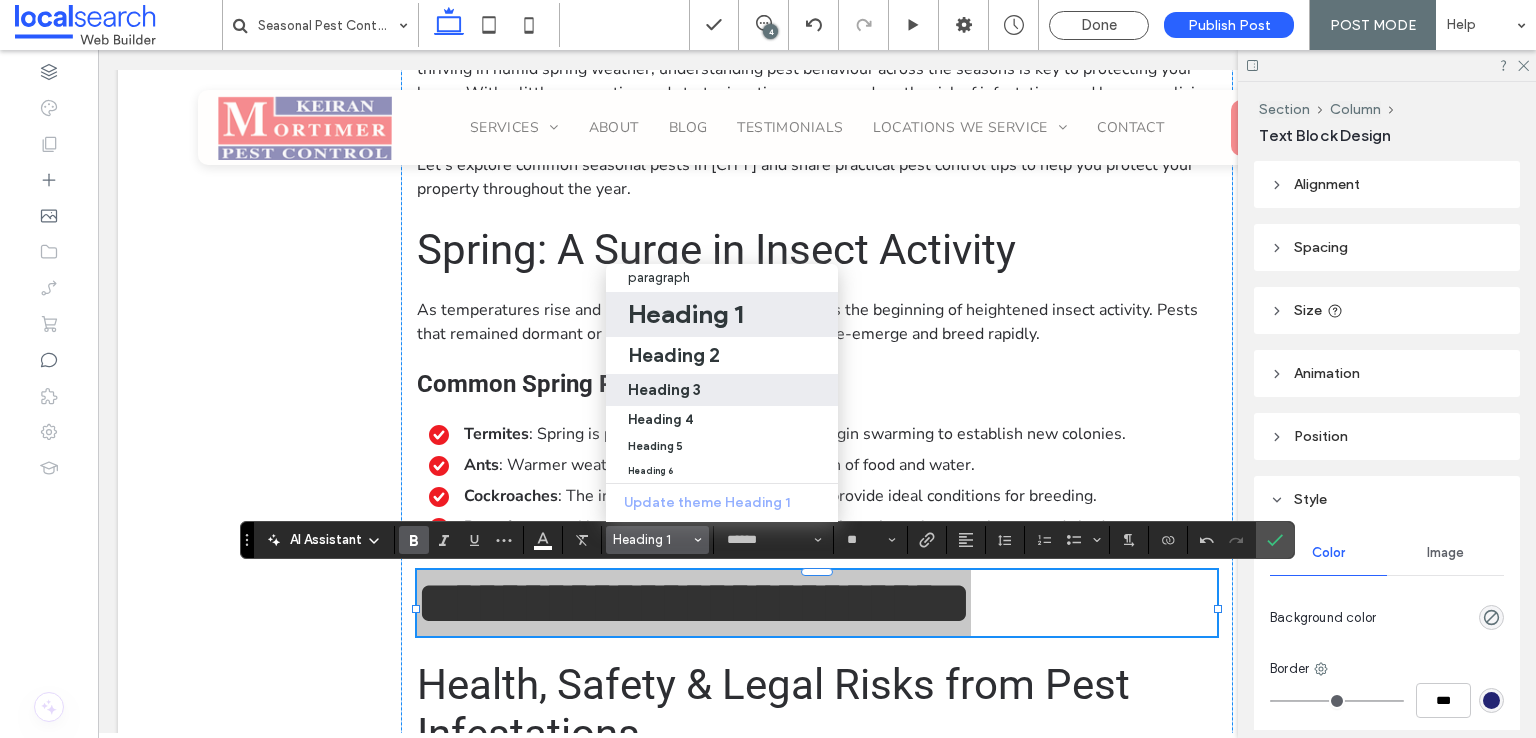 click on "Heading 3" at bounding box center (664, 389) 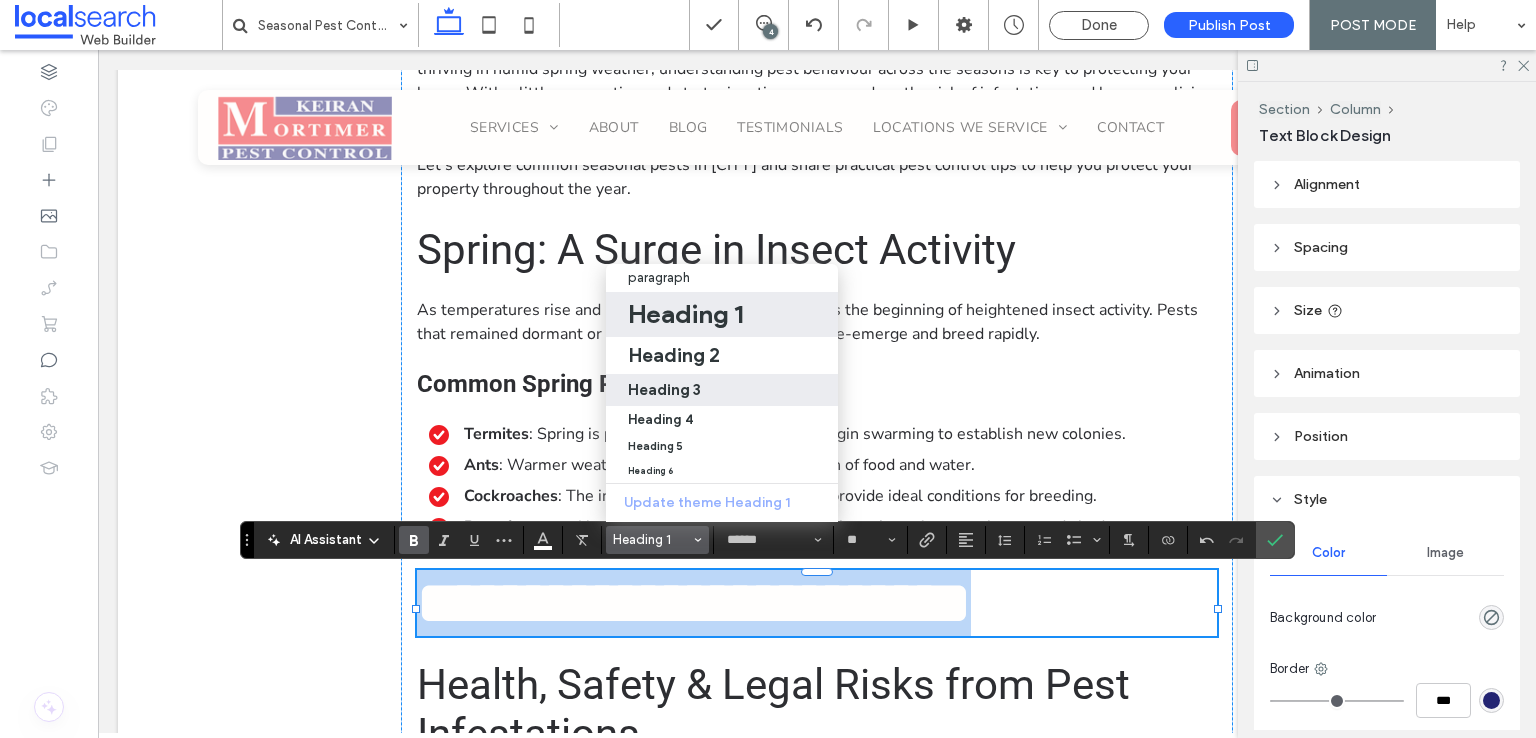 type on "**" 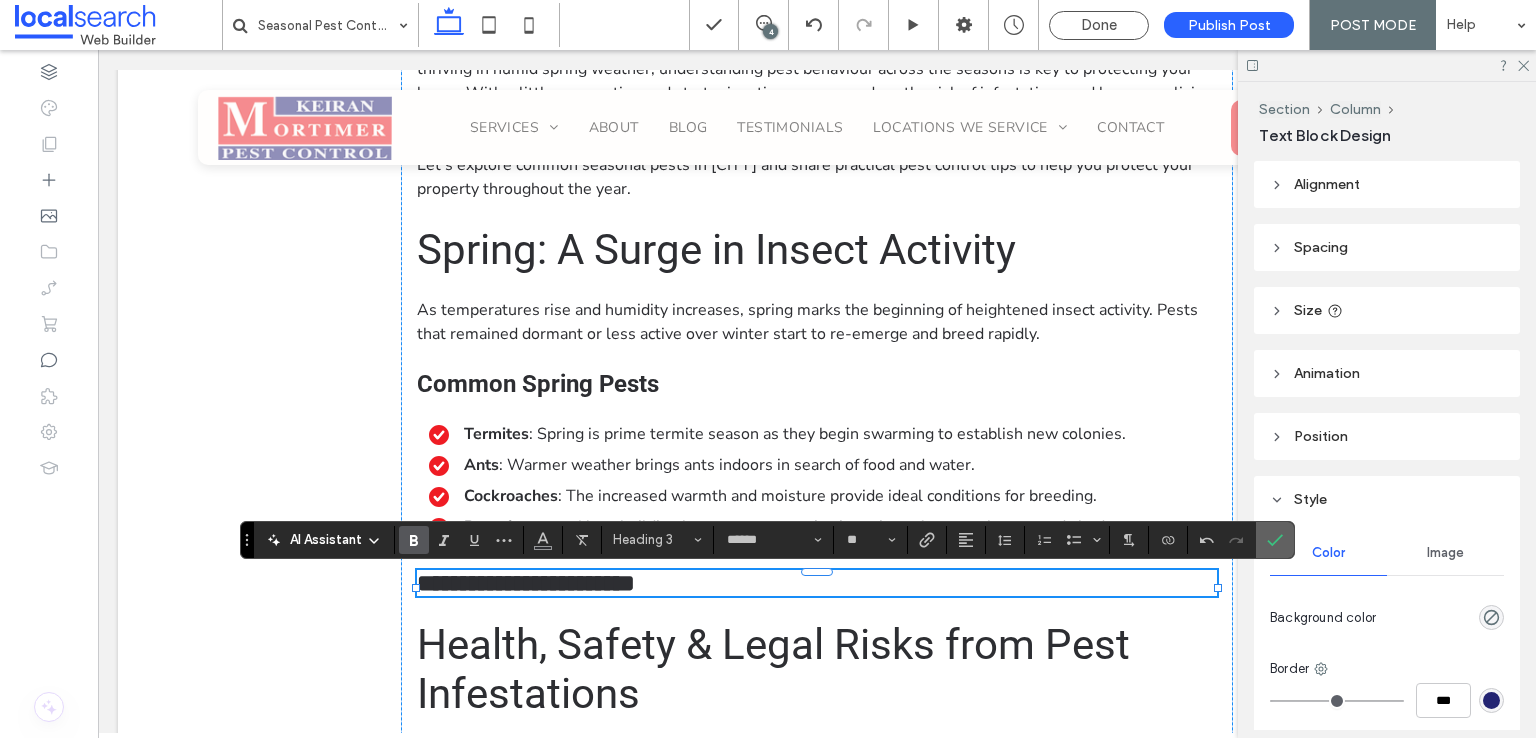 click 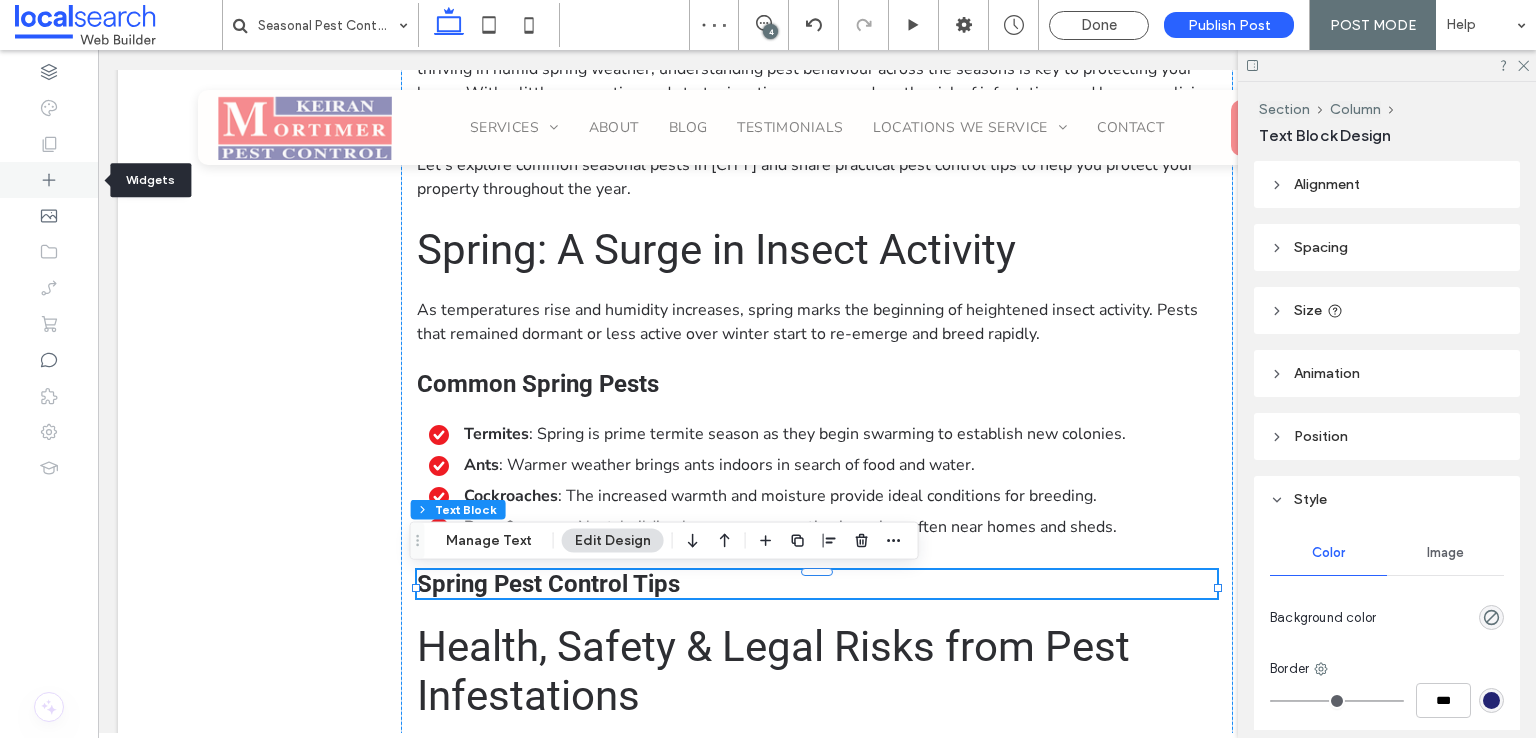 click 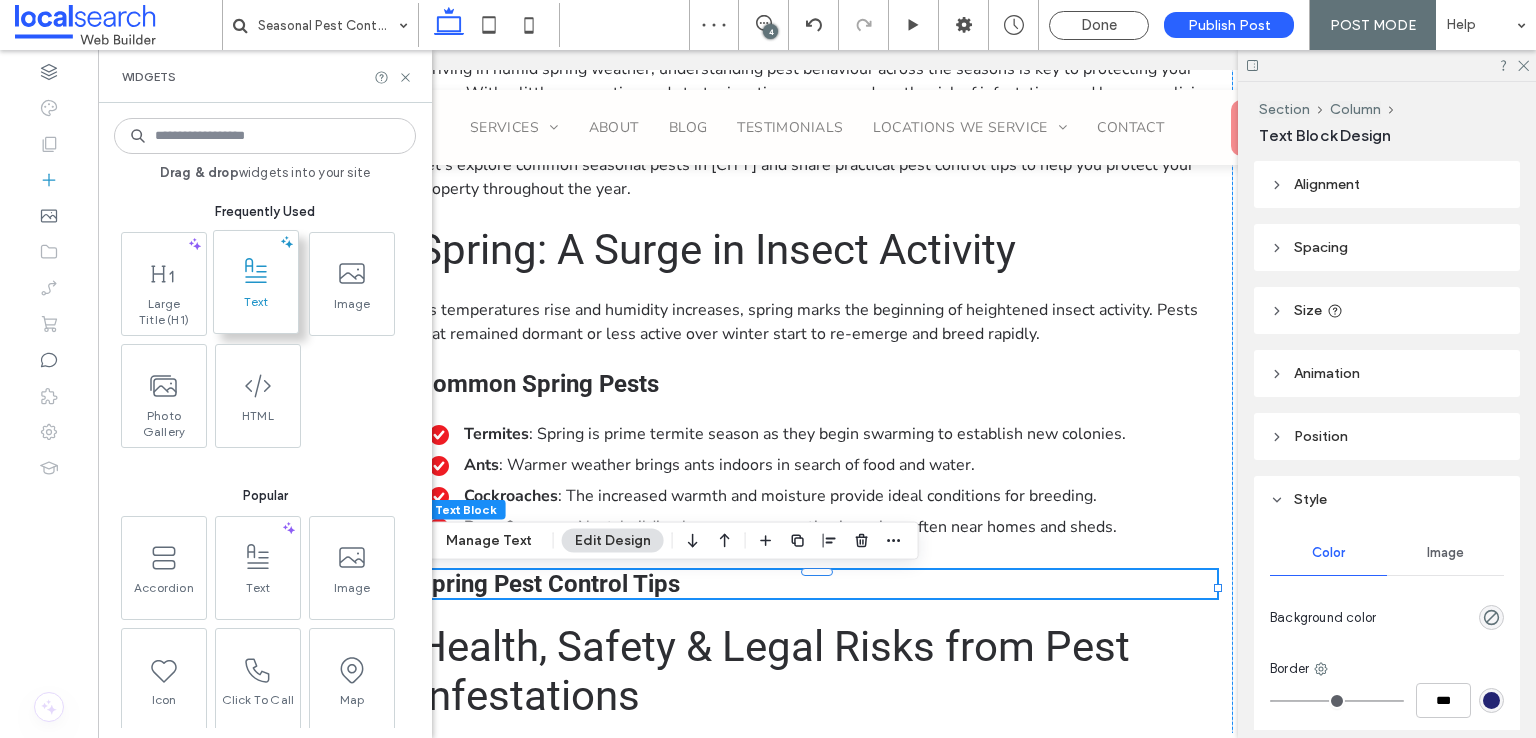 click on "Text" at bounding box center (256, 308) 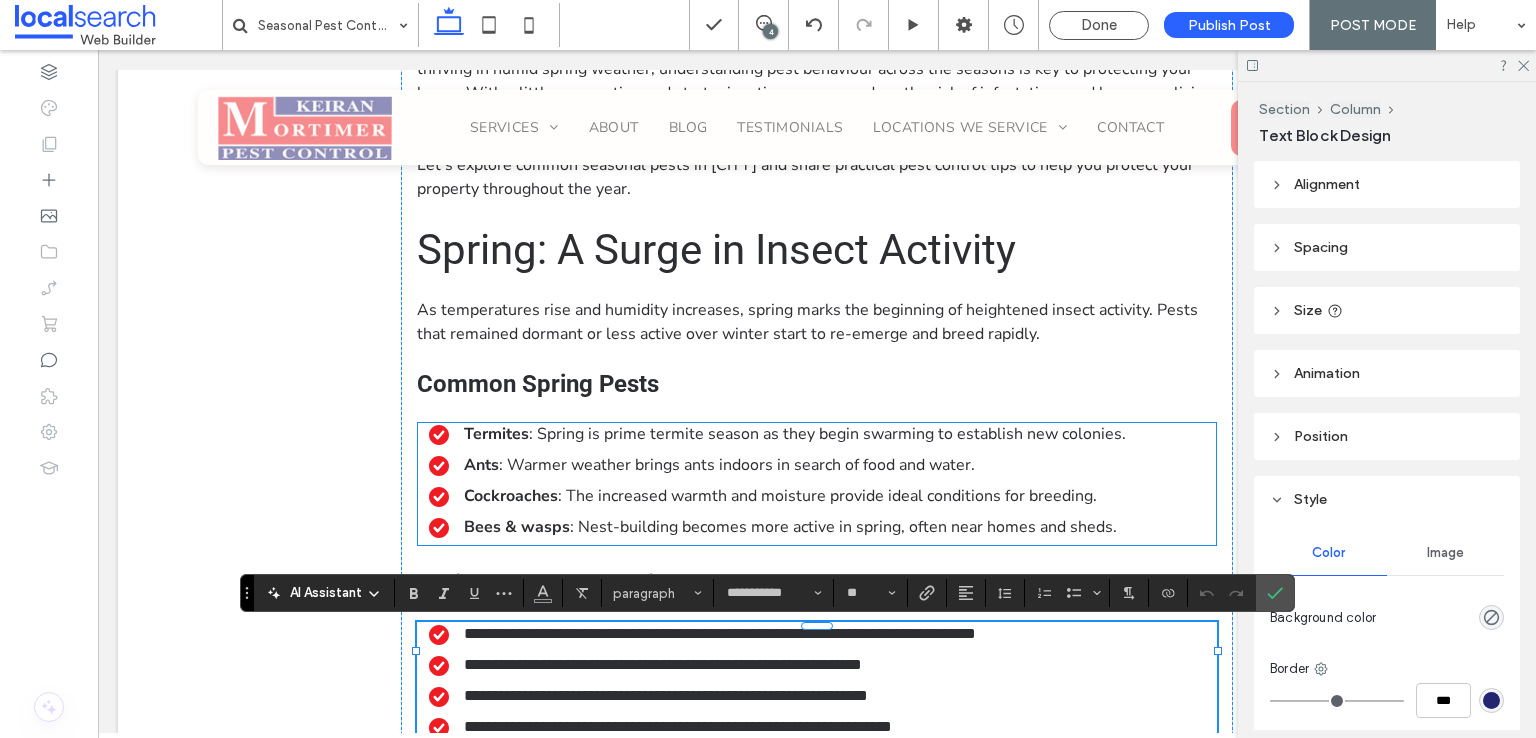 scroll, scrollTop: 0, scrollLeft: 0, axis: both 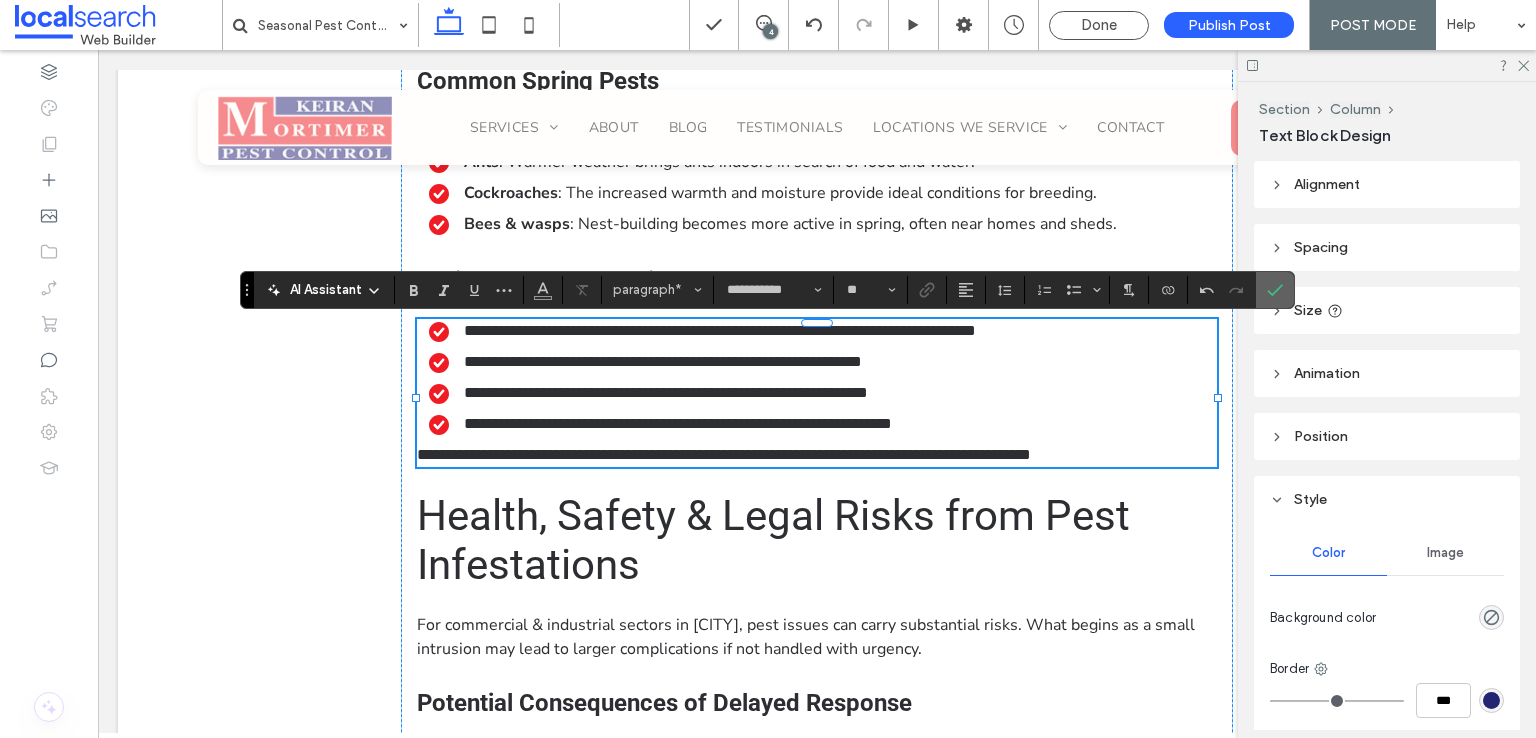 click 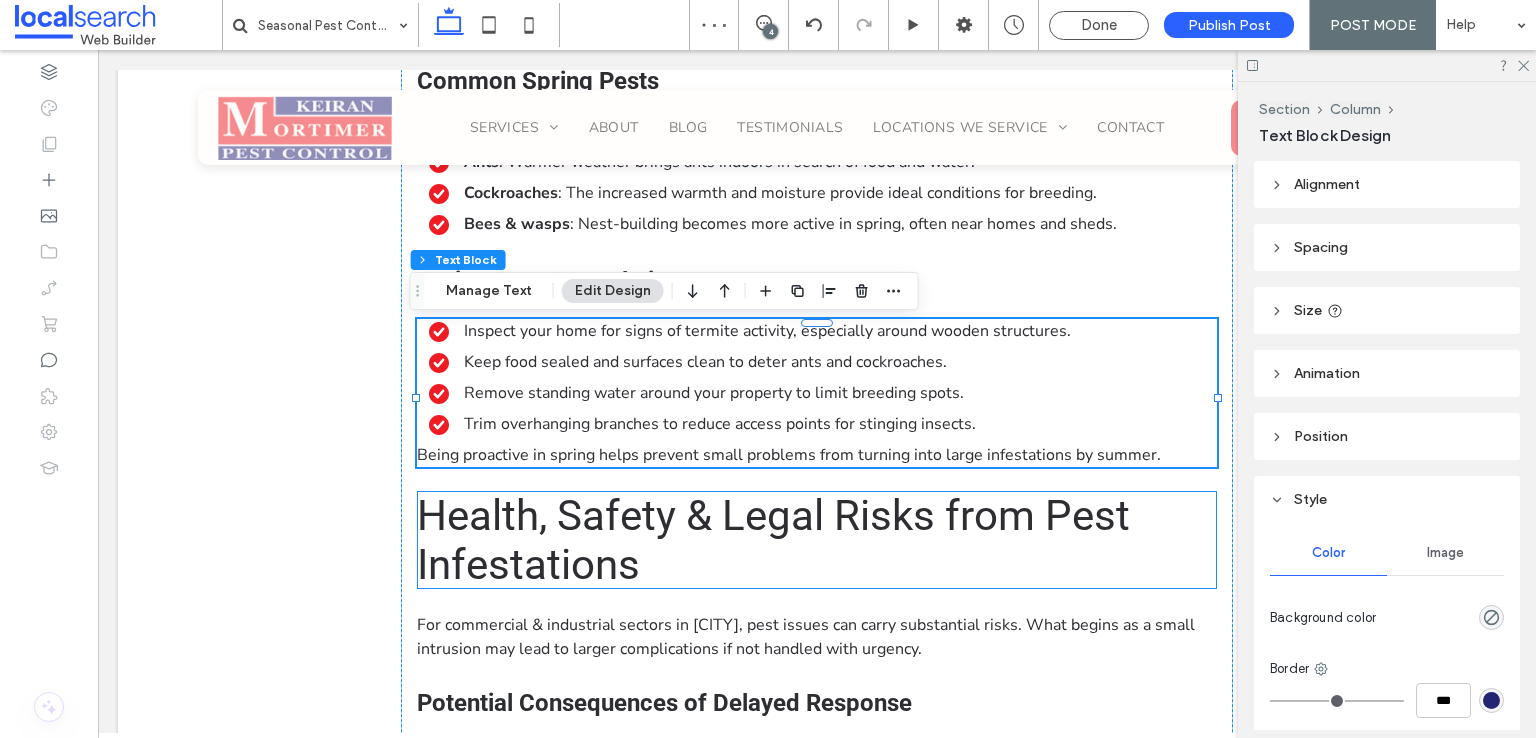 click on "Health, Safety & Legal Risks from Pest Infestations" at bounding box center [773, 540] 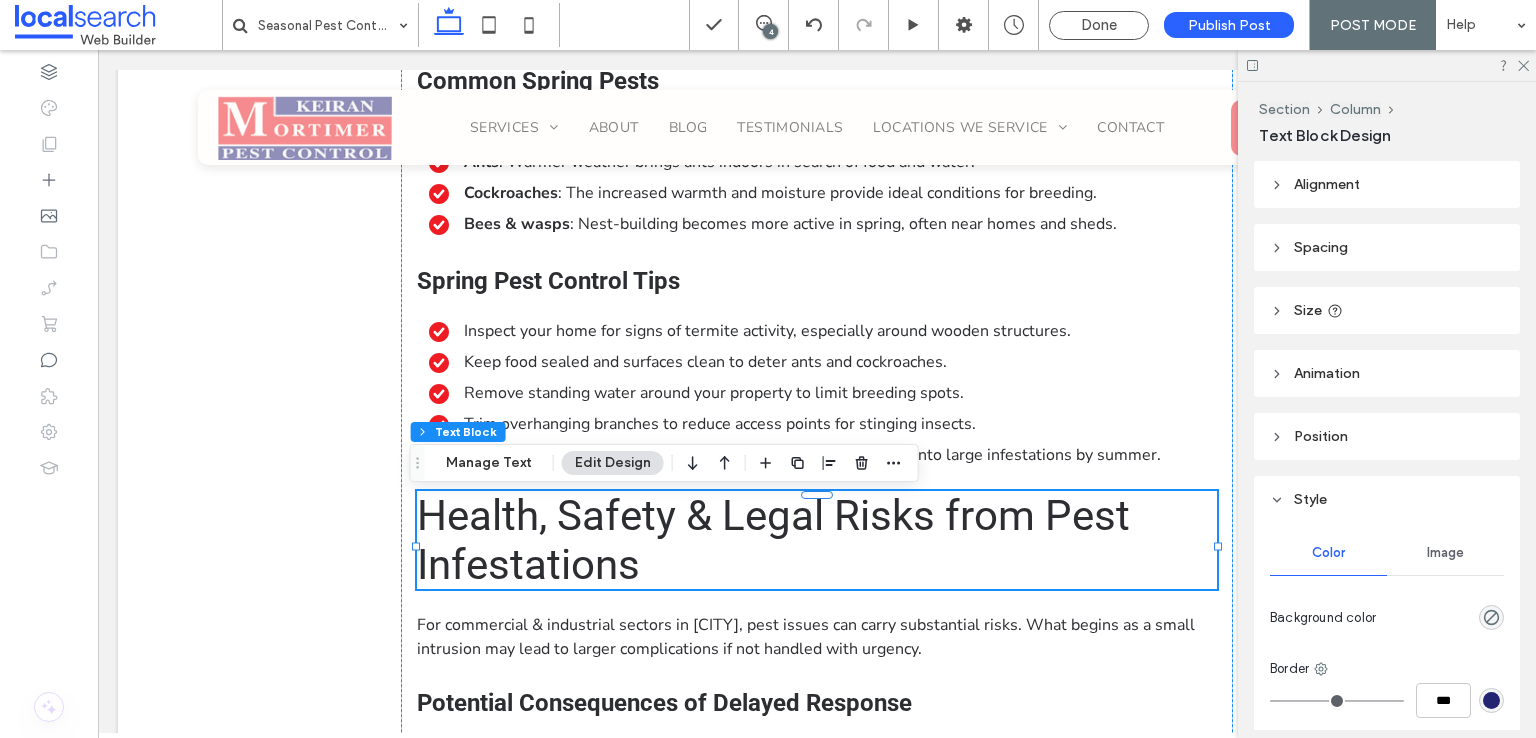 click on "Health, Safety & Legal Risks from Pest Infestations" at bounding box center (773, 540) 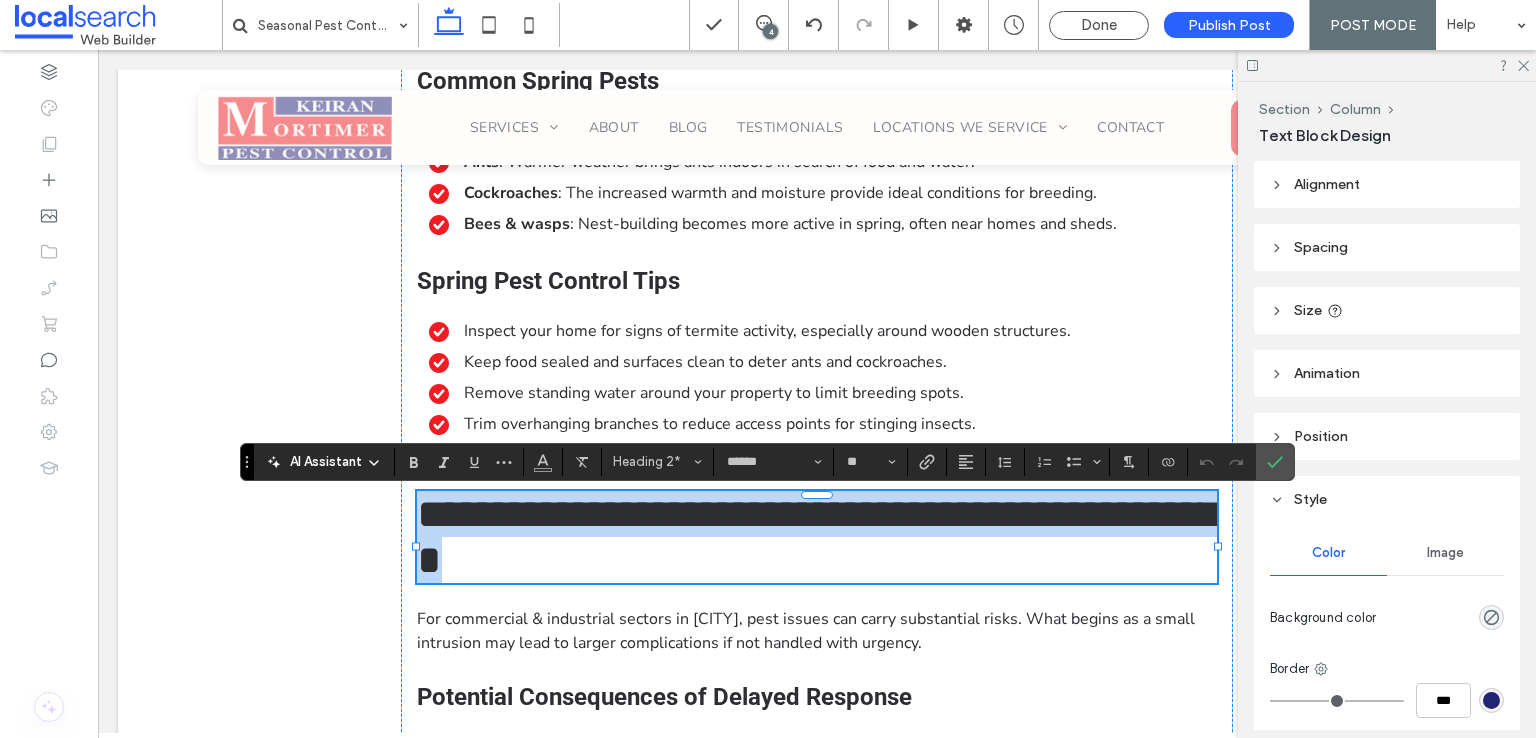paste 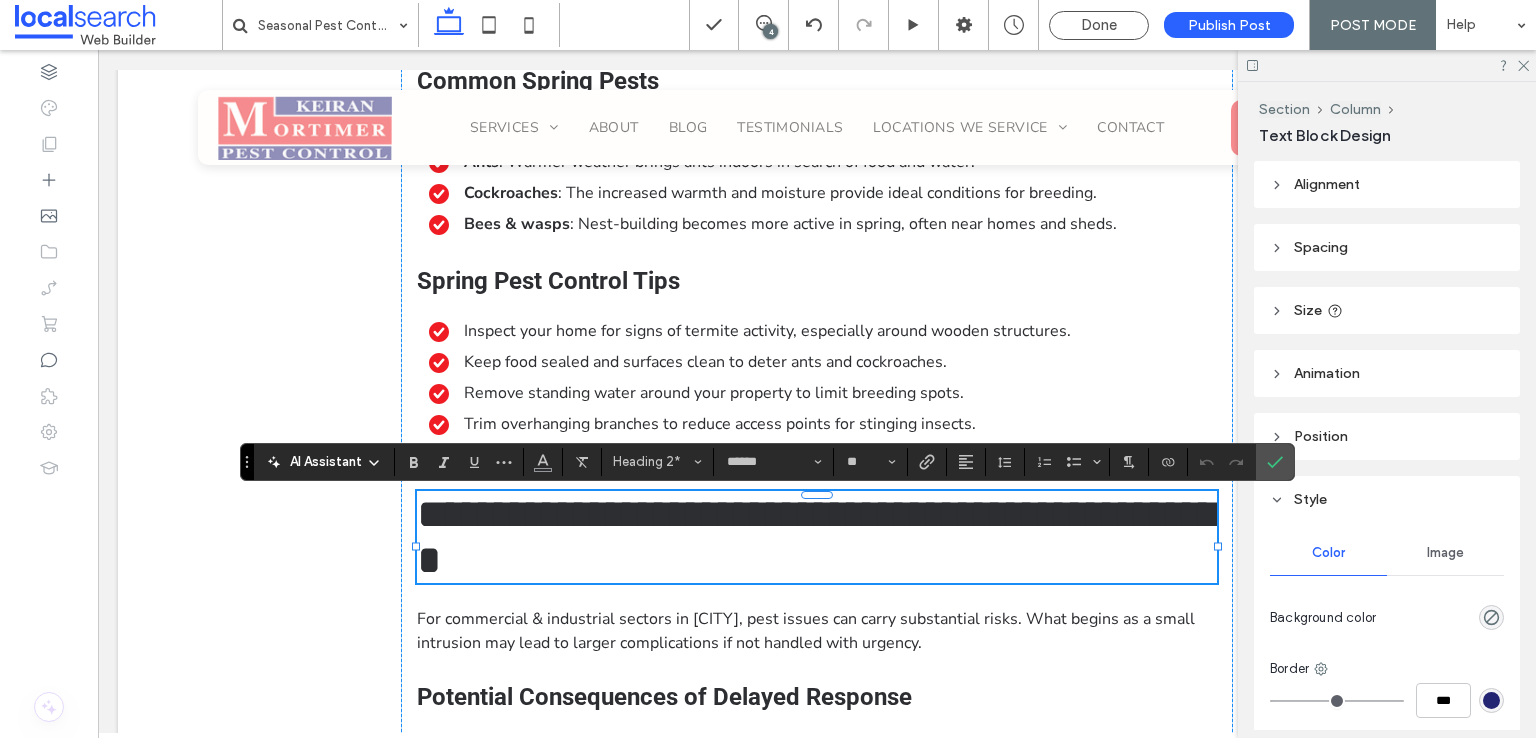 type on "**********" 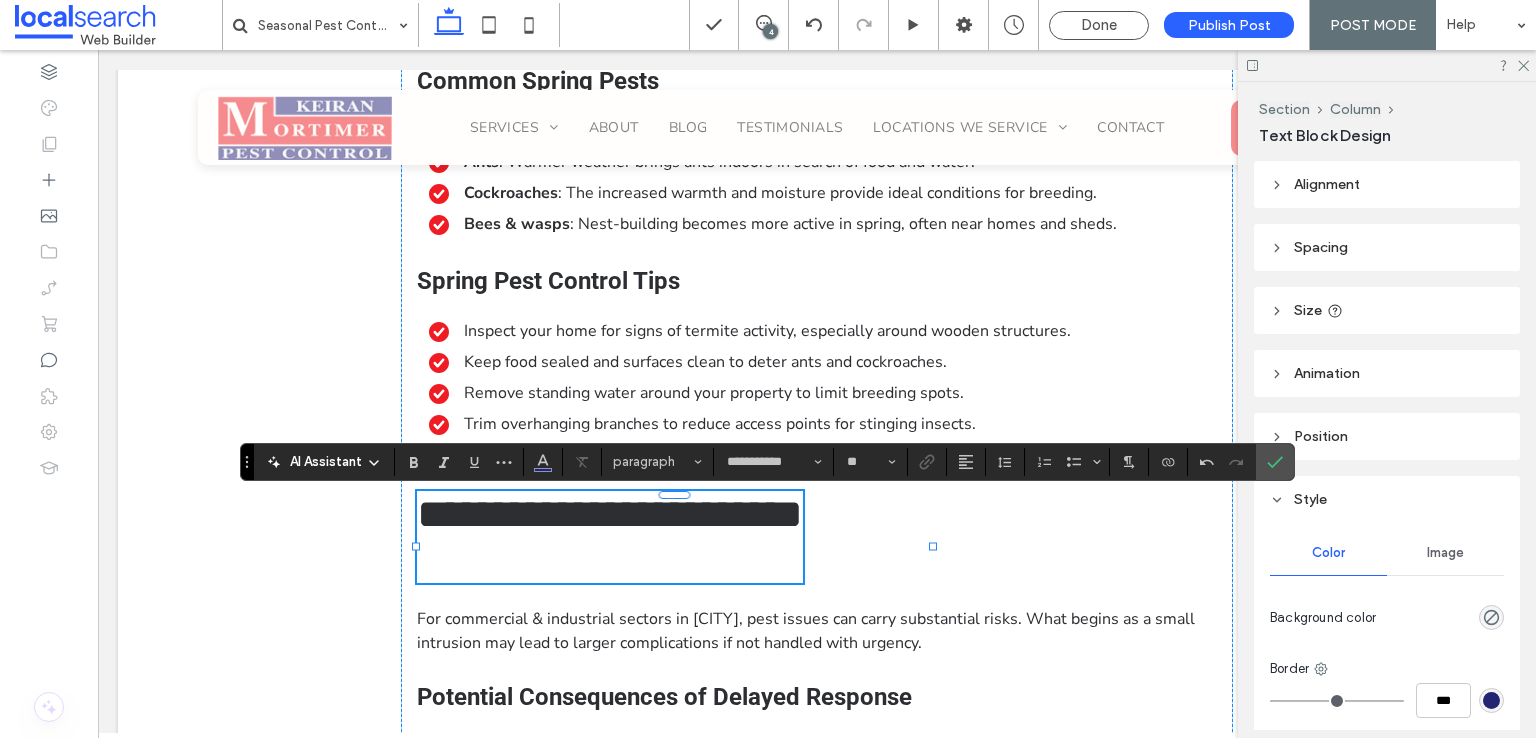 type on "******" 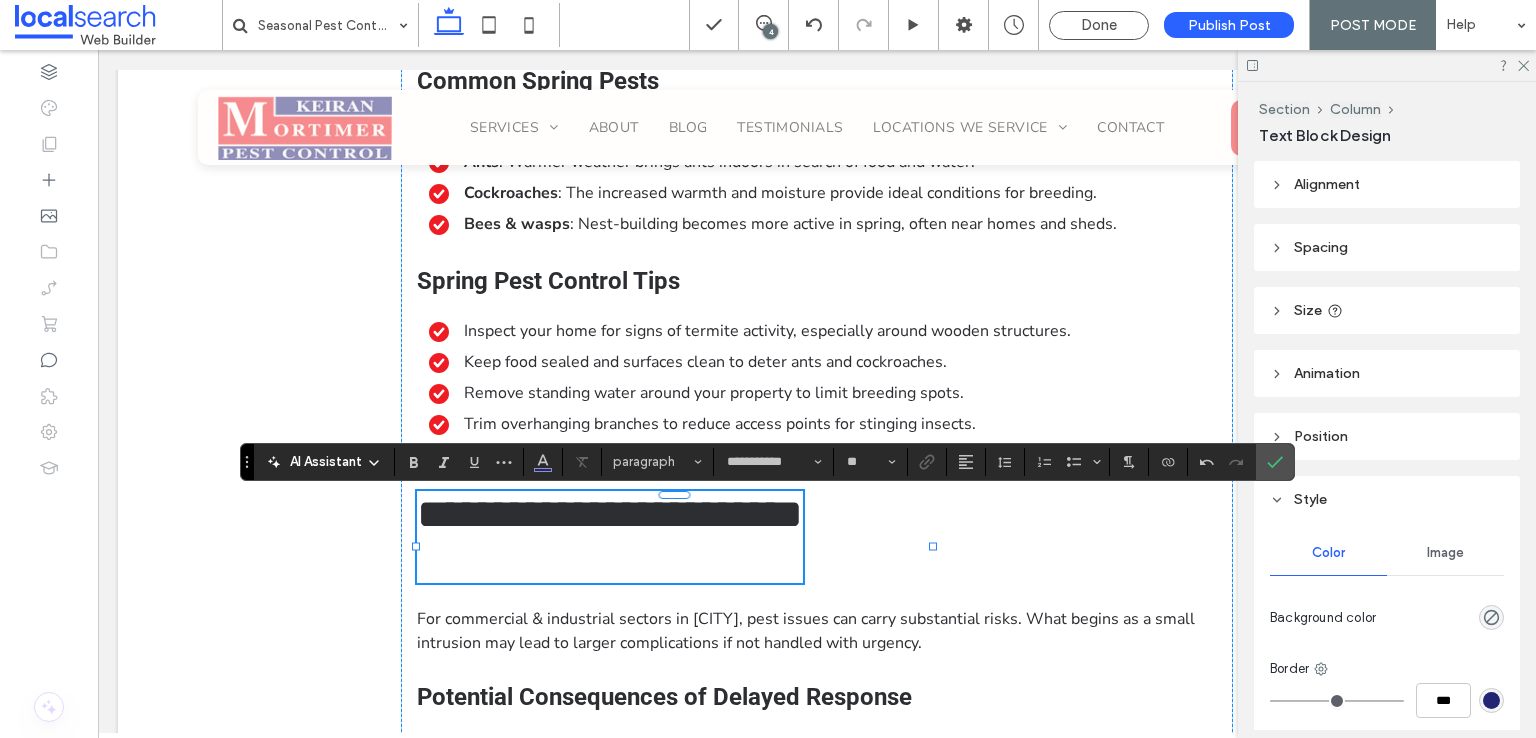 type on "**" 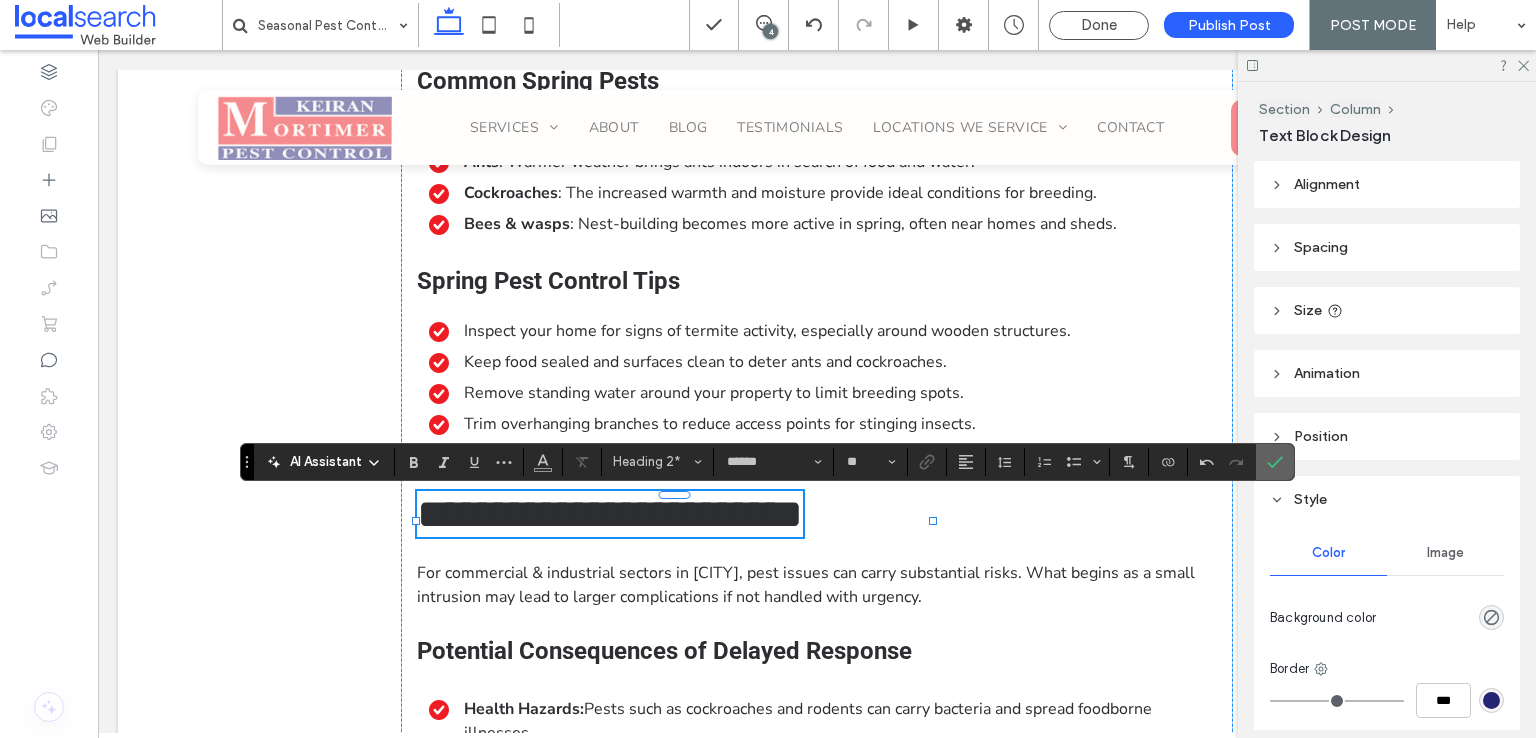 click 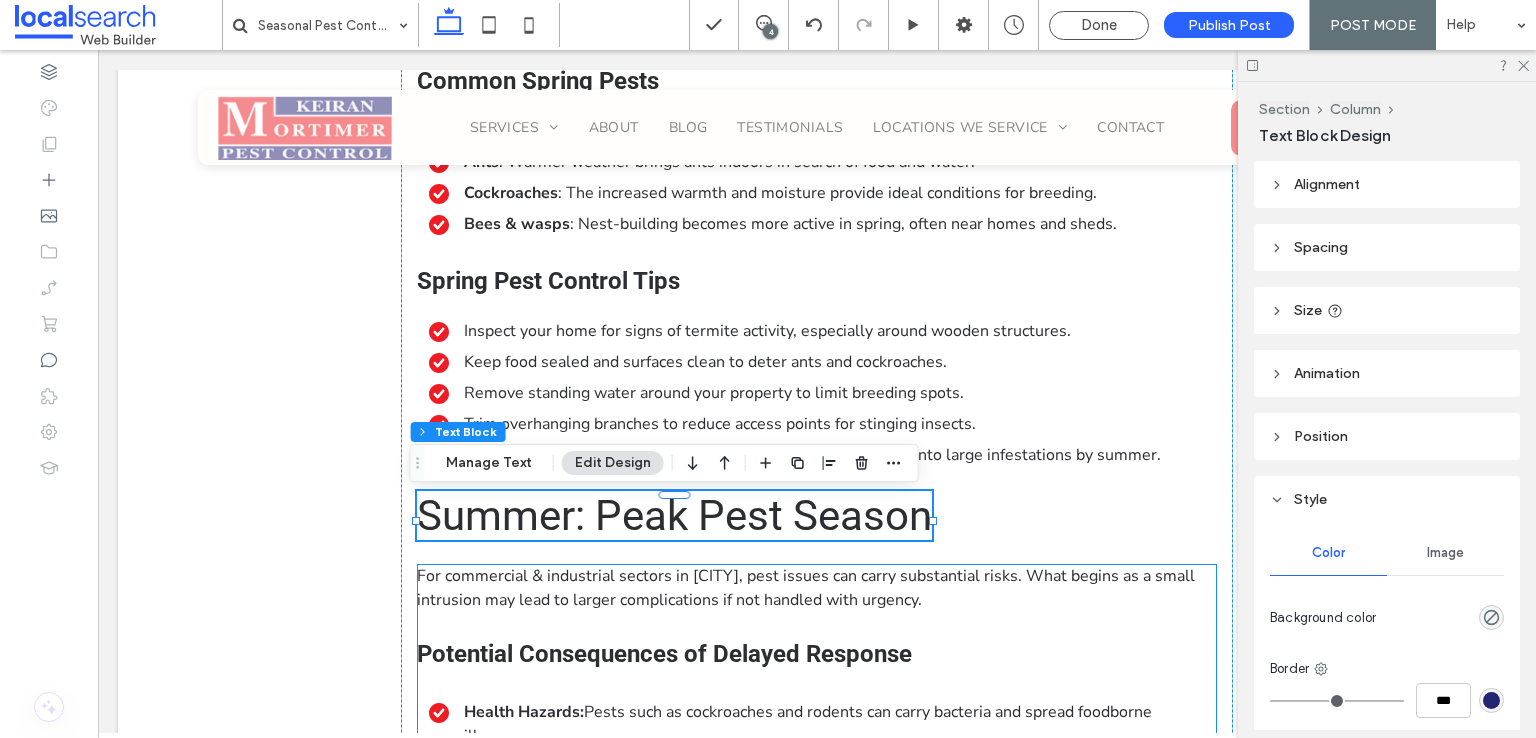click at bounding box center [817, 624] 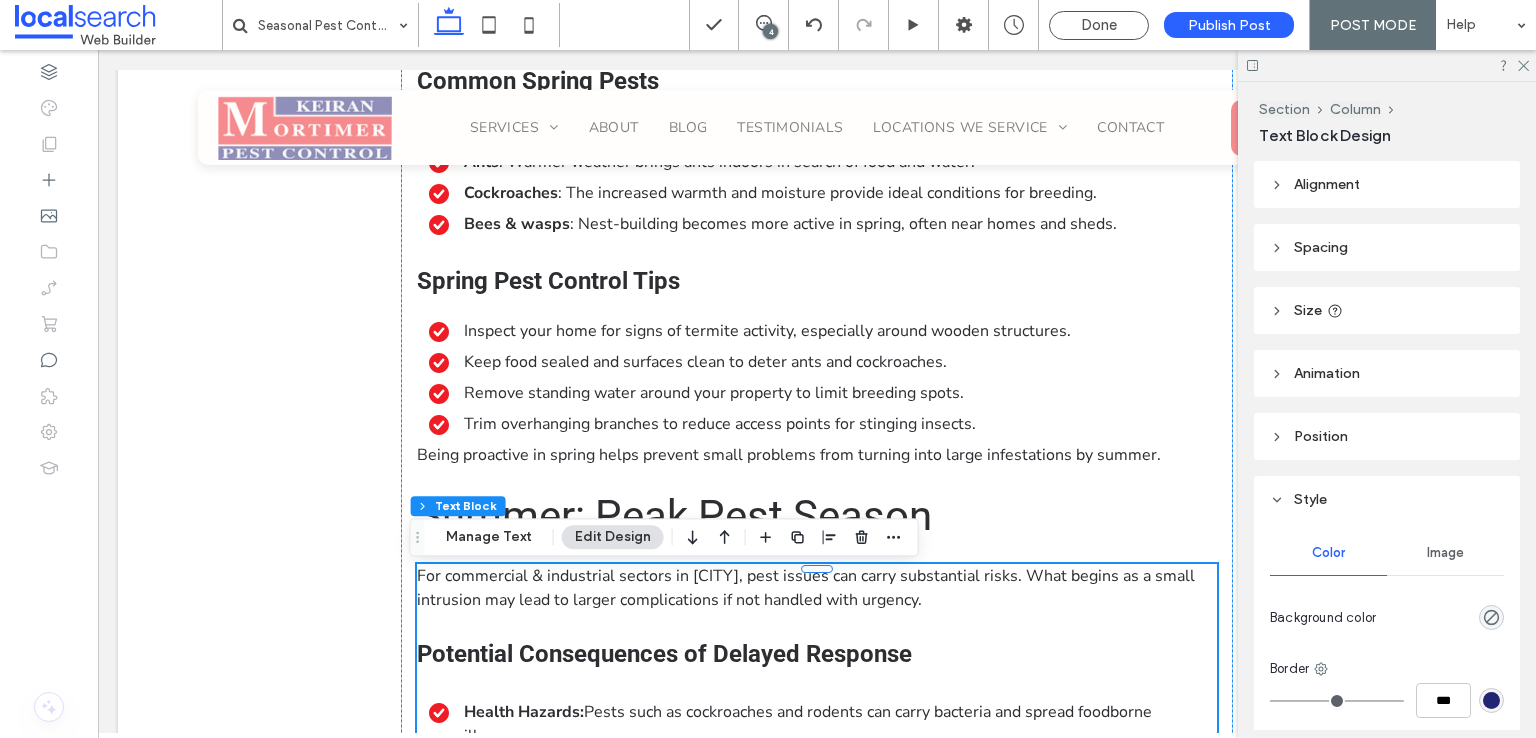 click on "For commercial & industrial sectors in Toowoomba, pest issues can carry substantial risks. What begins as a small intrusion may lead to larger complications if not handled with urgency." at bounding box center [806, 588] 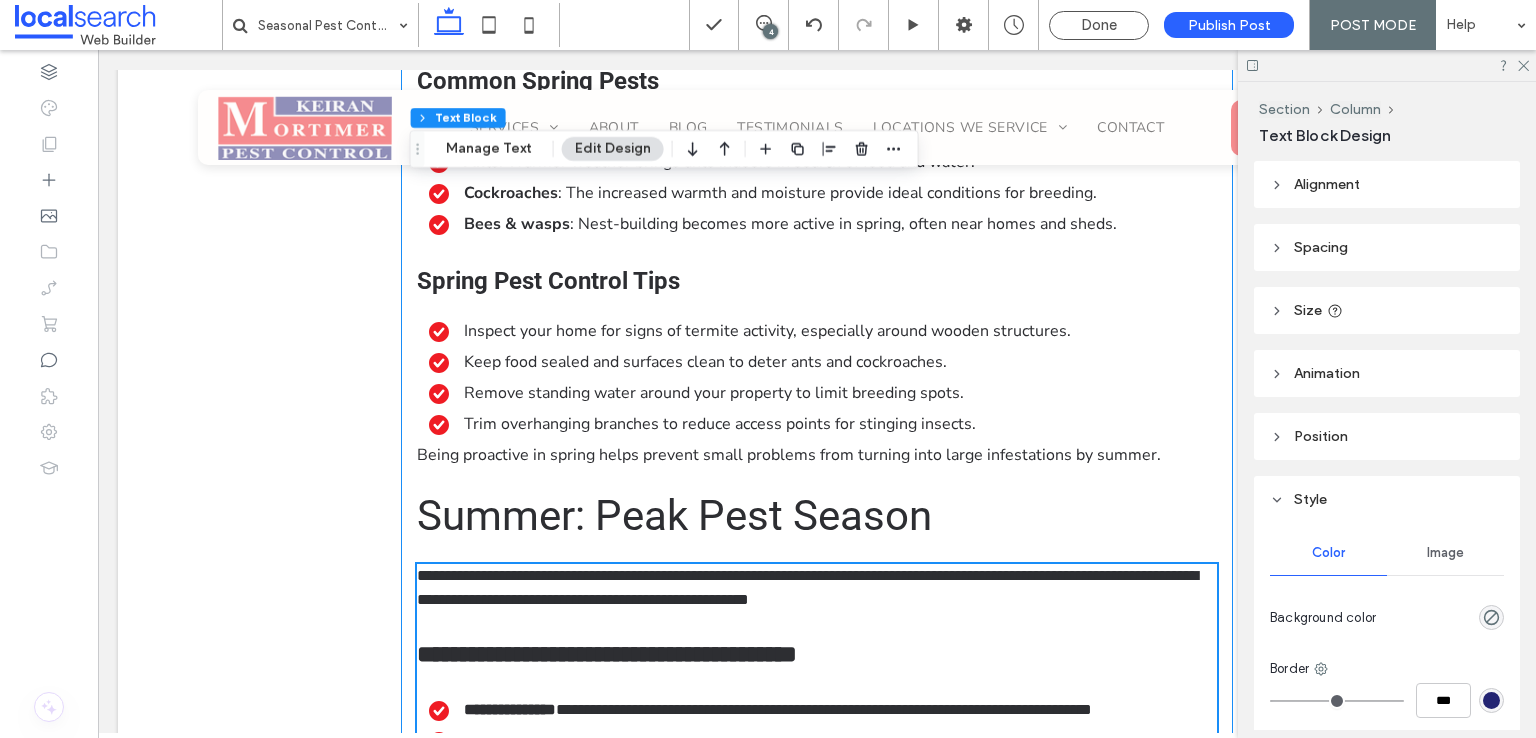 scroll, scrollTop: 1704, scrollLeft: 0, axis: vertical 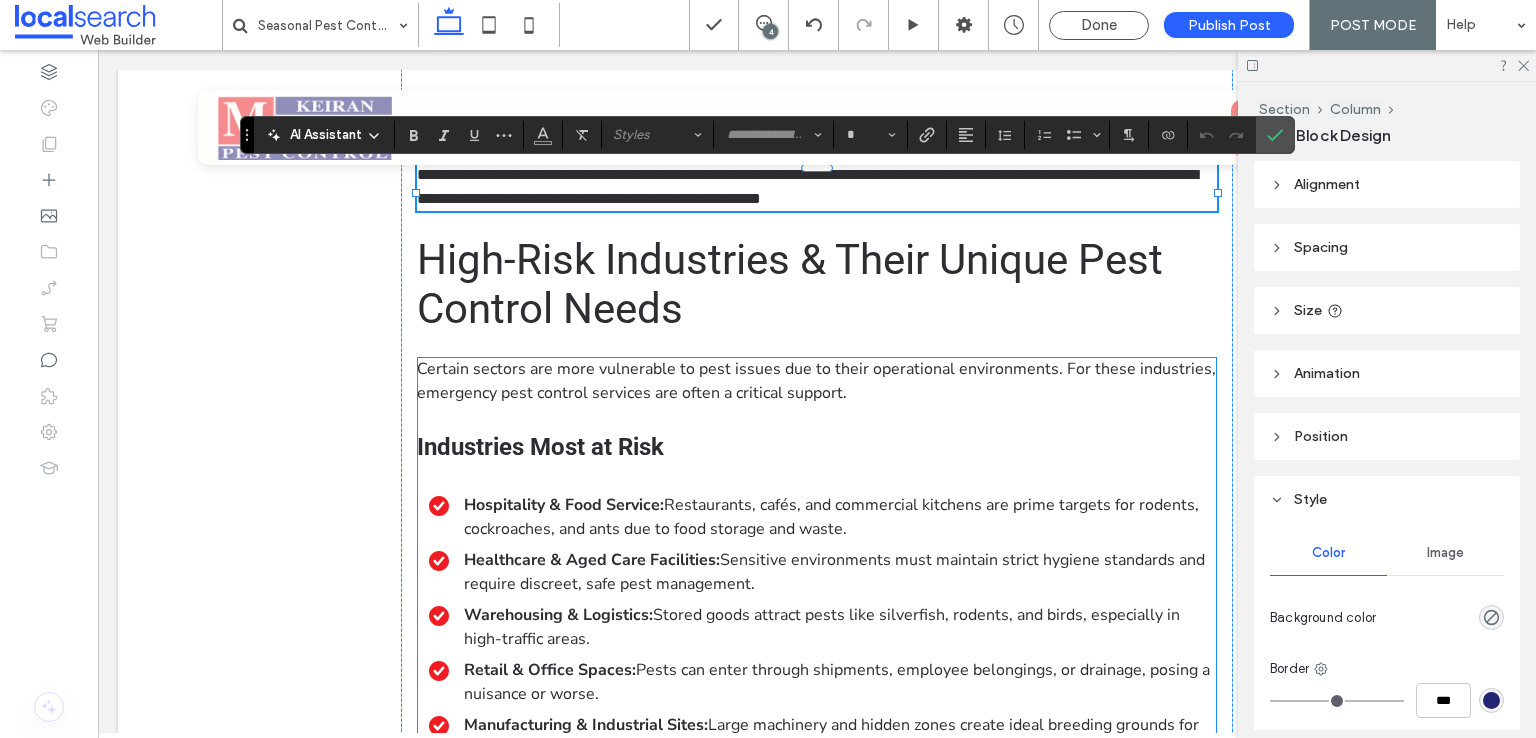 type on "**********" 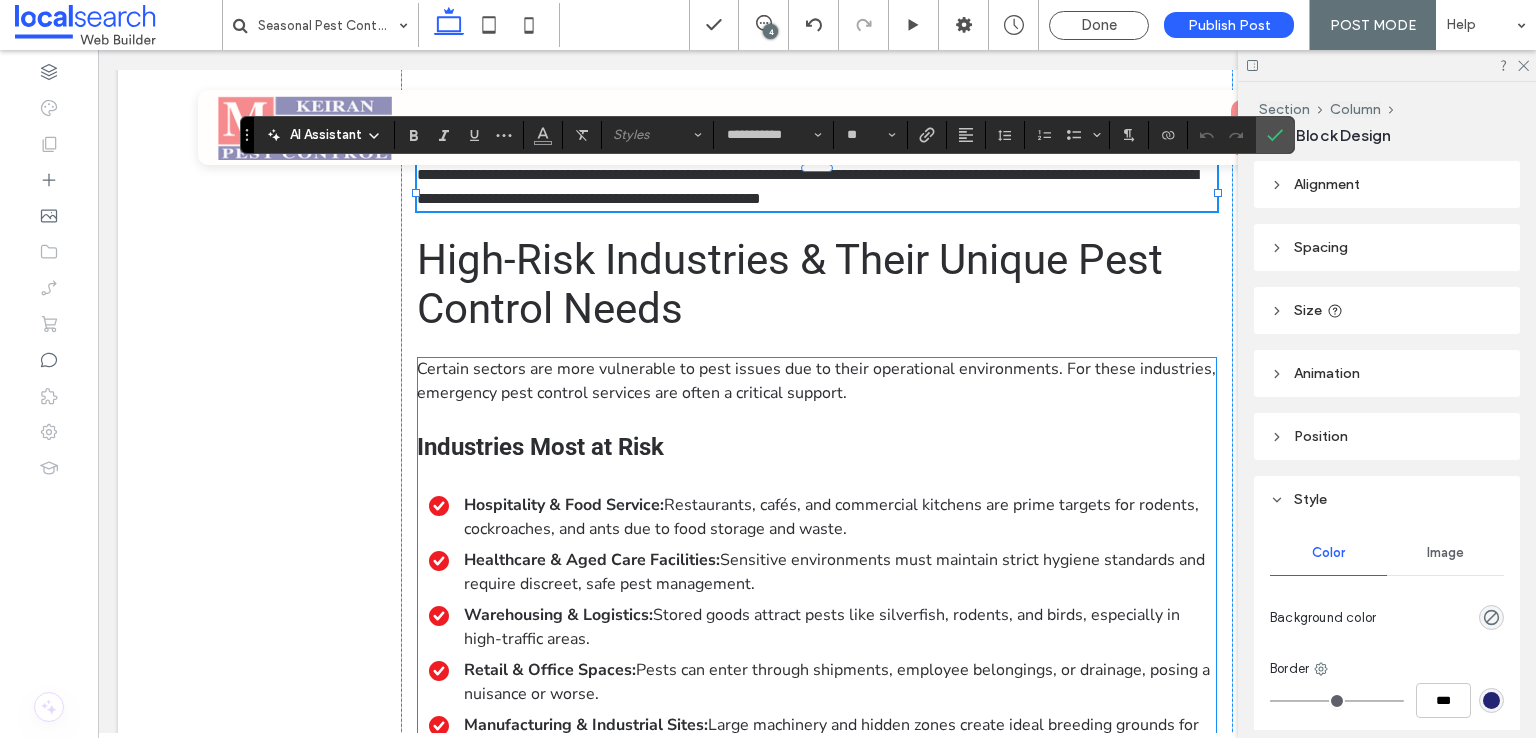 scroll, scrollTop: 0, scrollLeft: 0, axis: both 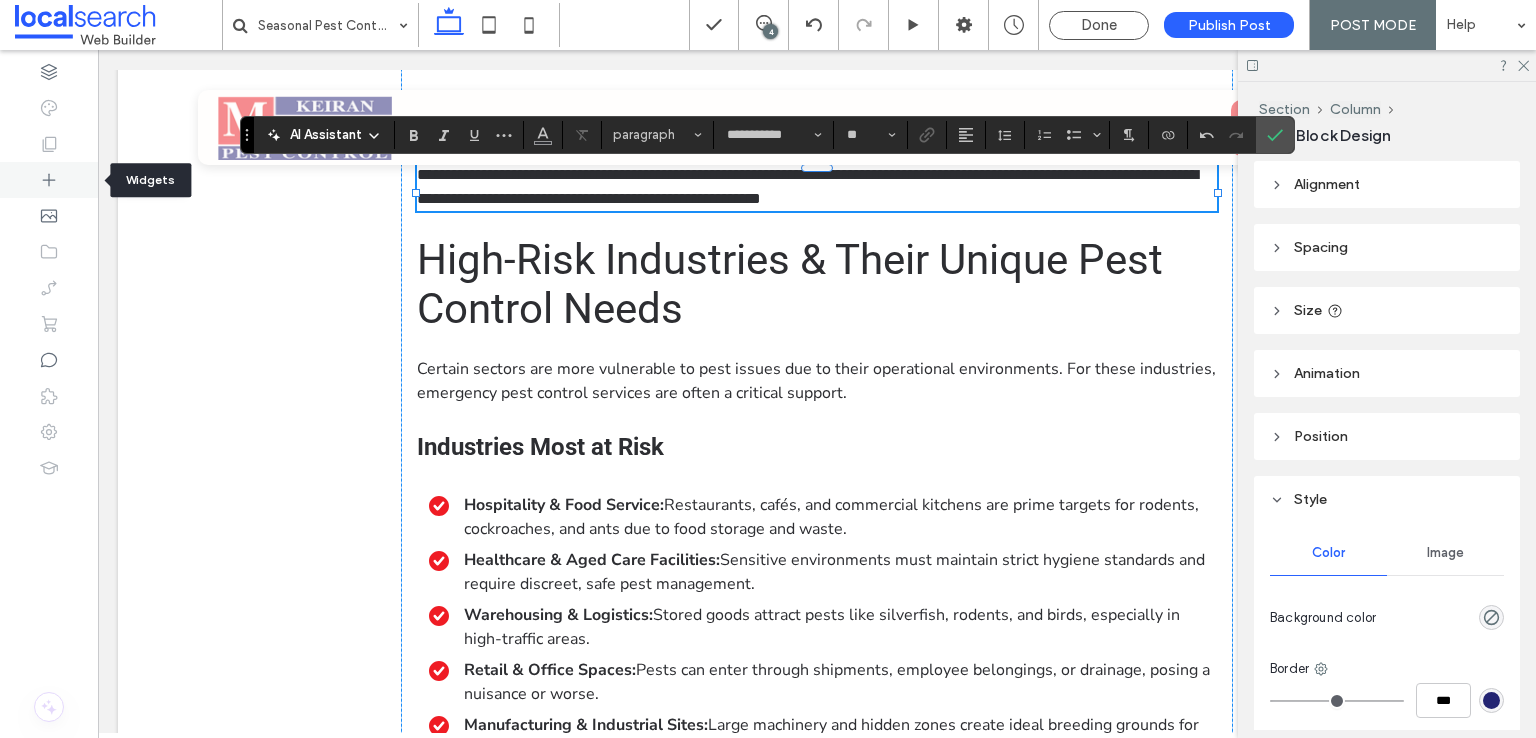 click 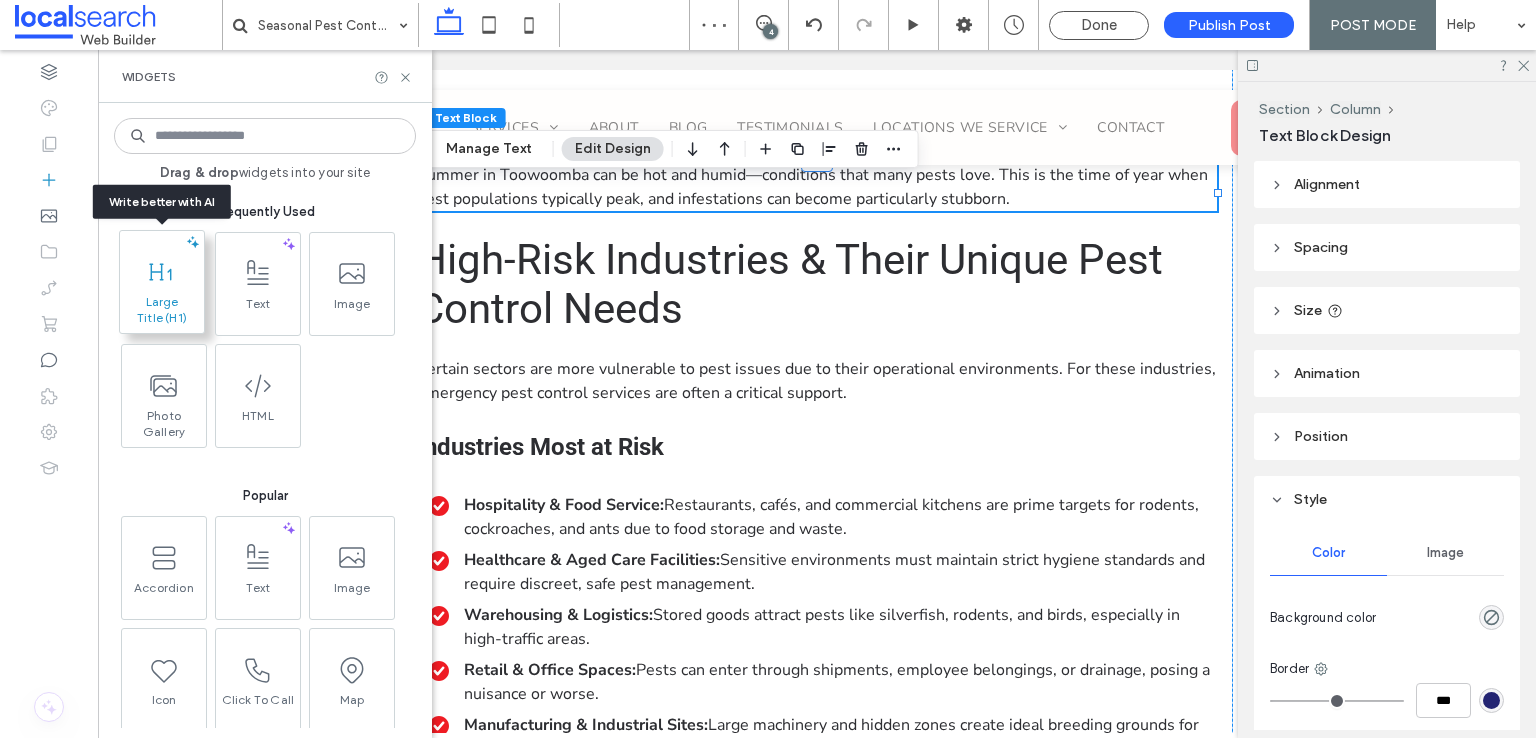 click on "Large Title (H1)" at bounding box center (162, 310) 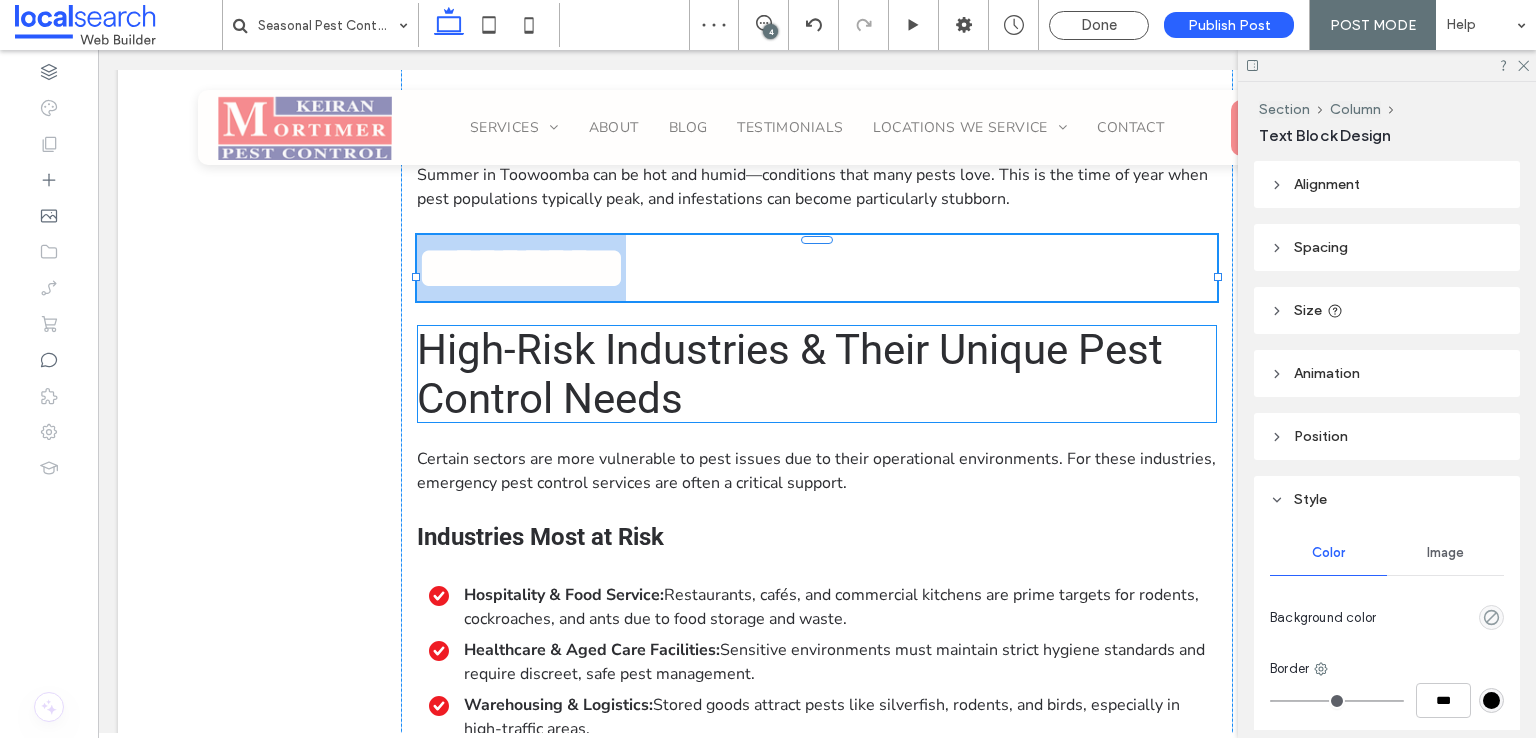 type on "******" 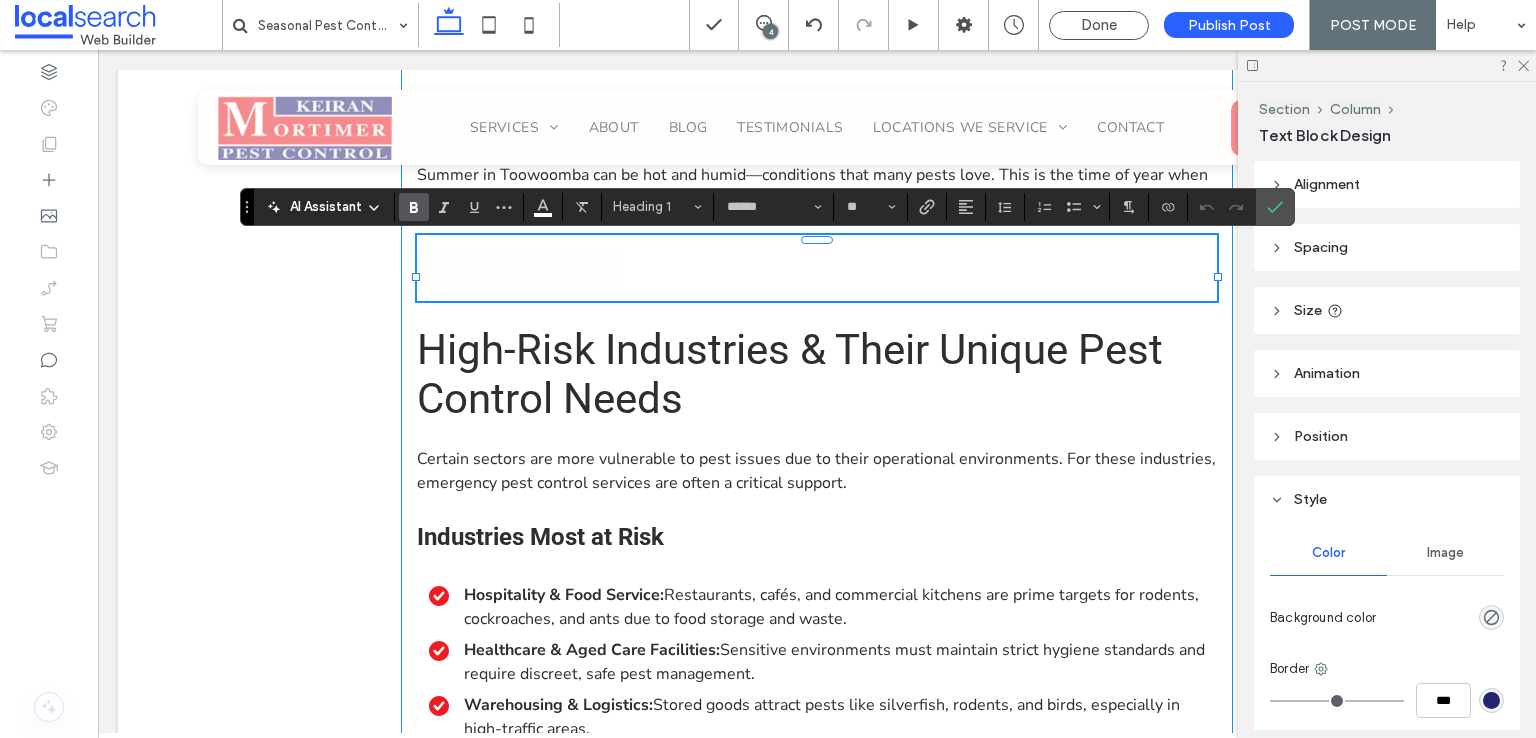 type on "**********" 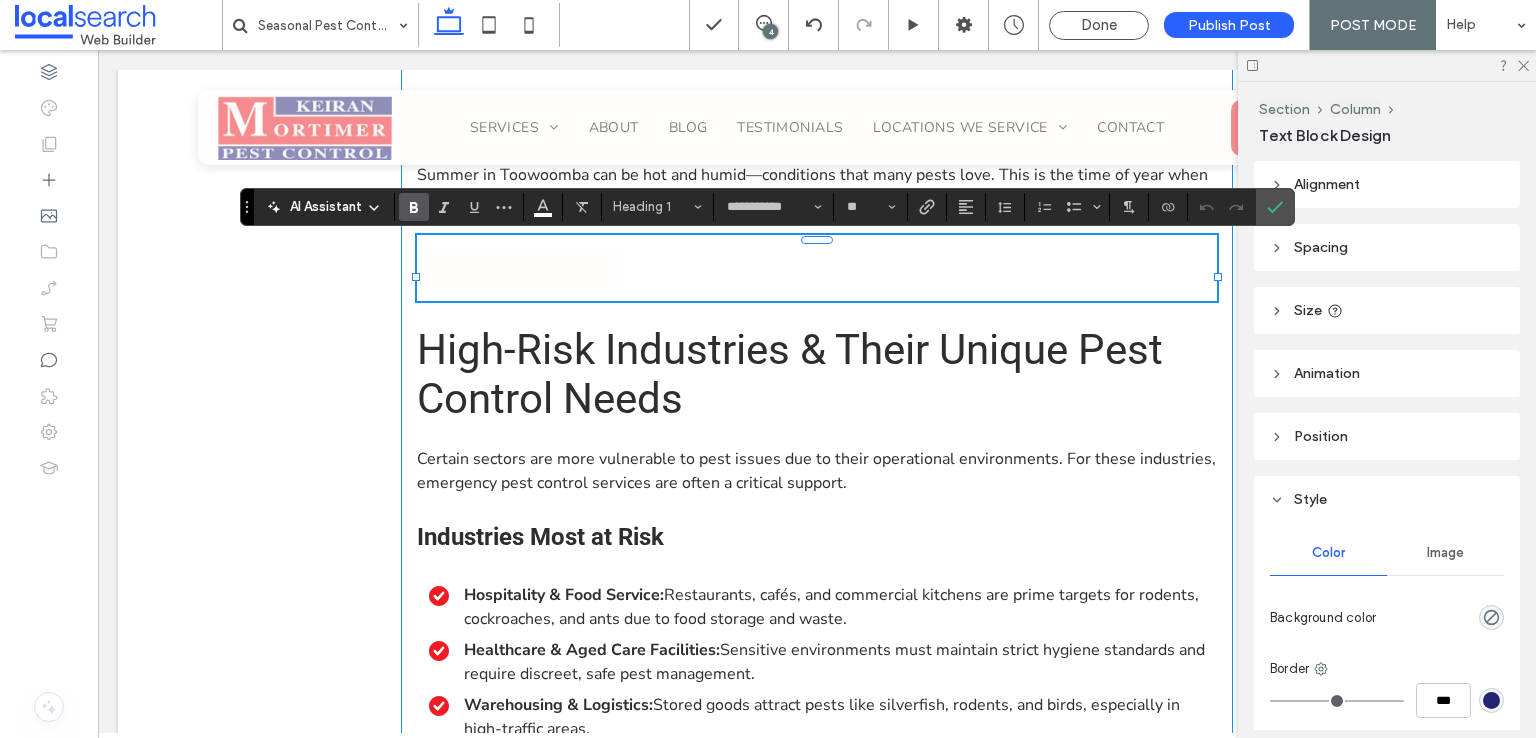 scroll, scrollTop: 0, scrollLeft: 0, axis: both 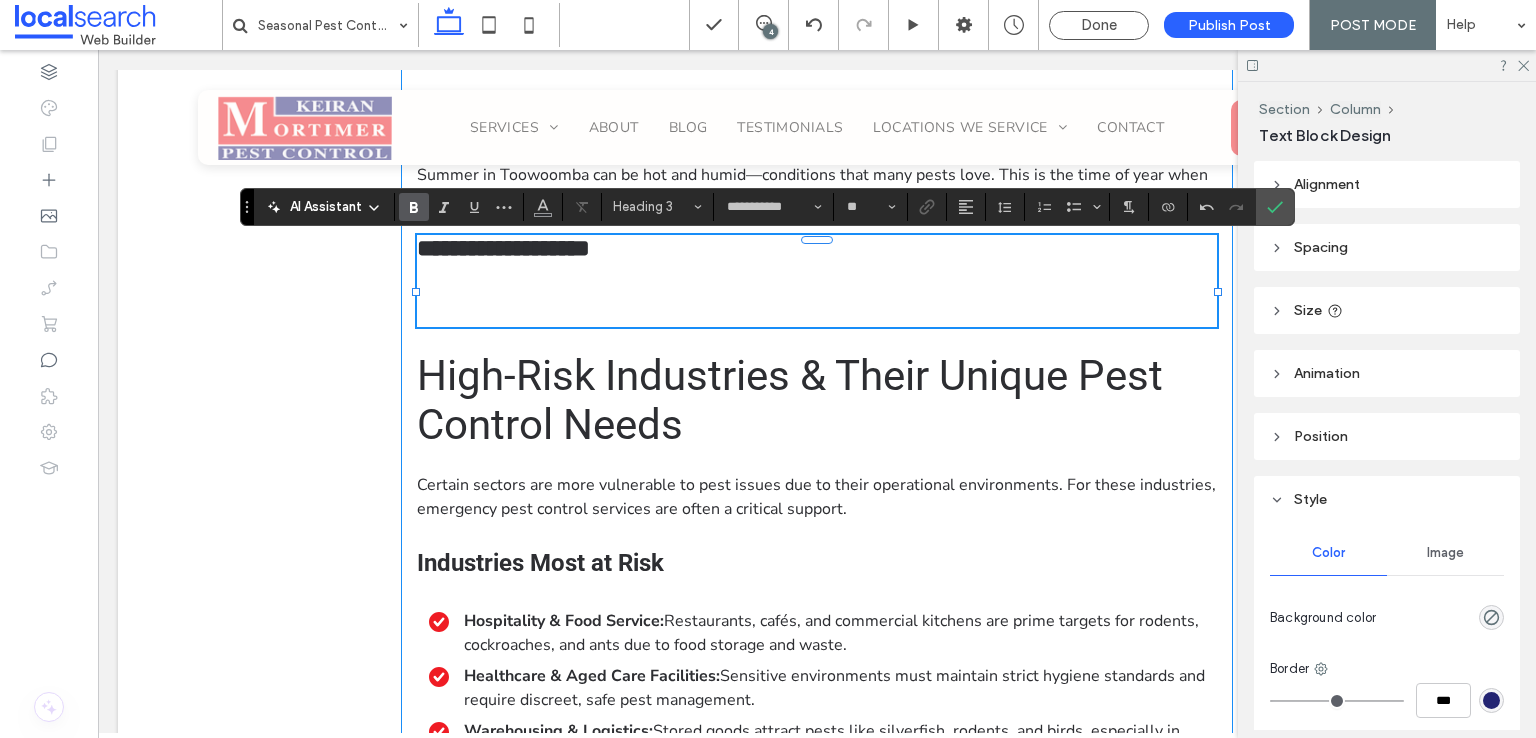 type on "******" 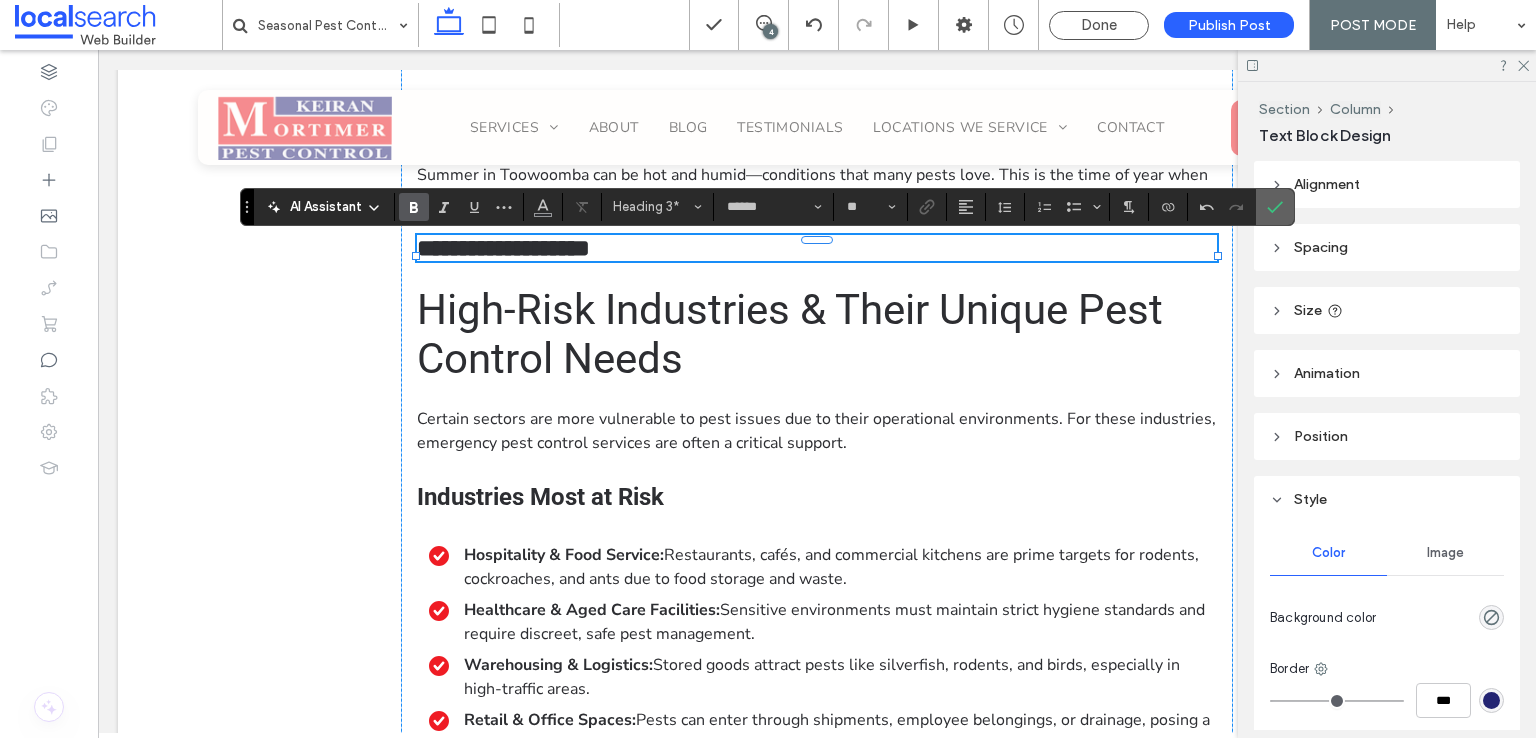 click at bounding box center (1275, 207) 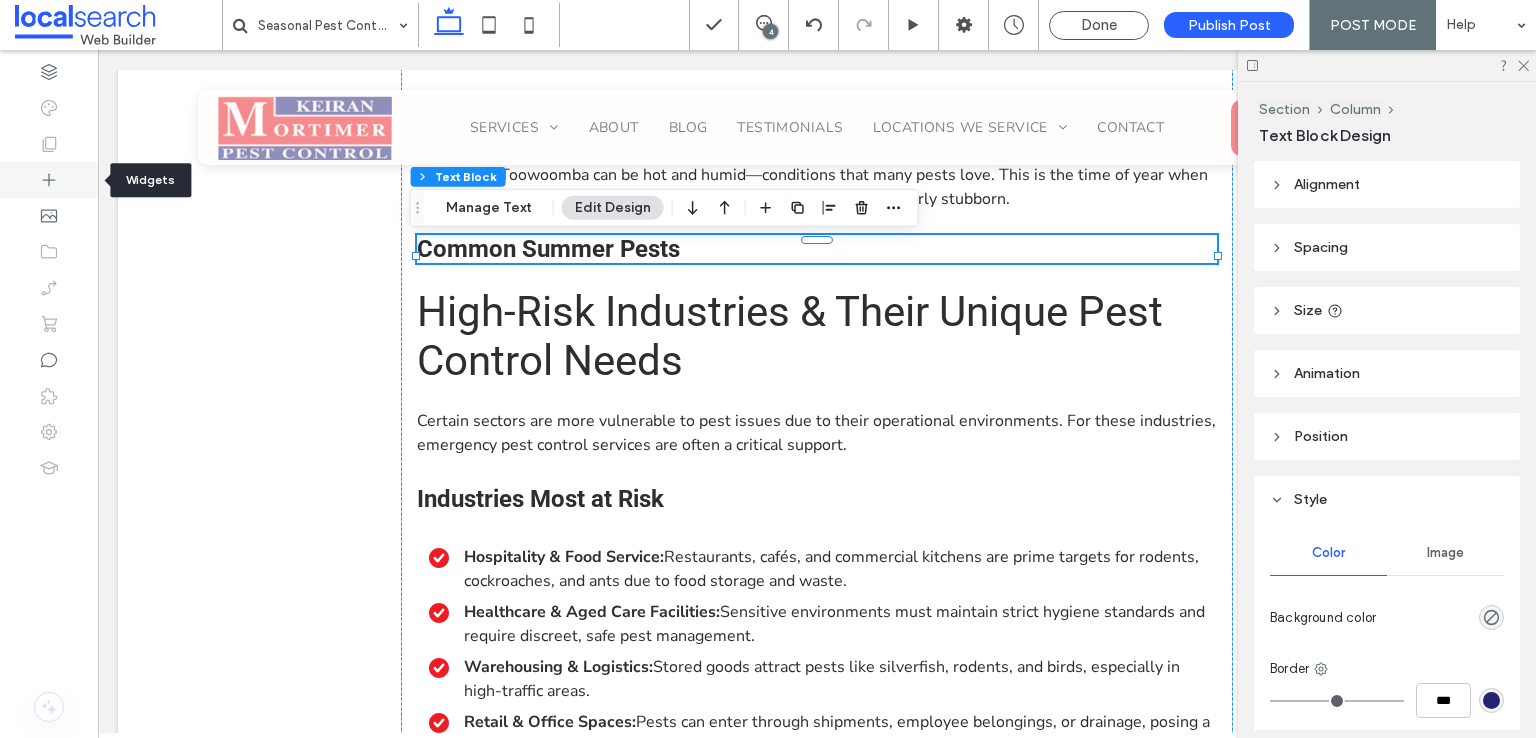 click 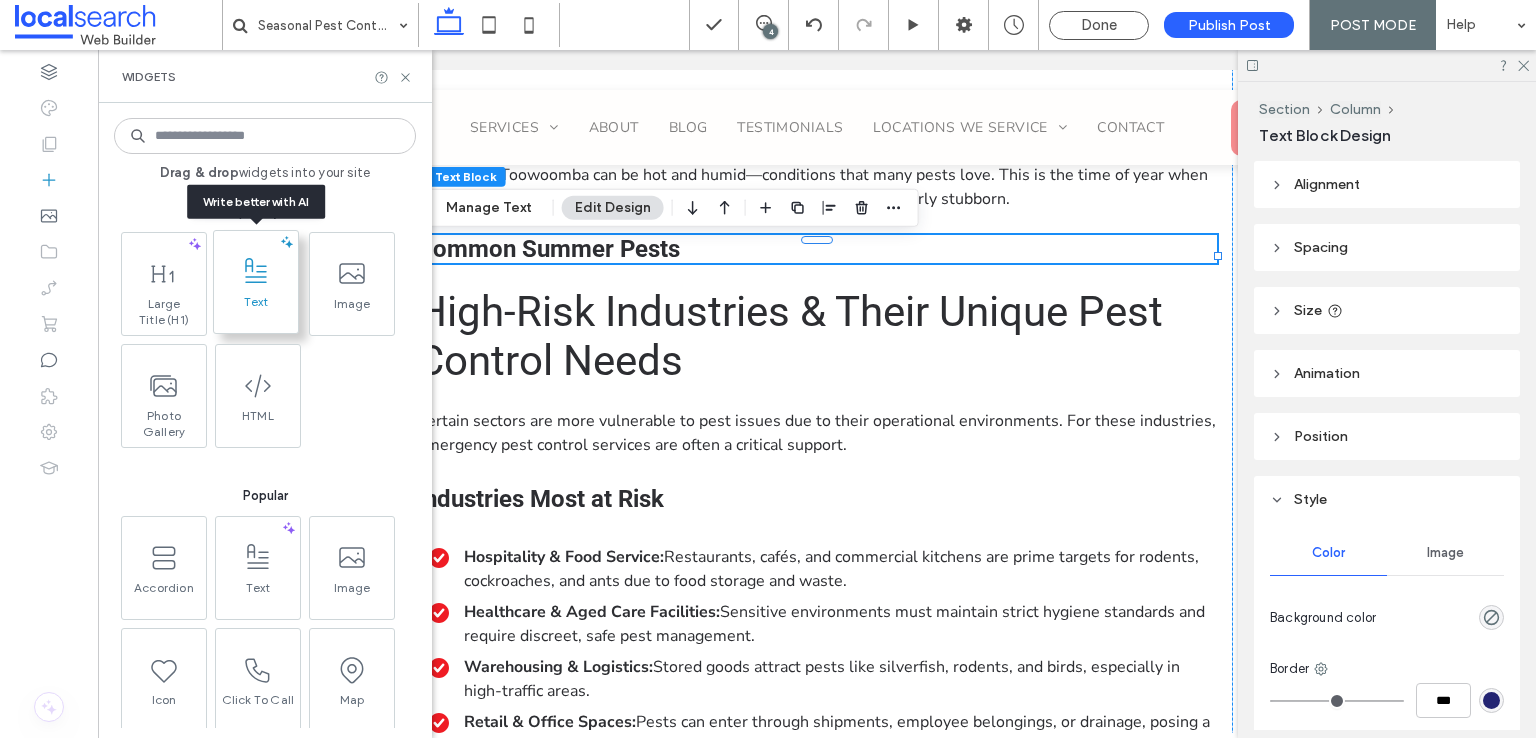 click at bounding box center [256, 271] 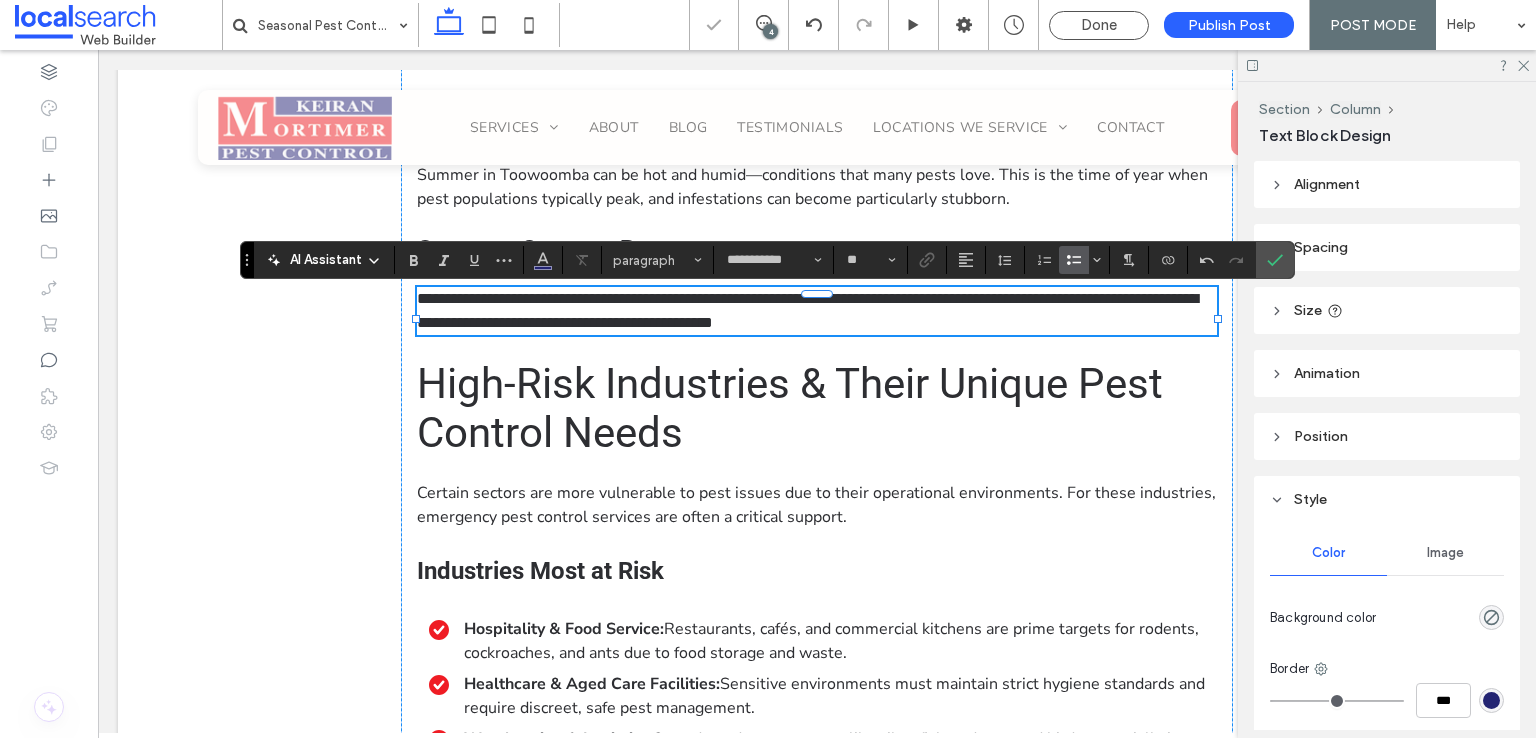 scroll, scrollTop: 0, scrollLeft: 0, axis: both 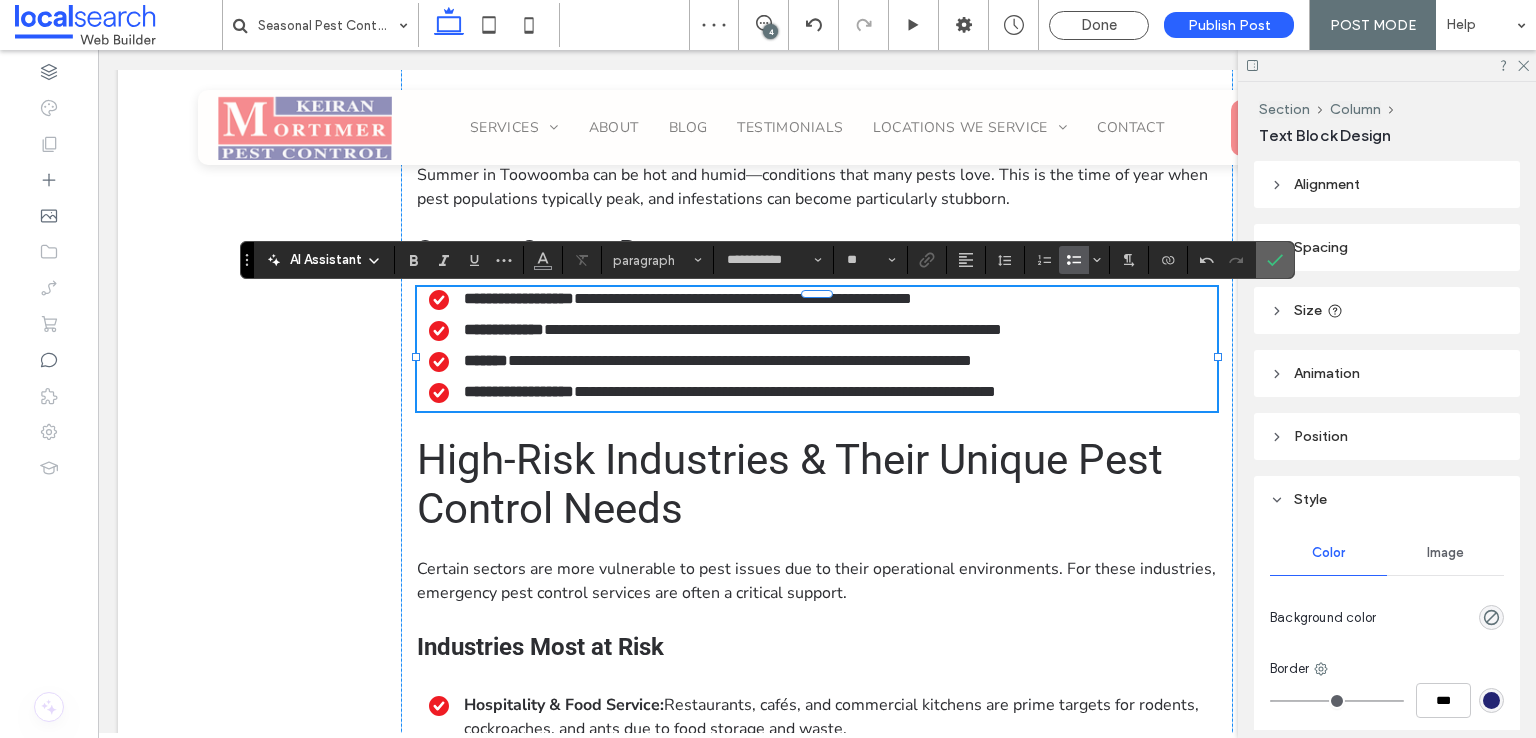 click 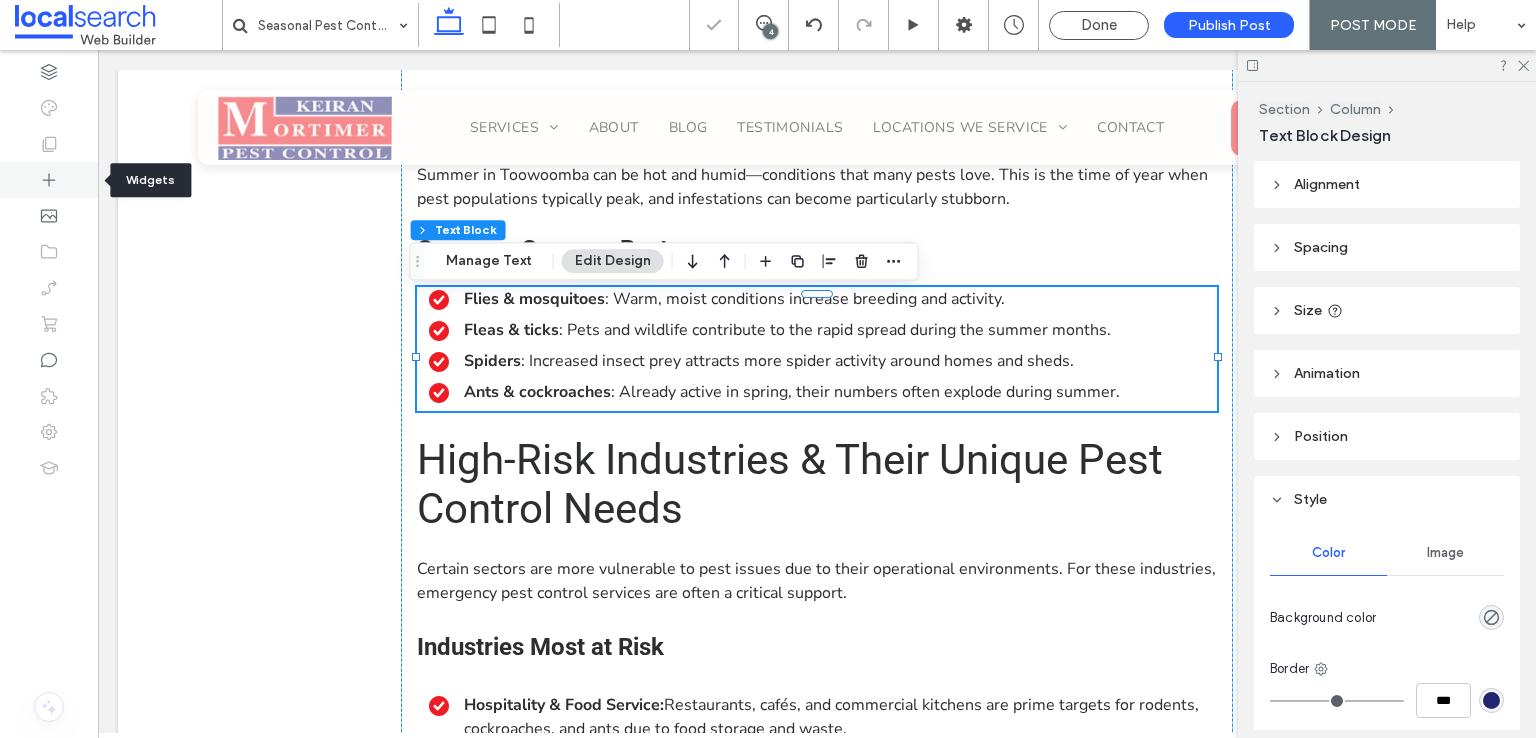click at bounding box center (49, 180) 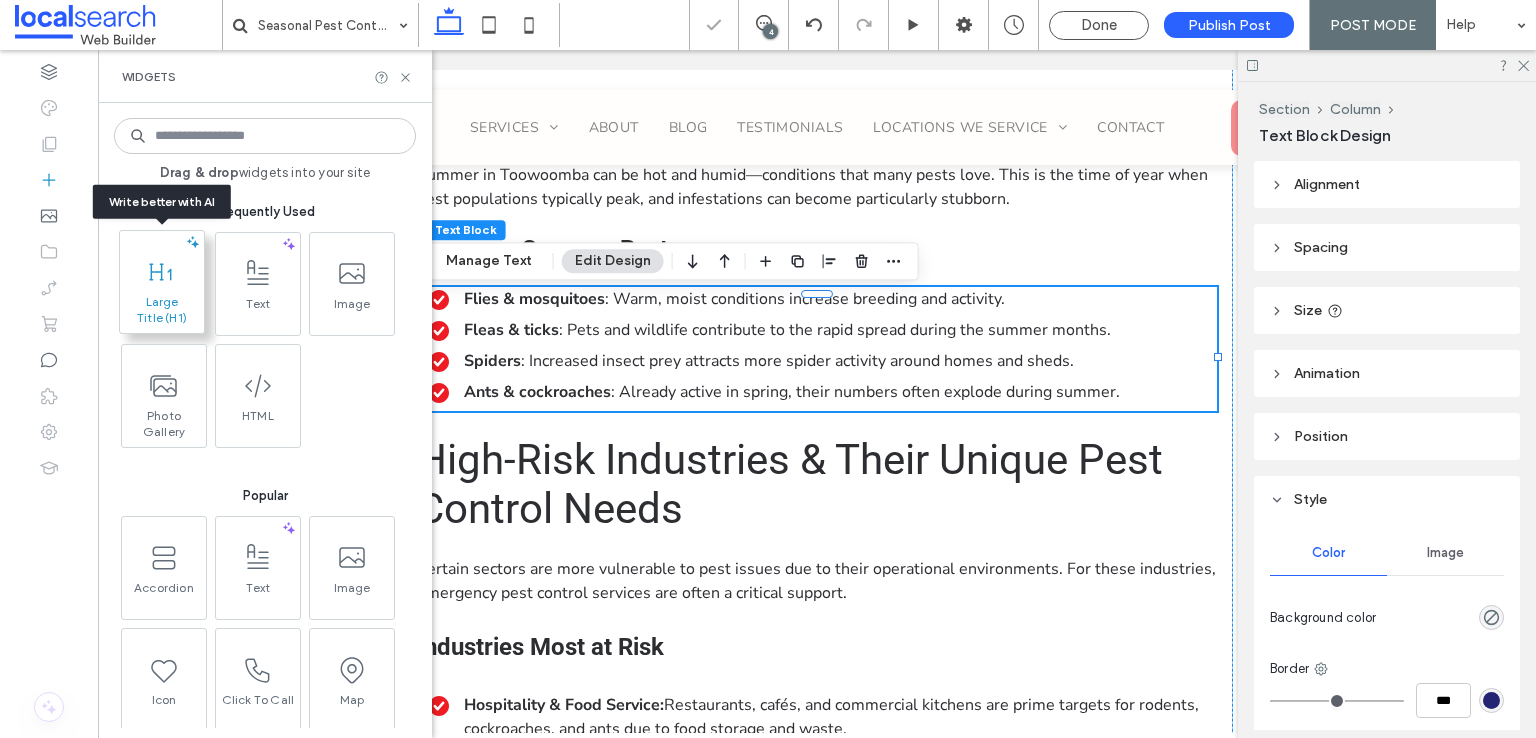 click on "Large Title (H1)" at bounding box center (162, 310) 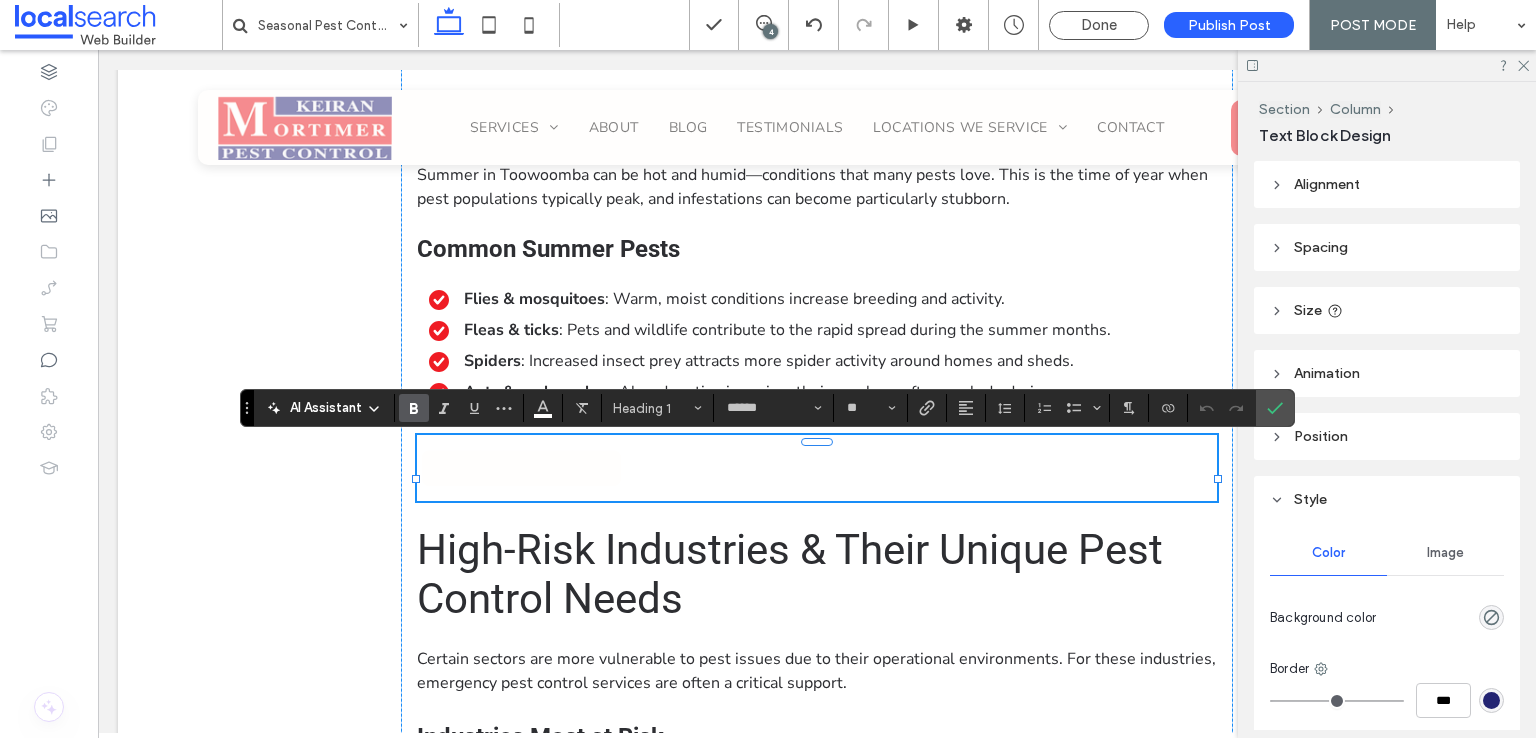 paste 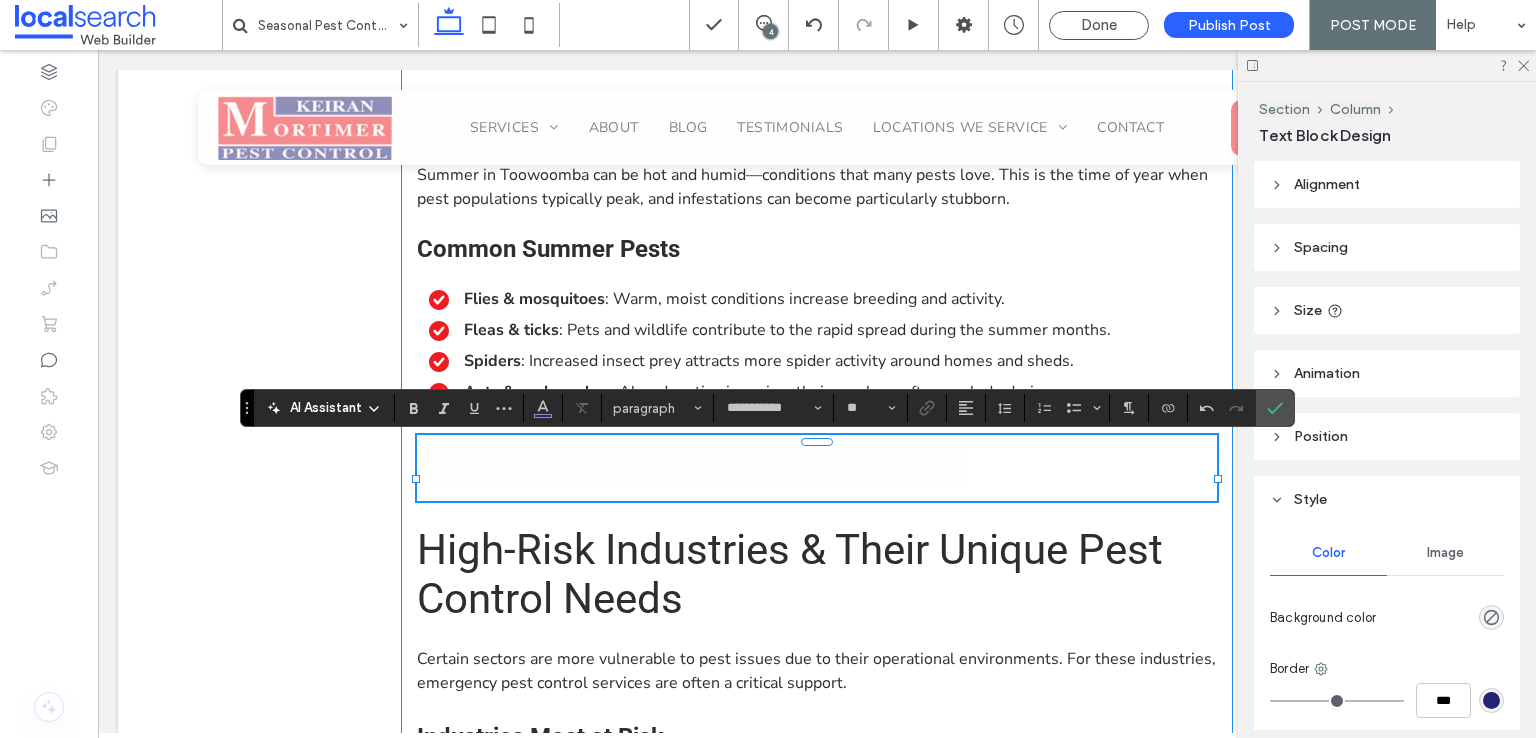 type on "******" 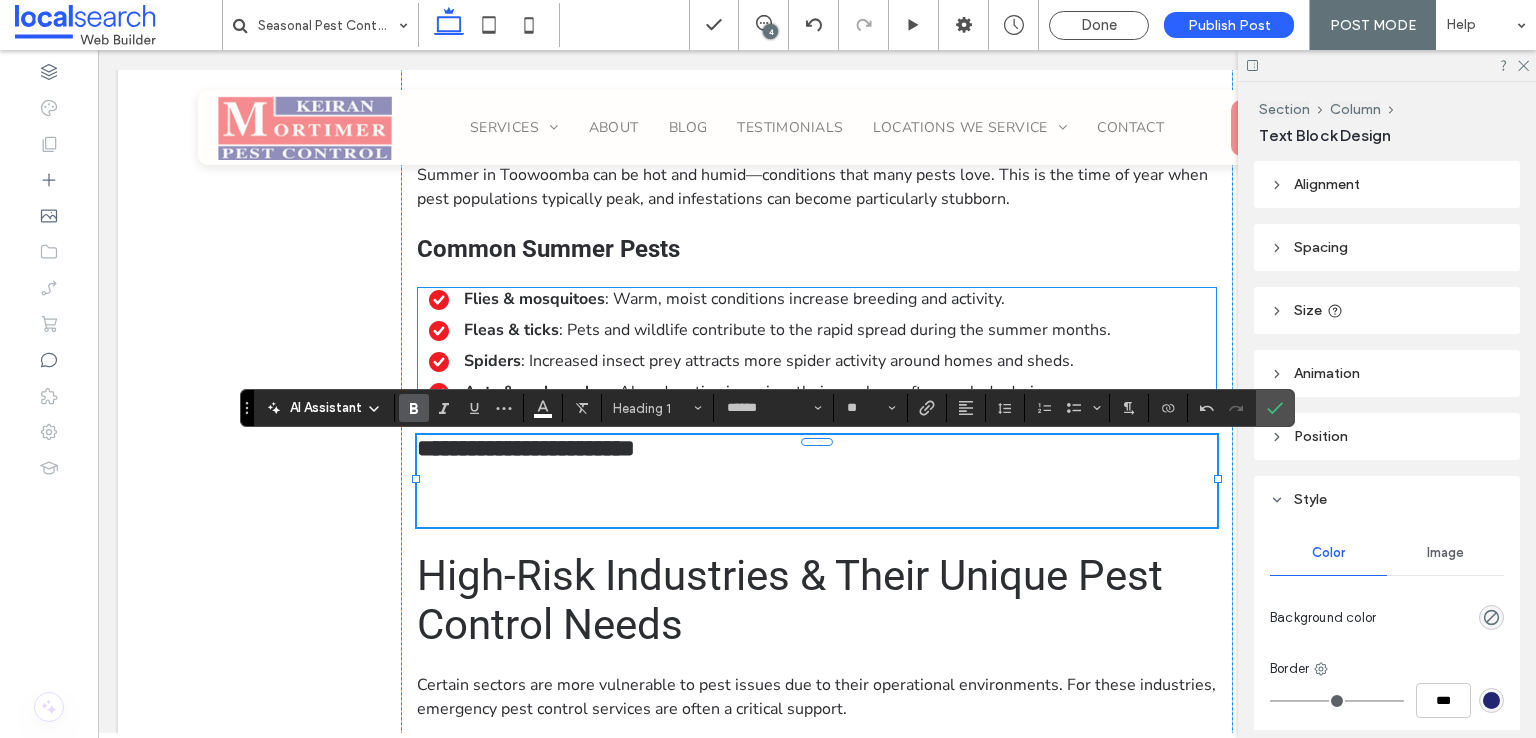 type on "**********" 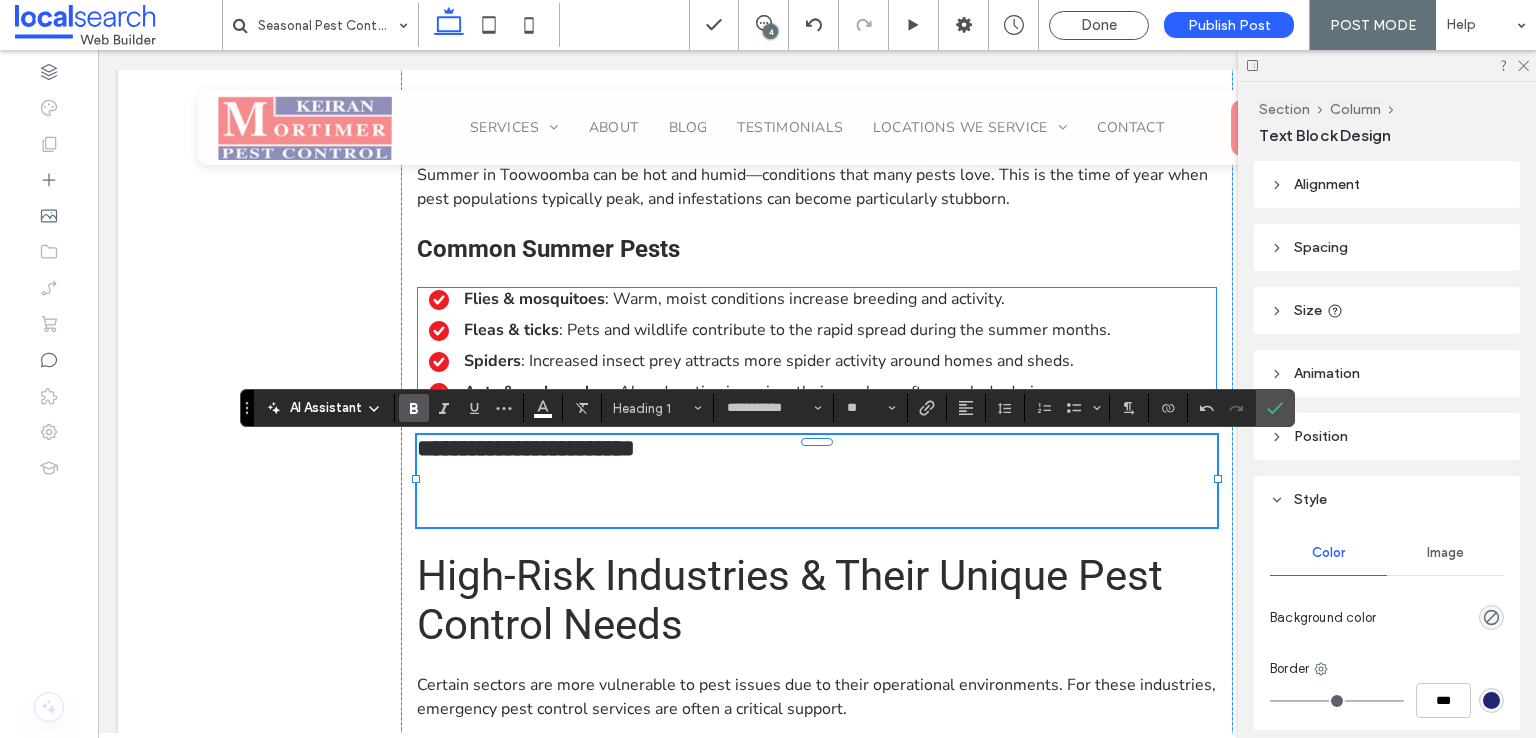 scroll, scrollTop: 0, scrollLeft: 0, axis: both 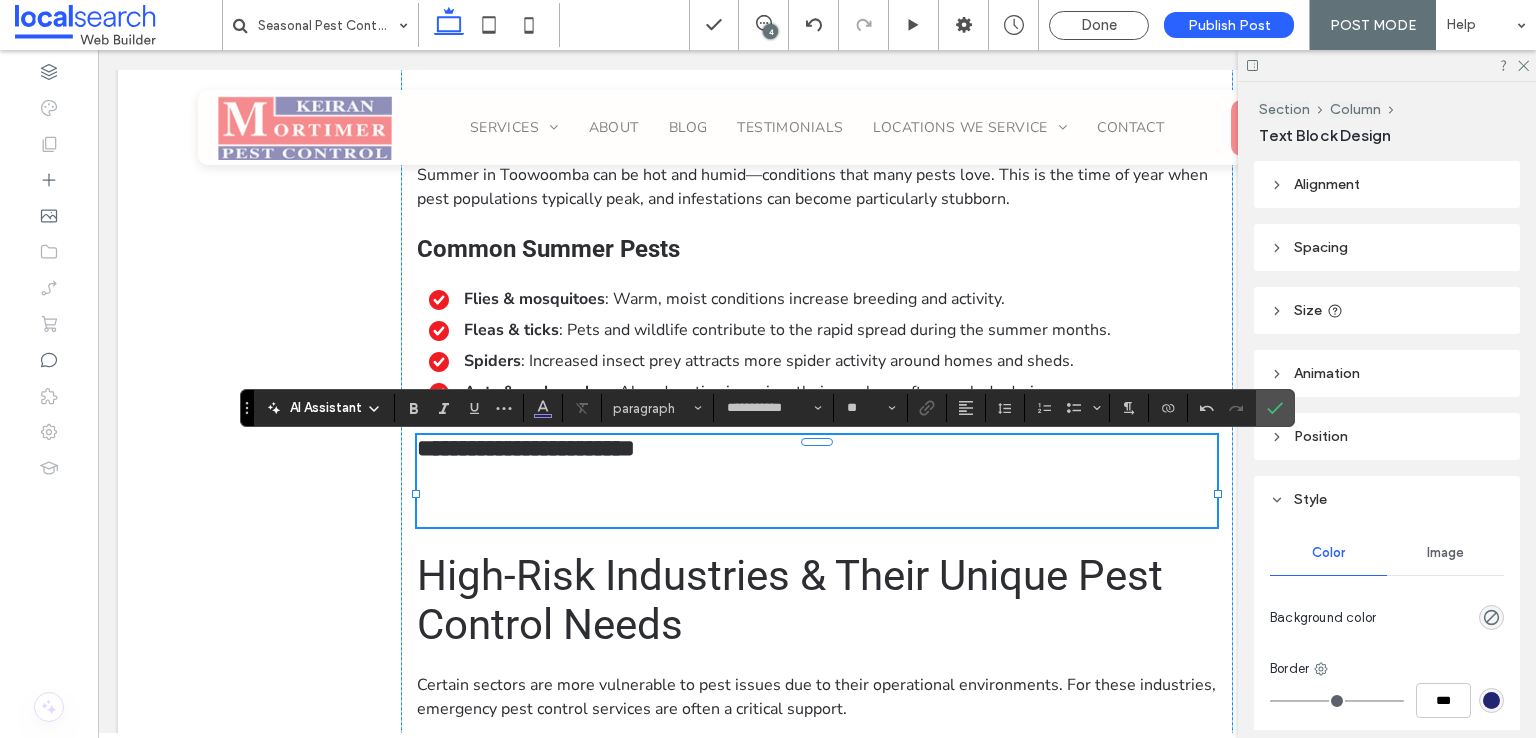 type on "******" 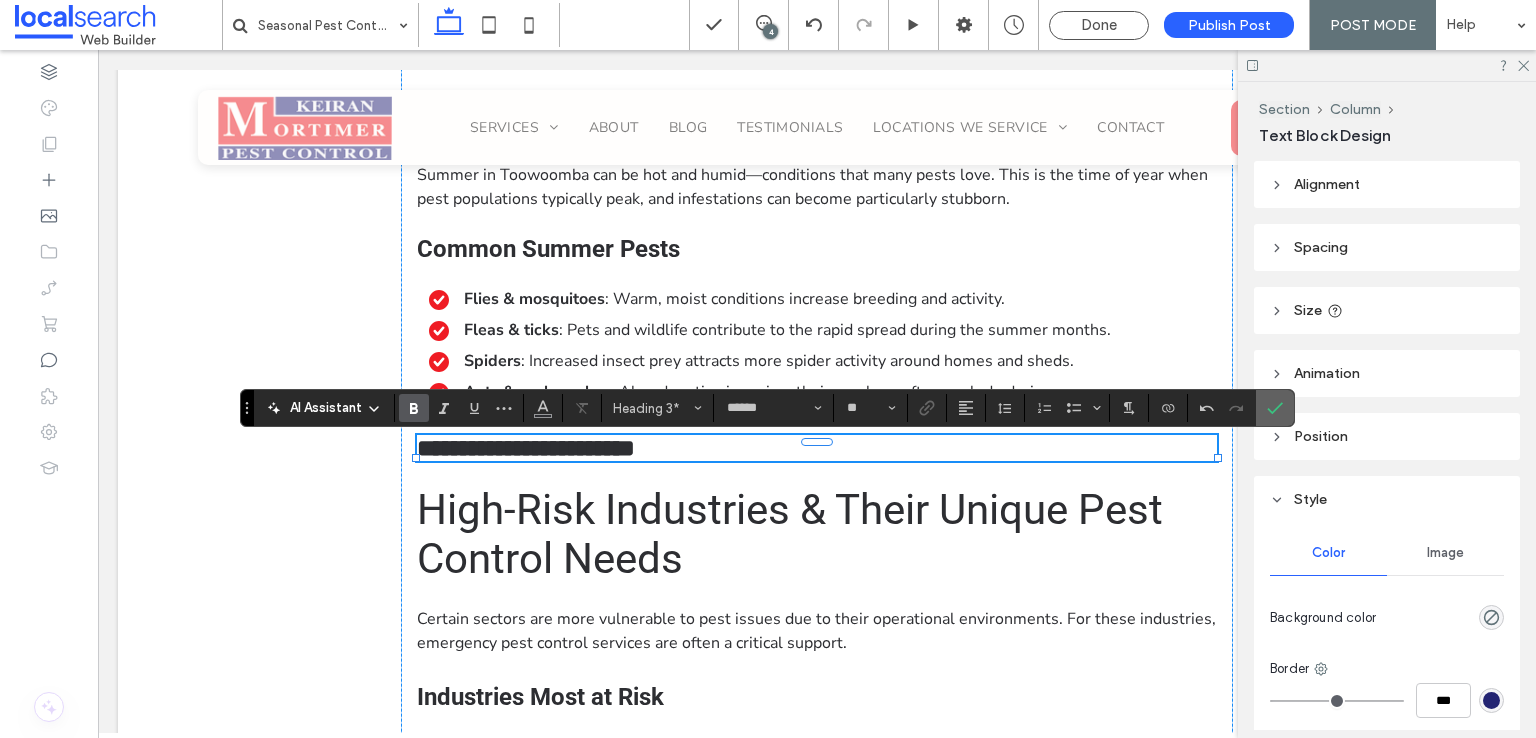 click 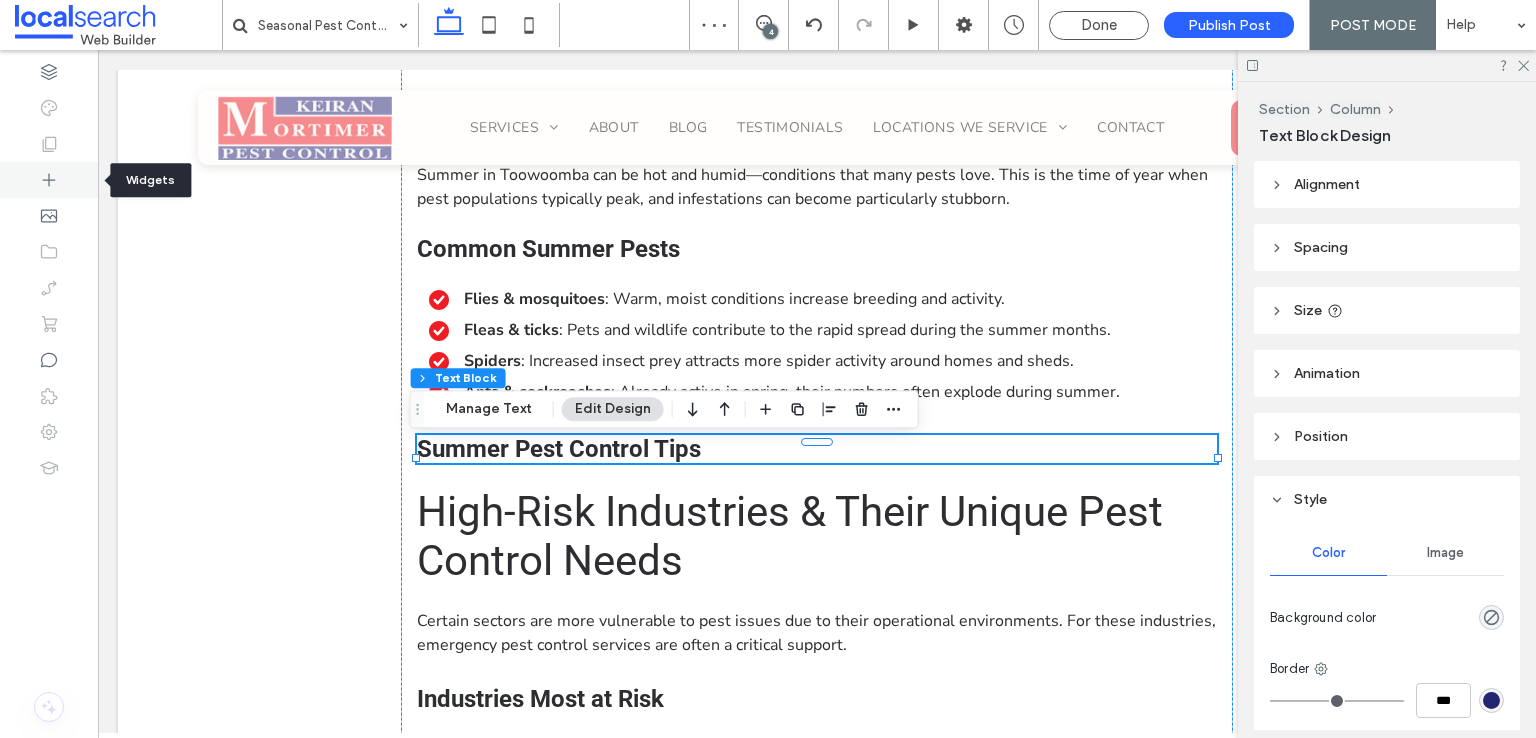 click 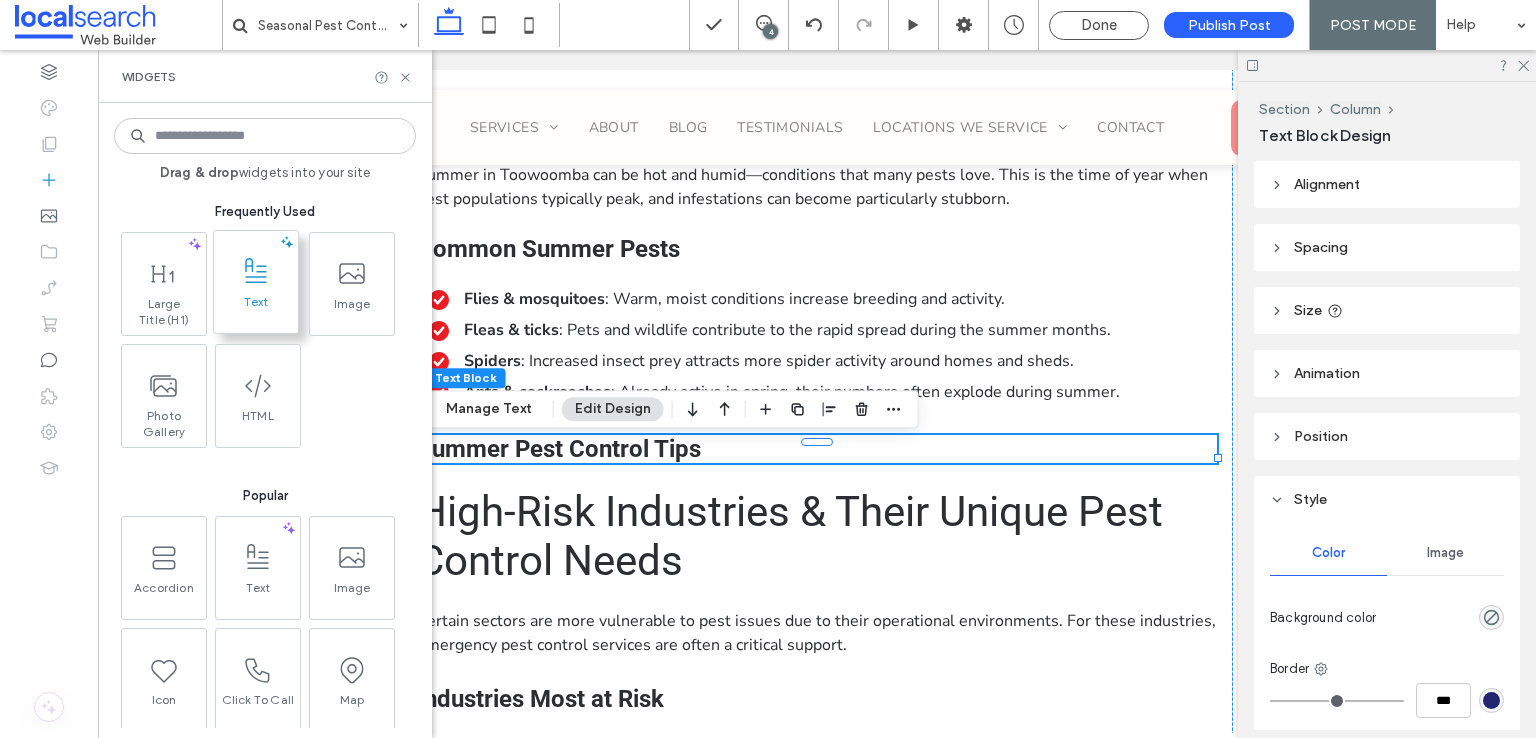 click at bounding box center [256, 271] 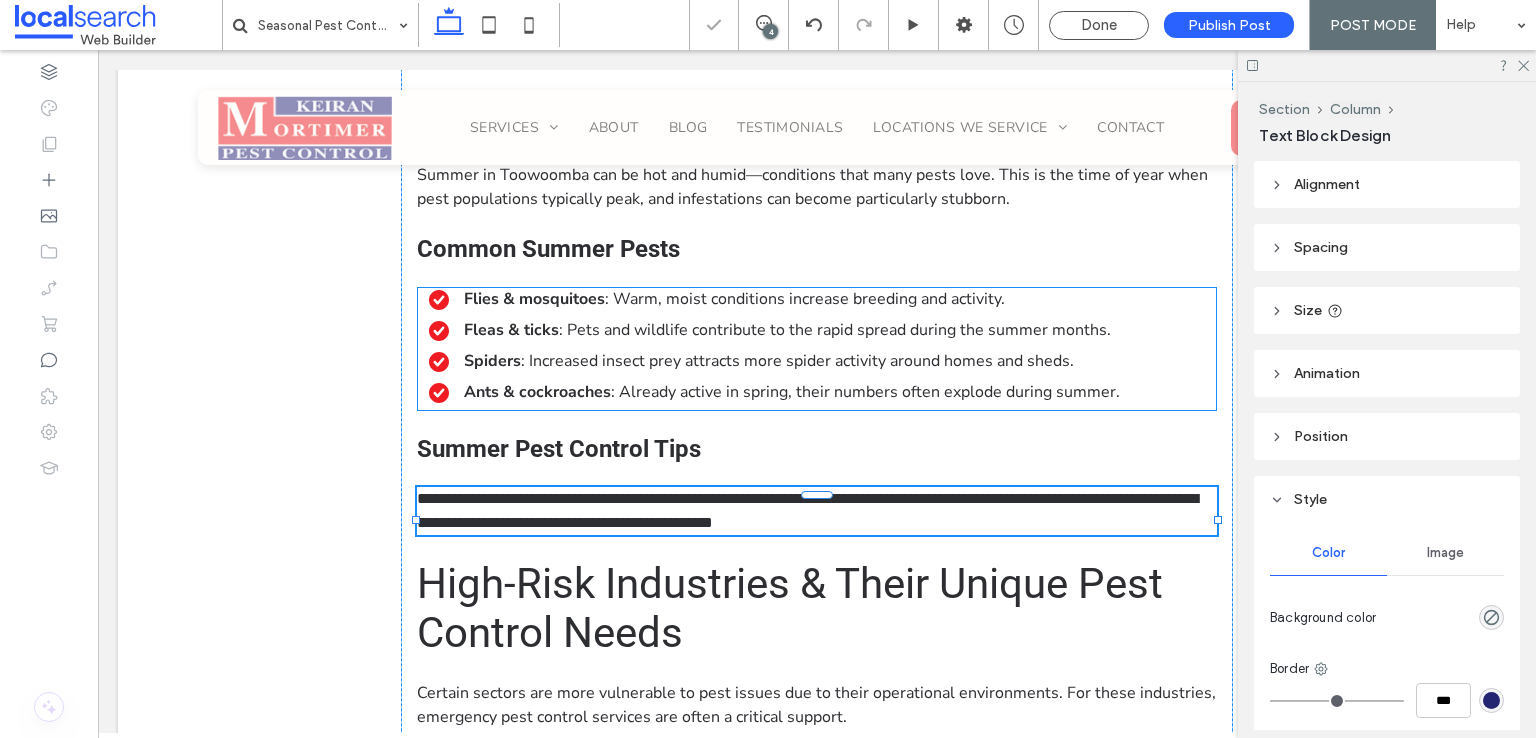 type on "**********" 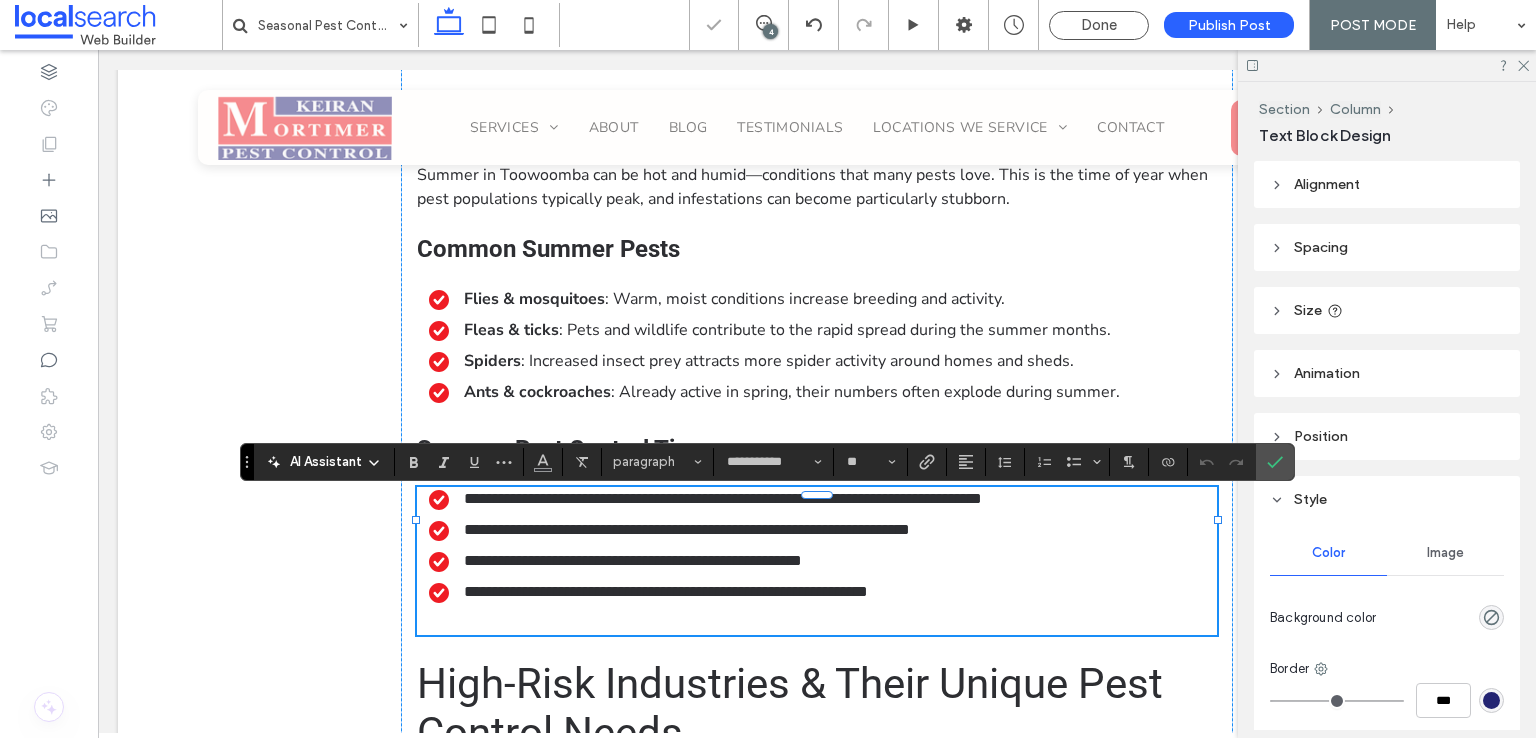 scroll, scrollTop: 0, scrollLeft: 0, axis: both 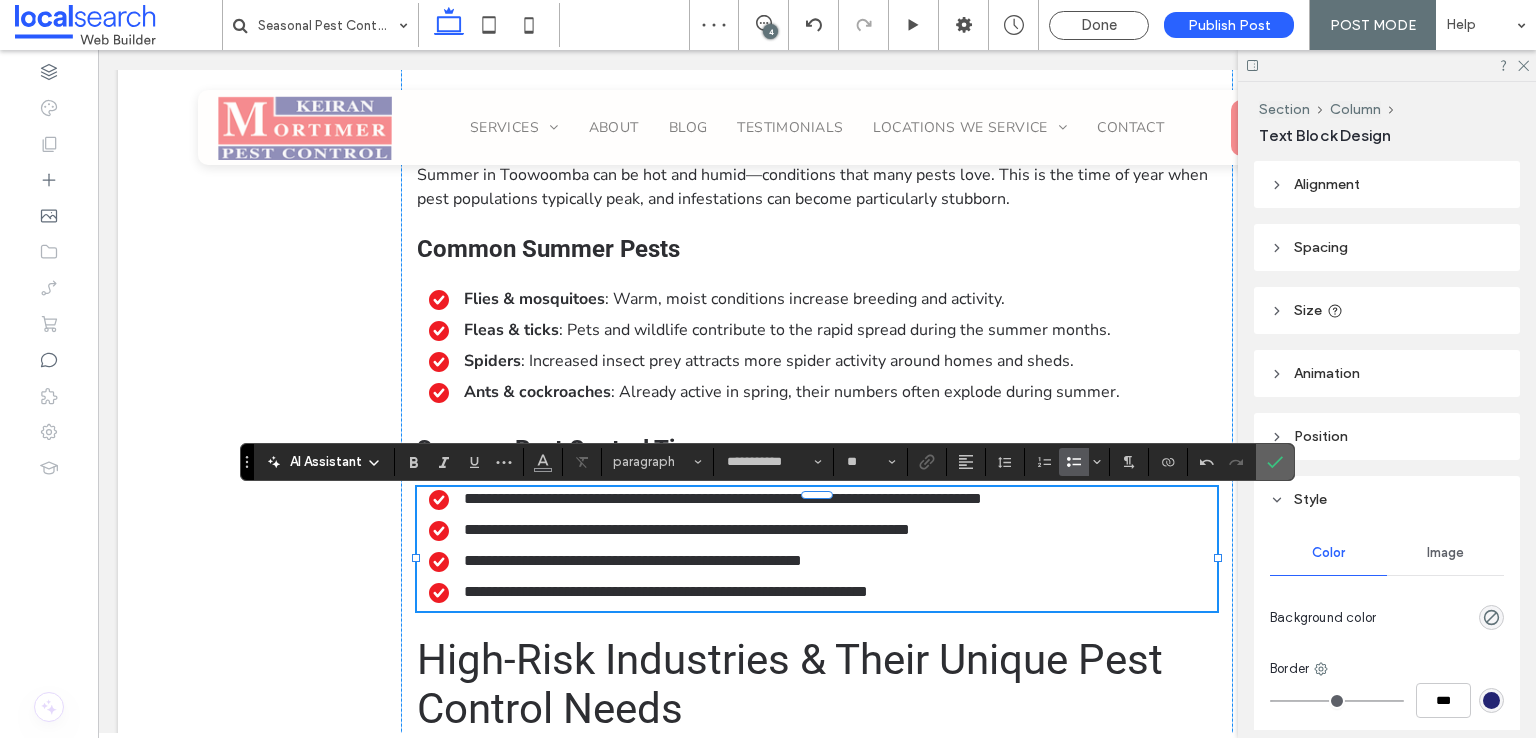 click 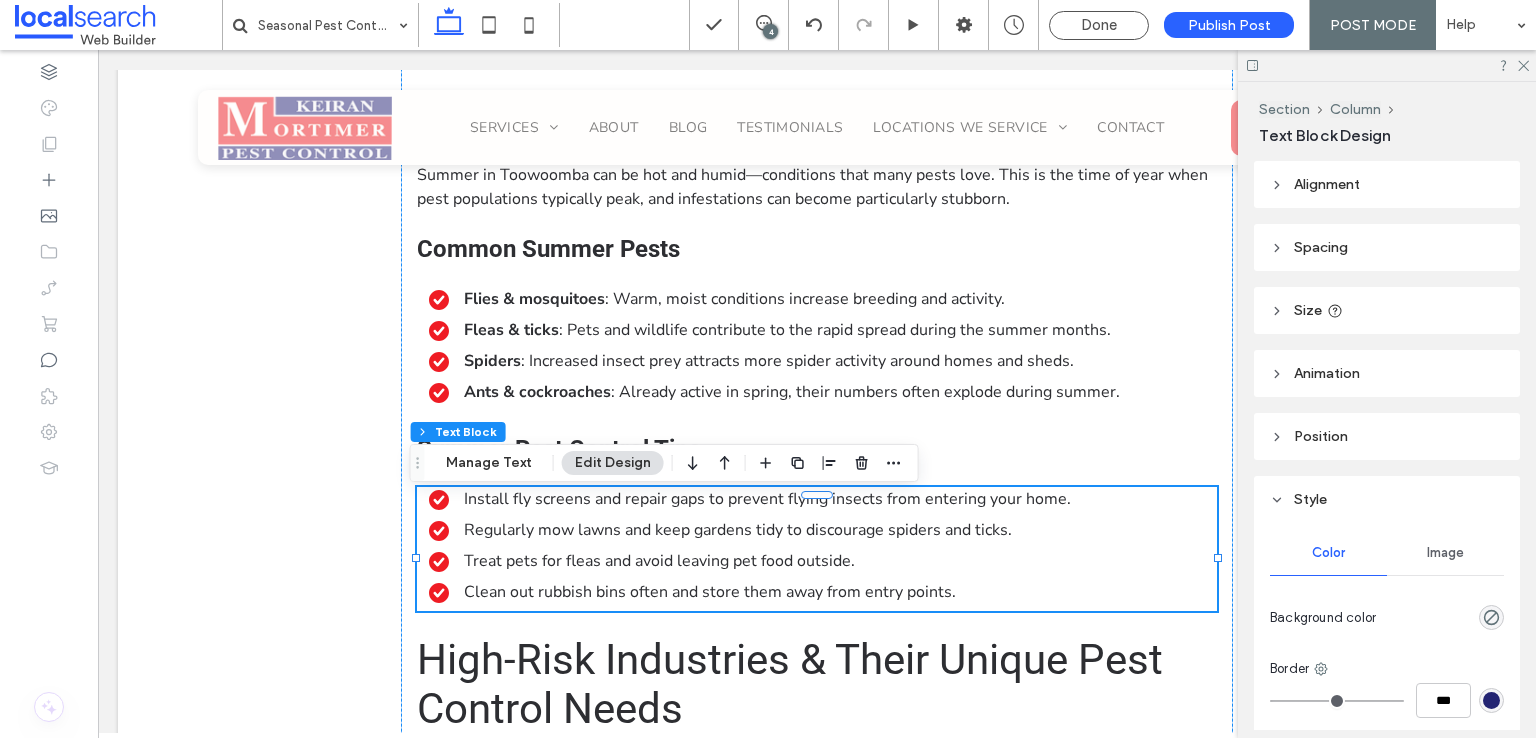 click on "Clean out rubbish bins often and store them away from entry points." at bounding box center [710, 592] 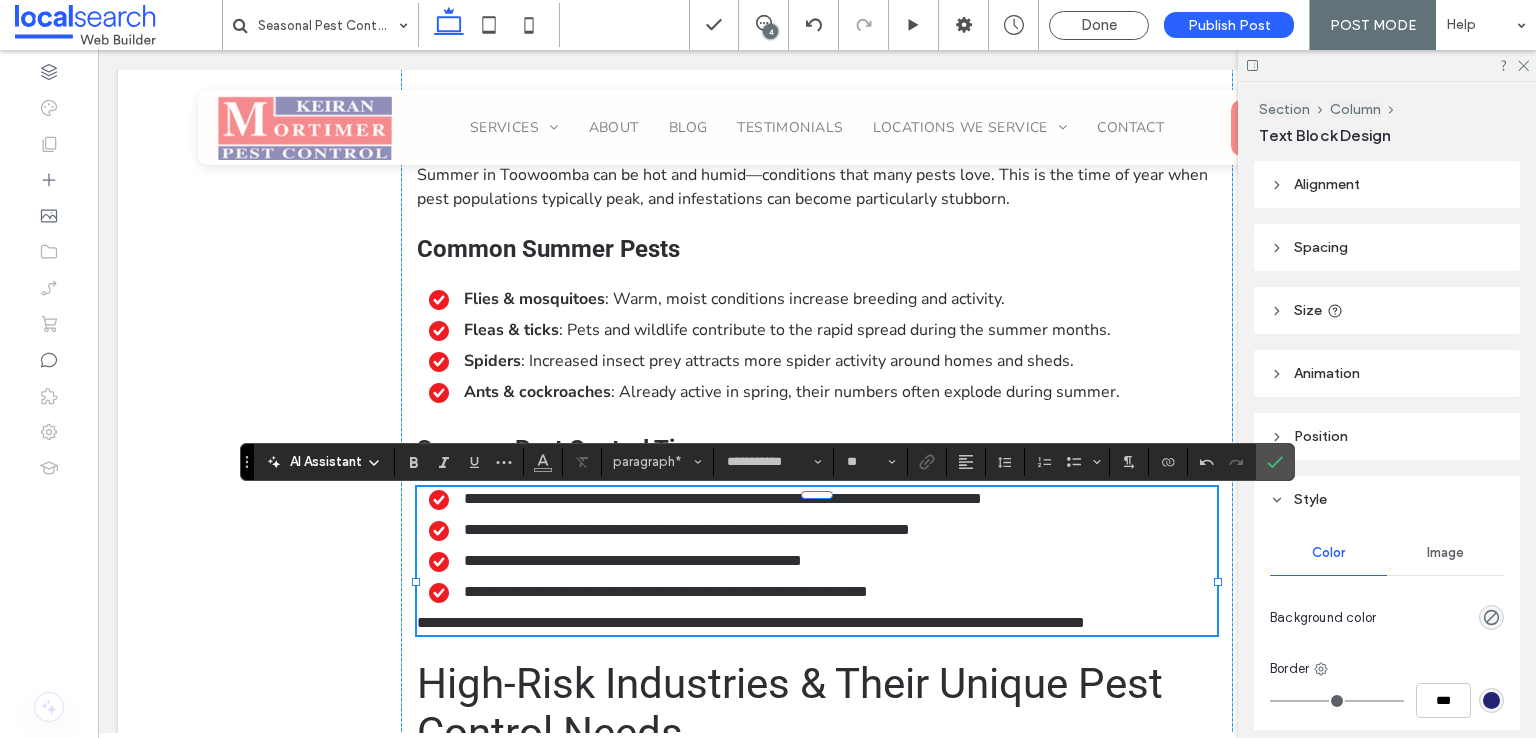 scroll, scrollTop: 0, scrollLeft: 0, axis: both 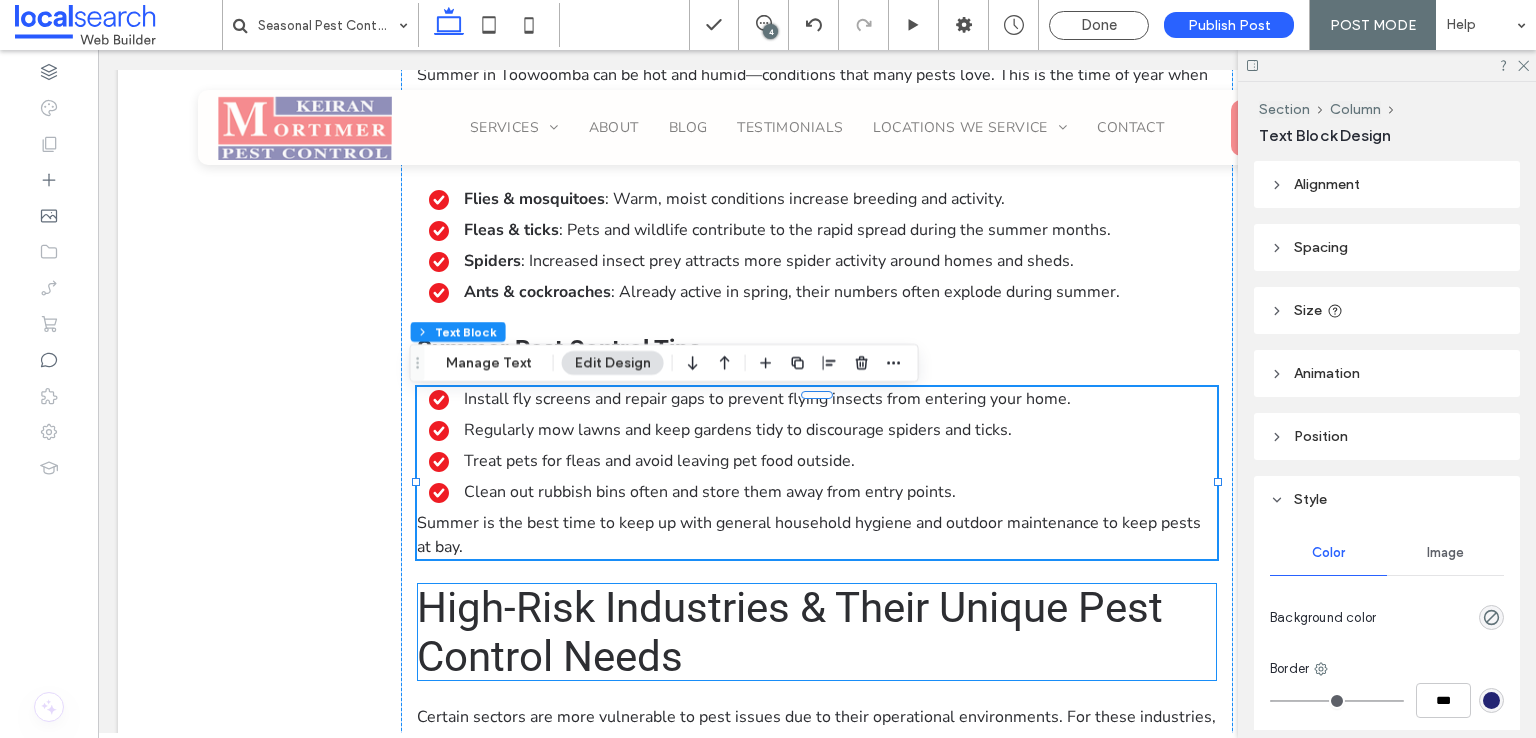 click on "High-Risk Industries & Their Unique Pest Control Needs" at bounding box center (790, 632) 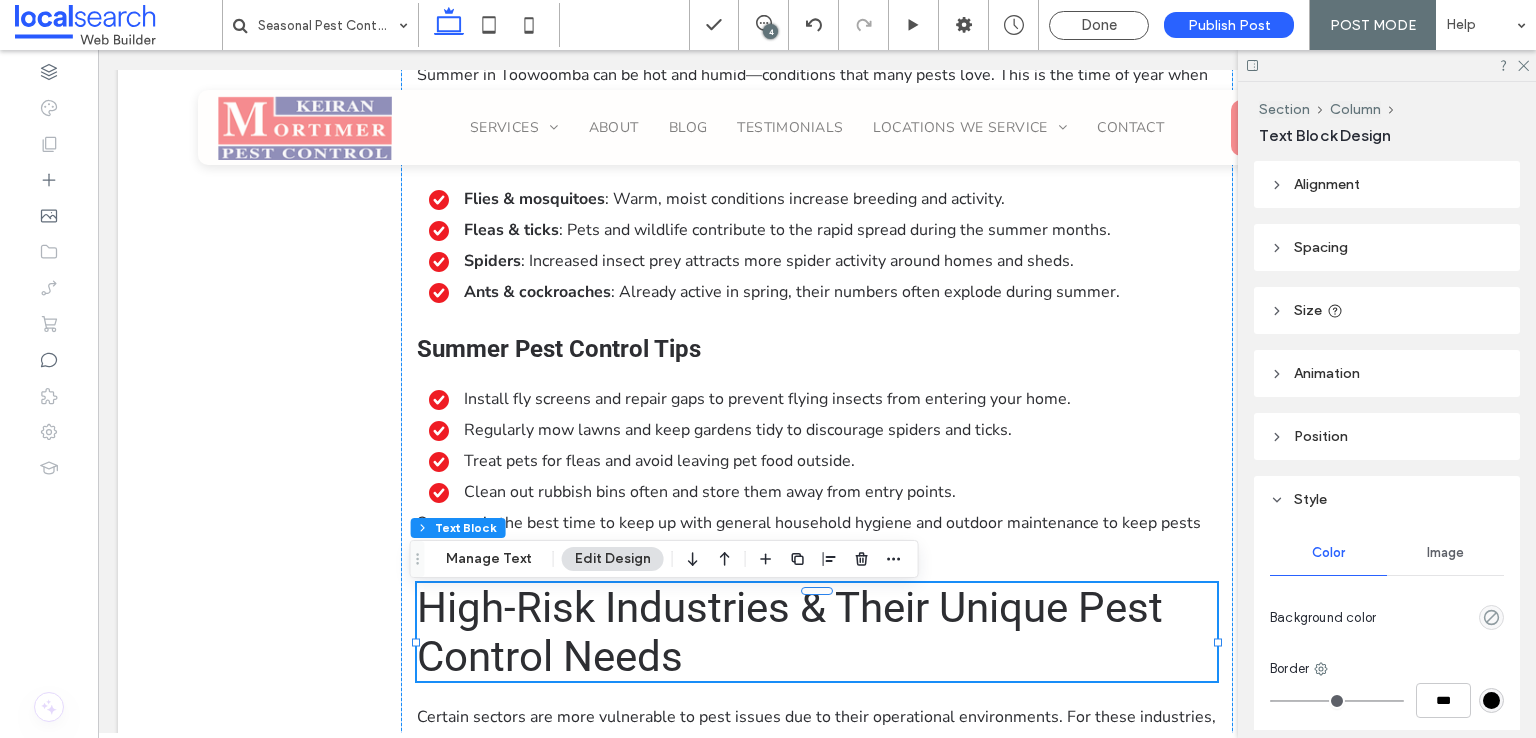 click on "High-Risk Industries & Their Unique Pest Control Needs" at bounding box center [790, 632] 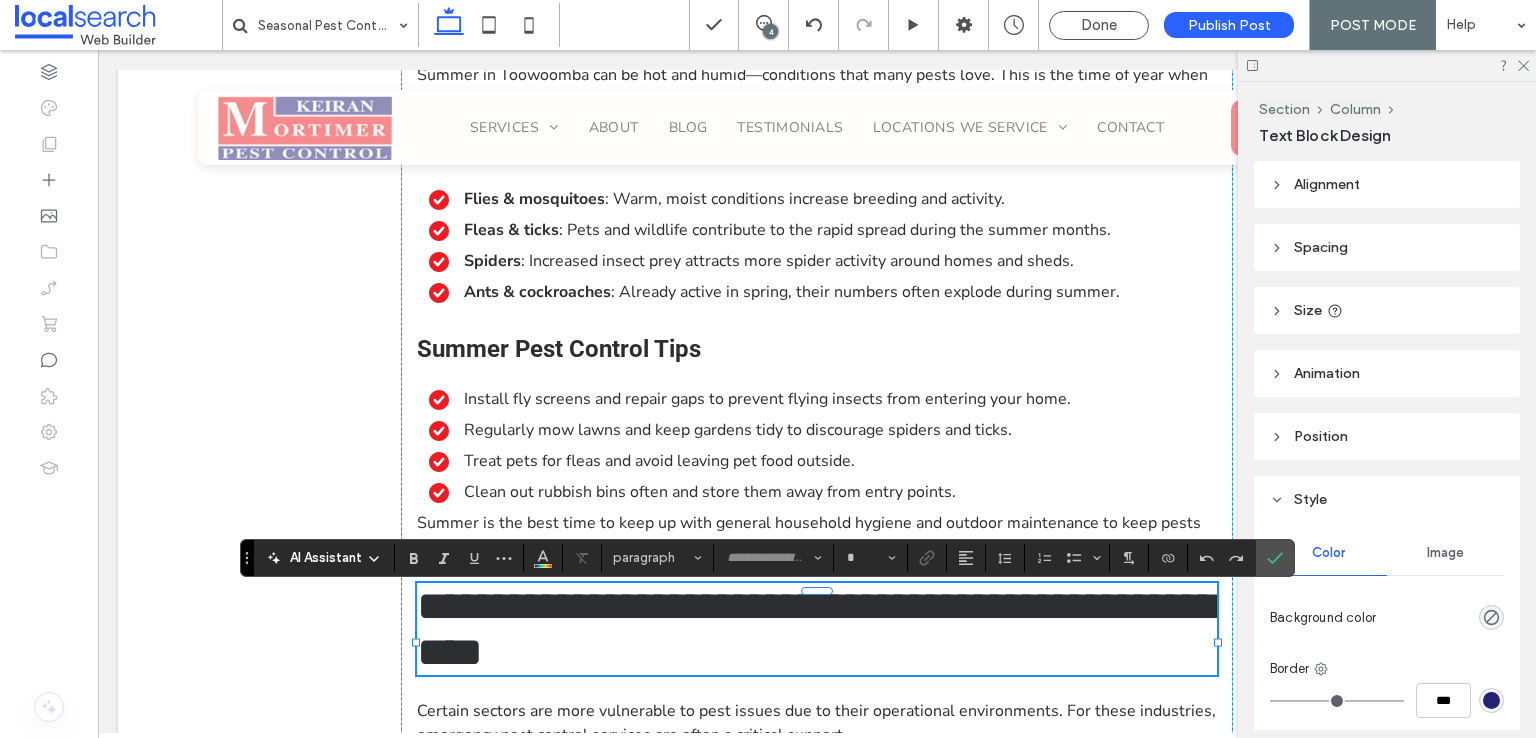 type on "******" 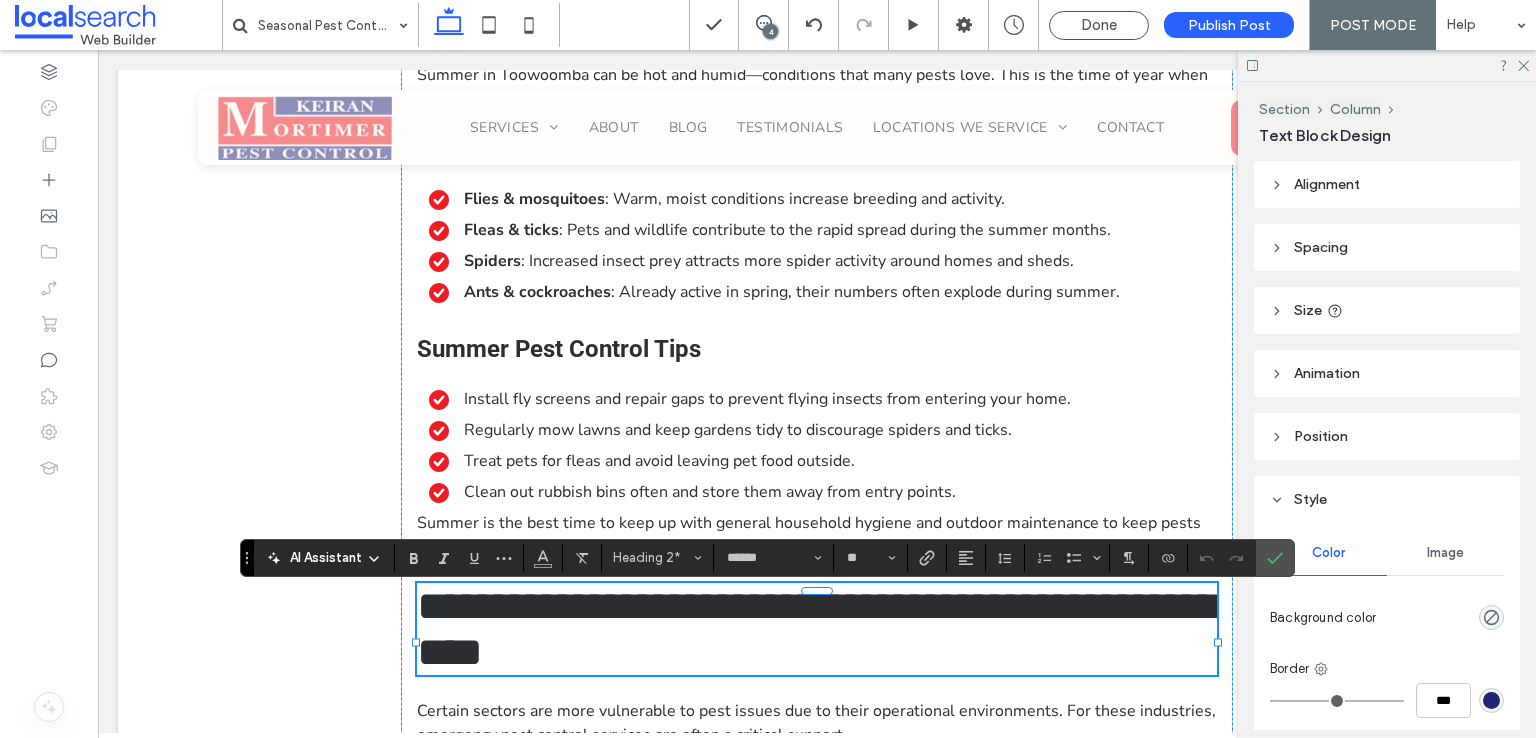 type on "**********" 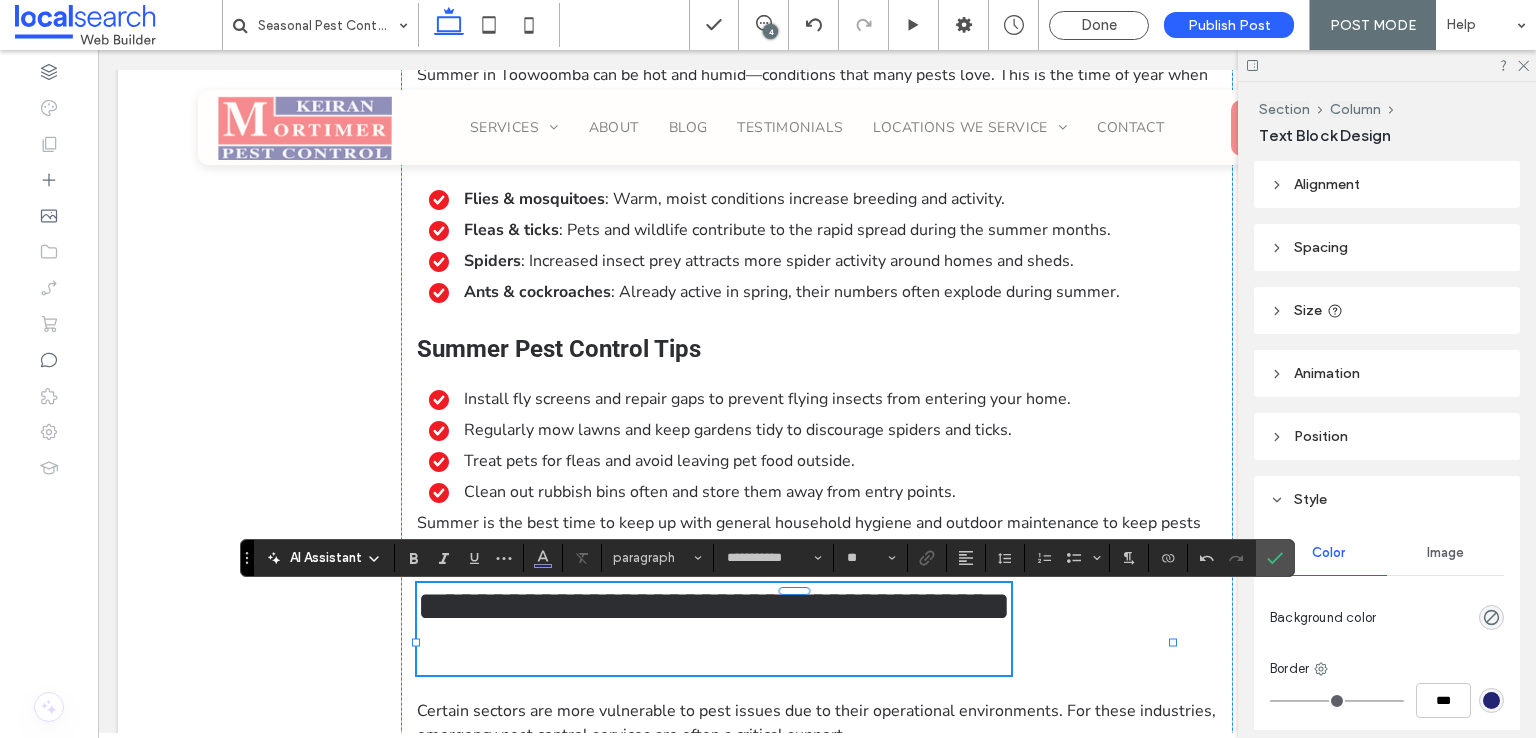type on "******" 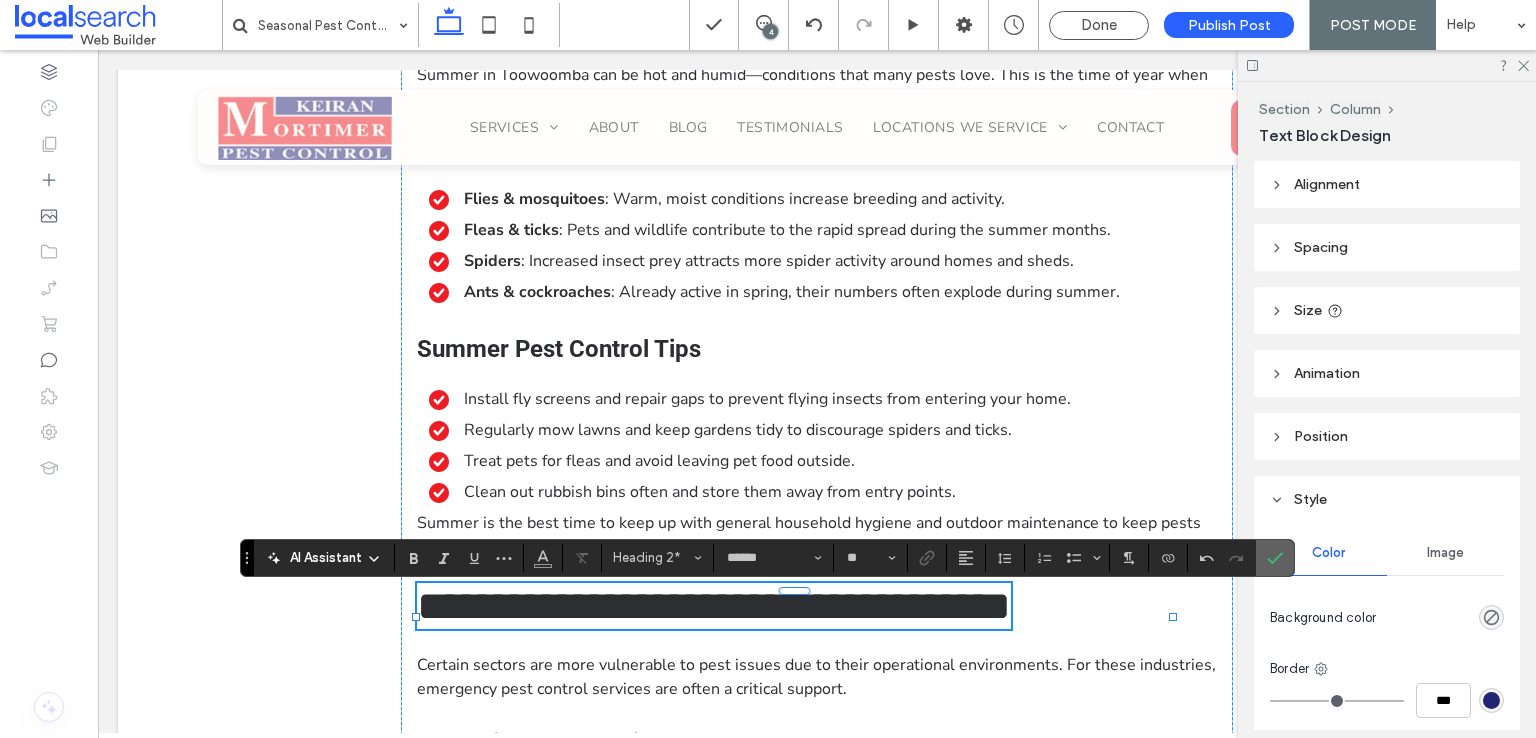 click 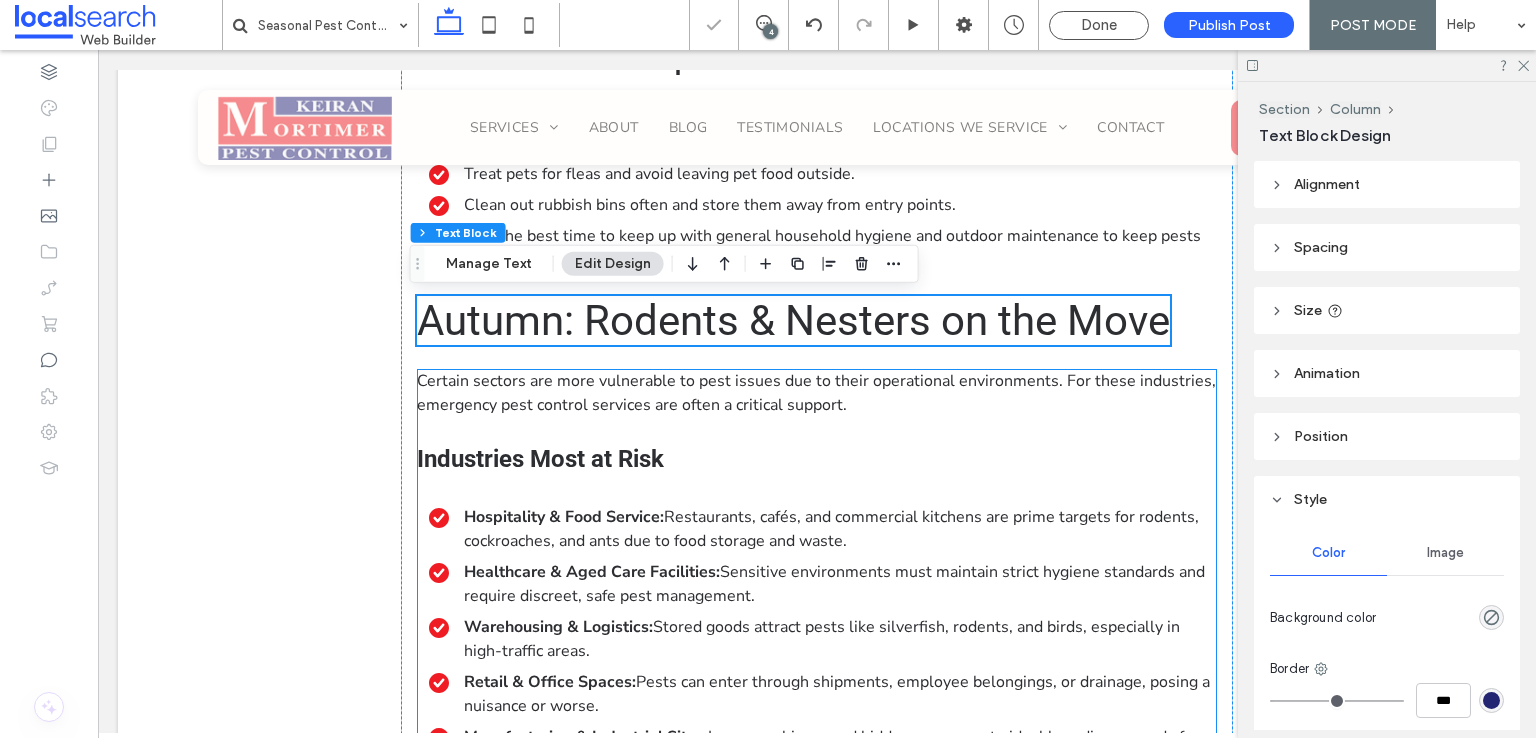 scroll, scrollTop: 2104, scrollLeft: 0, axis: vertical 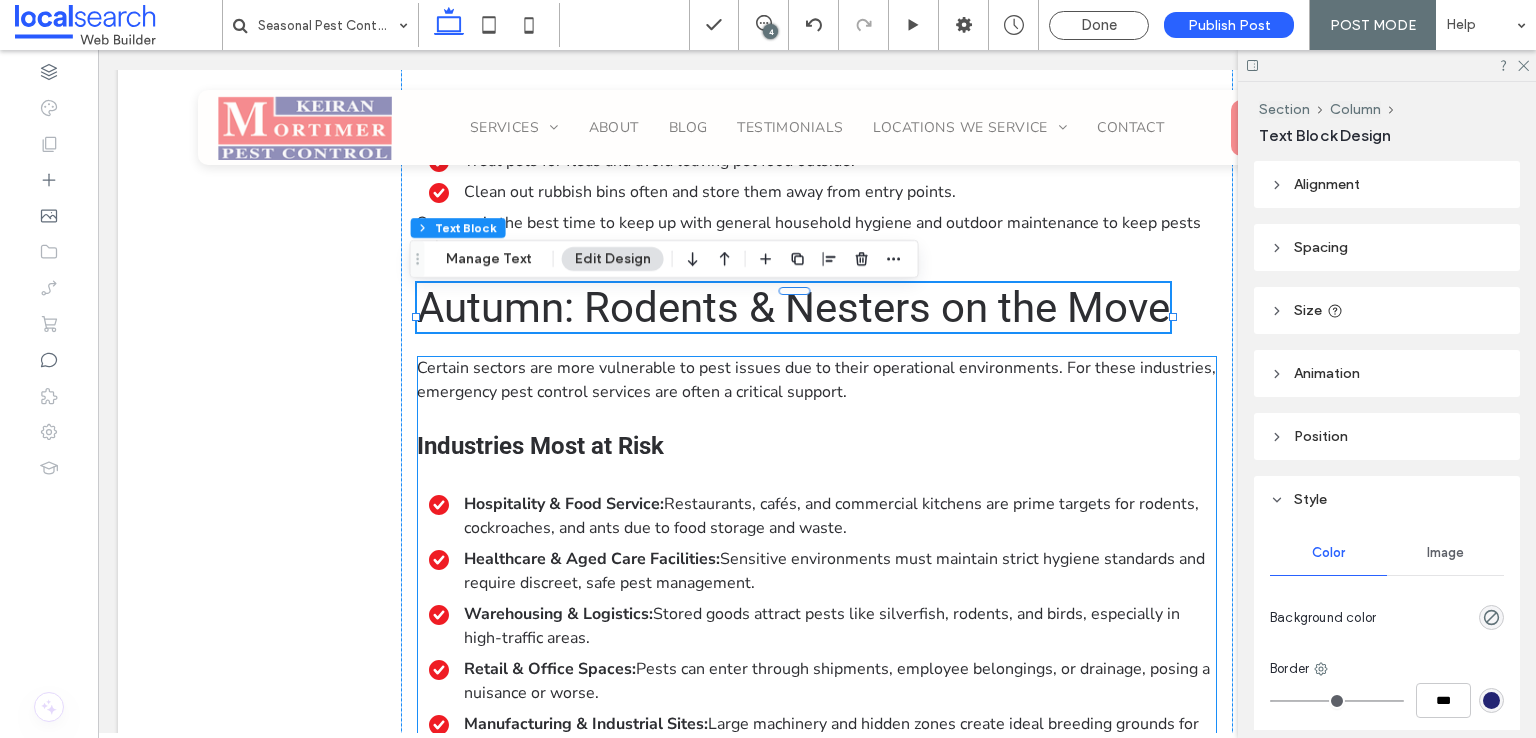 click on "Sensitive environments must maintain strict hygiene standards and require discreet, safe pest management." at bounding box center (834, 571) 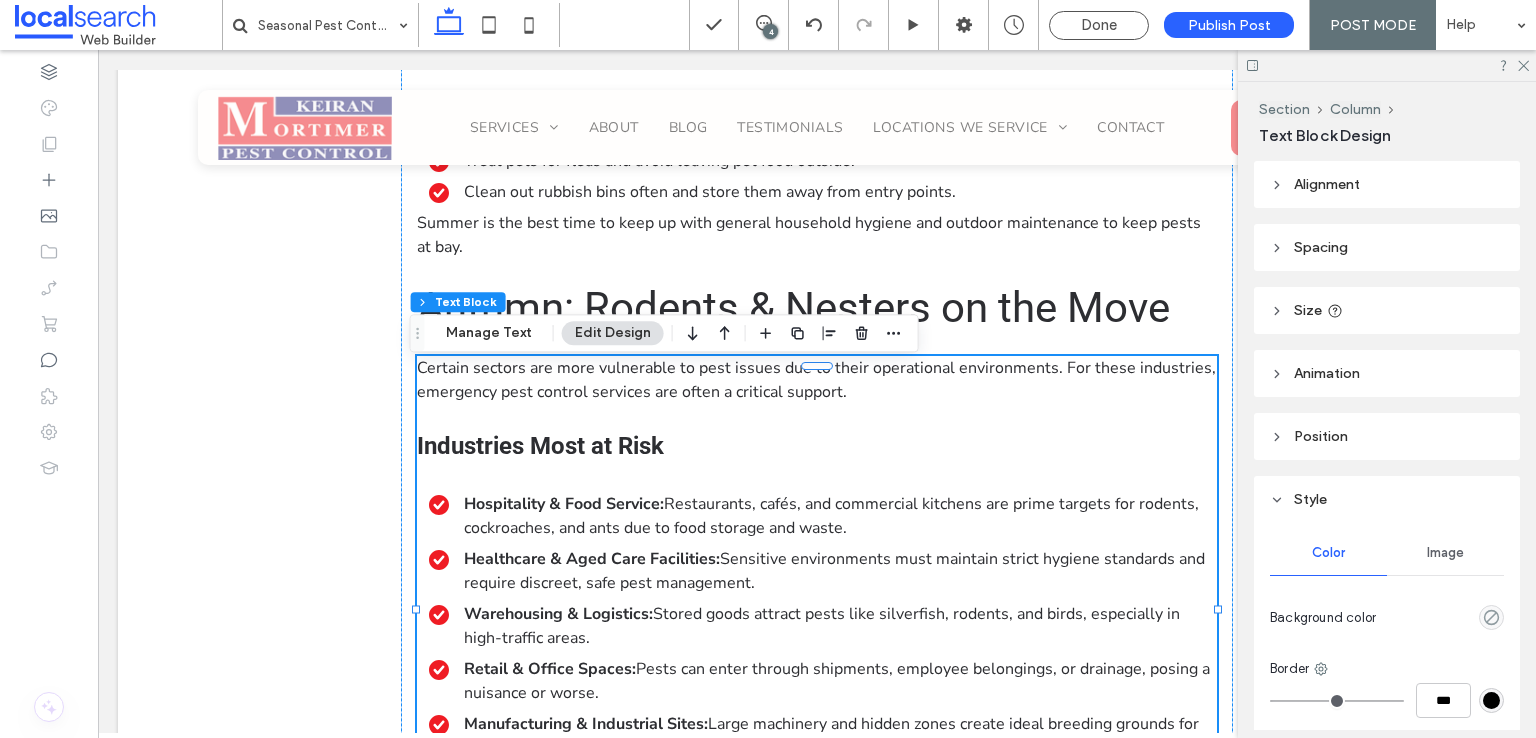 click on "Sensitive environments must maintain strict hygiene standards and require discreet, safe pest management." at bounding box center (834, 571) 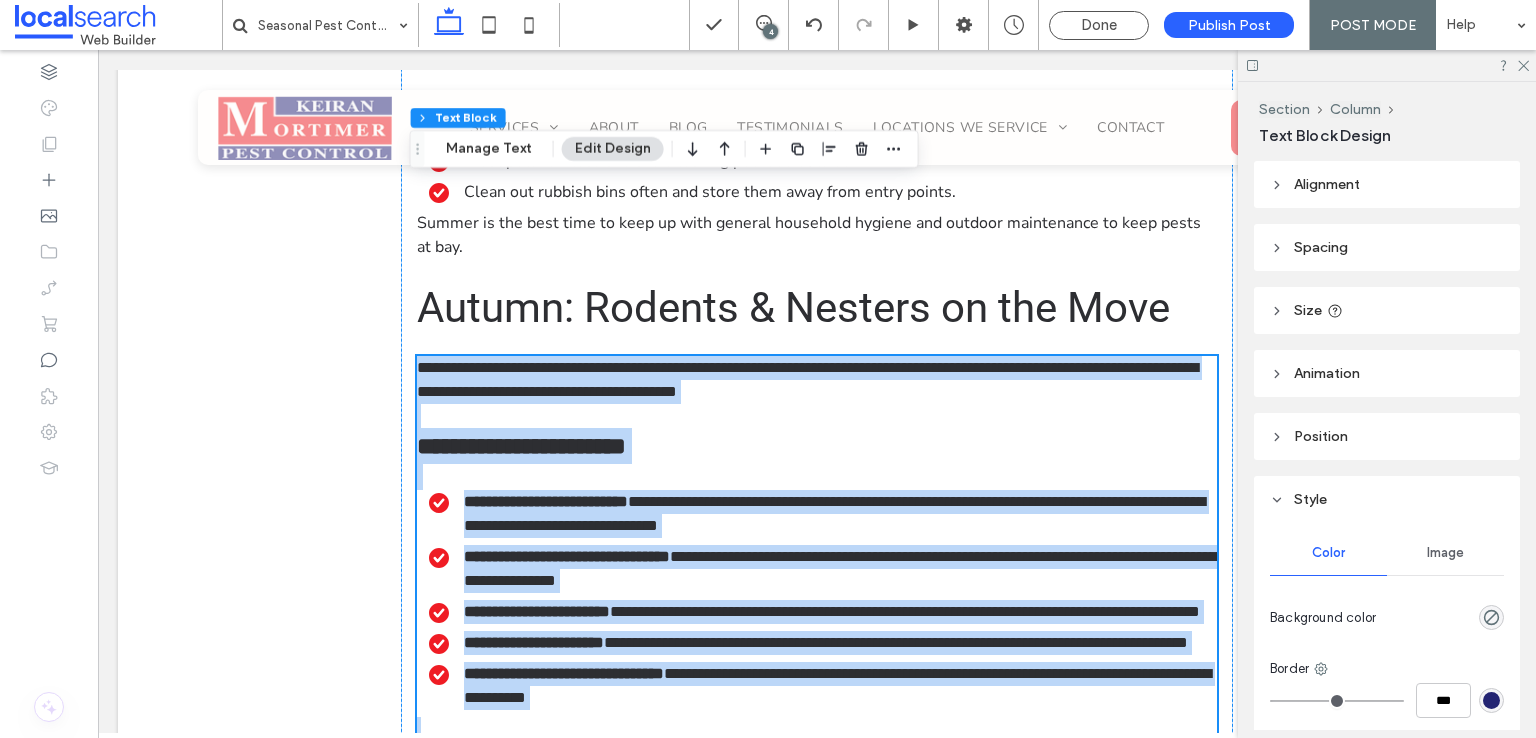 scroll, scrollTop: 2330, scrollLeft: 0, axis: vertical 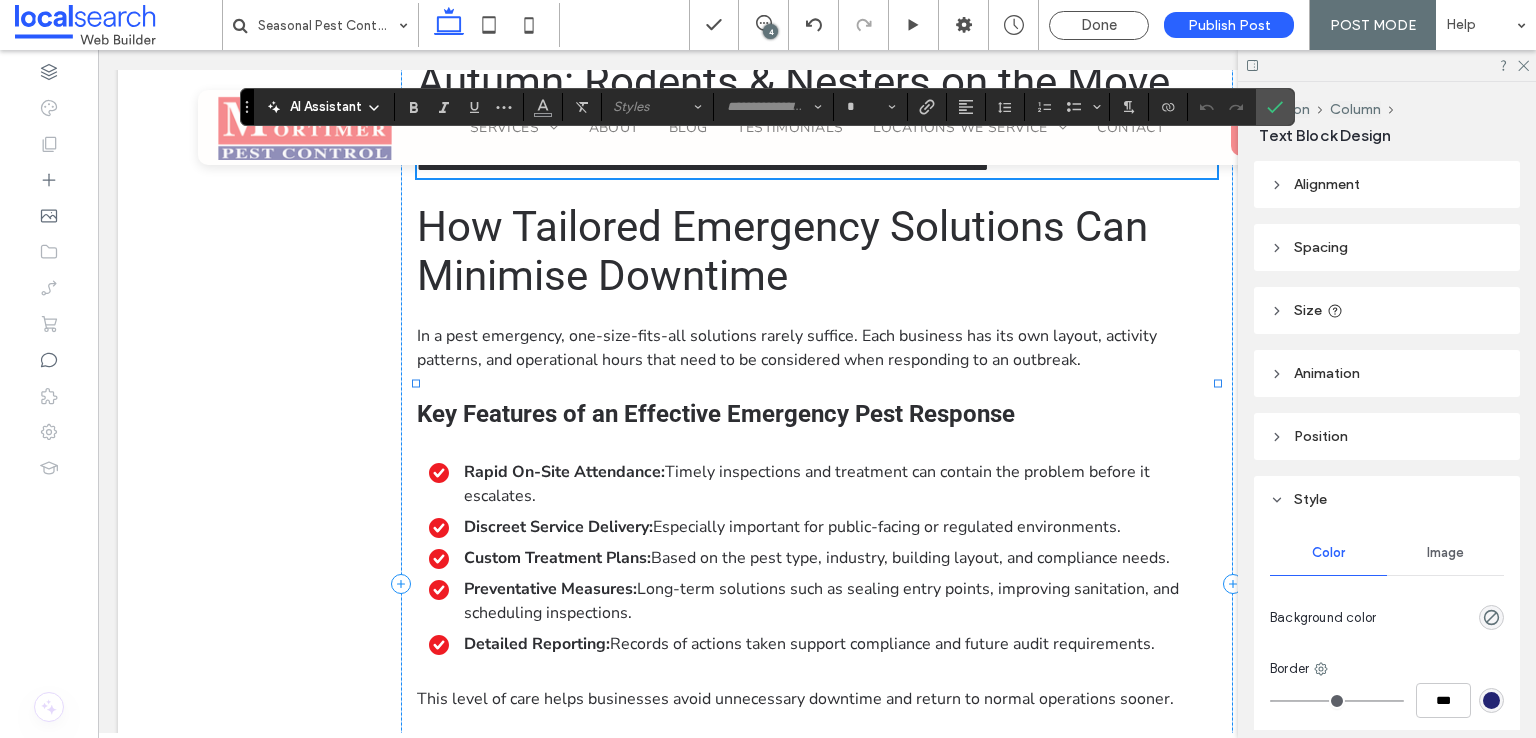 type on "**********" 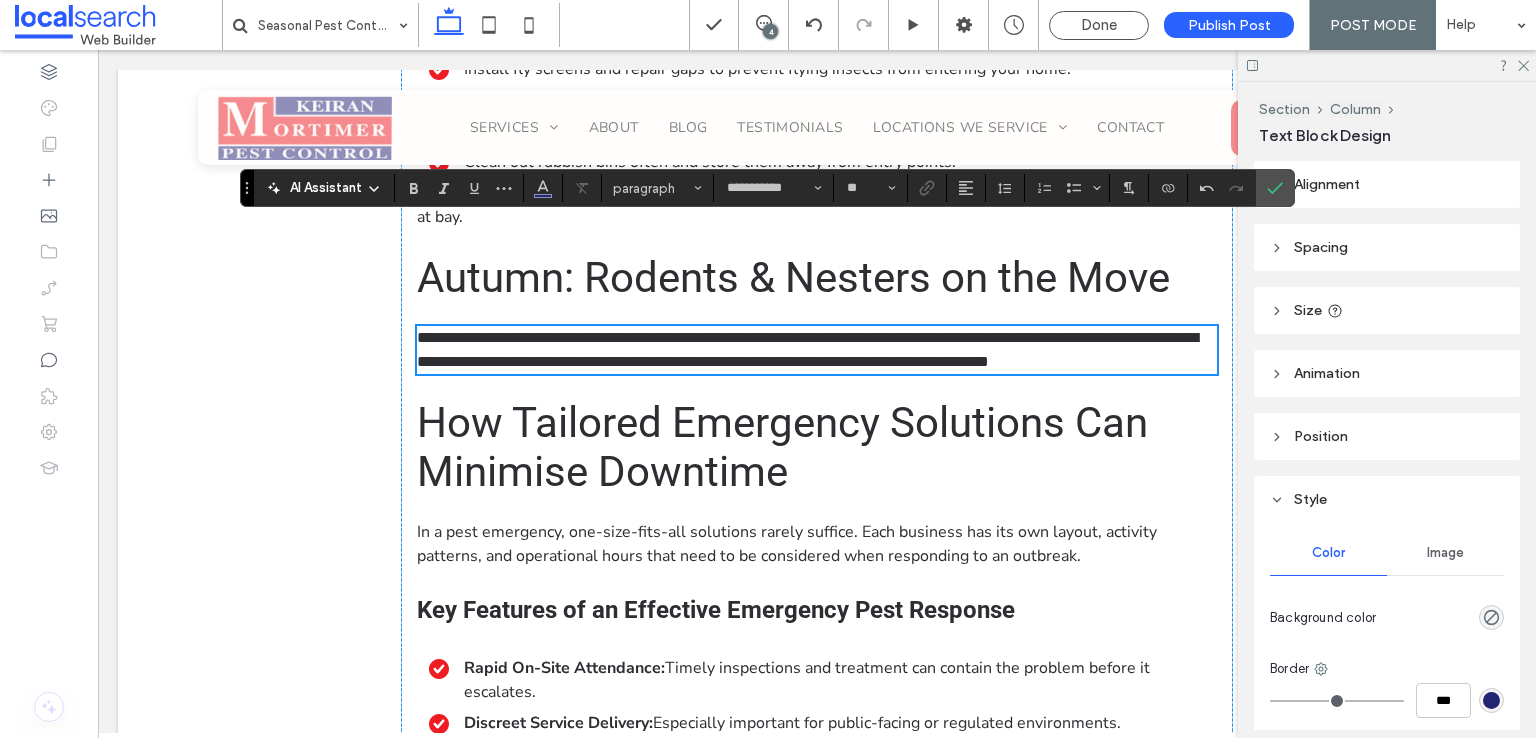 scroll, scrollTop: 2130, scrollLeft: 0, axis: vertical 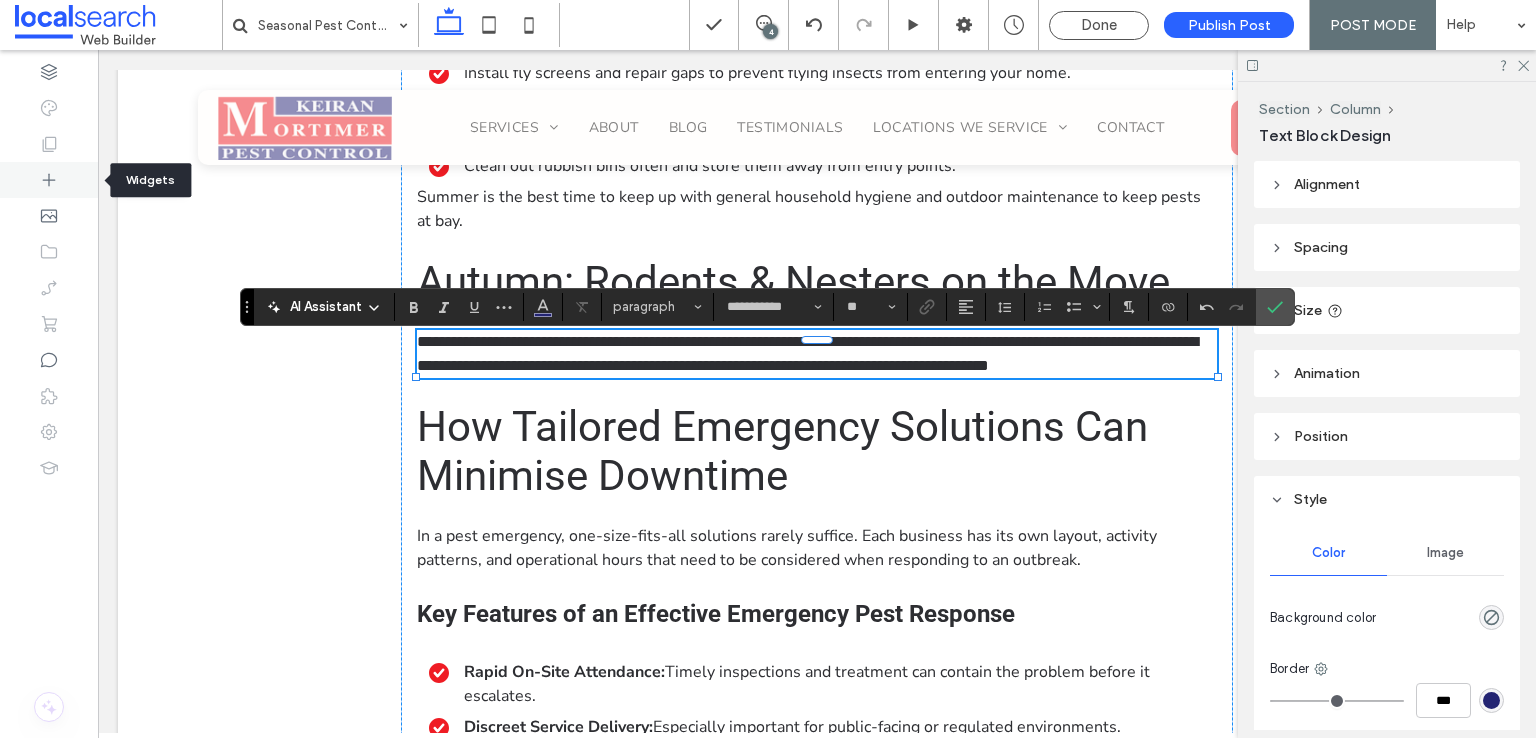 click 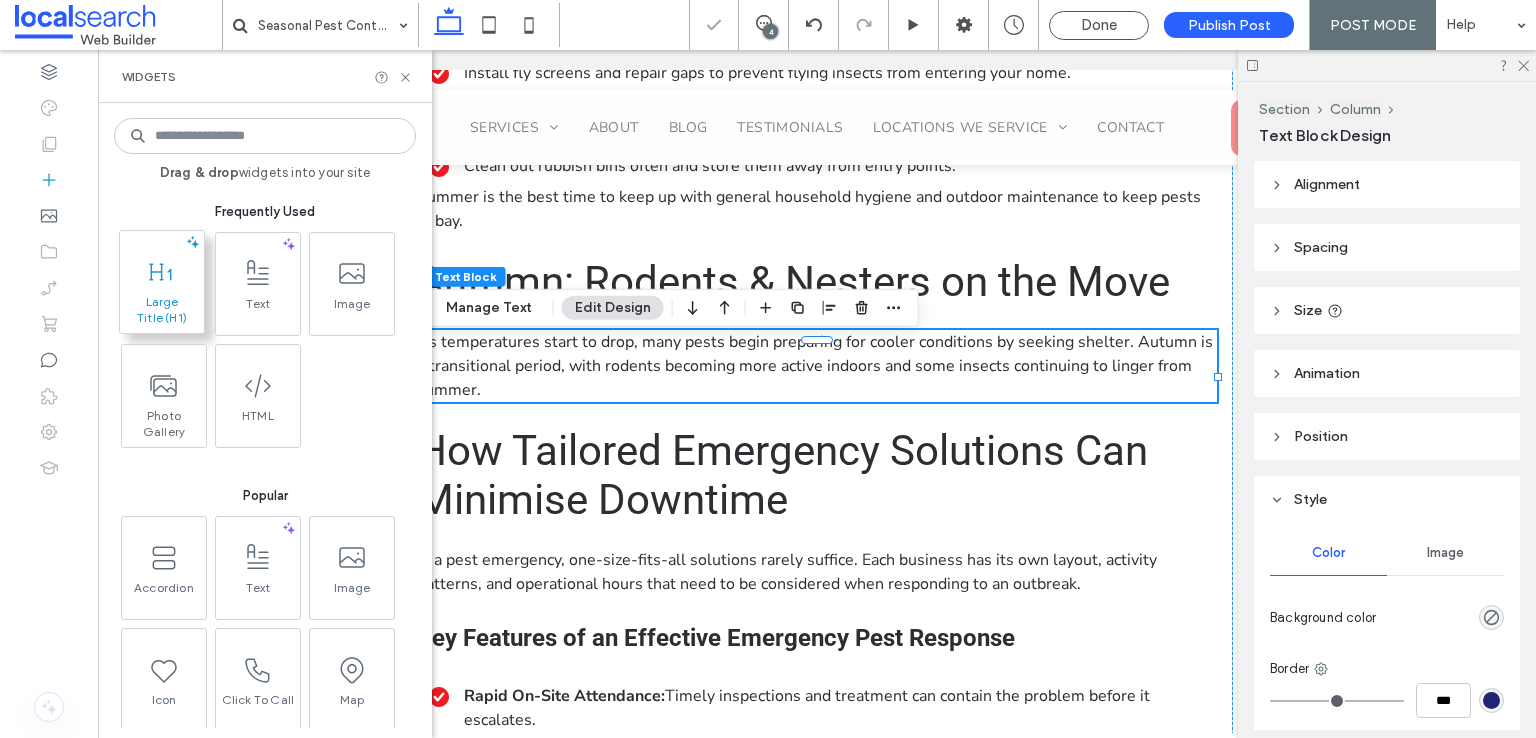 click on "Large Title (H1)" at bounding box center (162, 310) 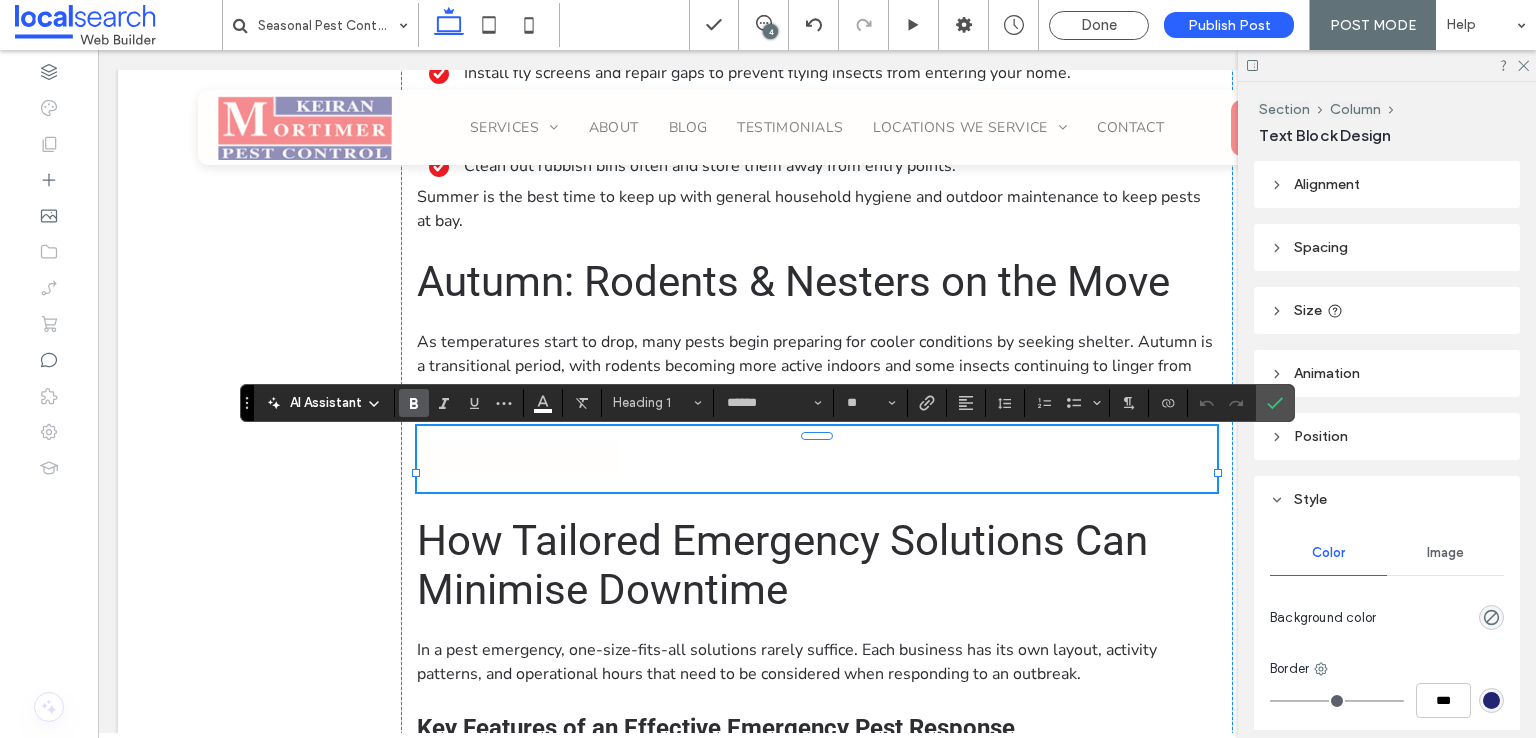 type on "**********" 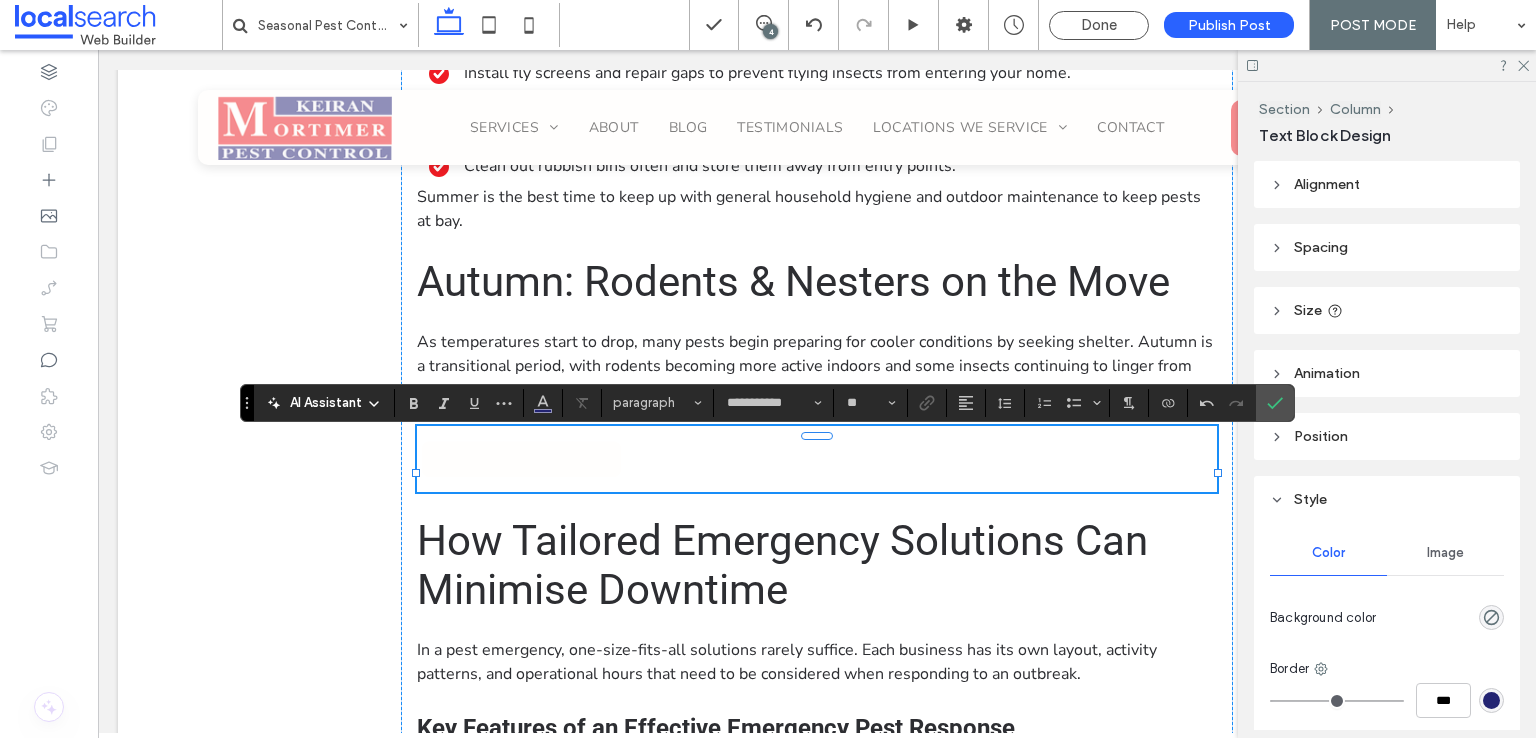 scroll, scrollTop: 0, scrollLeft: 0, axis: both 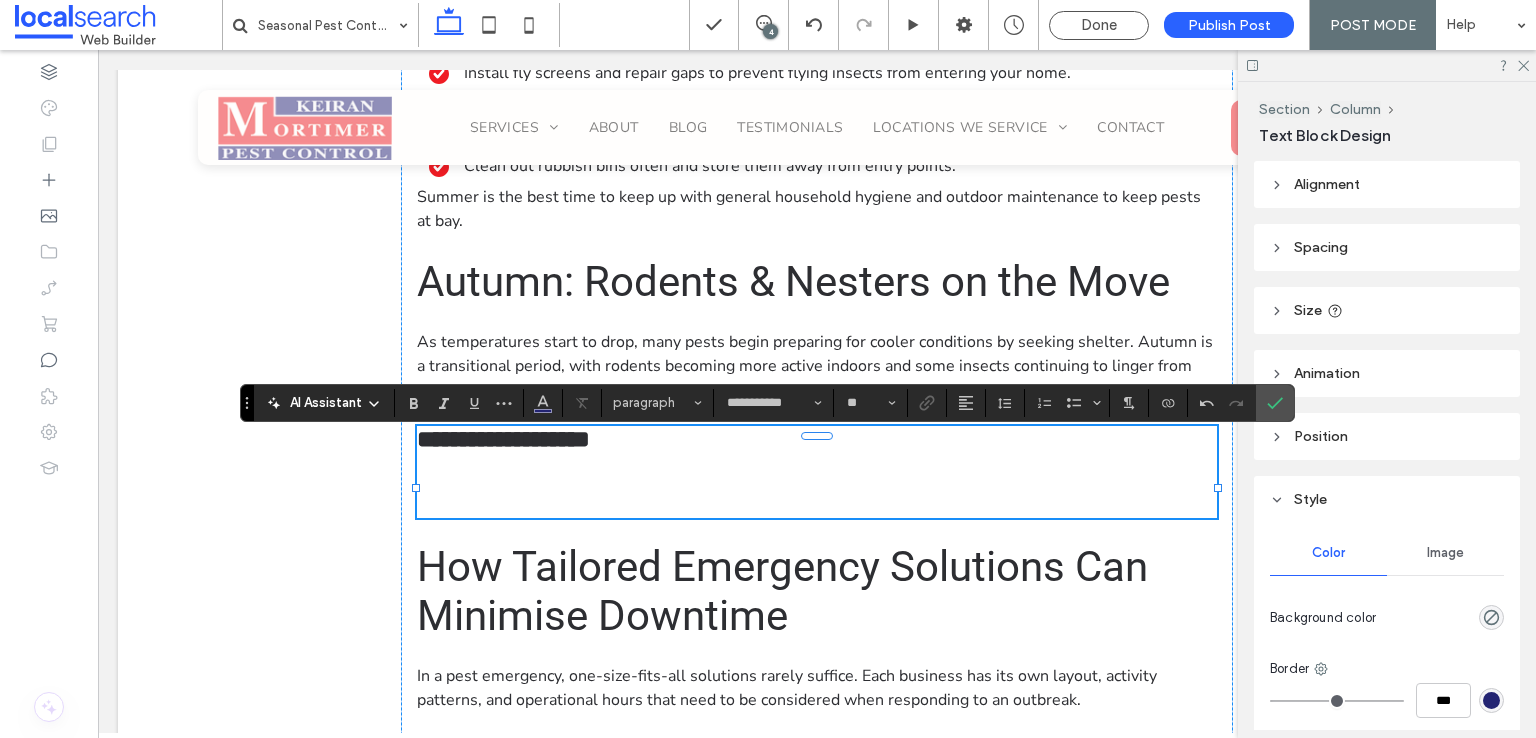 type on "******" 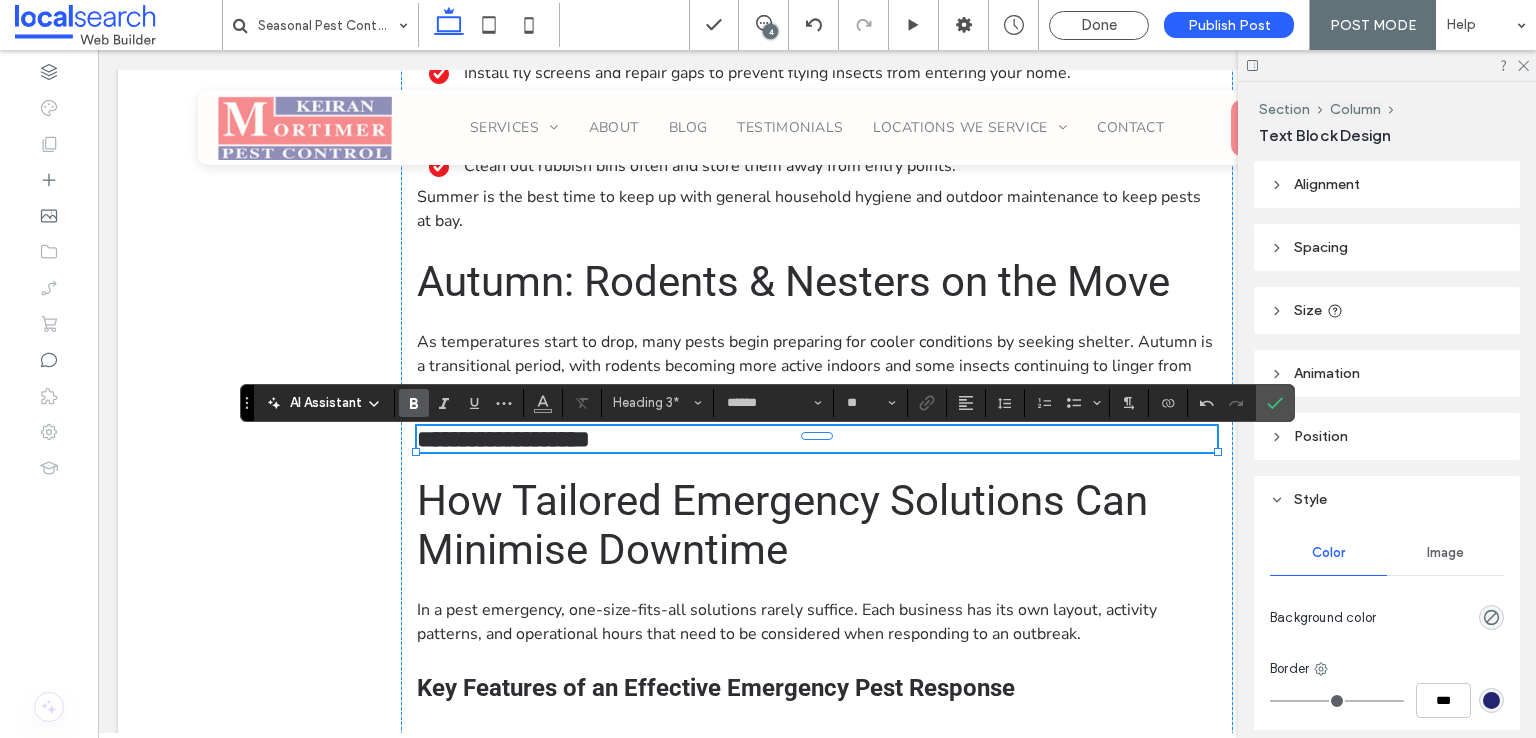 drag, startPoint x: 1276, startPoint y: 408, endPoint x: 1251, endPoint y: 435, distance: 36.796738 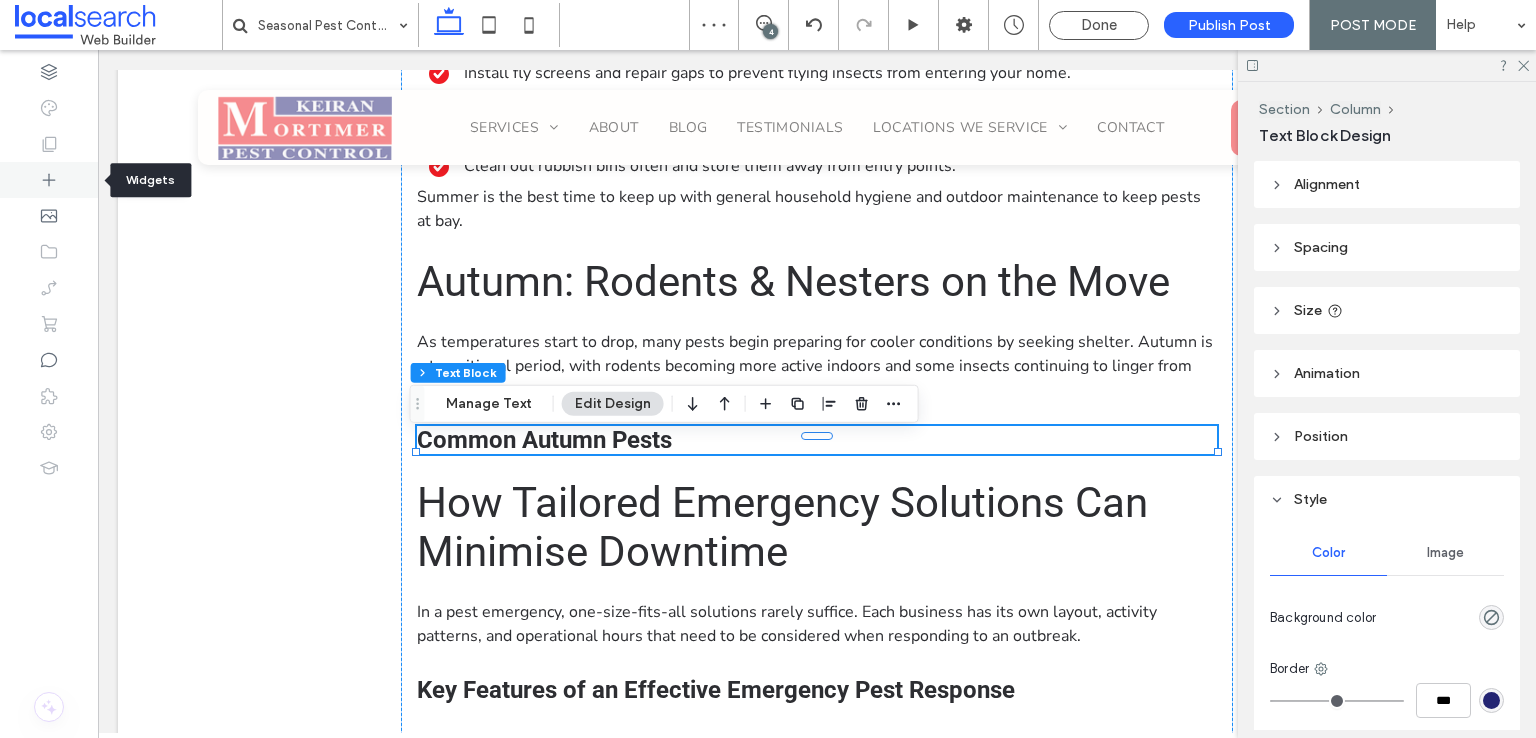 click 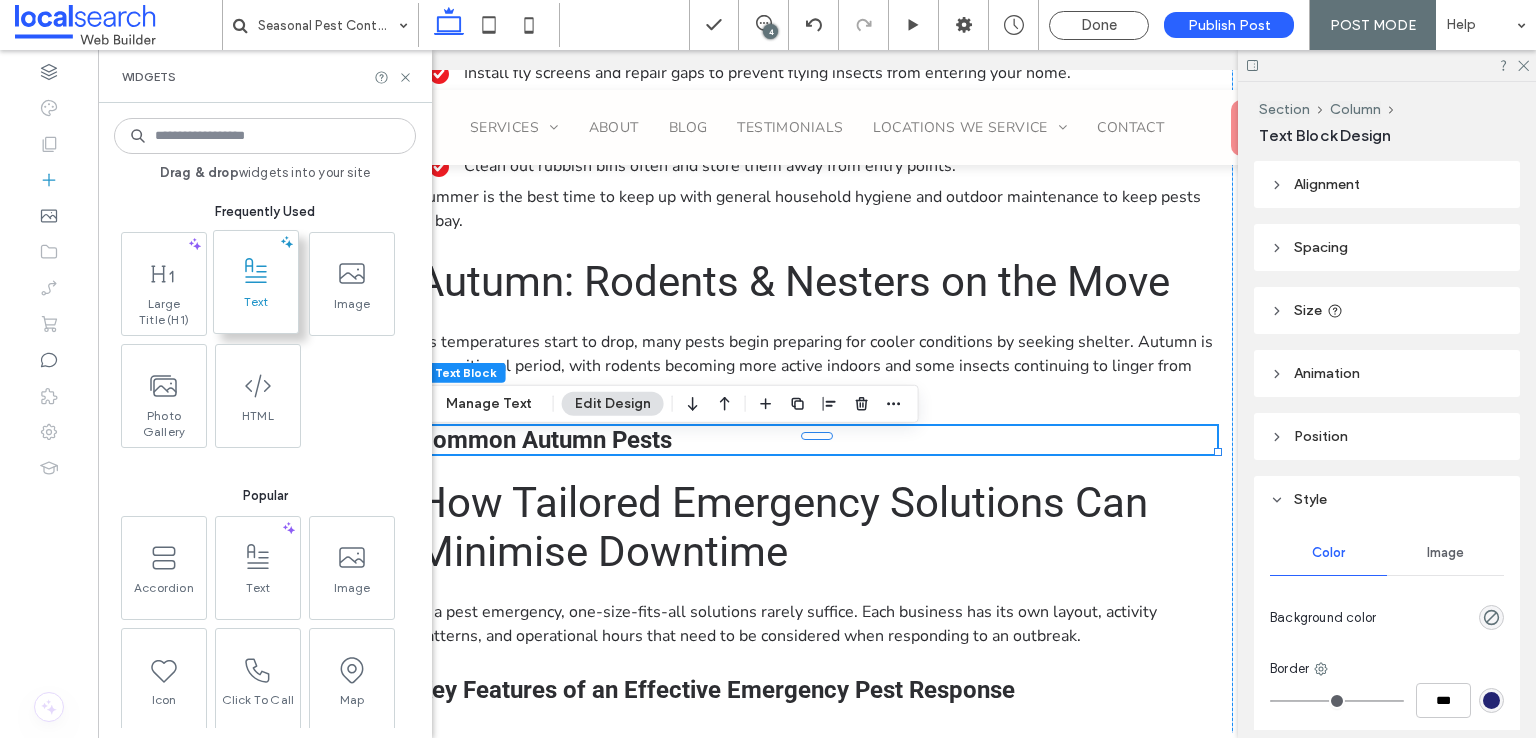 click at bounding box center (256, 271) 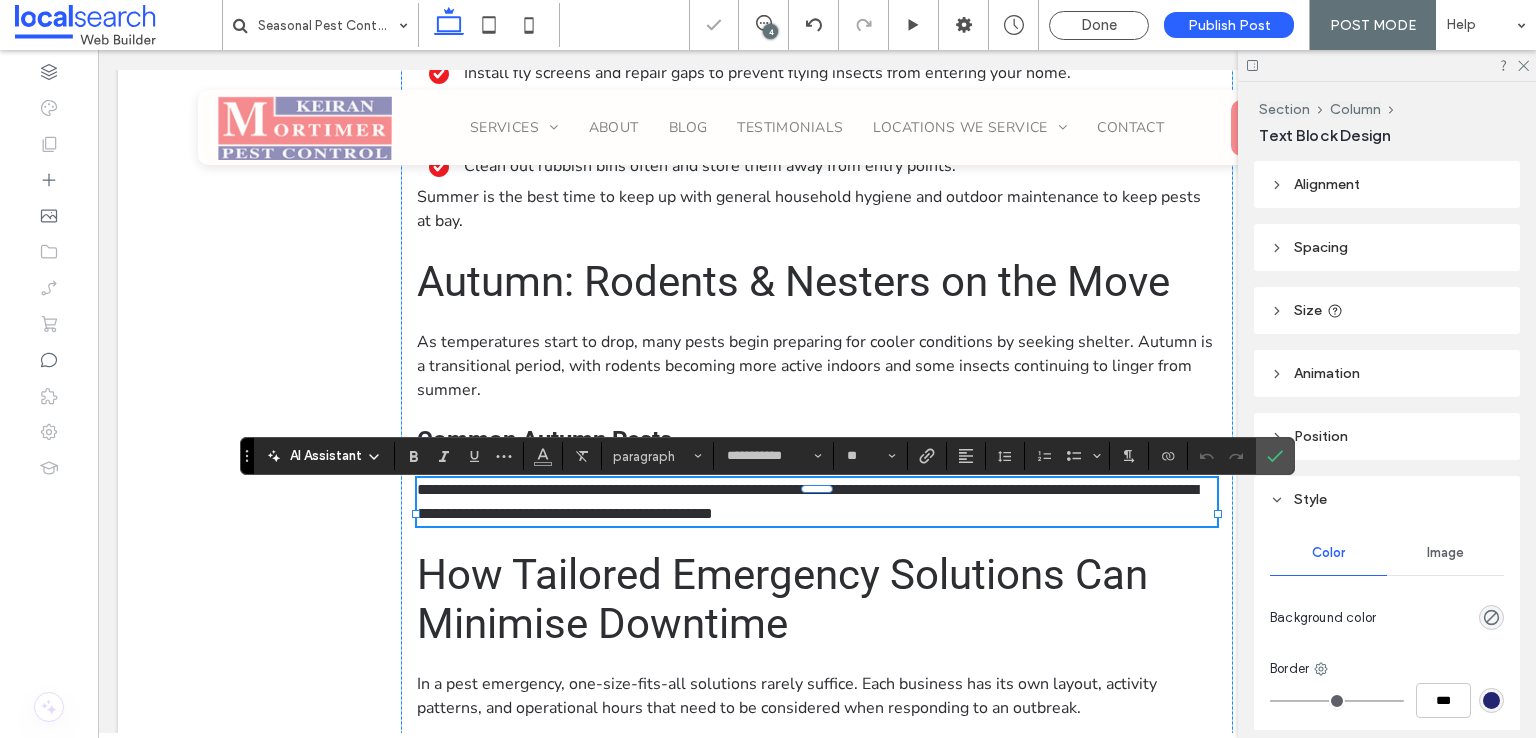 scroll, scrollTop: 0, scrollLeft: 0, axis: both 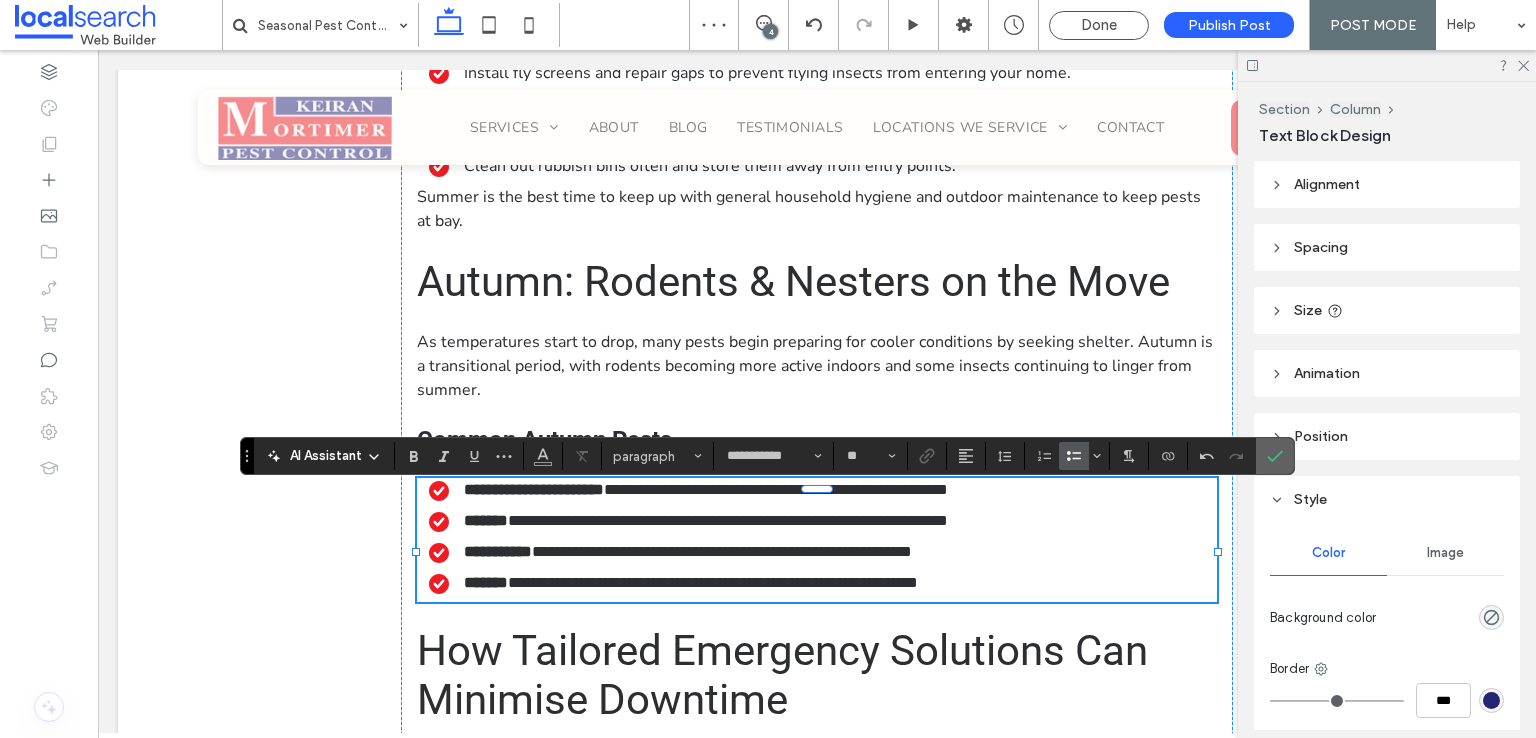 click at bounding box center [1275, 456] 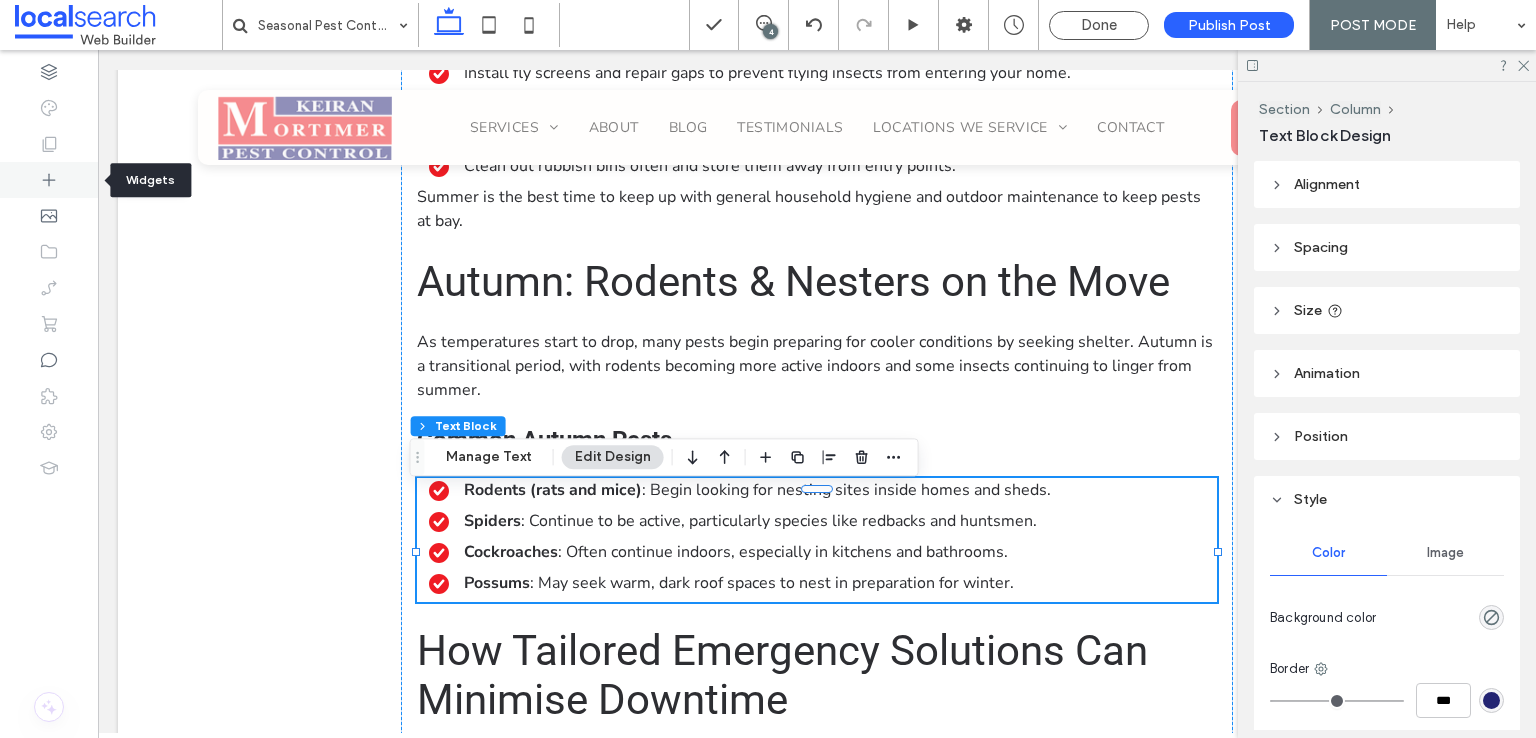 click 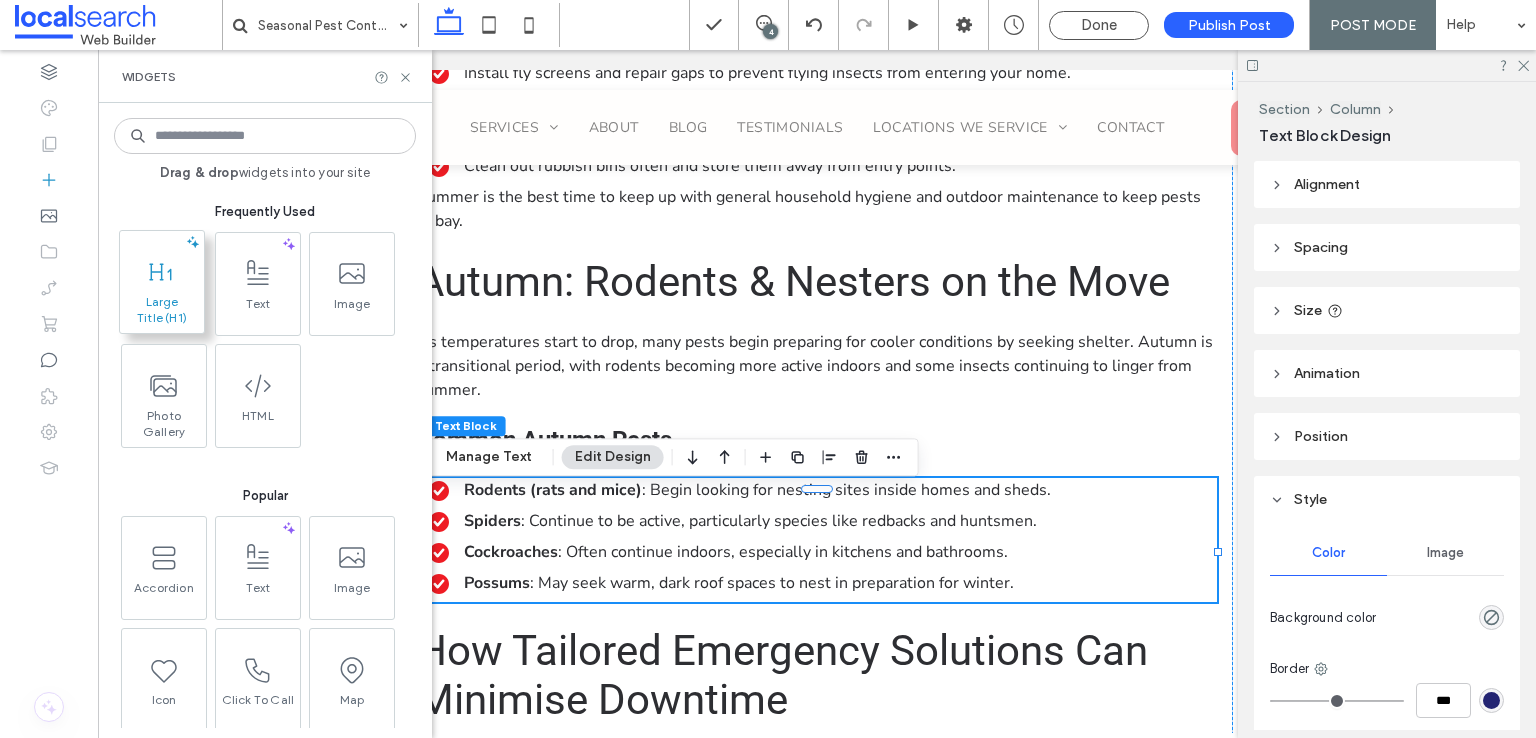 click 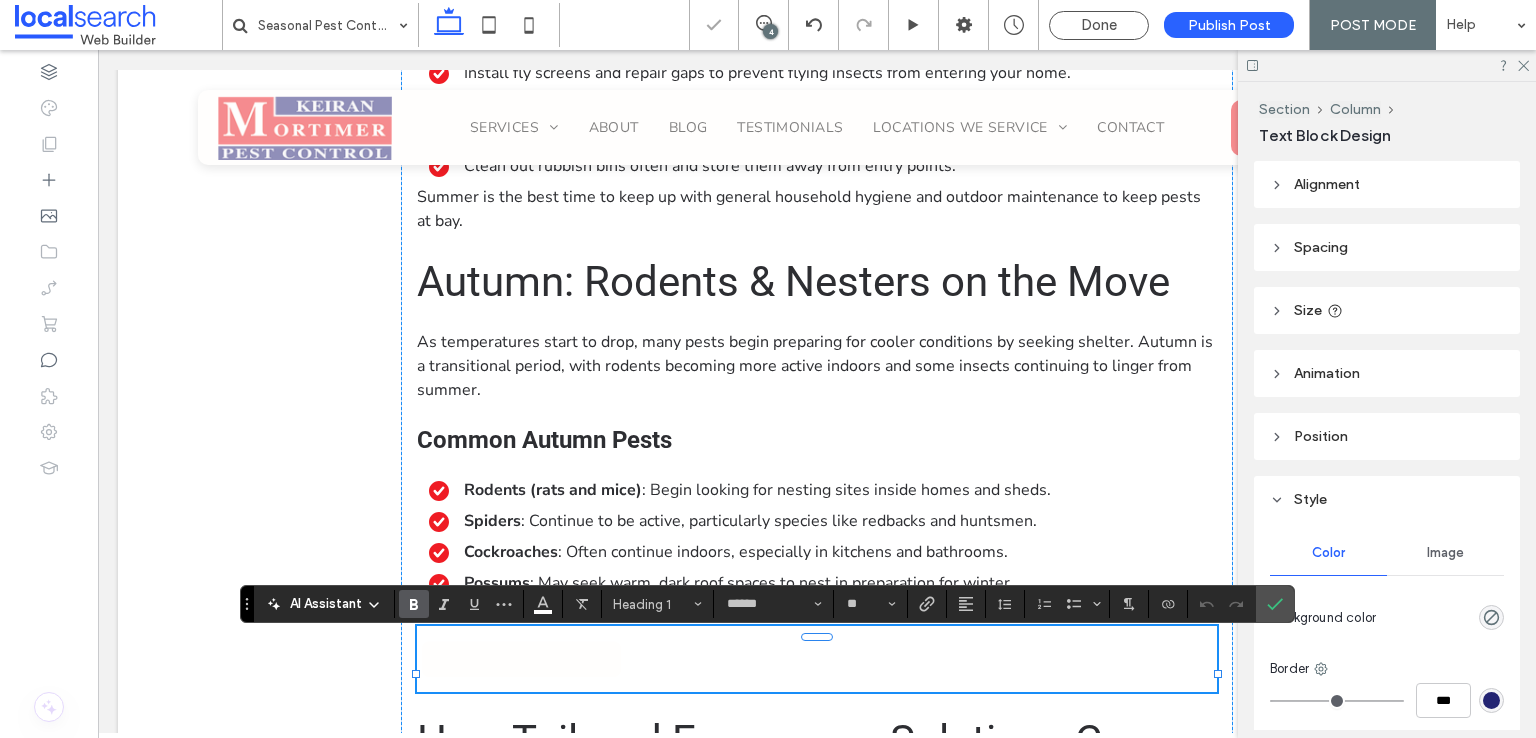 type on "**********" 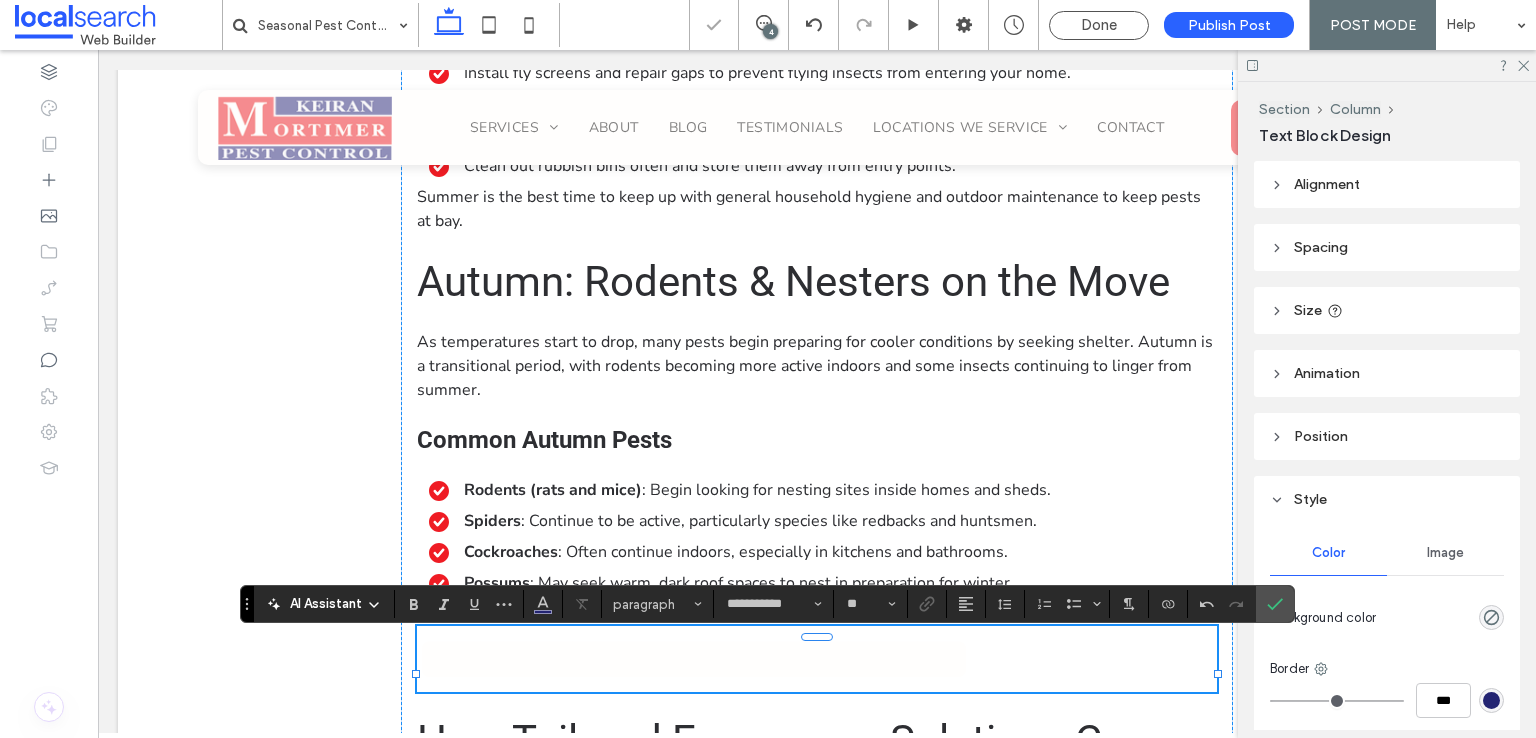 type on "******" 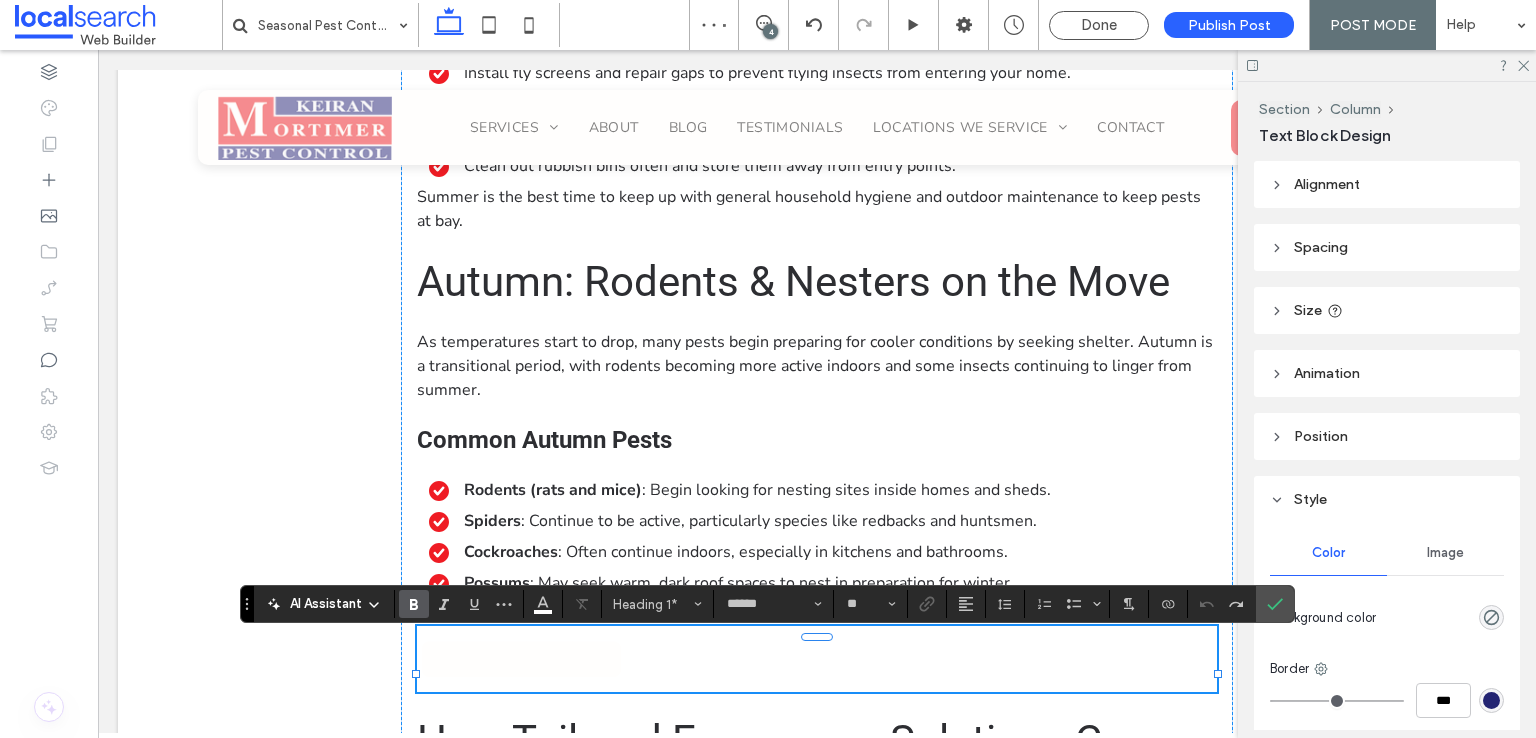 click on "*********" at bounding box center [521, 659] 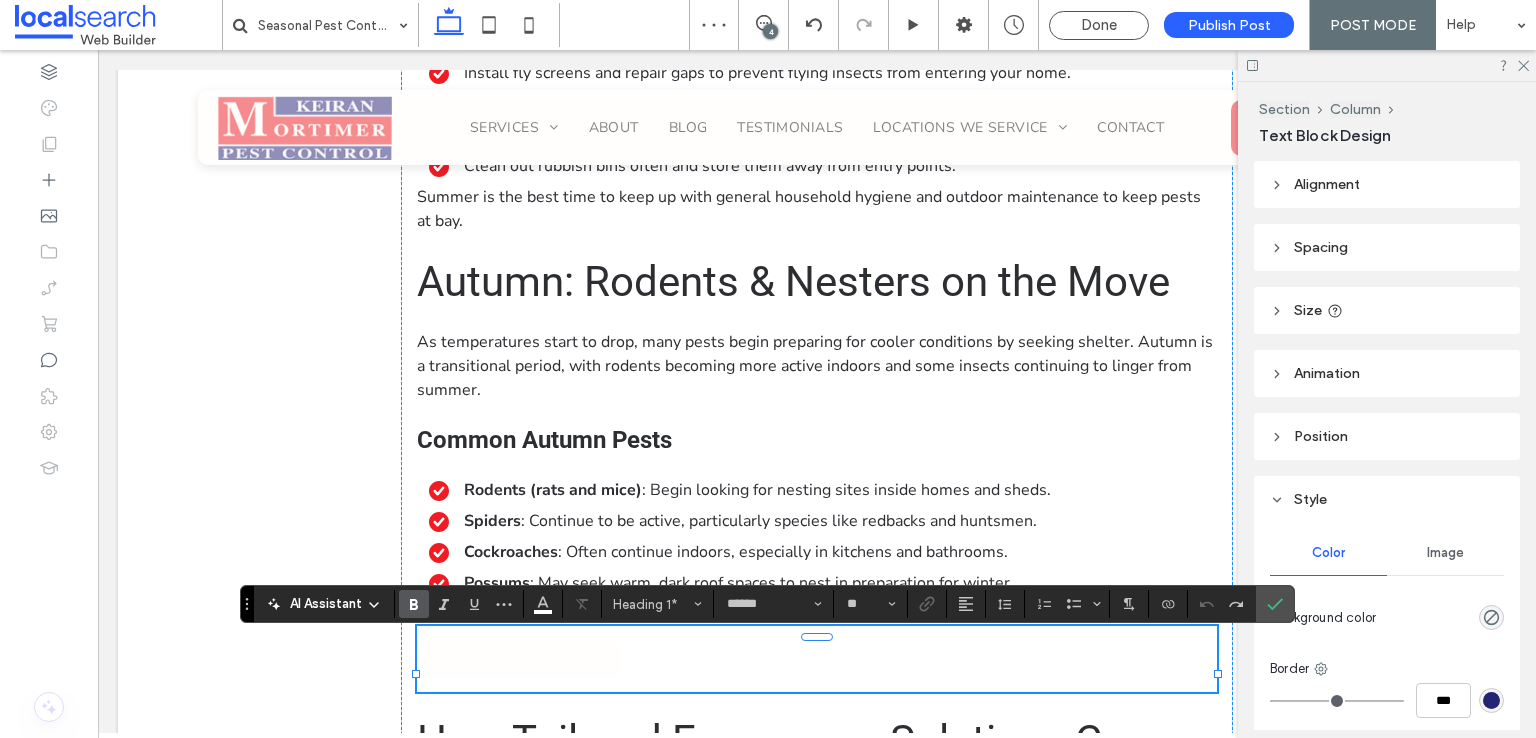 type on "**********" 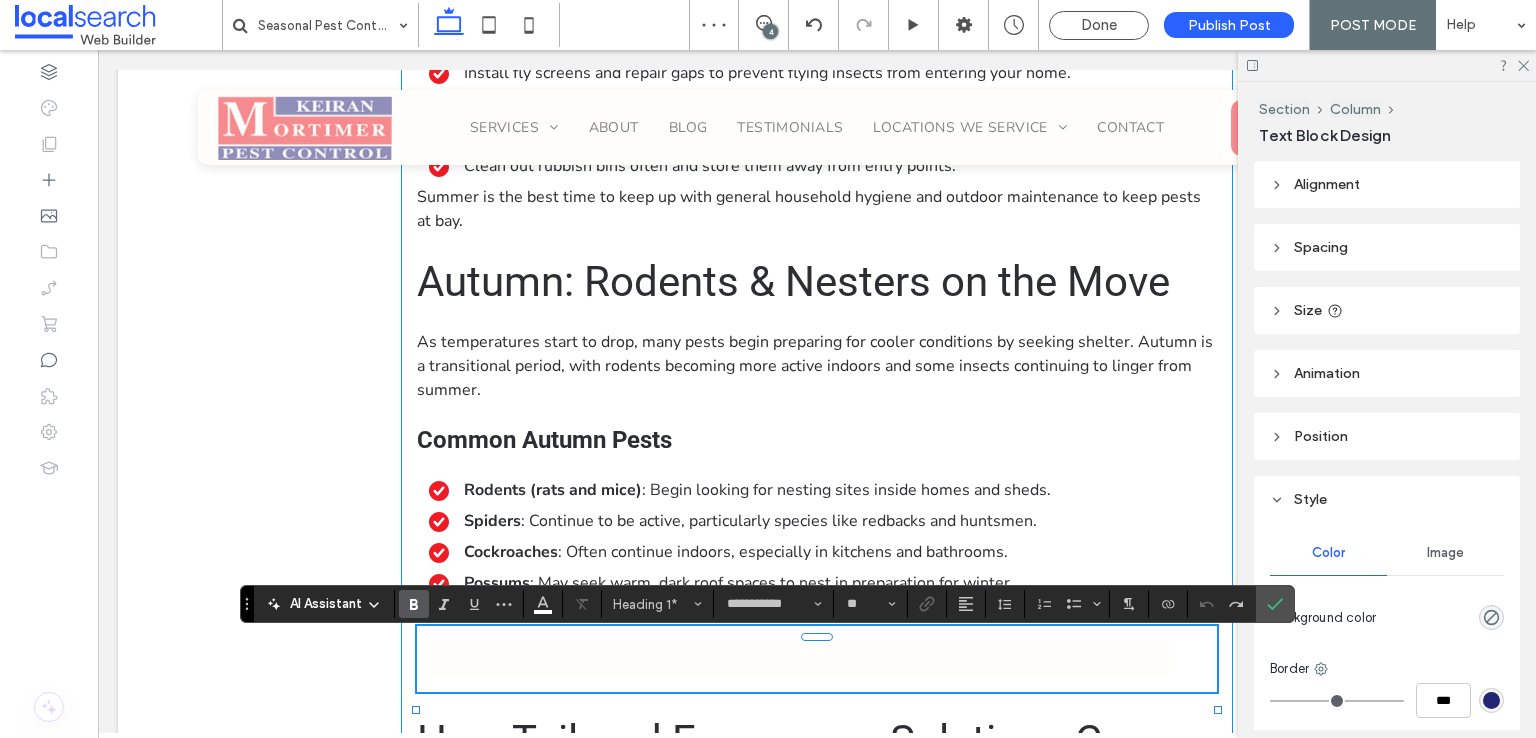 scroll, scrollTop: 0, scrollLeft: 0, axis: both 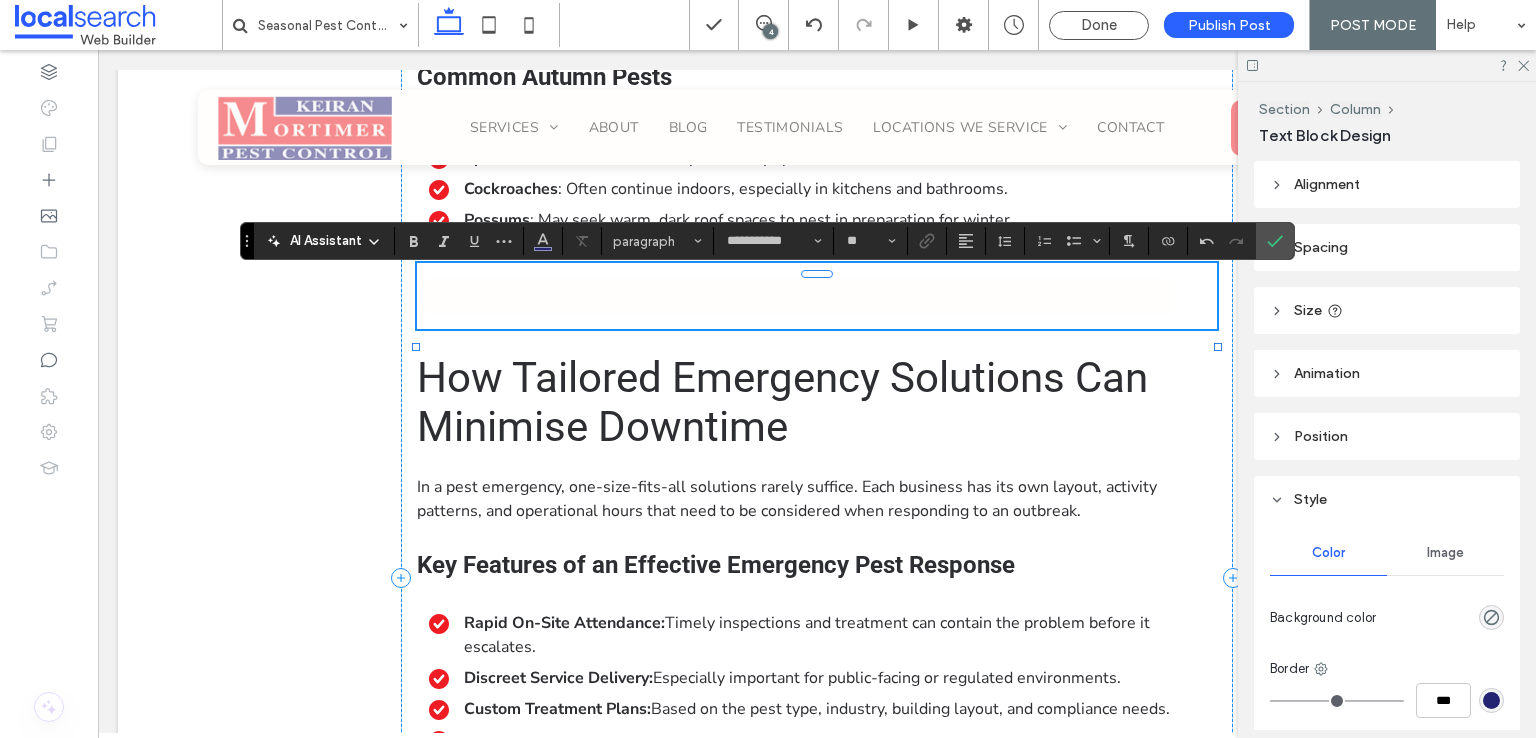 type on "******" 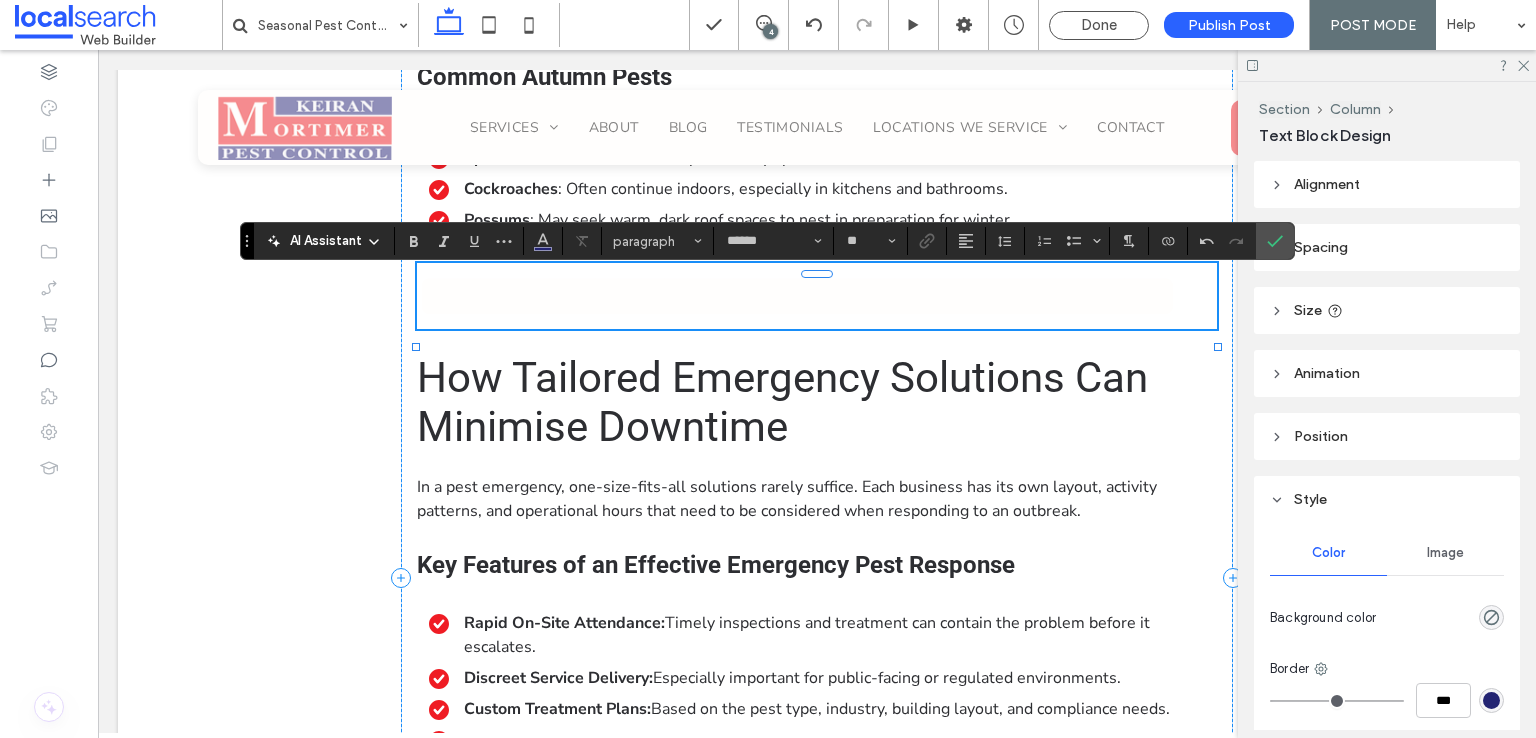 click on "*****" at bounding box center [1108, 296] 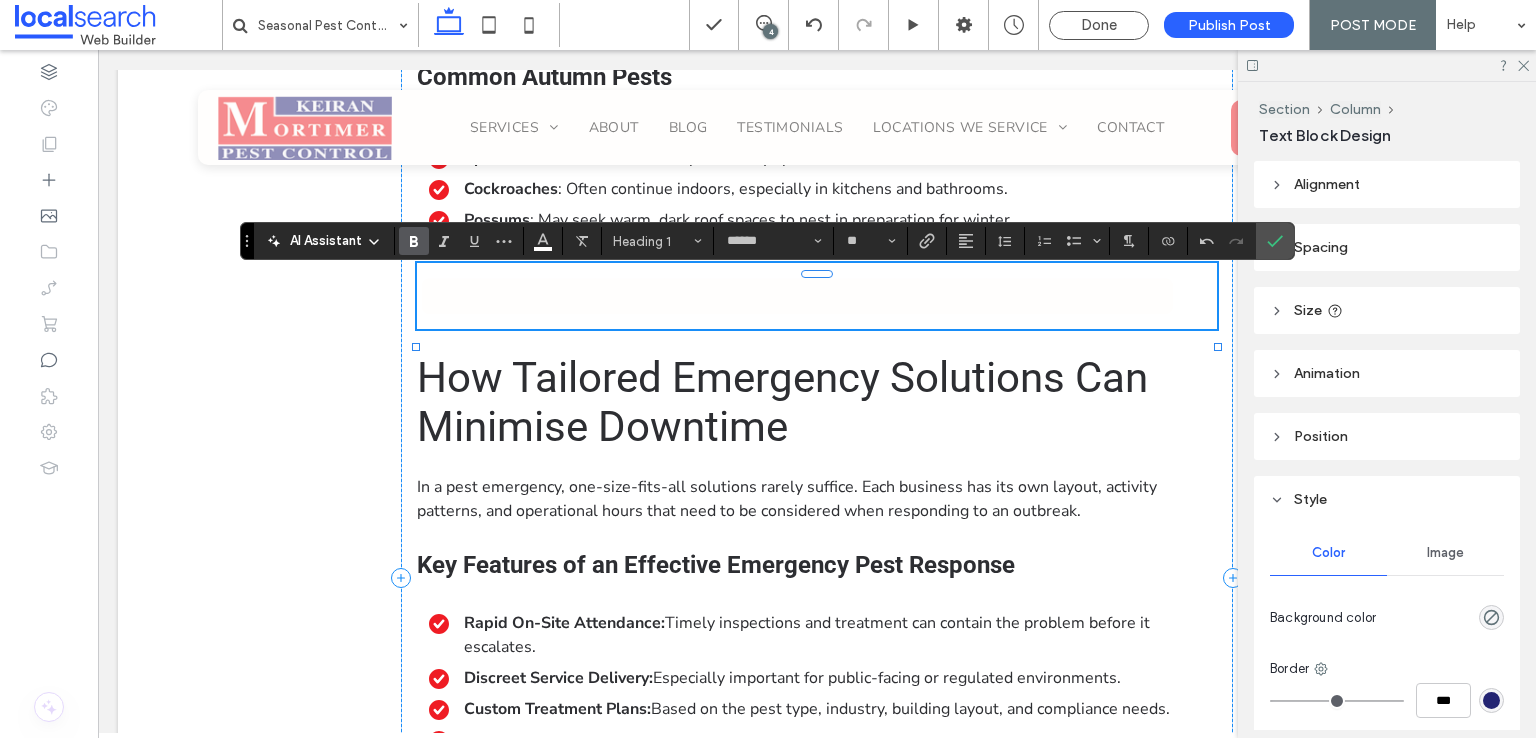 type on "**********" 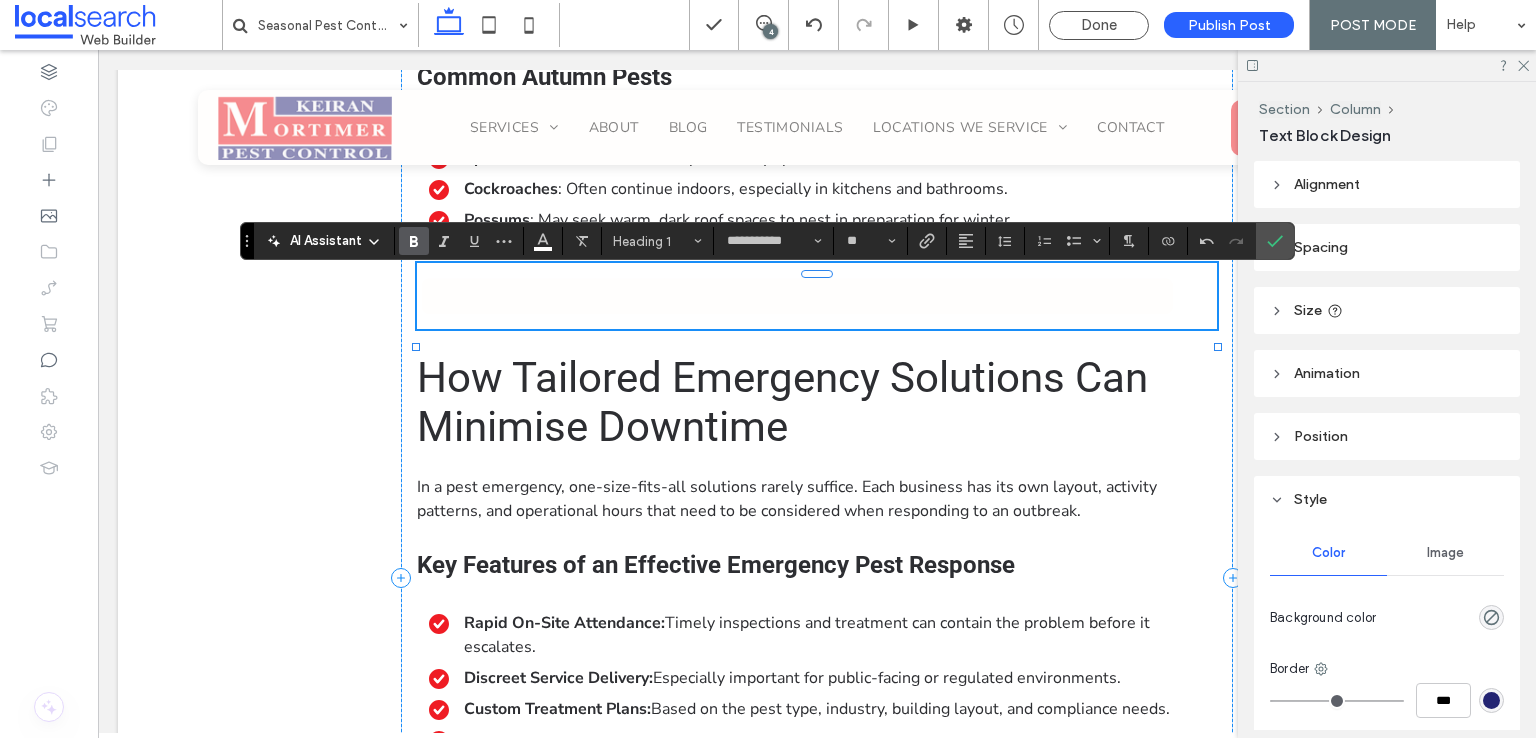 scroll, scrollTop: 0, scrollLeft: 0, axis: both 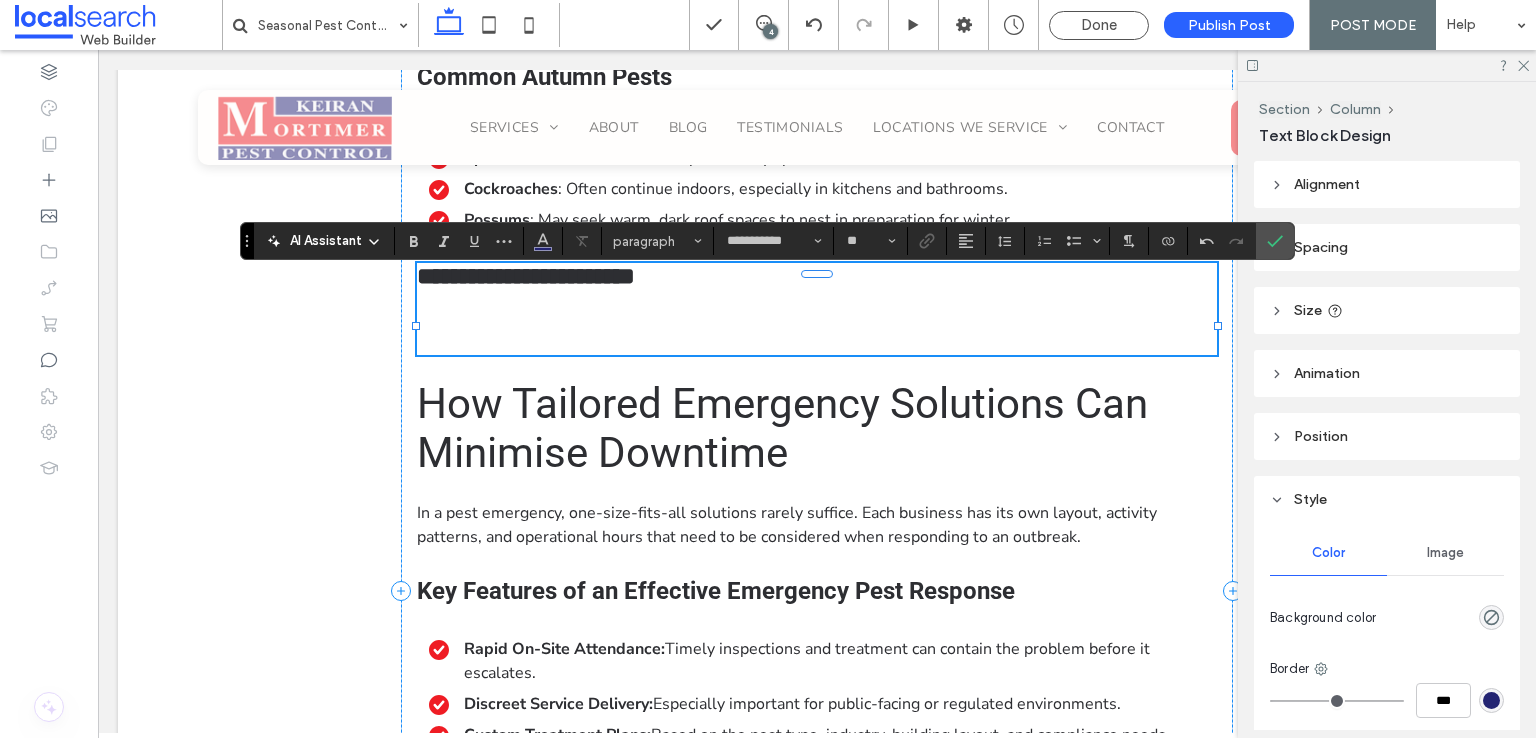 click at bounding box center (817, 322) 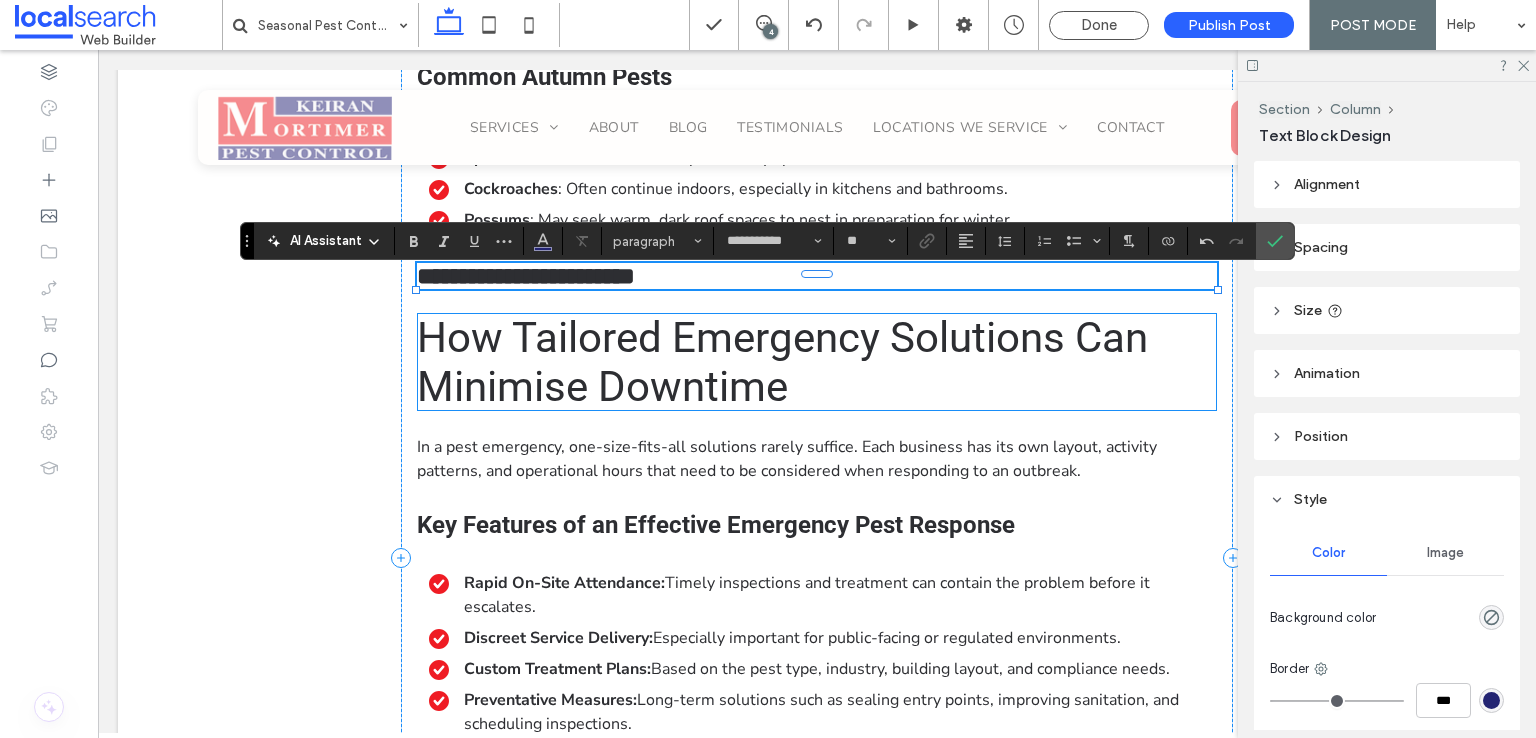 type on "******" 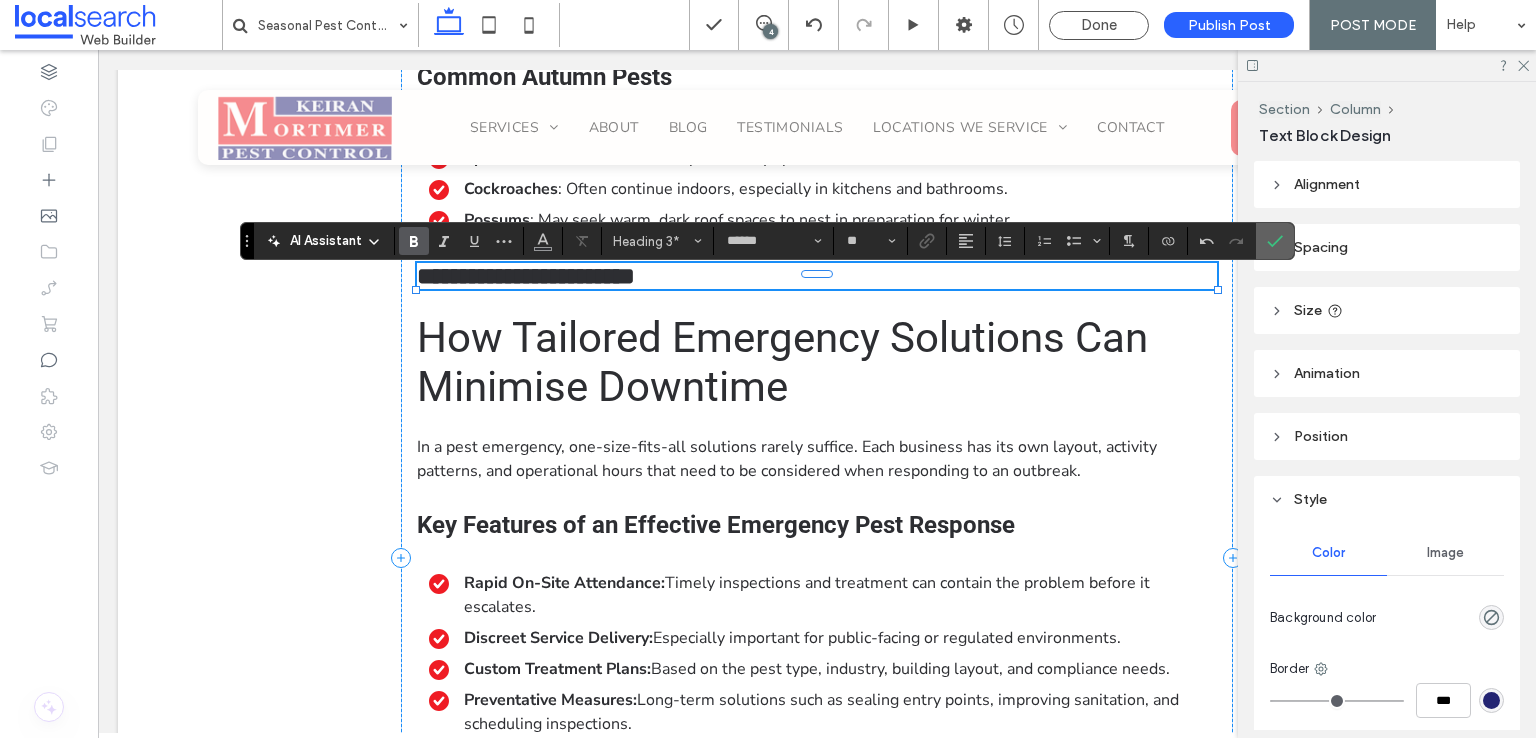 click 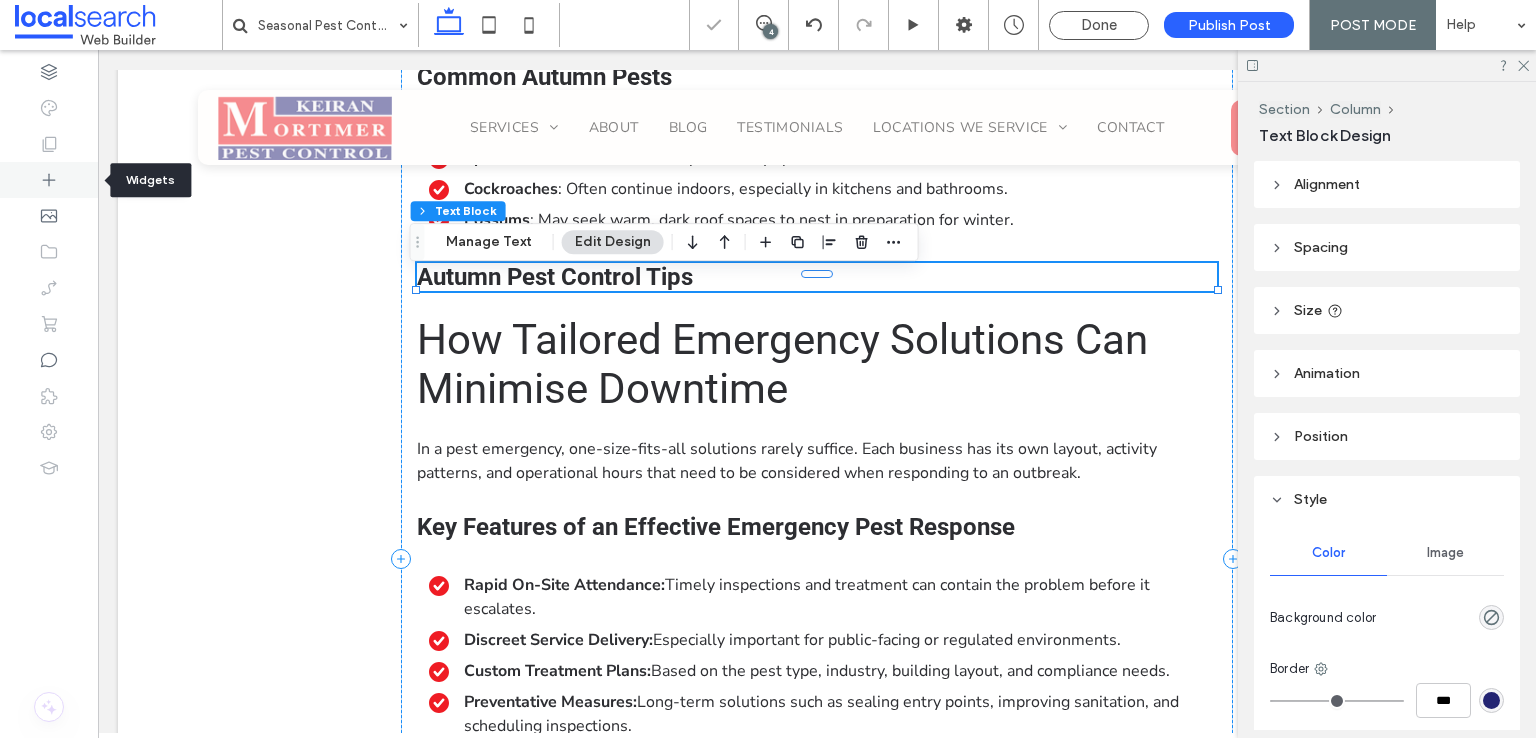 click 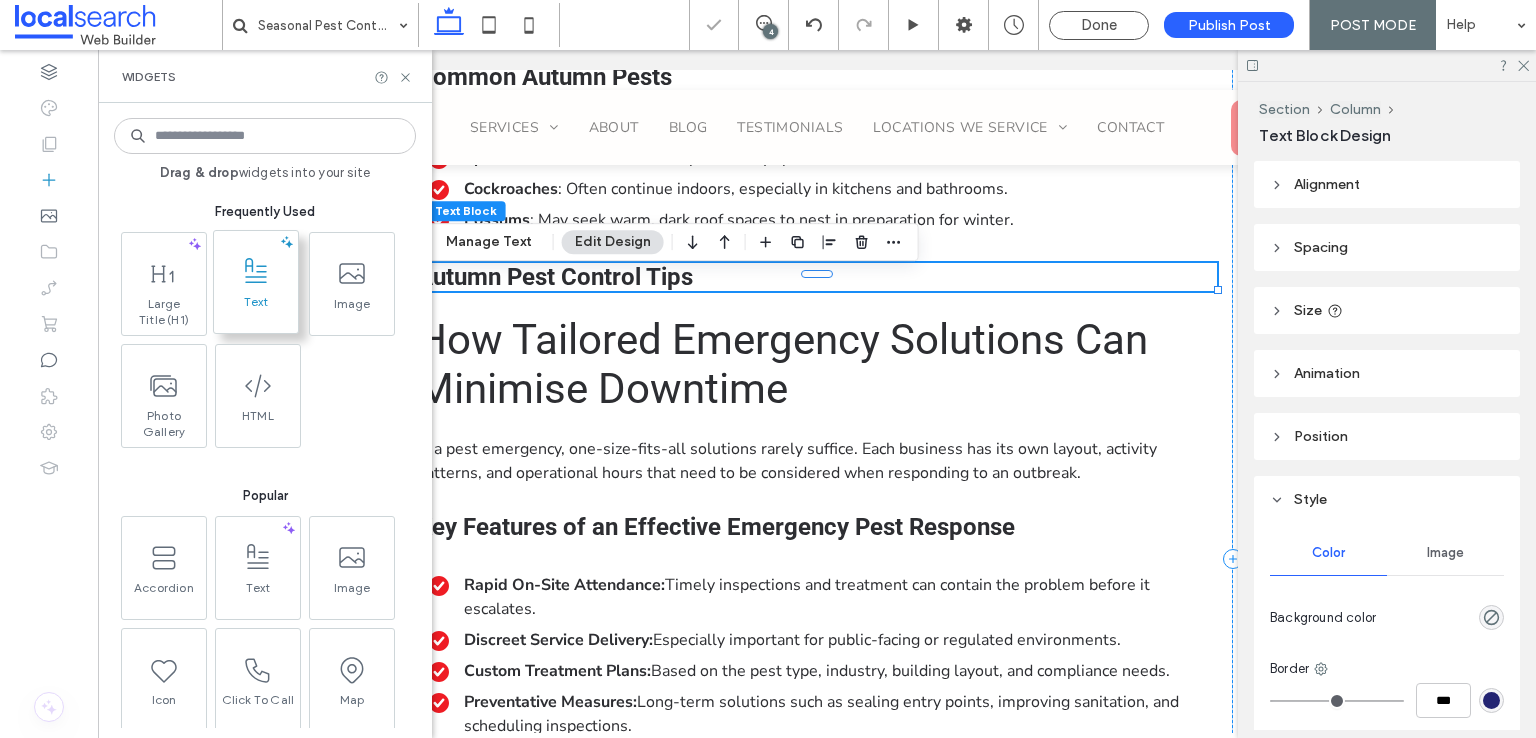 click on "Text" at bounding box center [256, 308] 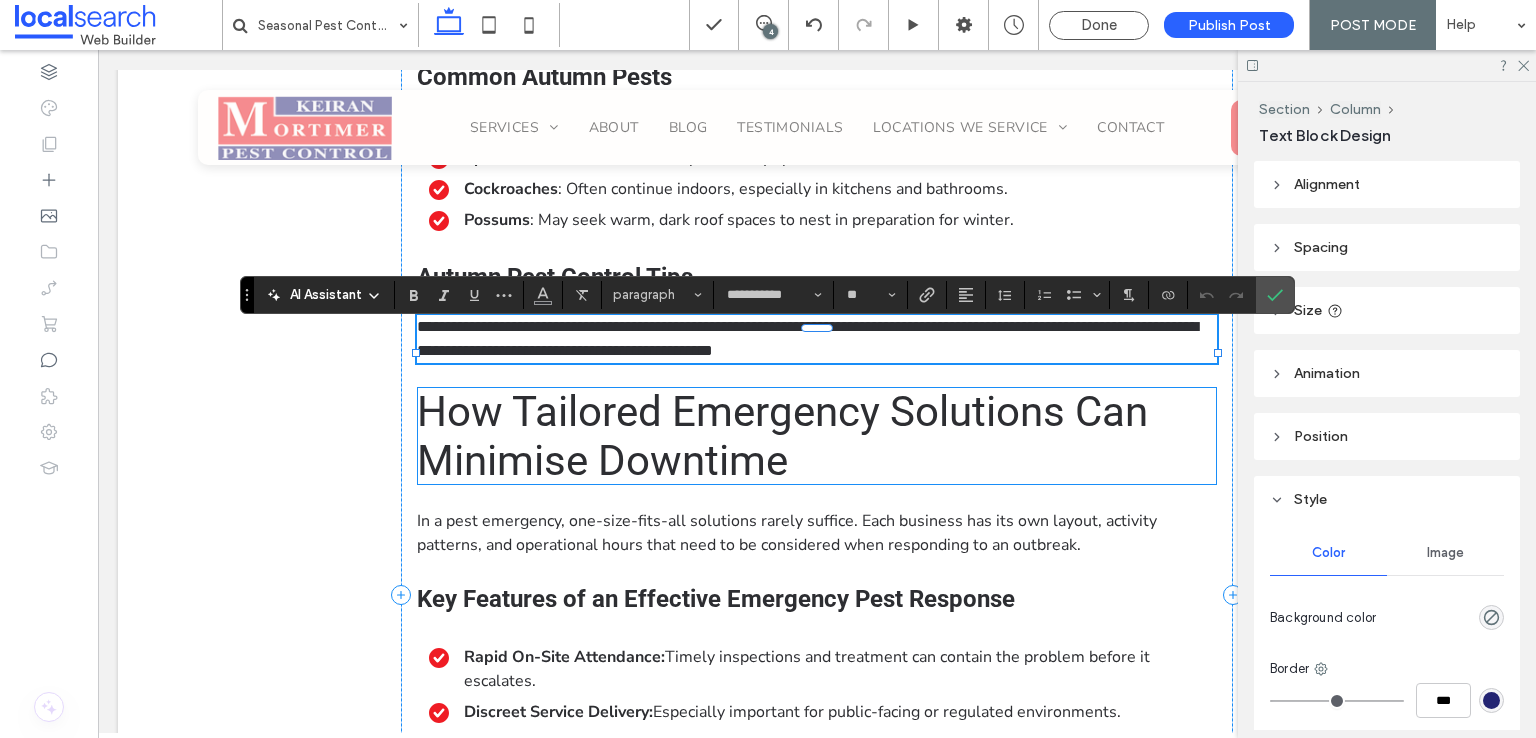 scroll, scrollTop: 0, scrollLeft: 0, axis: both 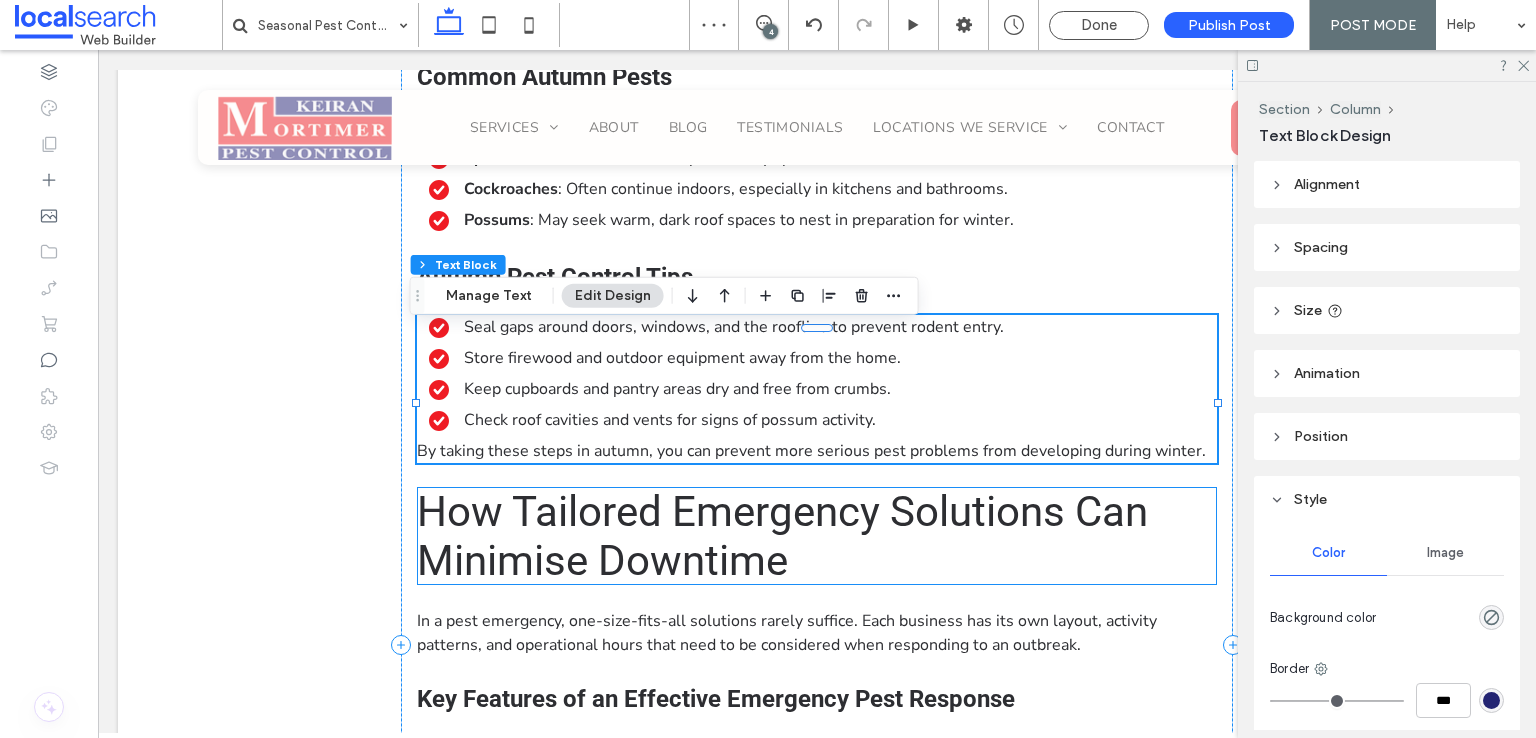 click on "How Tailored Emergency Solutions Can Minimise Downtime" at bounding box center [782, 536] 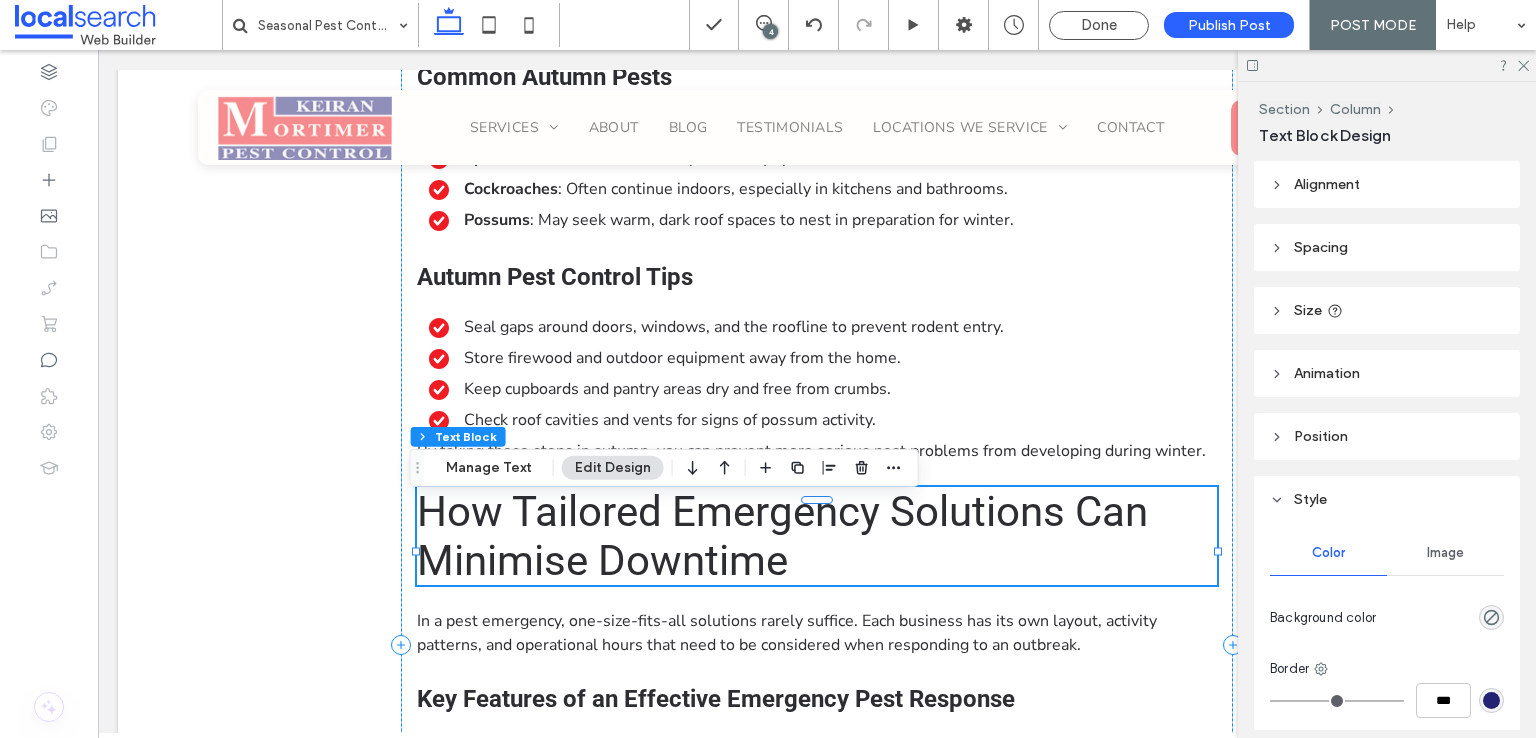 click on "How Tailored Emergency Solutions Can Minimise Downtime" at bounding box center (782, 536) 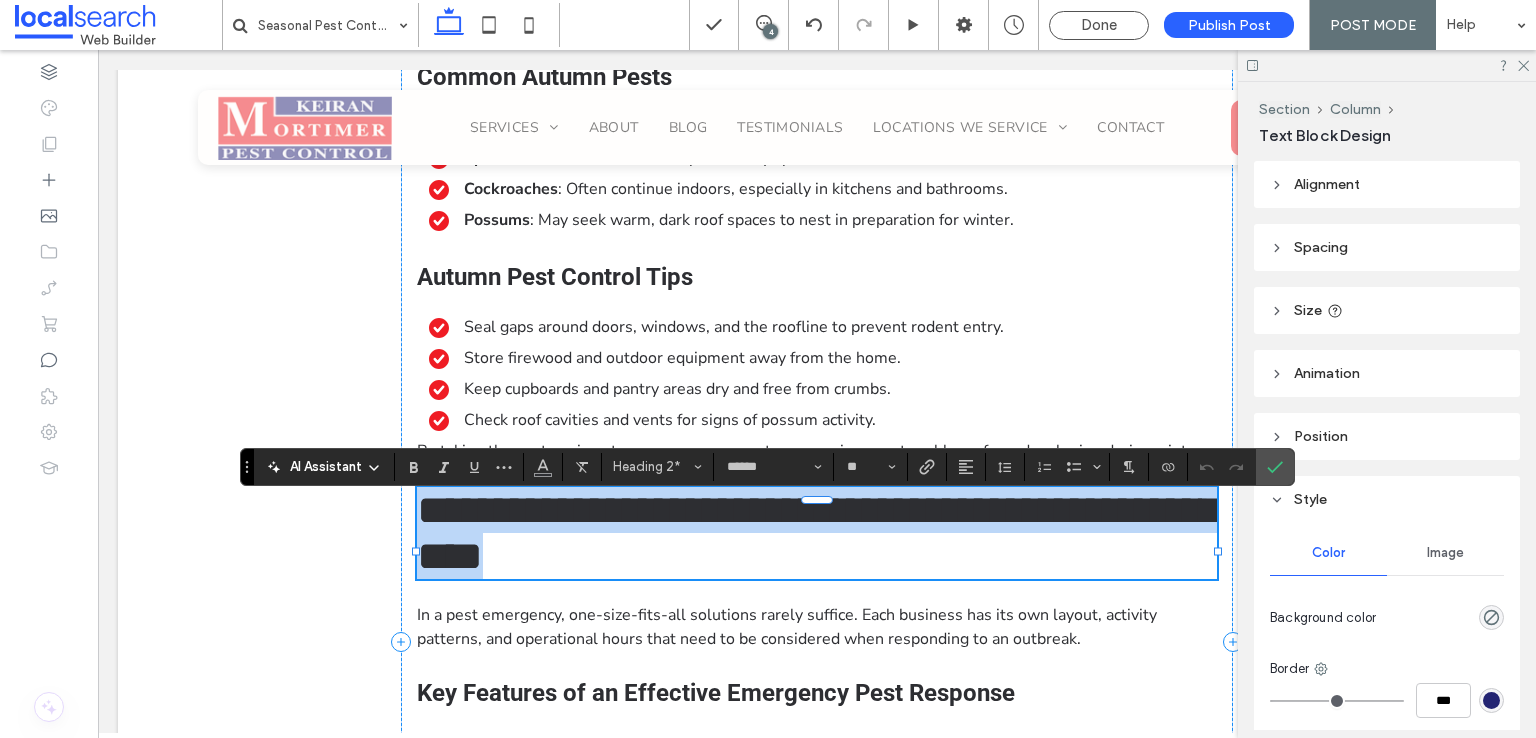type on "**********" 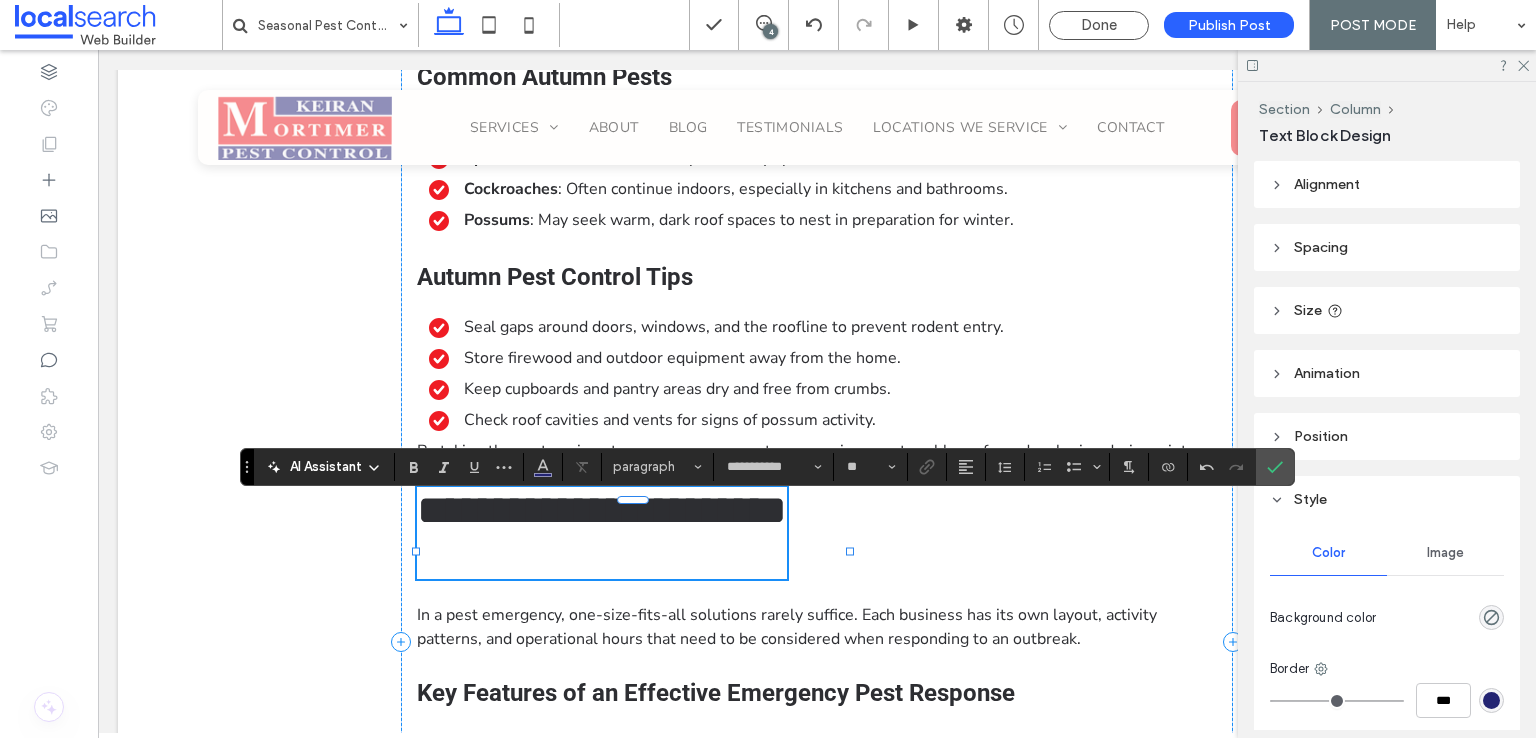 type on "******" 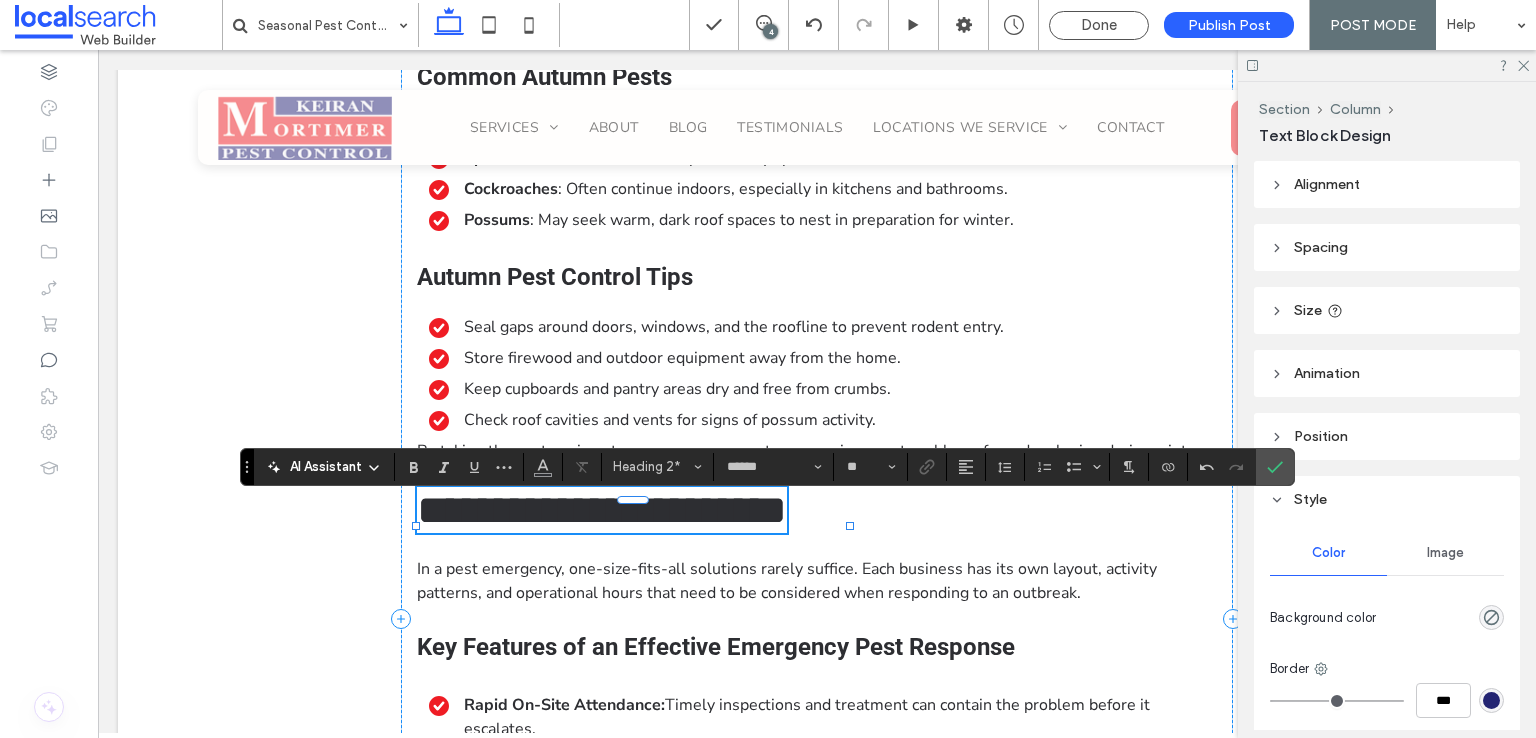 drag, startPoint x: 1297, startPoint y: 463, endPoint x: 1284, endPoint y: 465, distance: 13.152946 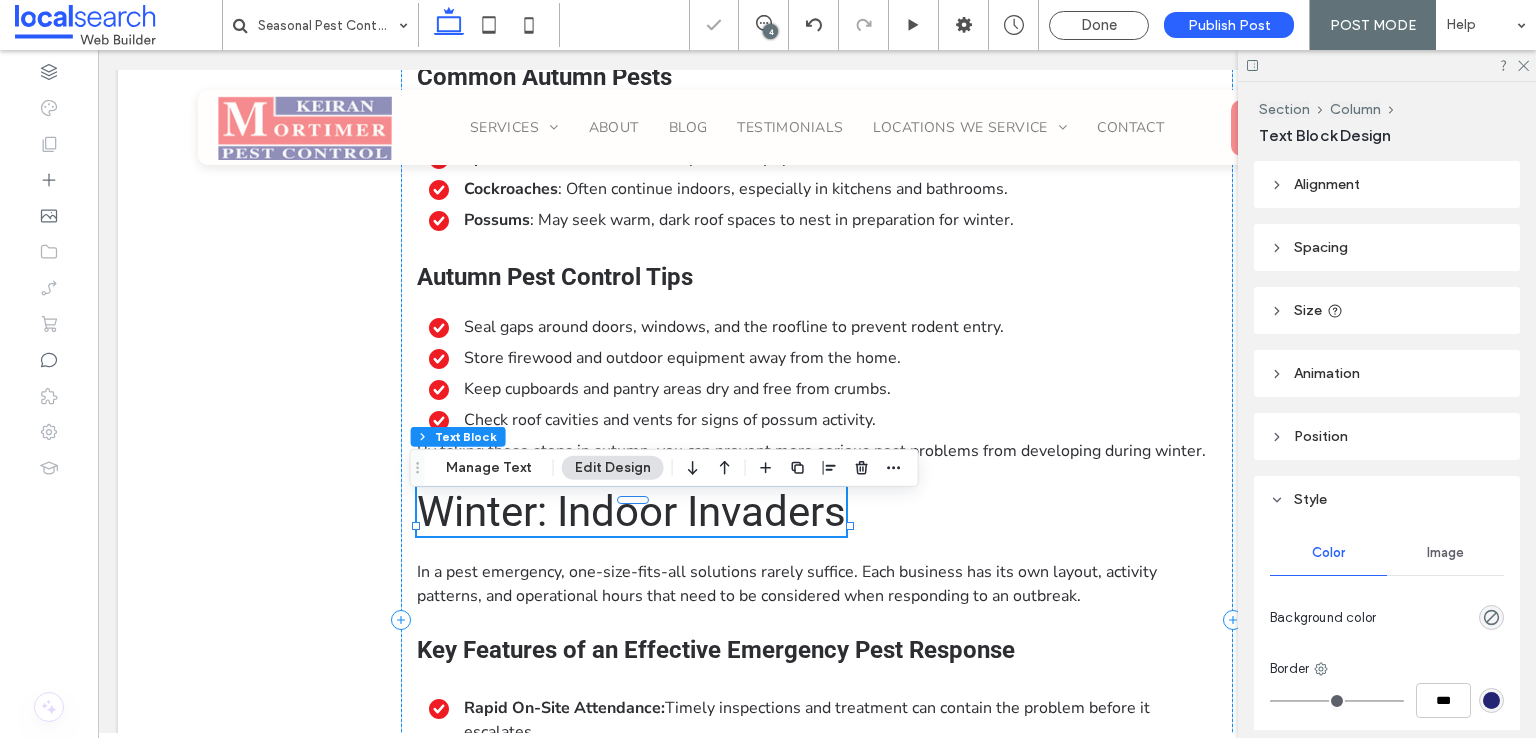click on "Alignment Spacing Set margins and padding 0px 0% 0px 0% * px 0px * px 0px Reset padding Size Width A Height A More Size Options Animation Trigger None Position Position type Default Style Color Image Background color Border *** Corner radius * px" at bounding box center [1393, 445] 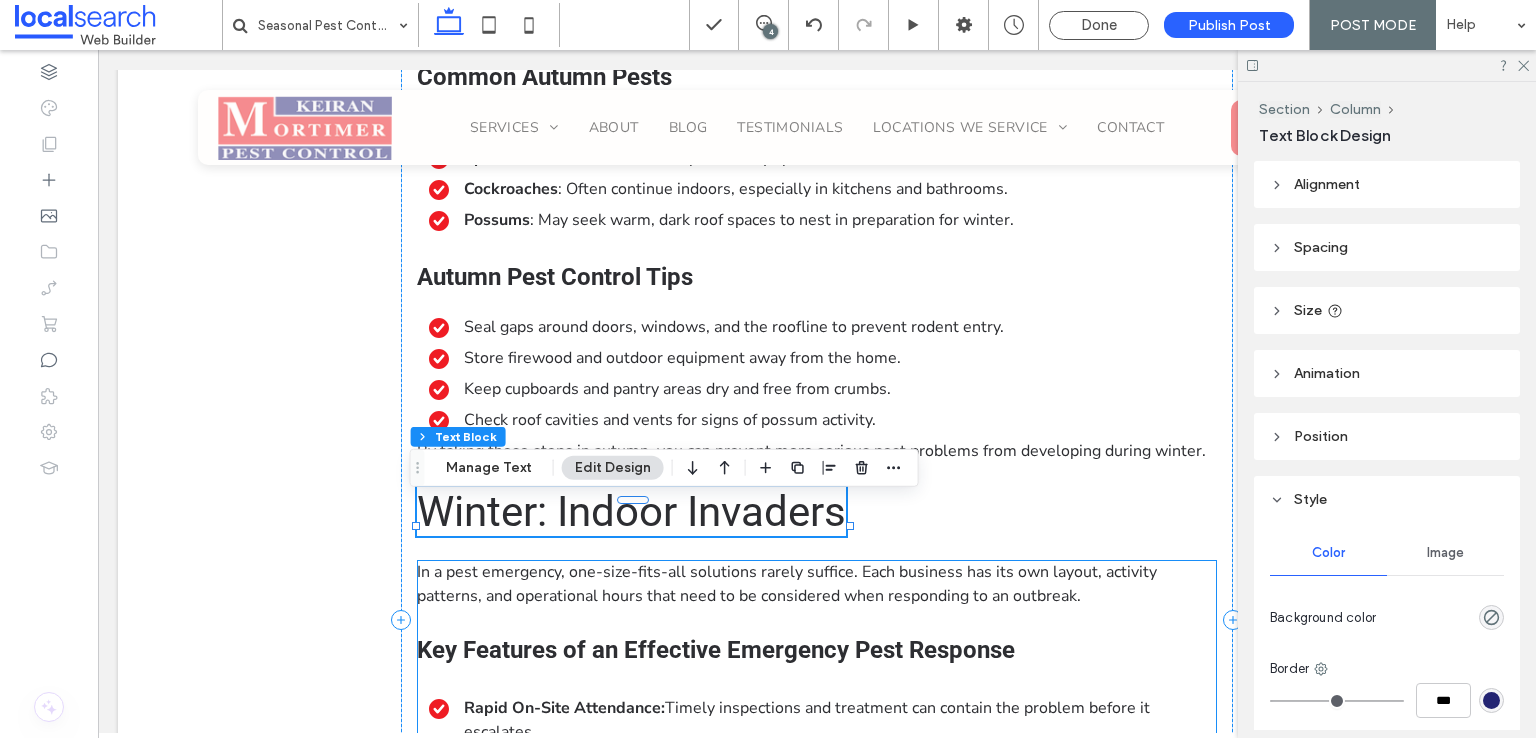click on "In a pest emergency, one-size-fits-all solutions rarely suffice. Each business has its own layout, activity patterns, and operational hours that need to be considered when responding to an outbreak." at bounding box center (787, 584) 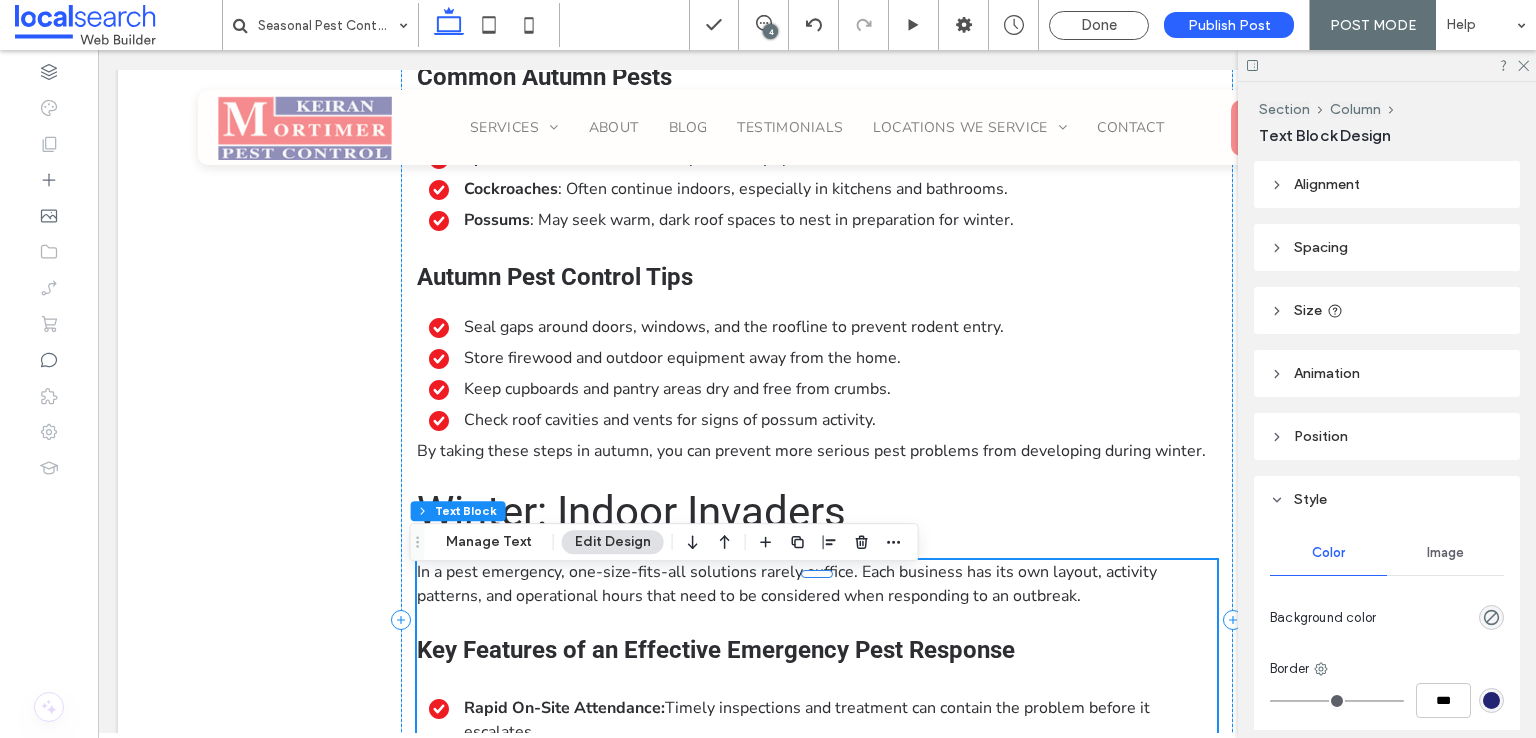 click on "In a pest emergency, one-size-fits-all solutions rarely suffice. Each business has its own layout, activity patterns, and operational hours that need to be considered when responding to an outbreak." at bounding box center (787, 584) 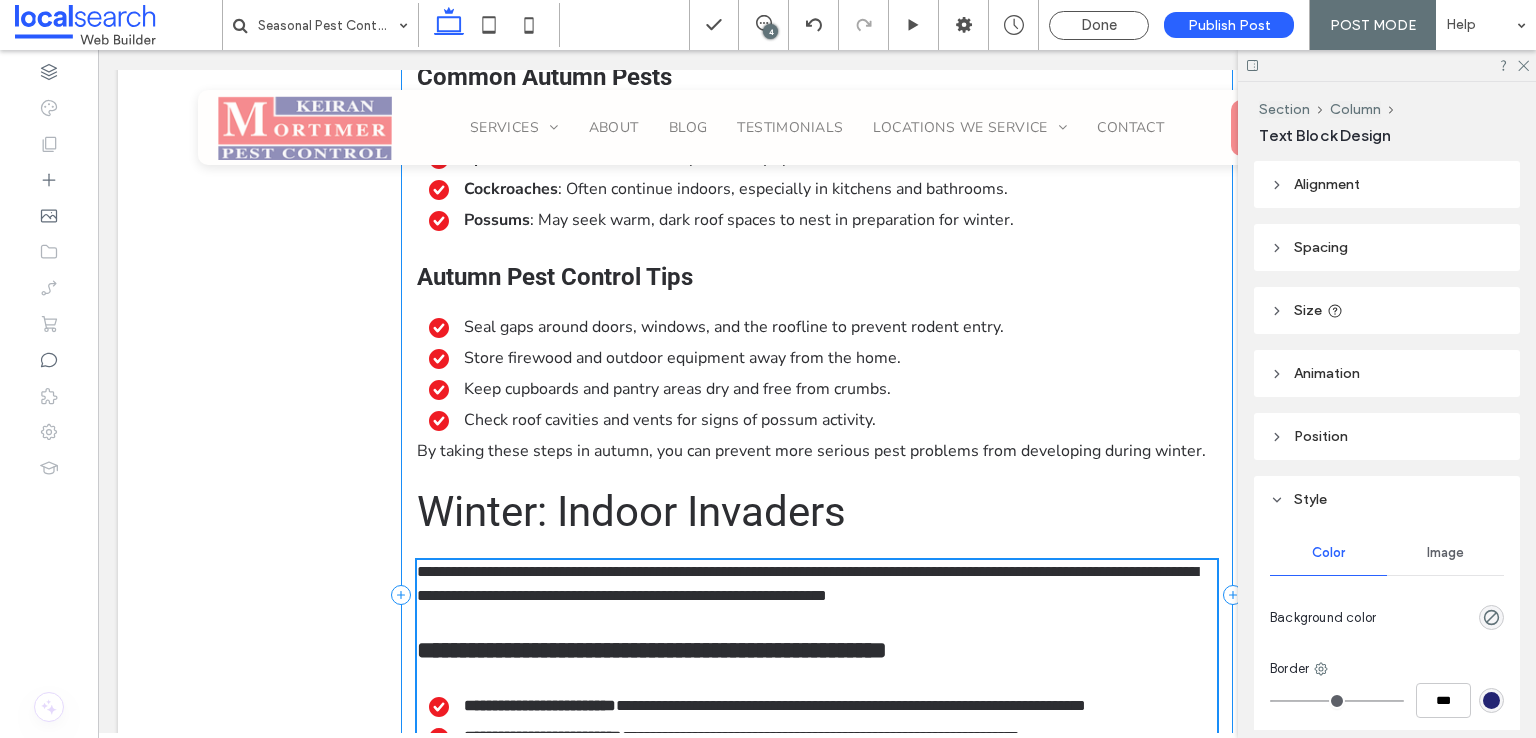 scroll, scrollTop: 2880, scrollLeft: 0, axis: vertical 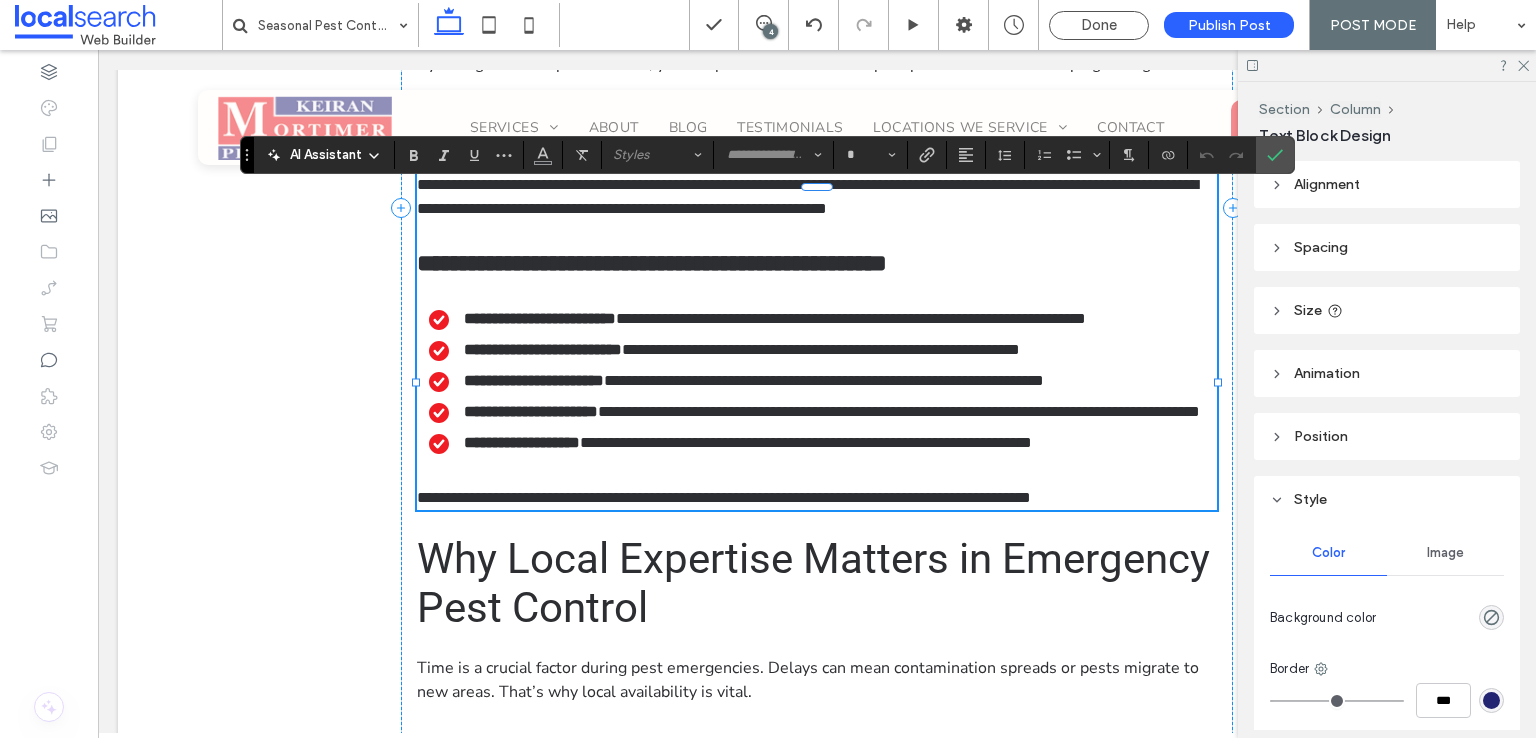 type on "**********" 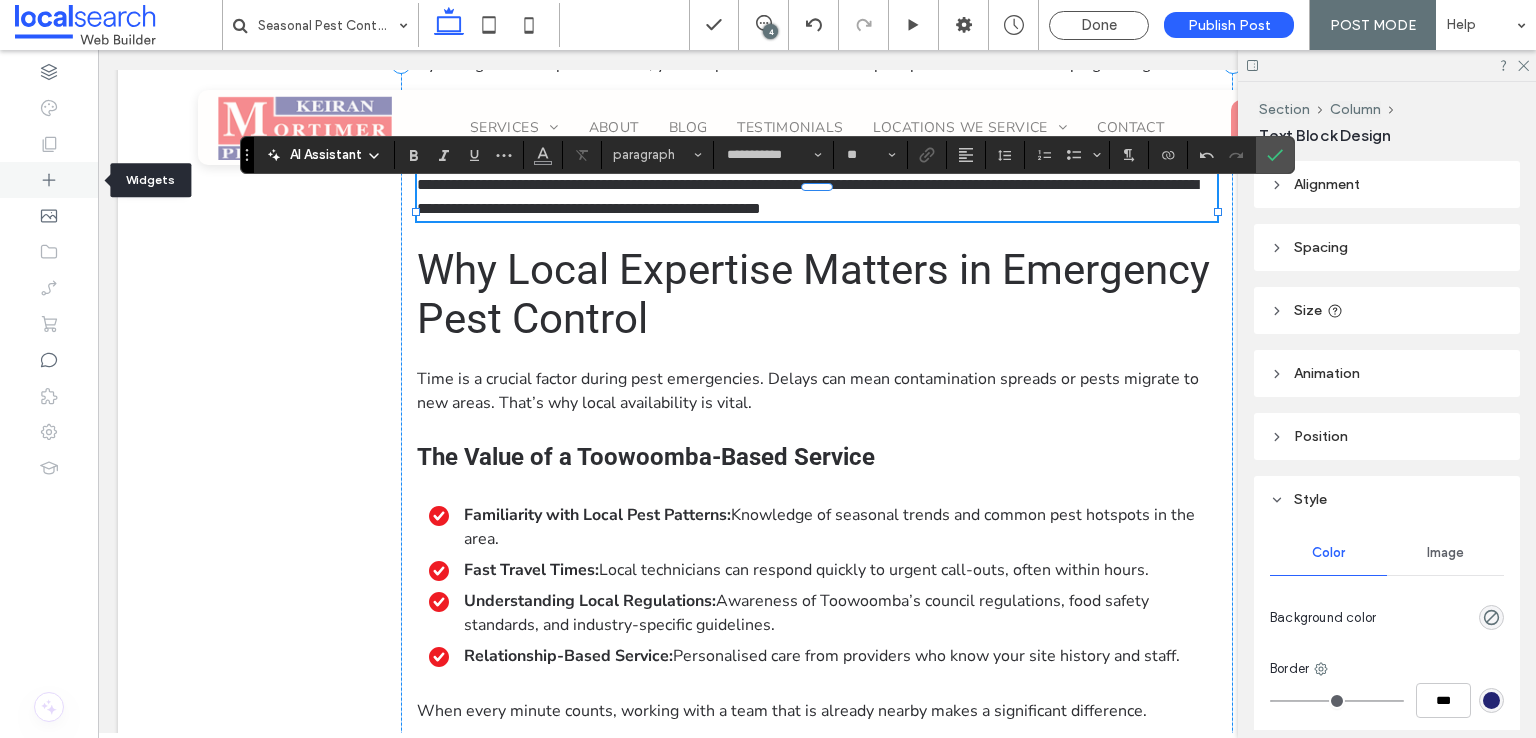 click 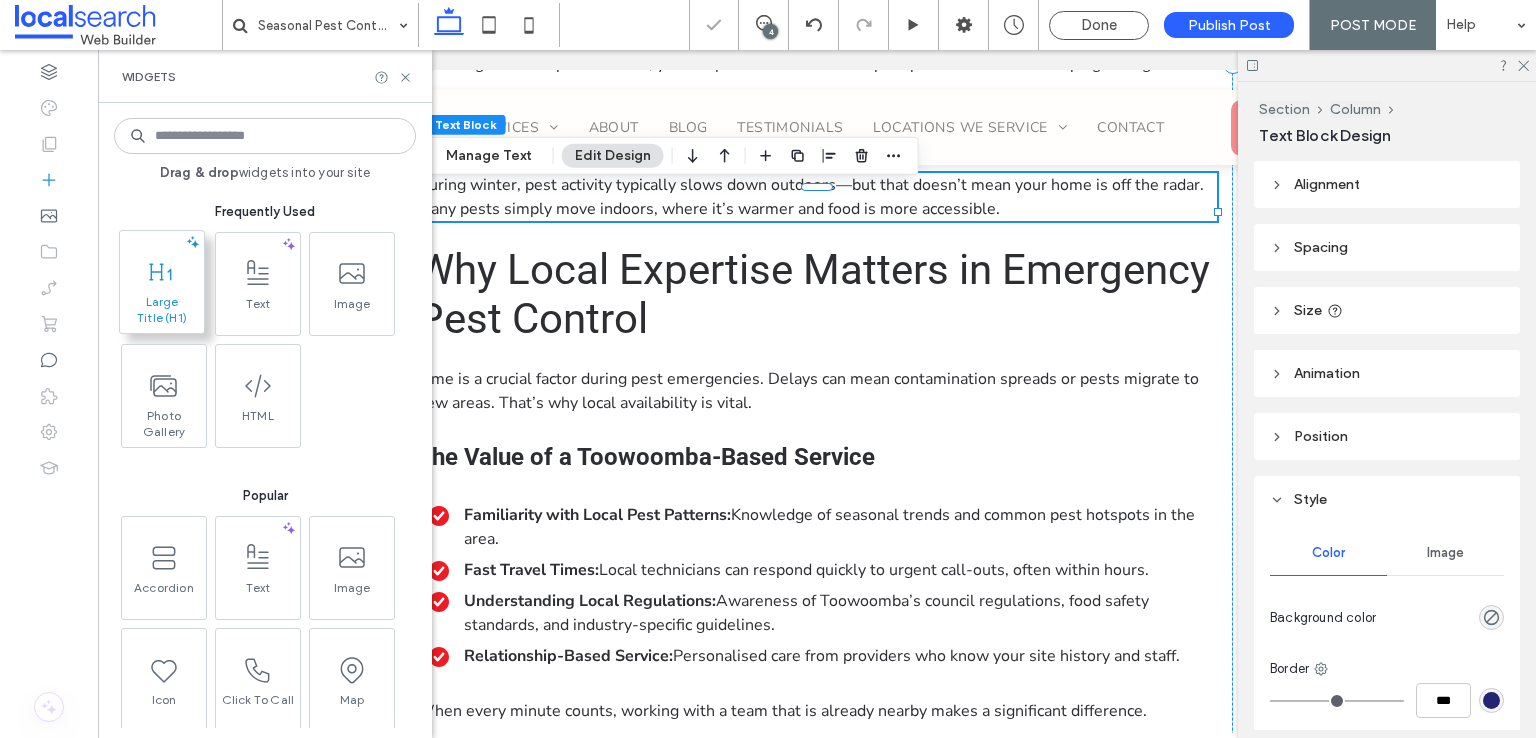click on "Large Title (H1)" at bounding box center [162, 310] 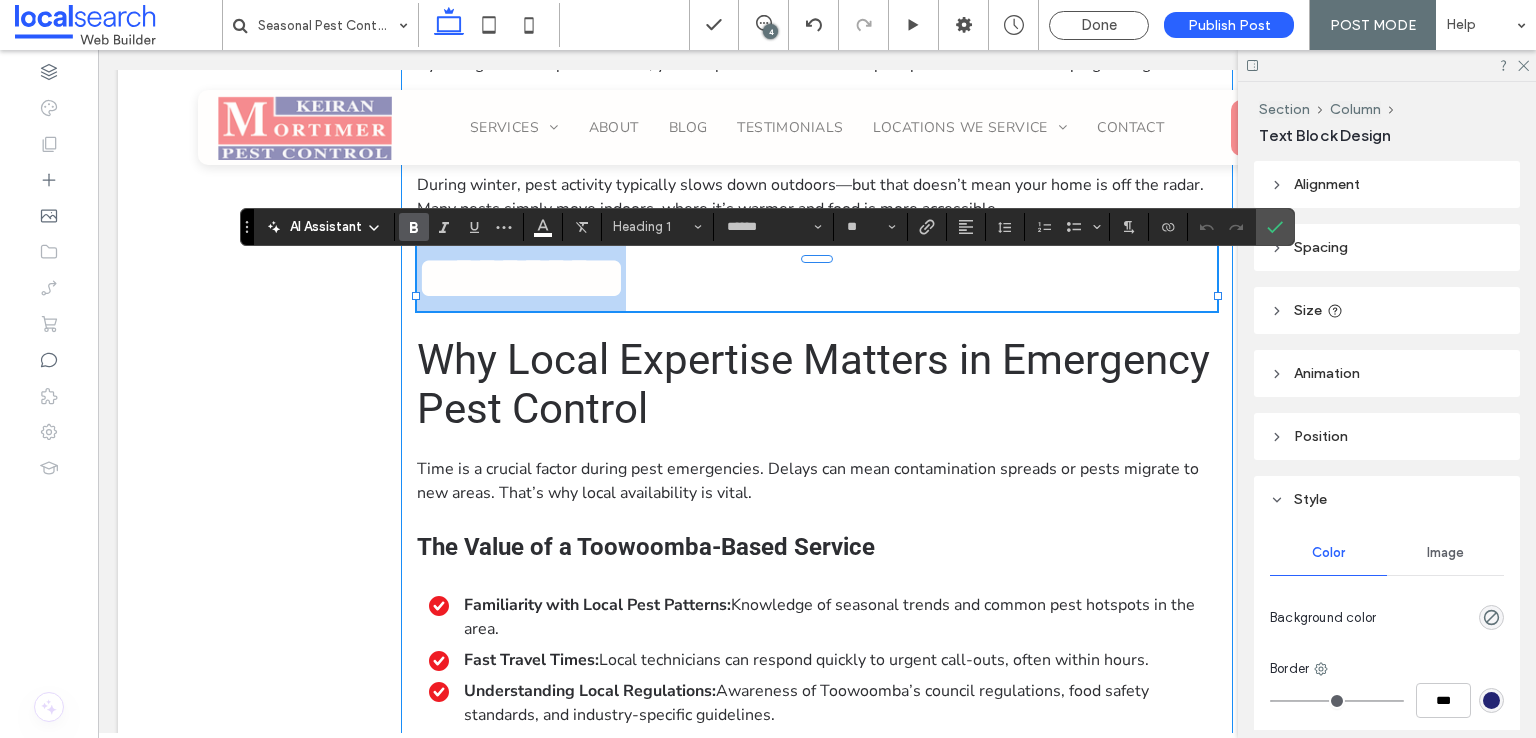 type on "**********" 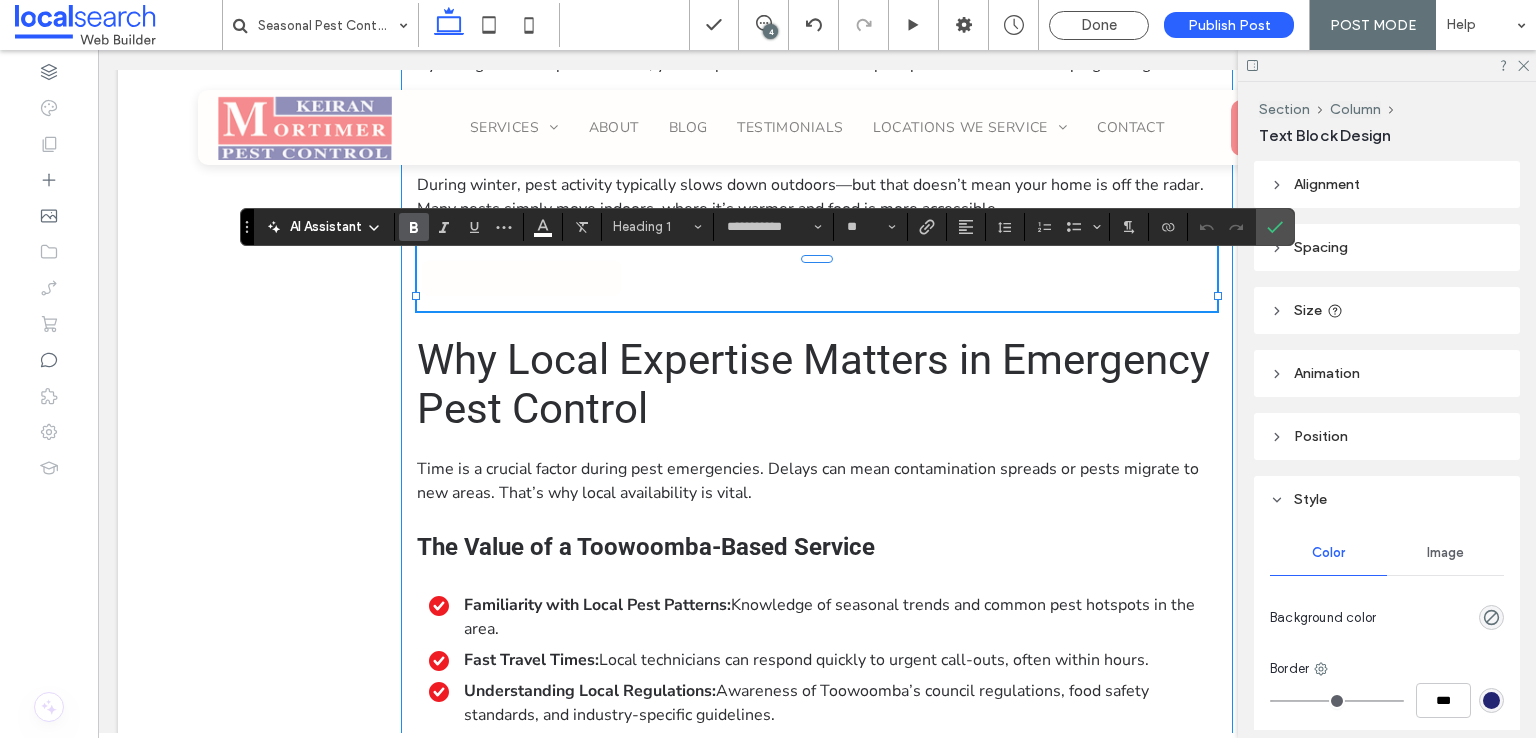 scroll, scrollTop: 0, scrollLeft: 0, axis: both 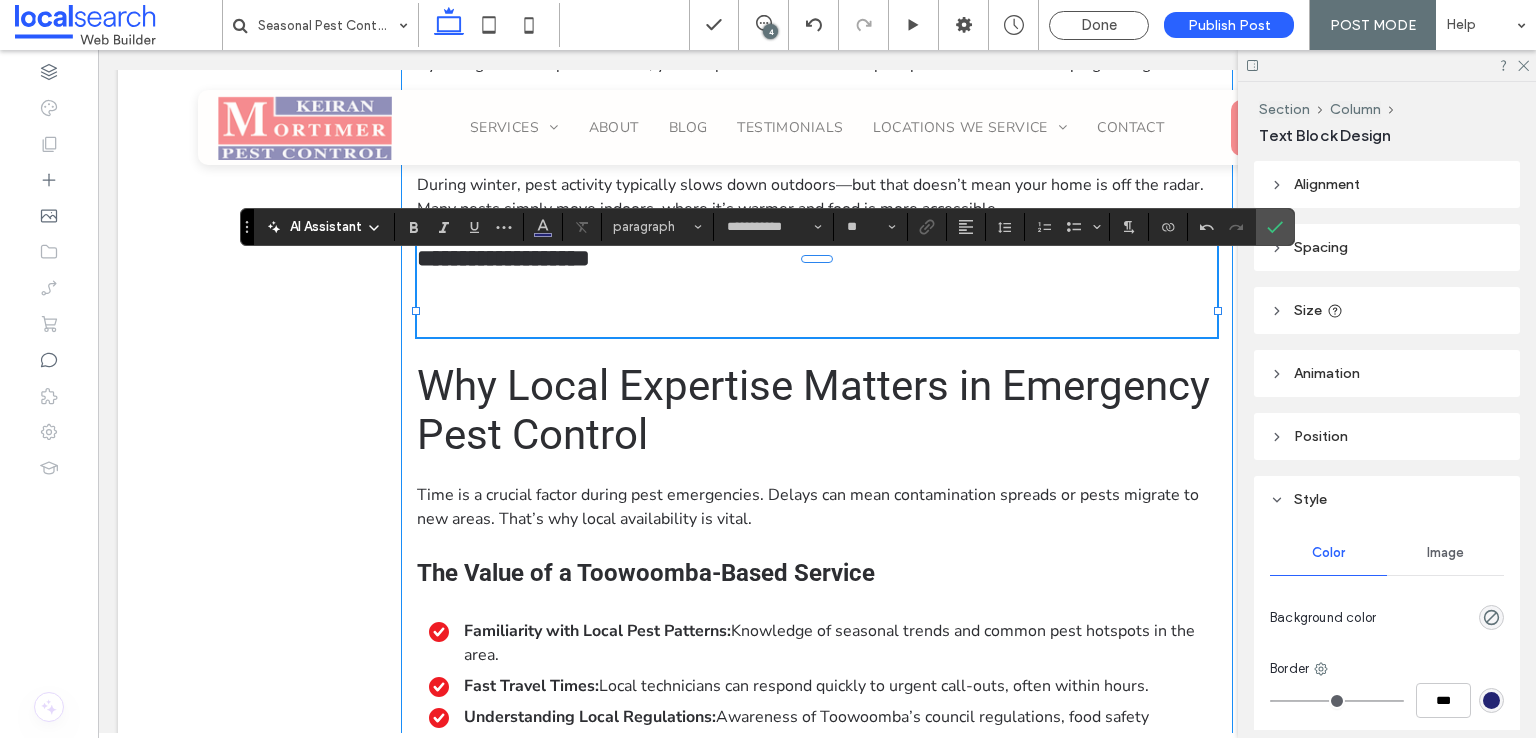 type on "******" 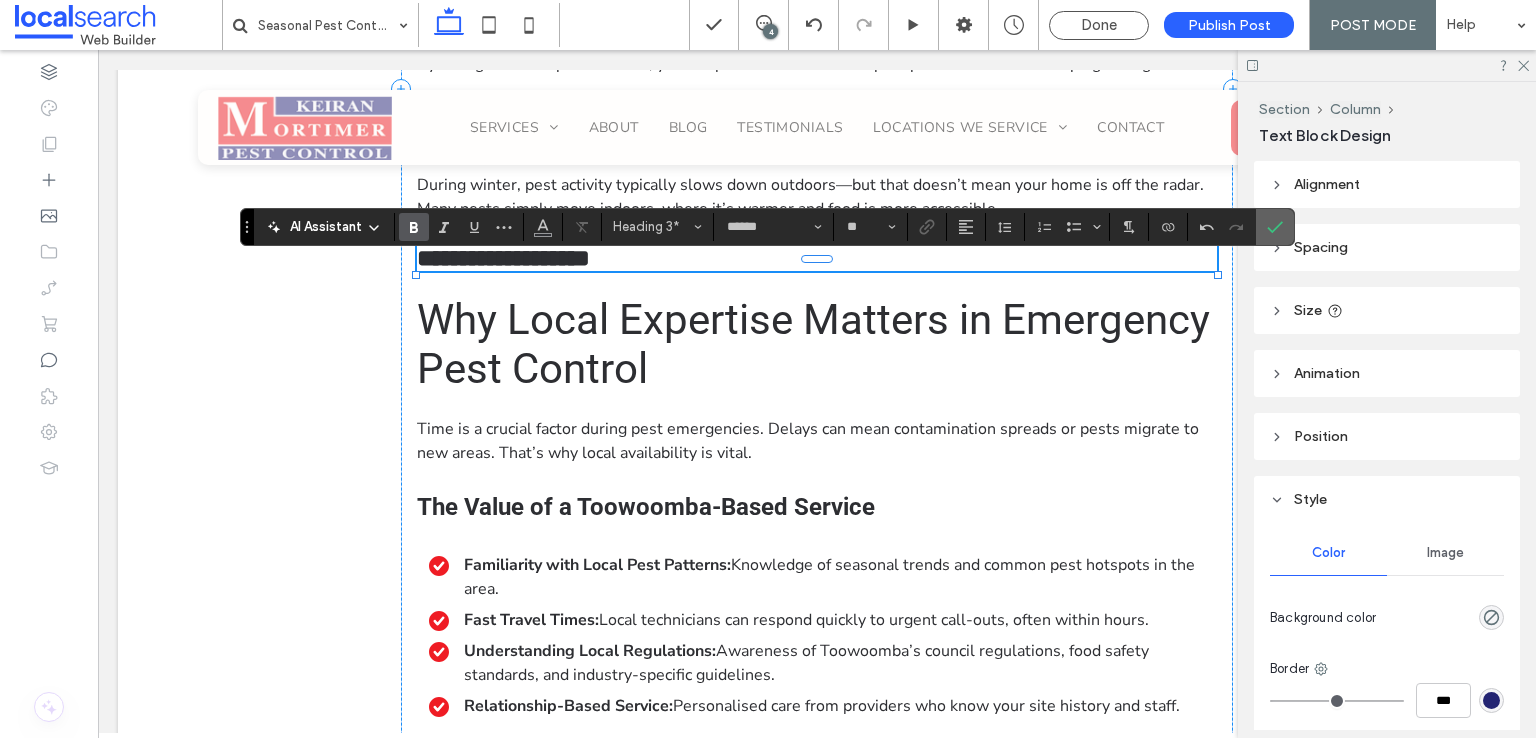 click at bounding box center [1275, 227] 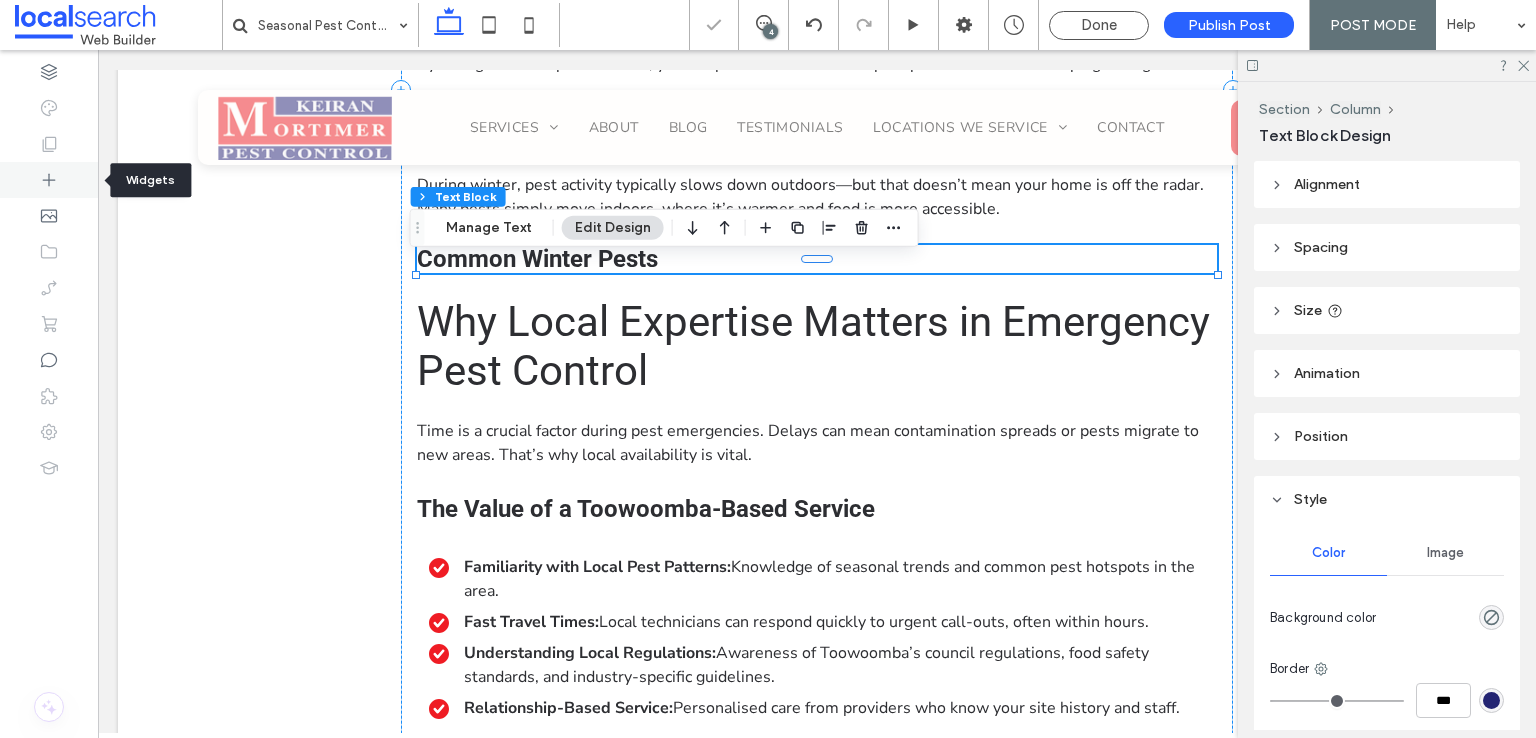 click 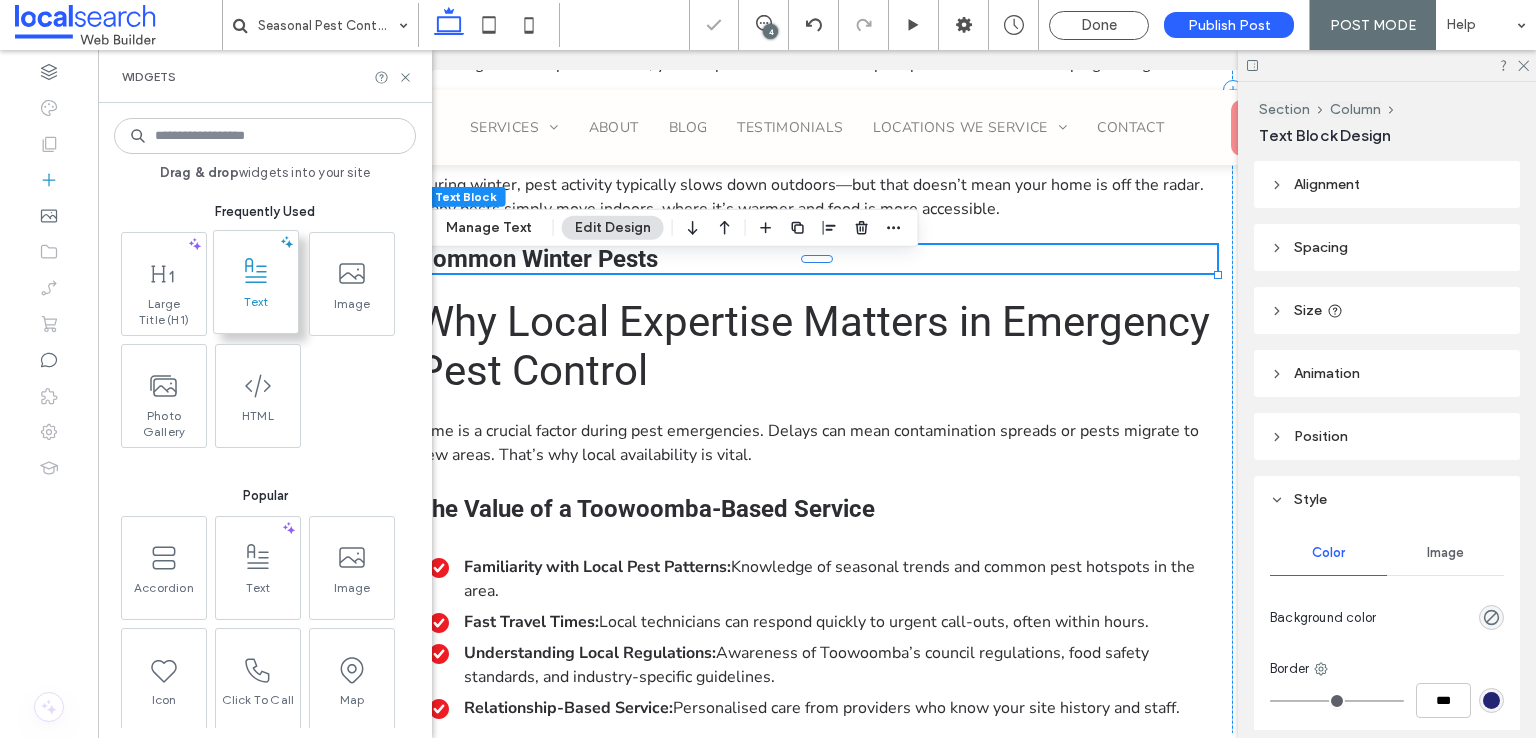 click at bounding box center (256, 271) 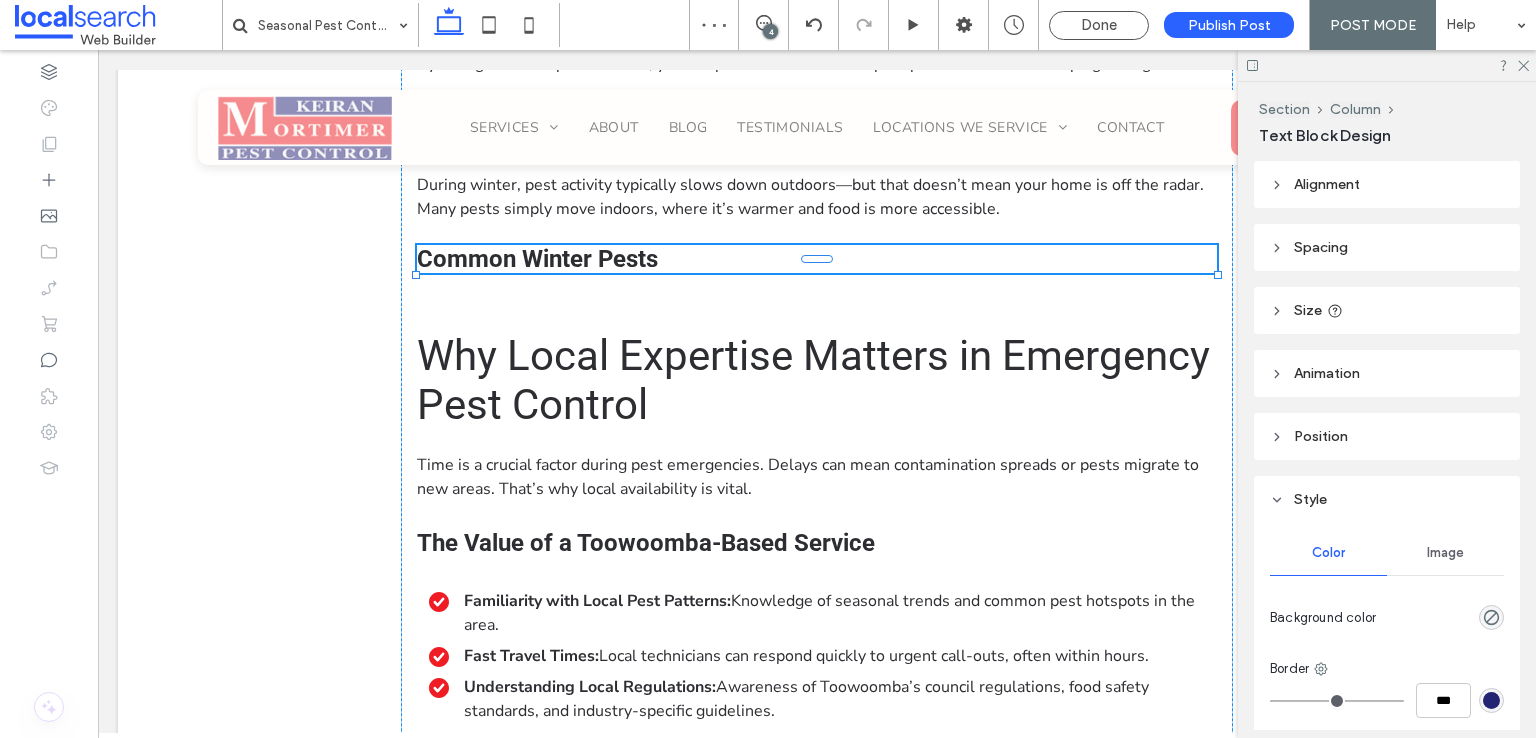 type on "**********" 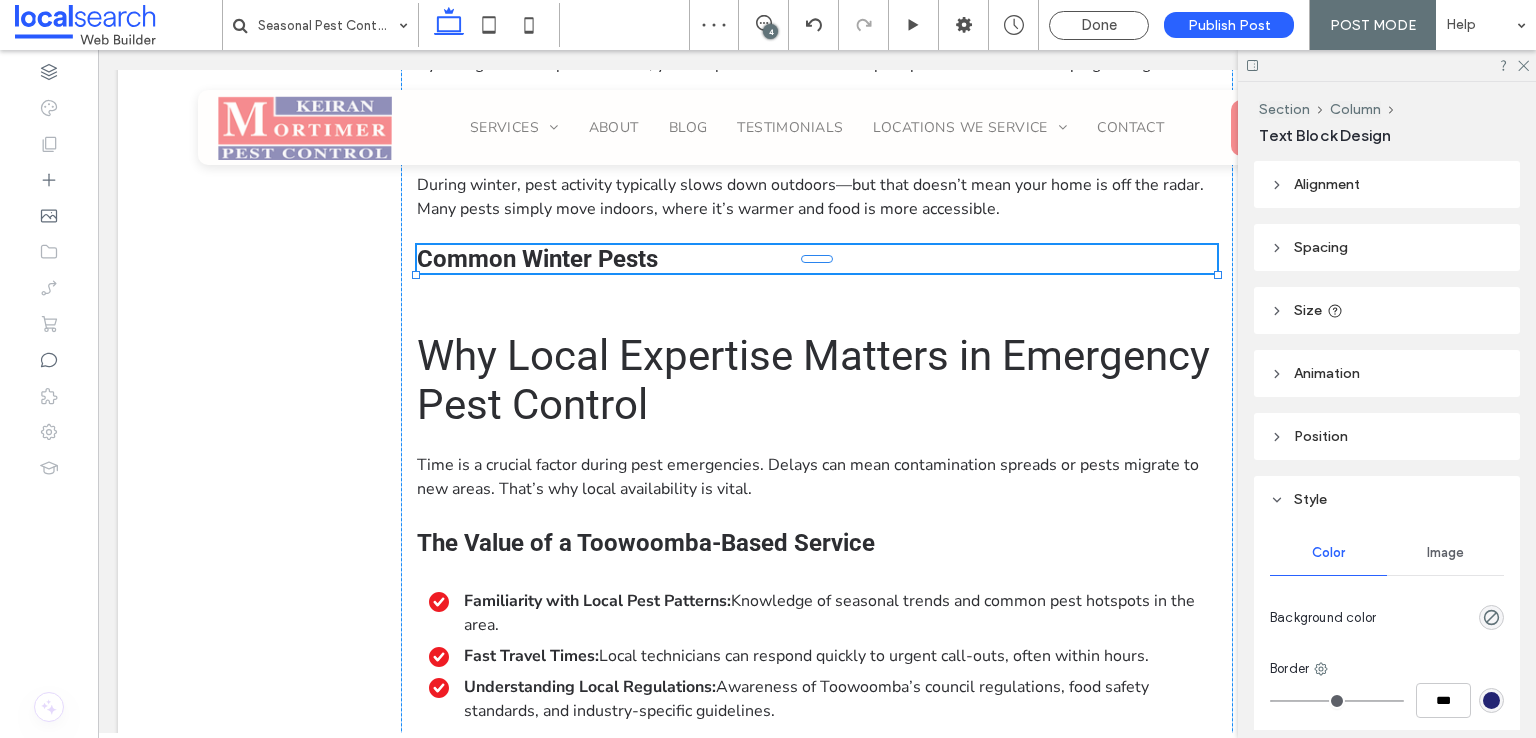 type on "**" 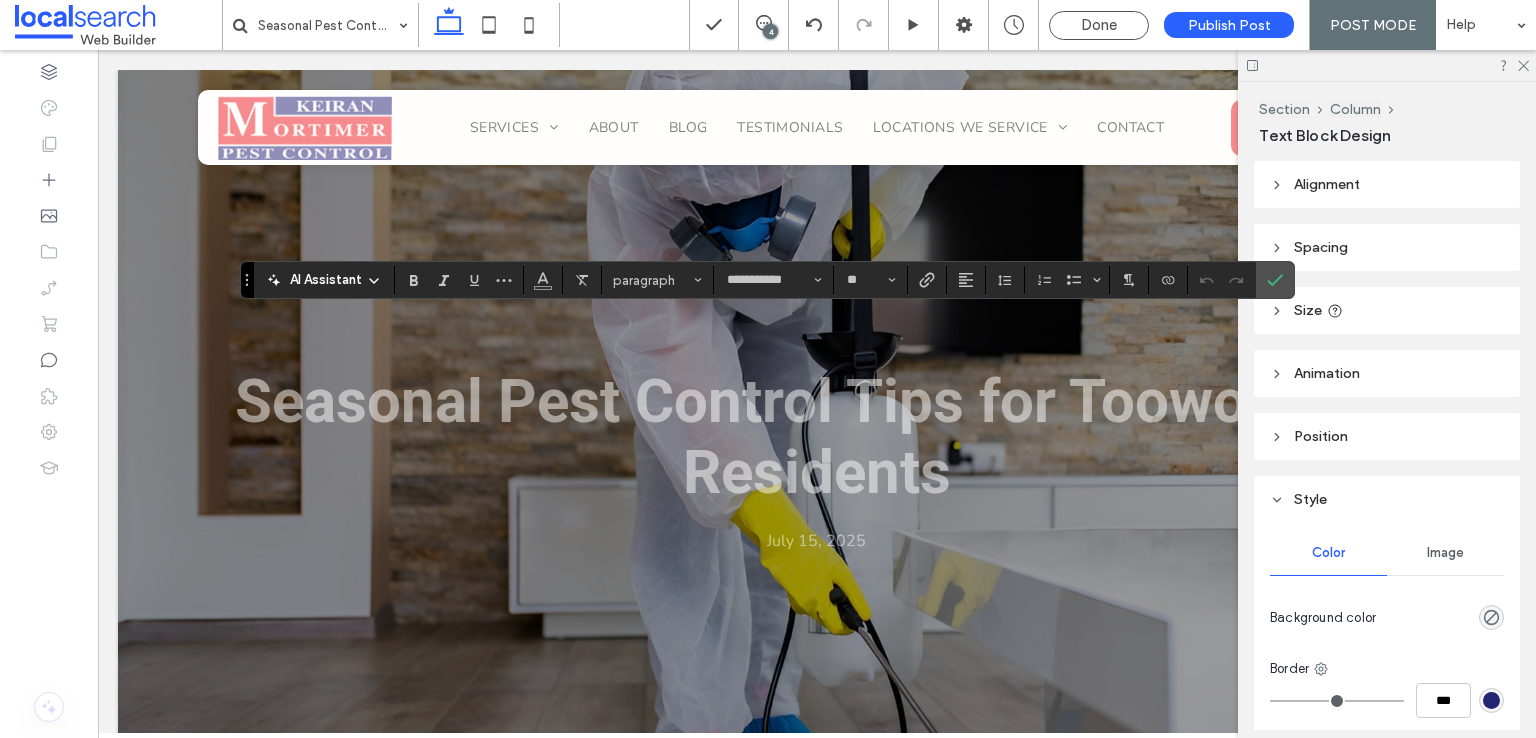 scroll, scrollTop: 2880, scrollLeft: 0, axis: vertical 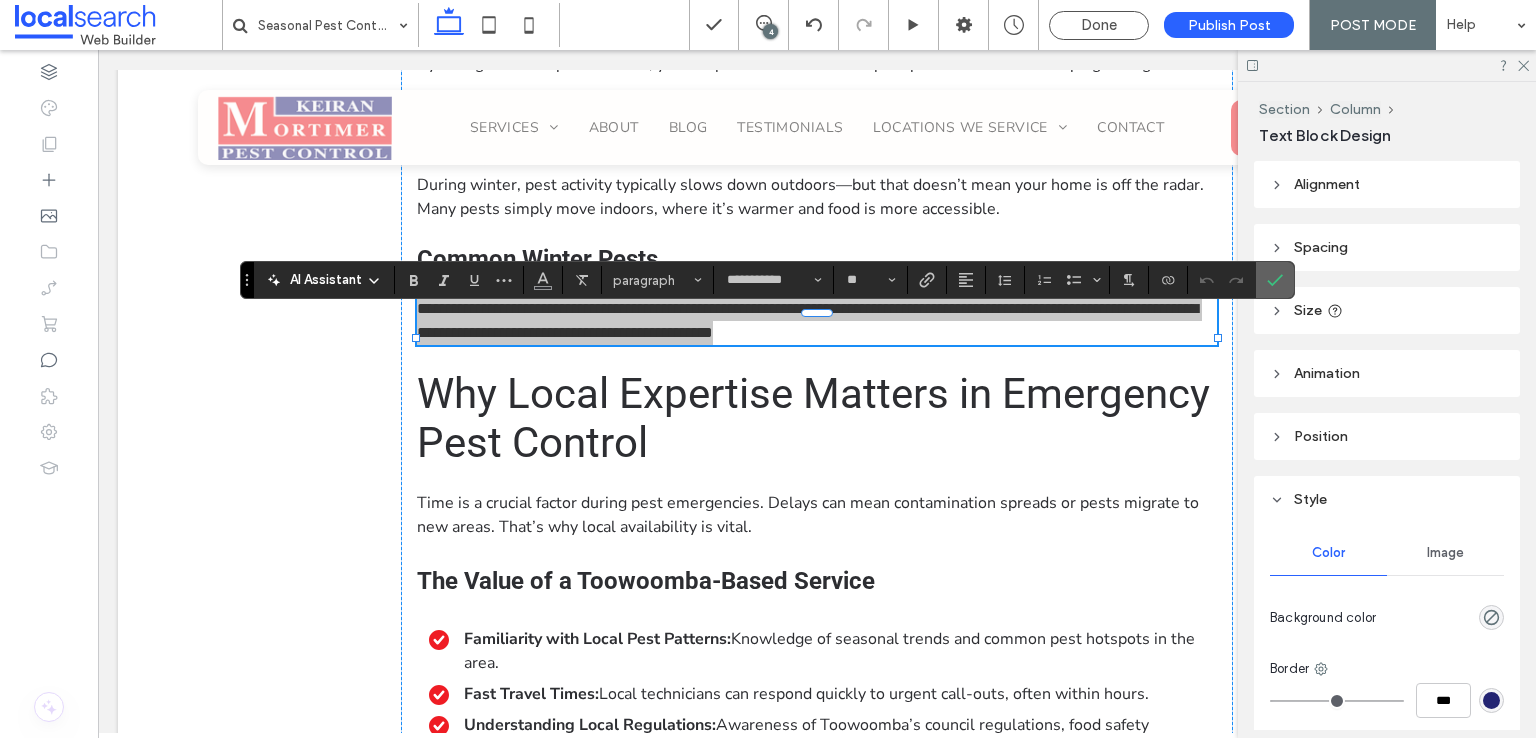 click 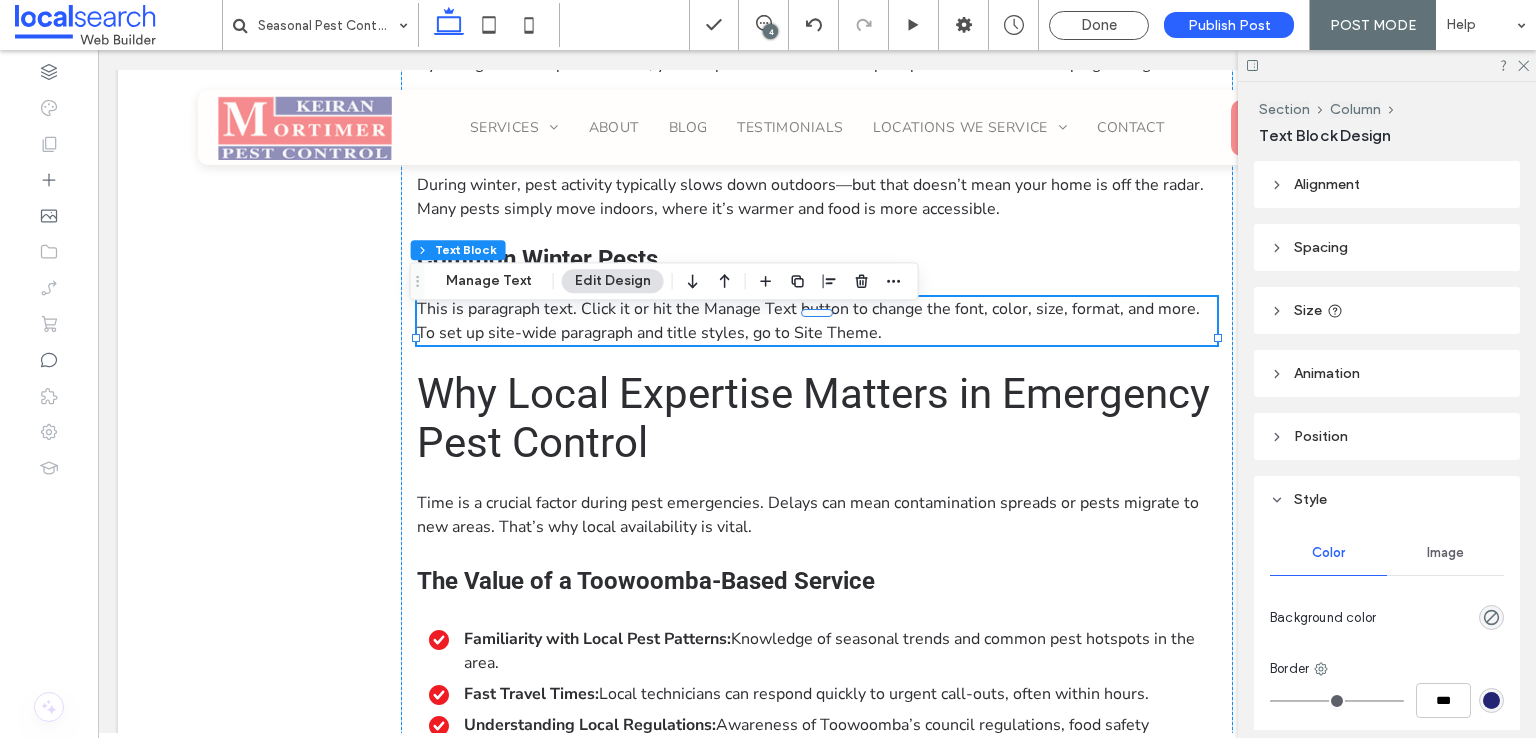 click on "This is paragraph text. Click it or hit the Manage Text button to change the font, color, size, format, and more. To set up site-wide paragraph and title styles, go to Site Theme." at bounding box center [817, 321] 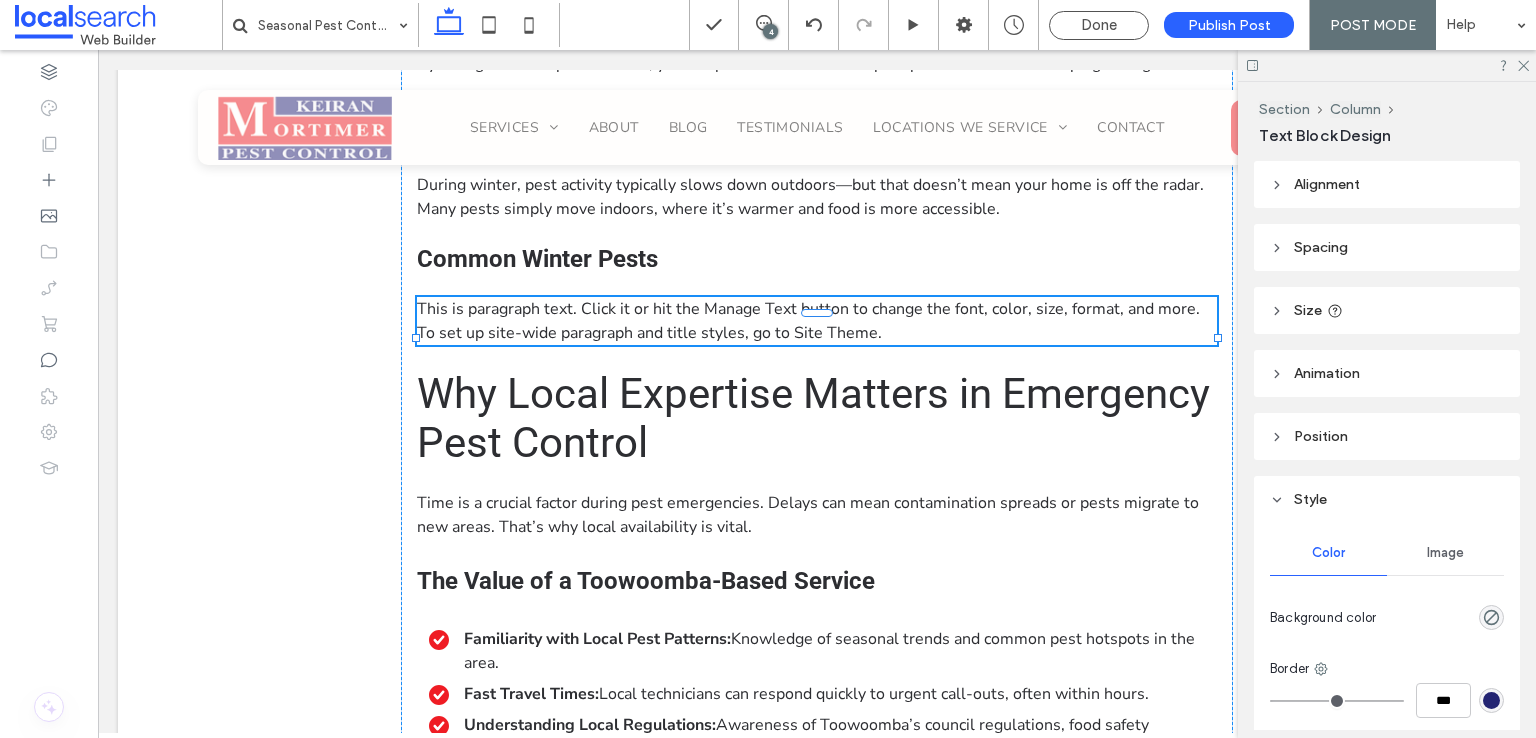 type on "**********" 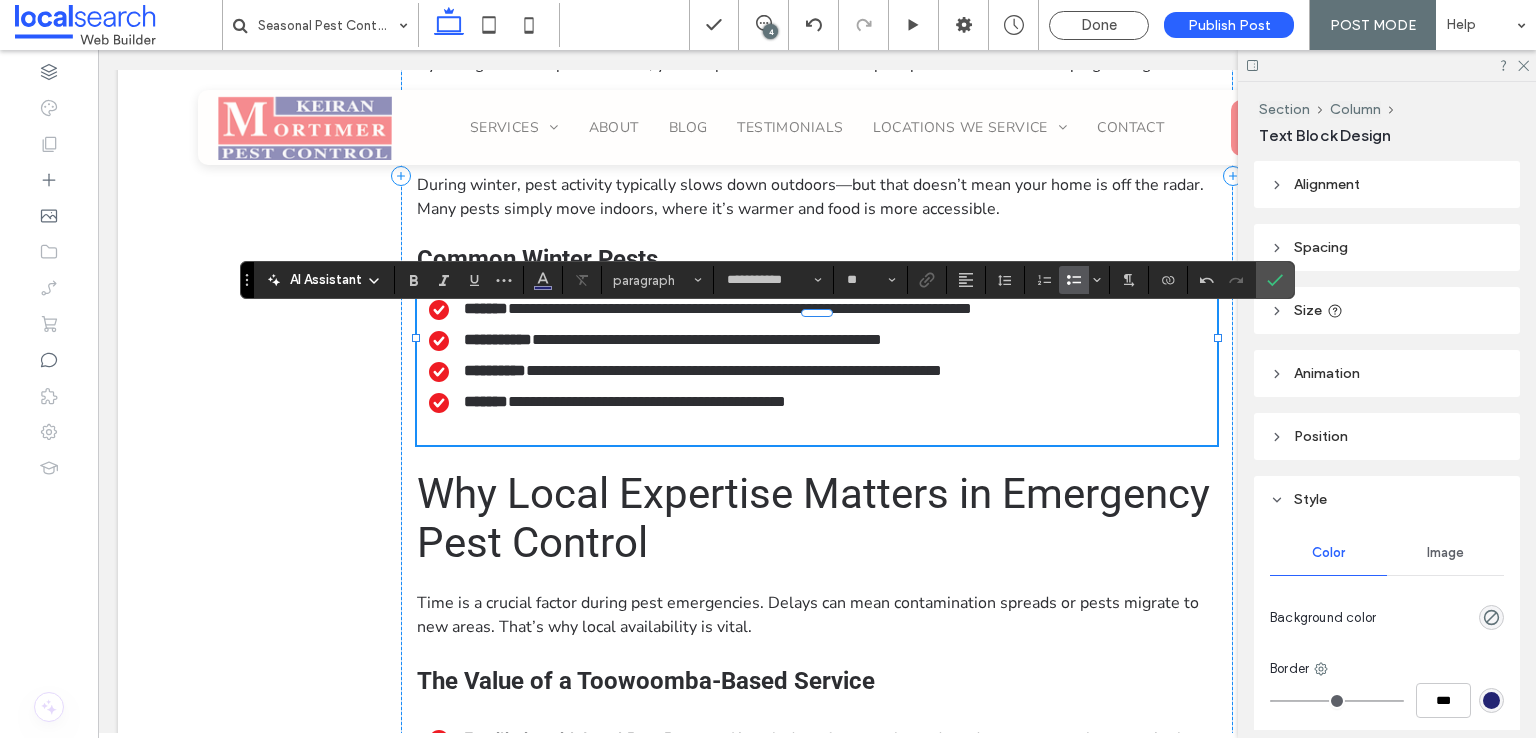 scroll, scrollTop: 0, scrollLeft: 0, axis: both 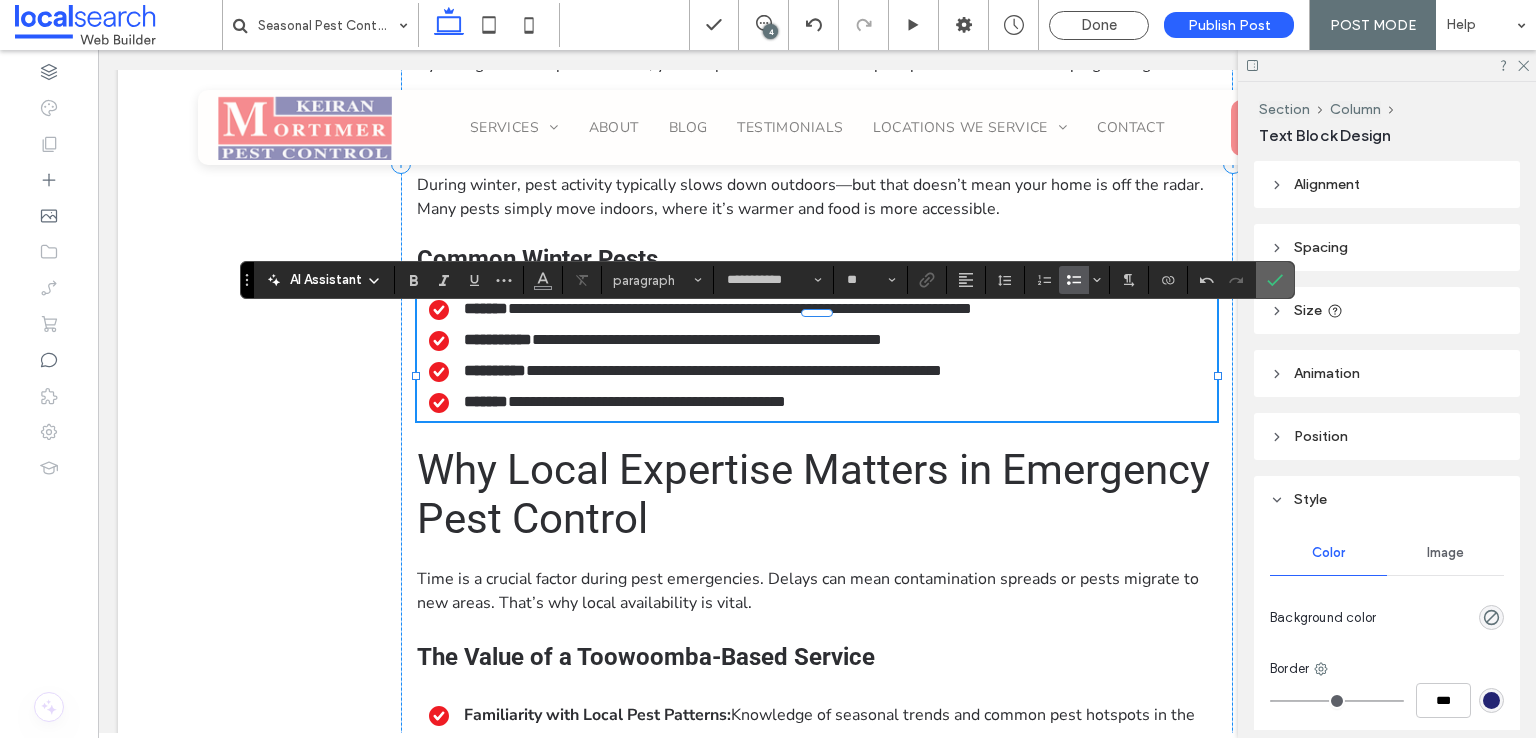 click 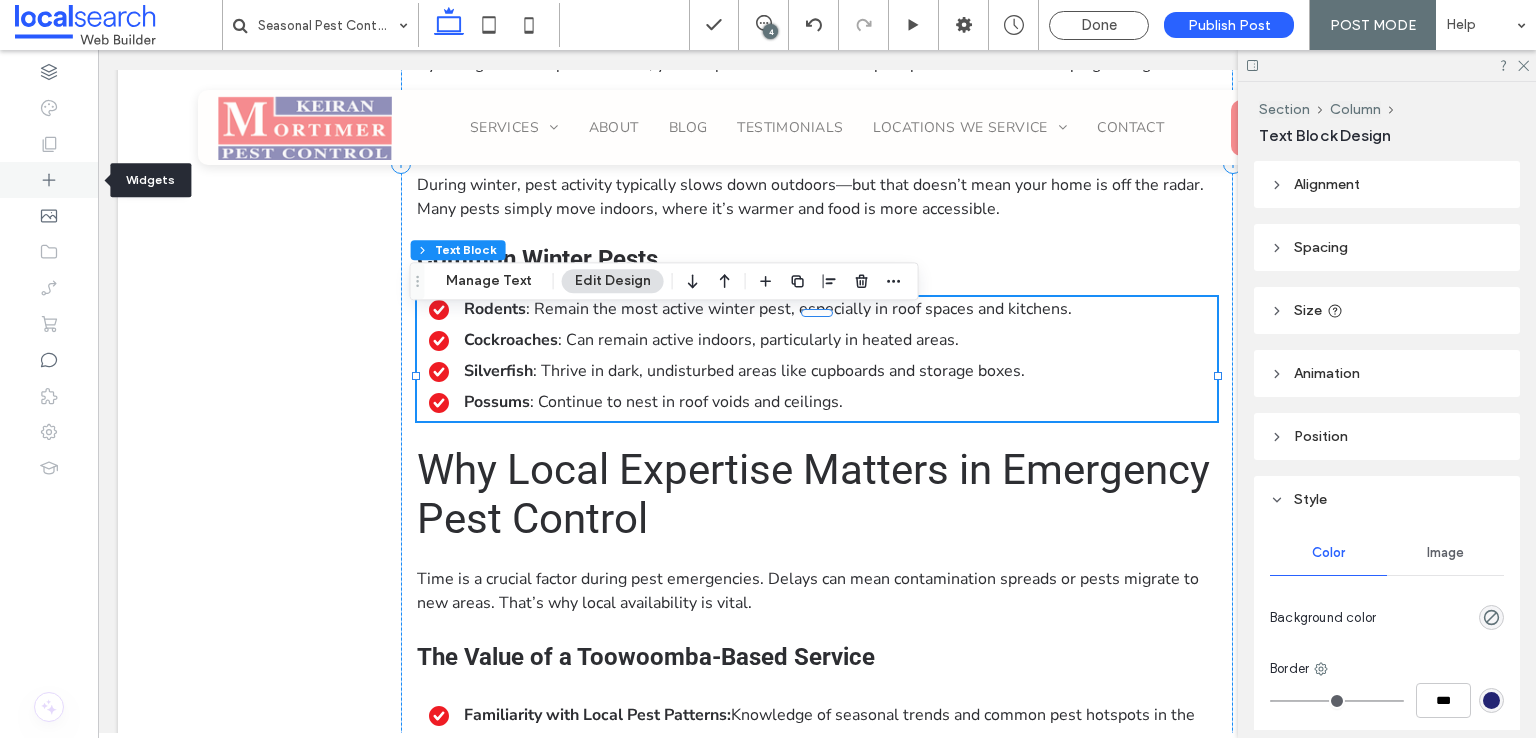 click 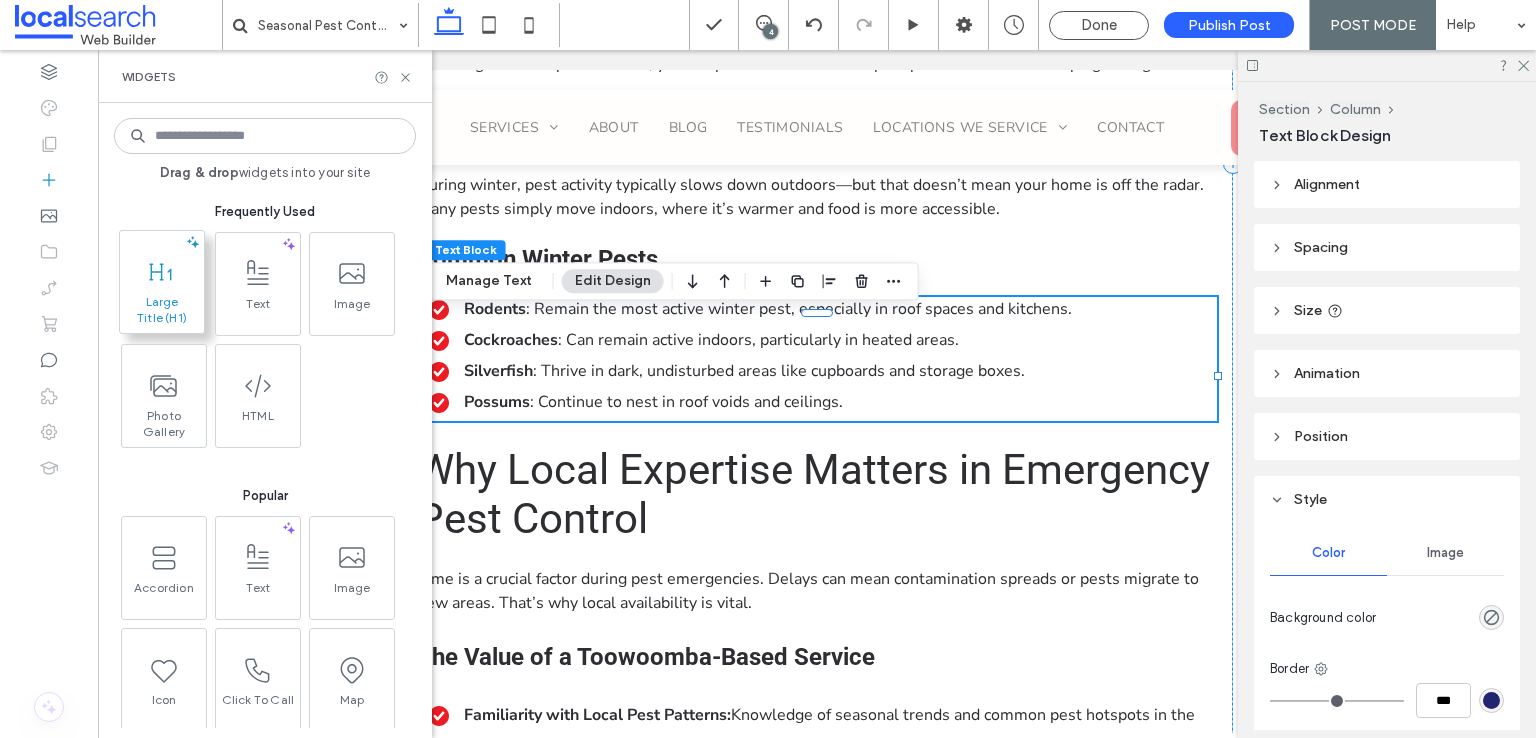 click 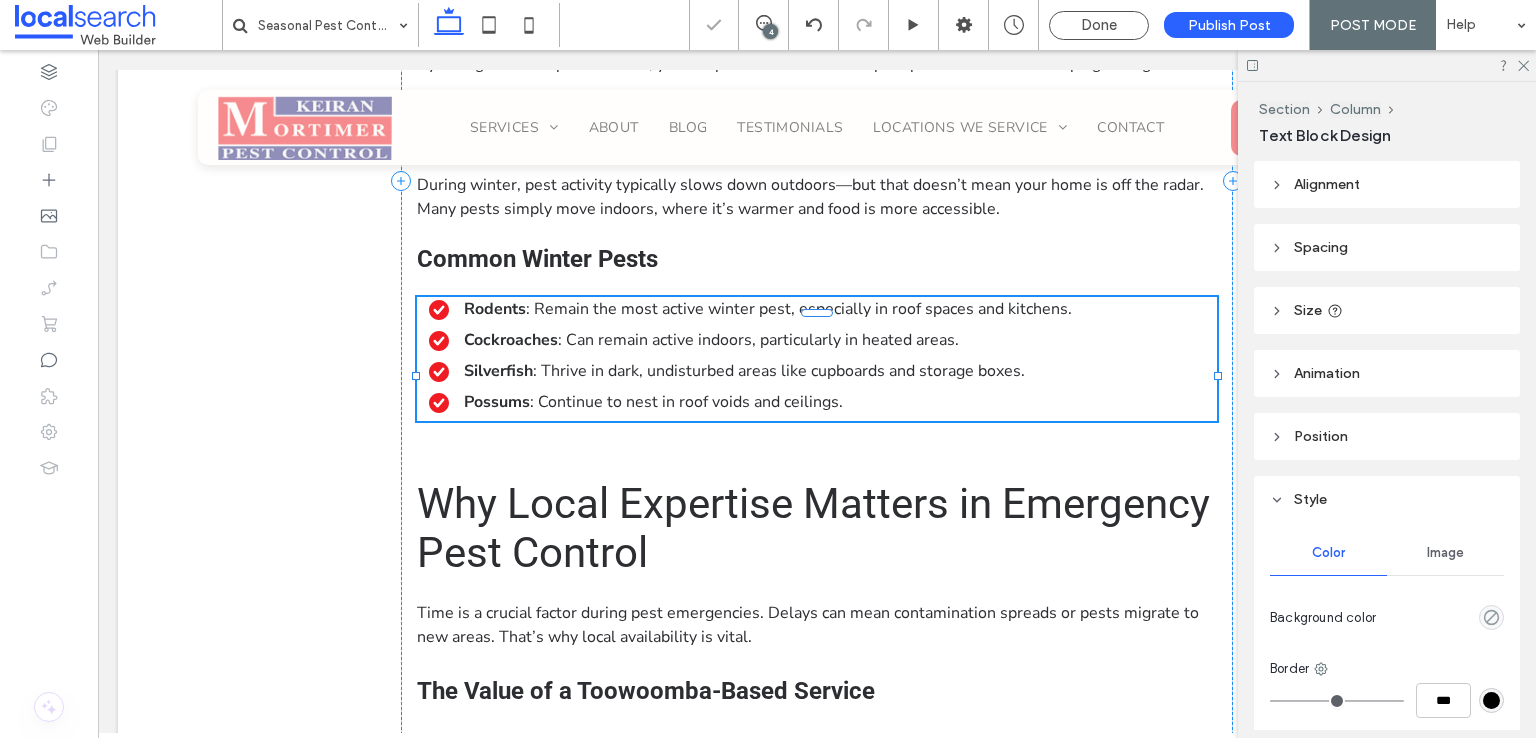 type on "******" 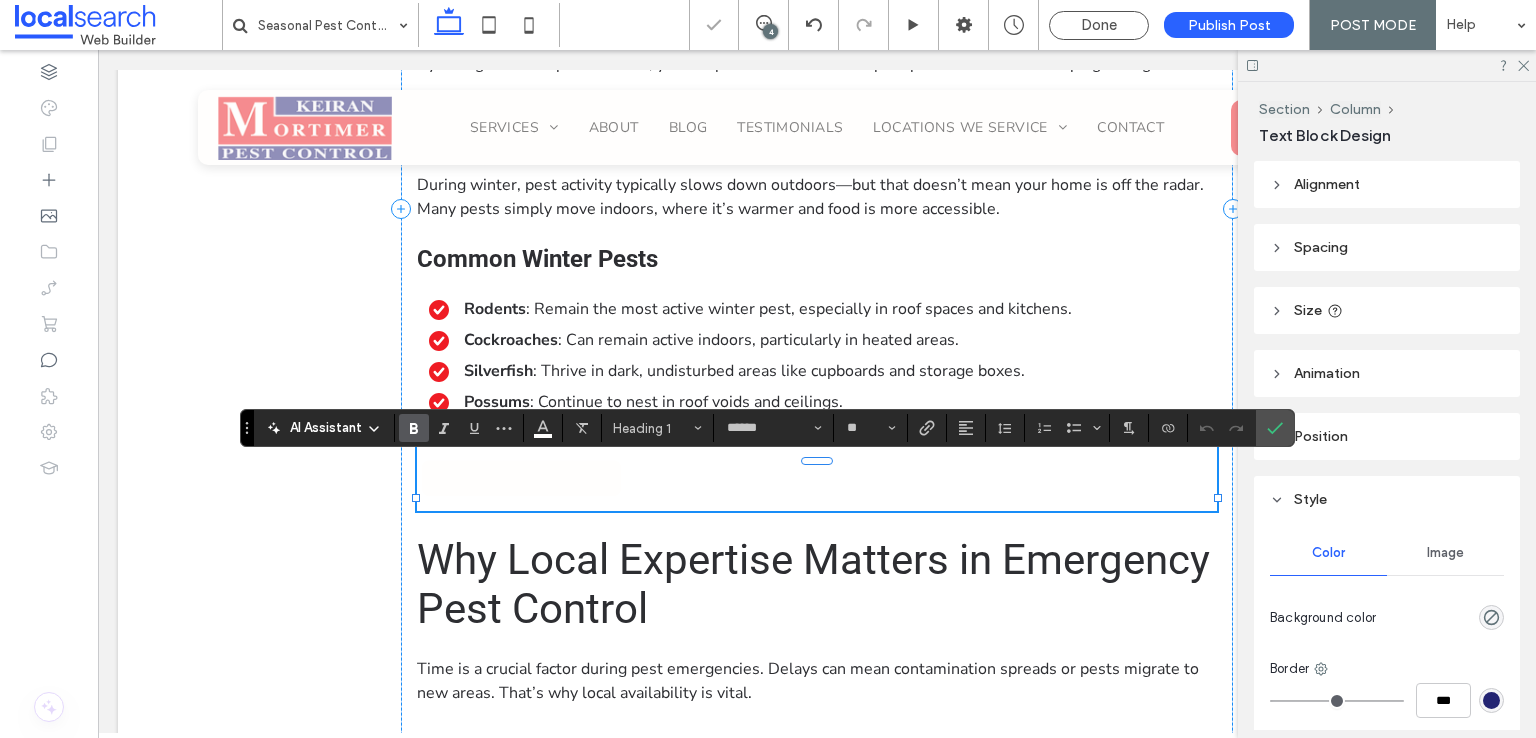 type on "**********" 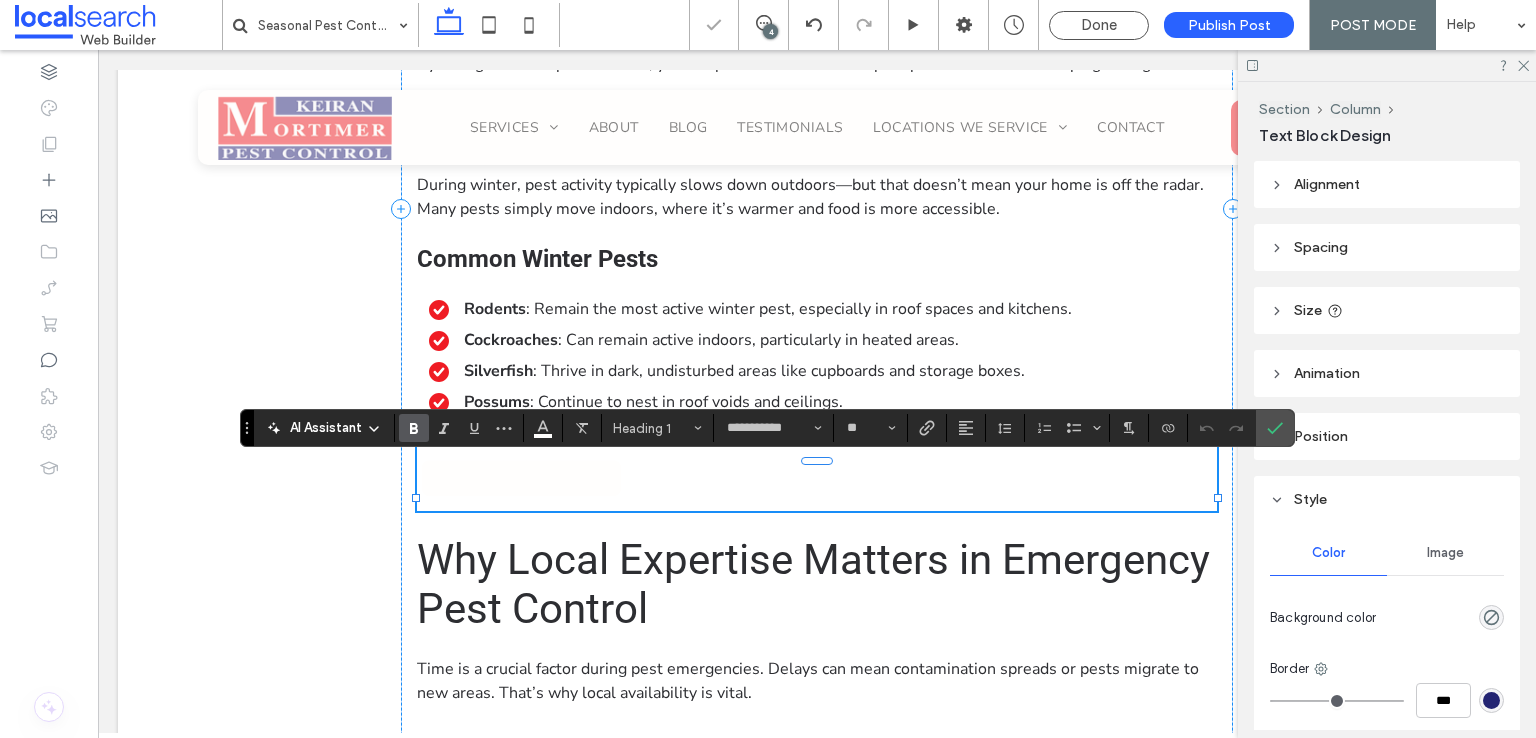scroll, scrollTop: 0, scrollLeft: 0, axis: both 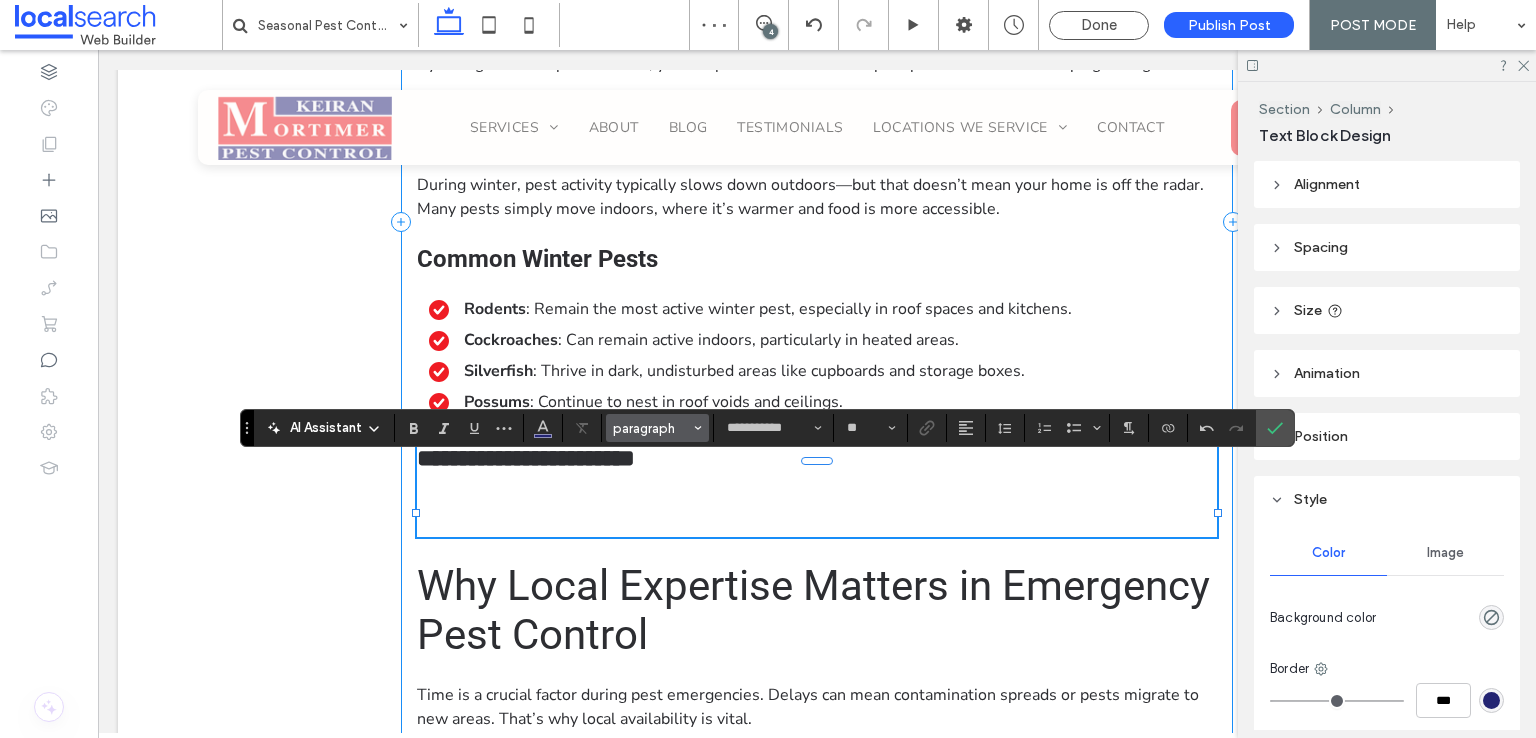 type on "******" 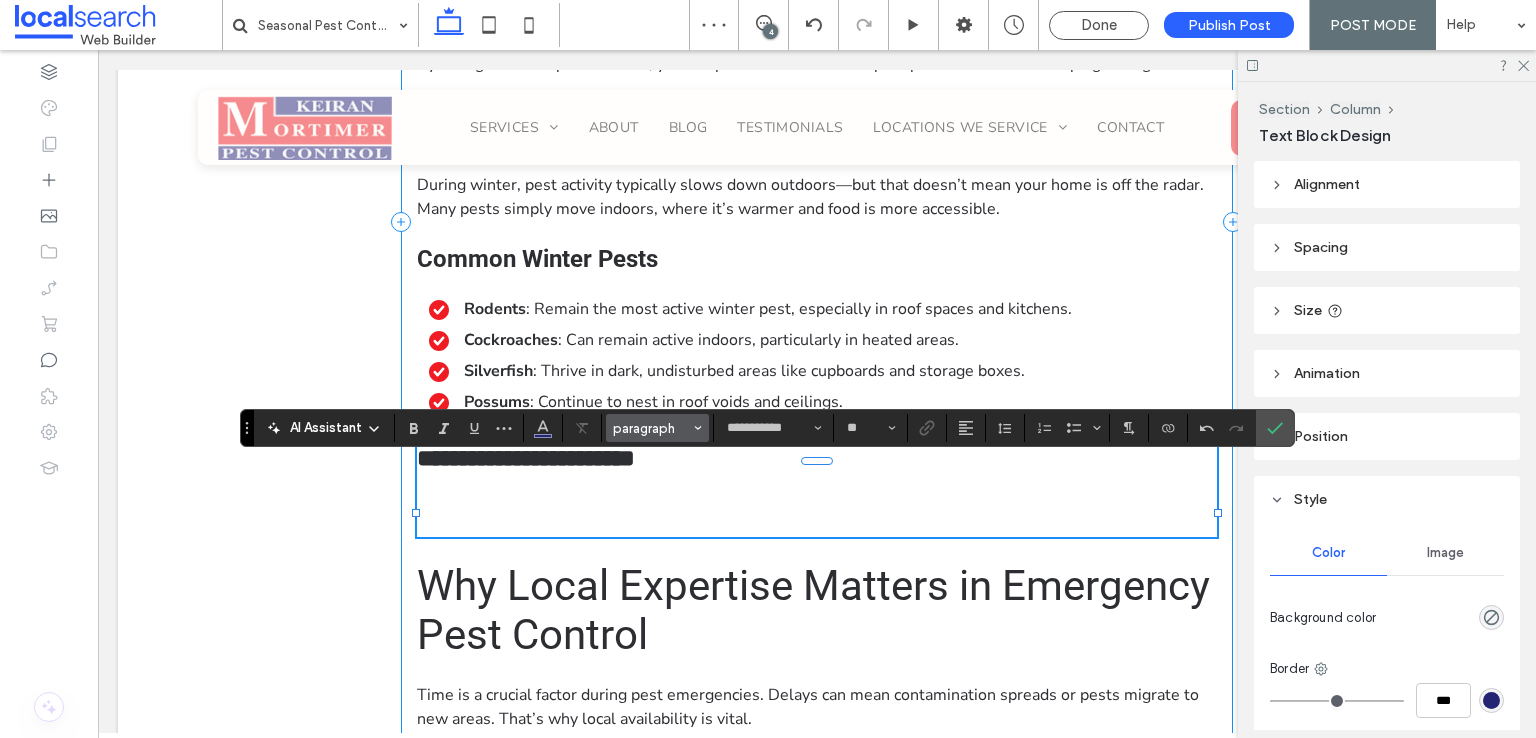 type on "**" 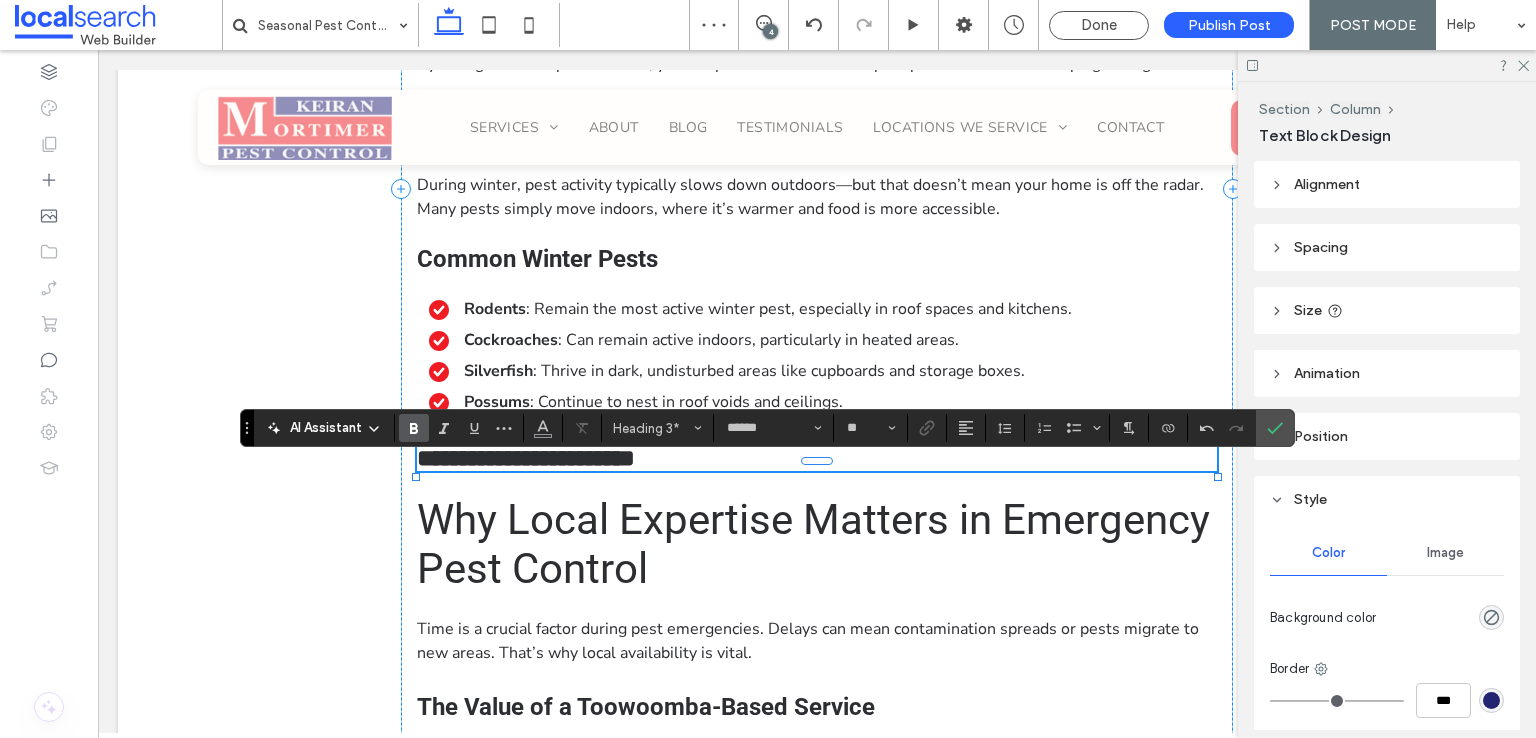 click 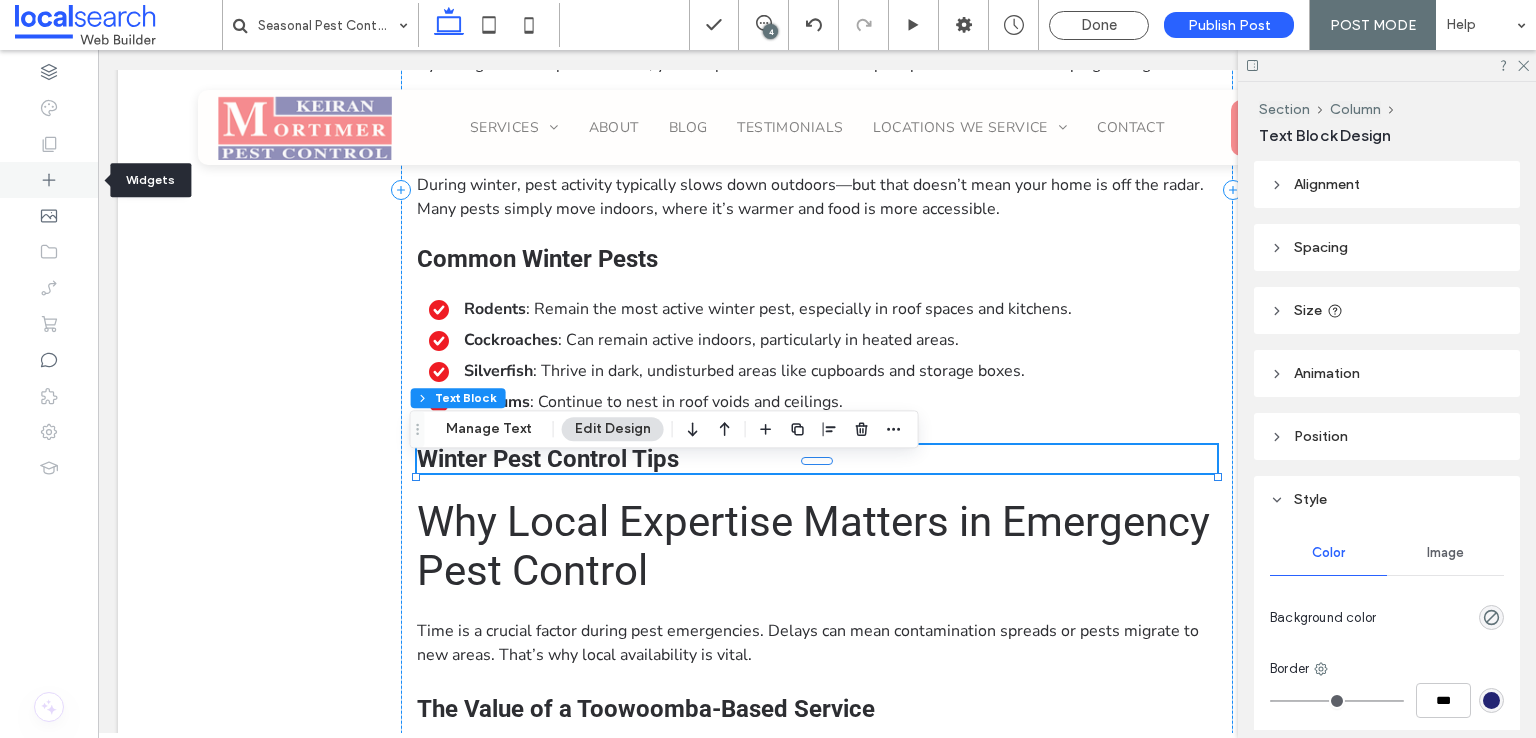 click at bounding box center (49, 180) 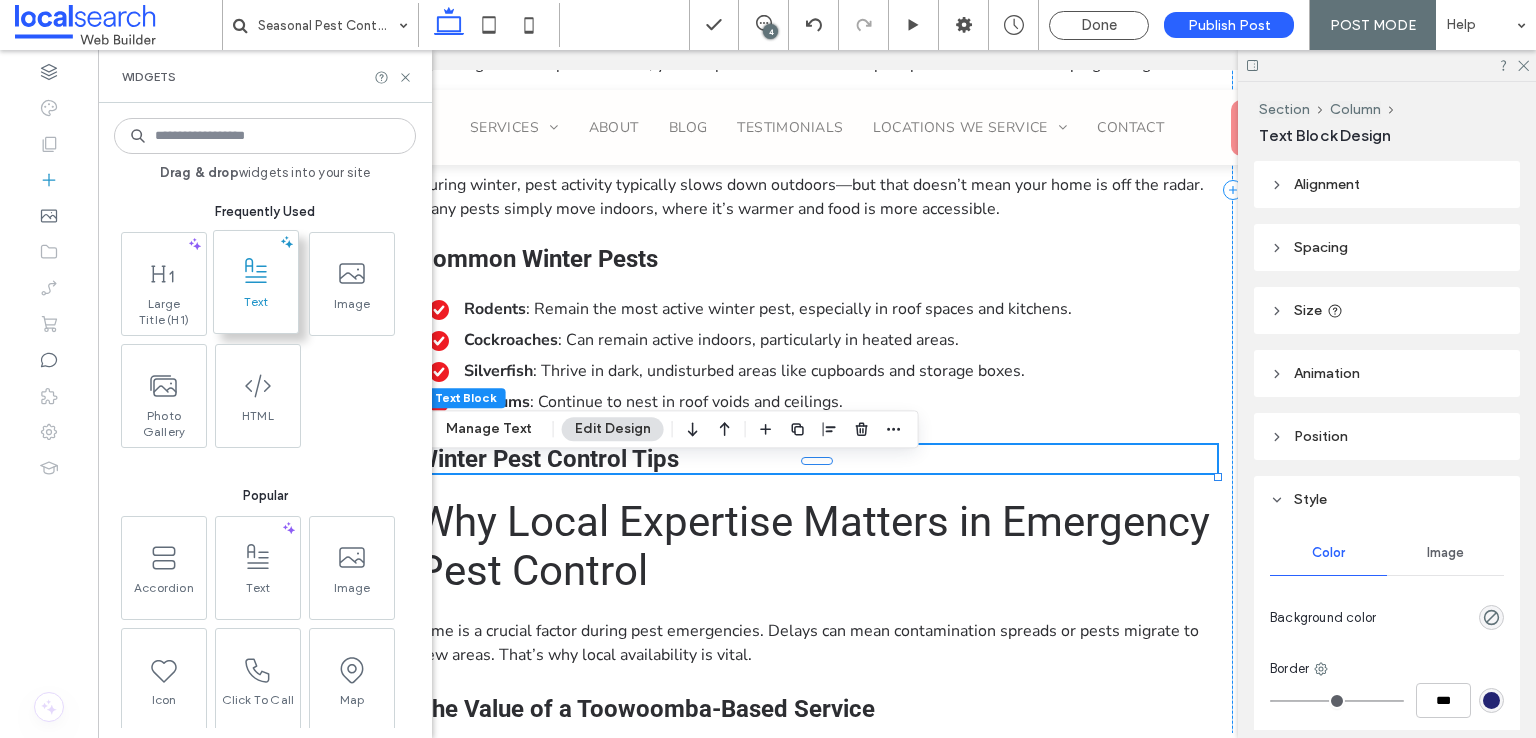click on "Text" at bounding box center [256, 308] 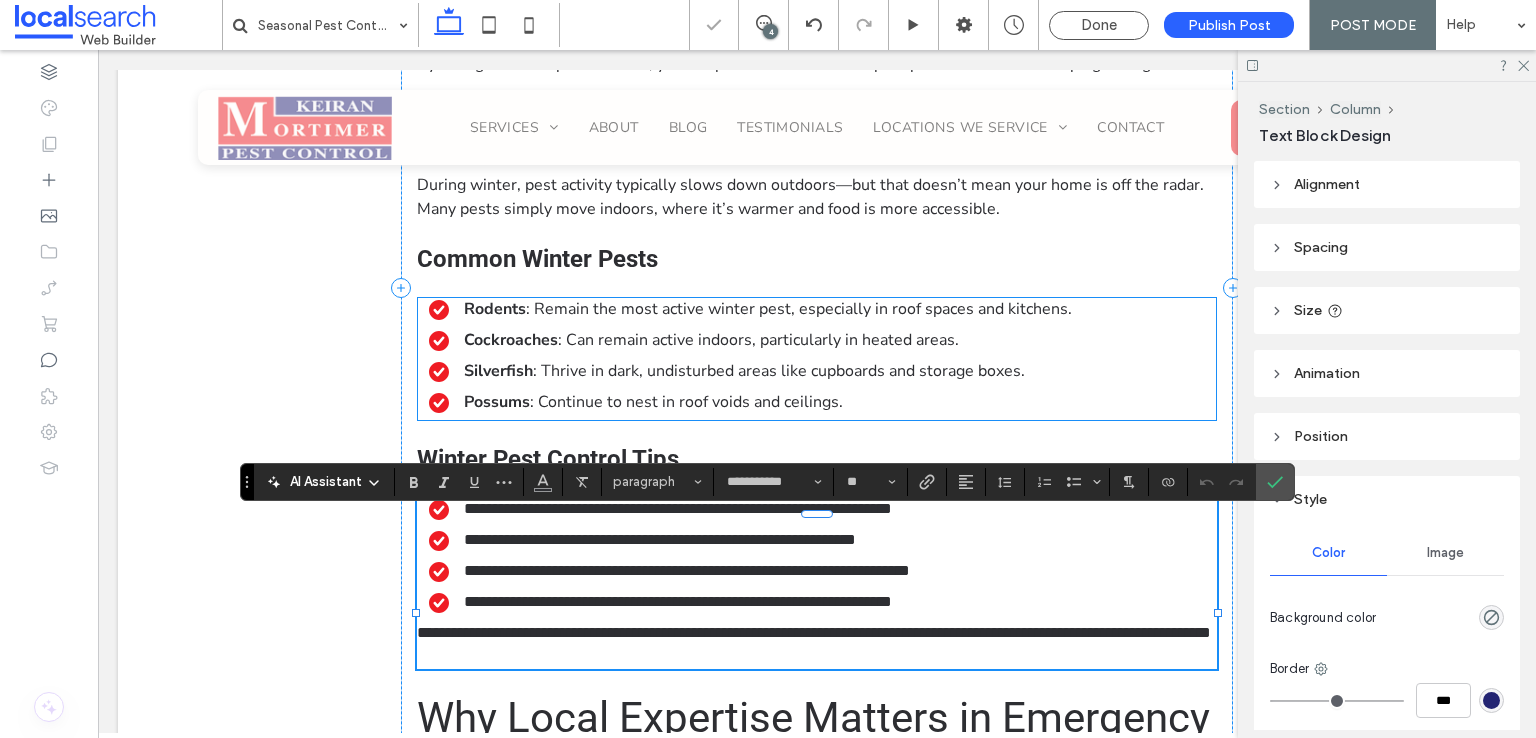 scroll, scrollTop: 0, scrollLeft: 0, axis: both 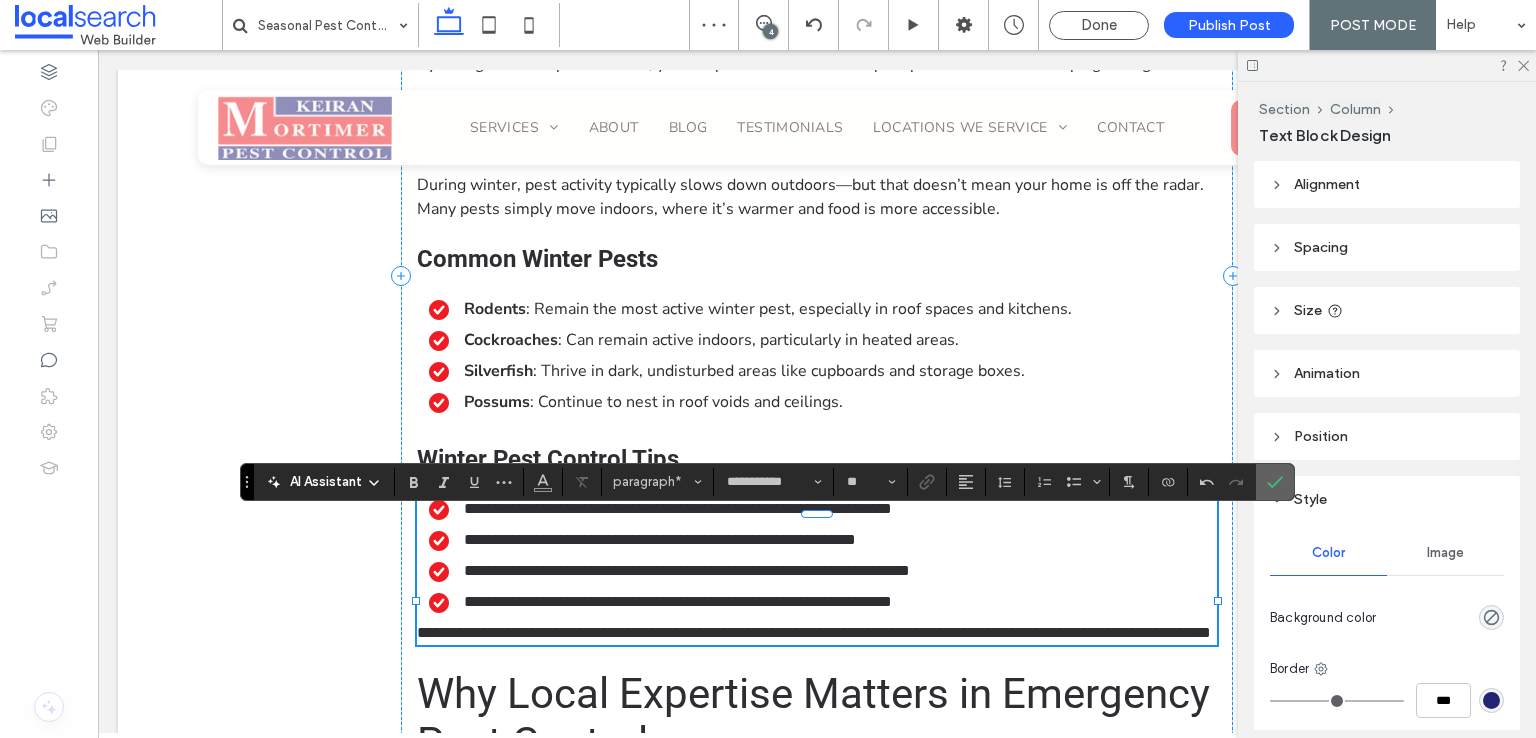 click 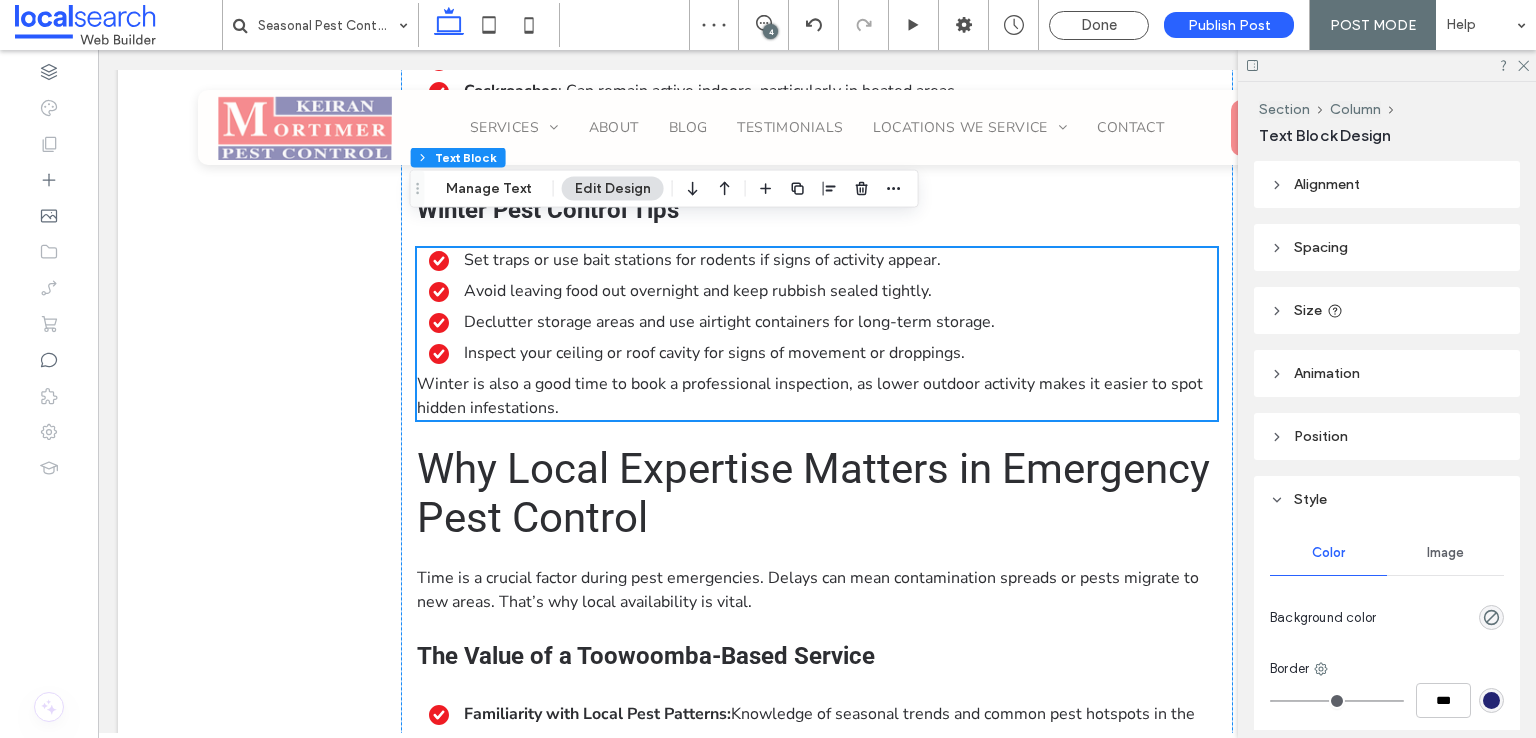 scroll, scrollTop: 3180, scrollLeft: 0, axis: vertical 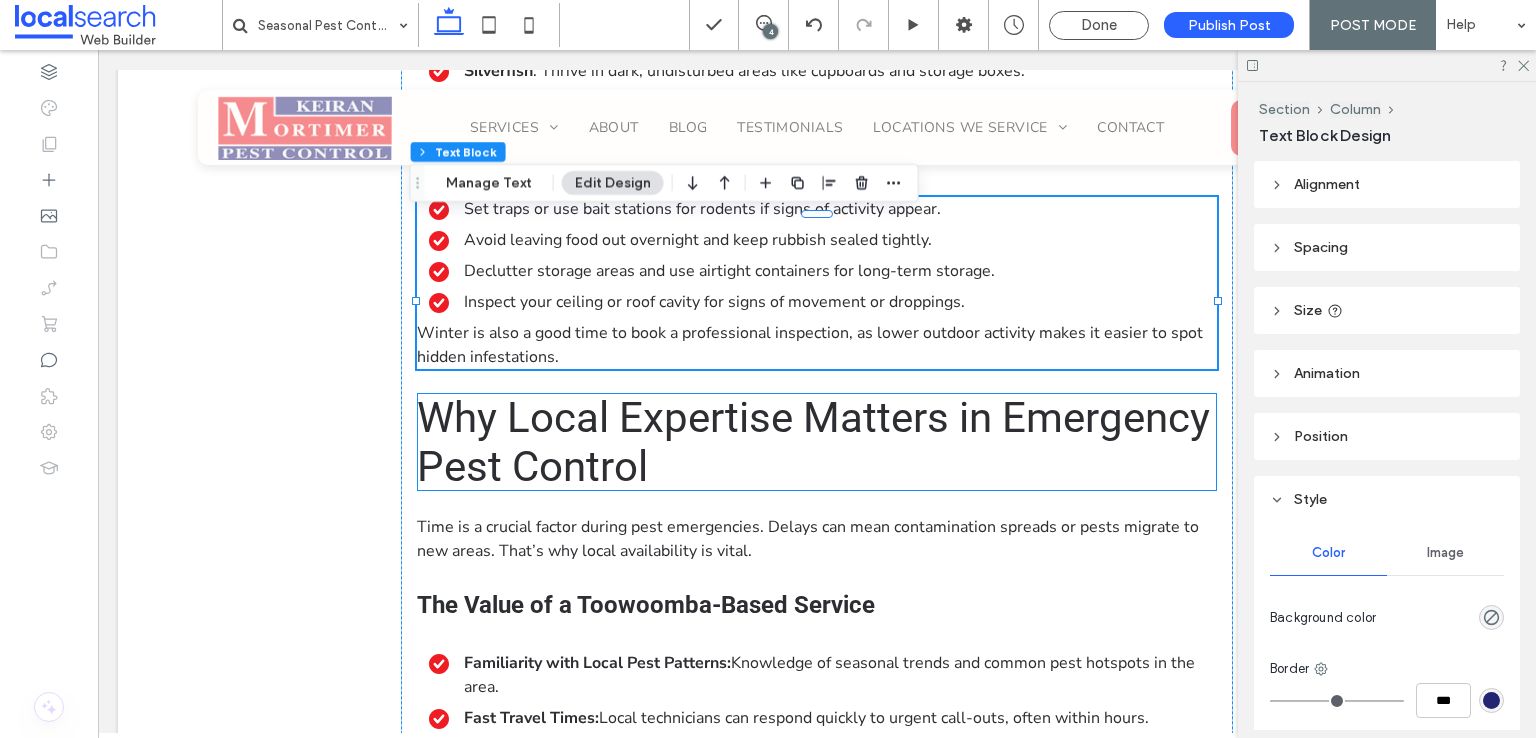 click on "Why Local Expertise Matters in Emergency Pest Control" at bounding box center (813, 442) 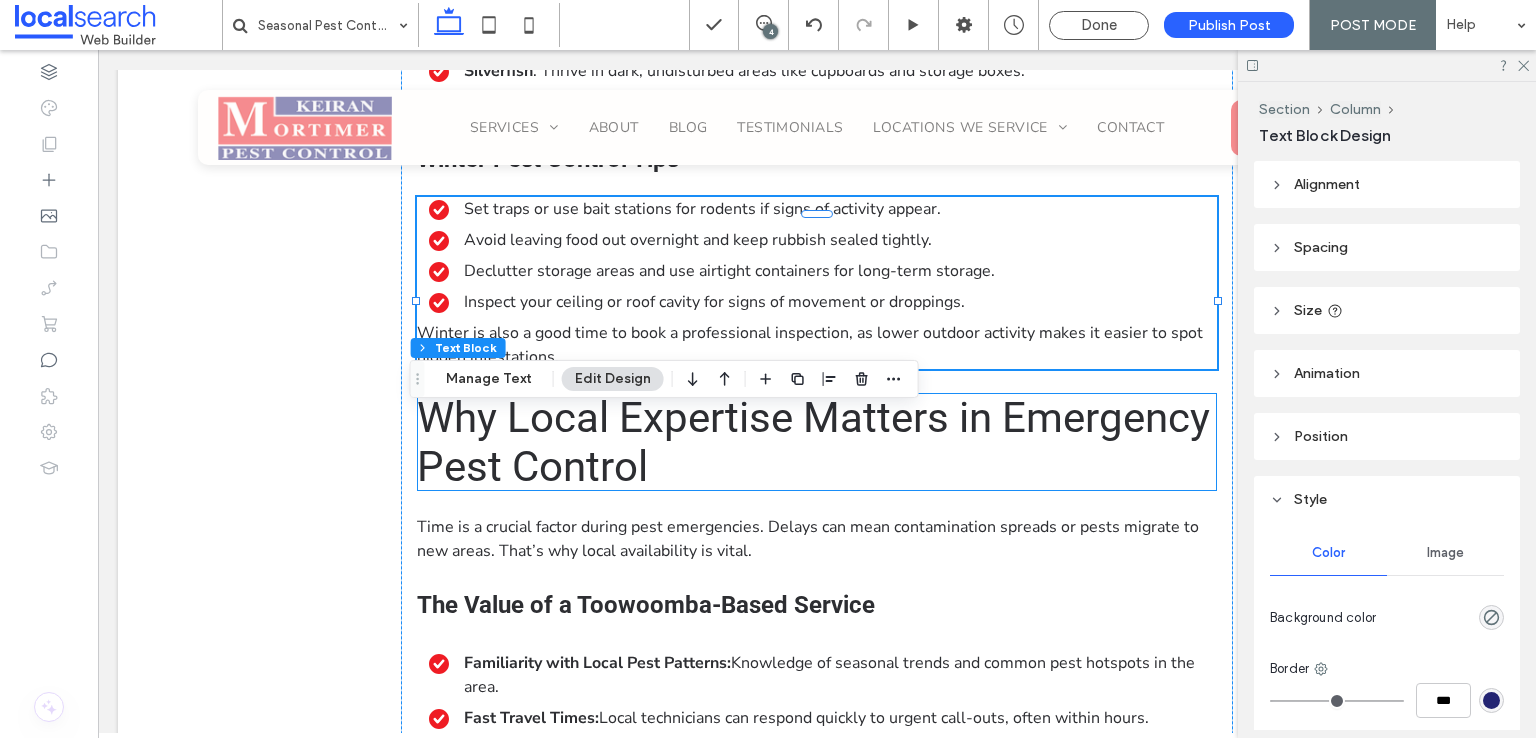 click on "Why Local Expertise Matters in Emergency Pest Control" at bounding box center (817, 442) 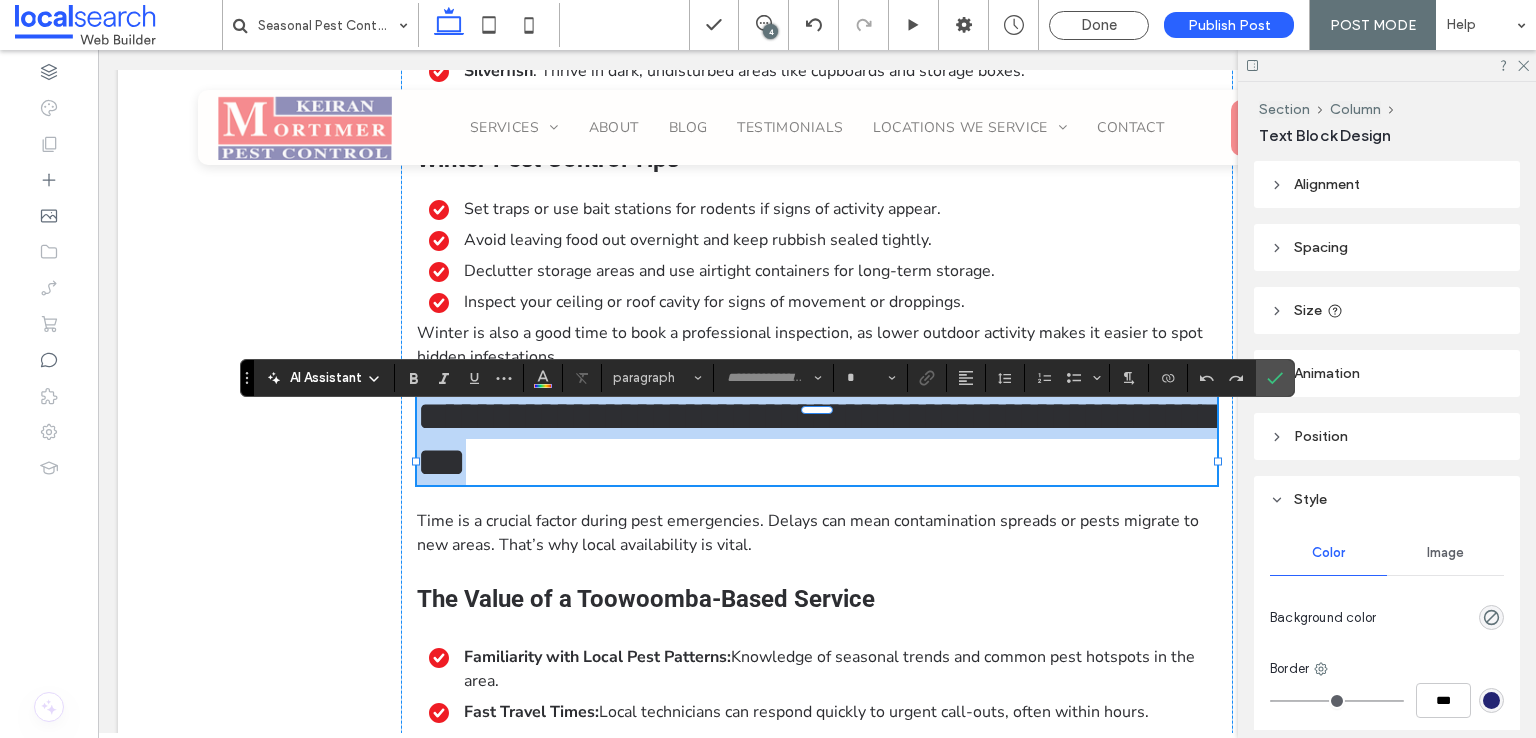 type on "******" 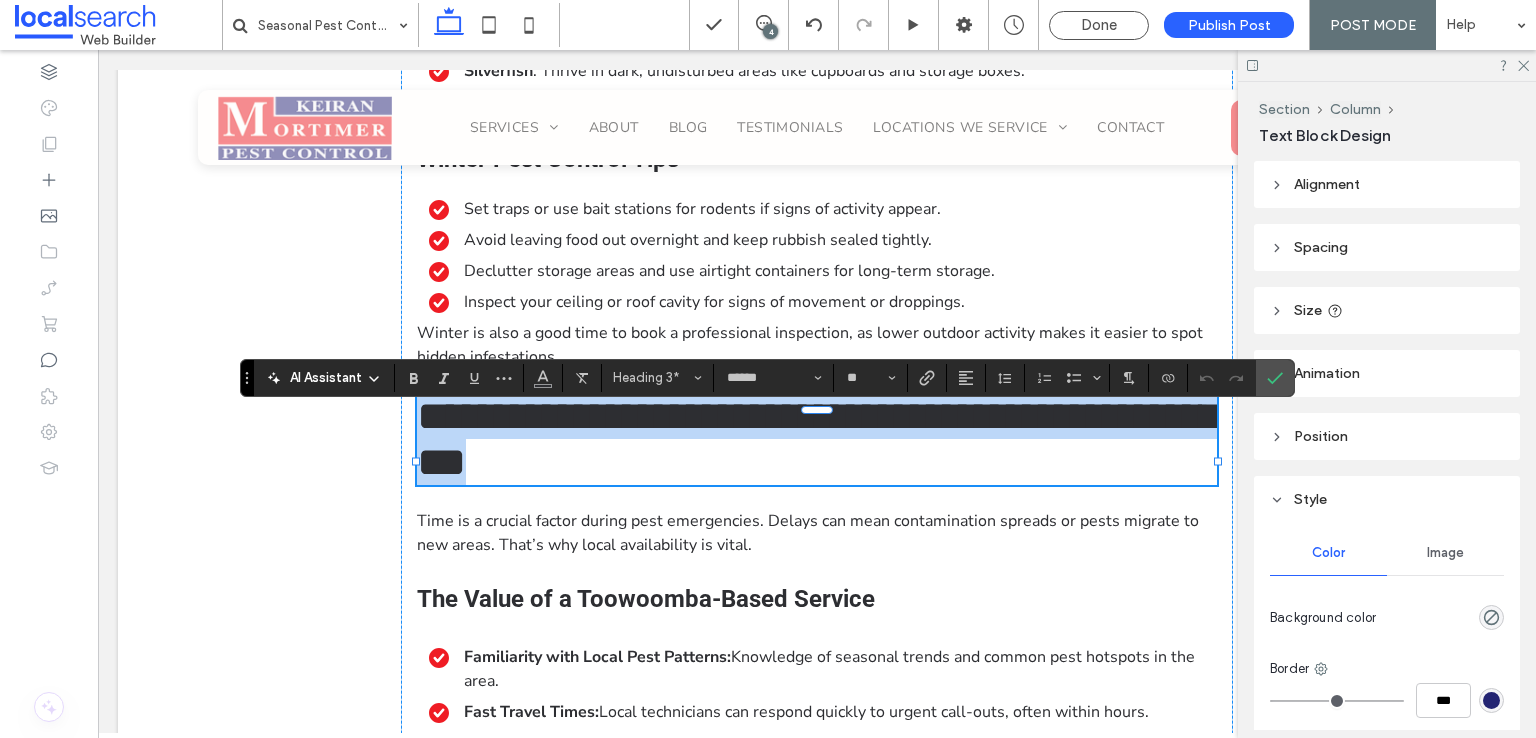 type on "**********" 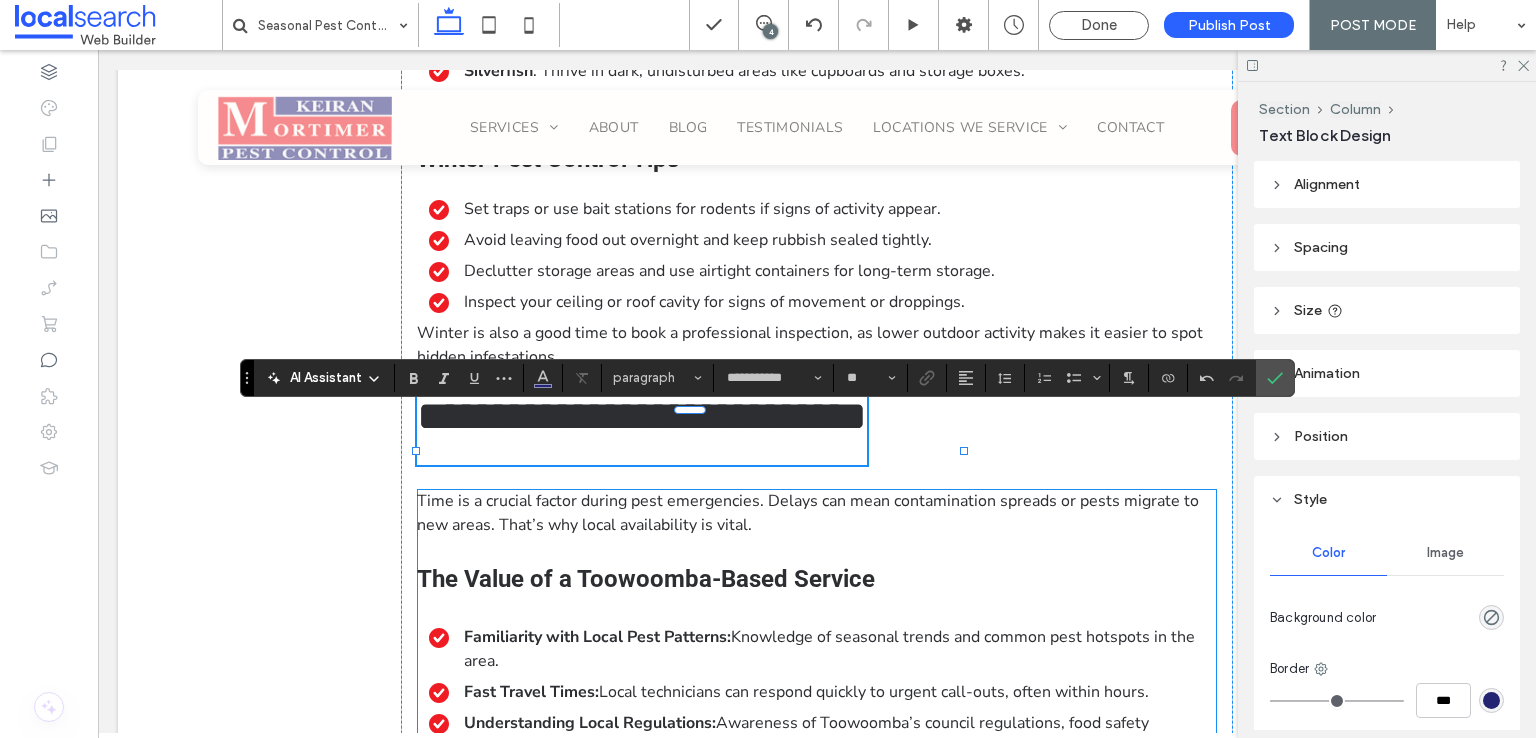 type on "******" 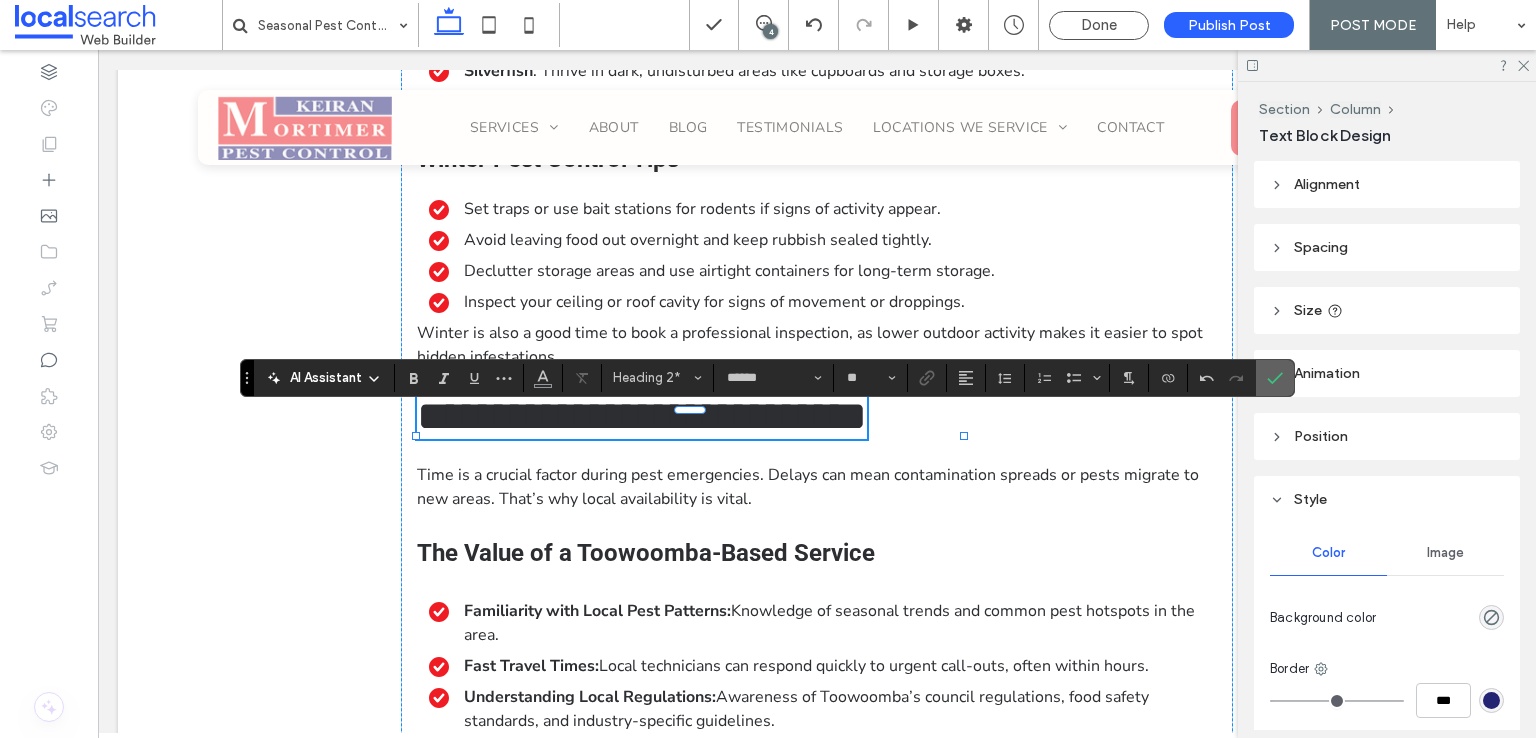 click at bounding box center [1275, 378] 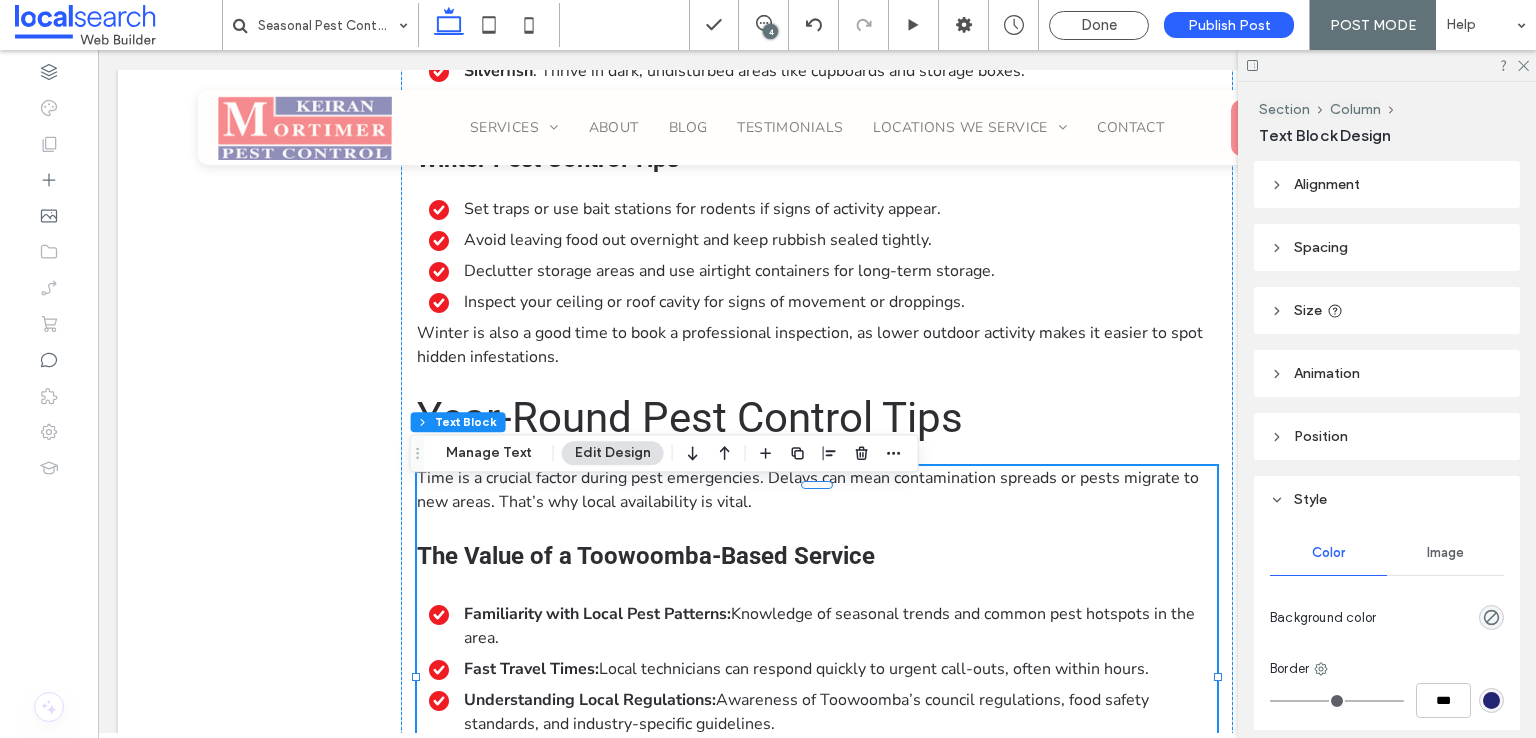 click on "Time is a crucial factor during pest emergencies. Delays can mean contamination spreads or pests migrate to new areas. That’s why local availability is vital. The Value of a [CITY]-Based Service
Familiarity with Local Pest Patterns:  Knowledge of seasonal trends and common pest hotspots in the area. Fast Travel Times:  Local technicians can respond quickly to urgent call-outs, often within hours. Understanding Local Regulations:  Awareness of [CITY]’s council regulations, food safety standards, and industry-specific guidelines. Relationship-Based Service:  Personalised care from providers who know your site history and staff.
When every minute counts, working with a team that is already nearby makes a significant difference." at bounding box center (817, 656) 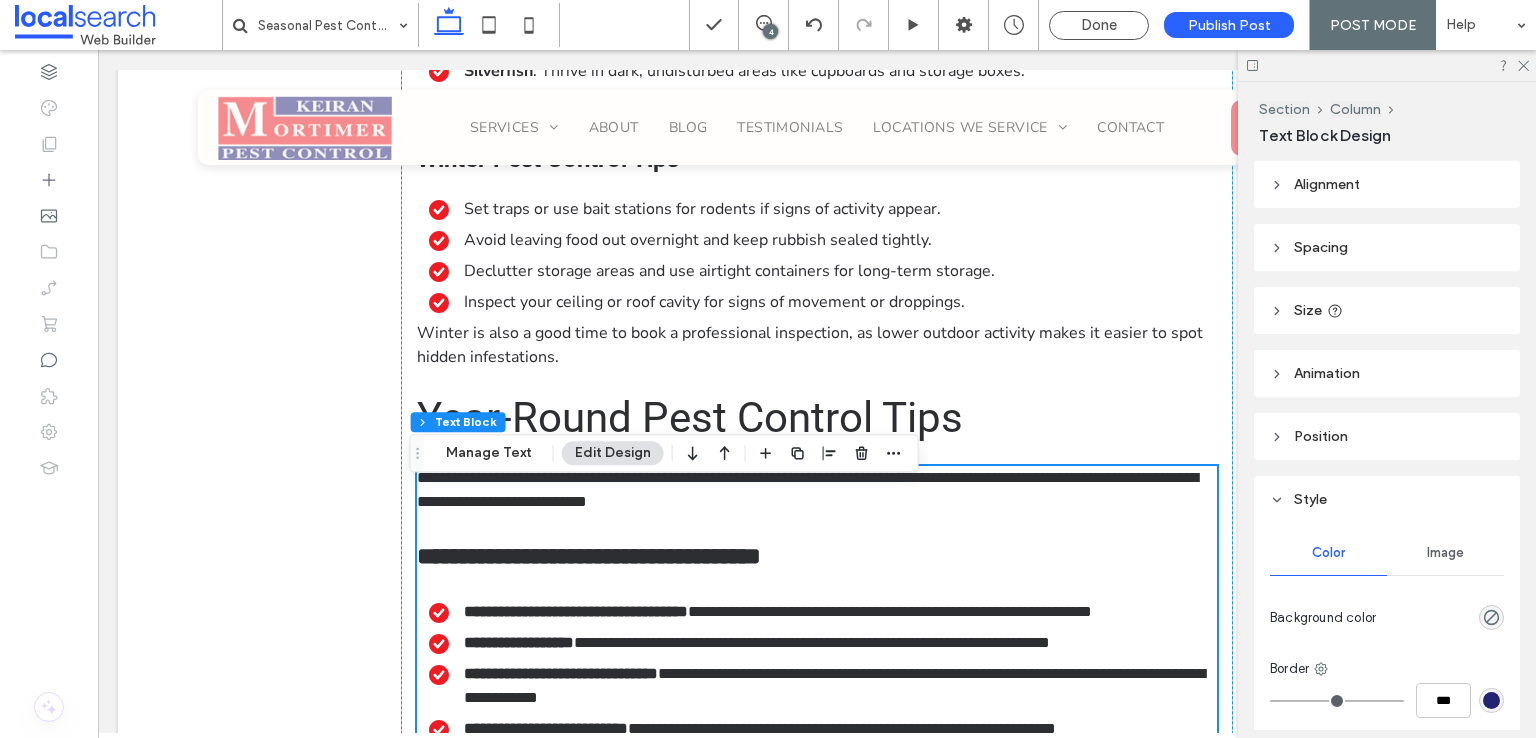scroll, scrollTop: 3473, scrollLeft: 0, axis: vertical 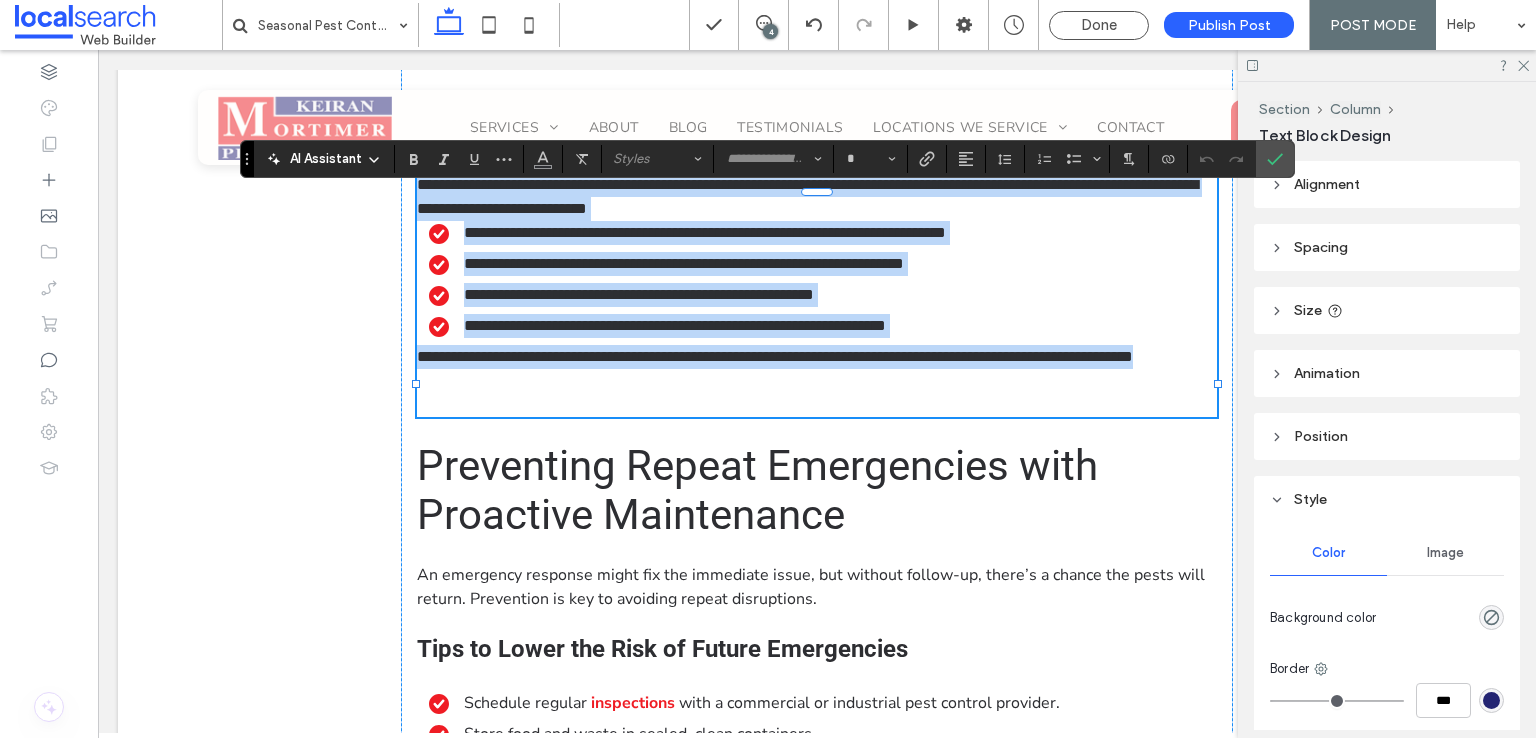 type on "**********" 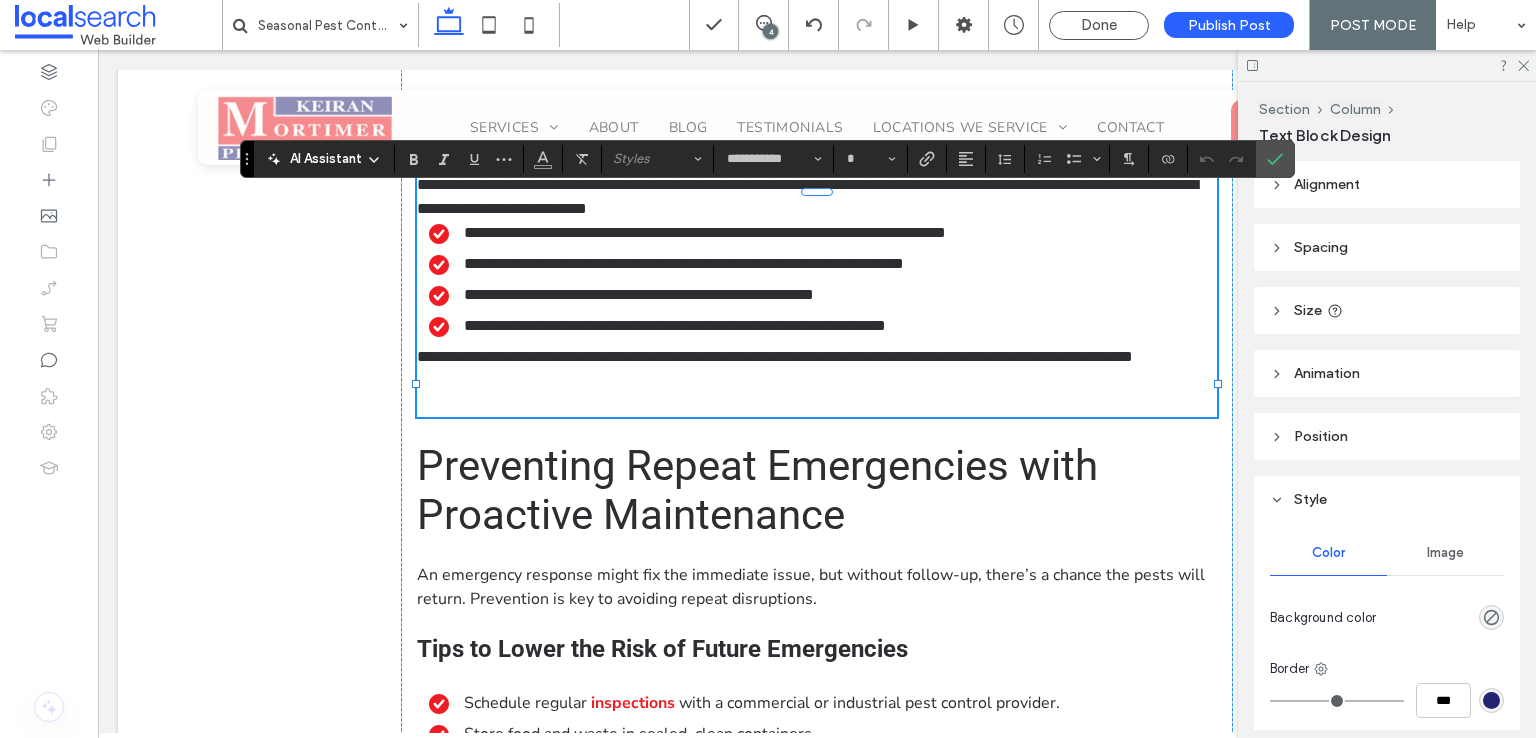 type on "**" 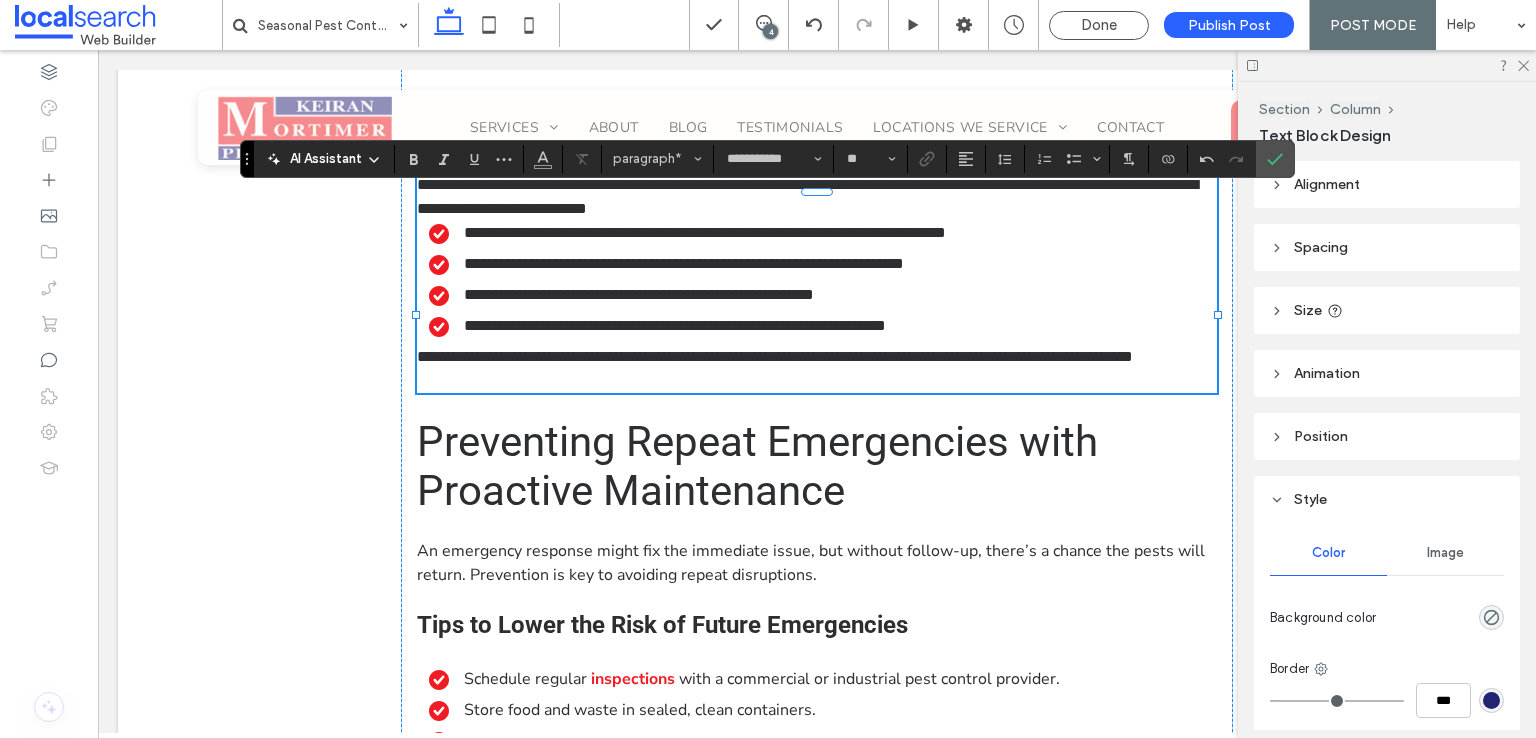 type 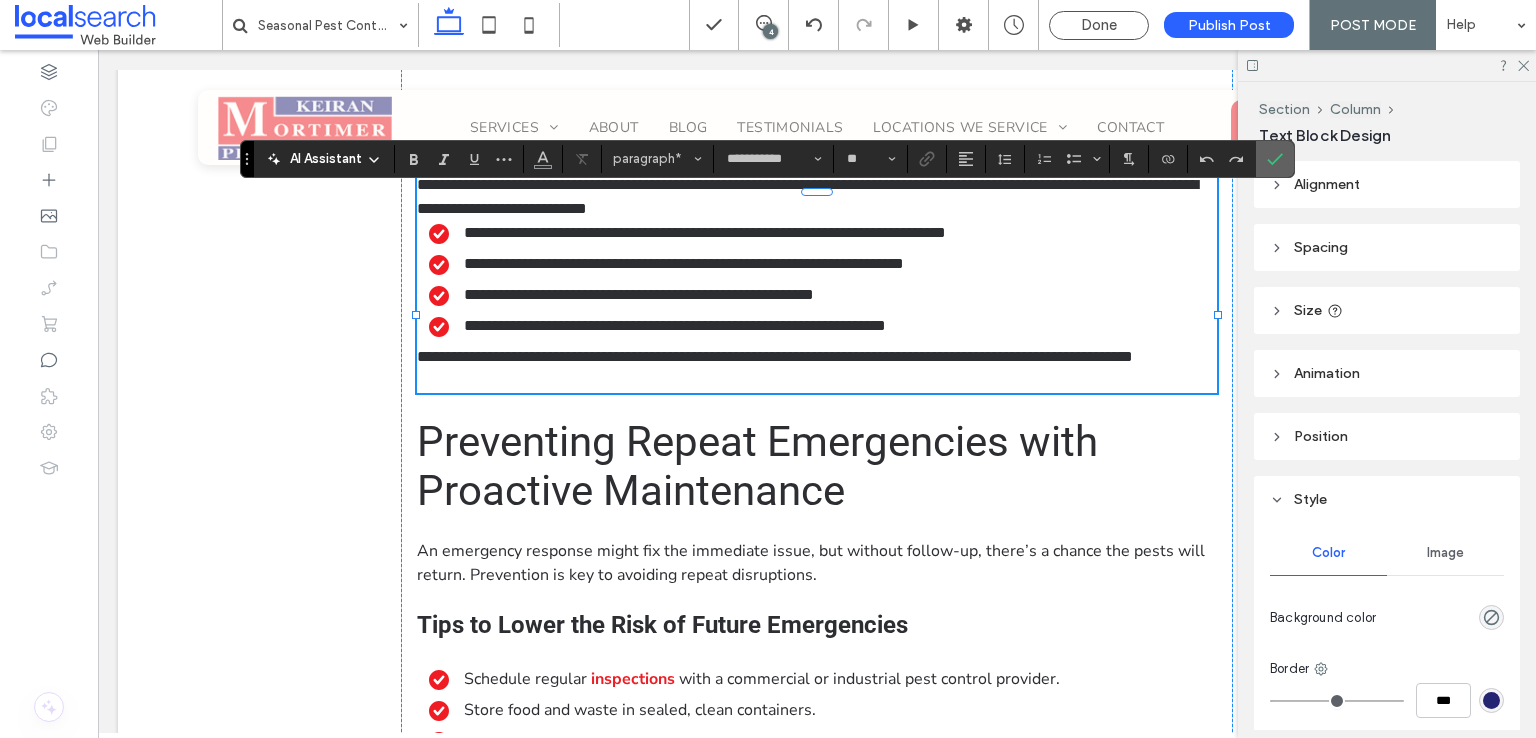 click at bounding box center (1275, 159) 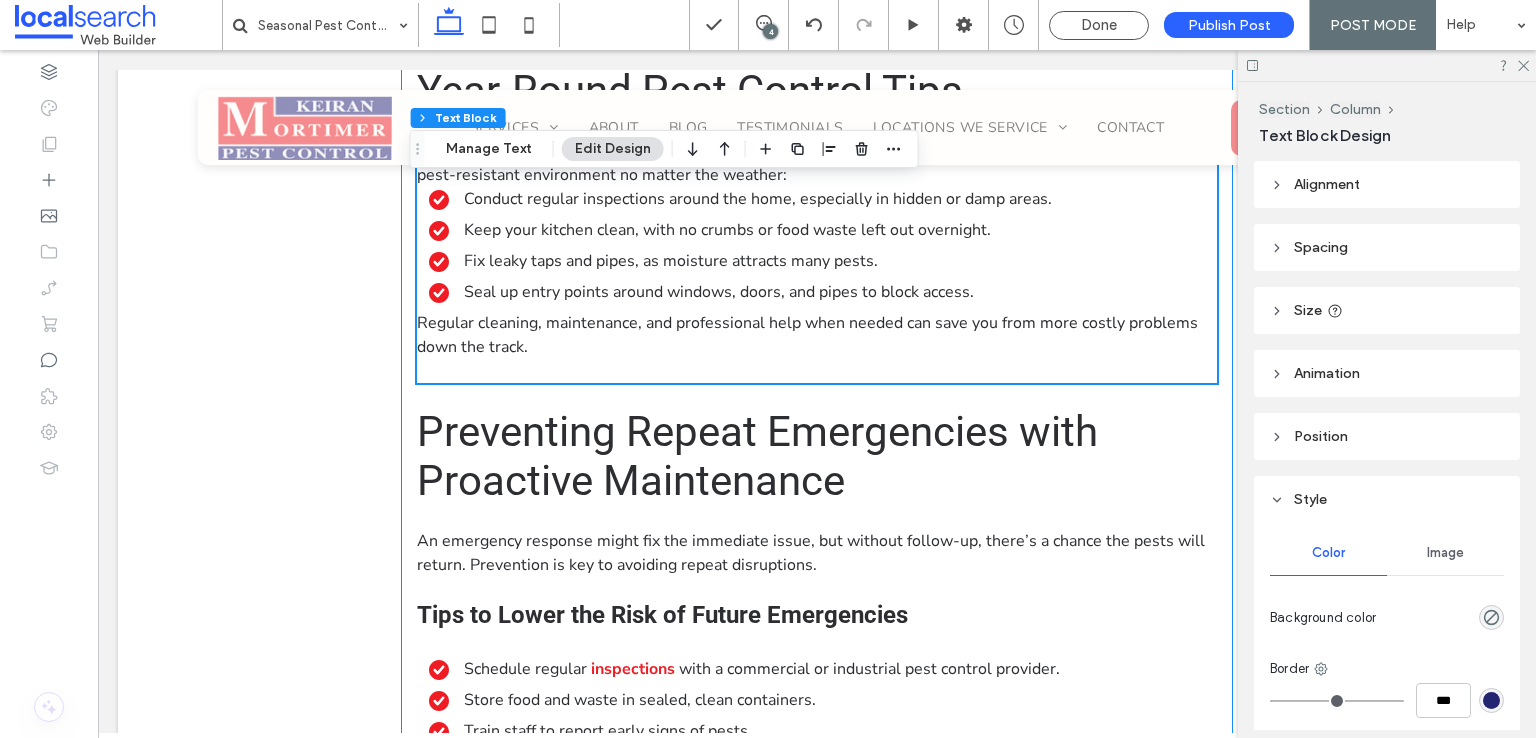scroll, scrollTop: 3473, scrollLeft: 0, axis: vertical 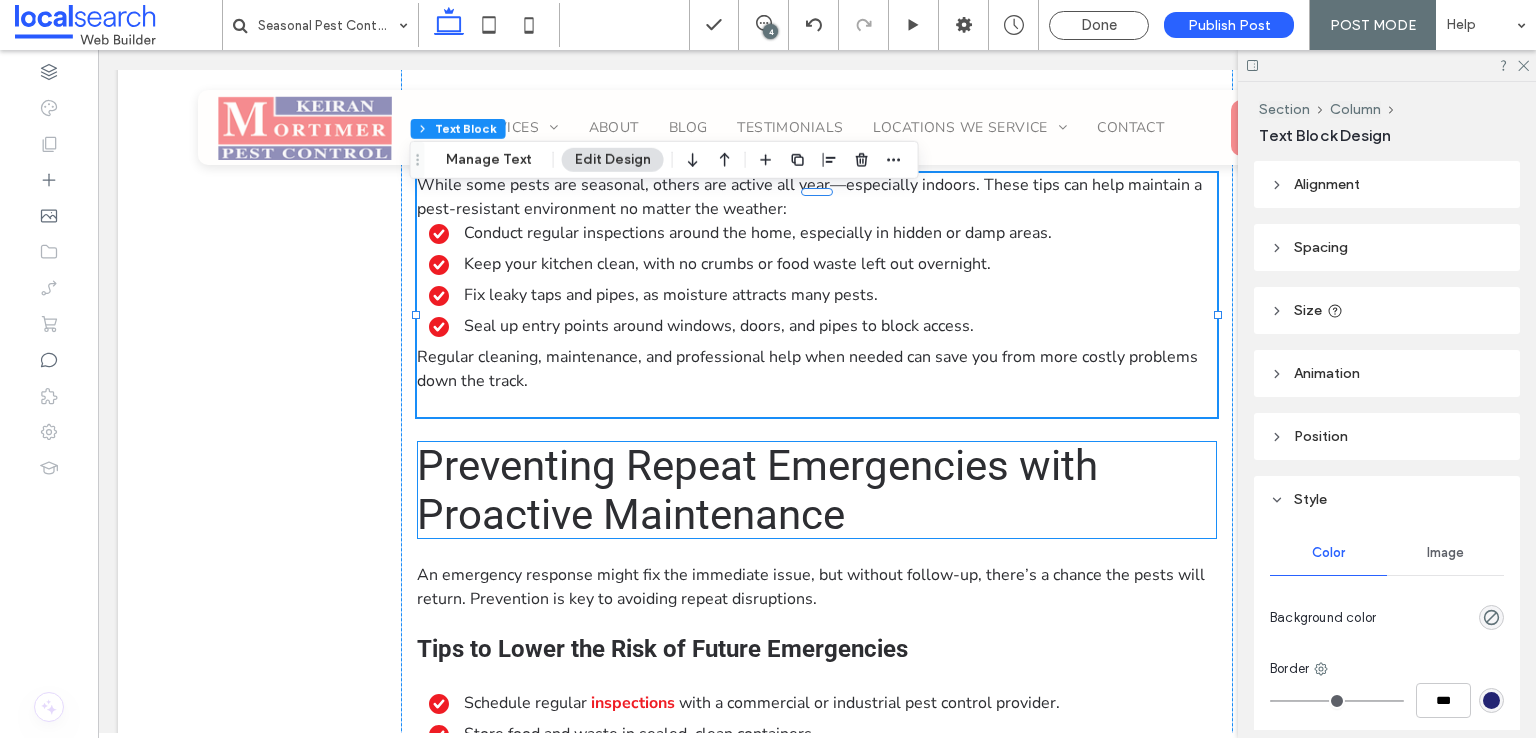 click on "Preventing Repeat Emergencies with Proactive Maintenance" at bounding box center (757, 490) 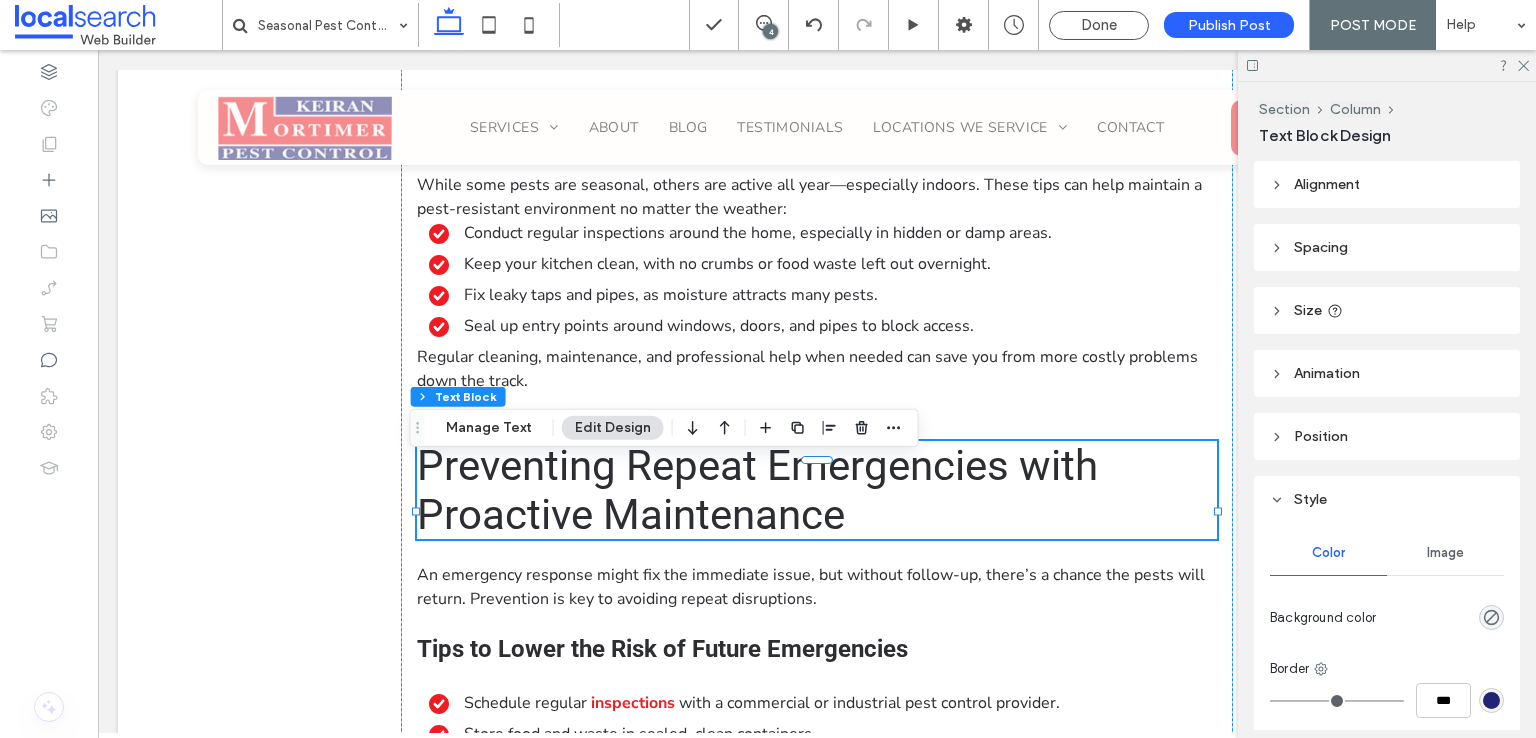 click on "Preventing Repeat Emergencies with Proactive Maintenance" at bounding box center (757, 490) 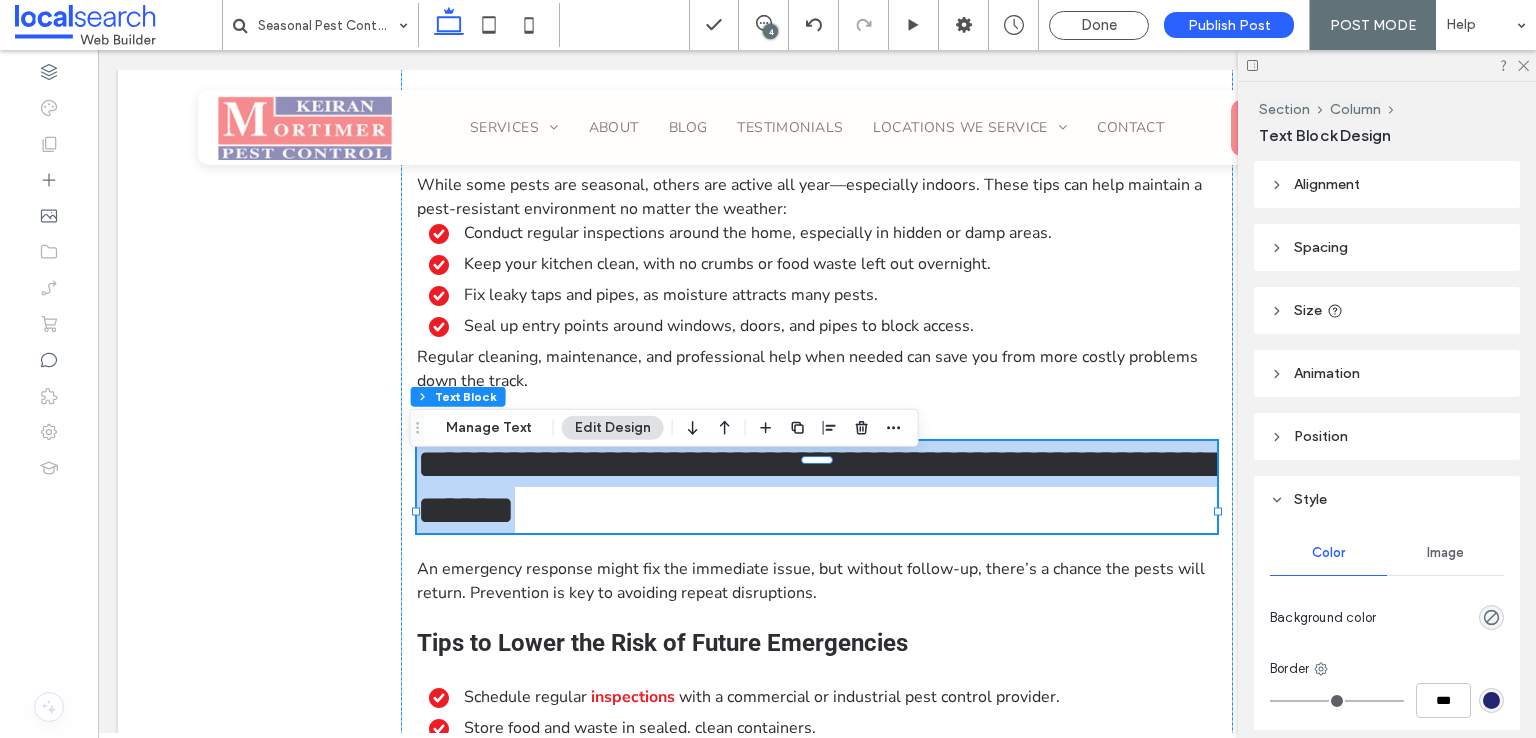 click on "**********" at bounding box center [817, 487] 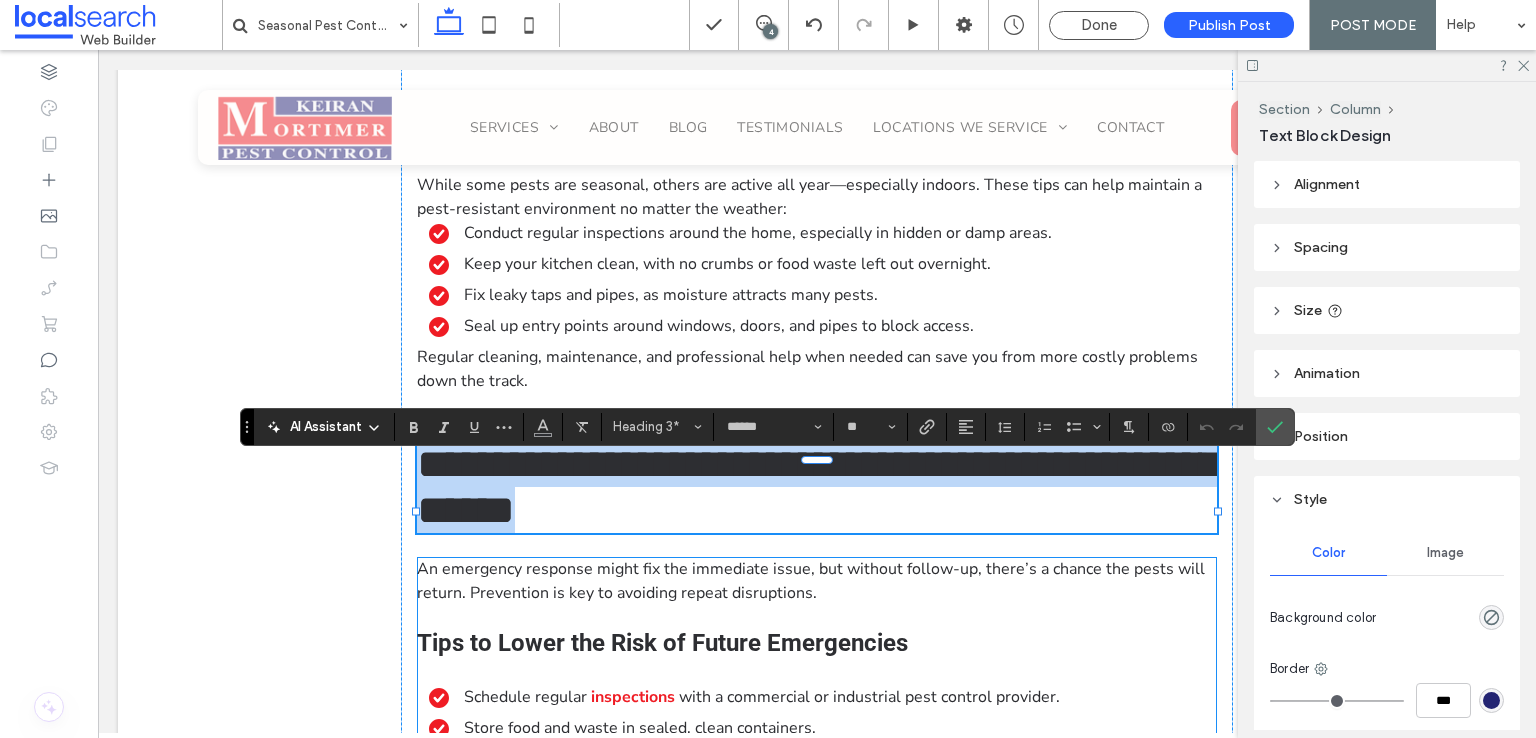 click on "Tips to Lower the Risk of Future Emergencies" at bounding box center (662, 643) 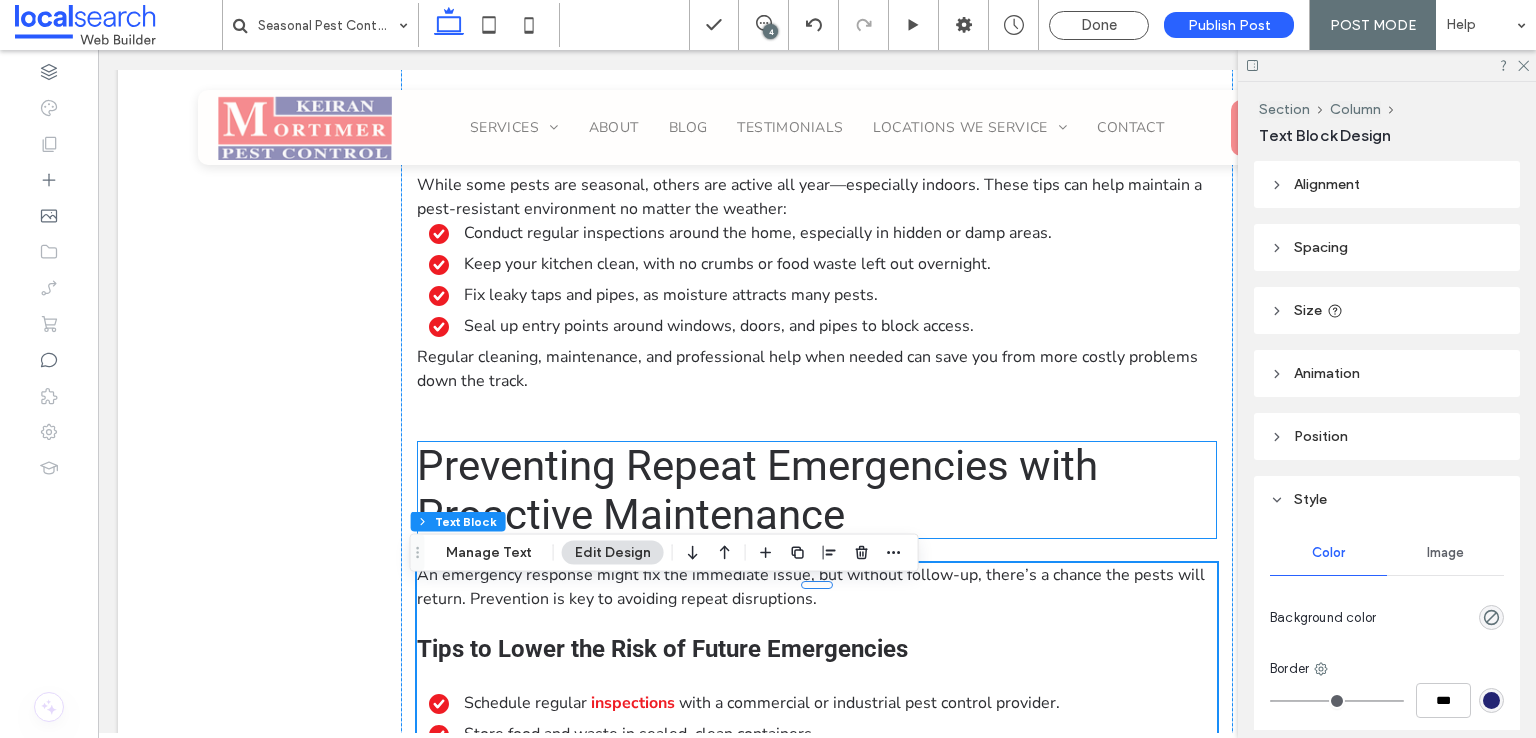 click on "Preventing Repeat Emergencies with Proactive Maintenance" at bounding box center (757, 490) 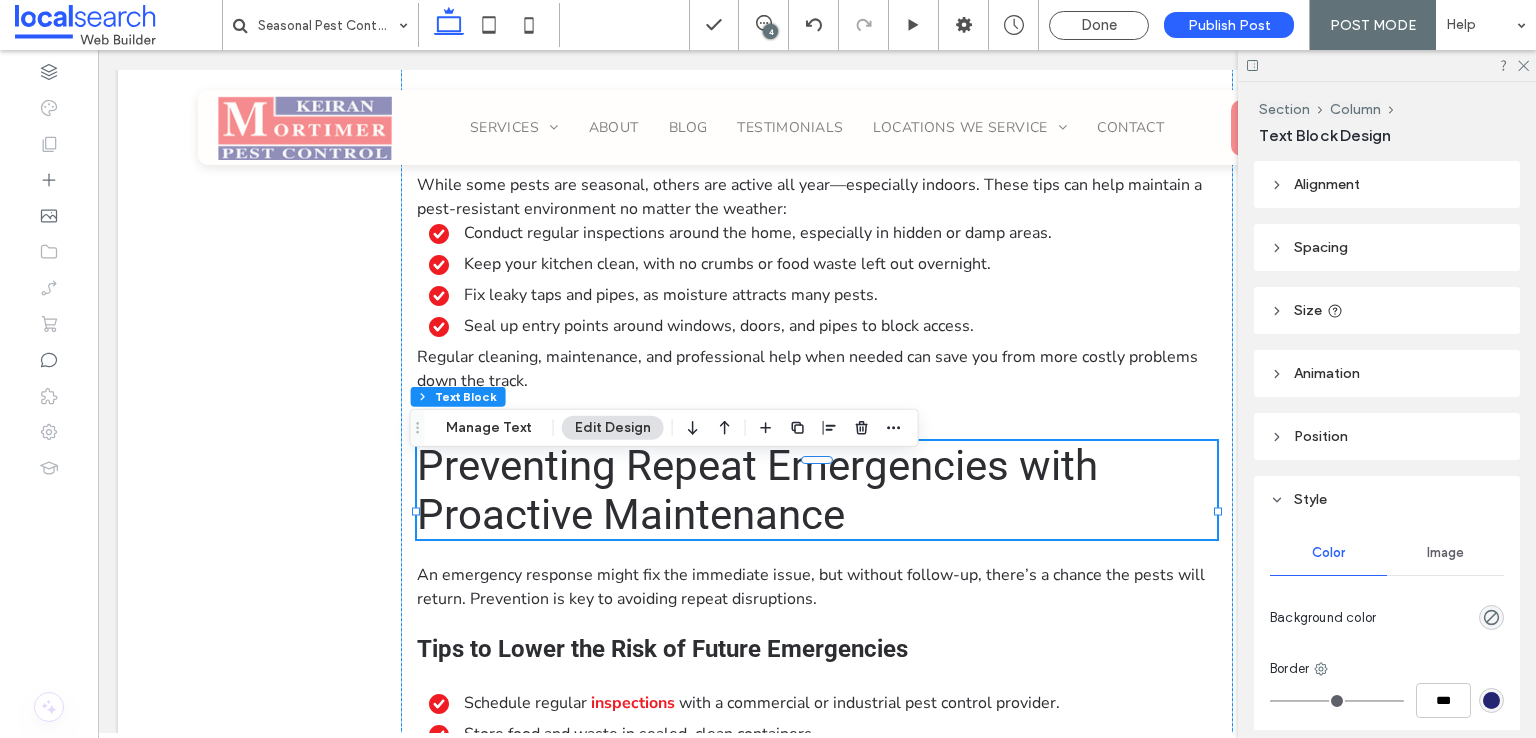click on "Preventing Repeat Emergencies with Proactive Maintenance" at bounding box center [817, 490] 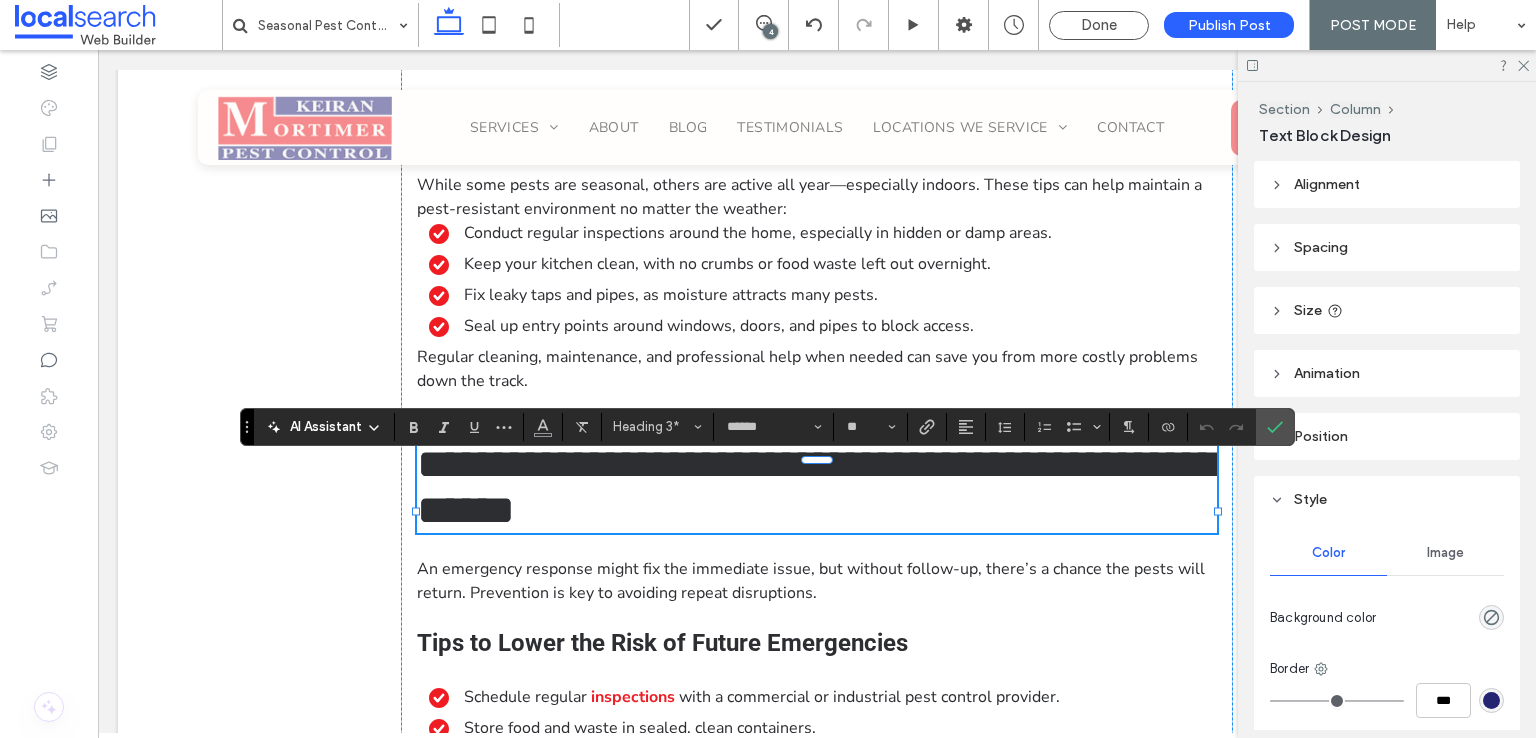type on "**********" 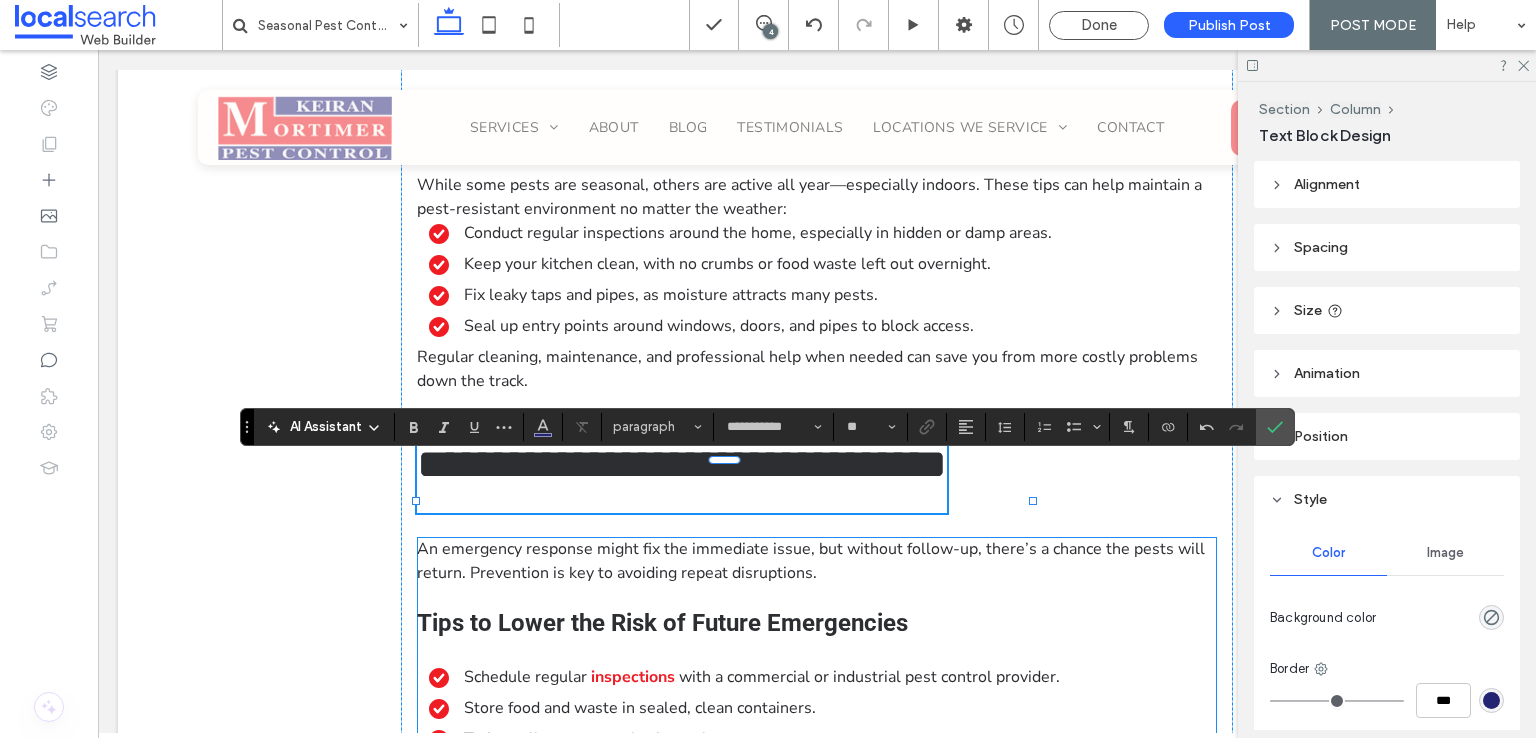type on "******" 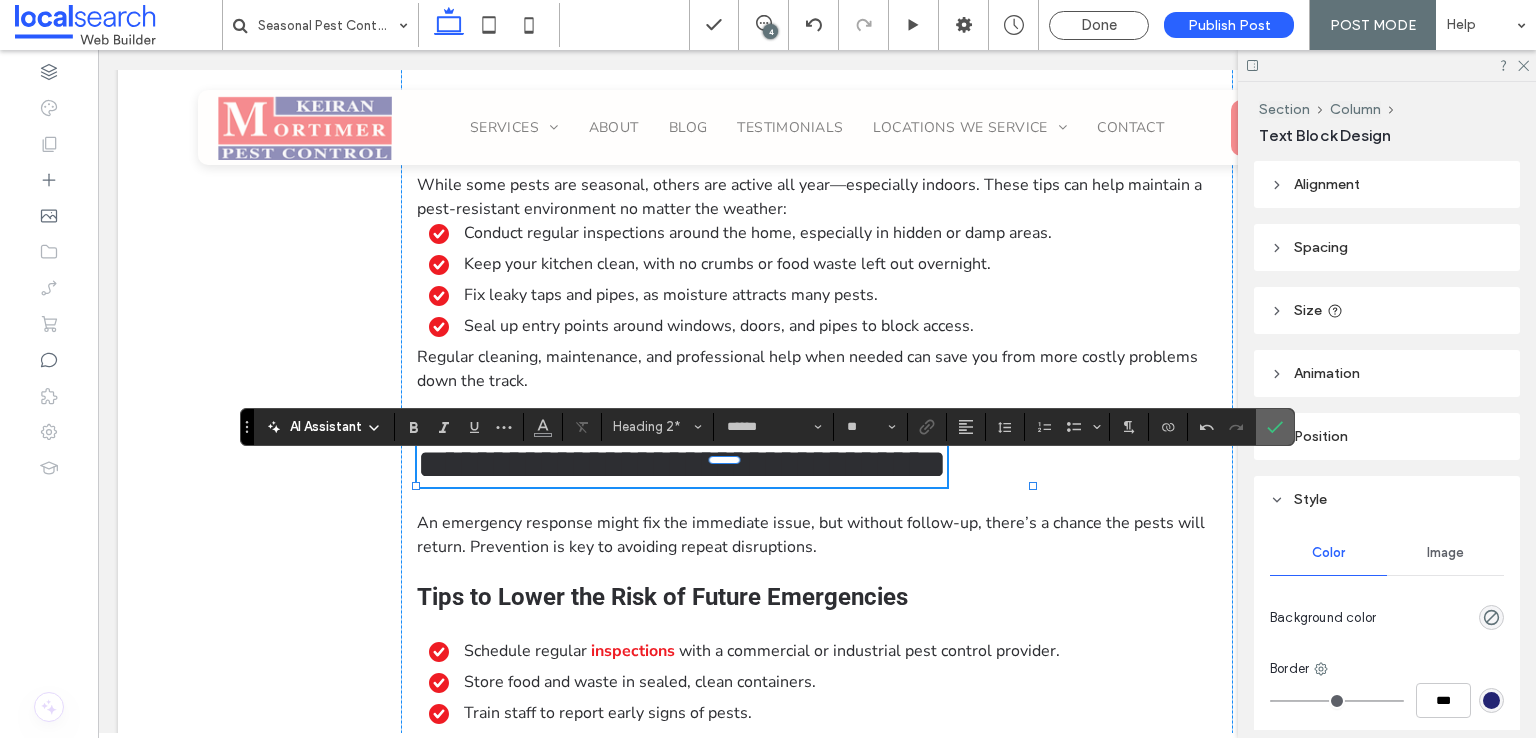 drag, startPoint x: 1283, startPoint y: 427, endPoint x: 1243, endPoint y: 475, distance: 62.482 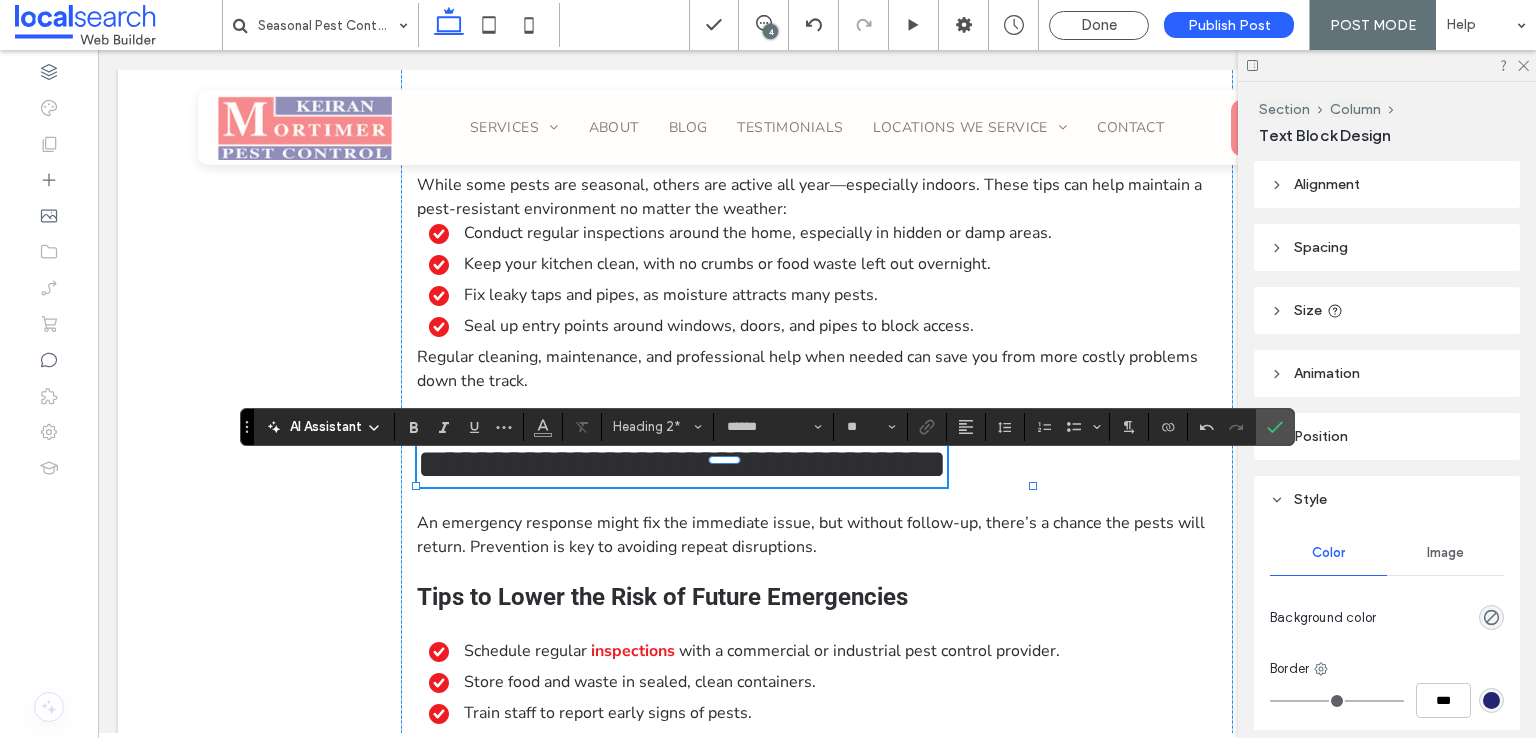 click at bounding box center [1275, 427] 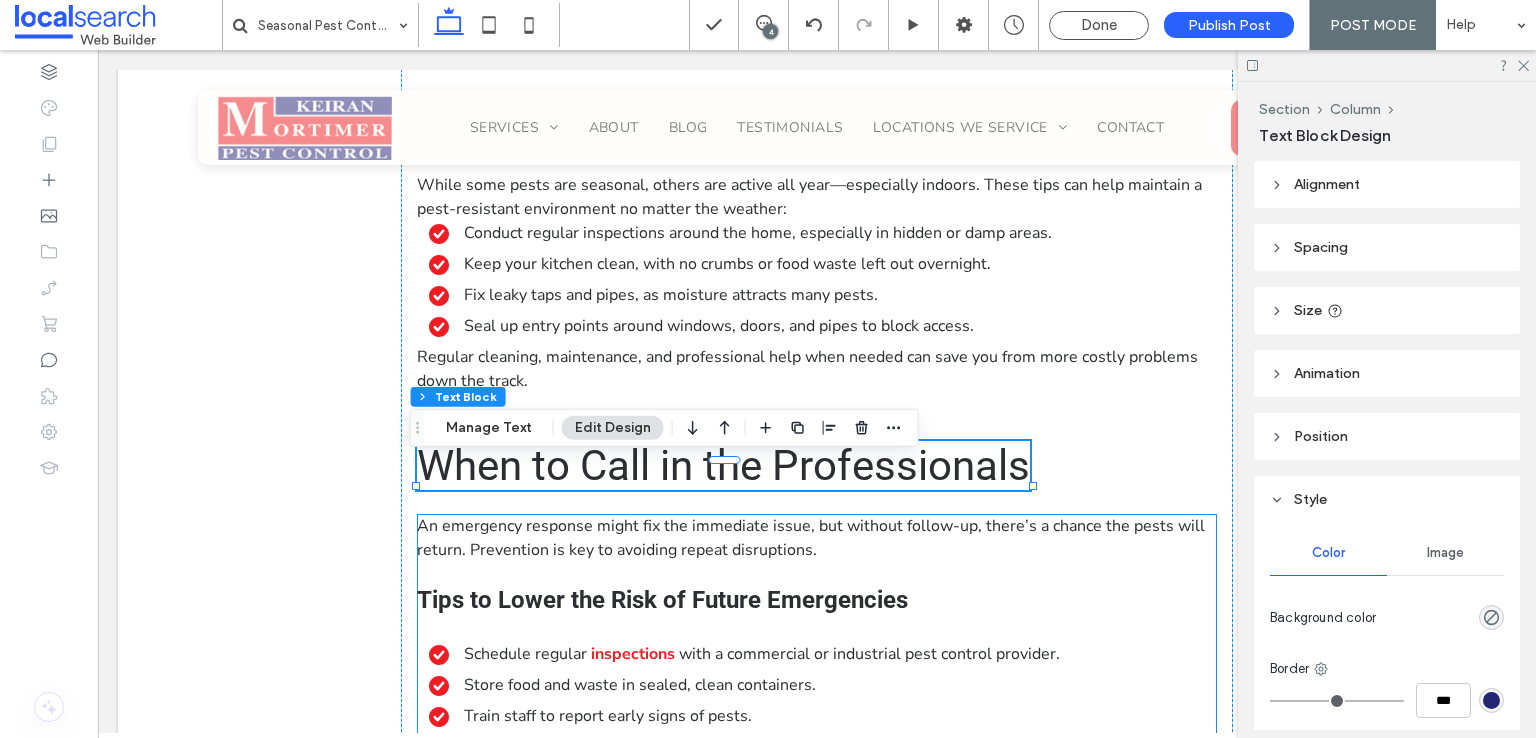 click at bounding box center [817, 574] 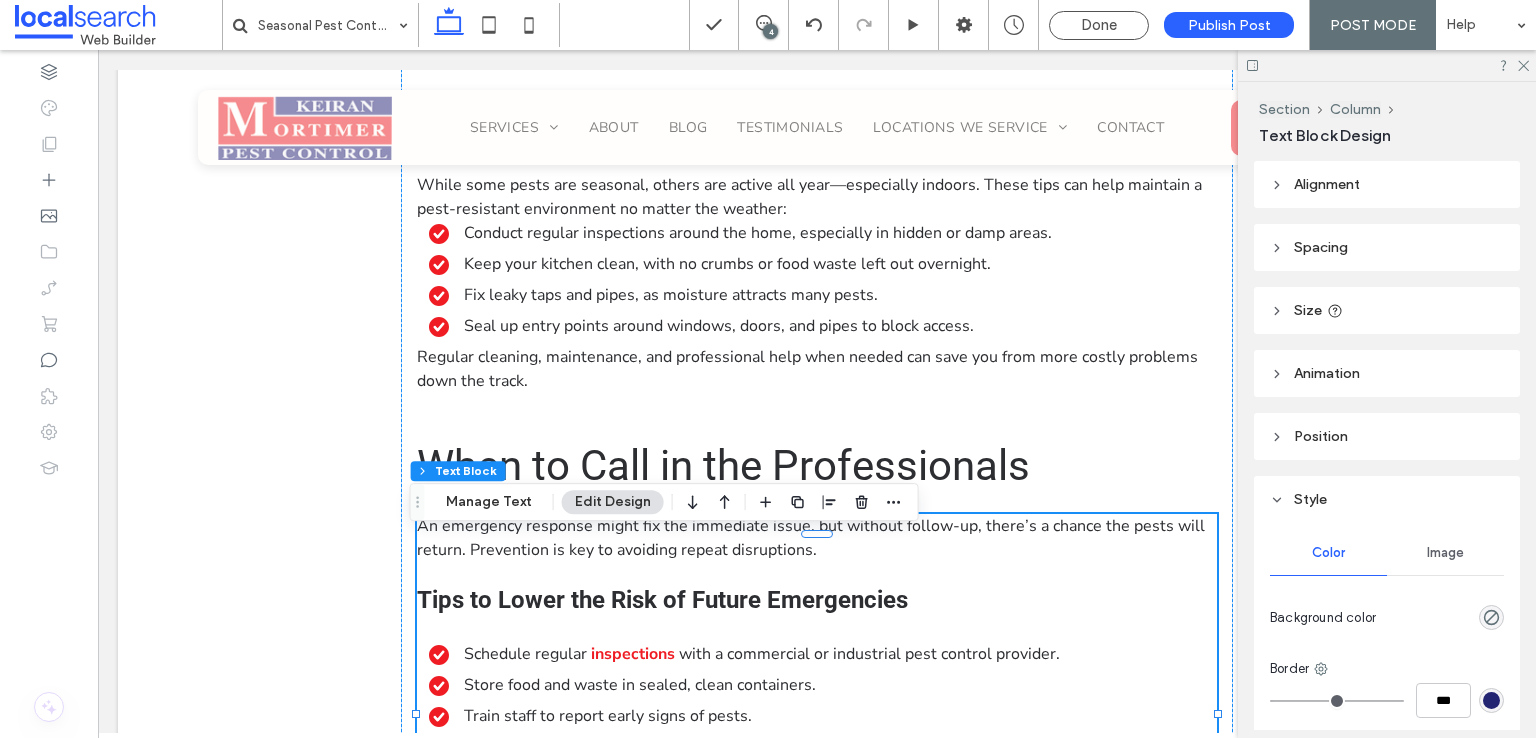 click at bounding box center [817, 574] 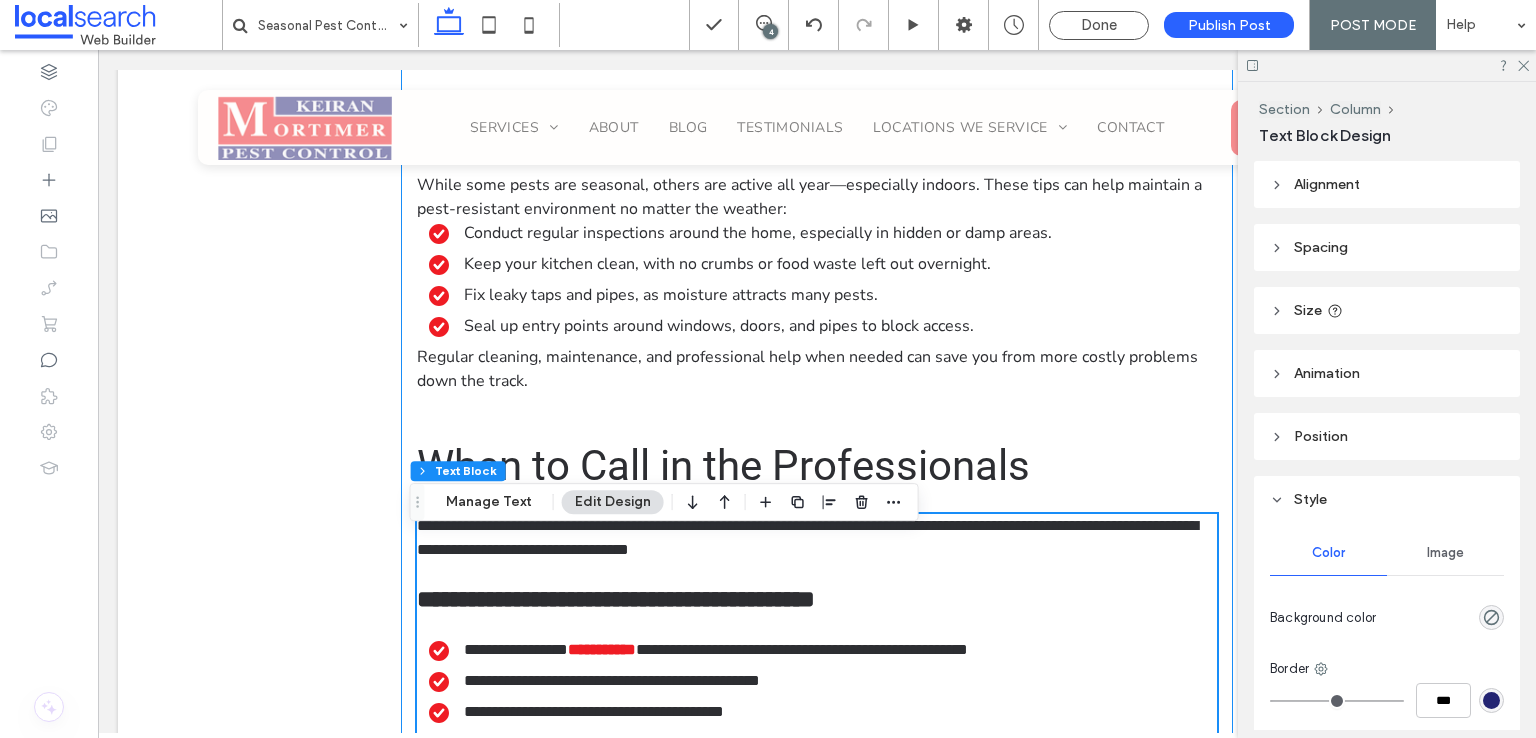 scroll, scrollTop: 3804, scrollLeft: 0, axis: vertical 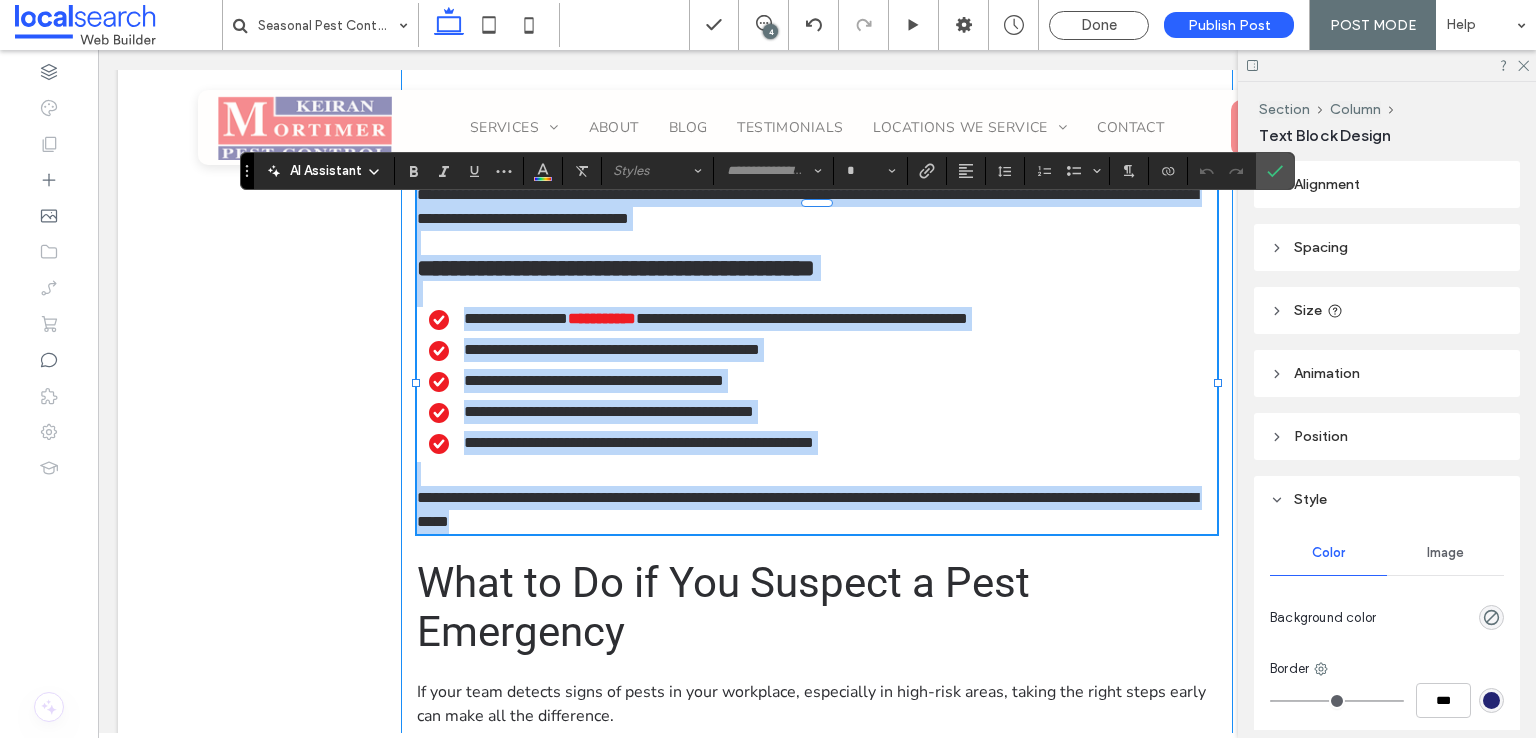 paste 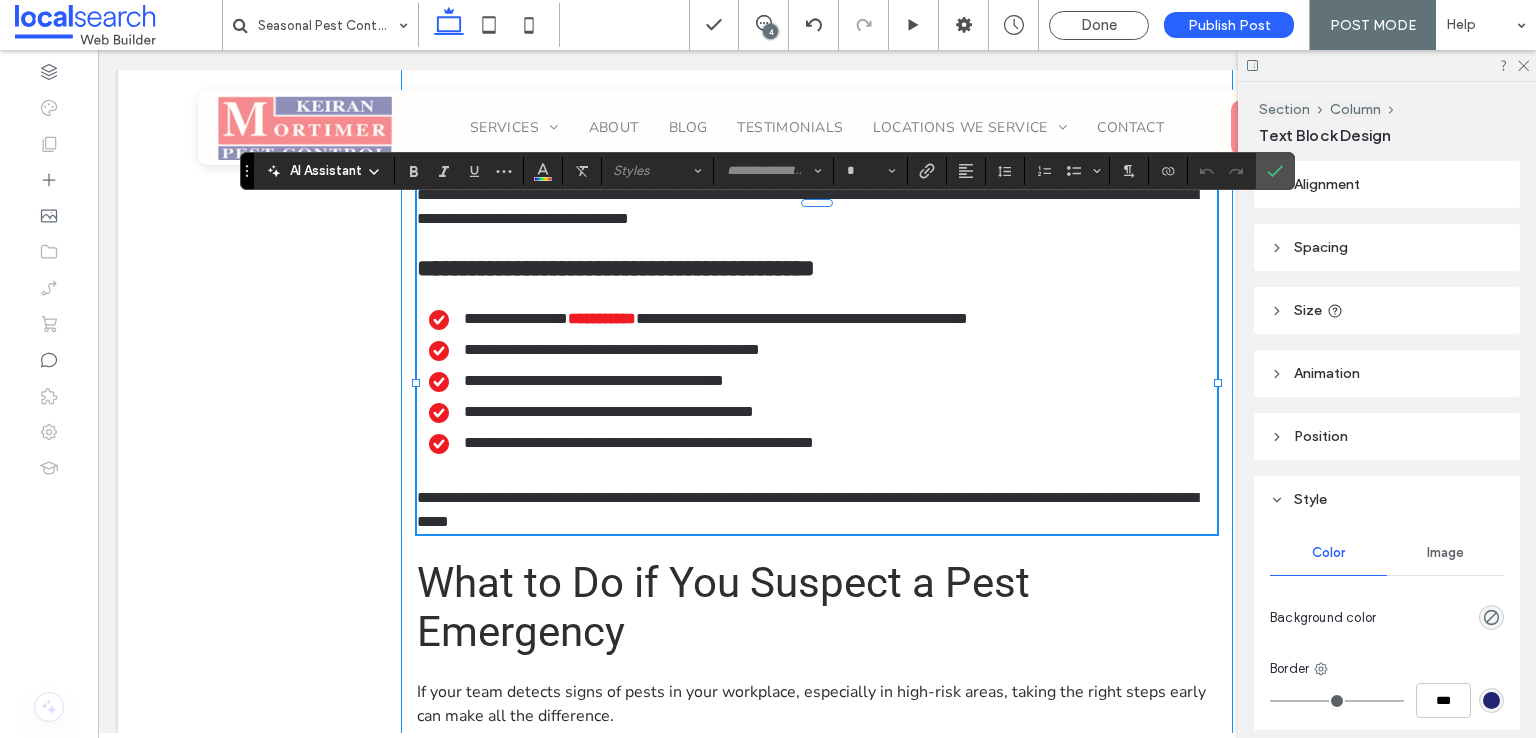 type on "**********" 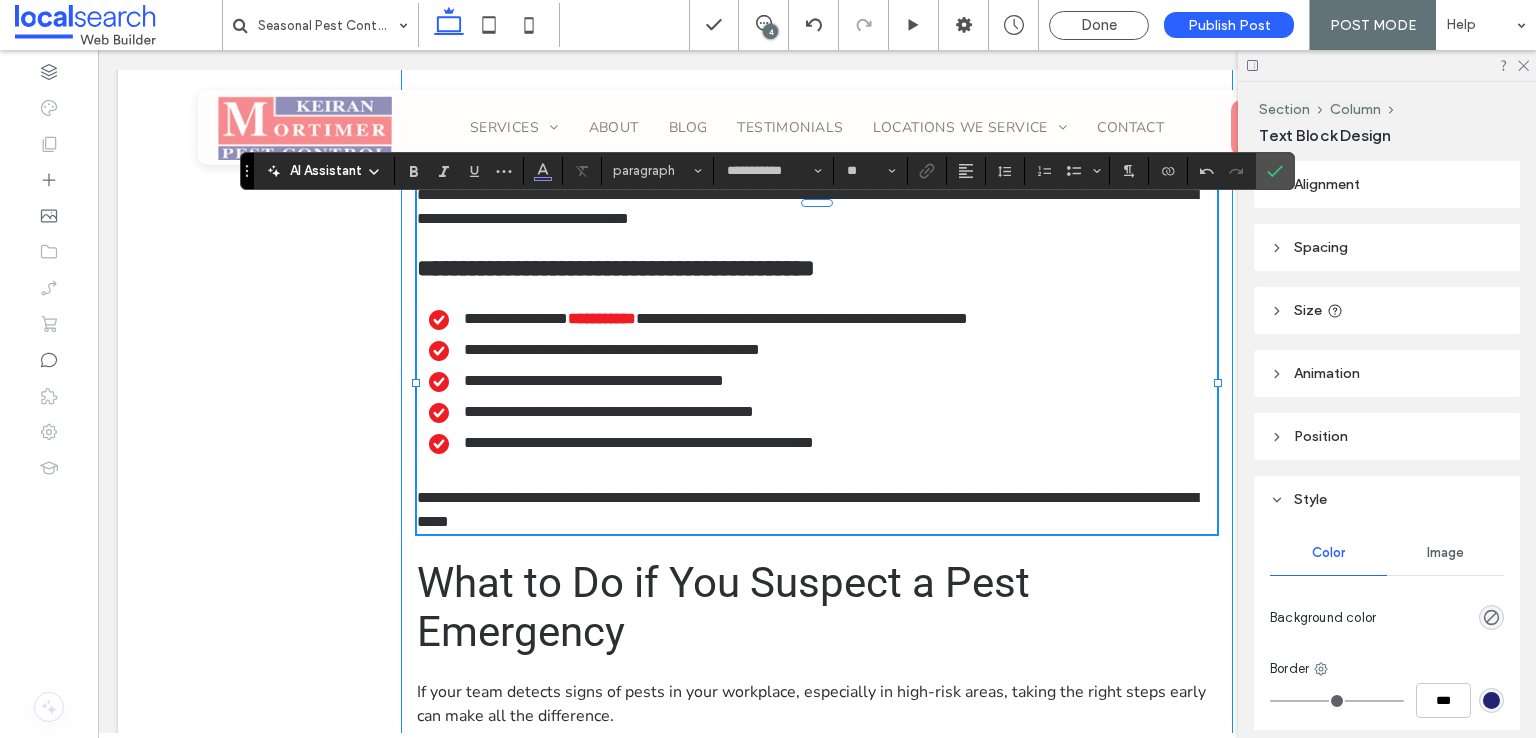 scroll, scrollTop: 0, scrollLeft: 0, axis: both 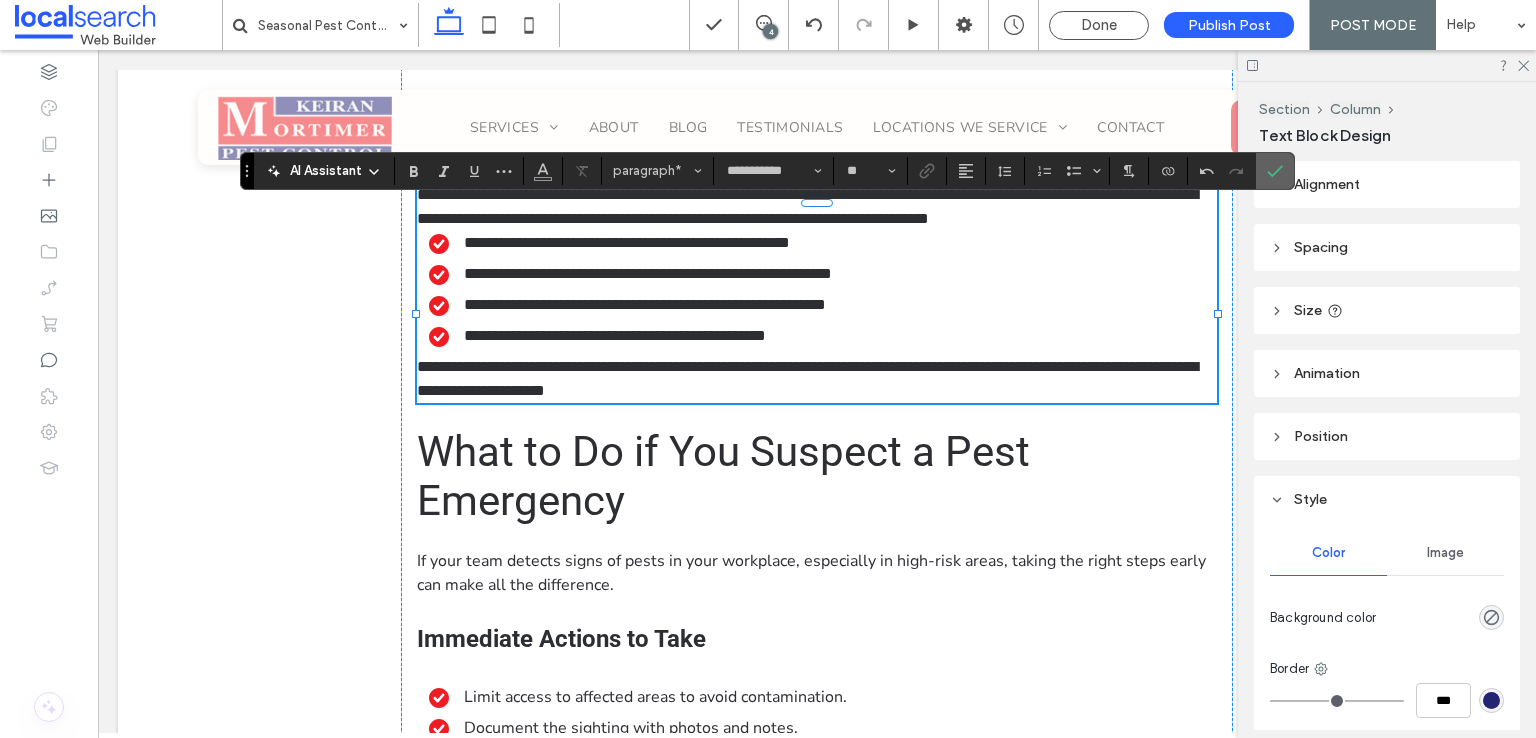 click at bounding box center (1275, 171) 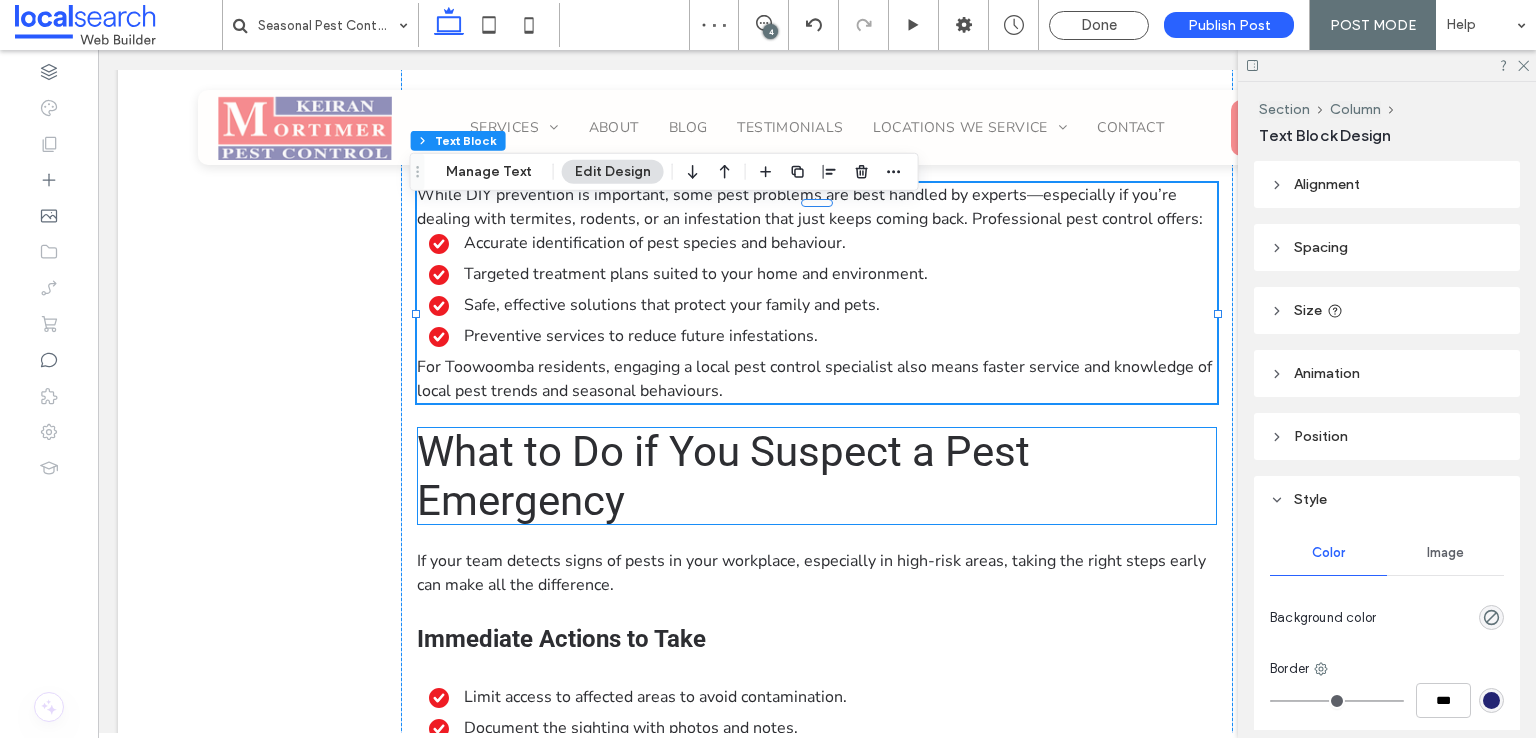 click on "What to Do if You Suspect a Pest Emergency" at bounding box center (817, 476) 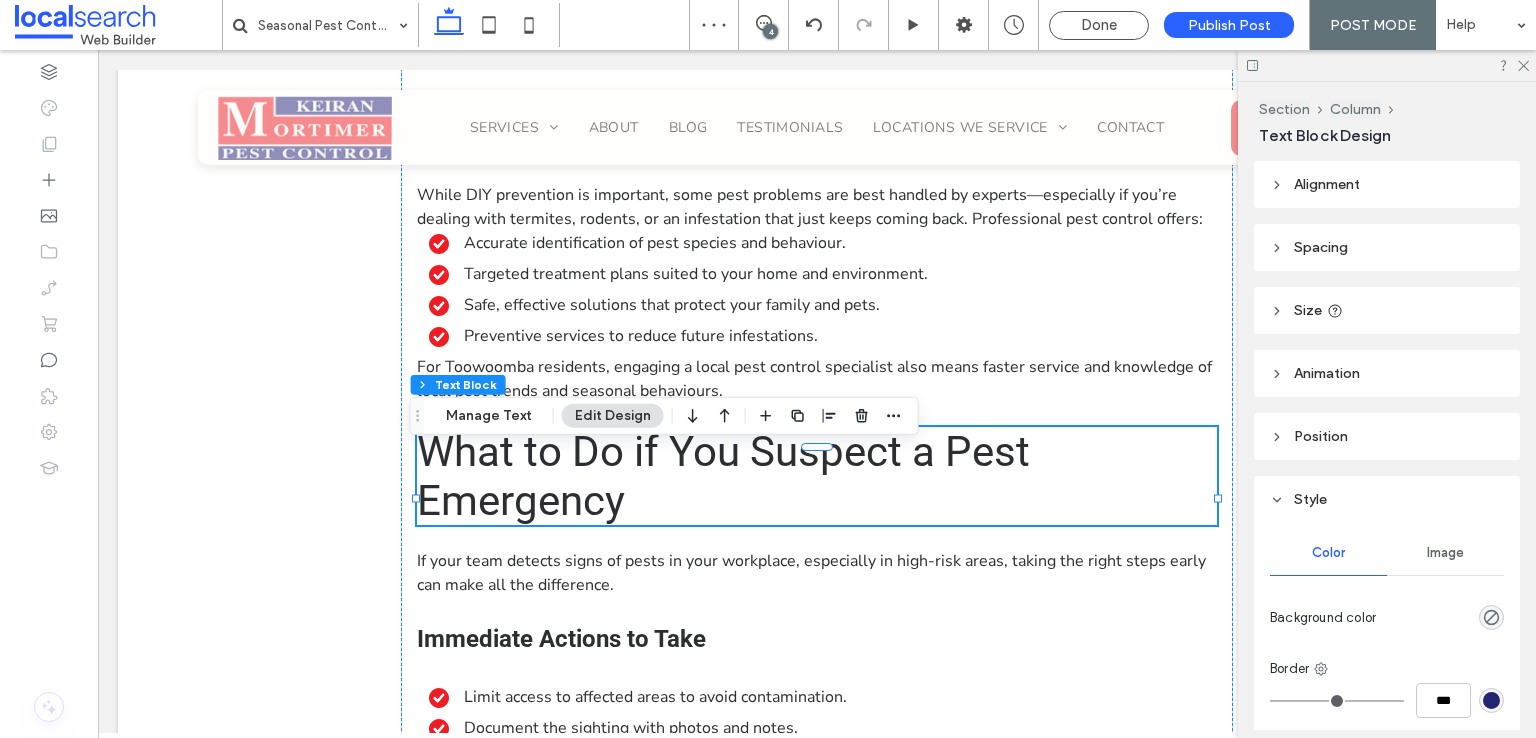 click on "What to Do if You Suspect a Pest Emergency" at bounding box center [817, 476] 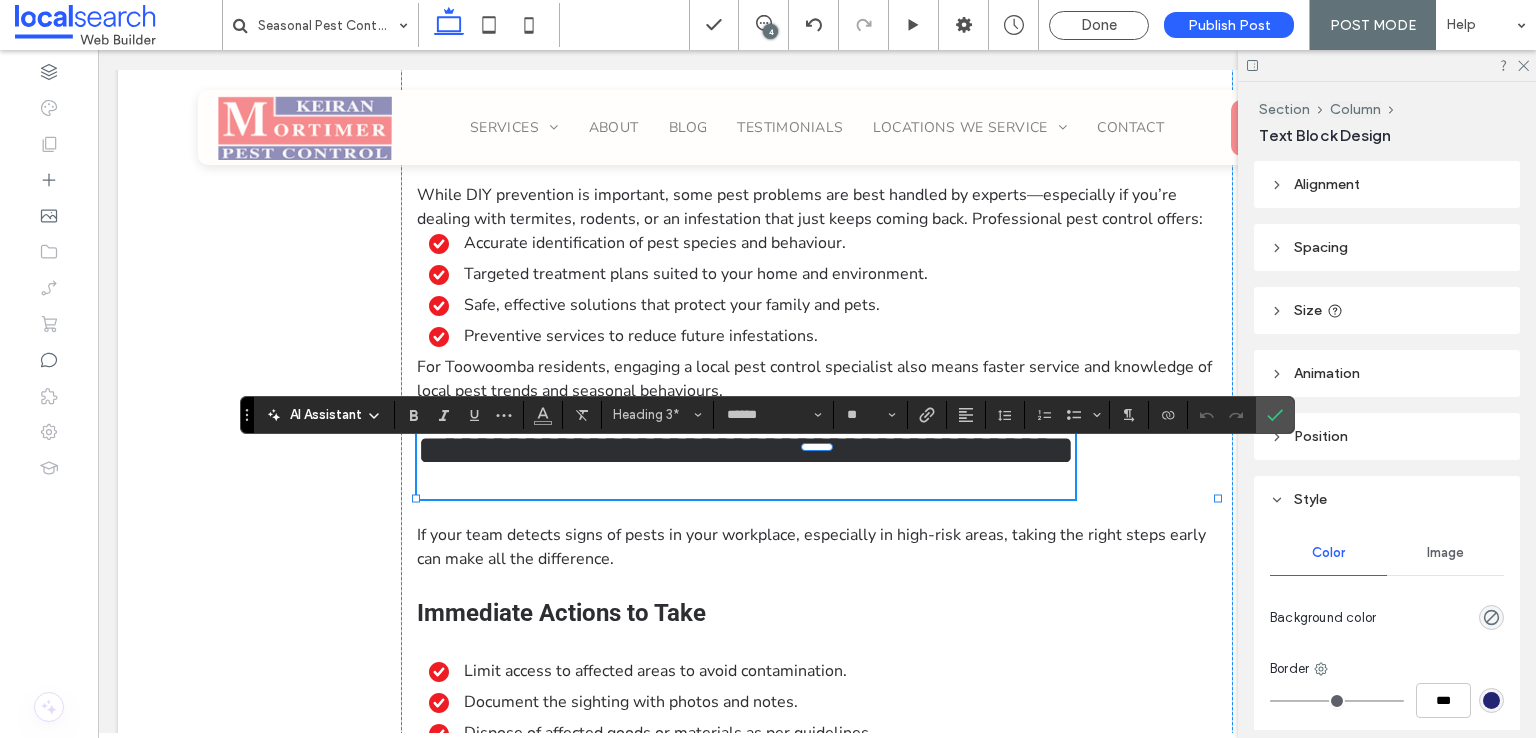 type on "**********" 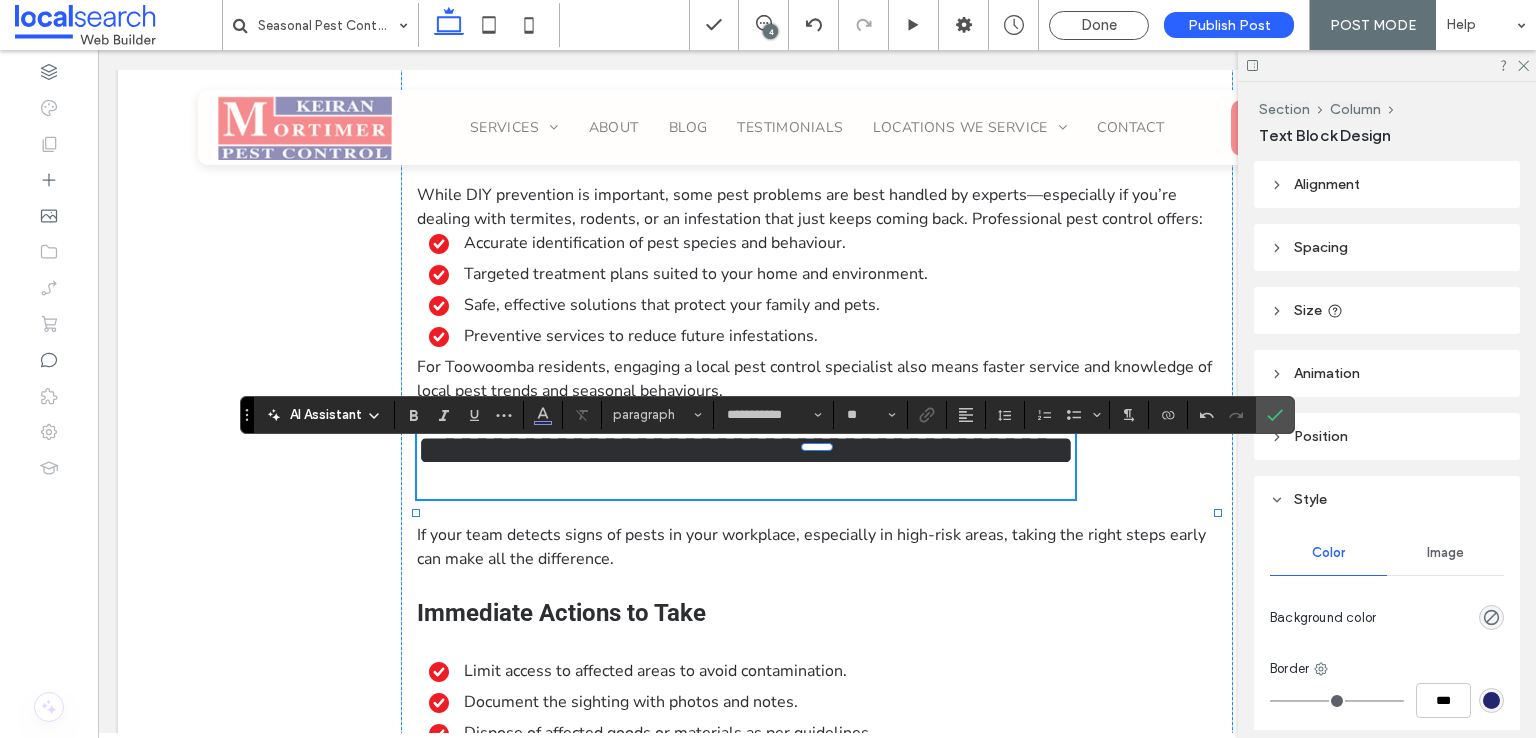 type on "******" 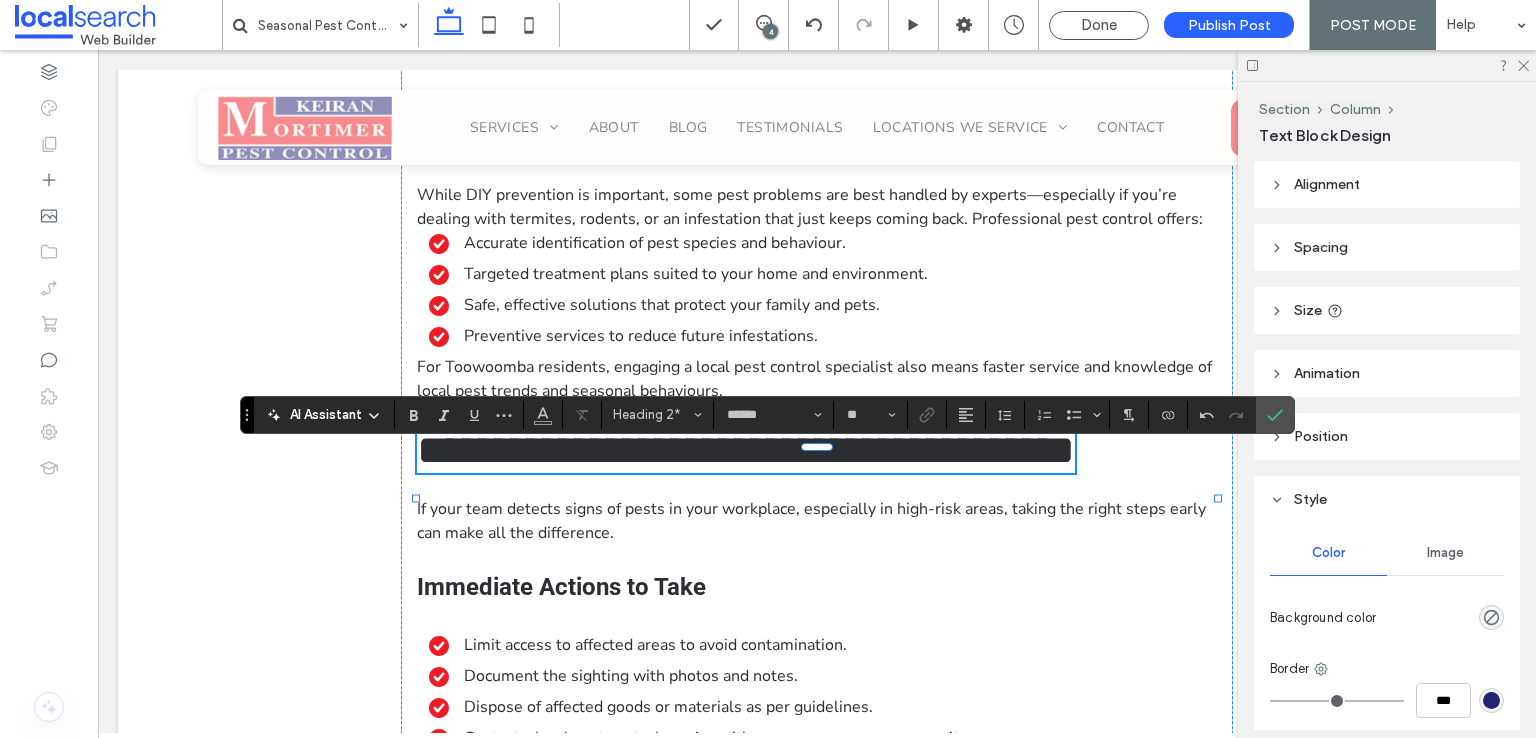 click 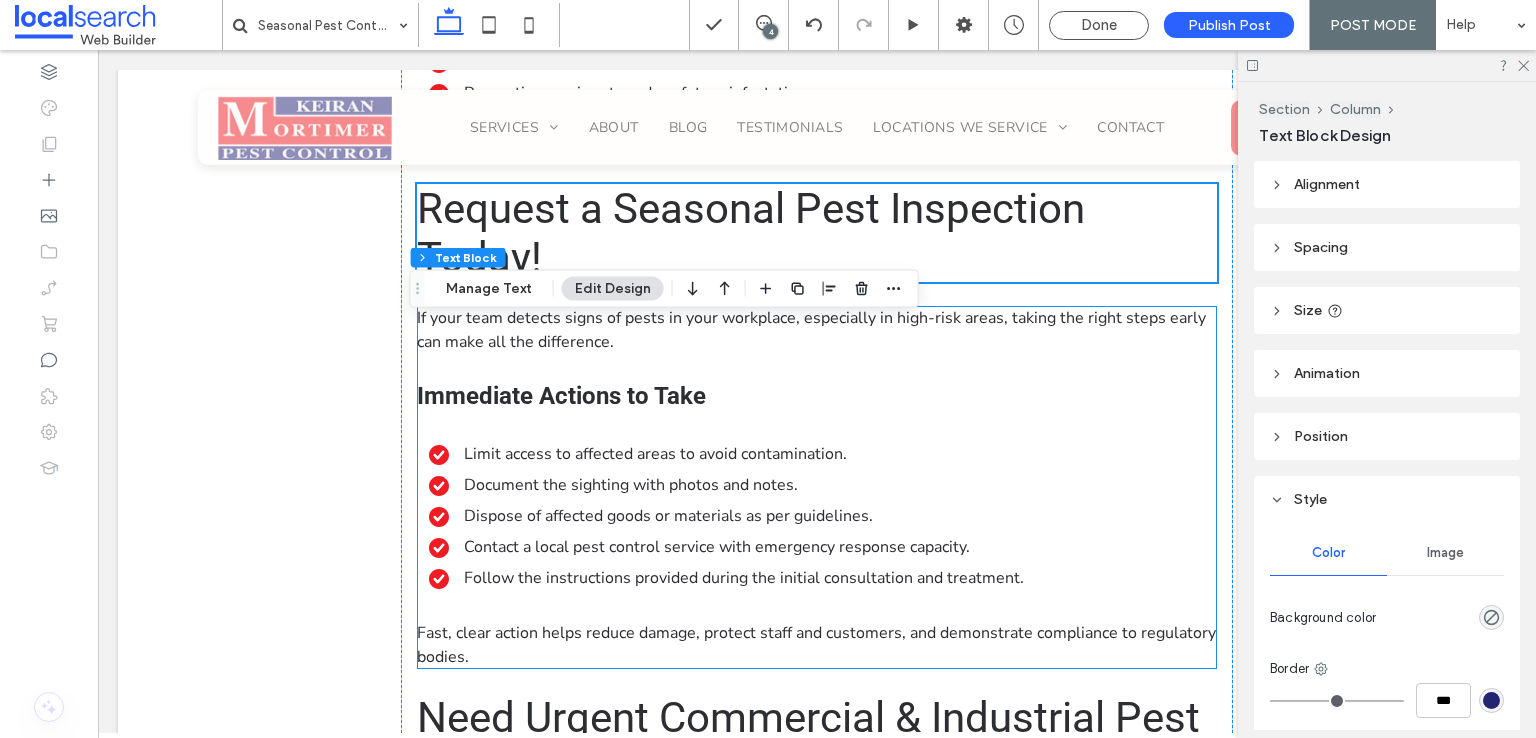 scroll, scrollTop: 4104, scrollLeft: 0, axis: vertical 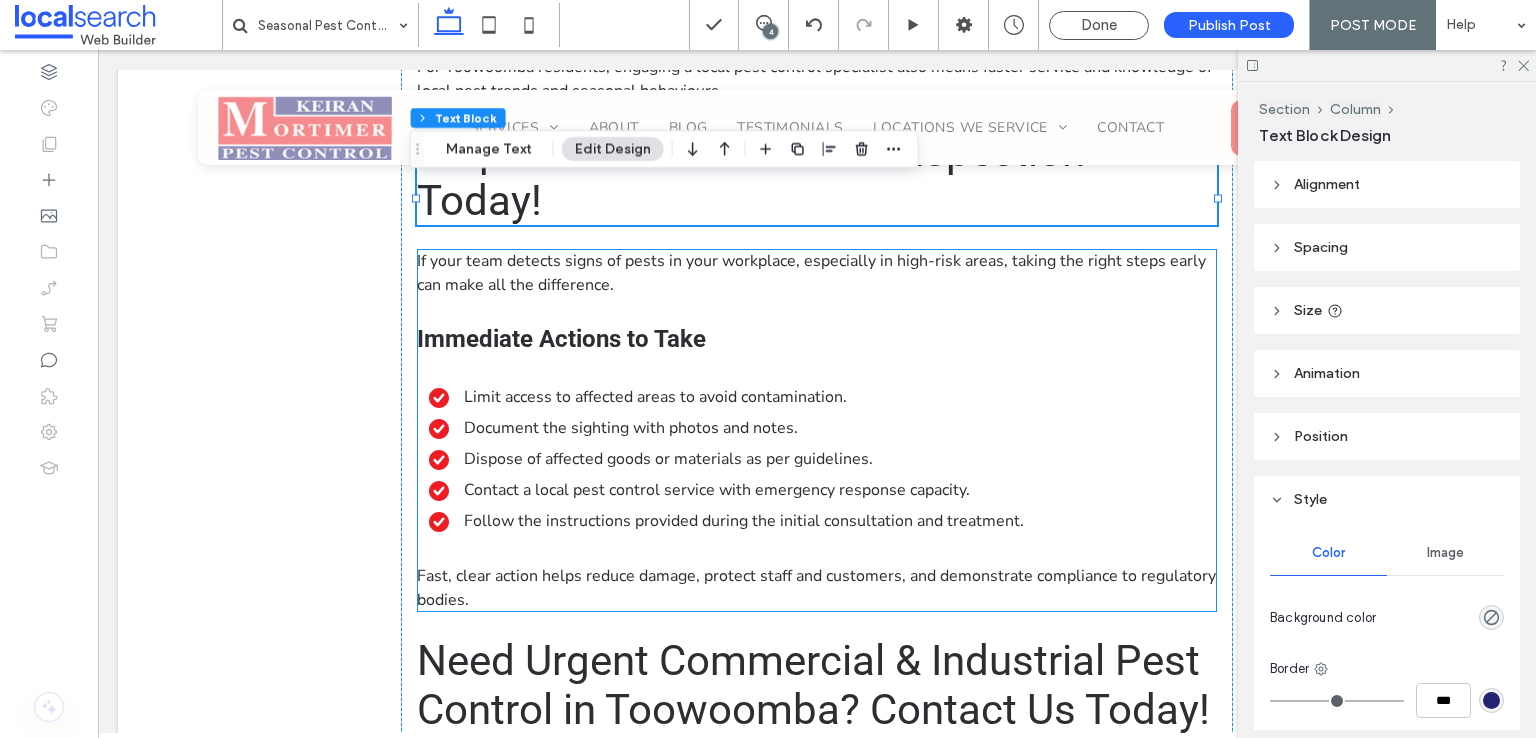 click on "Immediate Actions to Take" at bounding box center [561, 339] 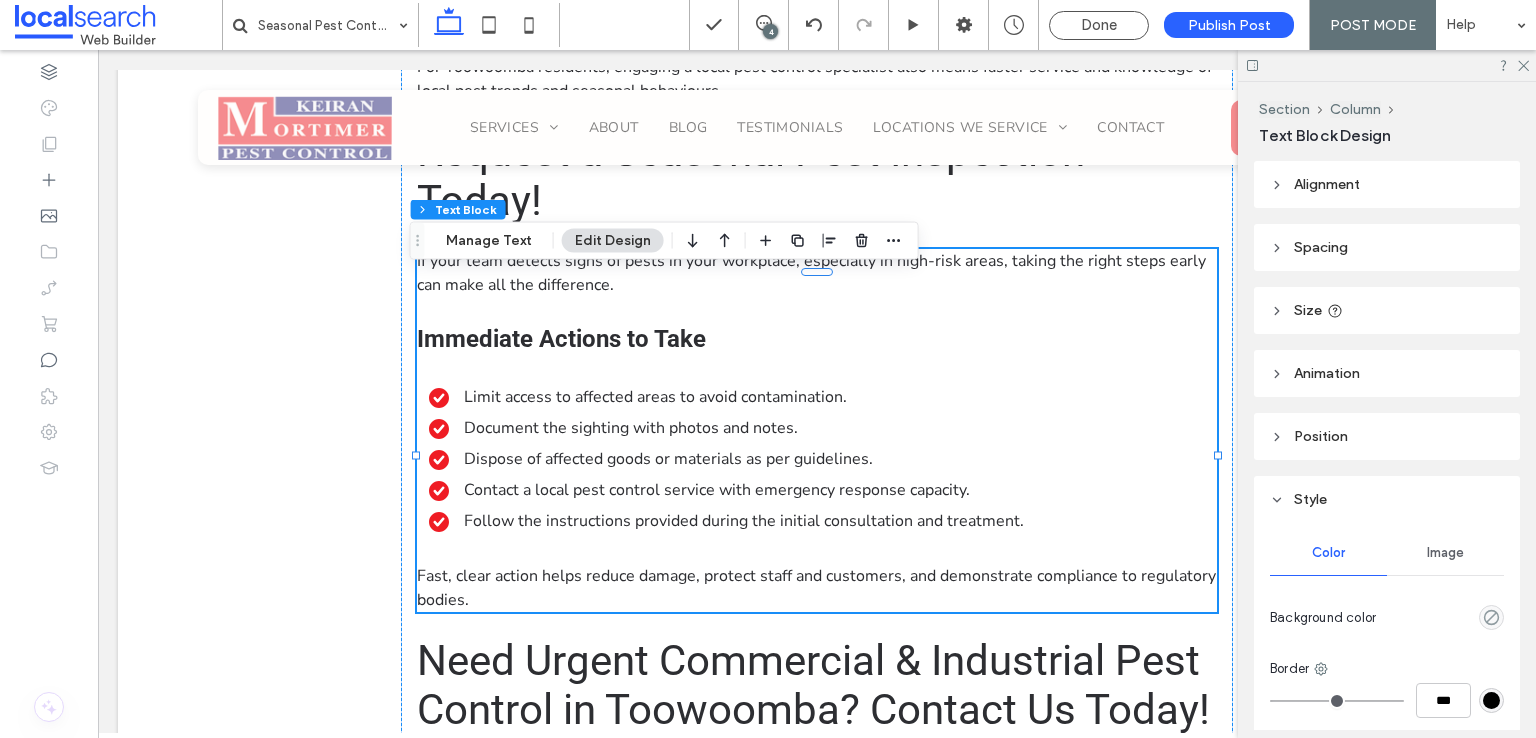 click on "If your team detects signs of pests in your workplace, especially in high-risk areas, taking the right steps early can make all the difference. Immediate Actions to Take
Limit access to affected areas to avoid contamination. Document the sighting with photos and notes. Dispose of affected goods or materials as per guidelines. Contact a local pest control service with emergency response capacity. Follow the instructions provided during the initial consultation and treatment.
Fast, clear action helps reduce damage, protect staff and customers, and demonstrate compliance to regulatory bodies." at bounding box center (817, 430) 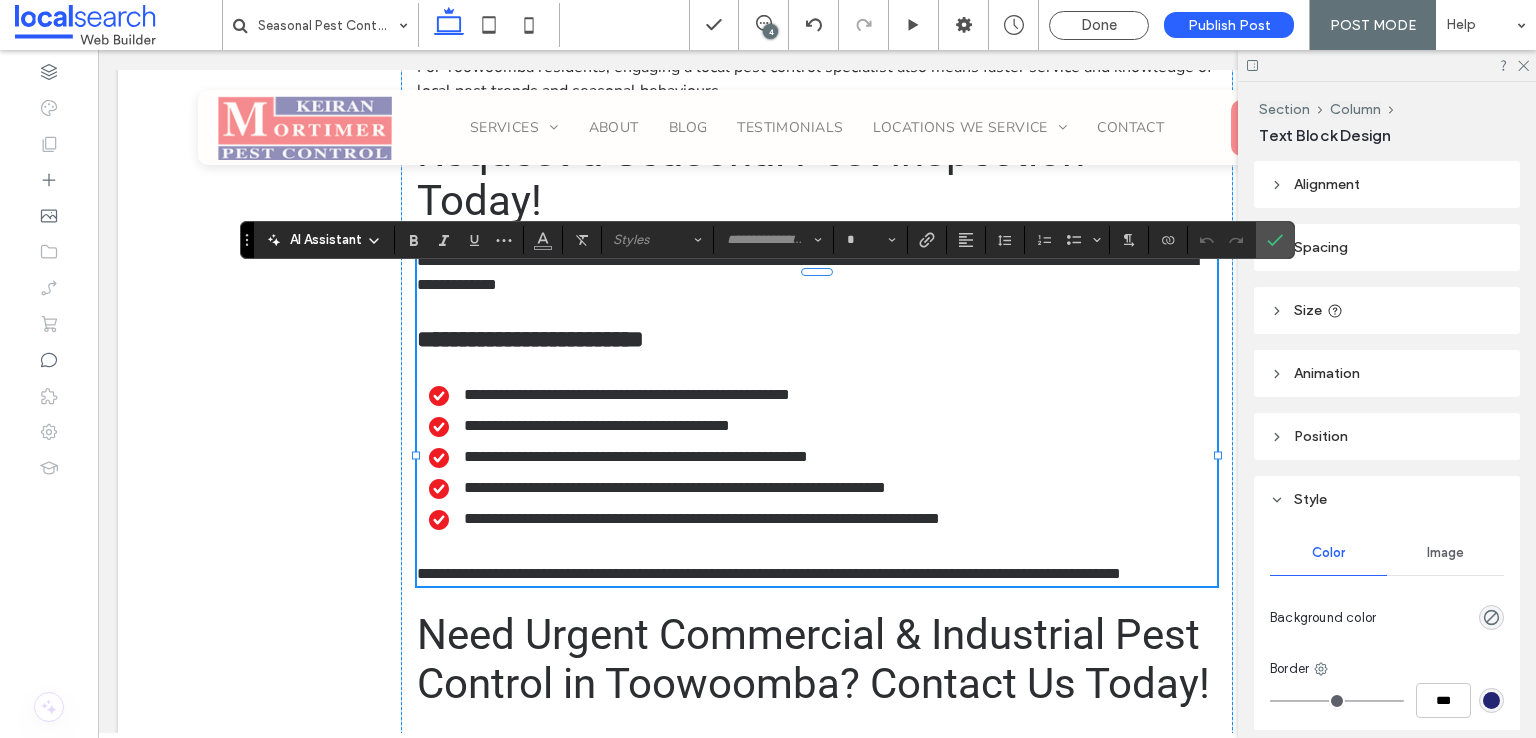 type on "**********" 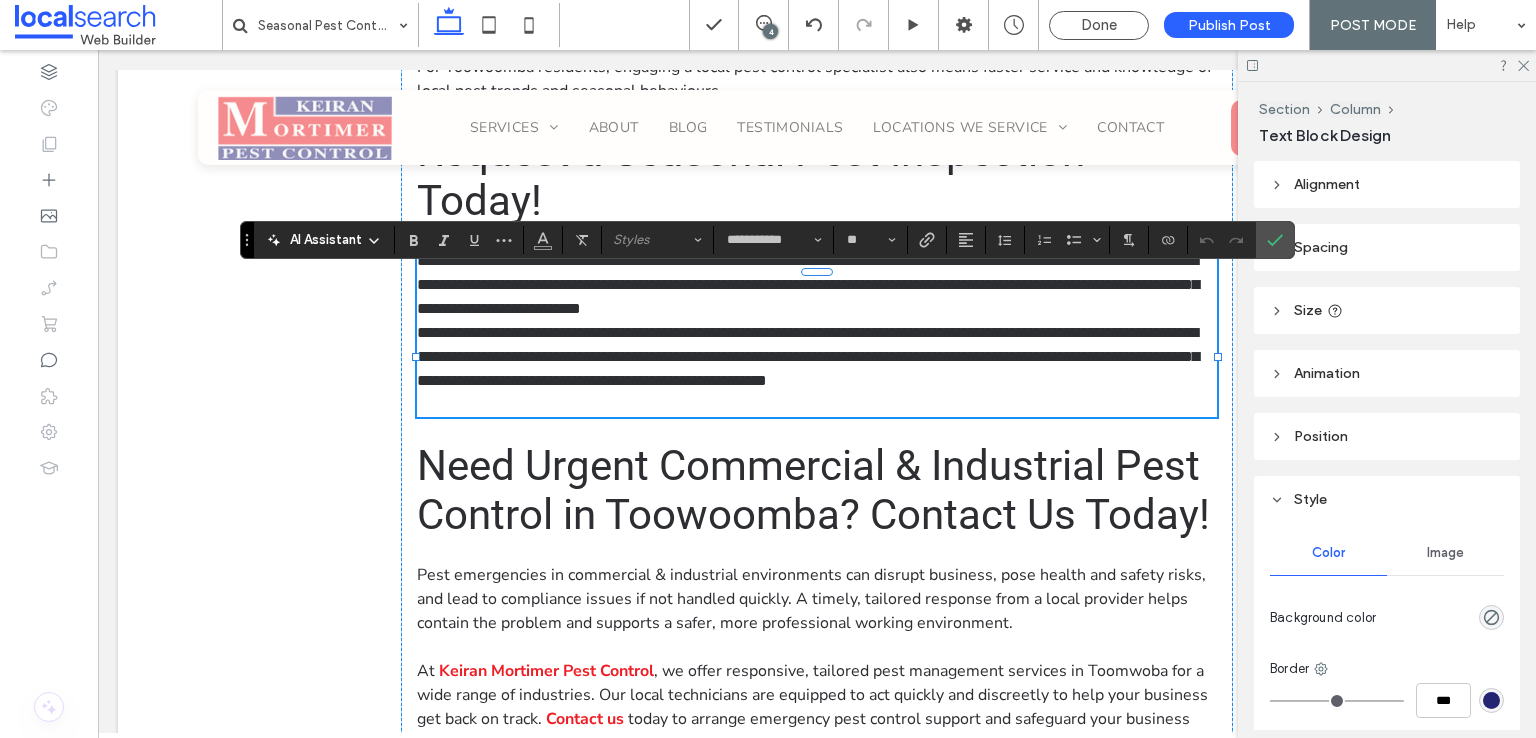 scroll, scrollTop: 0, scrollLeft: 0, axis: both 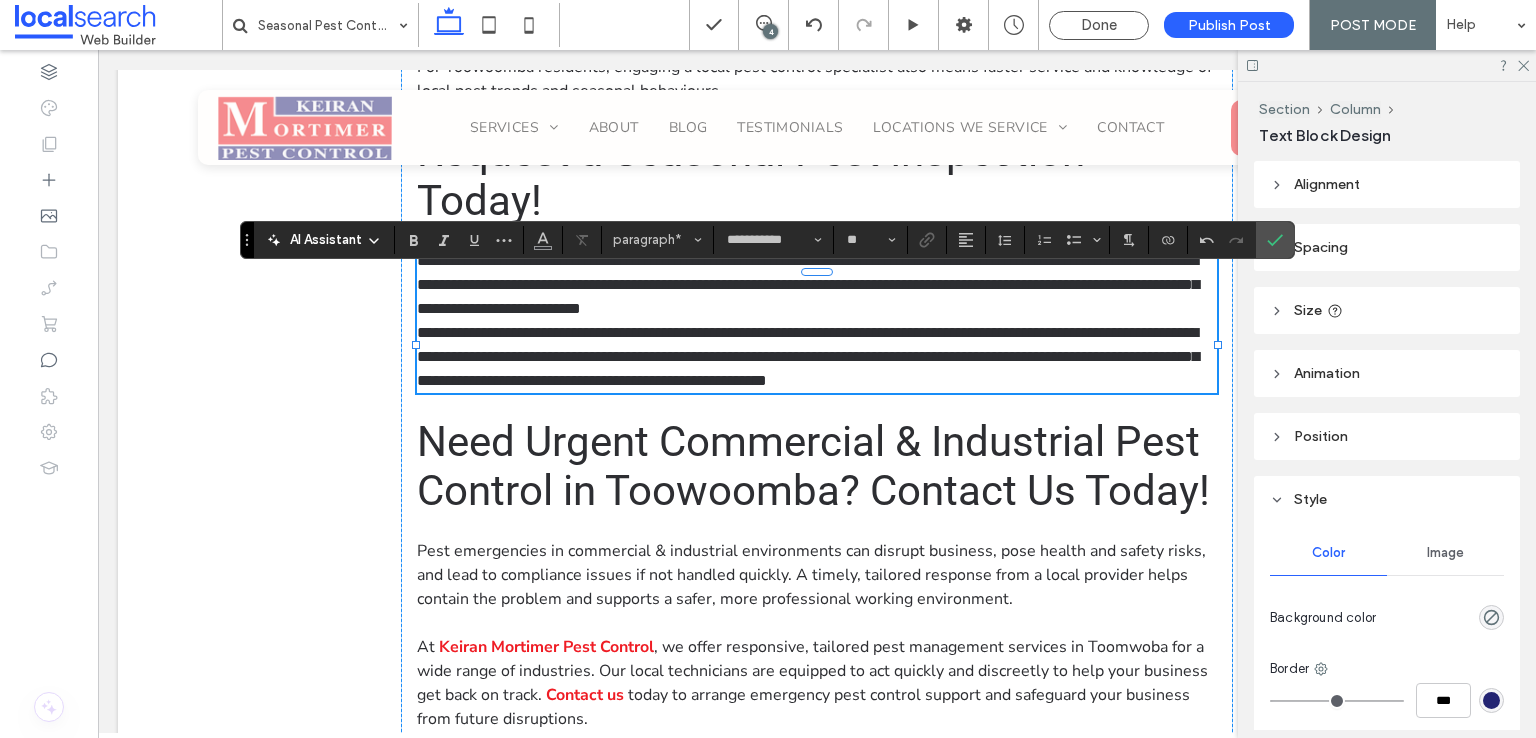 click on "**********" at bounding box center (817, 285) 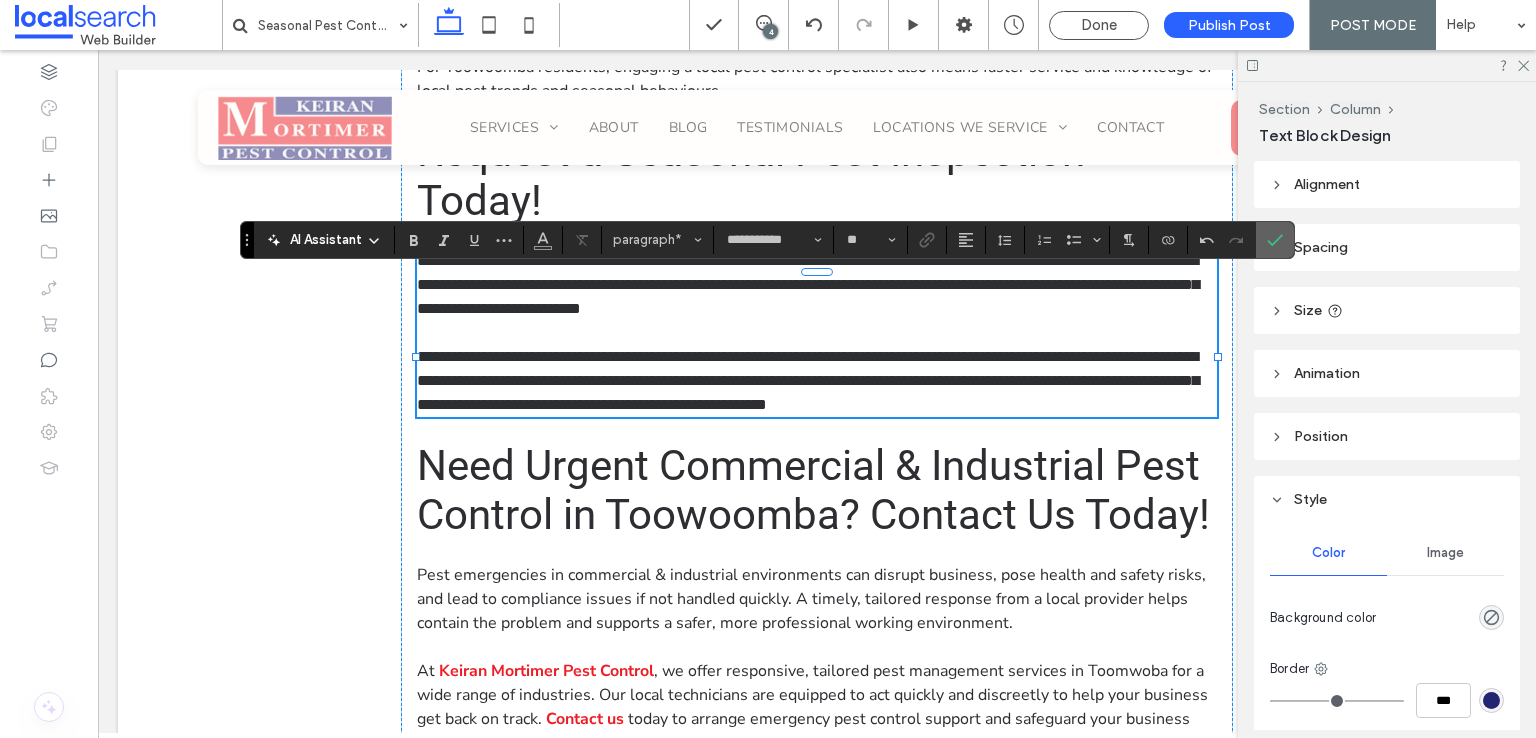 click 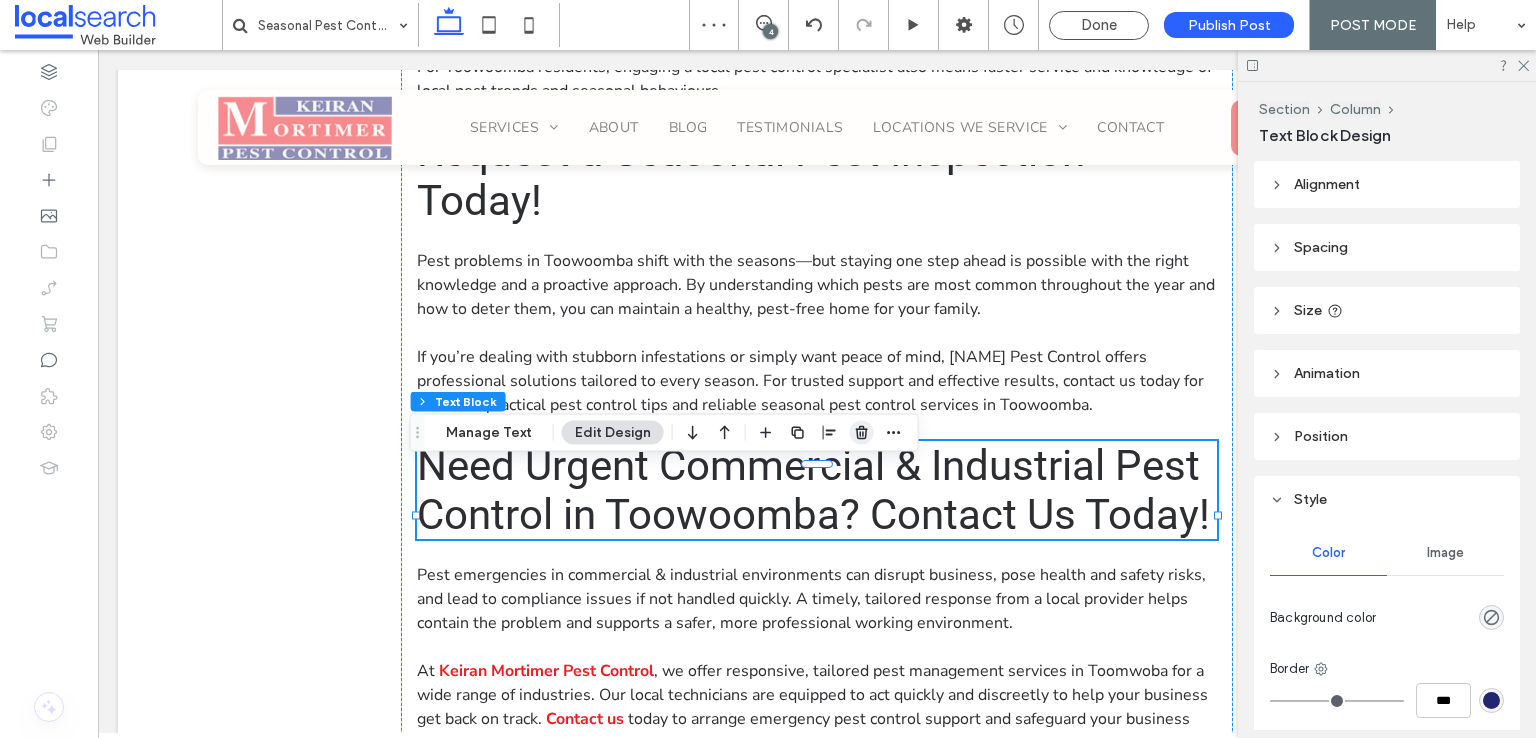 click 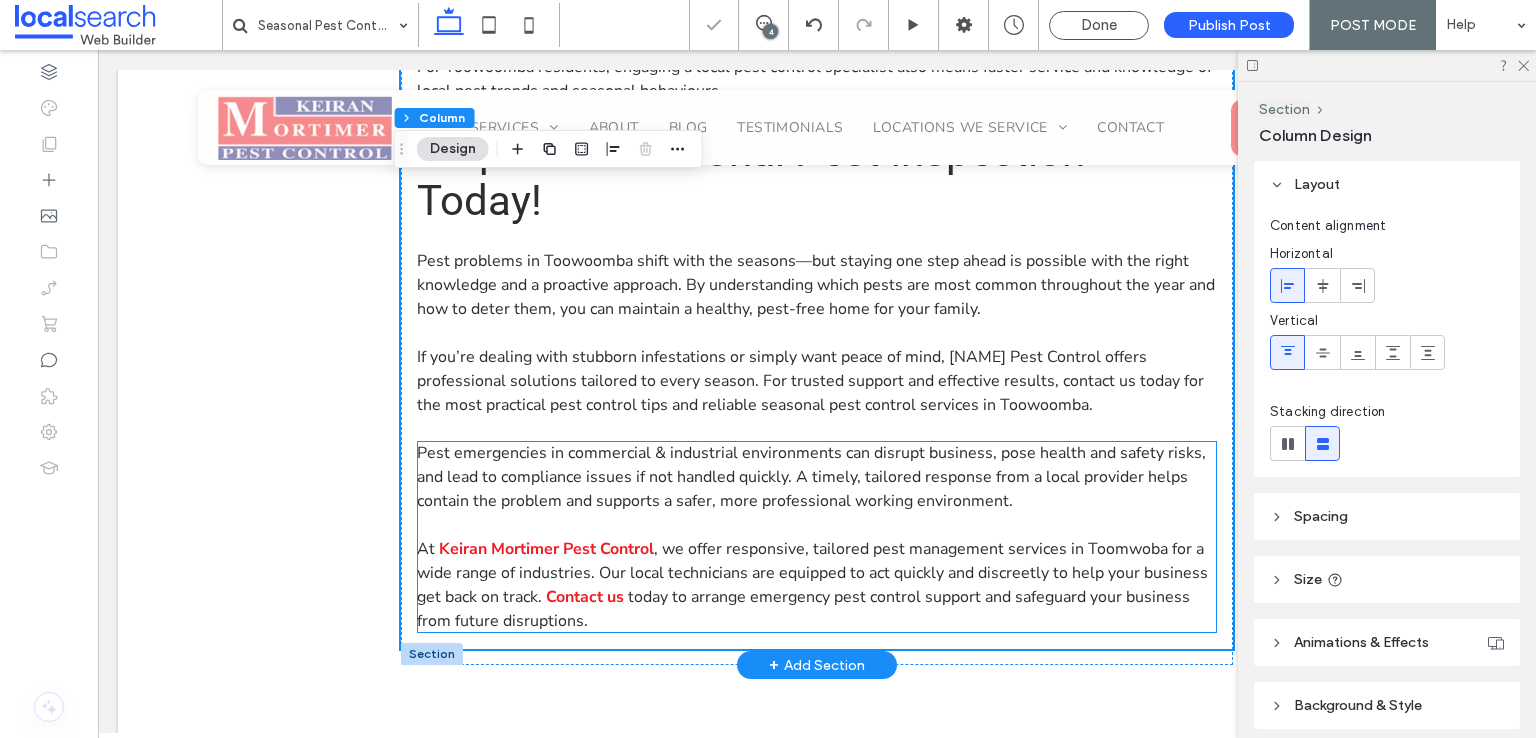click on "Pest emergencies in commercial & industrial environments can disrupt business, pose health and safety risks, and lead to compliance issues if not handled quickly. A timely, tailored response from a local provider helps contain the problem and supports a safer, more professional working environment." at bounding box center [811, 477] 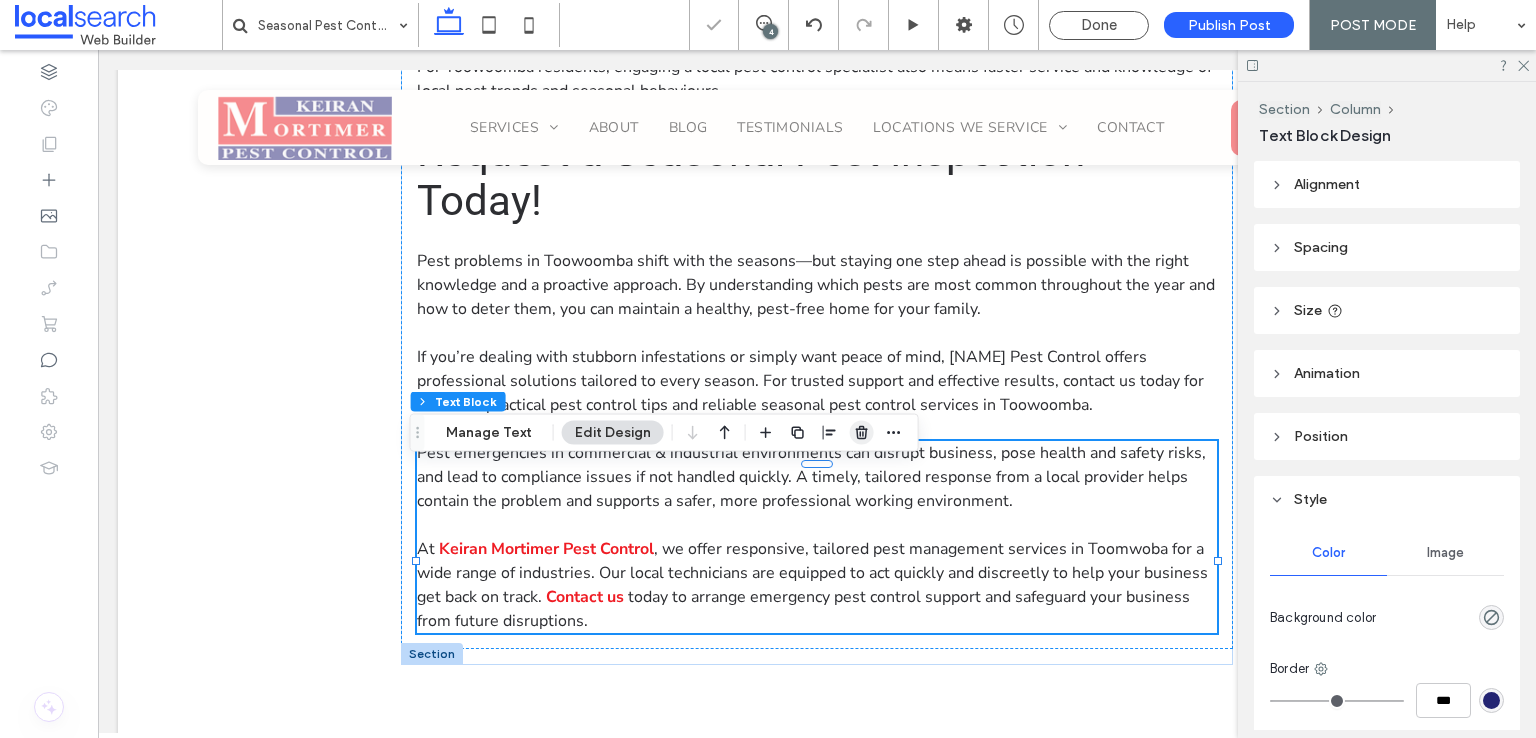 click 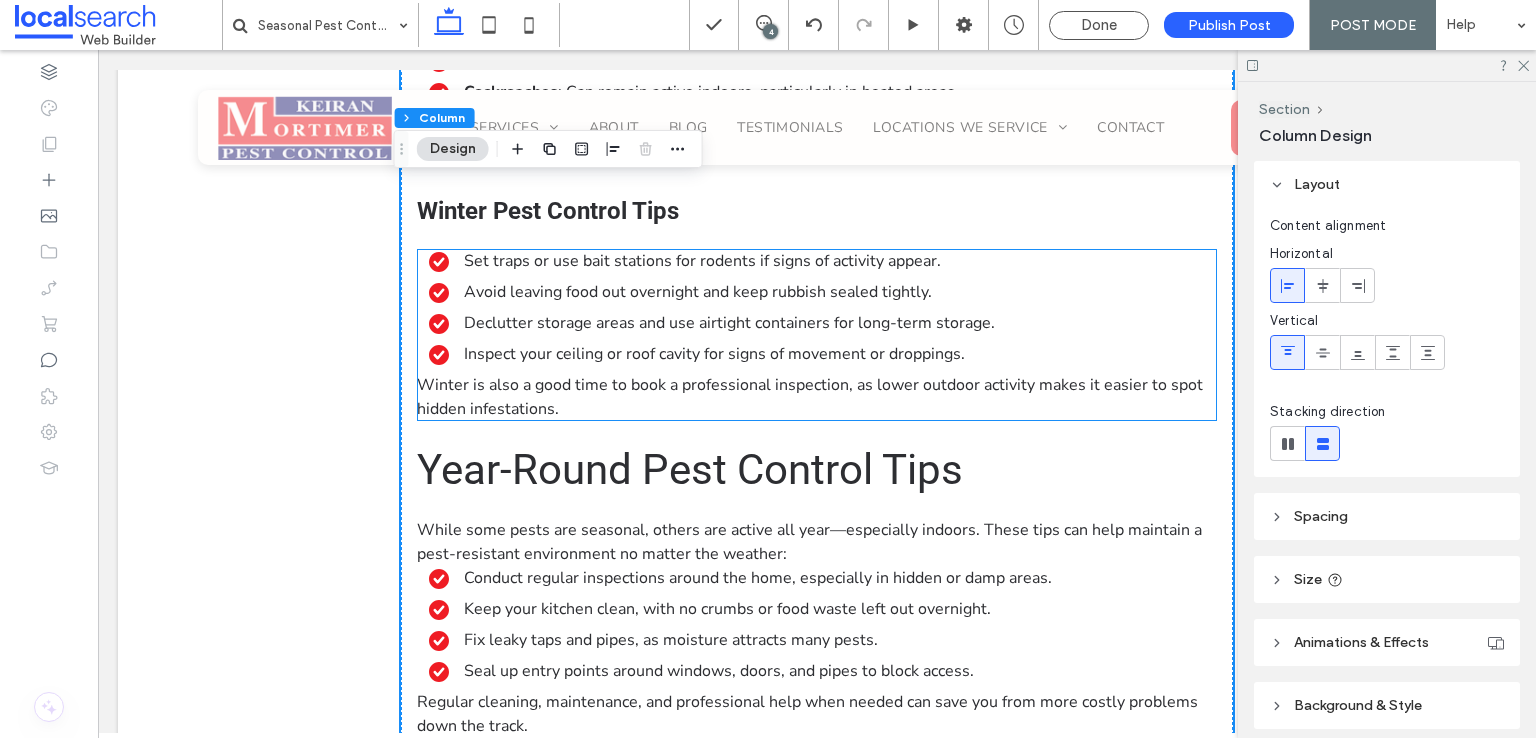 scroll, scrollTop: 3204, scrollLeft: 0, axis: vertical 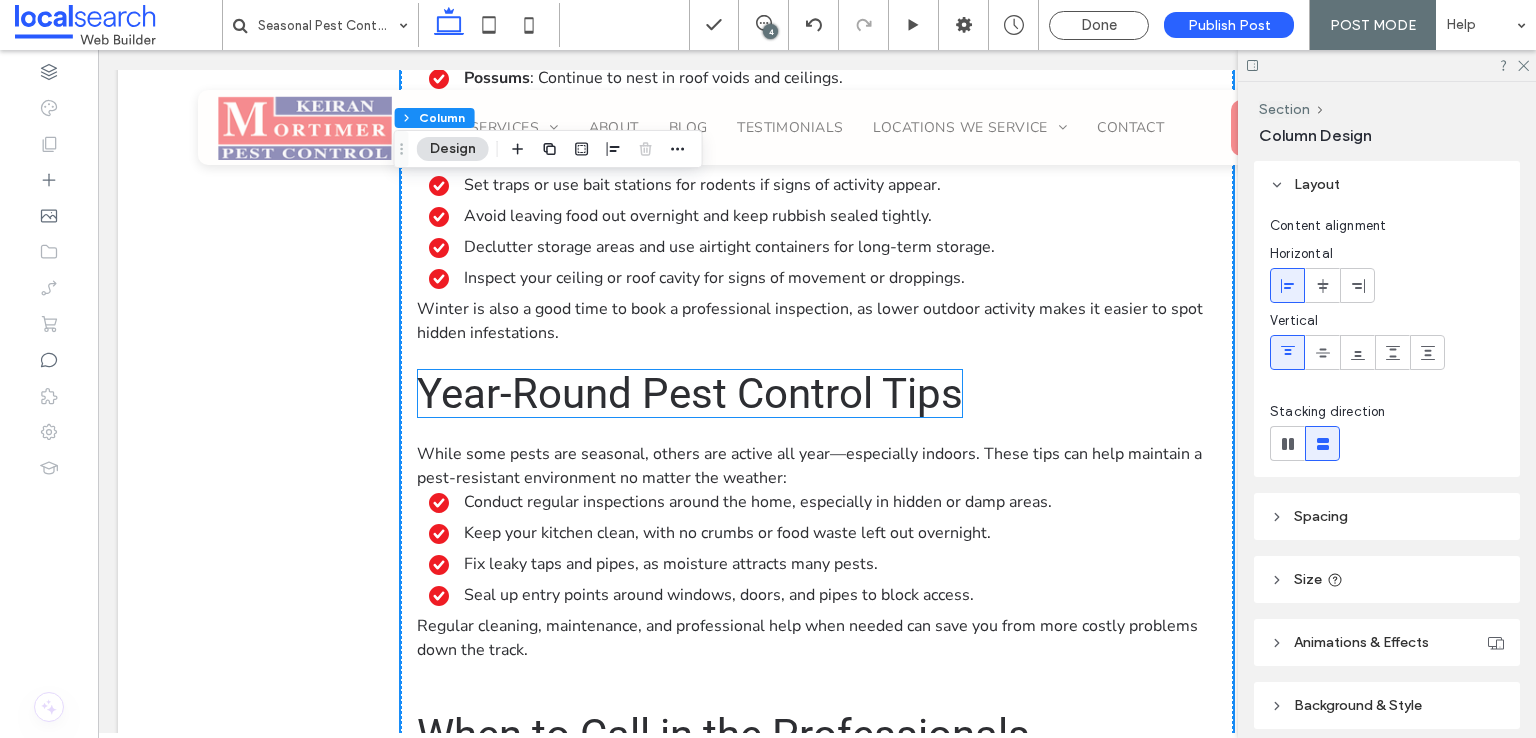 click on "Year-Round Pest Control Tips" at bounding box center [690, 393] 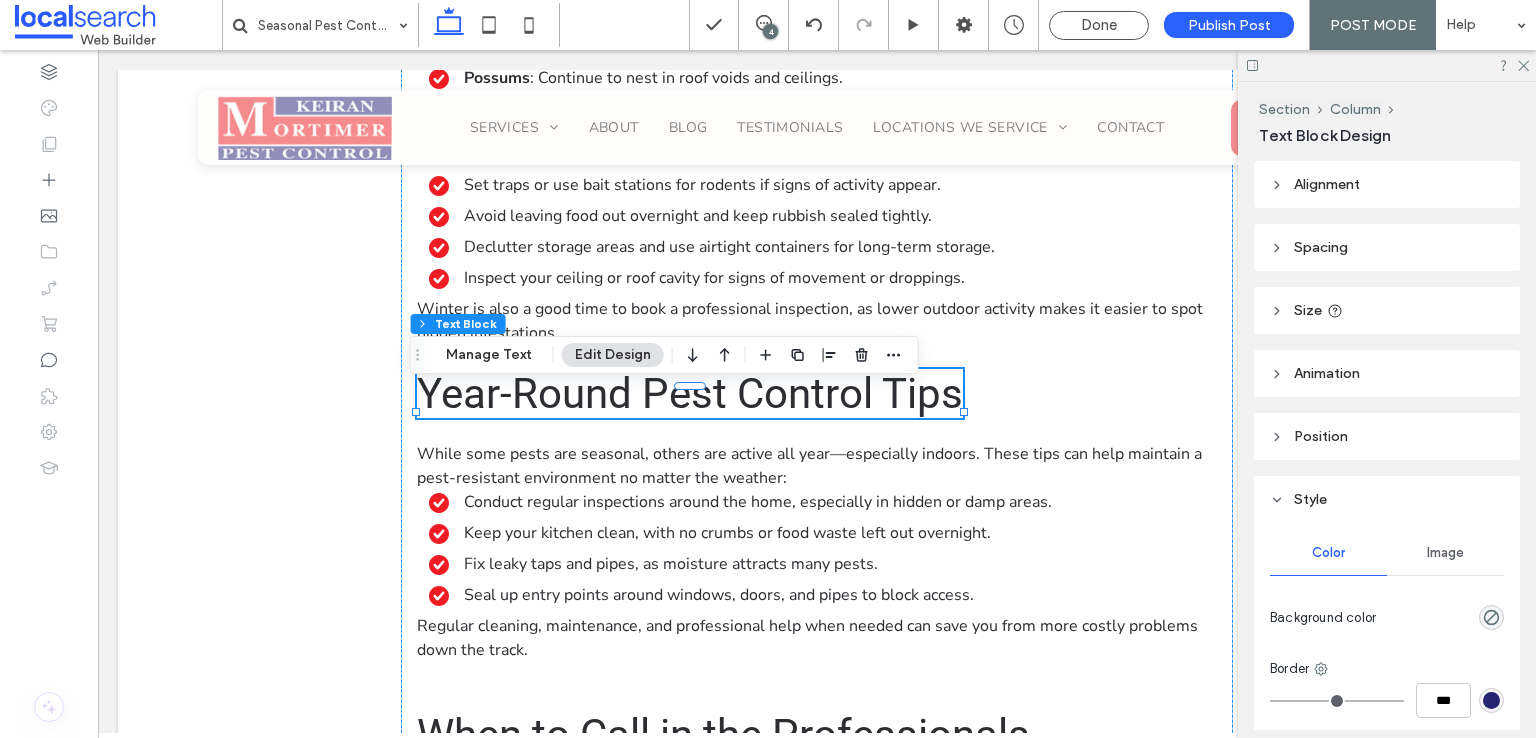 click on "Year-Round Pest Control Tips" at bounding box center [690, 393] 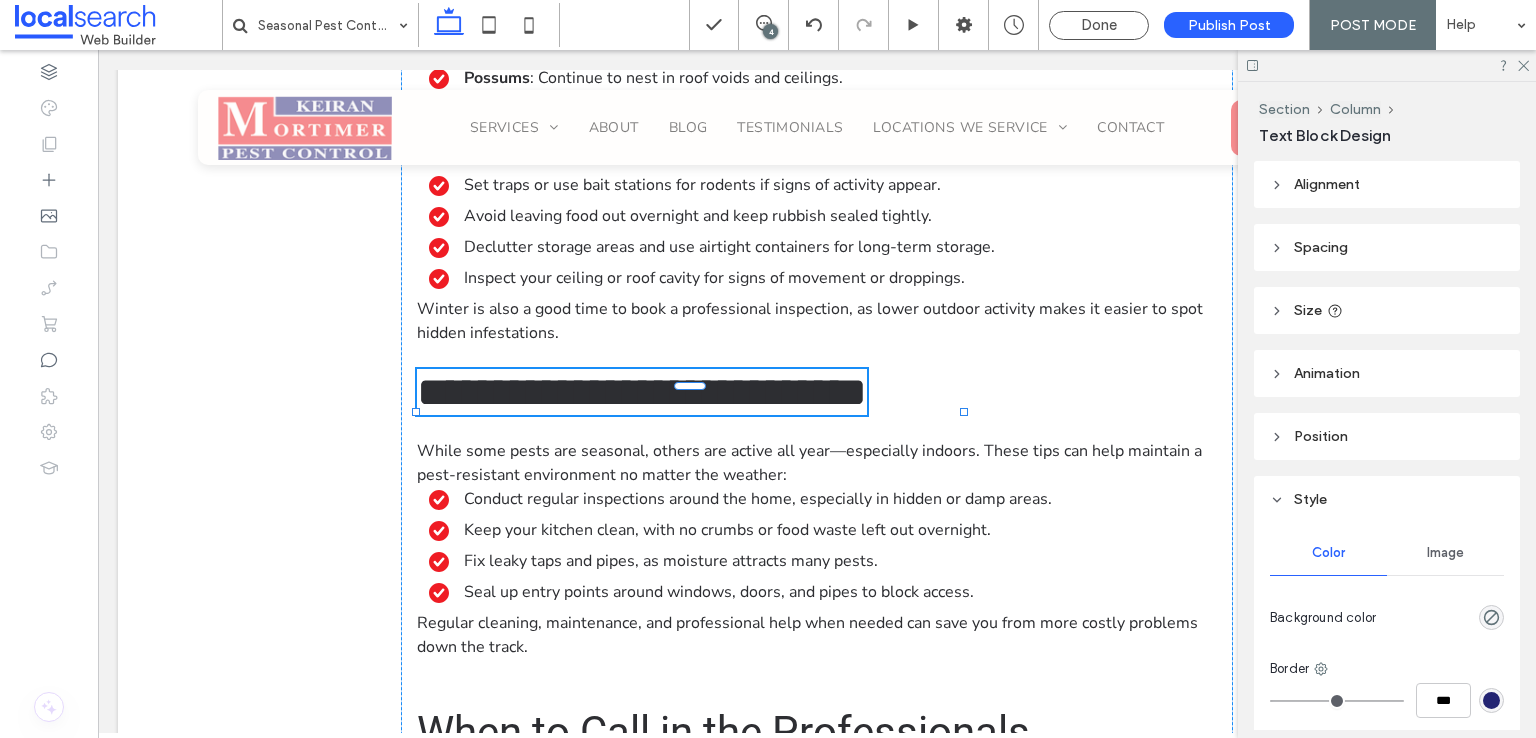 click on "**********" at bounding box center (642, 392) 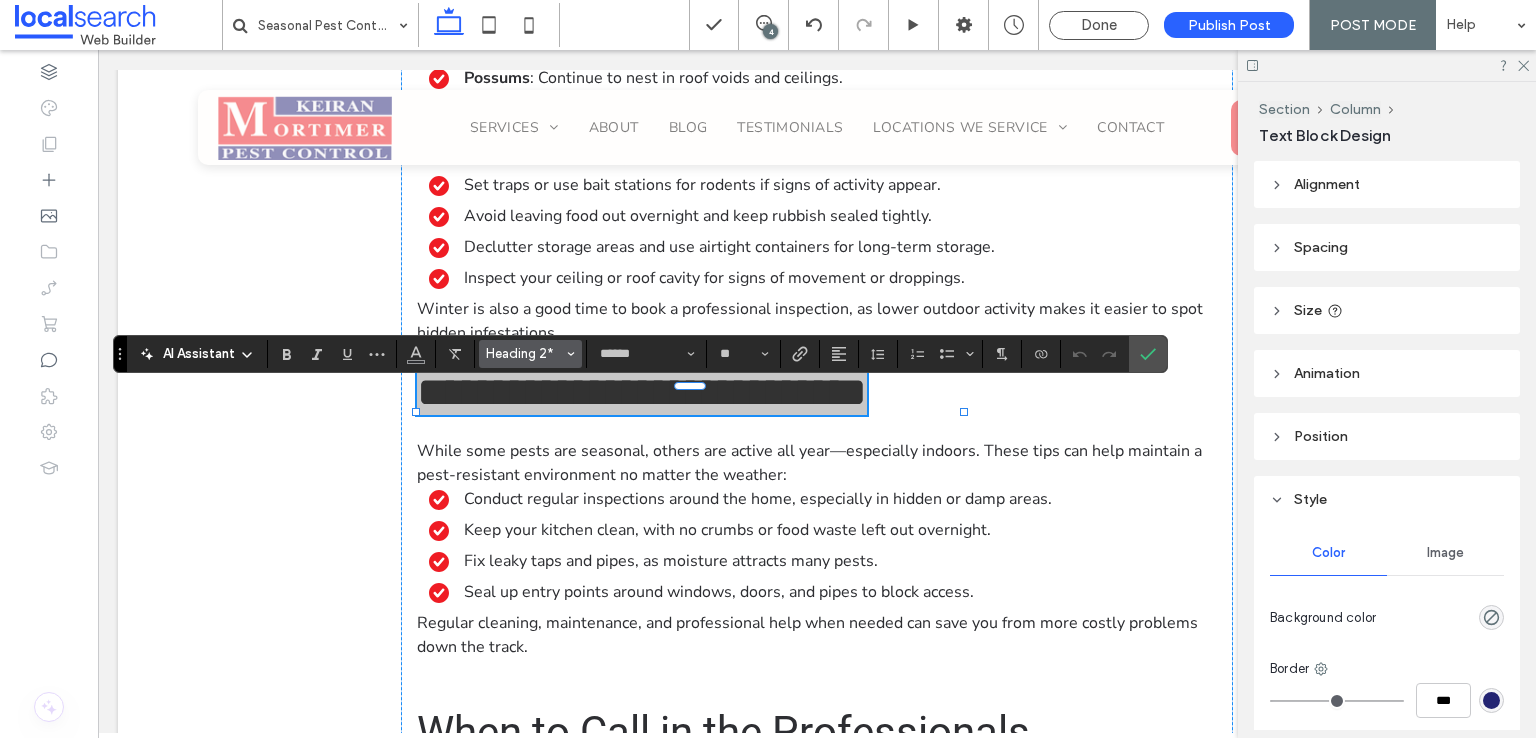 click on "Heading 2*" at bounding box center (525, 353) 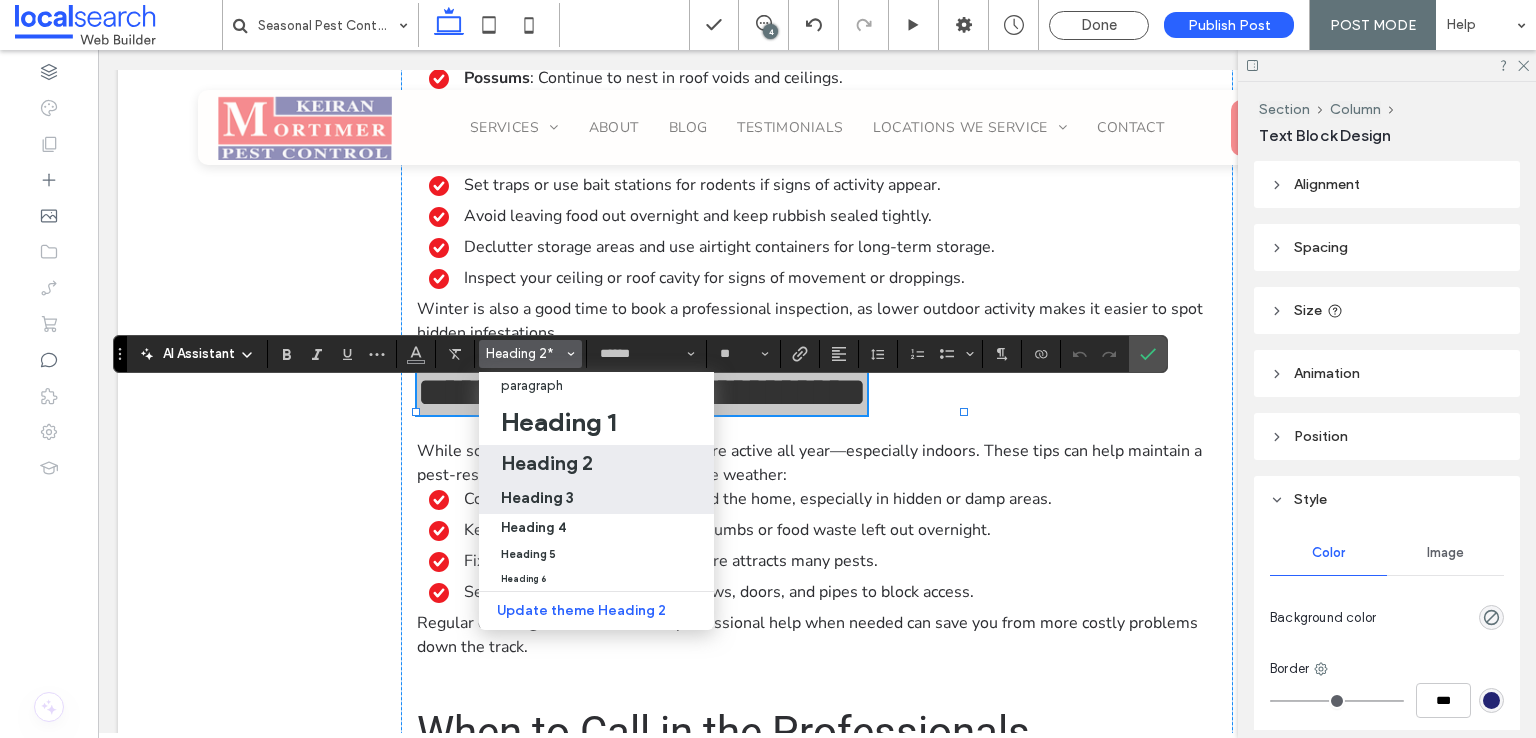 click on "Heading 3" at bounding box center (537, 497) 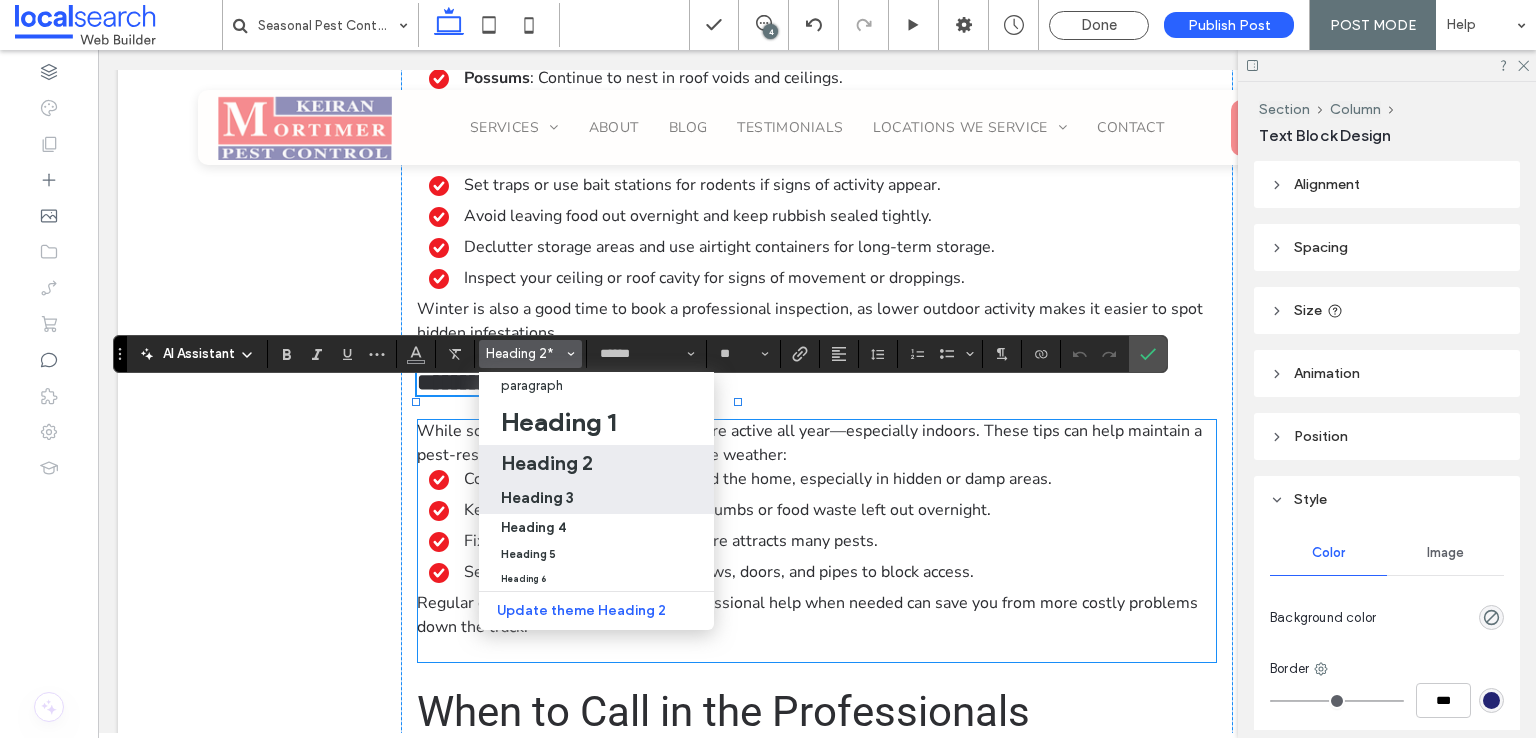 type on "**" 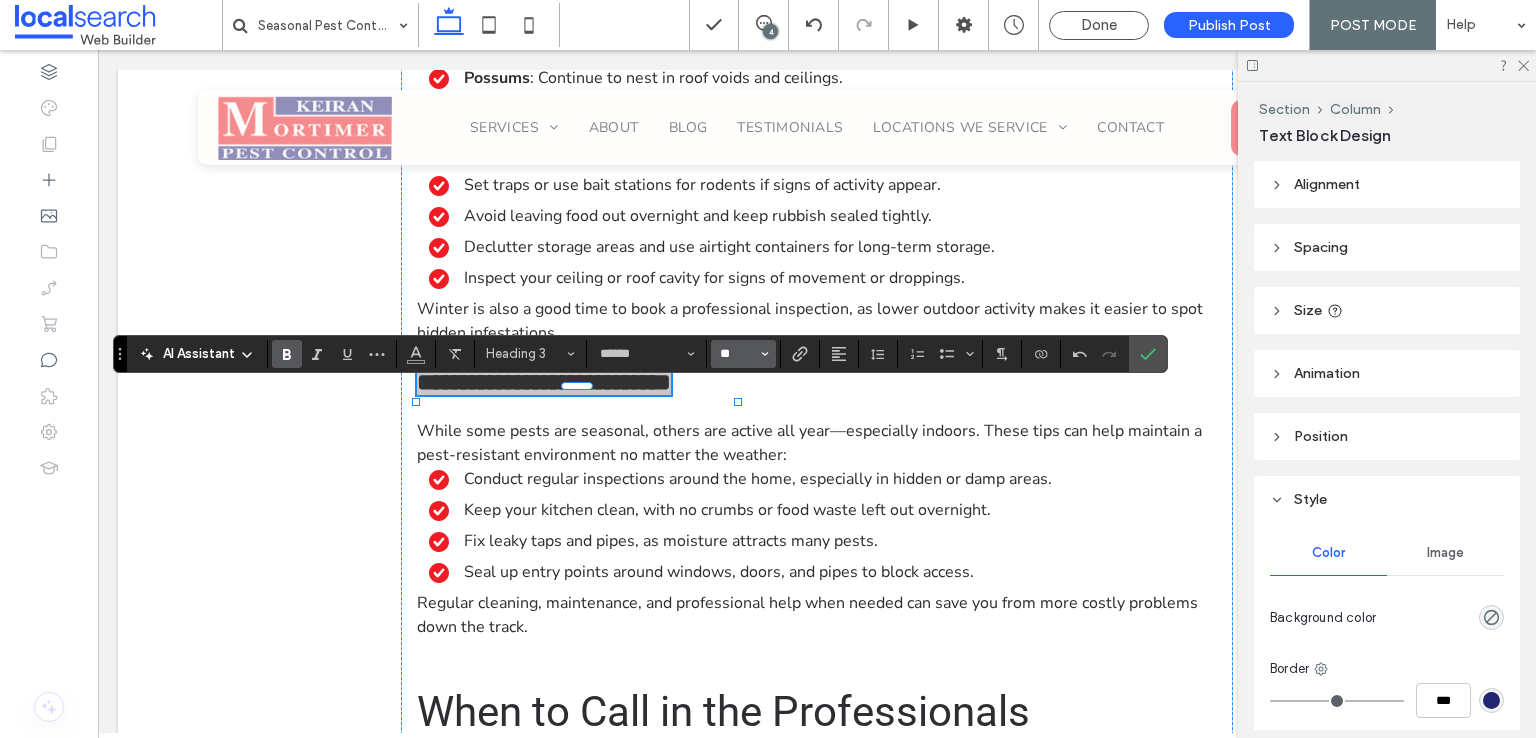 click on "**" at bounding box center [737, 354] 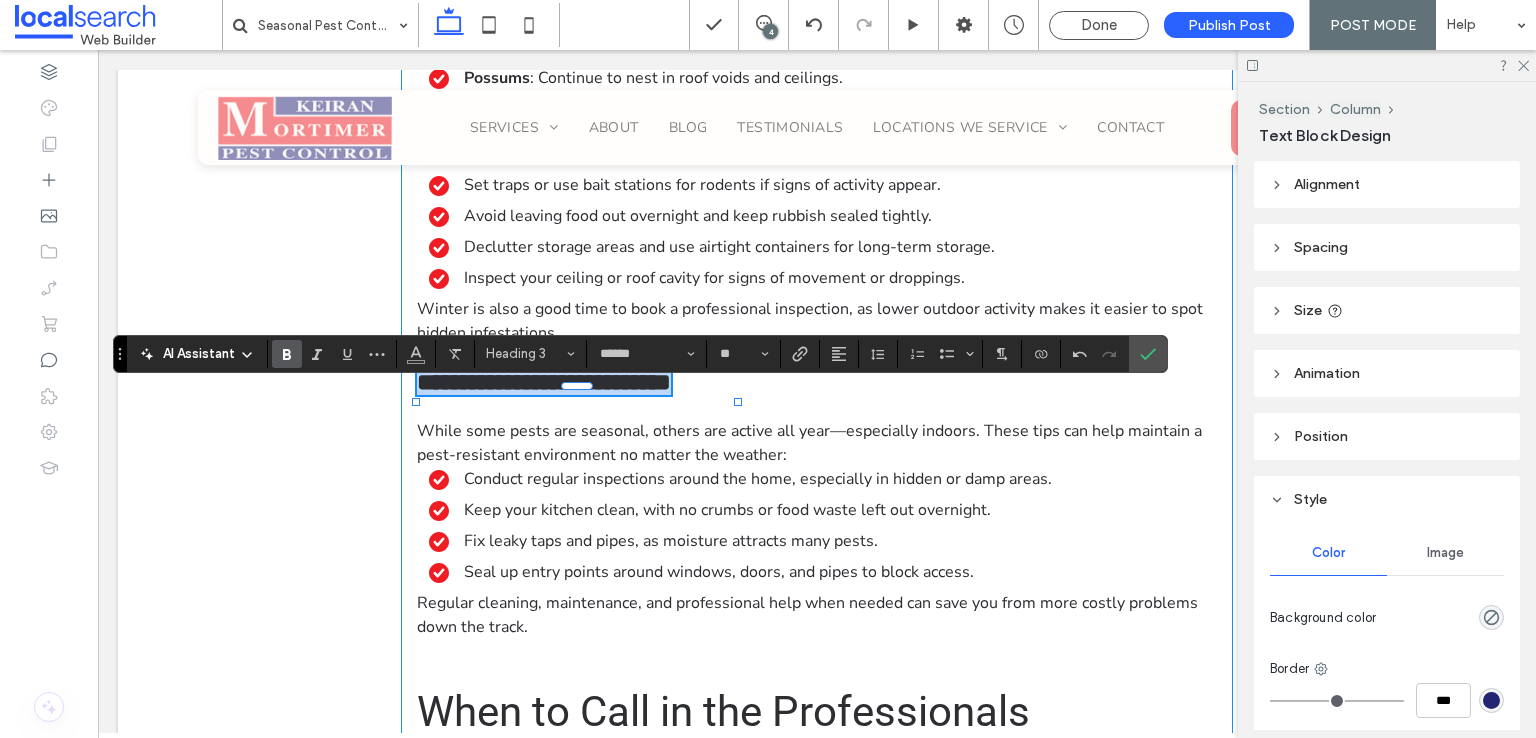 type on "**" 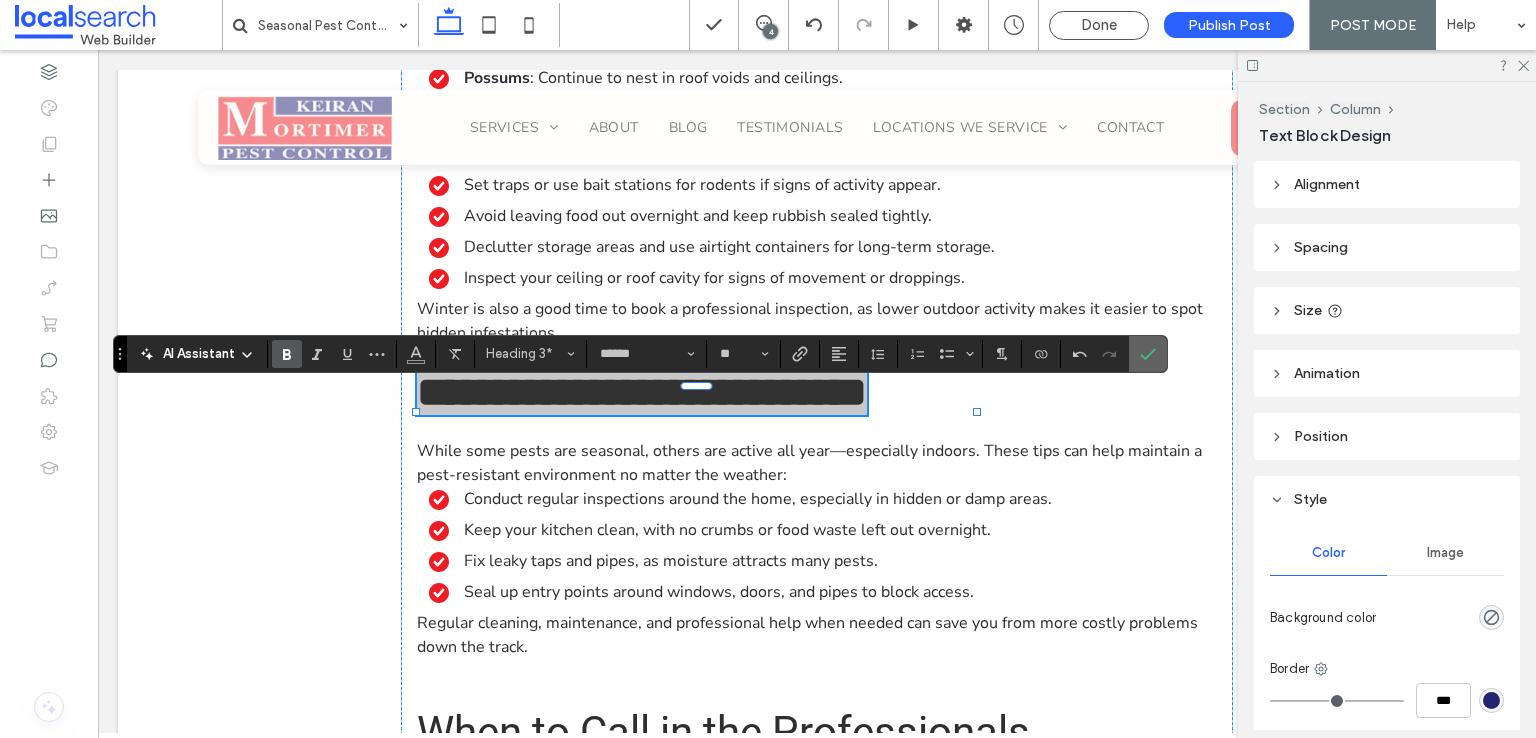 click at bounding box center (1148, 354) 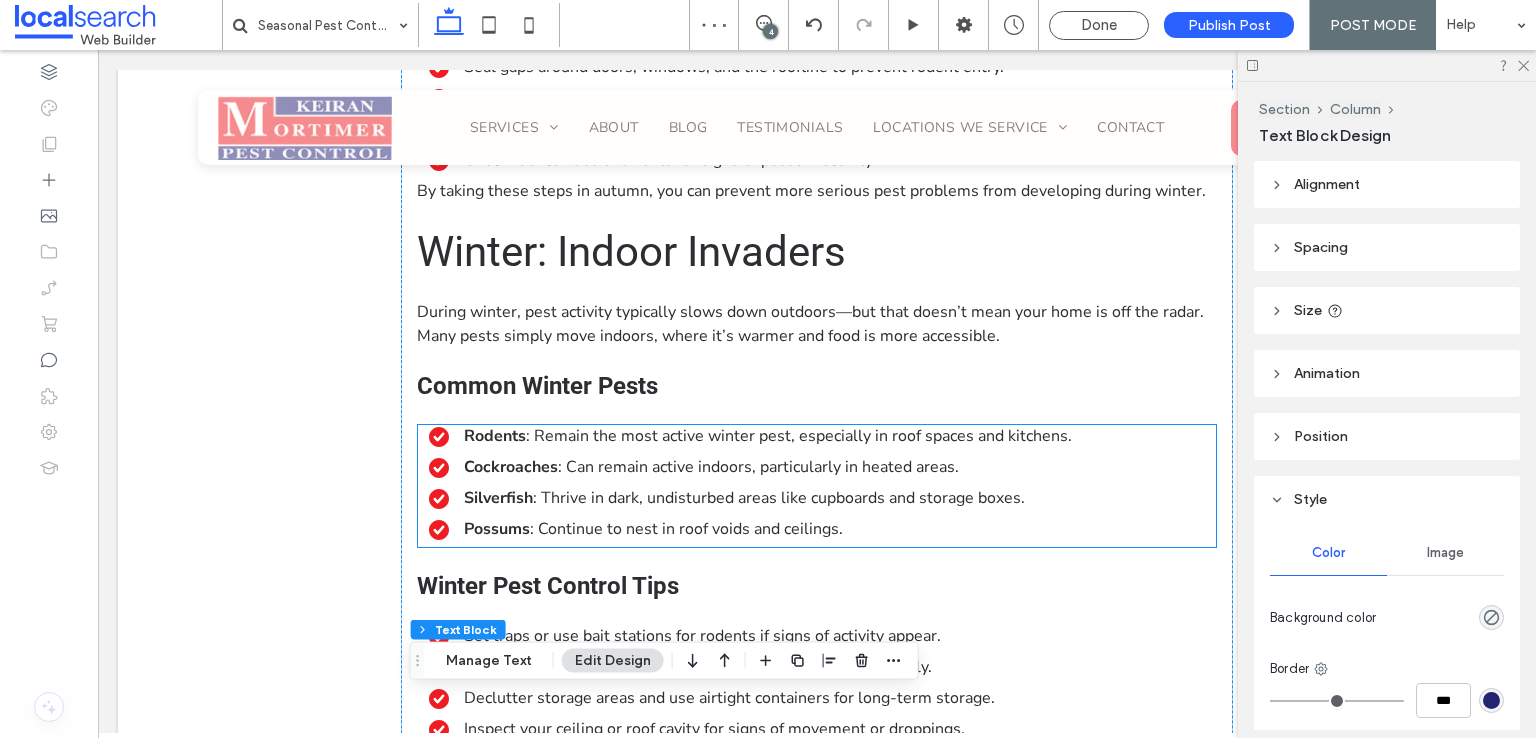 scroll, scrollTop: 2604, scrollLeft: 0, axis: vertical 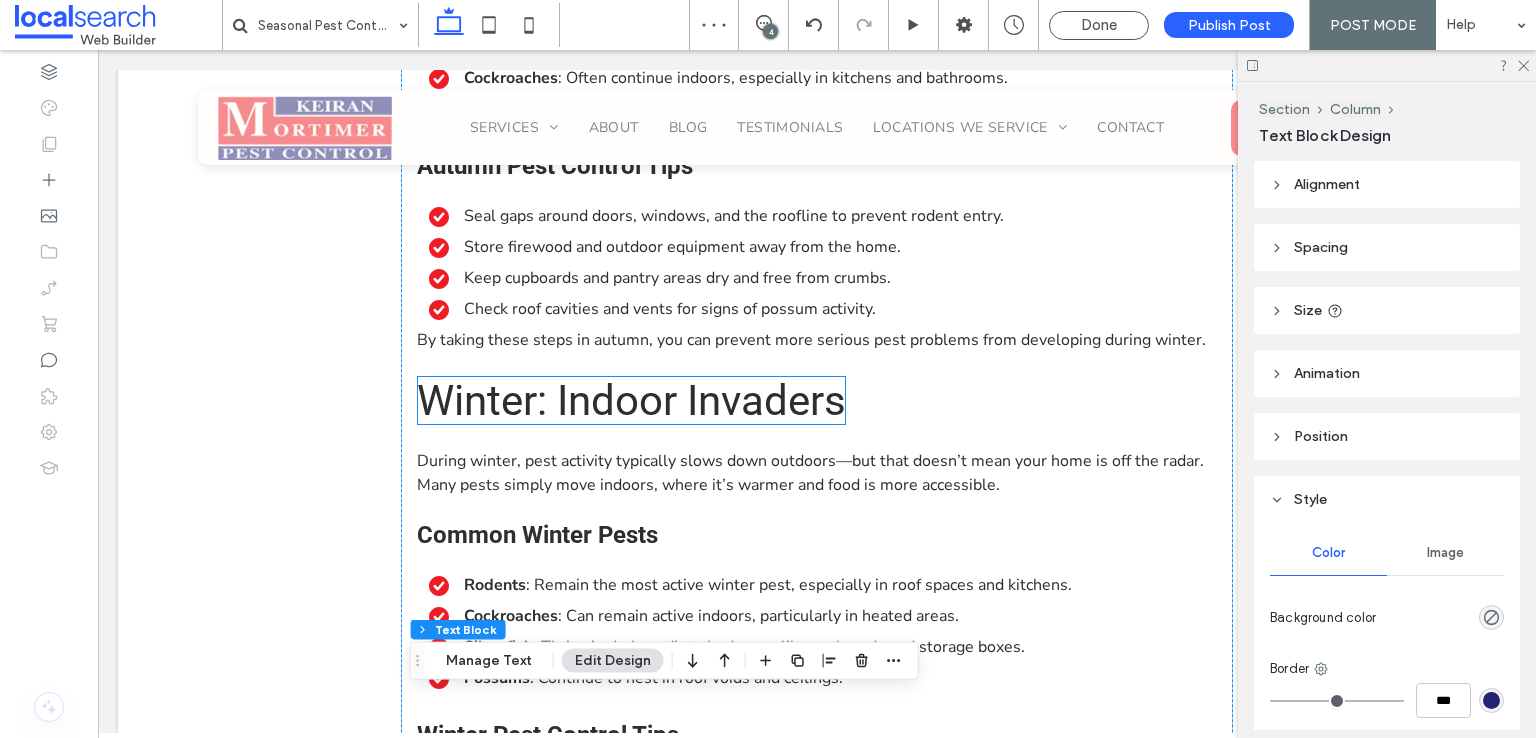 click on "Winter: Indoor Invaders" at bounding box center [631, 400] 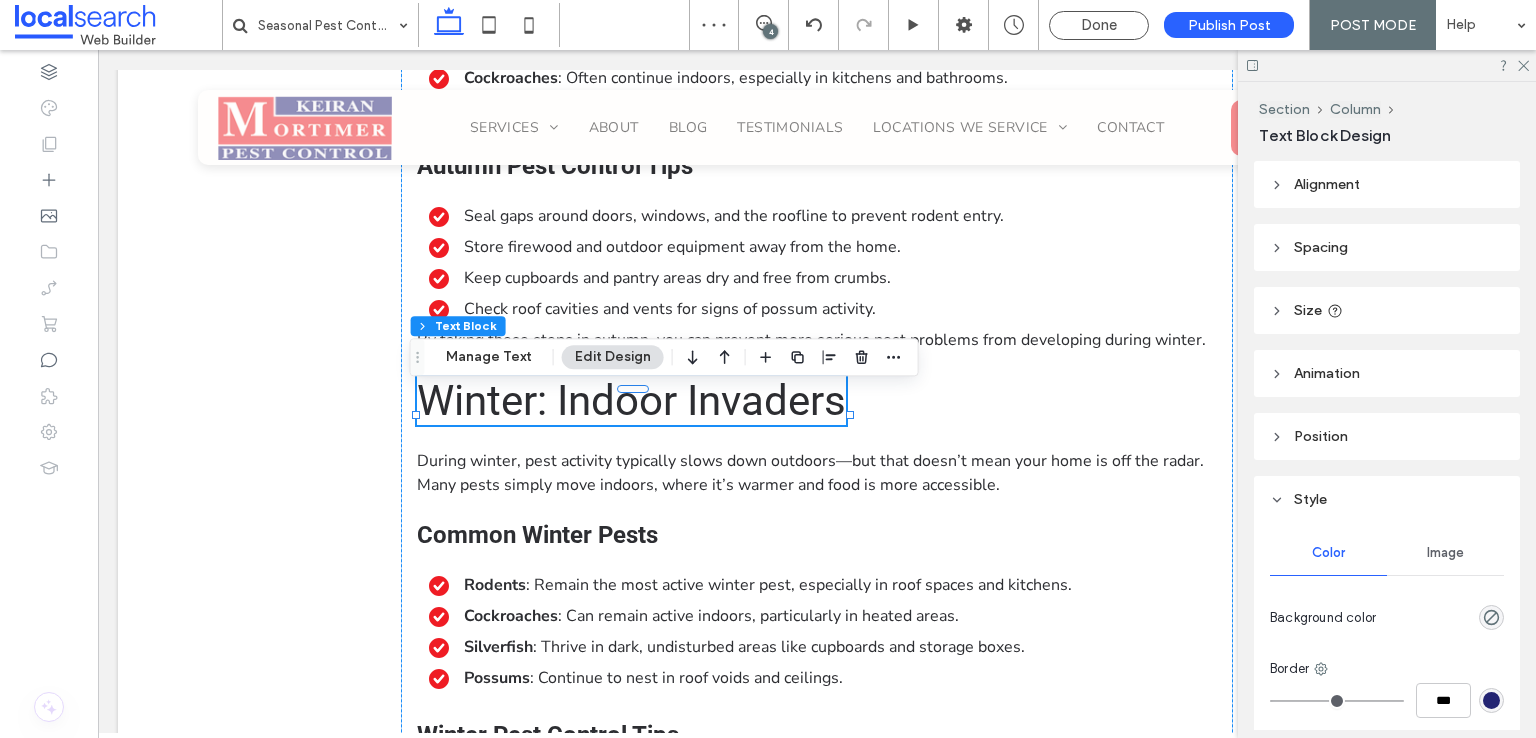 click on "Winter: Indoor Invaders" at bounding box center (631, 400) 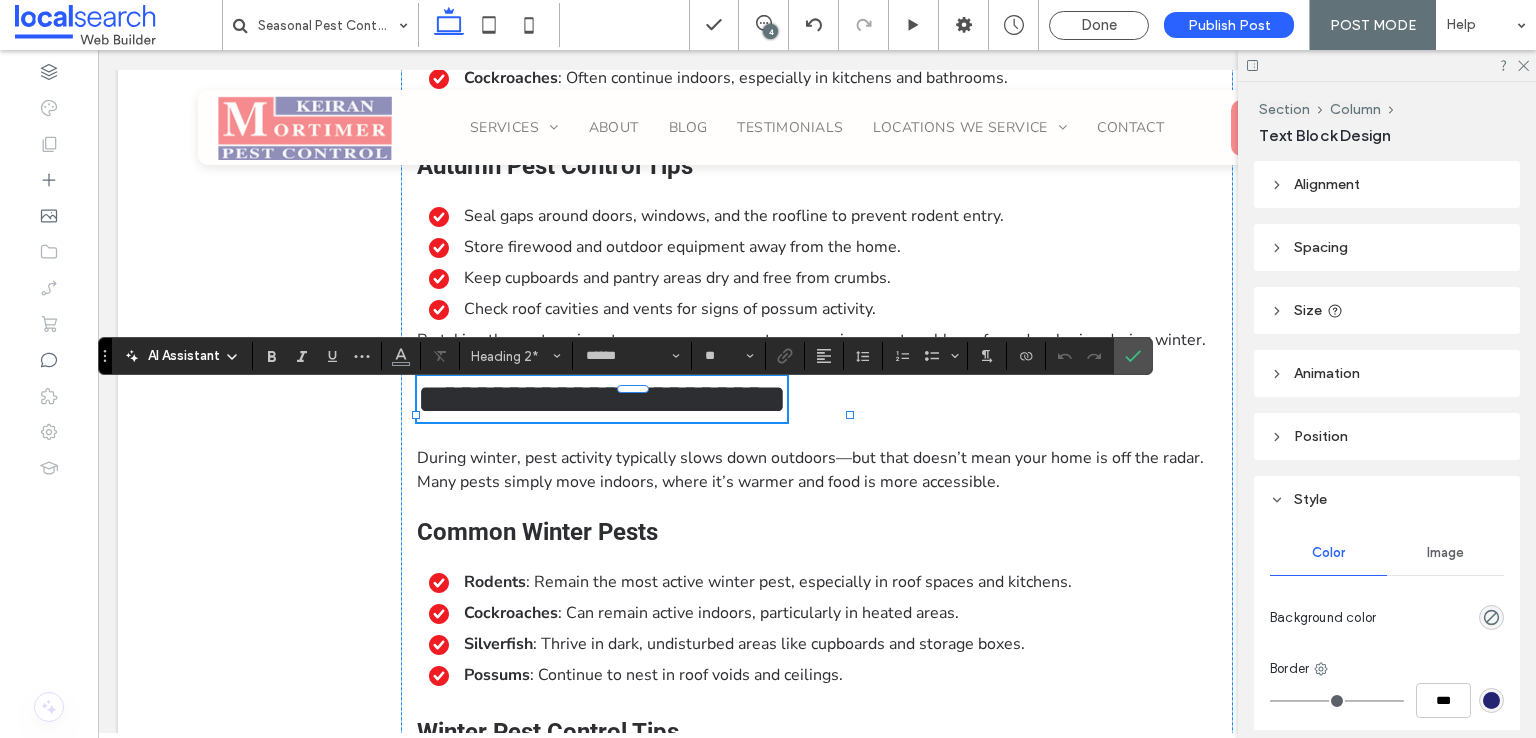 click on "**********" at bounding box center (602, 399) 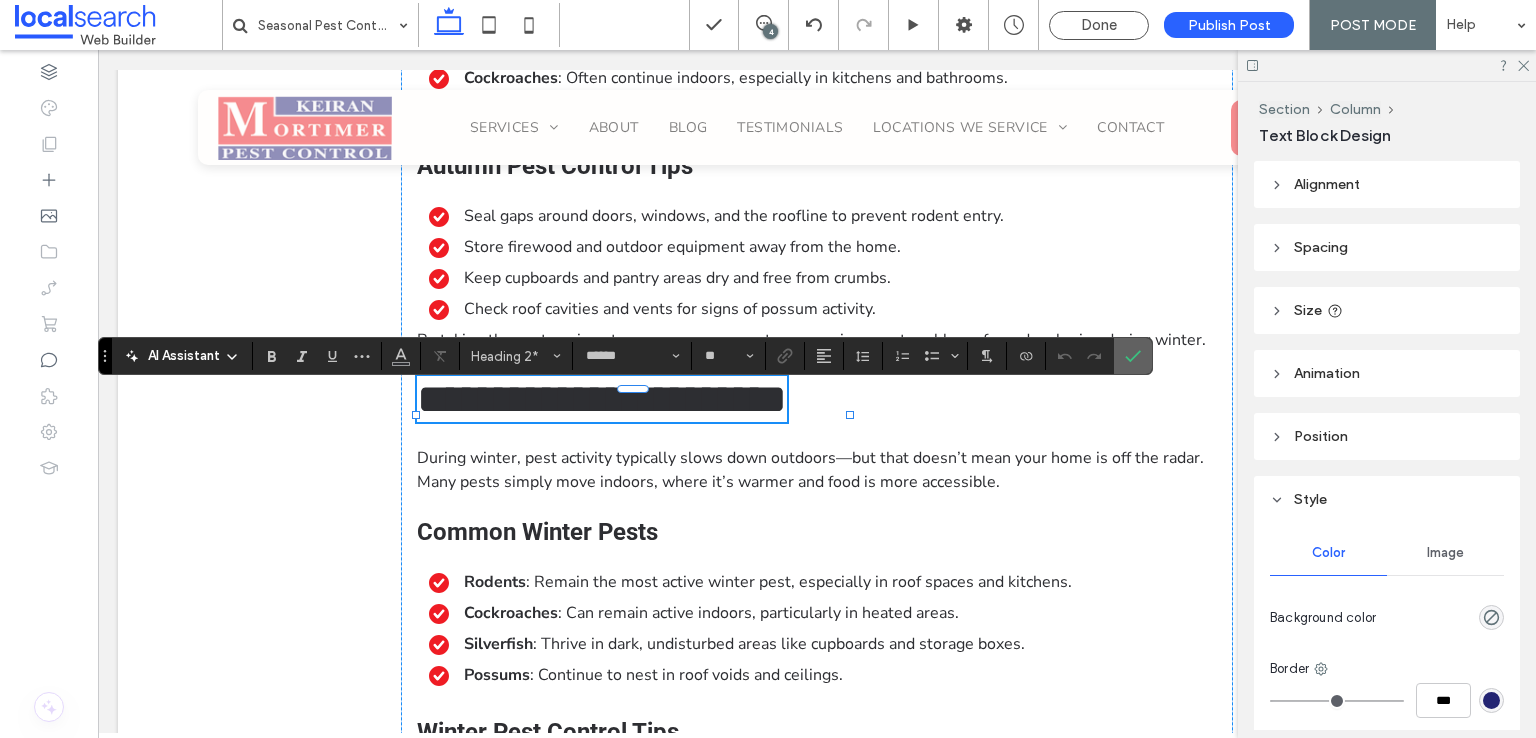 click at bounding box center (1133, 356) 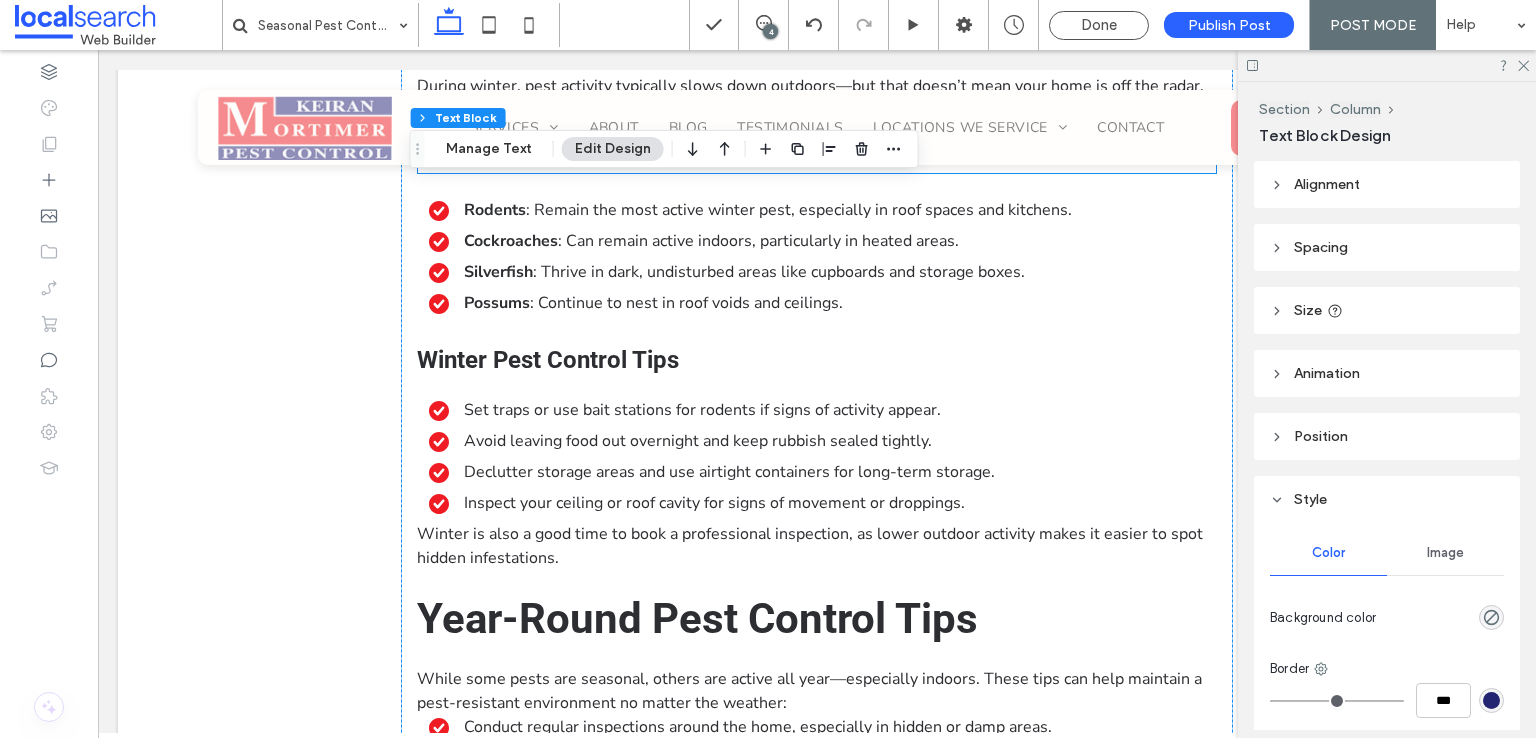 scroll, scrollTop: 3004, scrollLeft: 0, axis: vertical 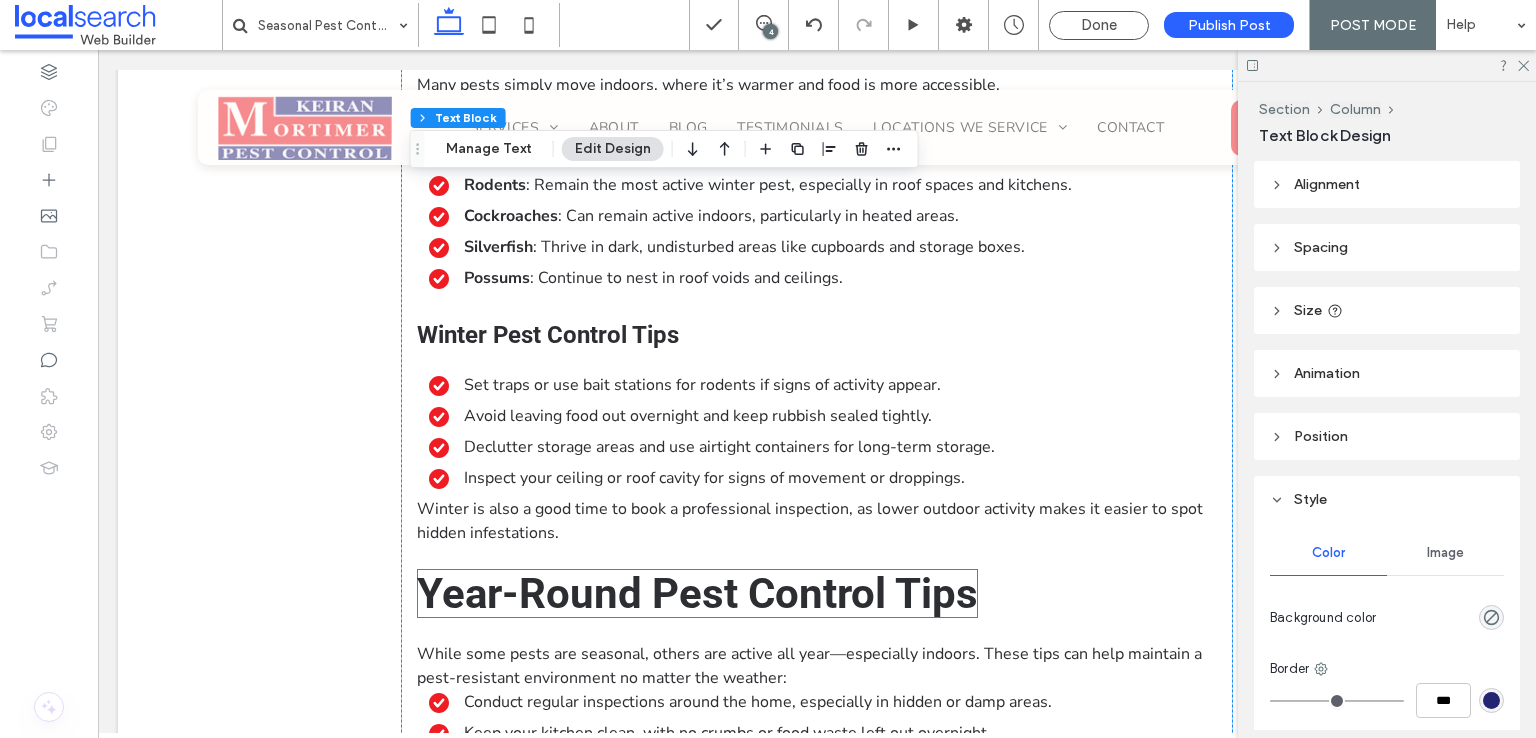 click on "Year-Round Pest Control Tips" at bounding box center [697, 593] 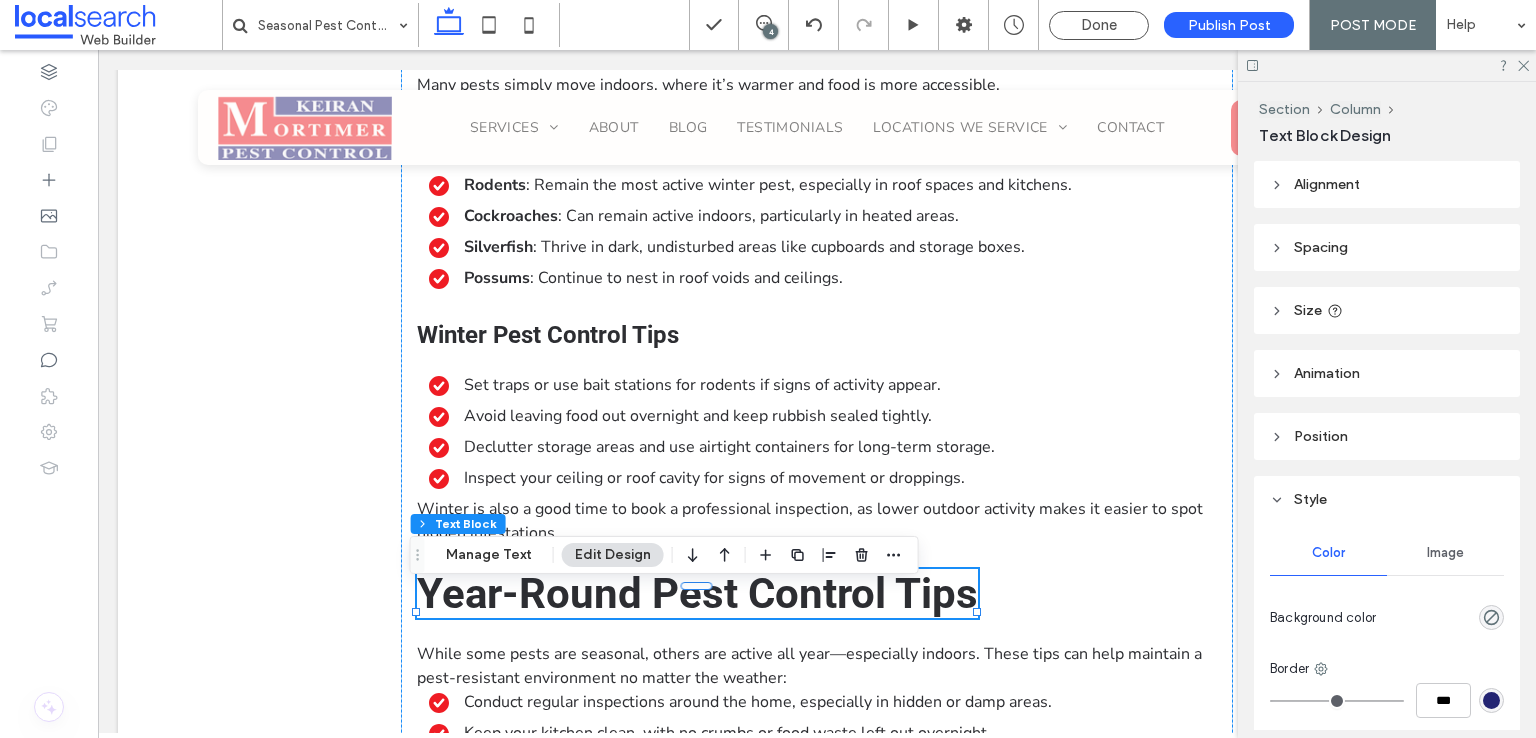 click on "Year-Round Pest Control Tips" at bounding box center (697, 593) 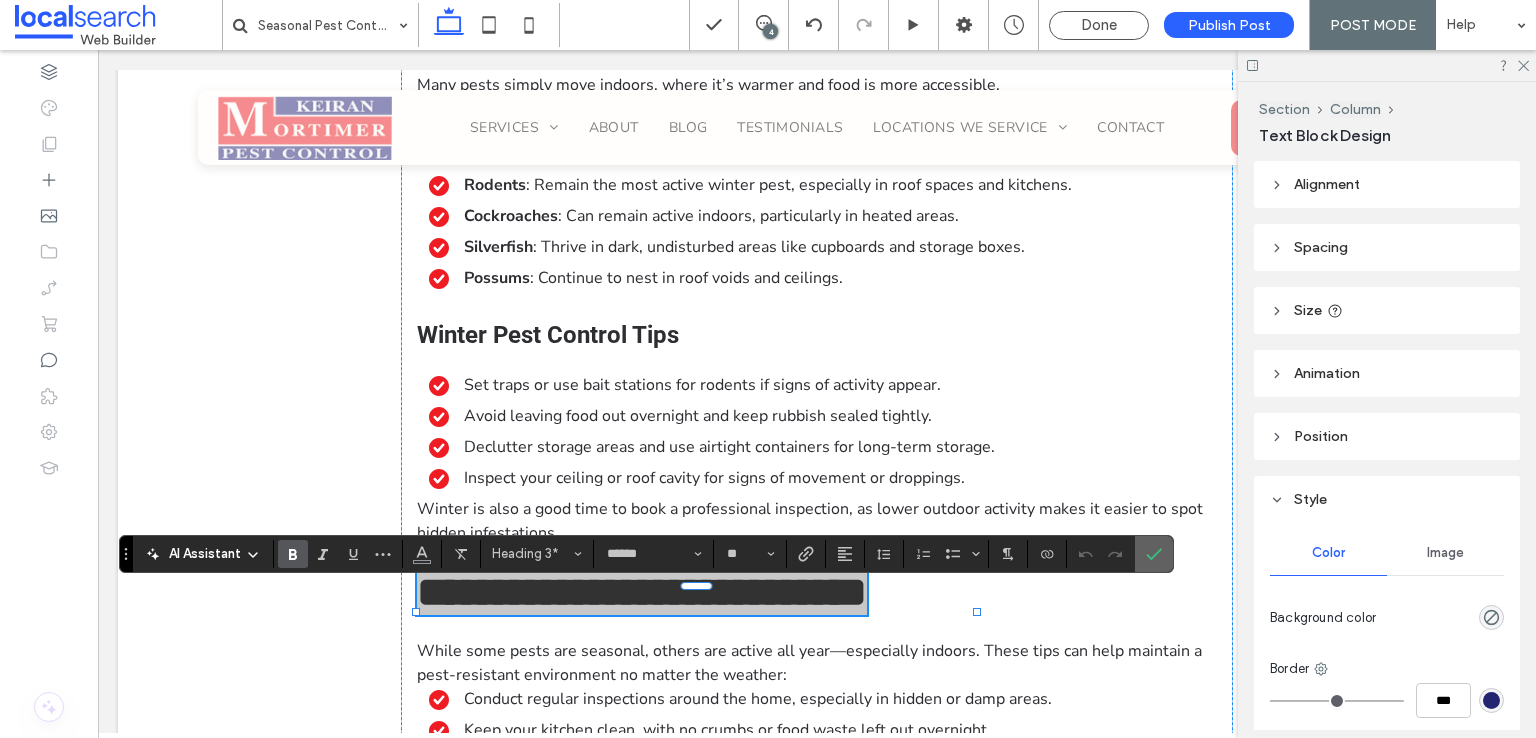 click 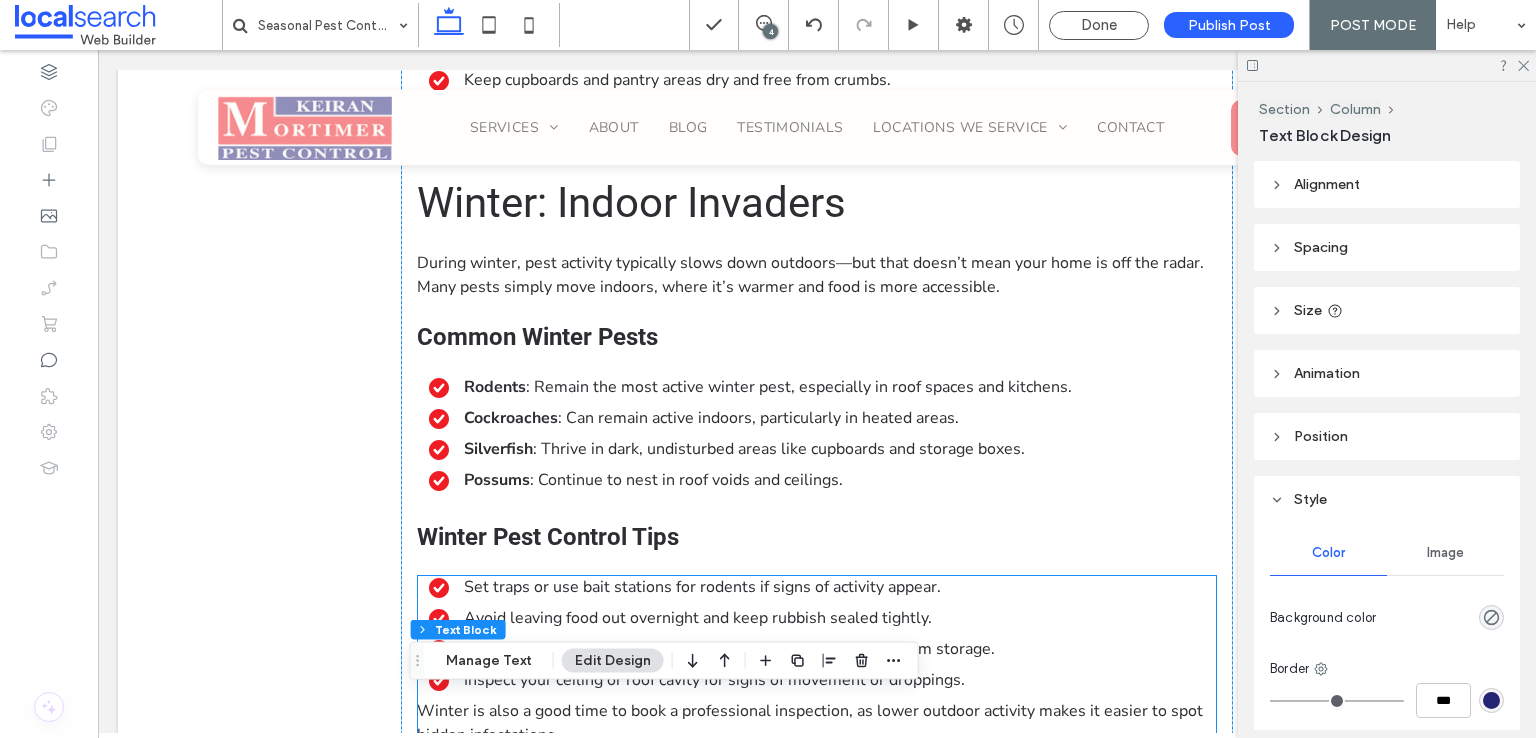 scroll, scrollTop: 2604, scrollLeft: 0, axis: vertical 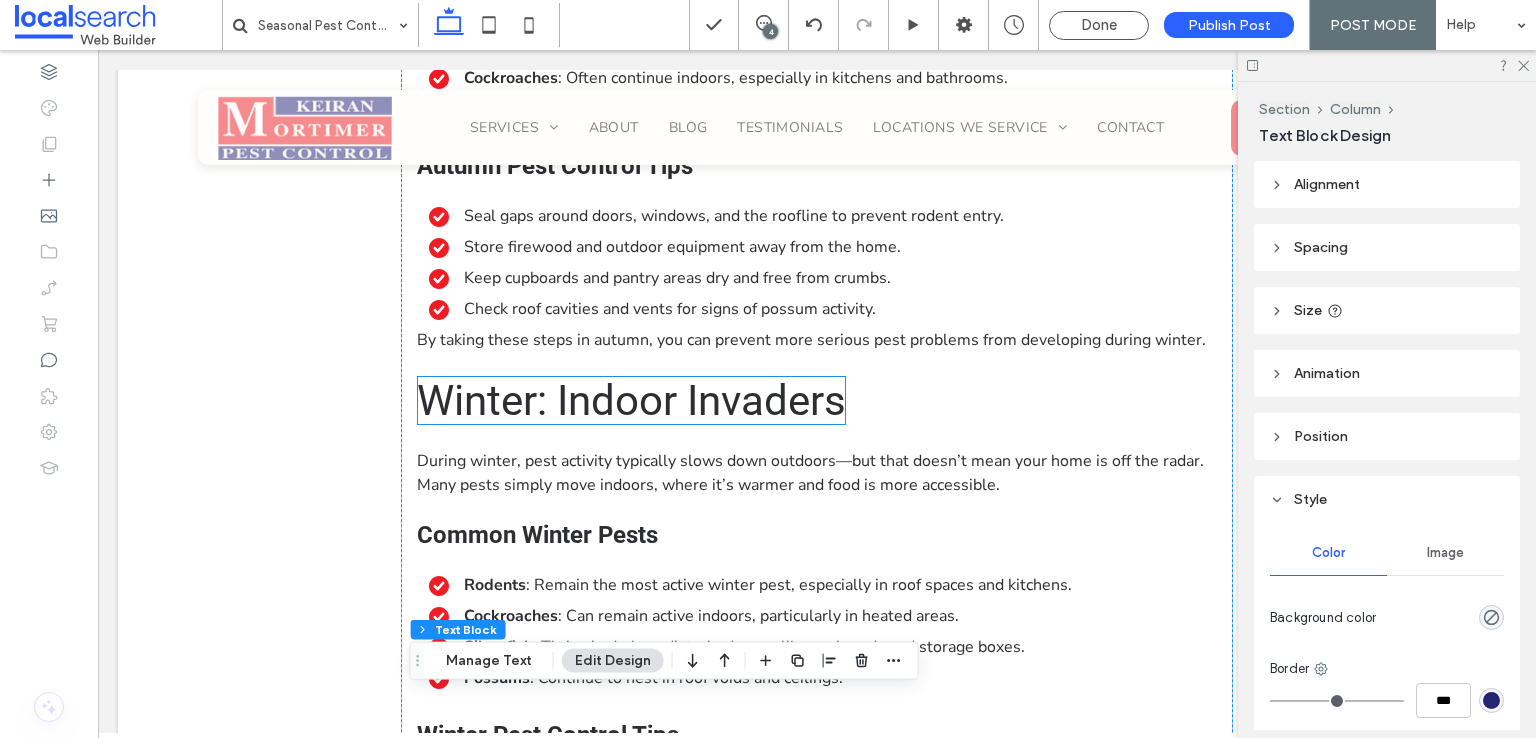 click on "Winter: Indoor Invaders" at bounding box center (631, 400) 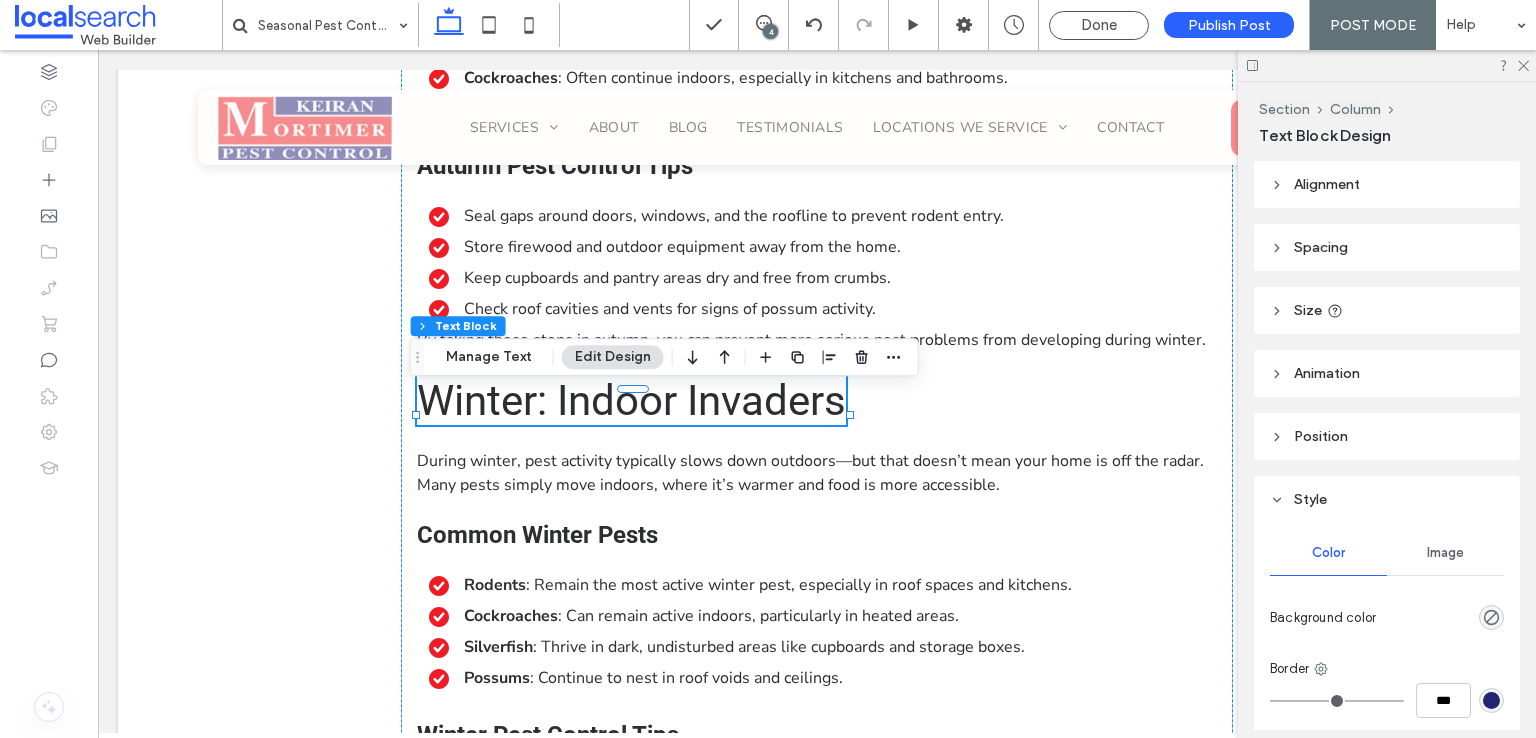 click on "Winter: Indoor Invaders" at bounding box center (631, 400) 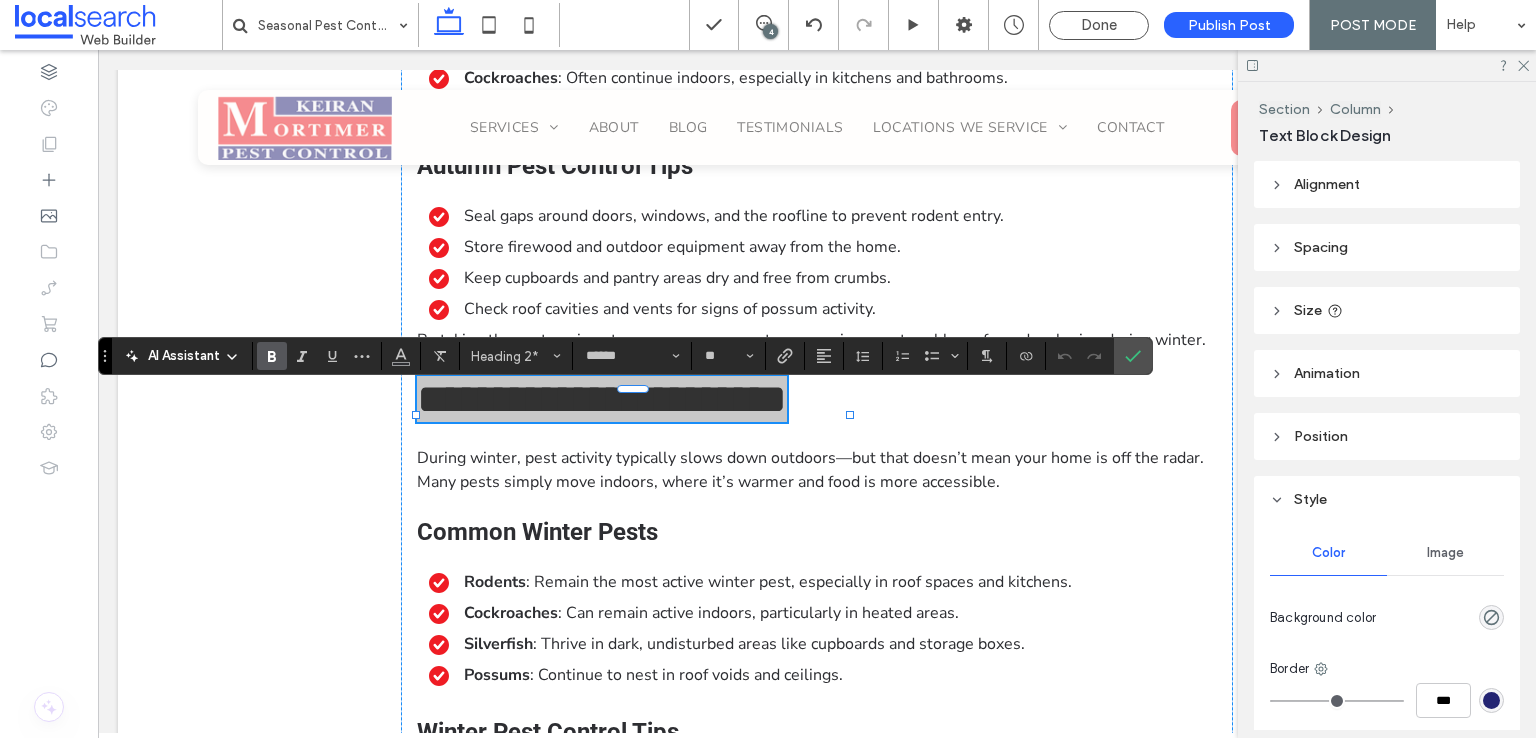 click 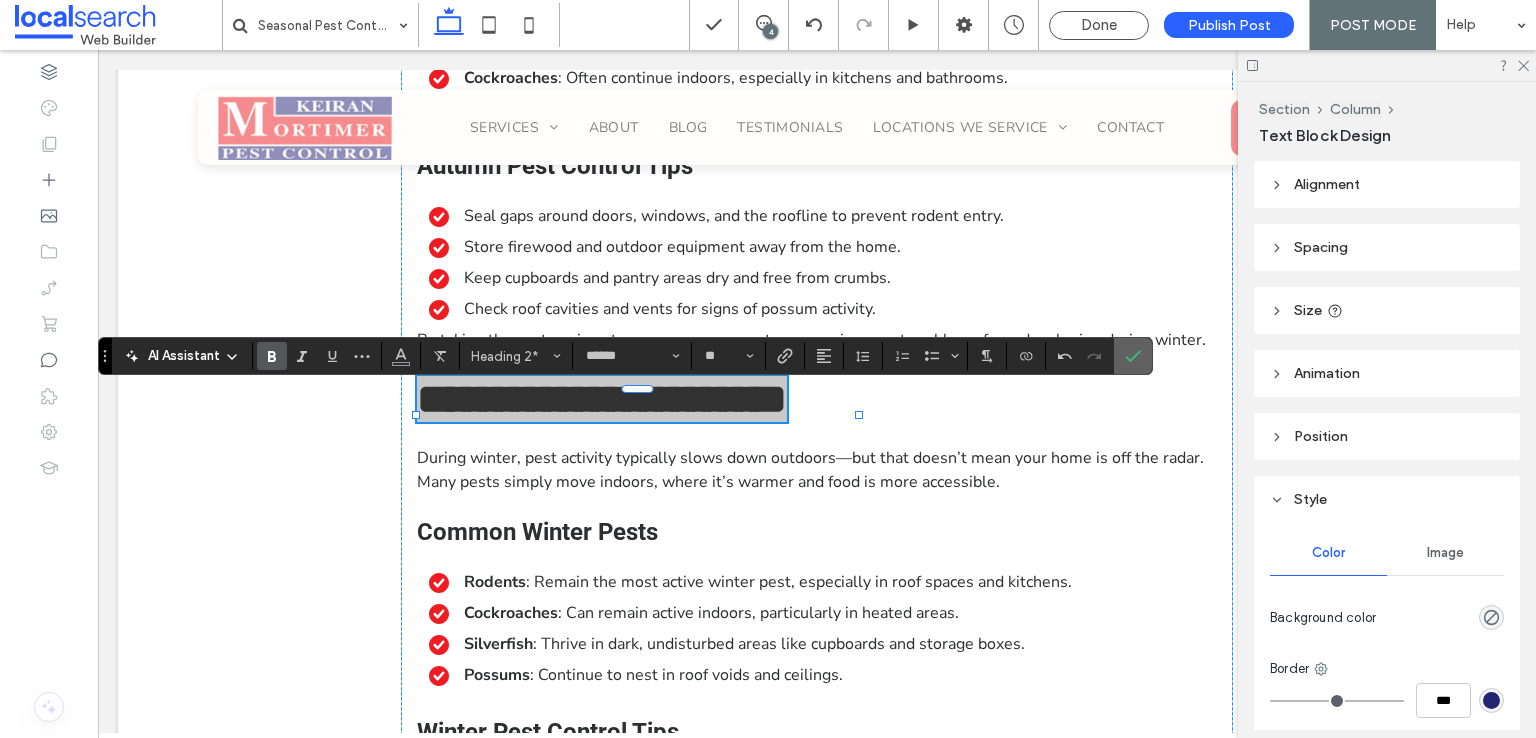 click 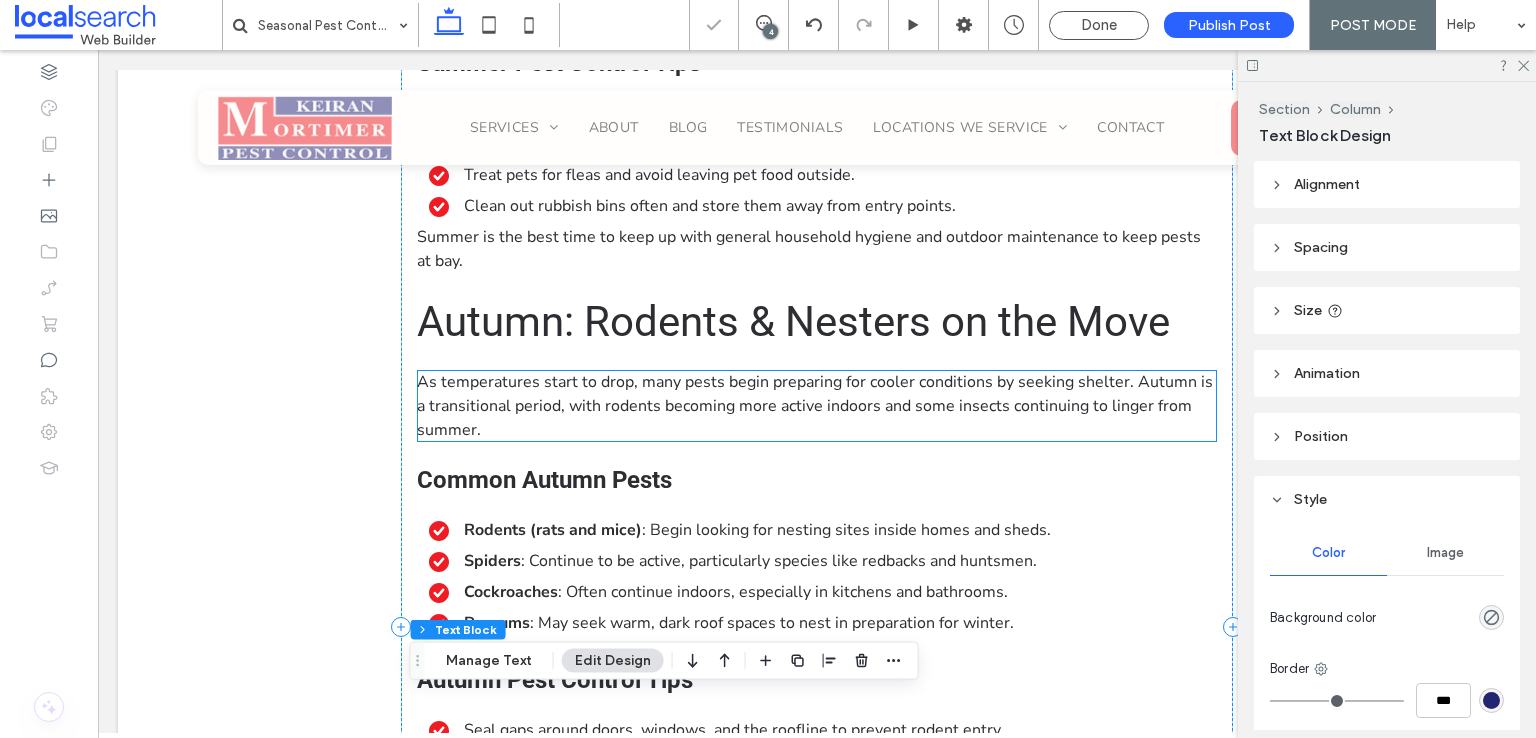 scroll, scrollTop: 2004, scrollLeft: 0, axis: vertical 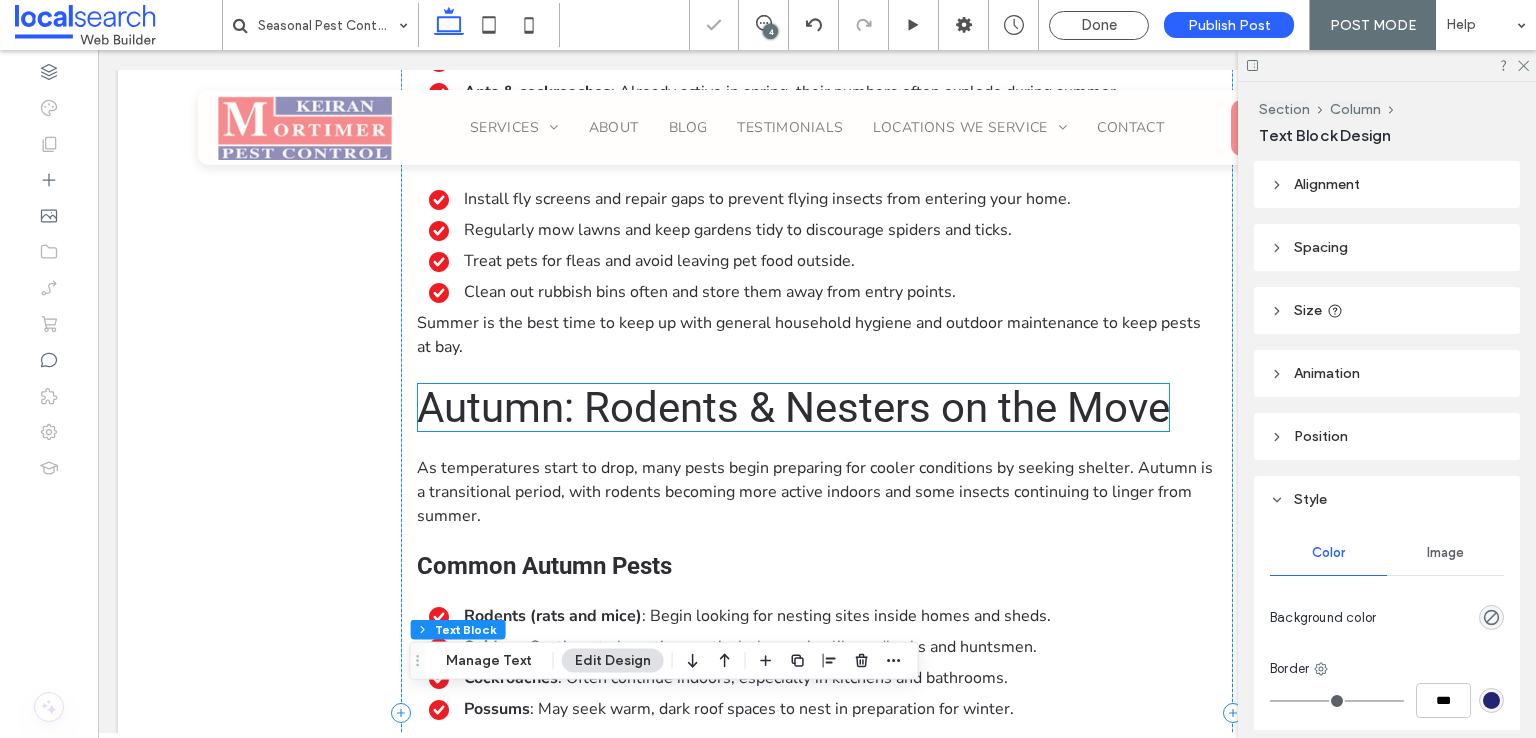 click on "Autumn: Rodents & Nesters on the Move" at bounding box center (793, 407) 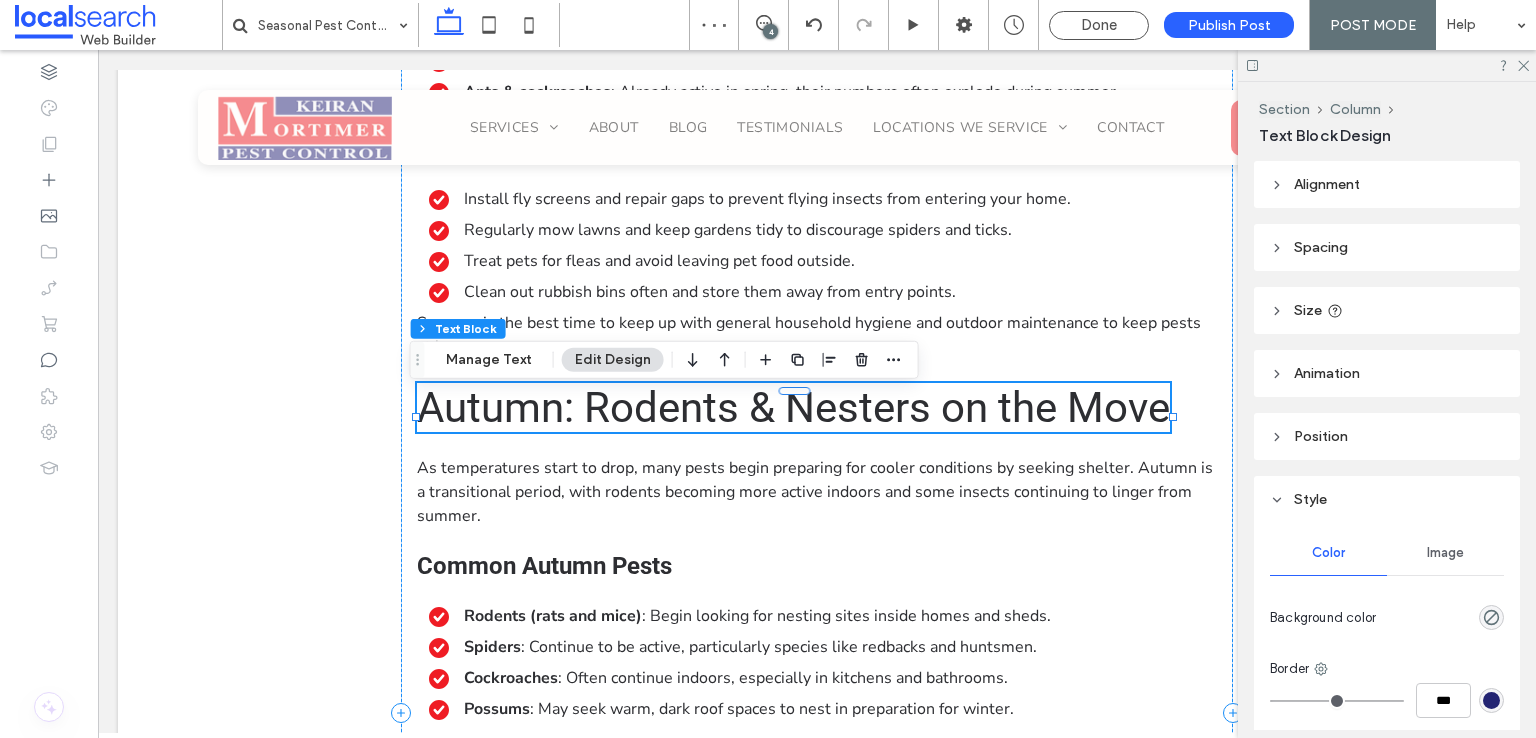 click on "Autumn: Rodents & Nesters on the Move" at bounding box center (793, 407) 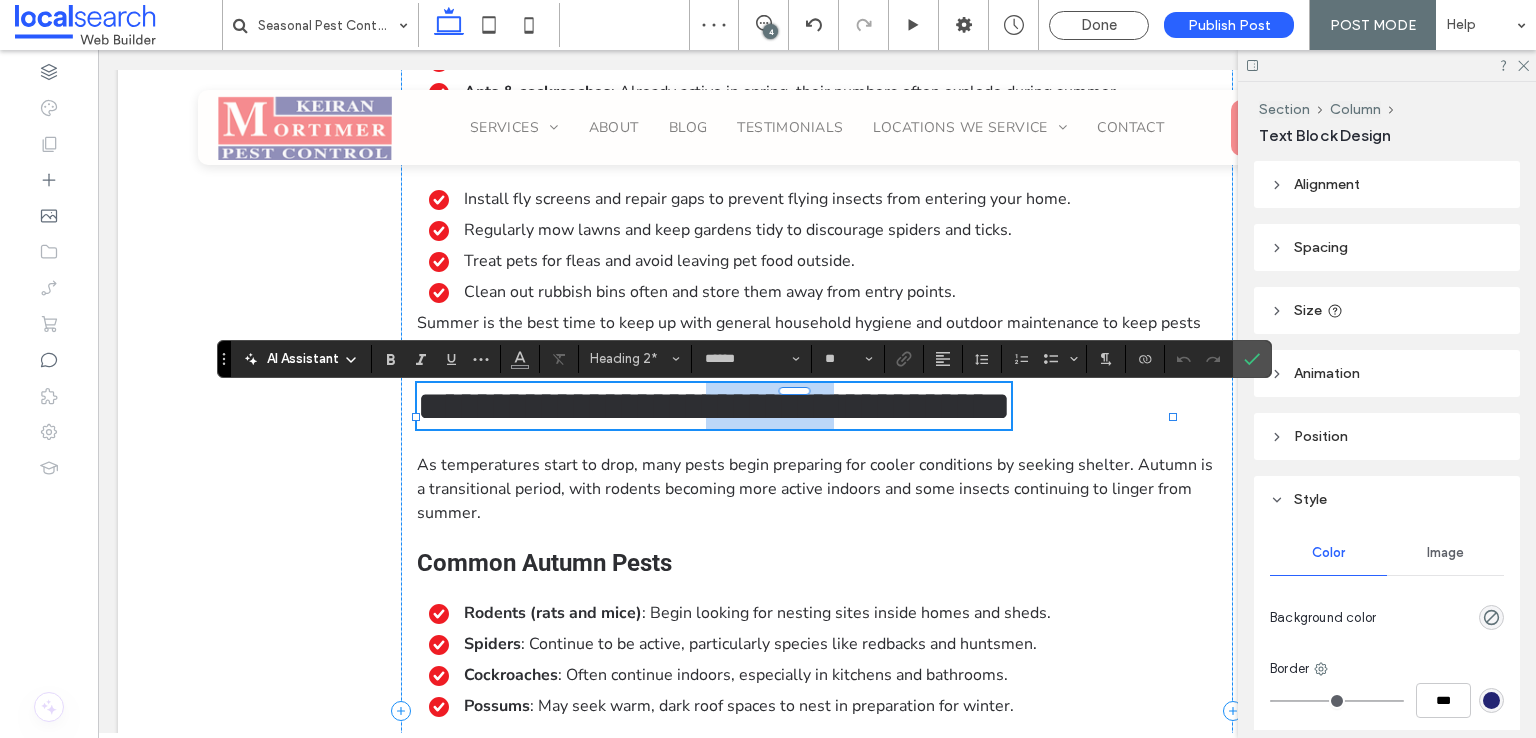 click on "**********" at bounding box center (714, 406) 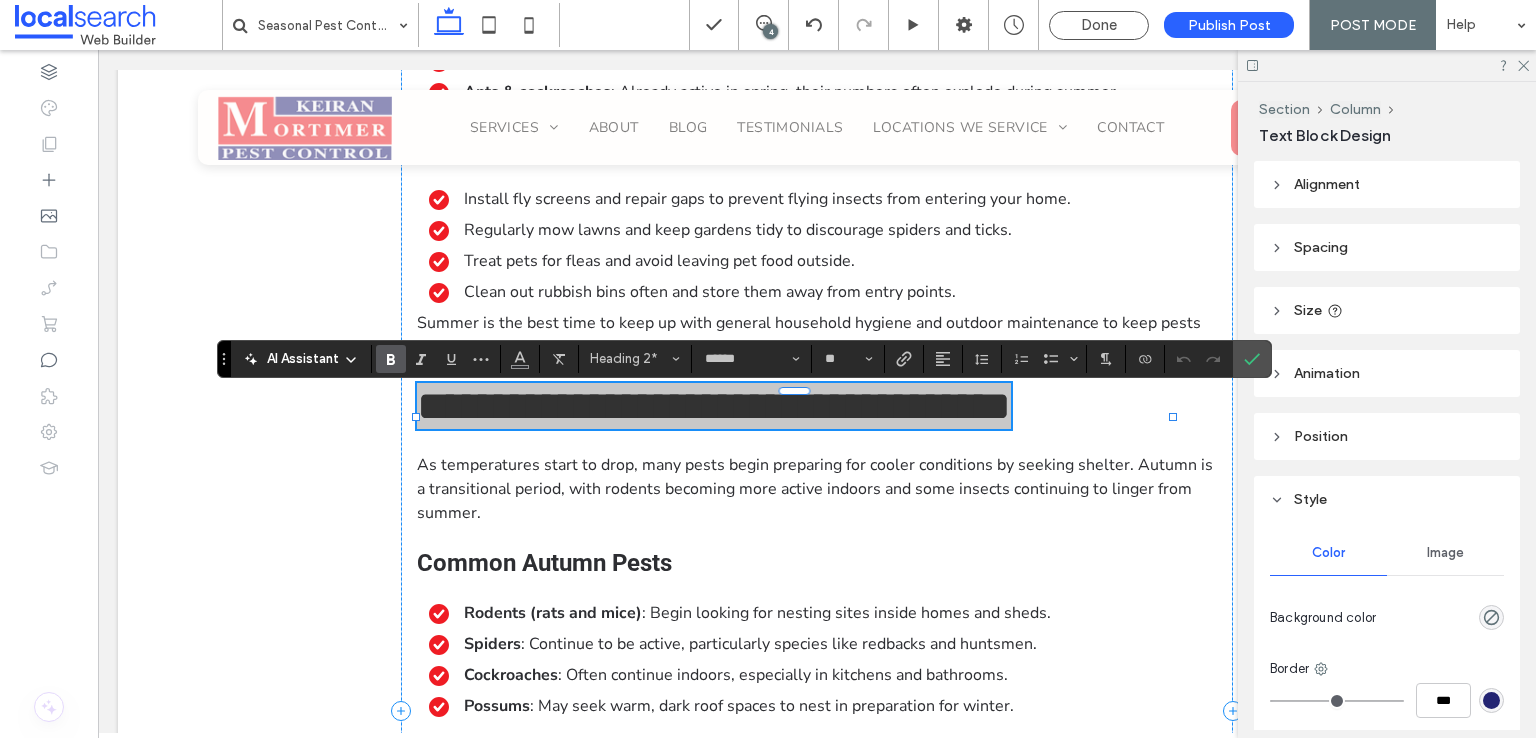 click 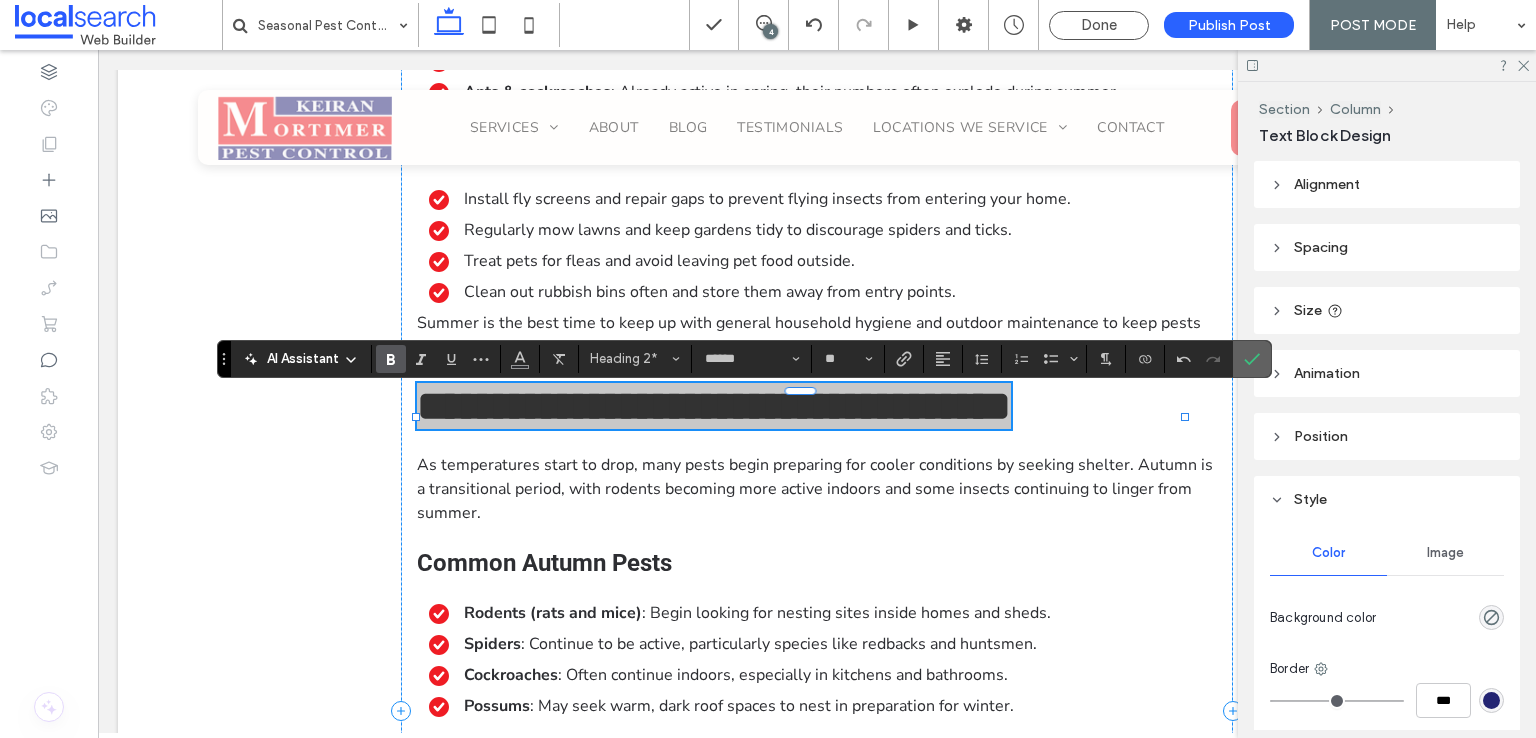 click at bounding box center (1252, 359) 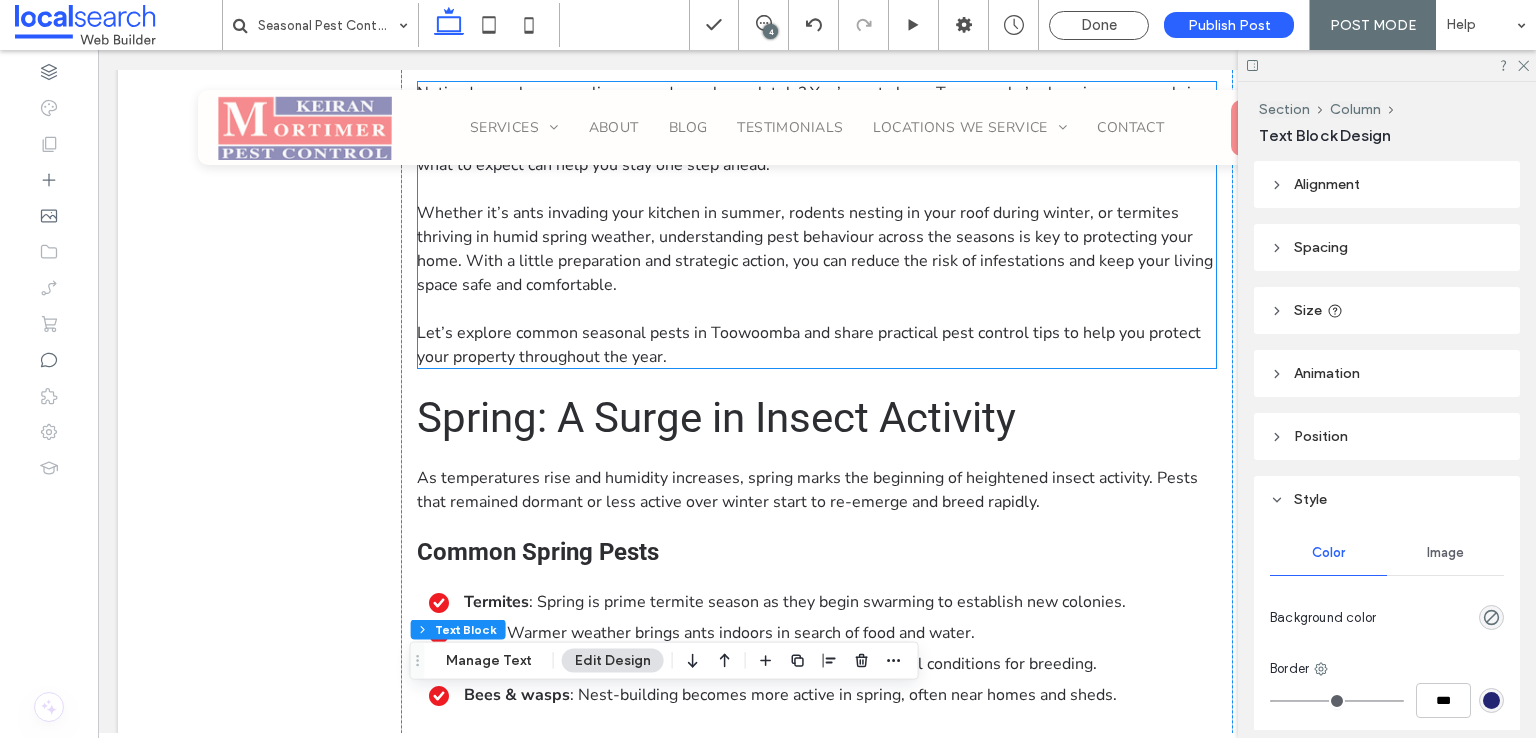 scroll, scrollTop: 804, scrollLeft: 0, axis: vertical 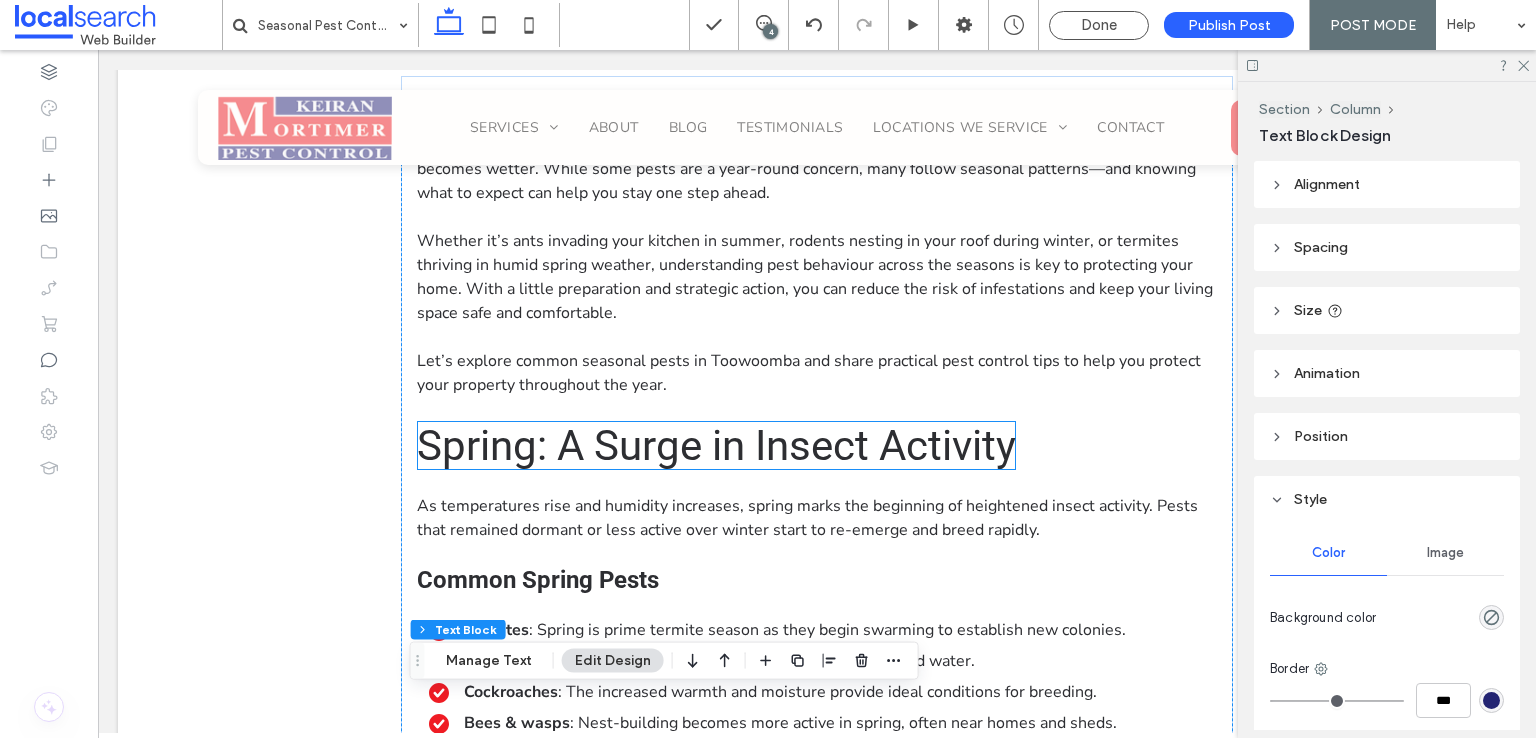 click on "Spring: A Surge in Insect Activity" at bounding box center (716, 445) 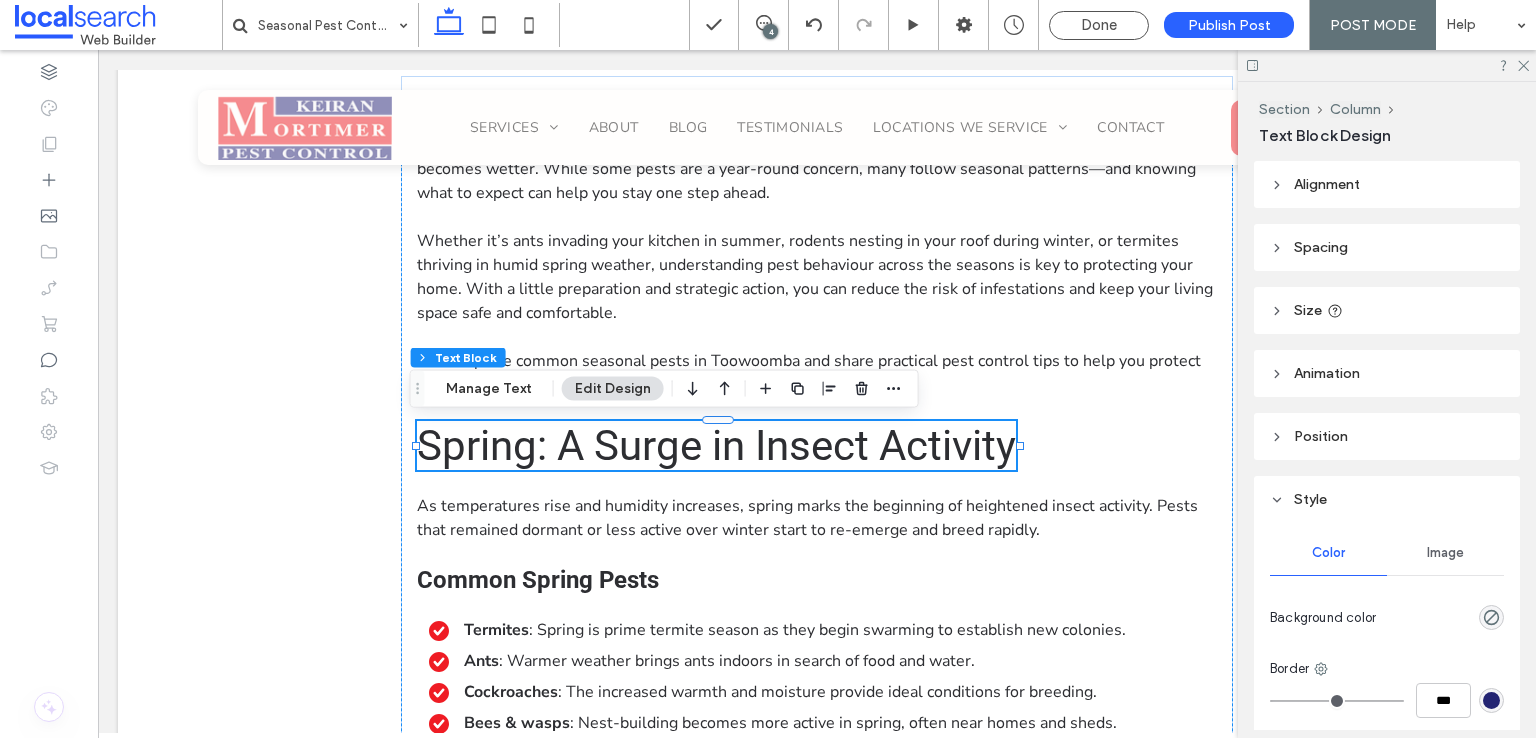 click on "Spring: A Surge in Insect Activity" at bounding box center (716, 445) 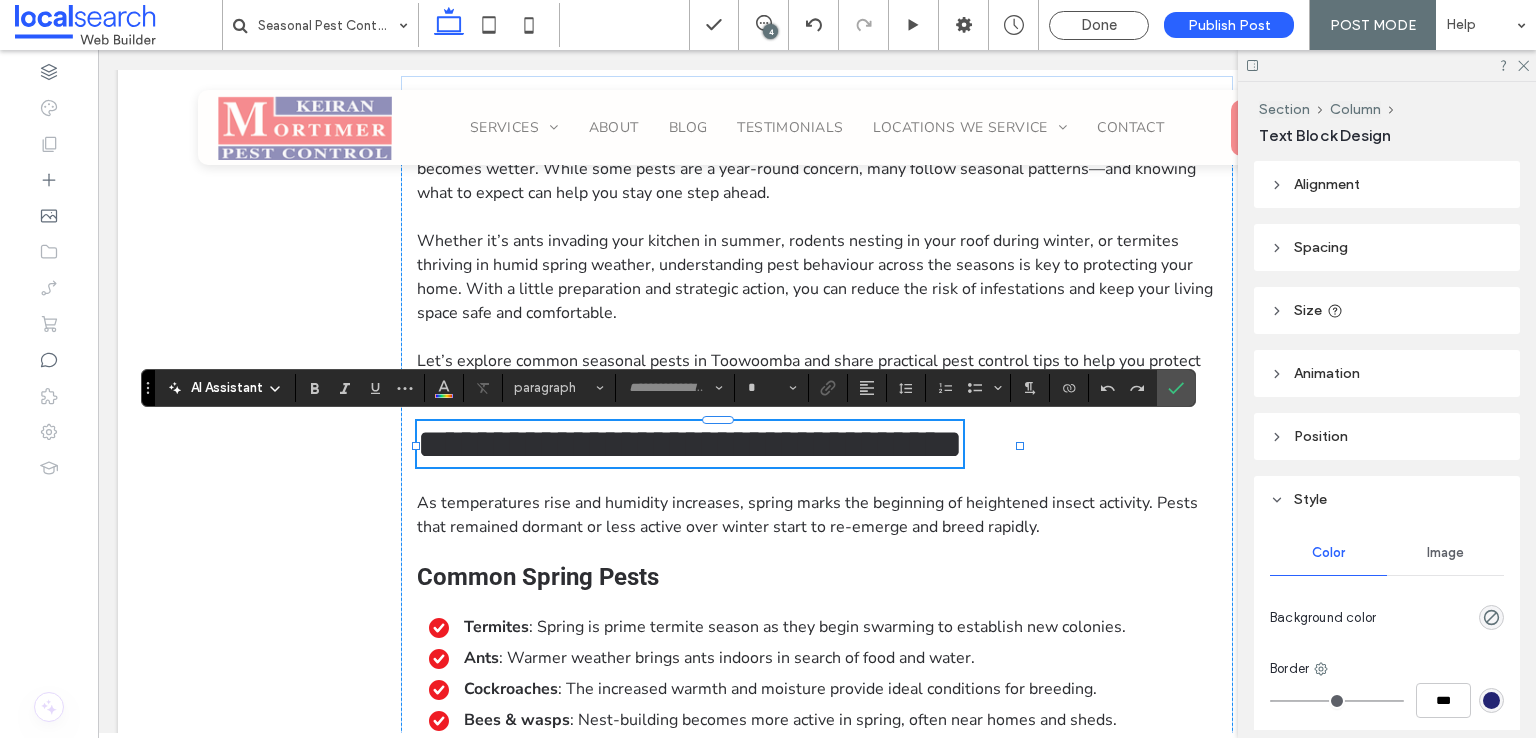 type on "******" 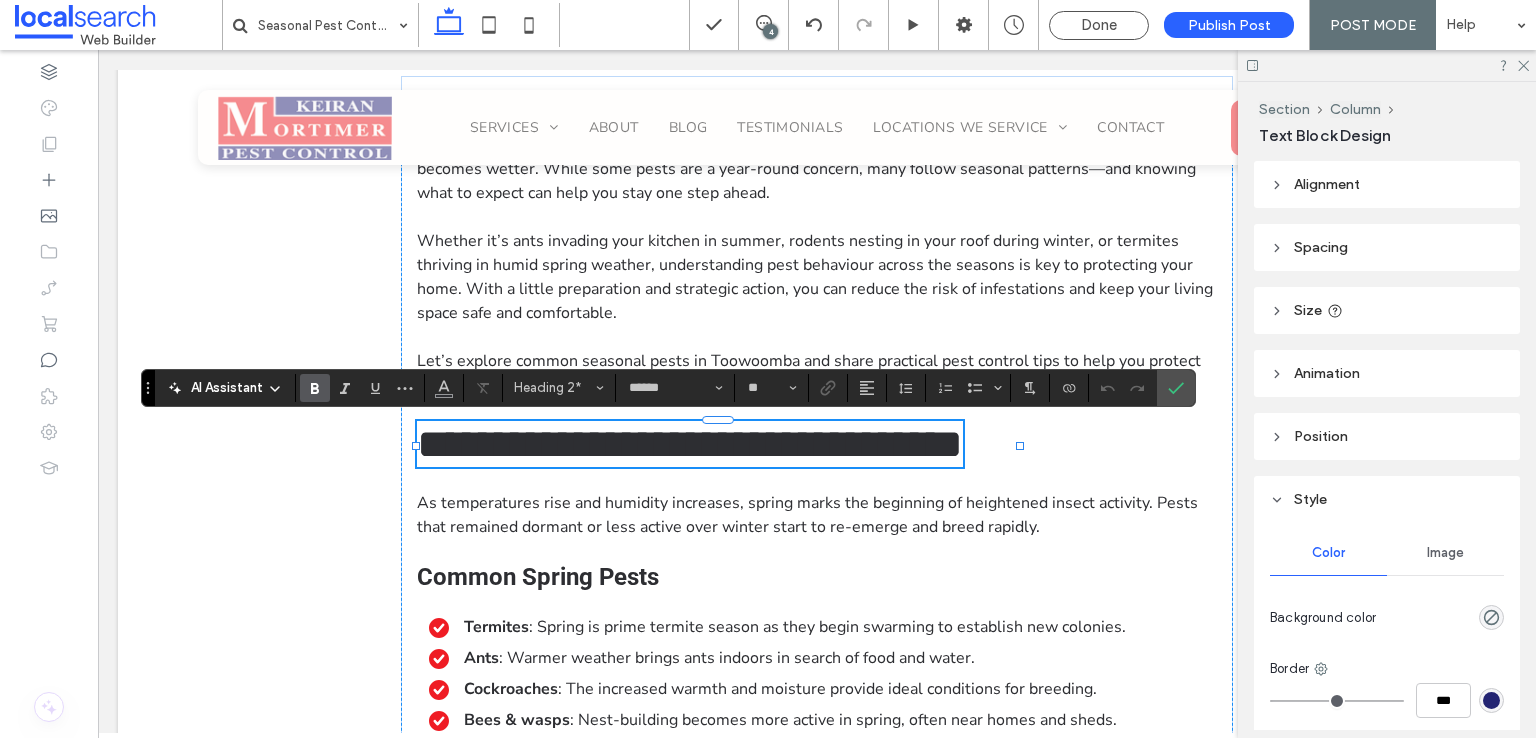 click 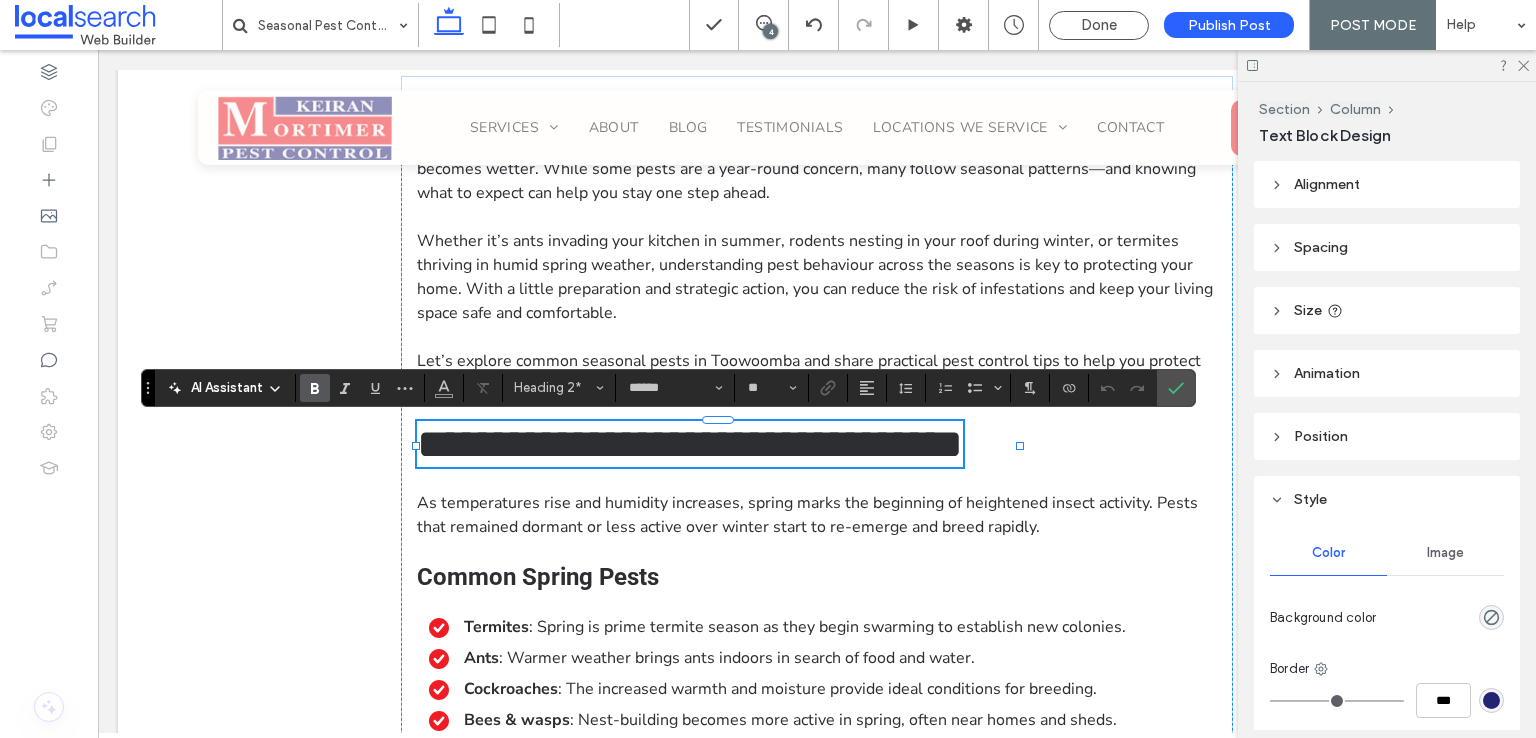 click on "**********" at bounding box center [690, 444] 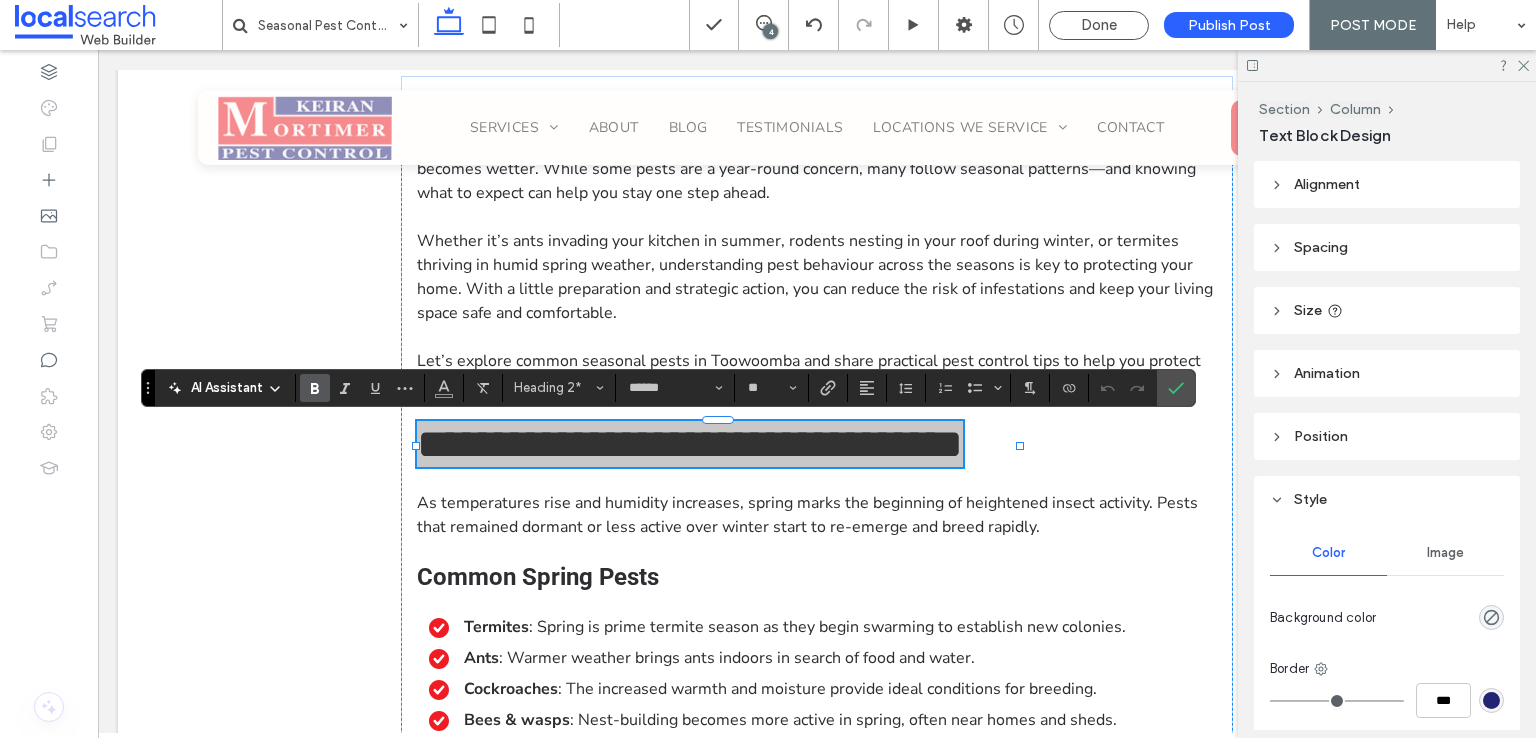 click 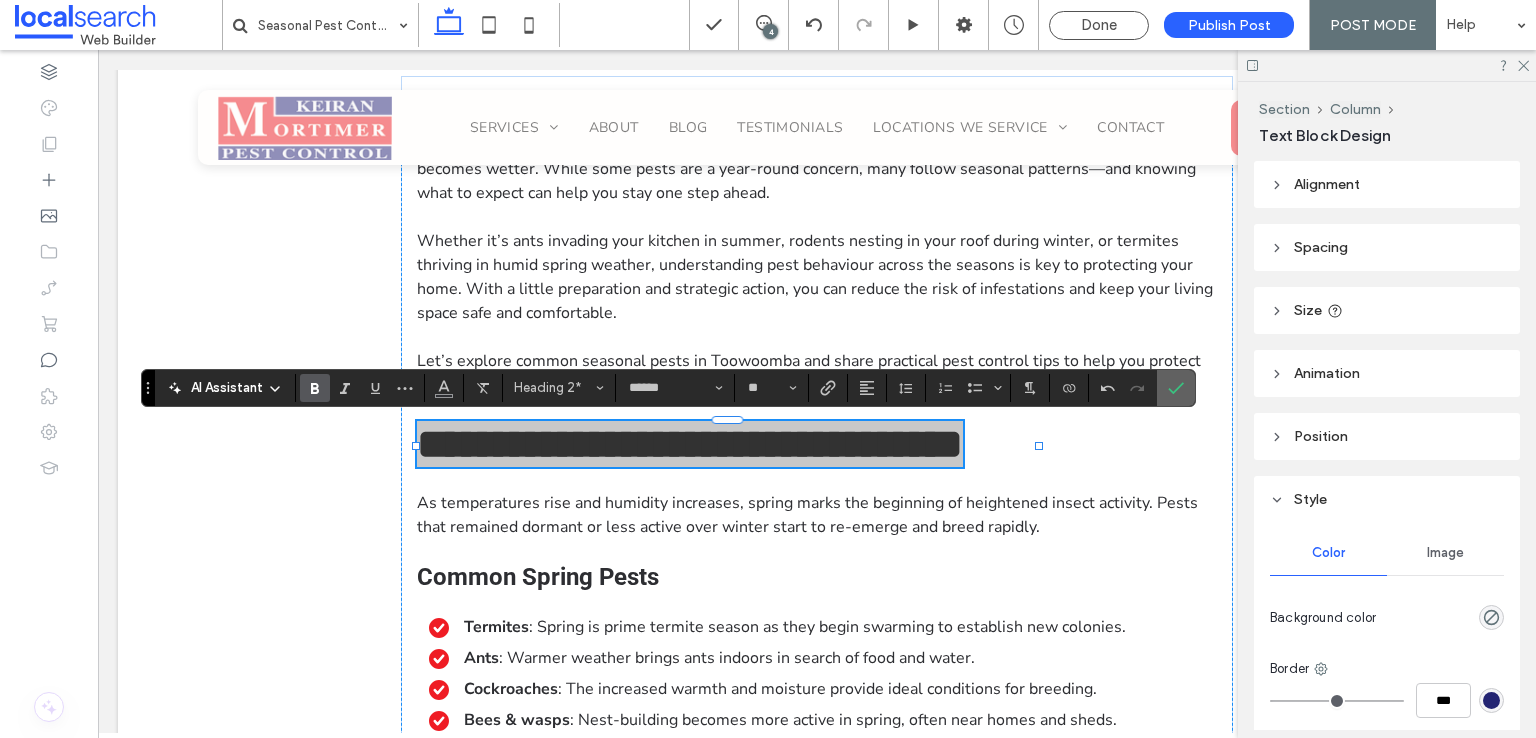 click 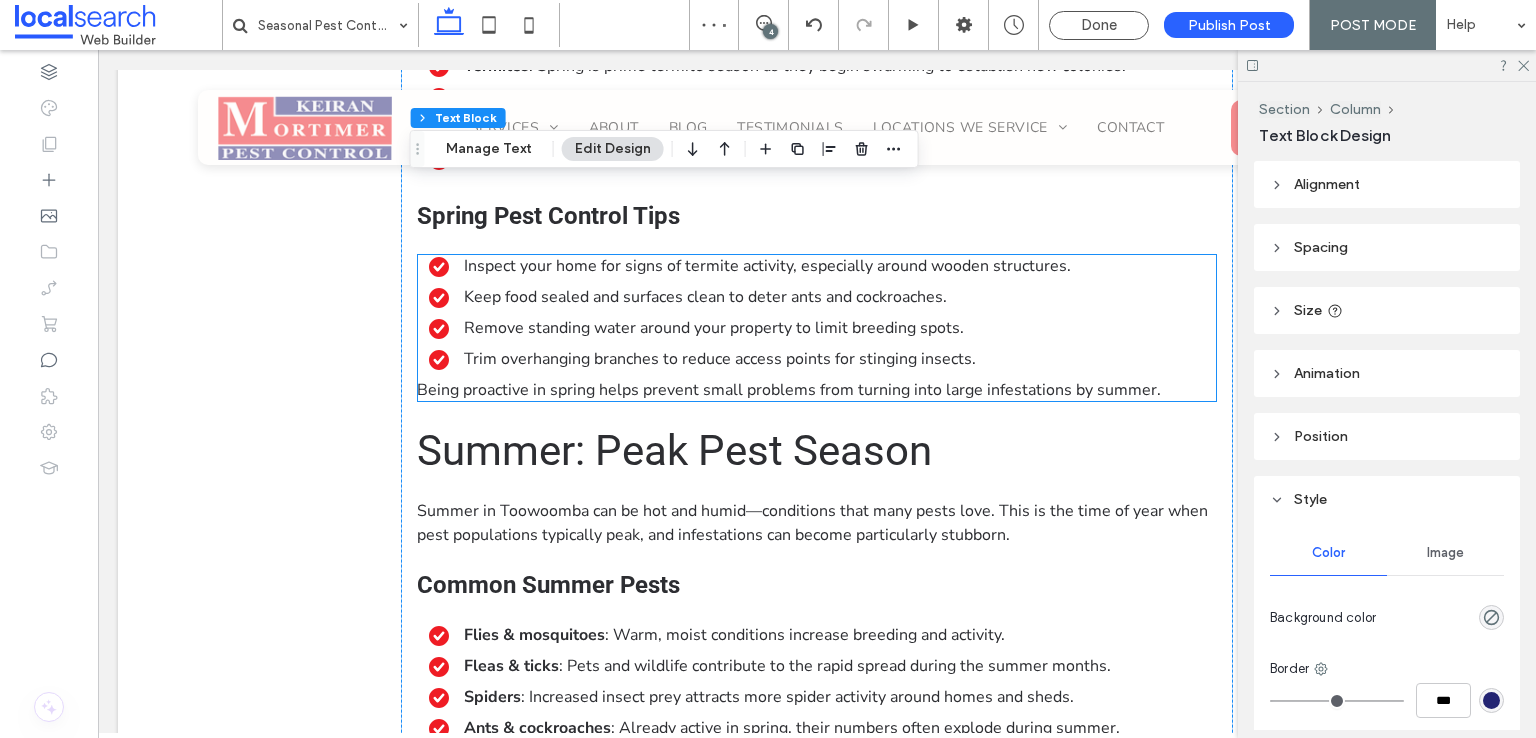 scroll, scrollTop: 1304, scrollLeft: 0, axis: vertical 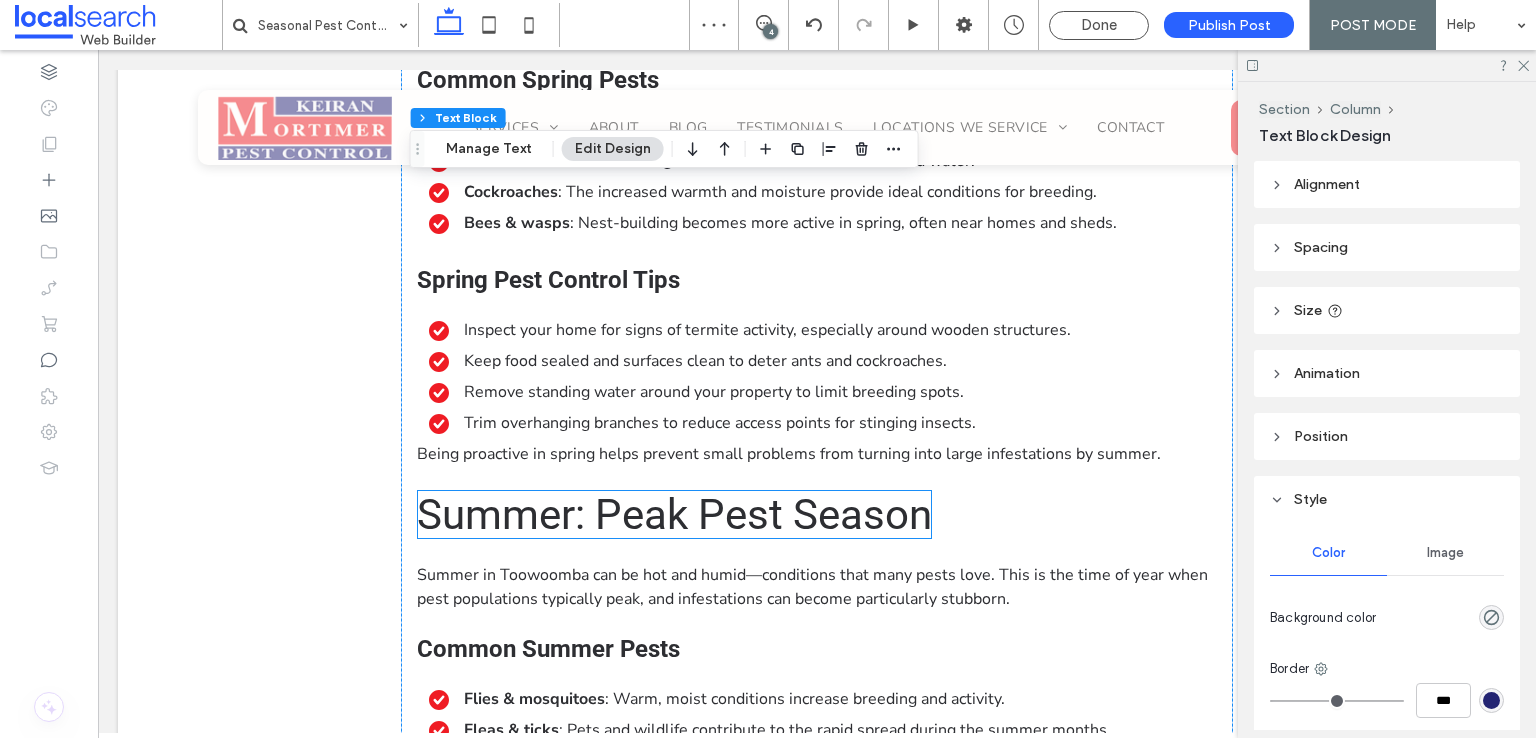 click on "Summer: Peak Pest Season" at bounding box center [674, 514] 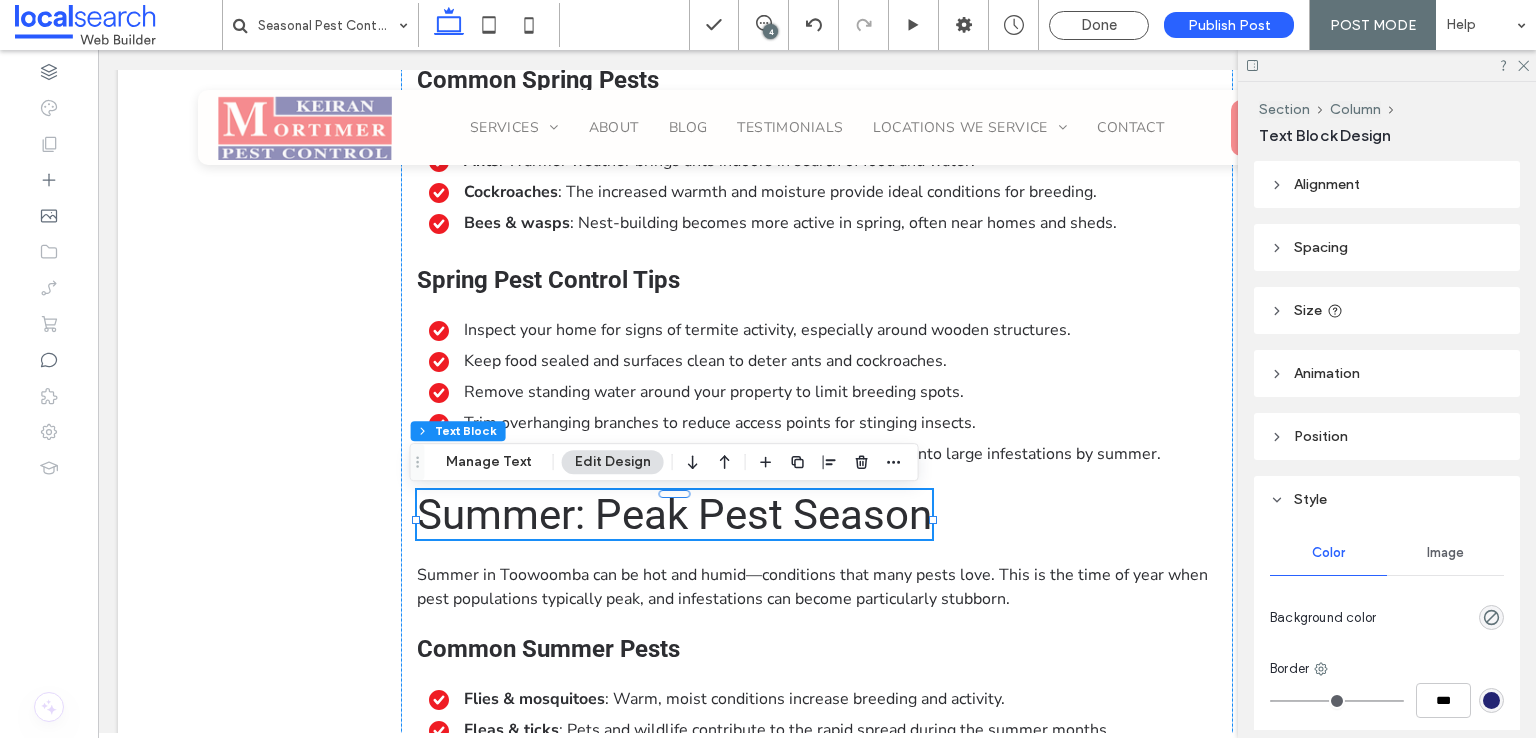 click on "Summer: Peak Pest Season" at bounding box center (674, 514) 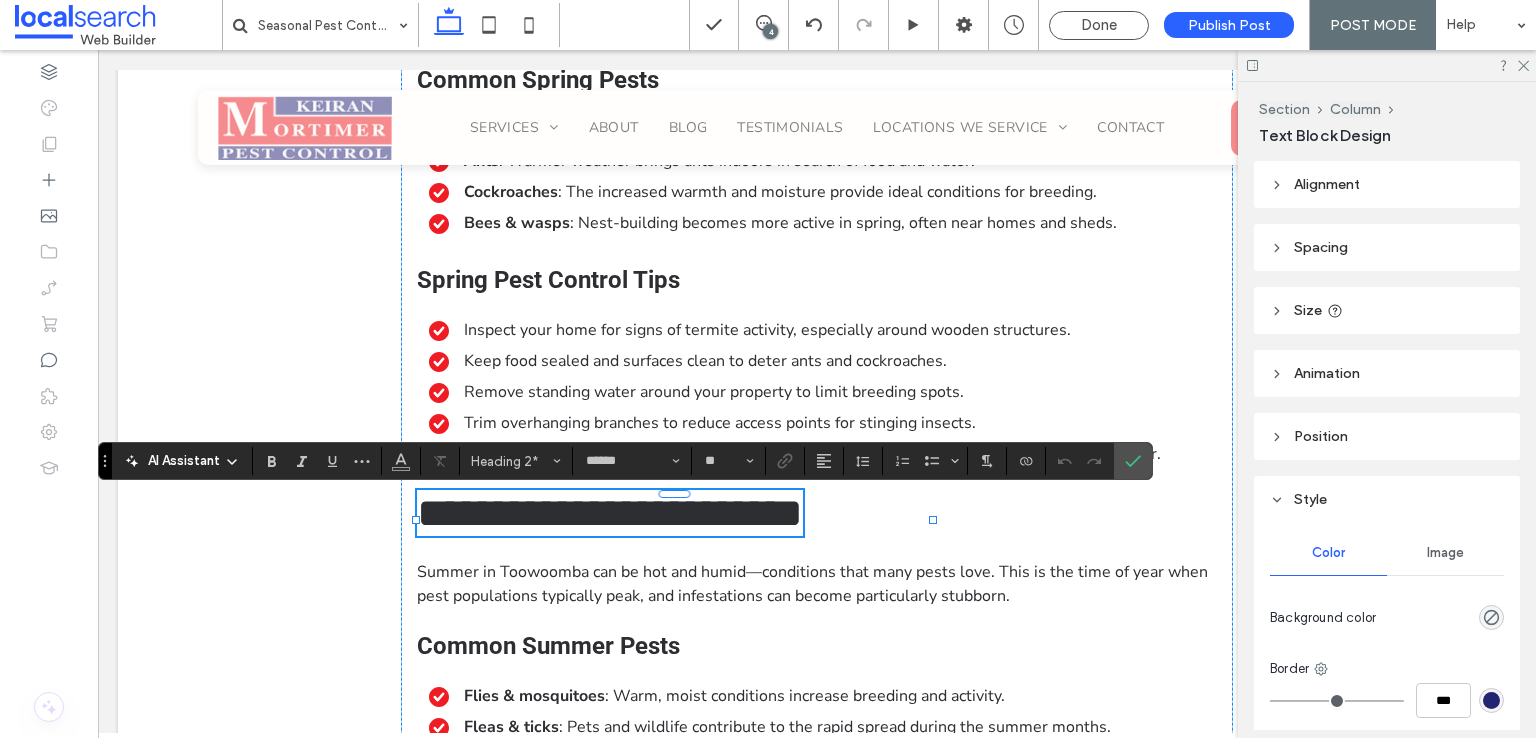 click on "**********" at bounding box center (610, 513) 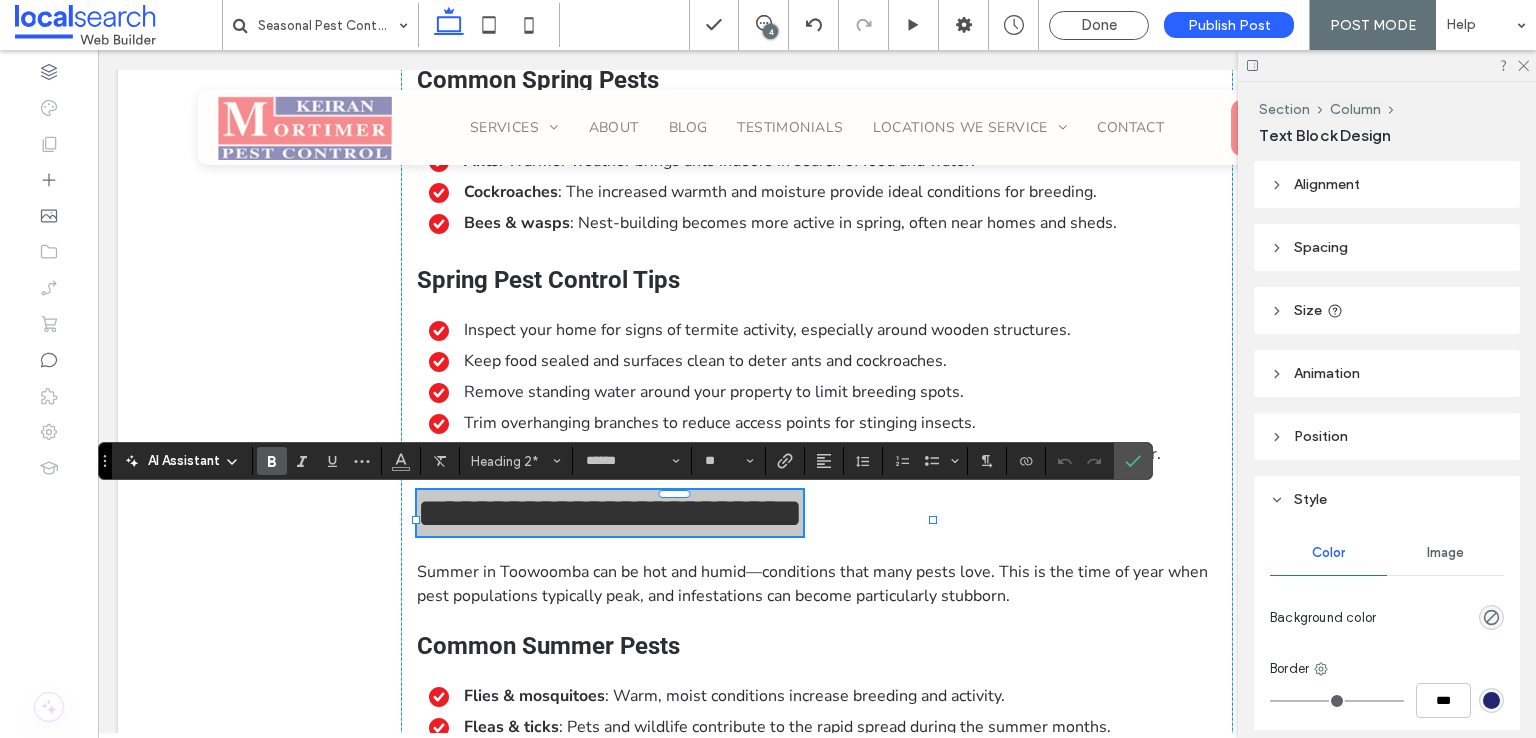 click at bounding box center [272, 461] 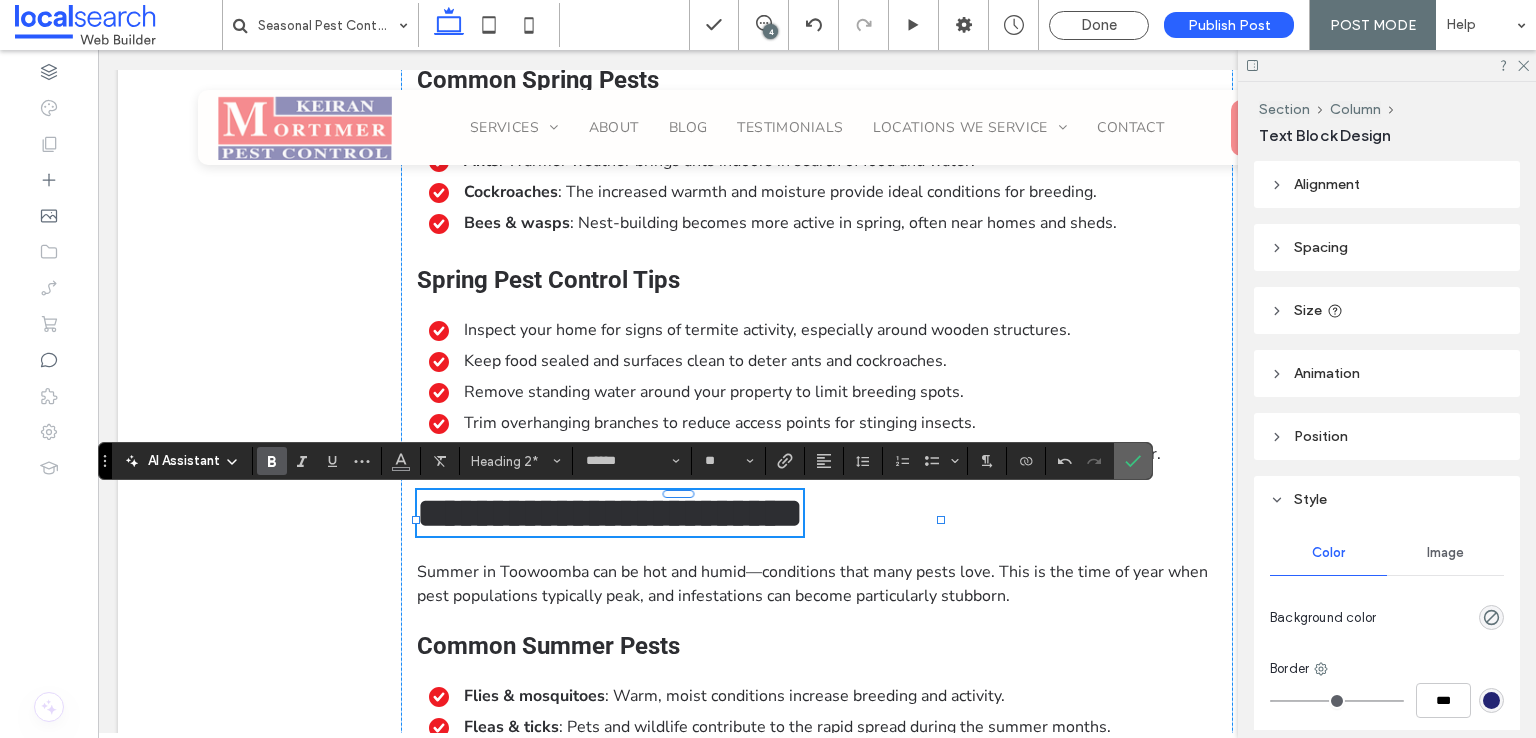 click 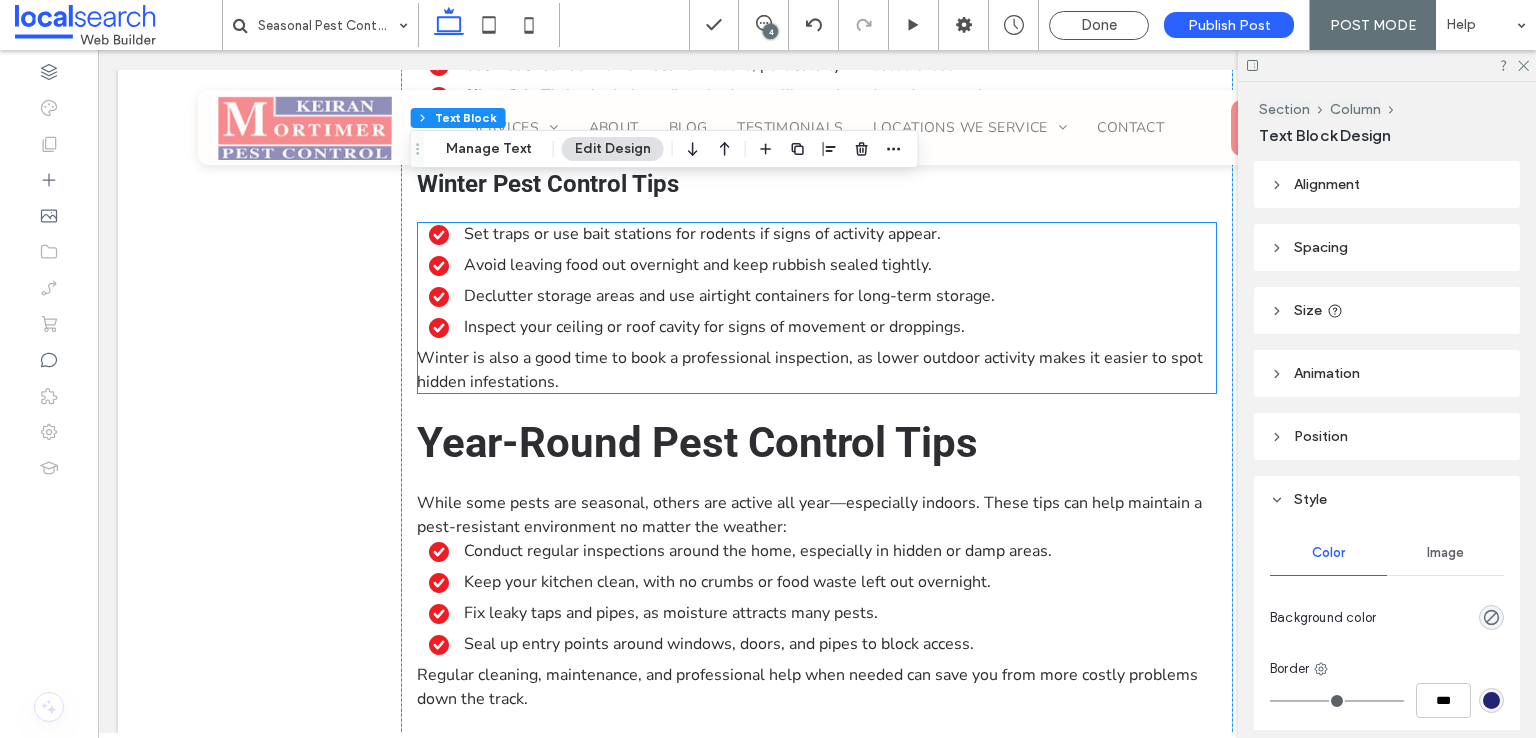 scroll, scrollTop: 3204, scrollLeft: 0, axis: vertical 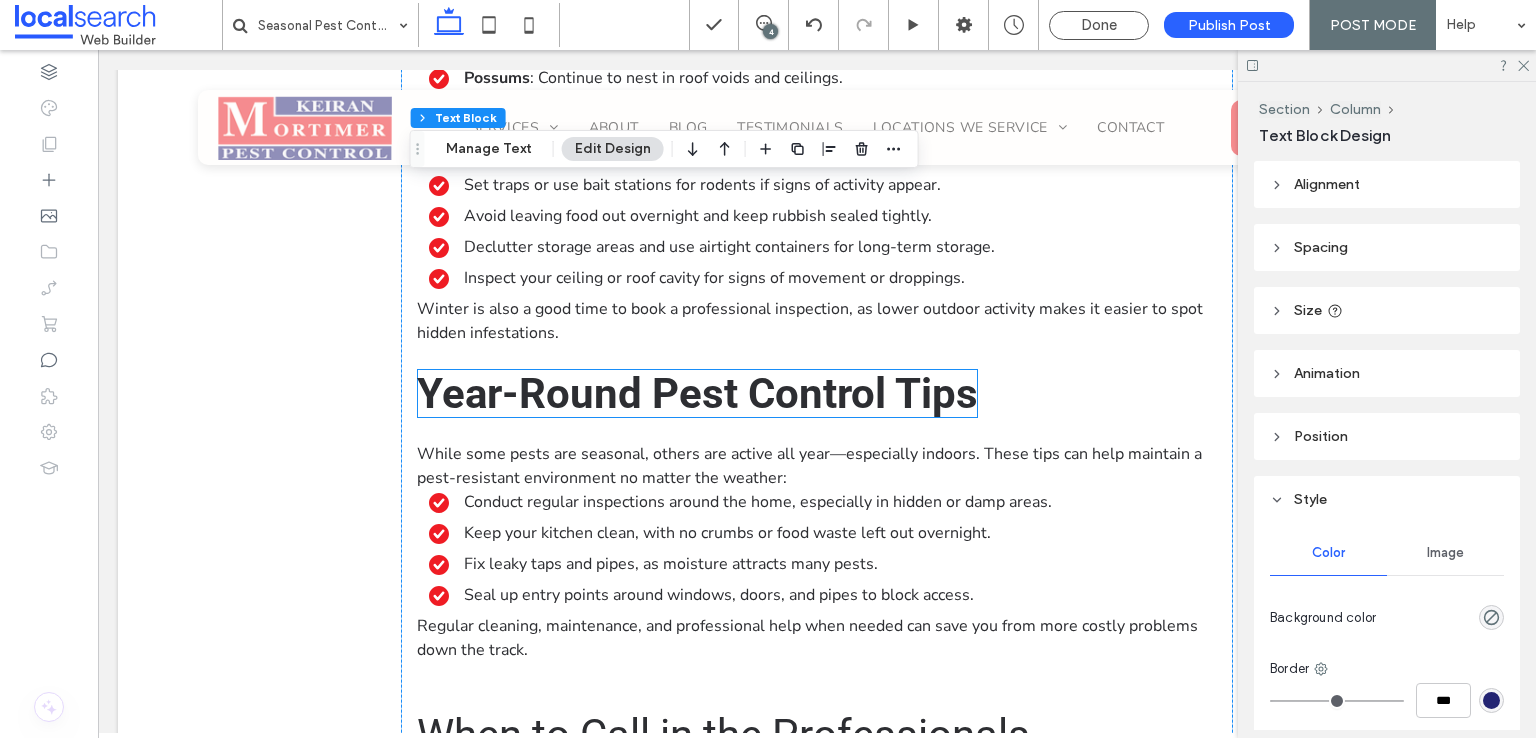 click on "Year-Round Pest Control Tips" at bounding box center [697, 393] 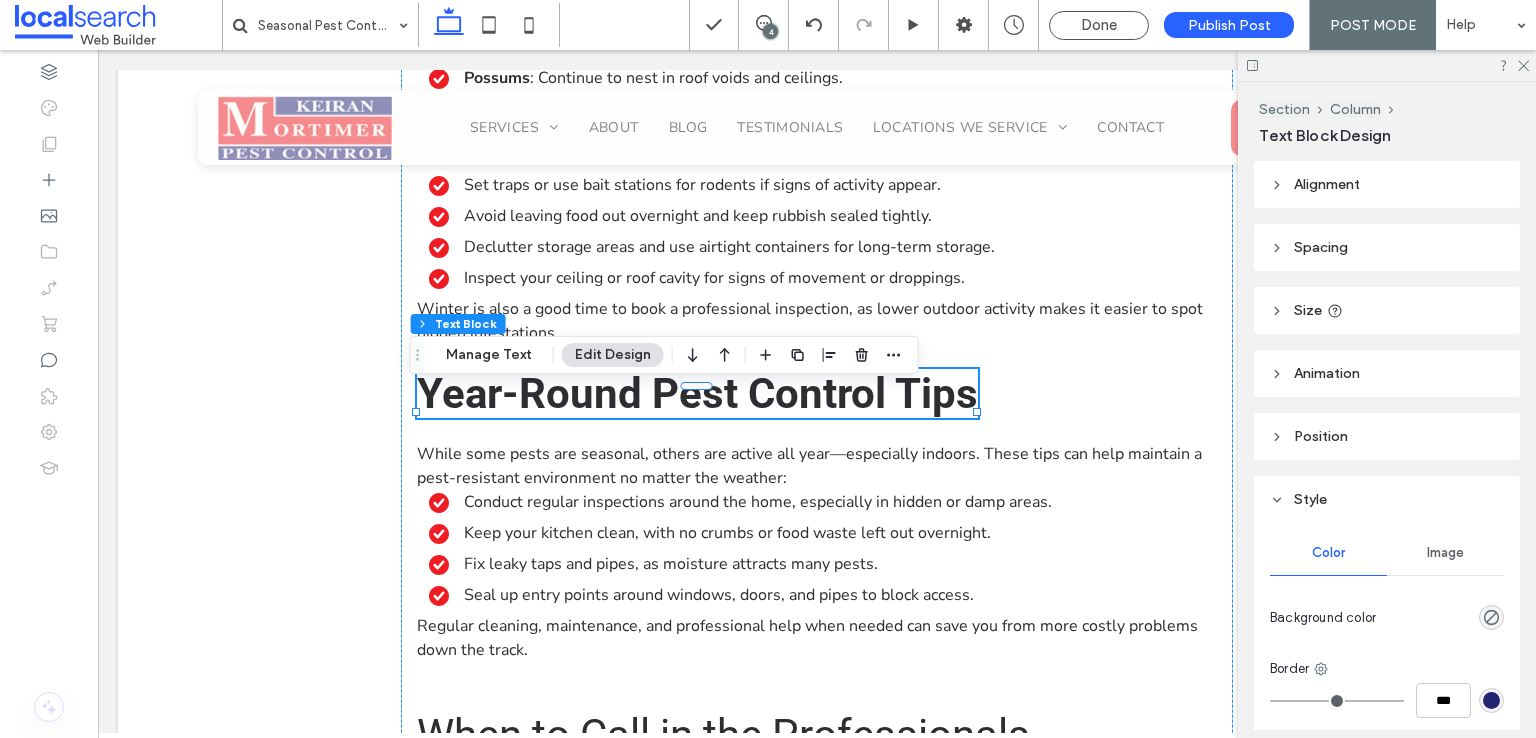 click on "Year-Round Pest Control Tips" at bounding box center (697, 393) 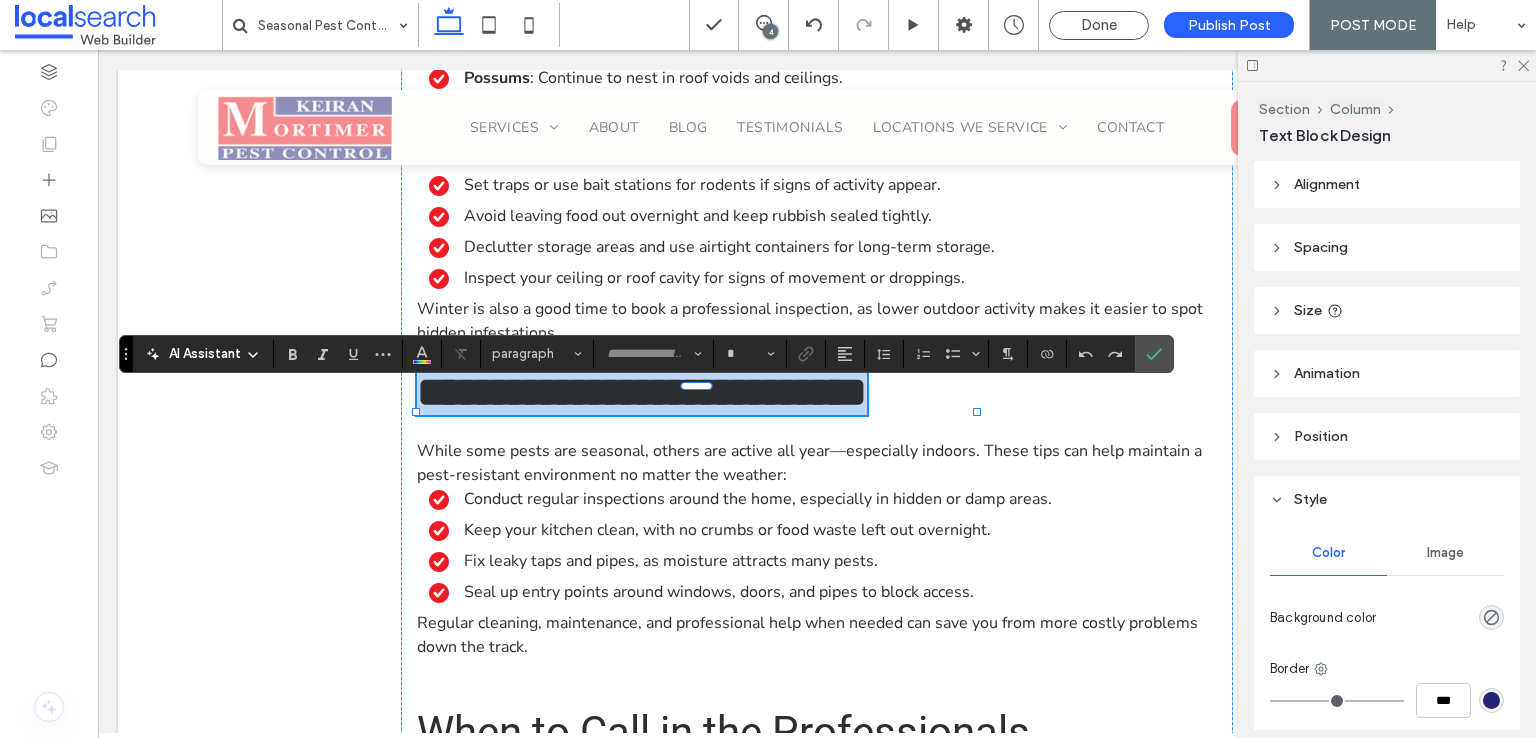 type on "******" 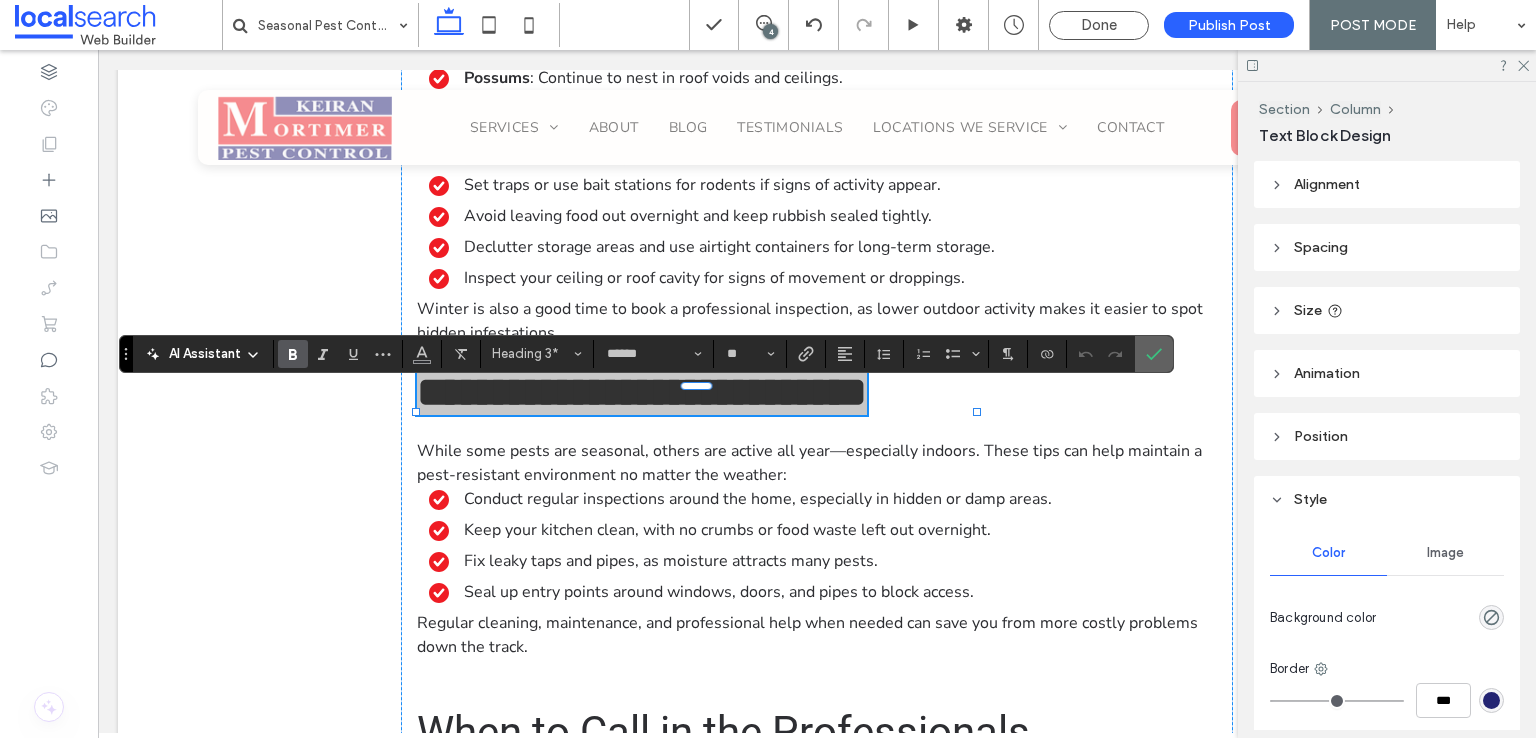 click 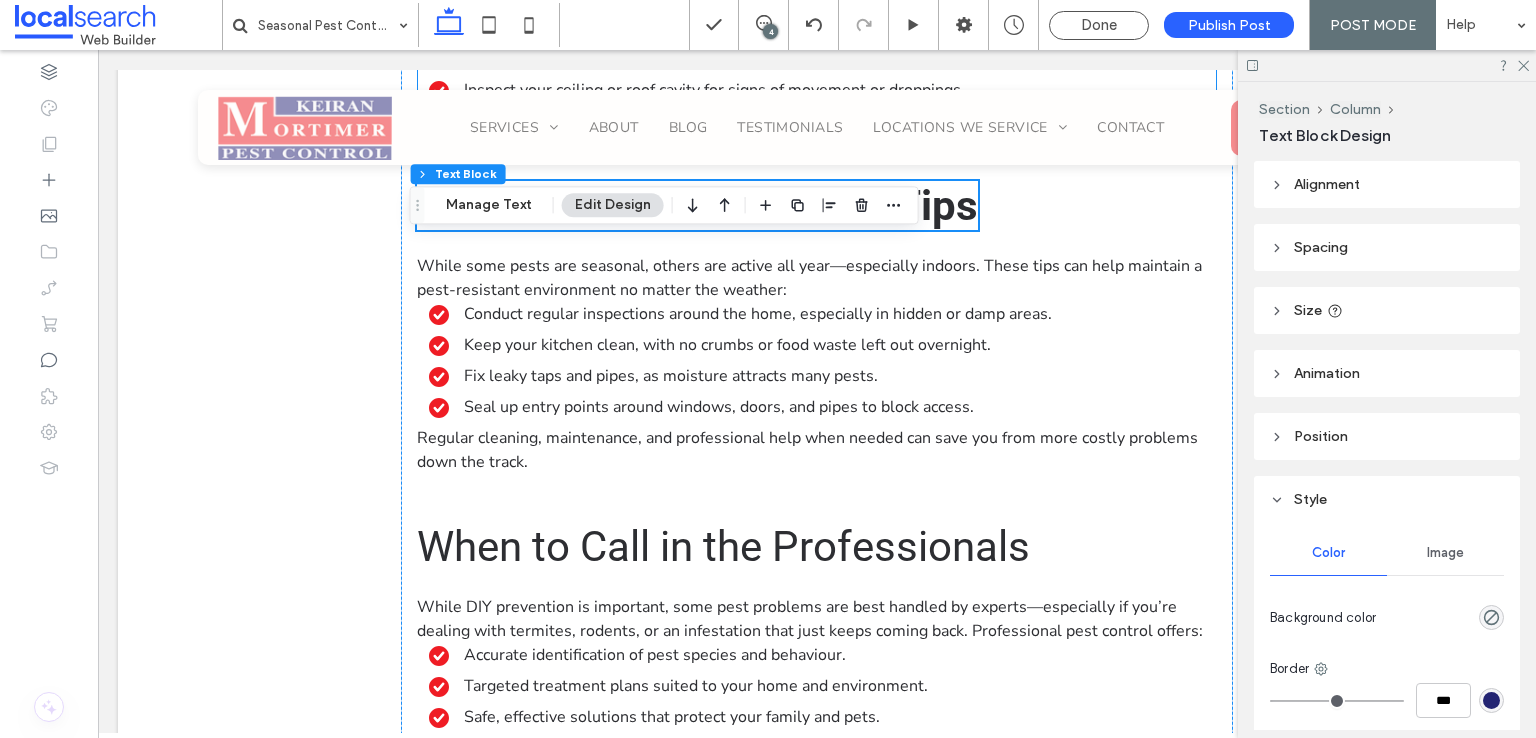 scroll, scrollTop: 3404, scrollLeft: 0, axis: vertical 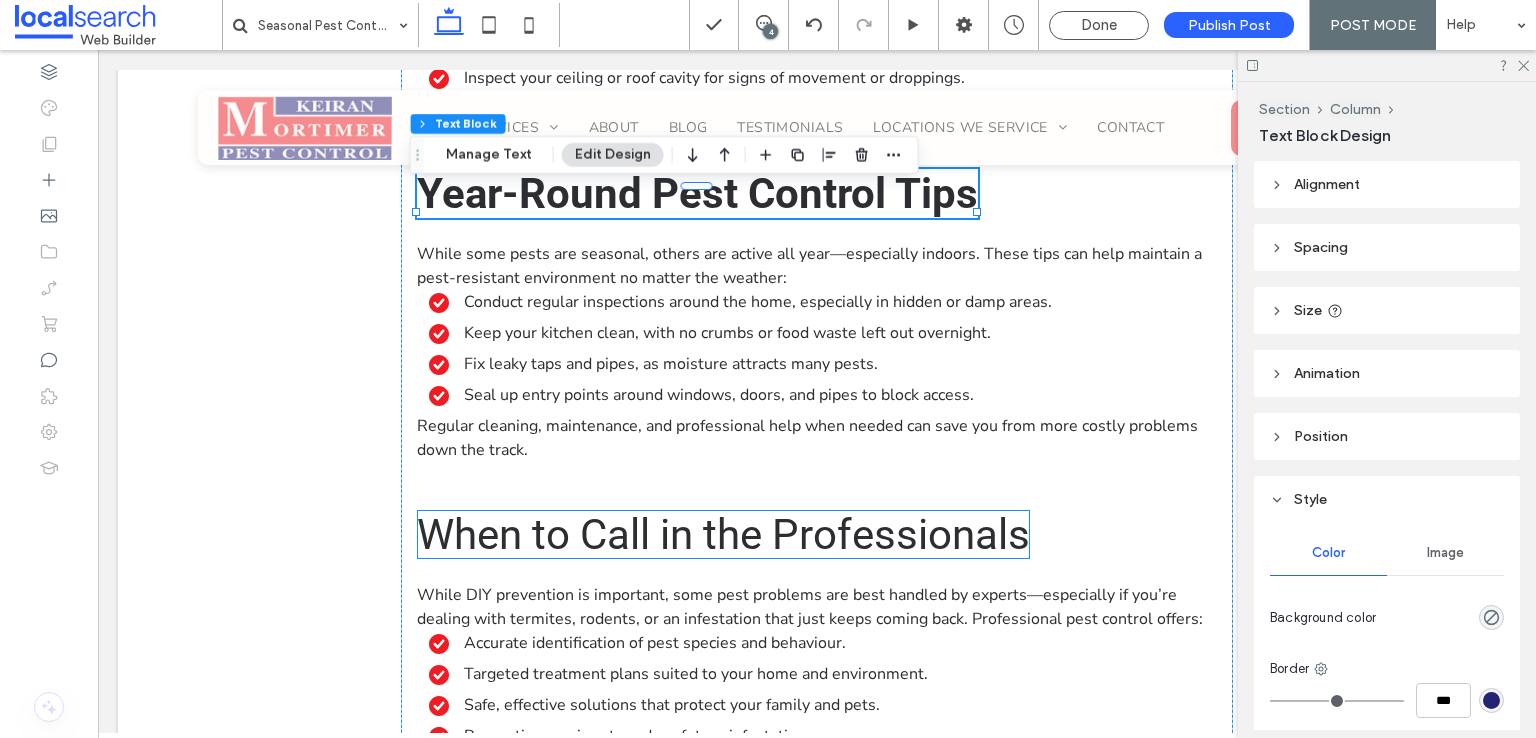 click on "When to Call in the Professionals" at bounding box center [723, 534] 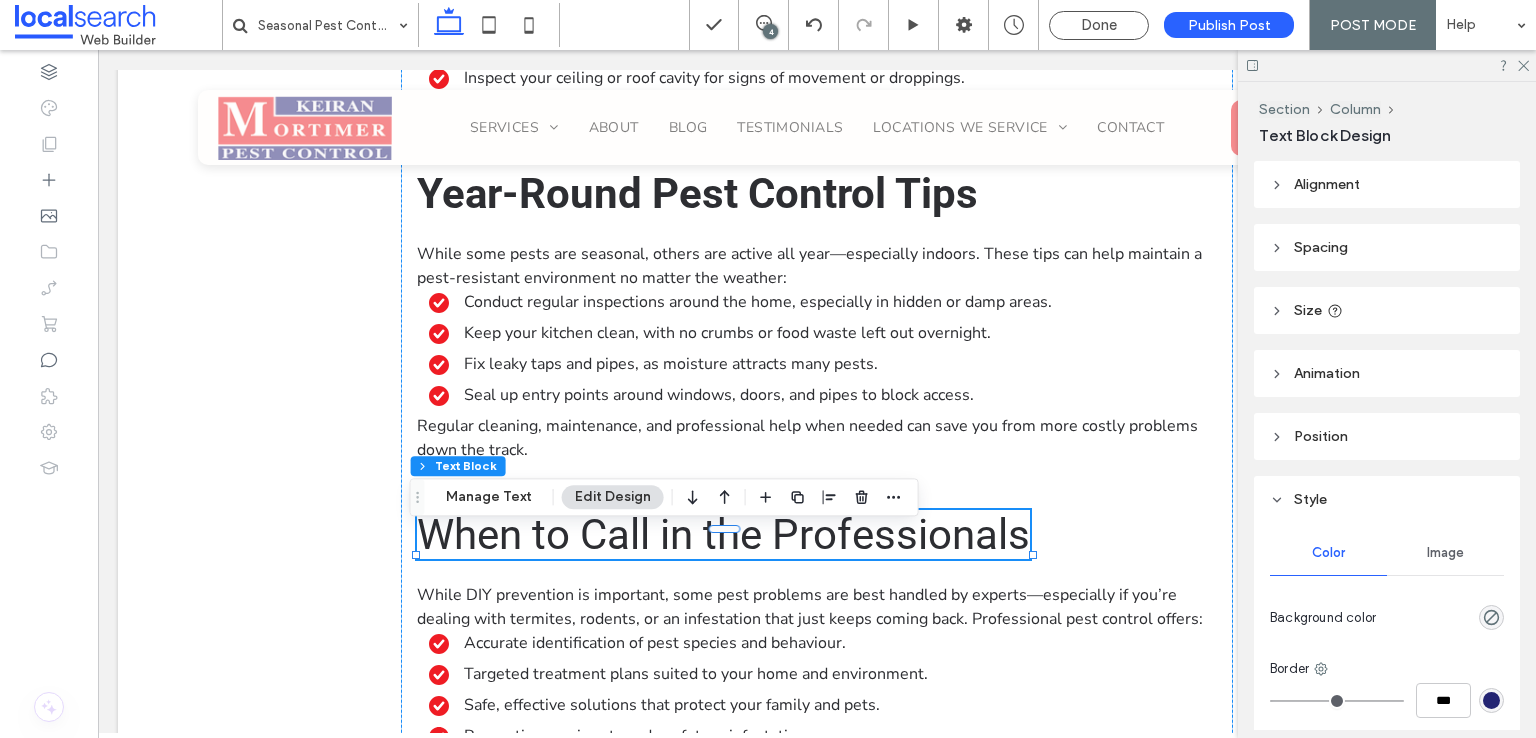click on "When to Call in the Professionals" at bounding box center (723, 534) 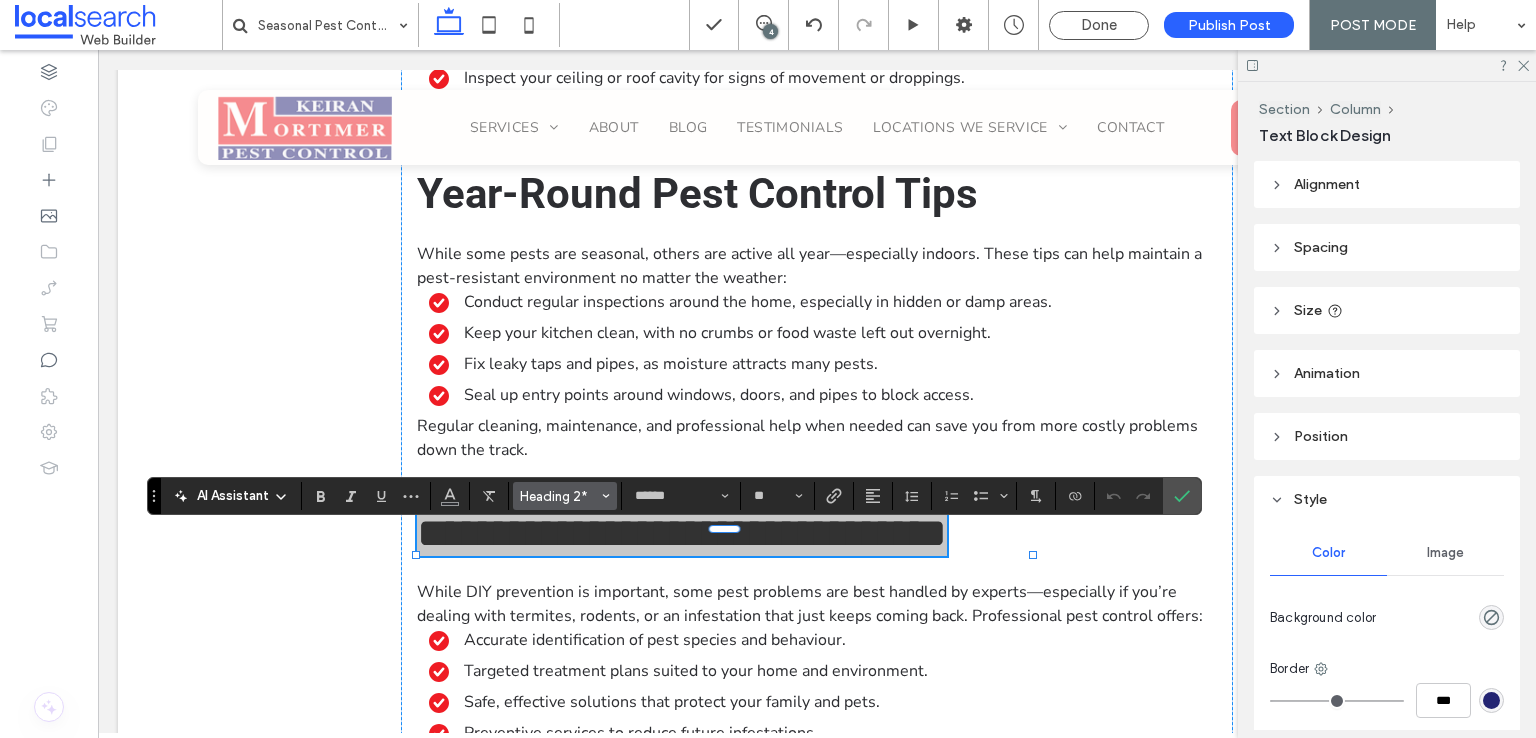 click at bounding box center (606, 496) 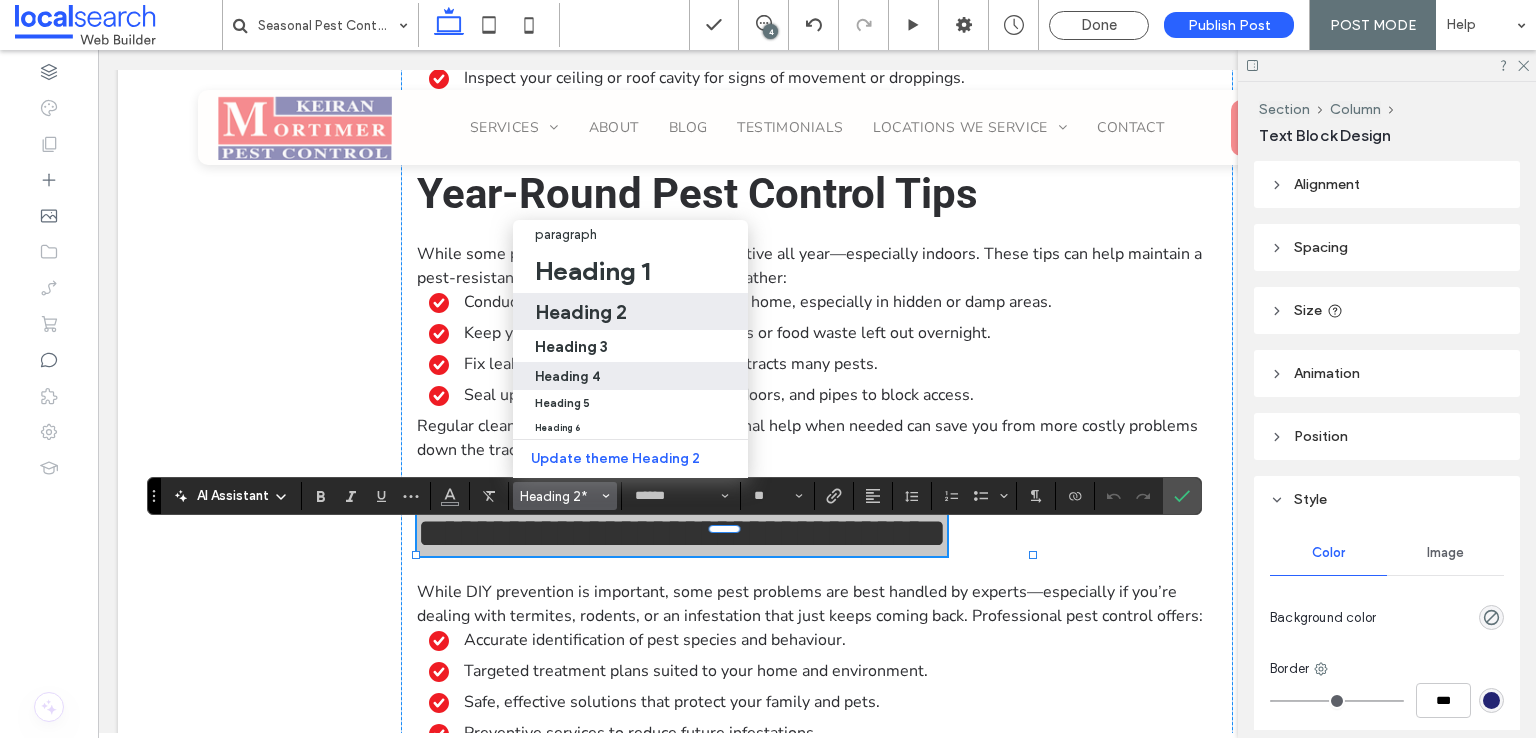 click on "Heading 4" at bounding box center (567, 376) 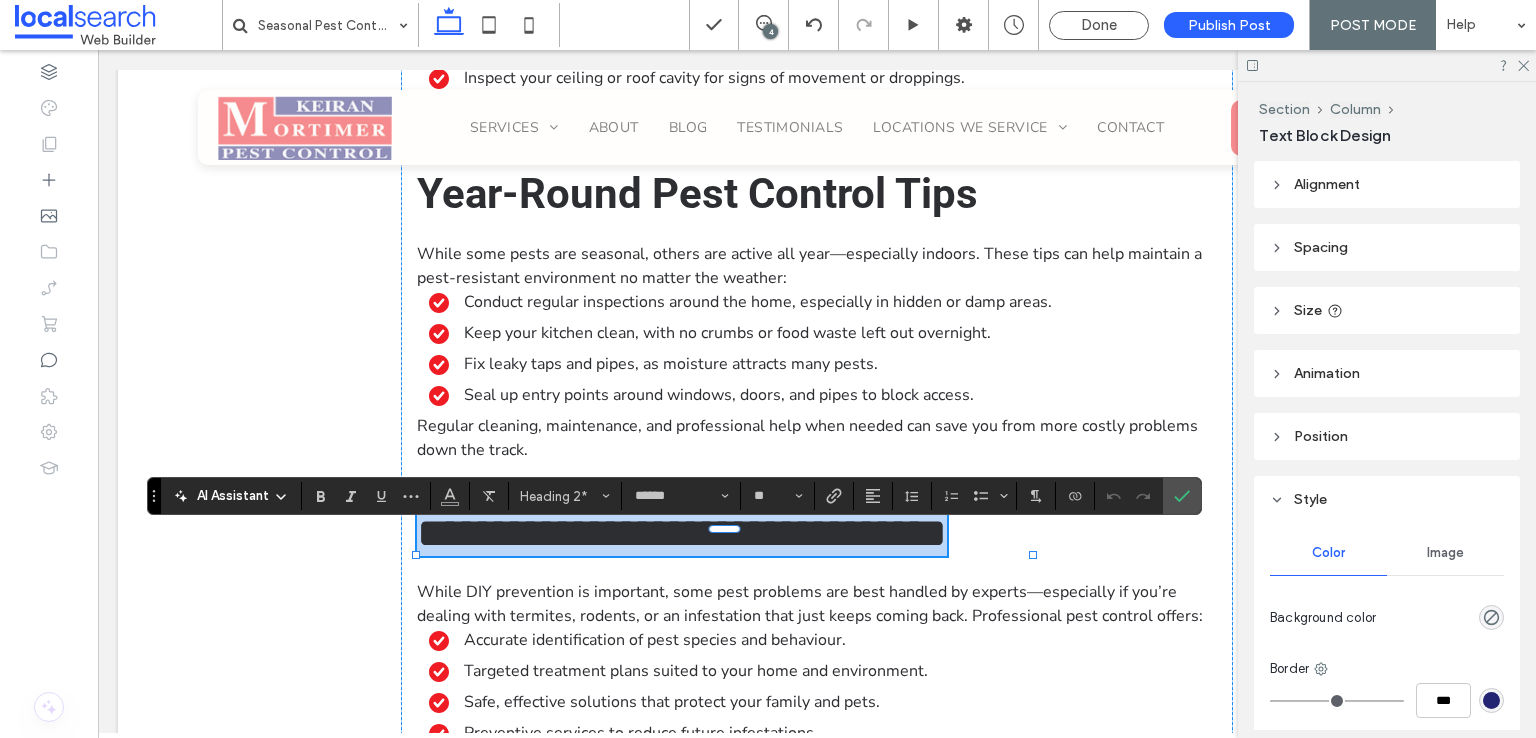 type on "**" 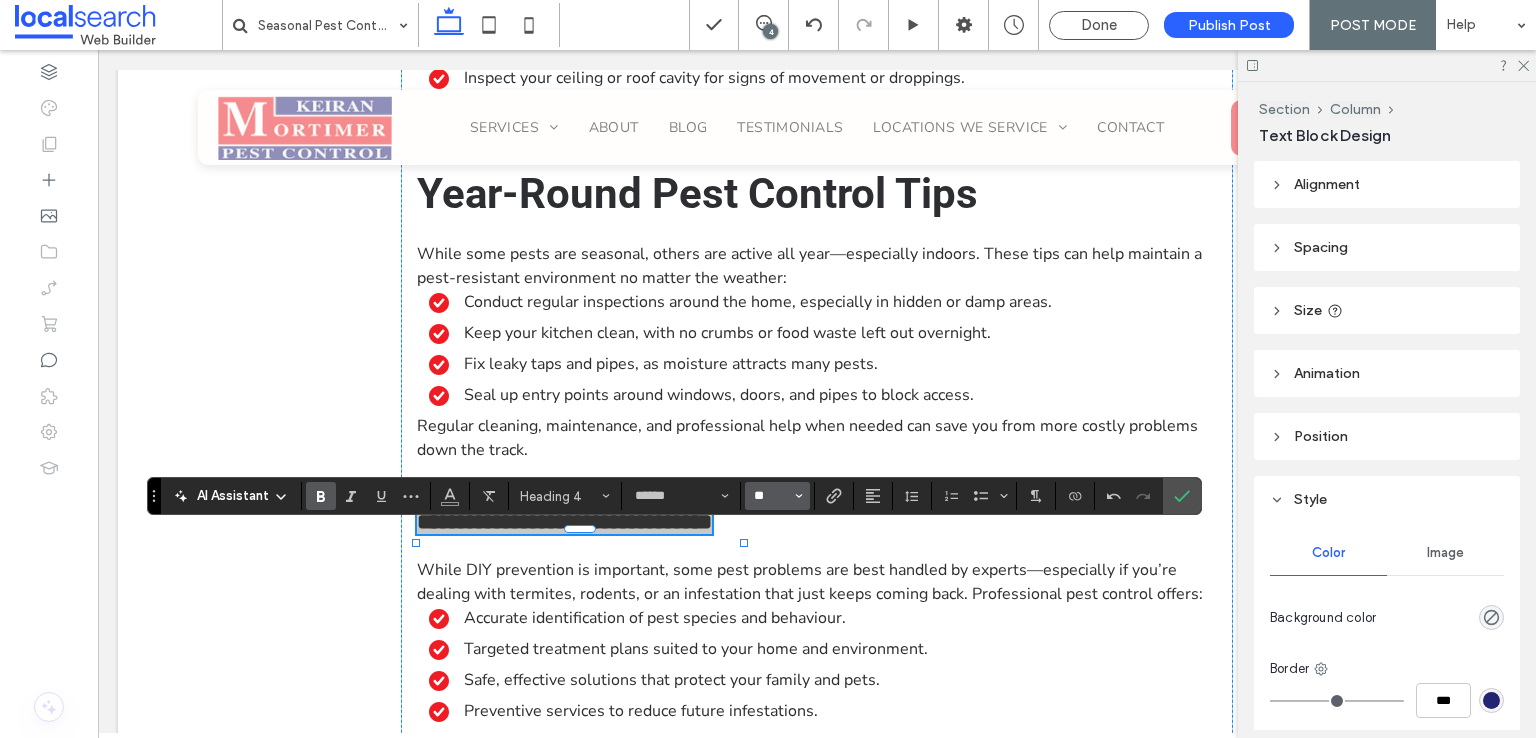 click on "**" at bounding box center (771, 496) 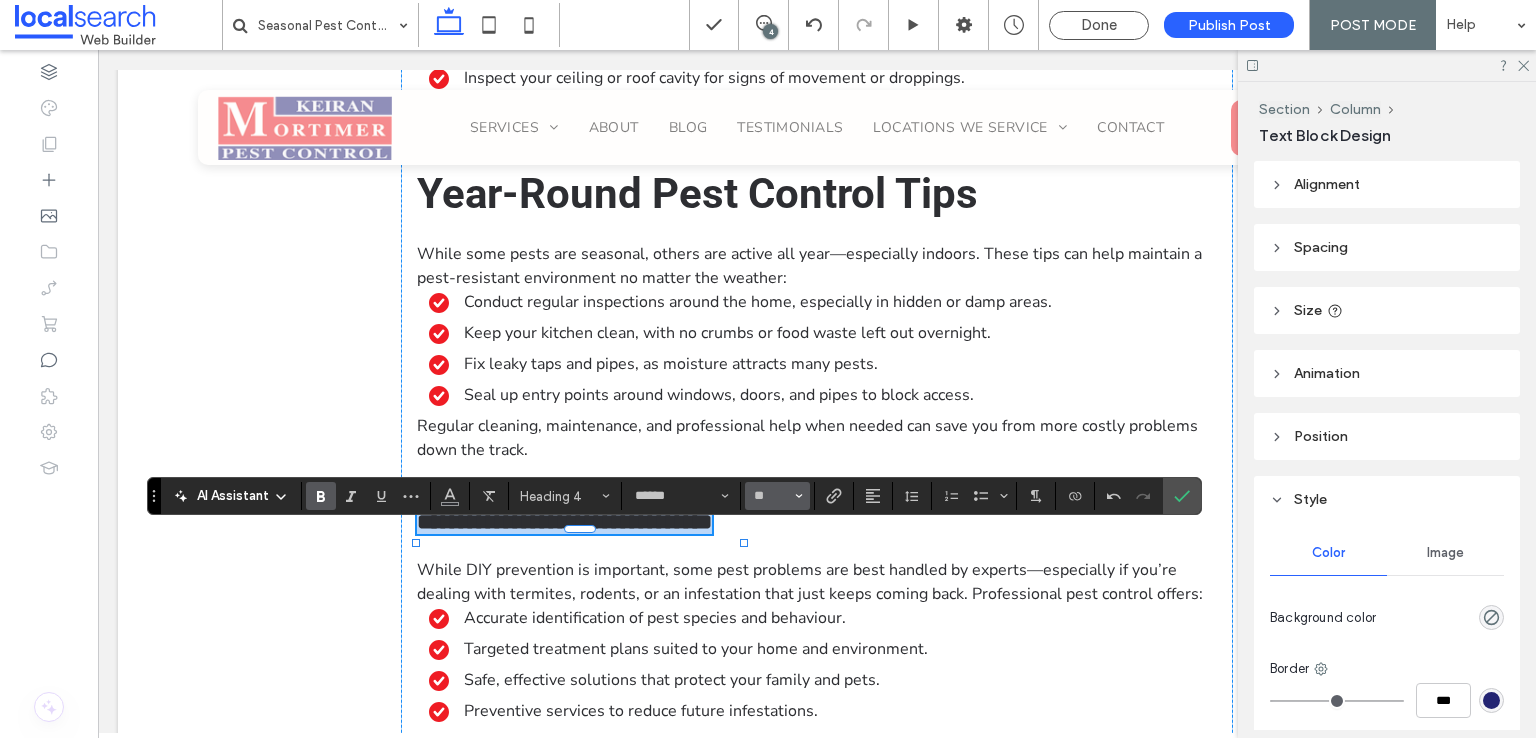 type on "**" 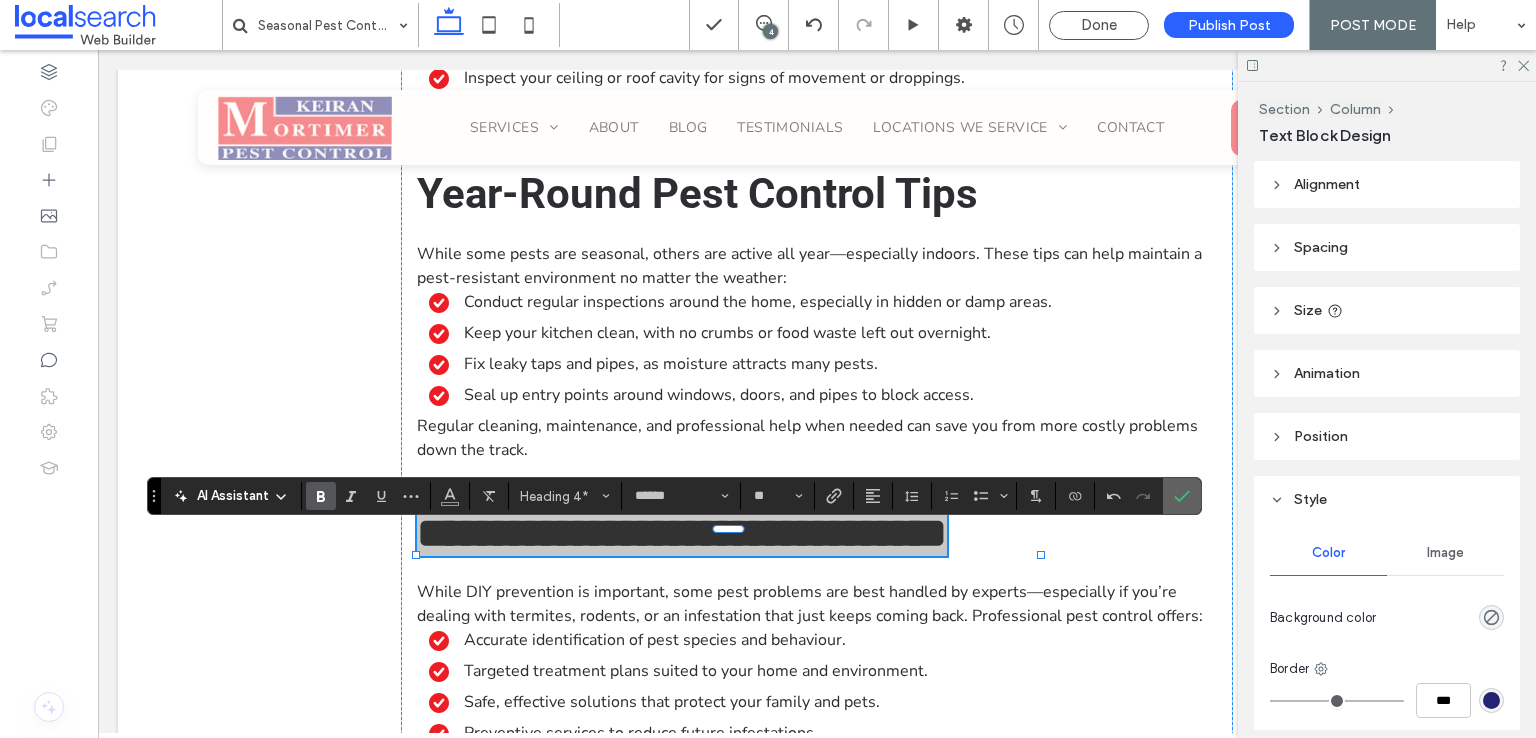 drag, startPoint x: 1164, startPoint y: 491, endPoint x: 1043, endPoint y: 443, distance: 130.17296 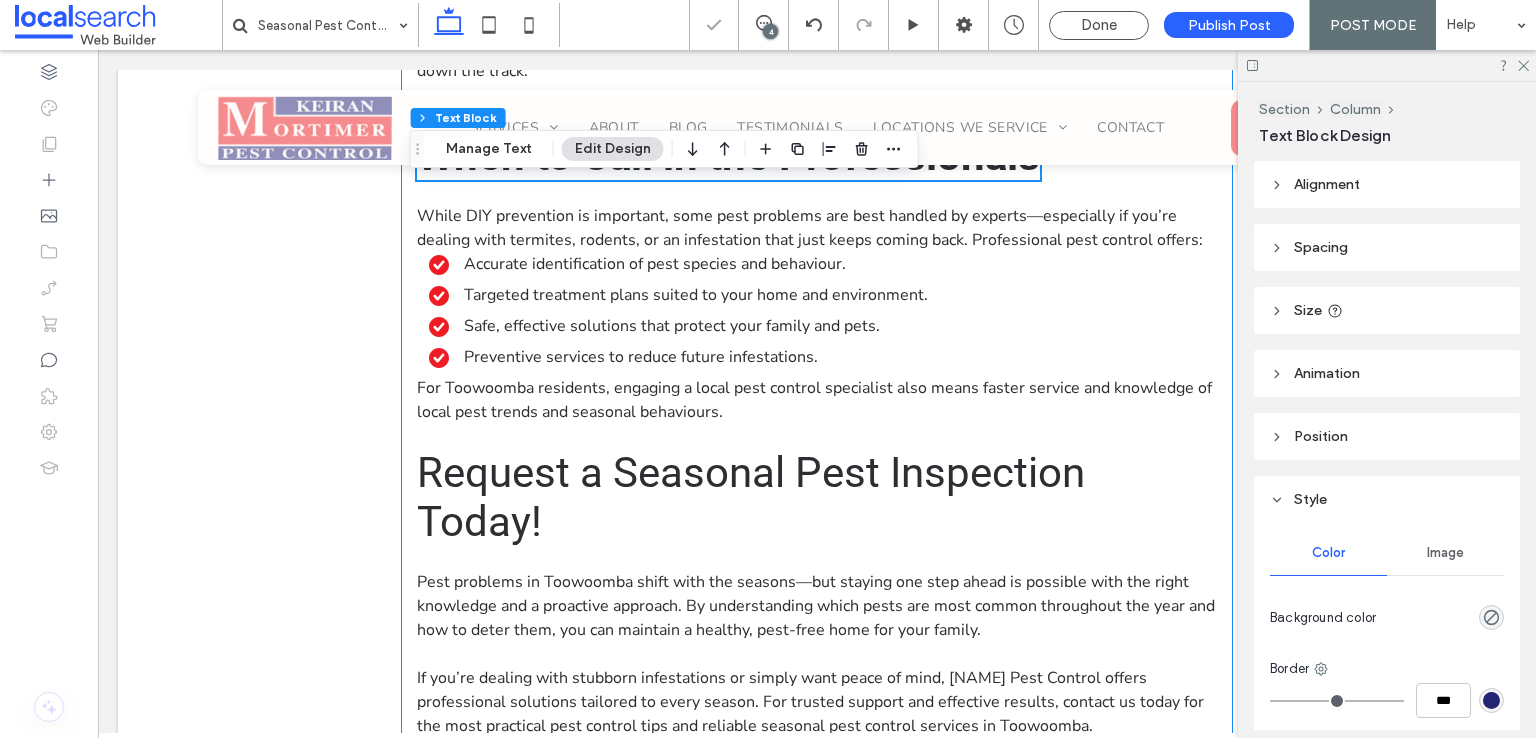 scroll, scrollTop: 3804, scrollLeft: 0, axis: vertical 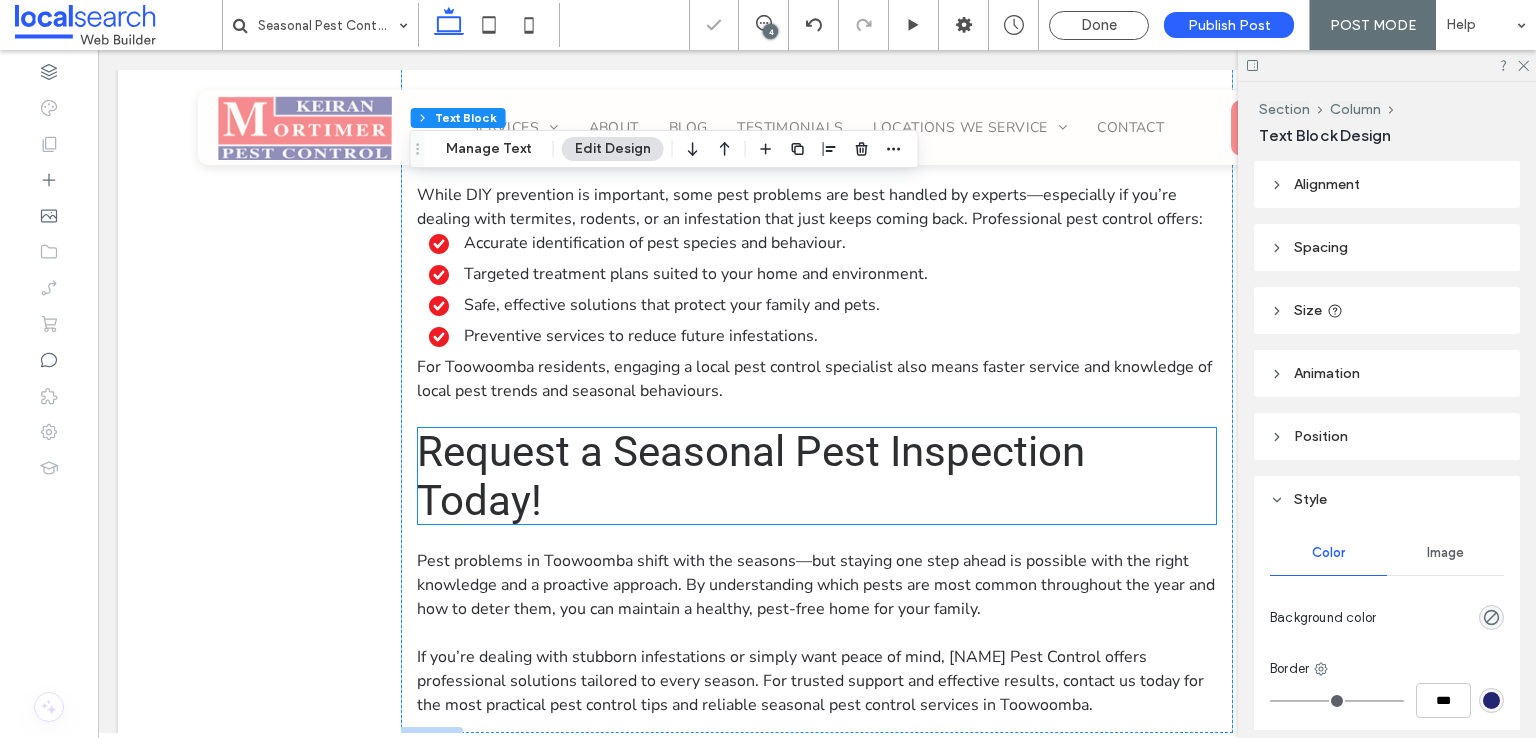 click on "Request a Seasonal Pest Inspection Today!" at bounding box center (751, 476) 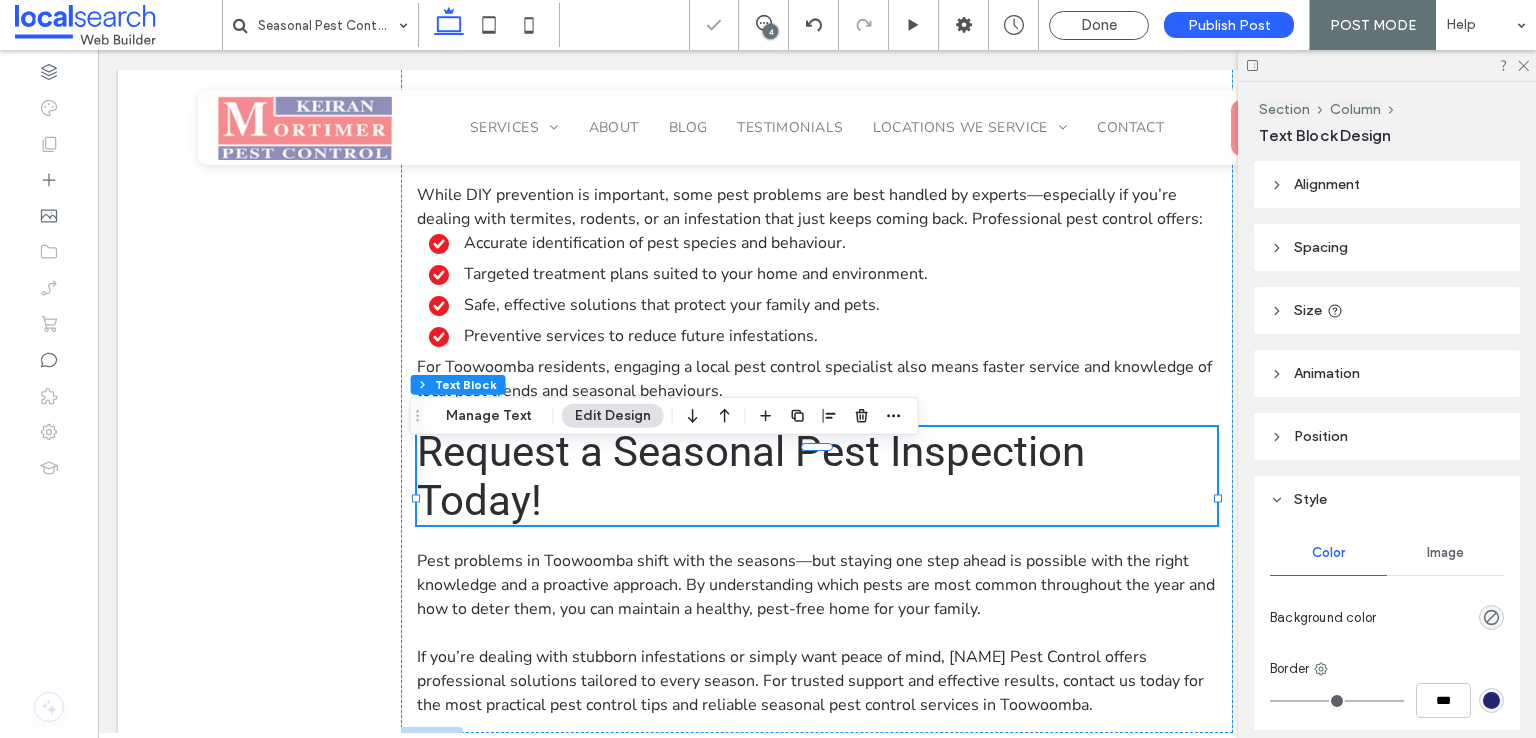click on "Request a Seasonal Pest Inspection Today!" at bounding box center (751, 476) 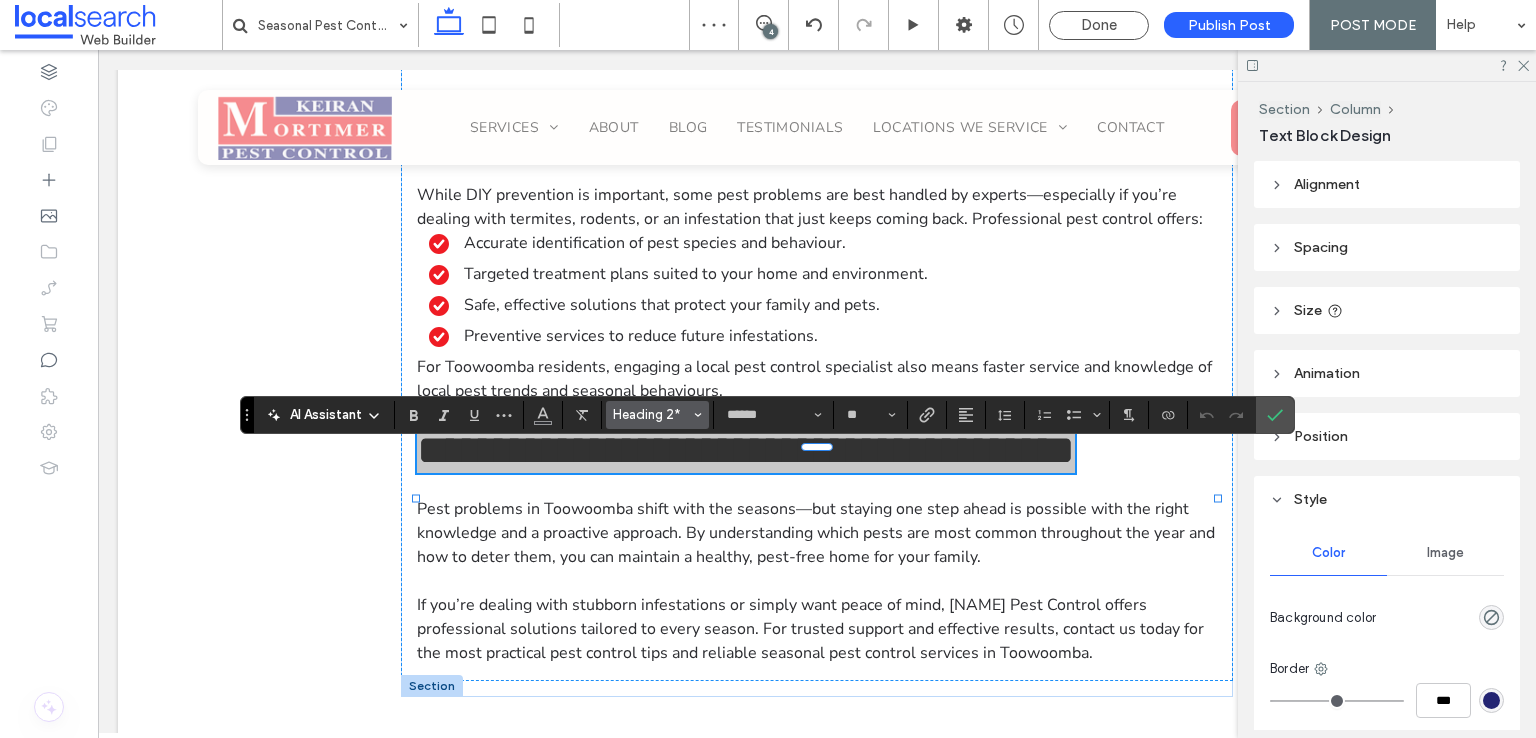 click on "Heading 2*" at bounding box center (652, 414) 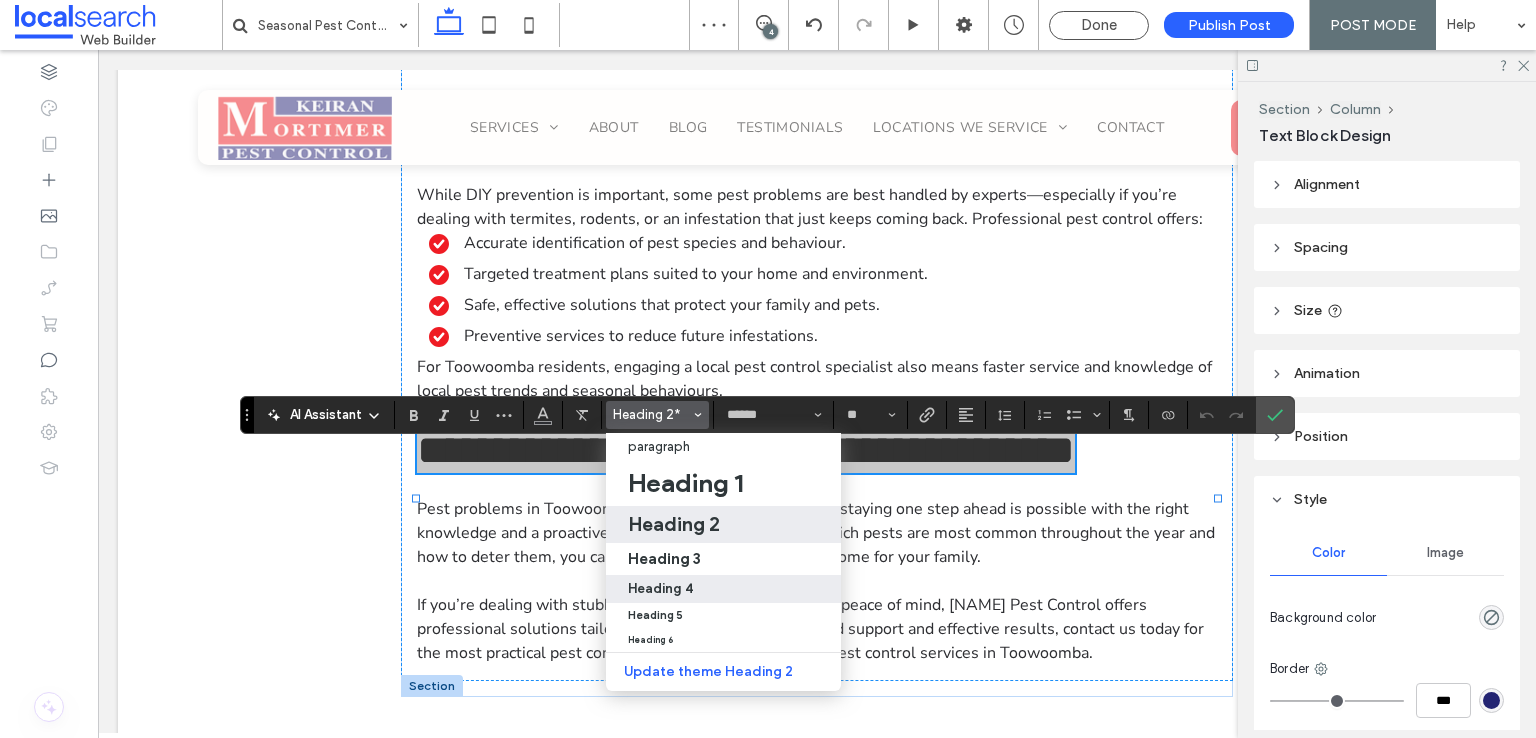 click on "Heading 4" at bounding box center [723, 589] 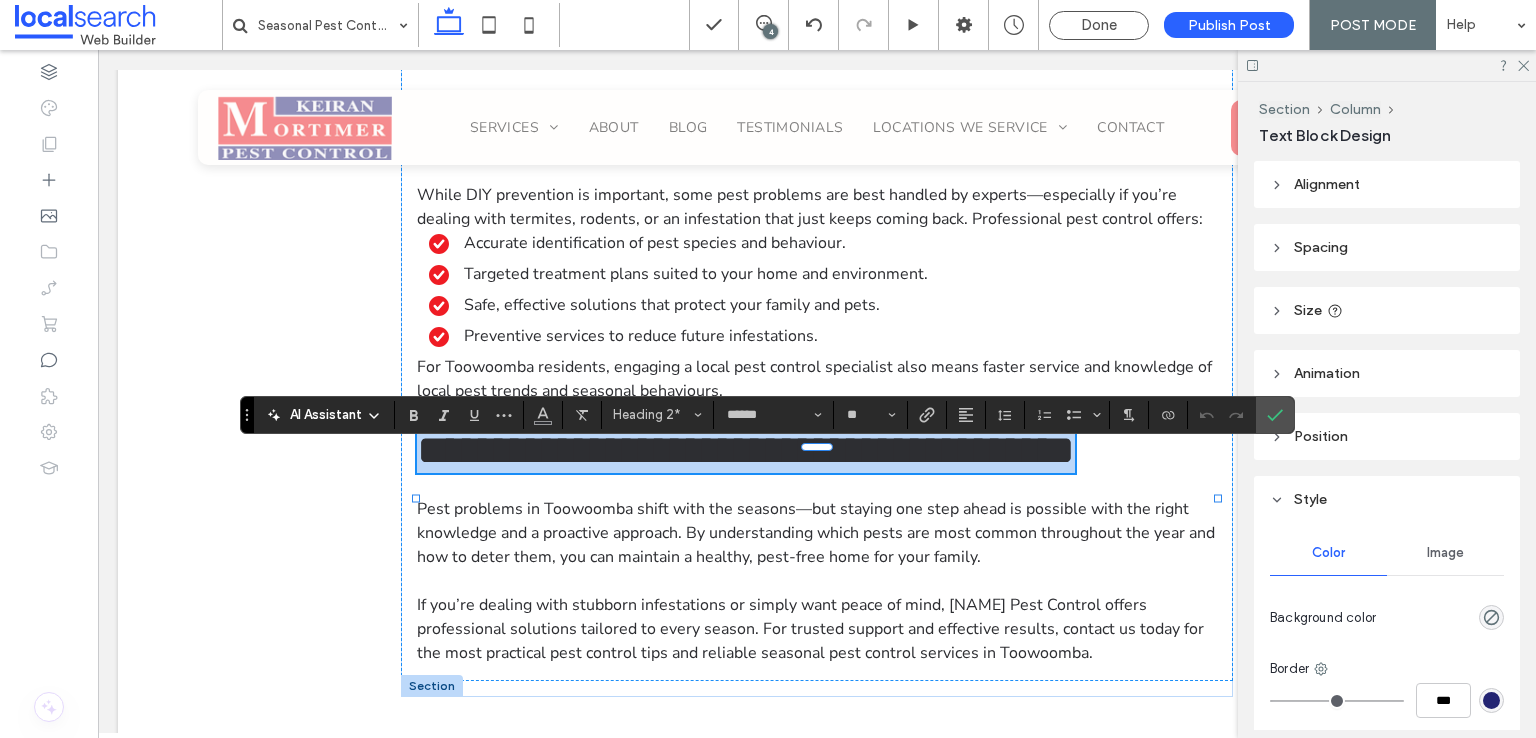 type on "**" 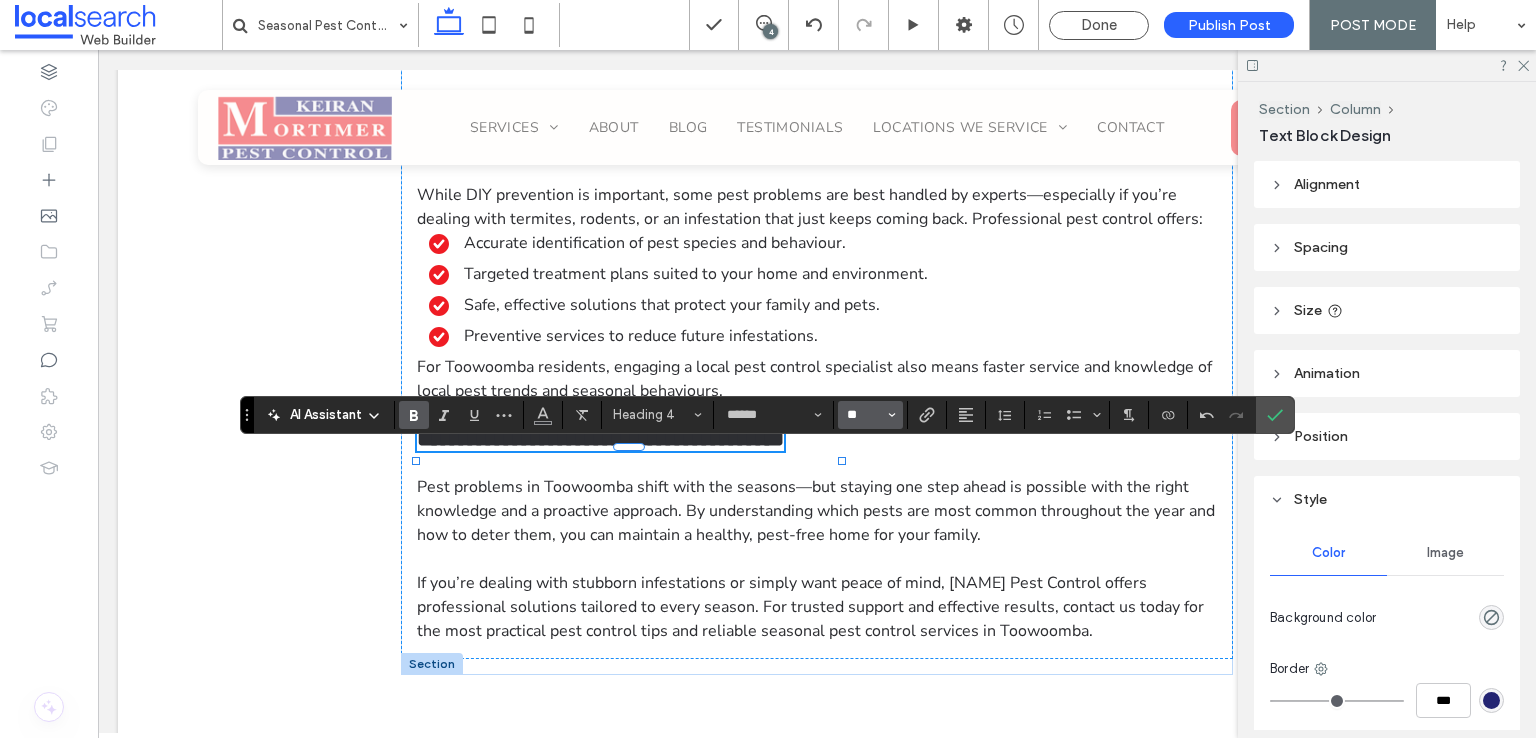 click on "**" at bounding box center (864, 415) 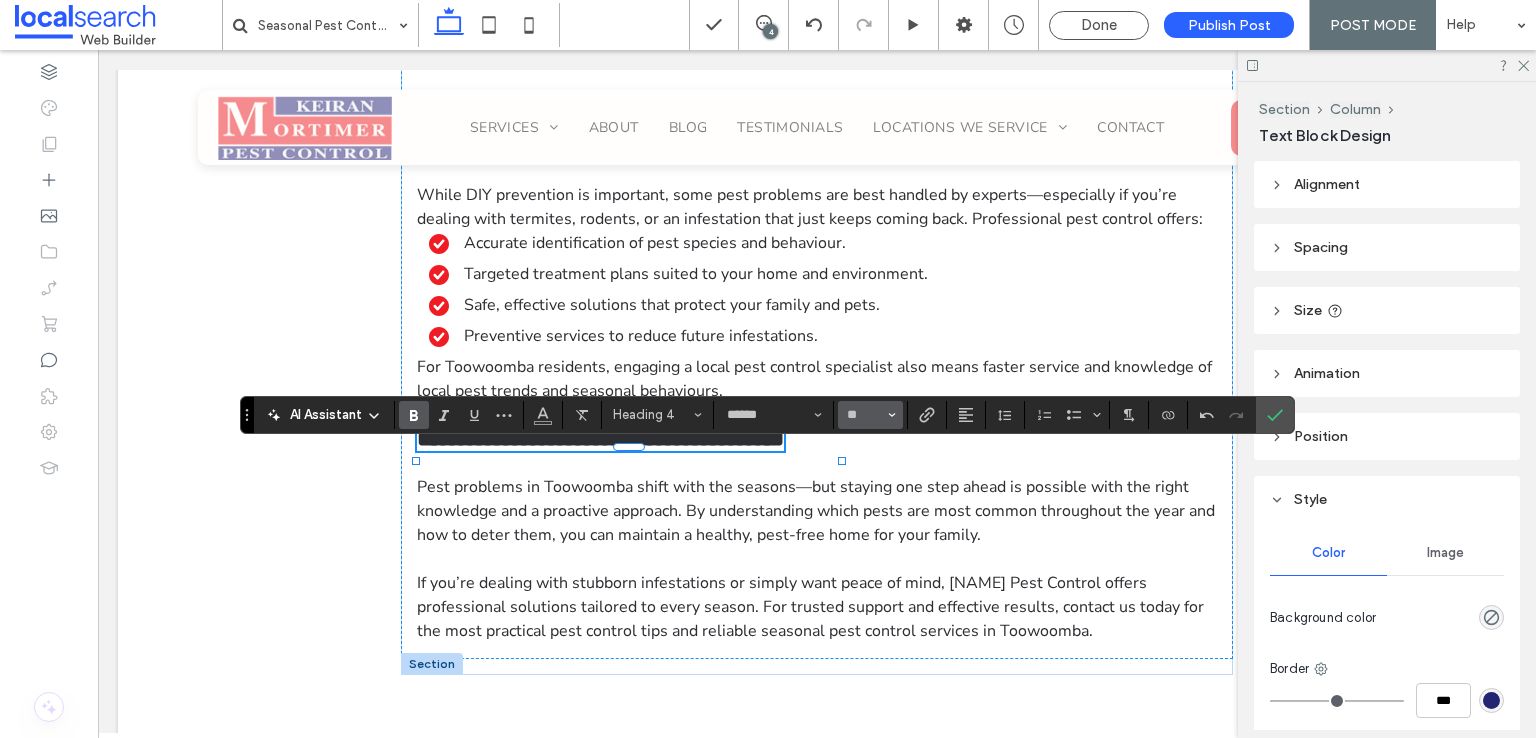 type on "**" 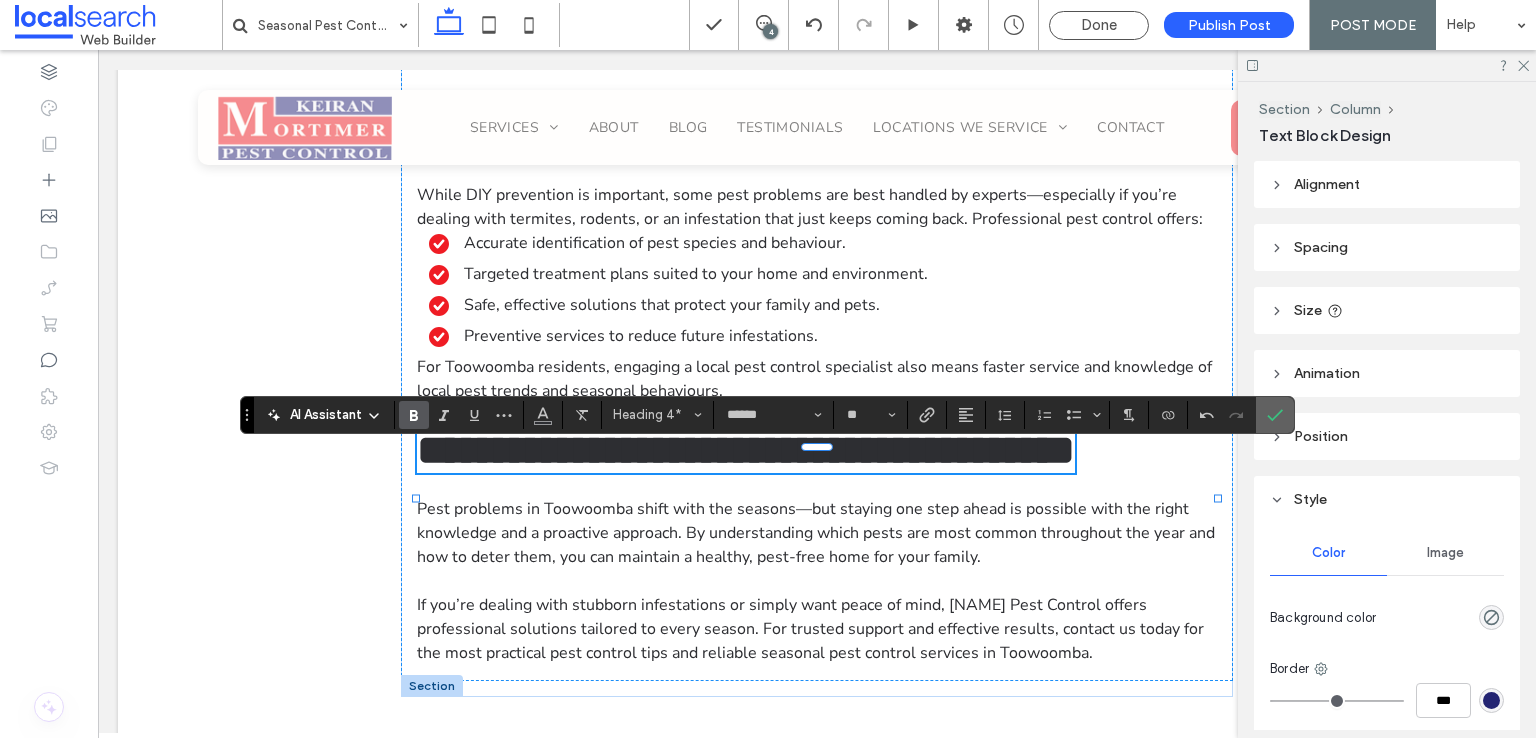click at bounding box center (1275, 415) 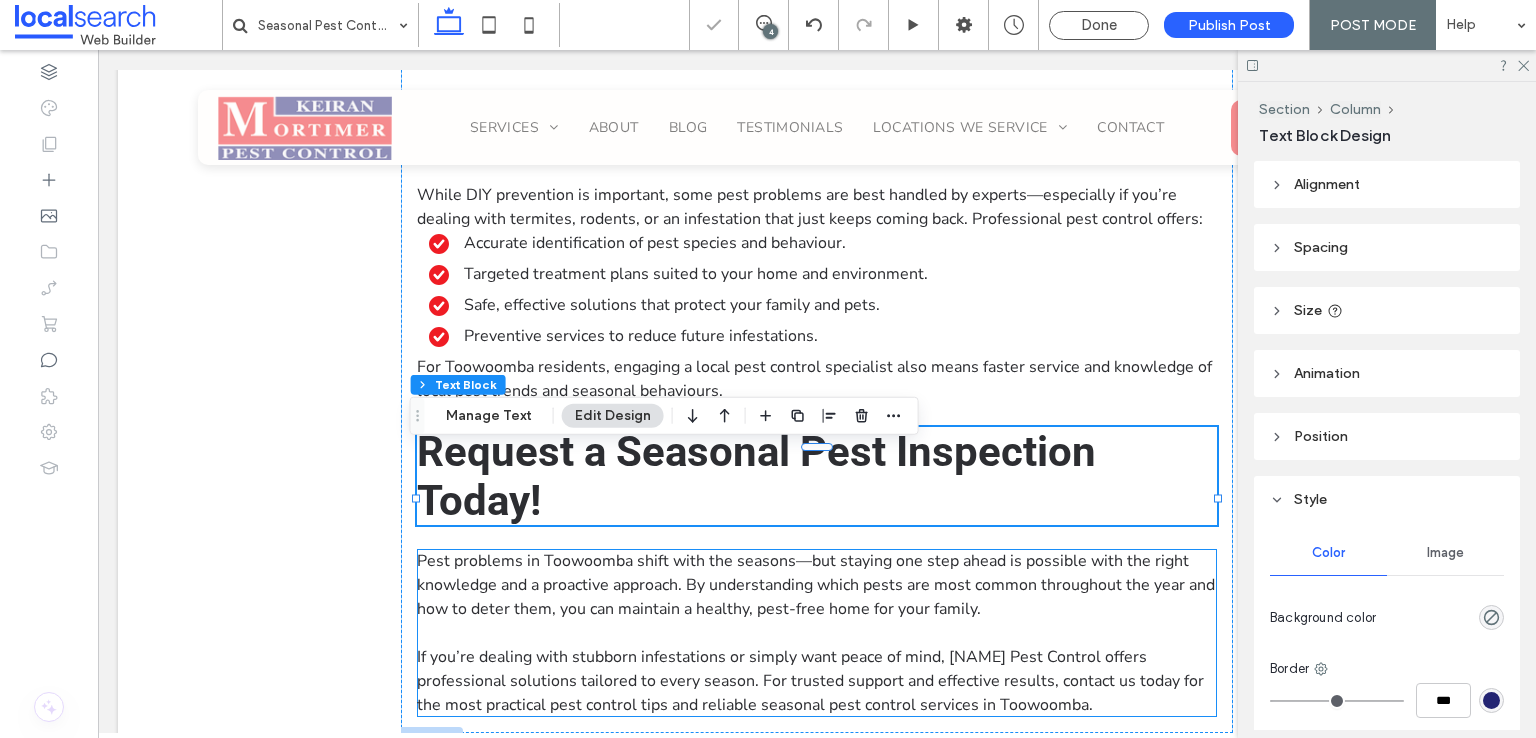 click on "Pest problems in [CITY] shift with the seasons—but staying one step ahead is possible with the right knowledge and a proactive approach. By understanding which pests are most common throughout the year and how to deter them, you can maintain a healthy, pest-free home for your family." at bounding box center (816, 585) 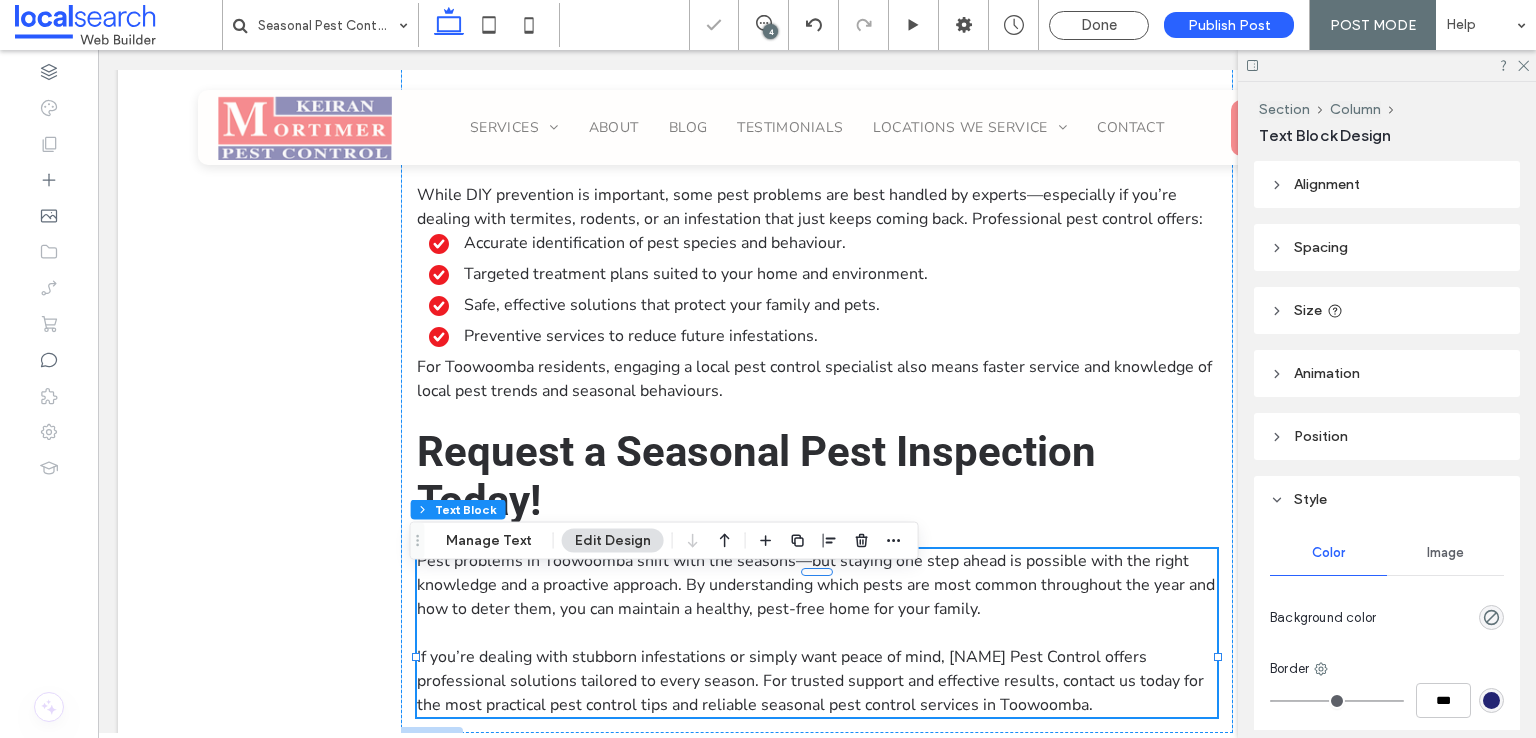 click on "Pest problems in [CITY] shift with the seasons—but staying one step ahead is possible with the right knowledge and a proactive approach. By understanding which pests are most common throughout the year and how to deter them, you can maintain a healthy, pest-free home for your family." at bounding box center (816, 585) 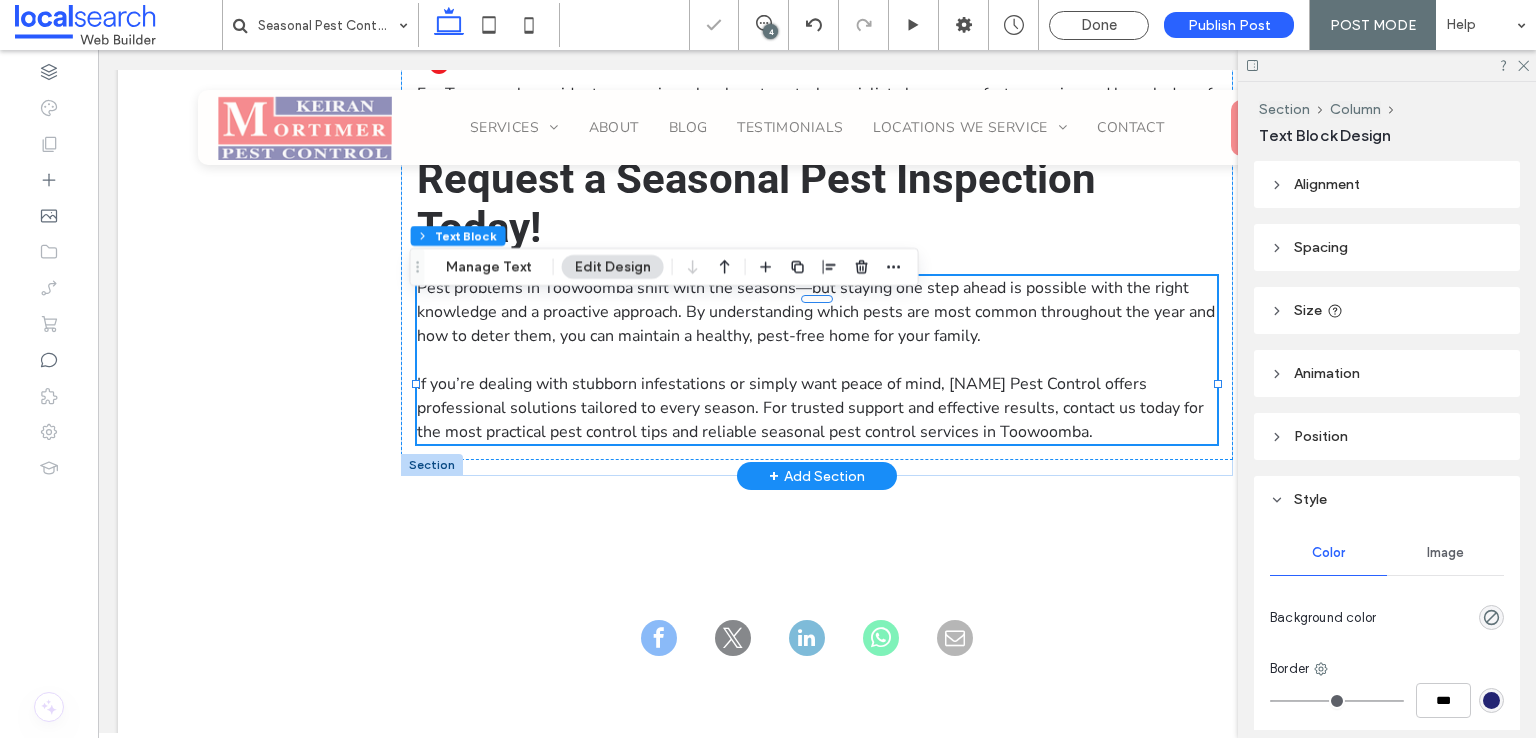 type on "**********" 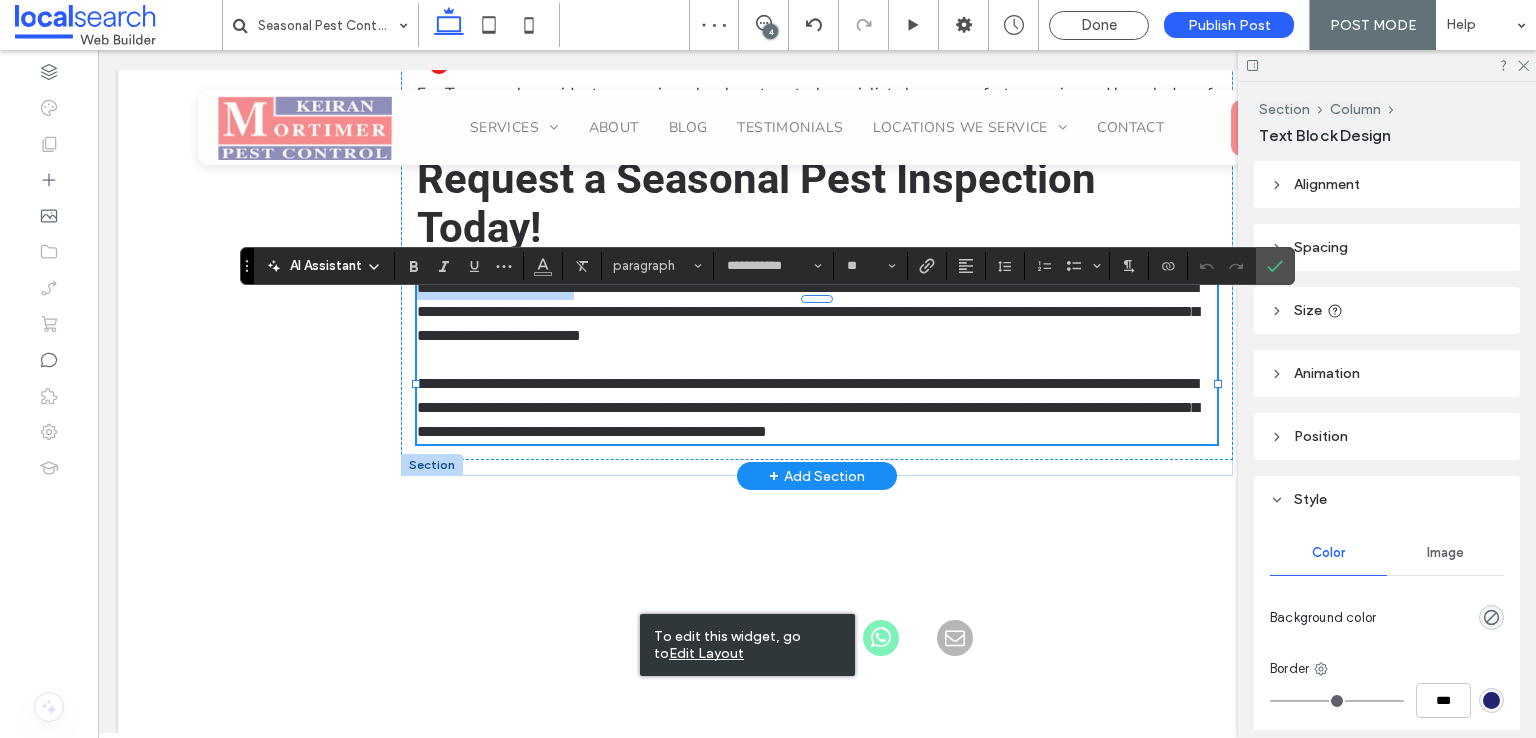 drag, startPoint x: 623, startPoint y: 313, endPoint x: 409, endPoint y: 320, distance: 214.11446 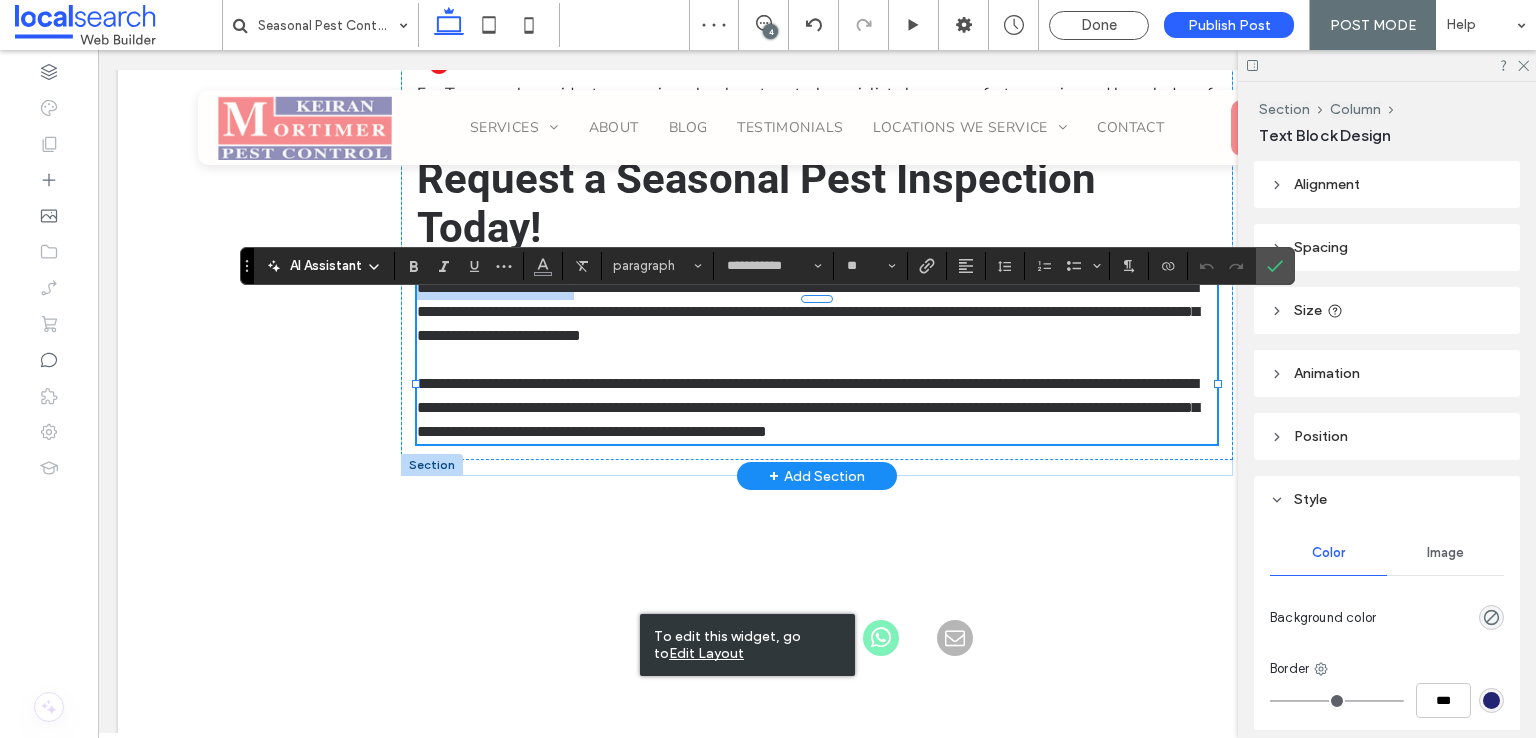 click on "Noticed more bugs crawling around your home lately? You’re not alone. [CITY]’s changing seasons bring shifts in pest activity, with different species becoming more active as the weather heats up, cools down, or becomes wetter. While some pests are a year-round concern, many follow seasonal patterns—and knowing what to expect can help you stay one step ahead. Whether it’s ants invading your kitchen in summer, rodents nesting in your roof during winter, or termites thriving in humid spring weather, understanding pest behaviour across the seasons is key to protecting your home. With a little preparation and strategic action, you can reduce the risk of infestations and keep your living space safe and comfortable. Let’s explore common seasonal pests in [CITY] and share practical pest control tips to help you protect your property throughout the year. ﻿
Spring: A Surge in Insect Activity
Common Spring Pests Ants" at bounding box center [817, -1361] 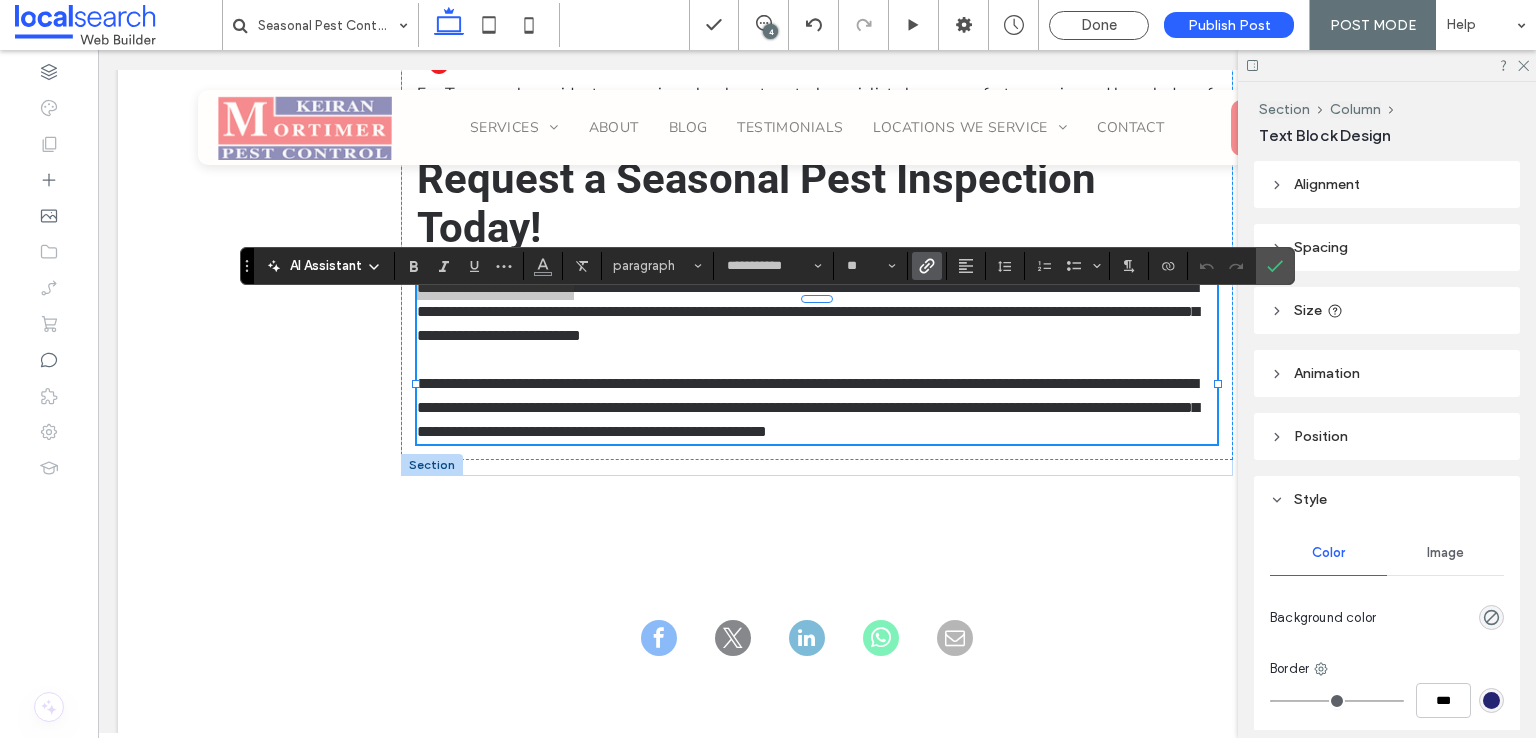 click 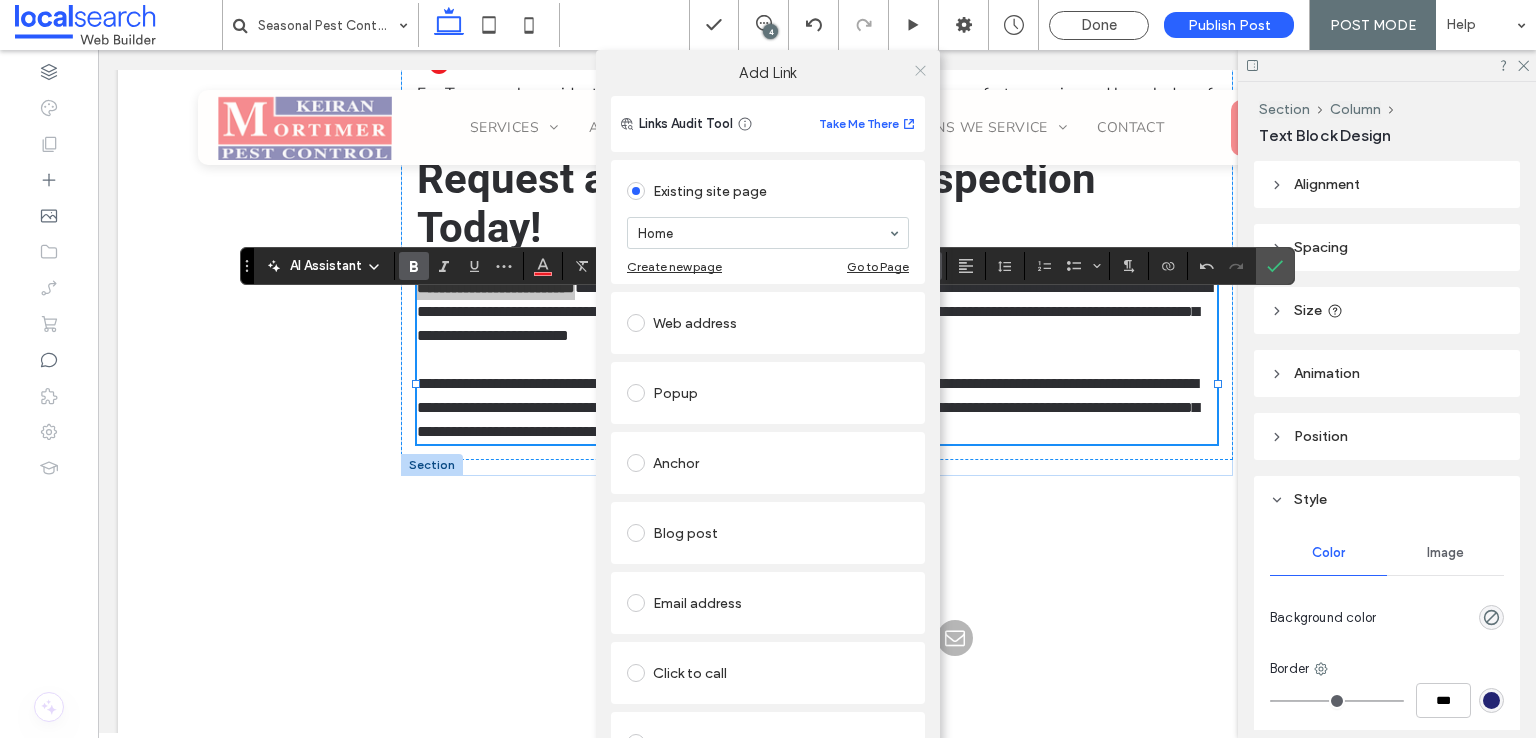 click 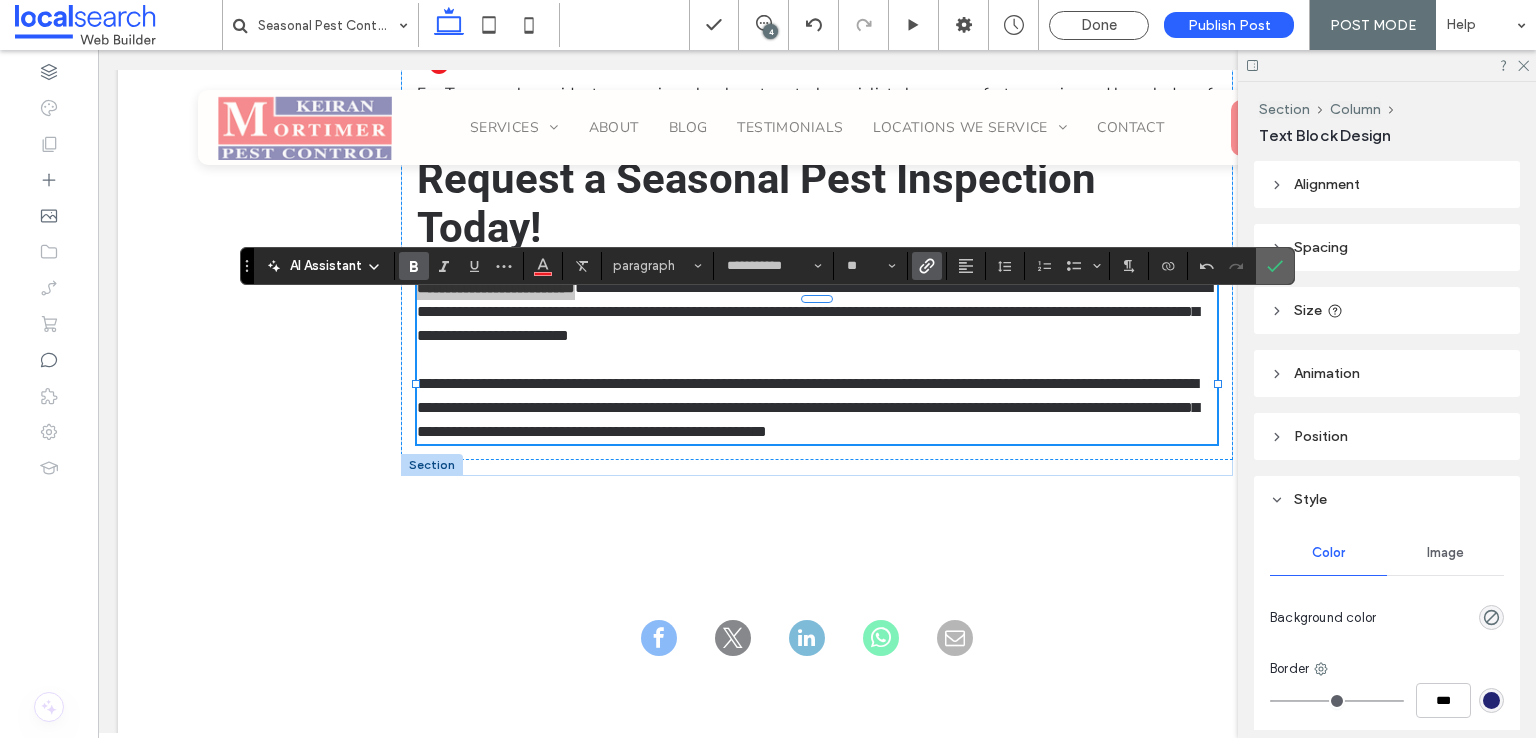 click 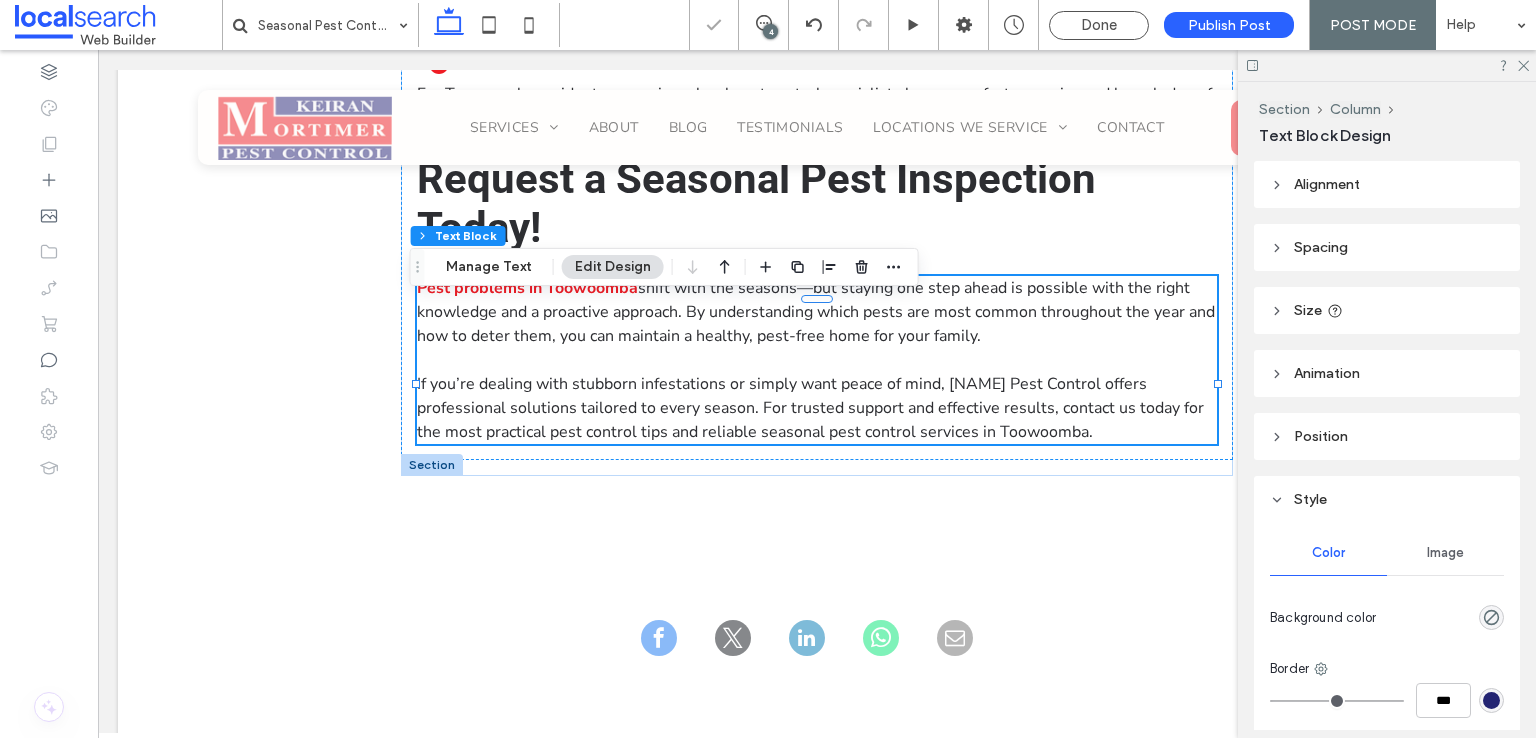 click on "If you’re dealing with stubborn infestations or simply want peace of mind, [PERSON] Pest Control offers professional solutions tailored to every season. For trusted support and effective results, contact us today for the most practical pest control tips and reliable seasonal pest control services in [CITY]." at bounding box center (810, 408) 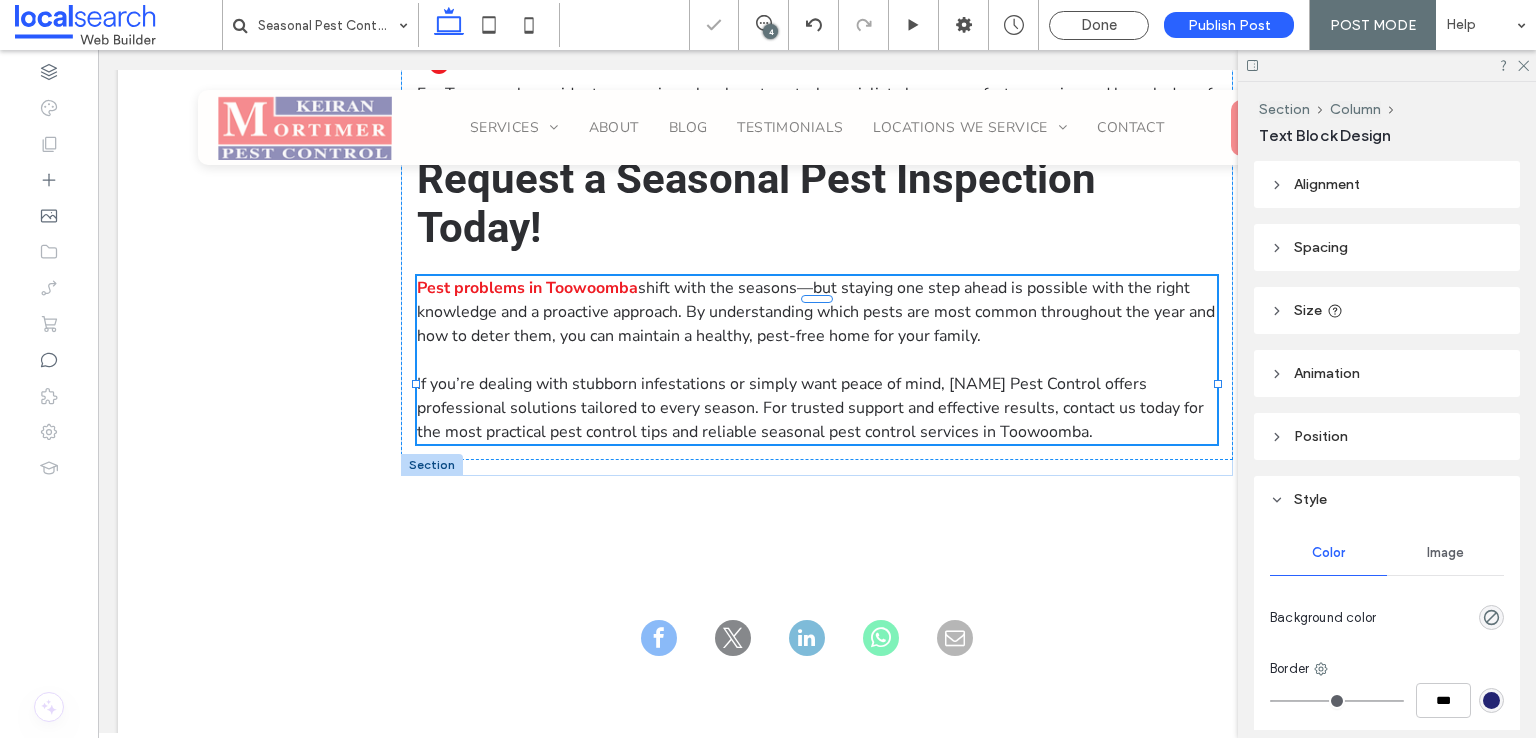 type on "**********" 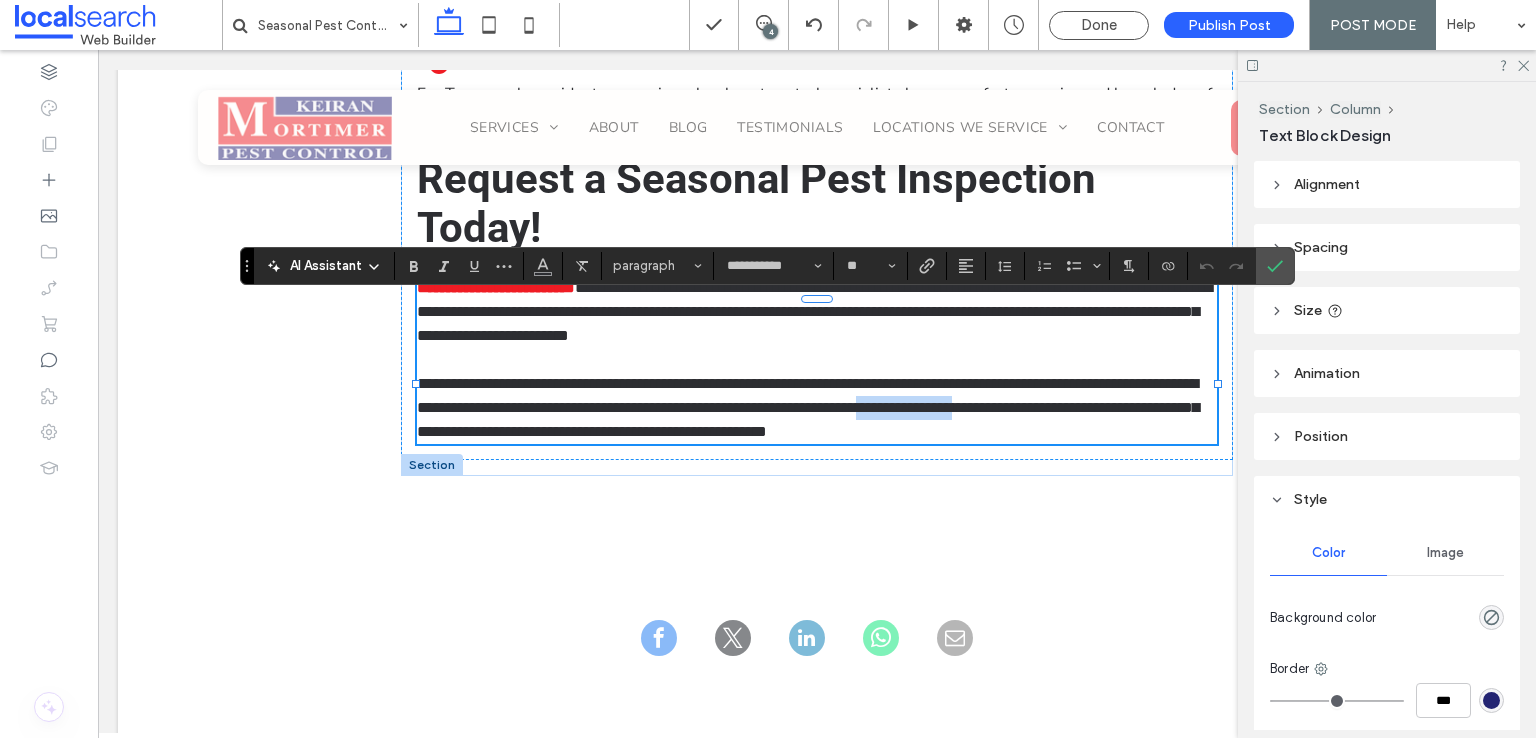 drag, startPoint x: 1045, startPoint y: 431, endPoint x: 1163, endPoint y: 429, distance: 118.016945 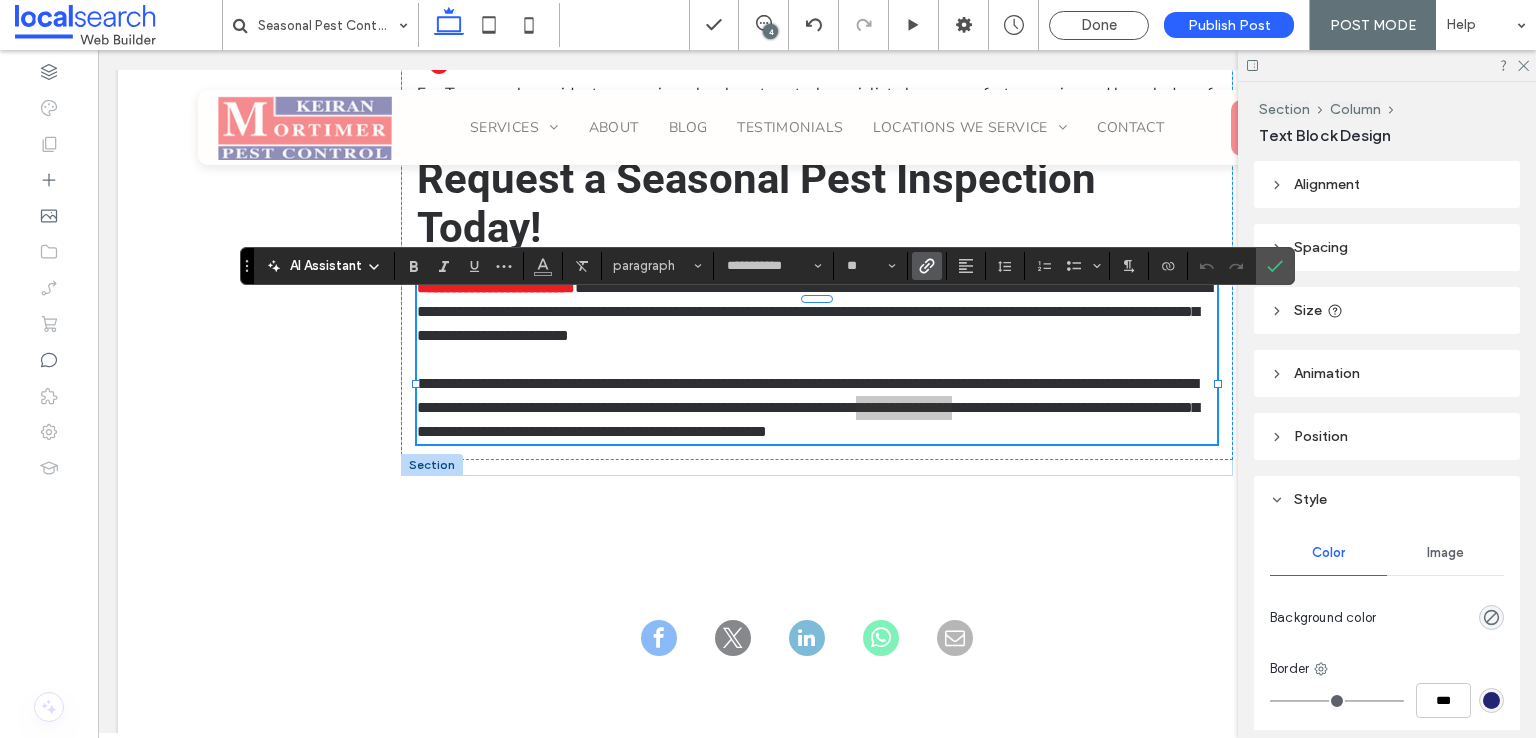 click 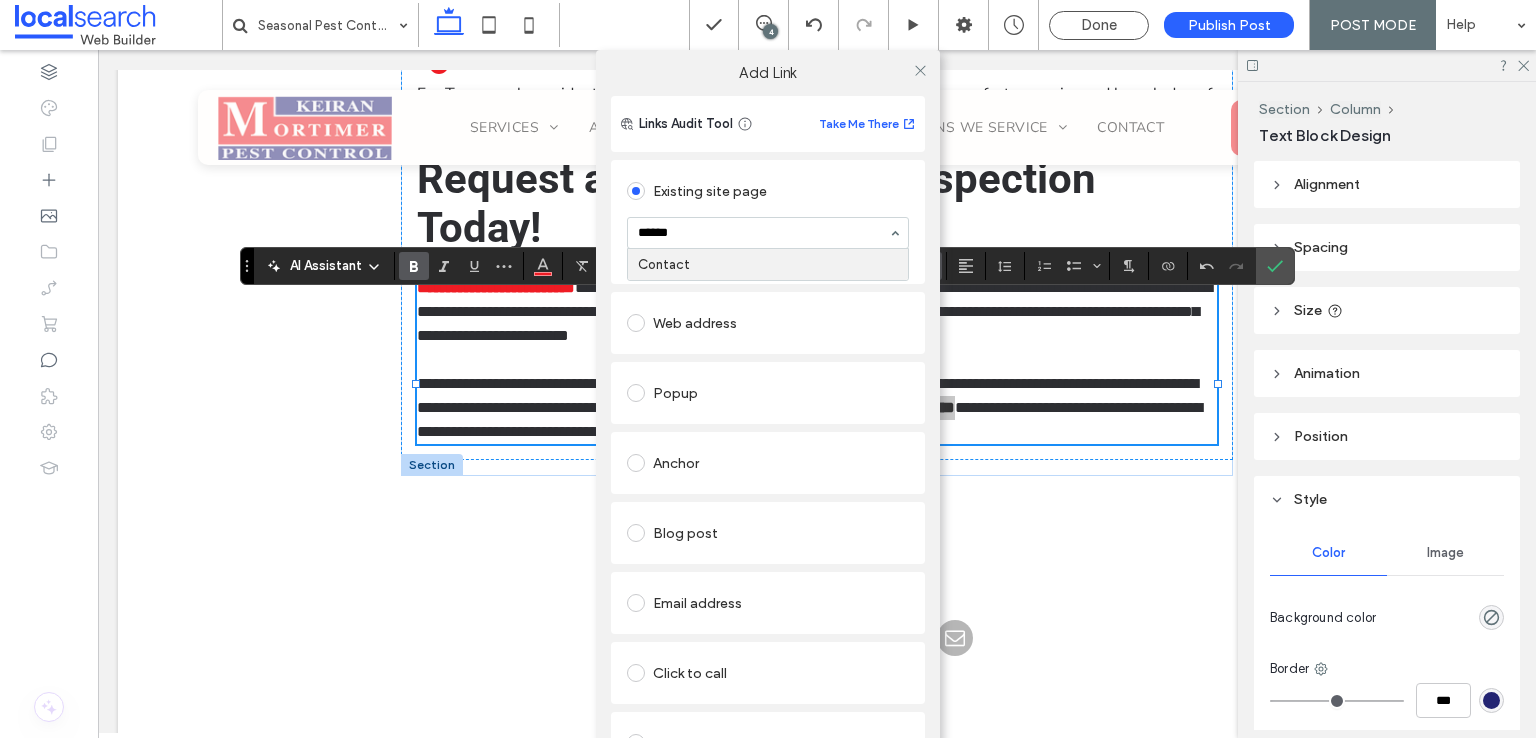 type on "*******" 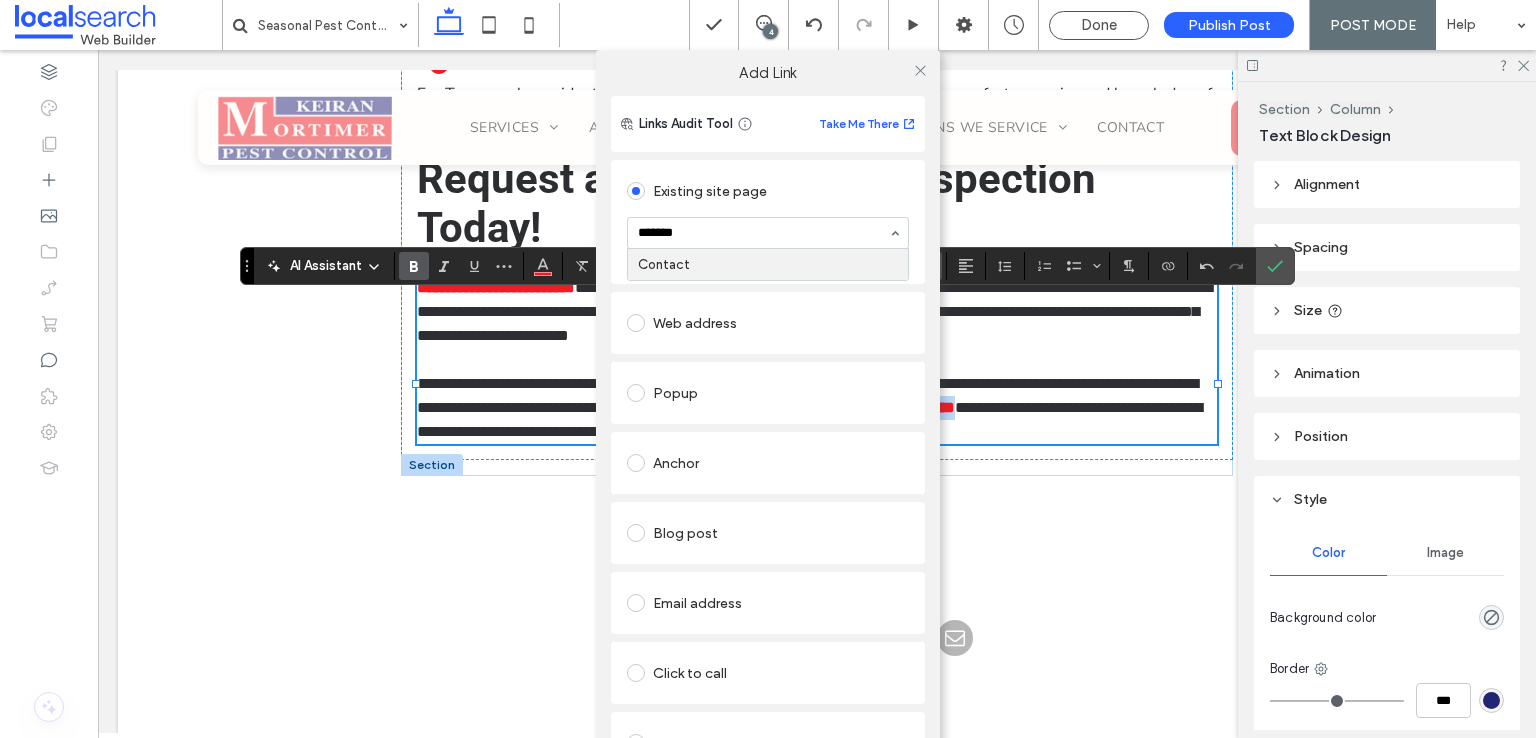 type 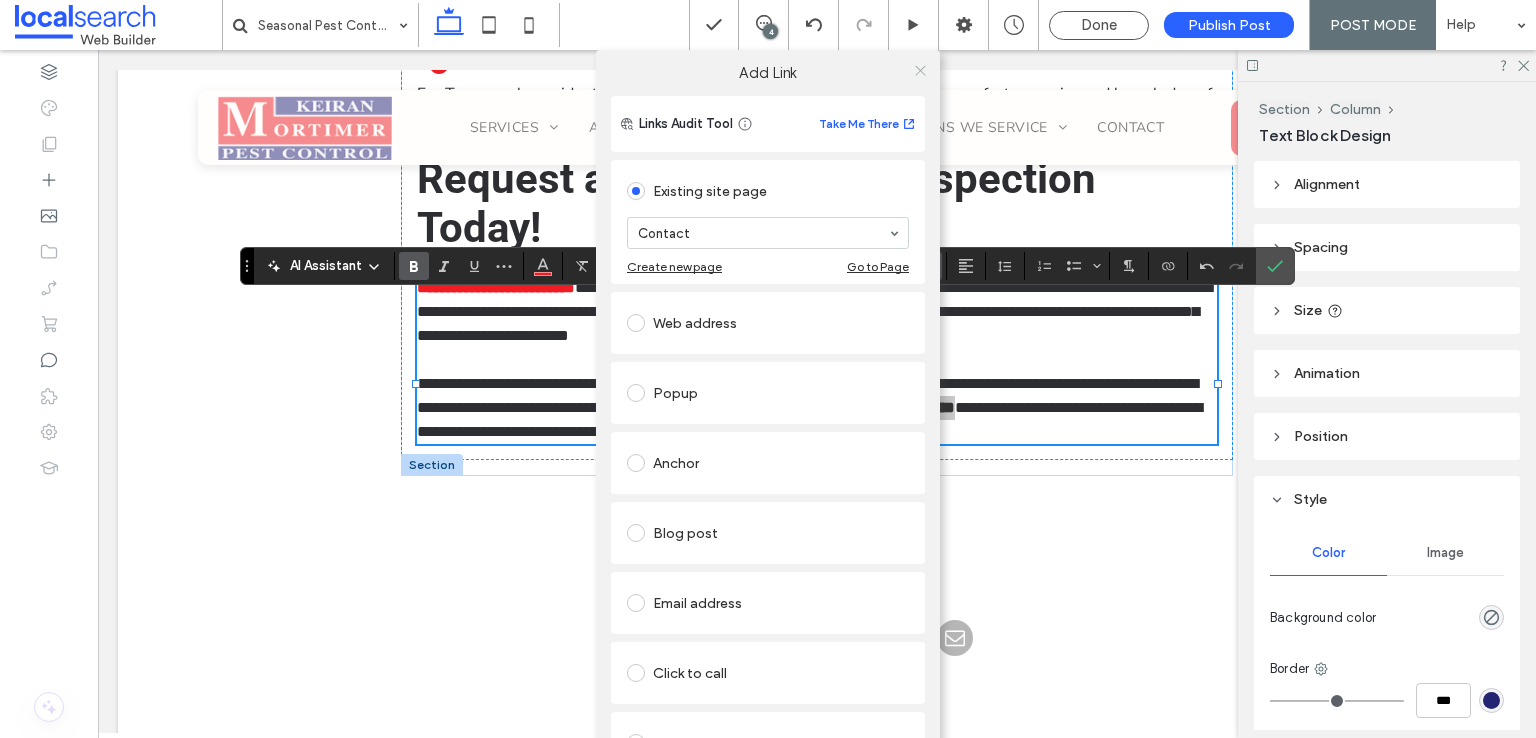 click 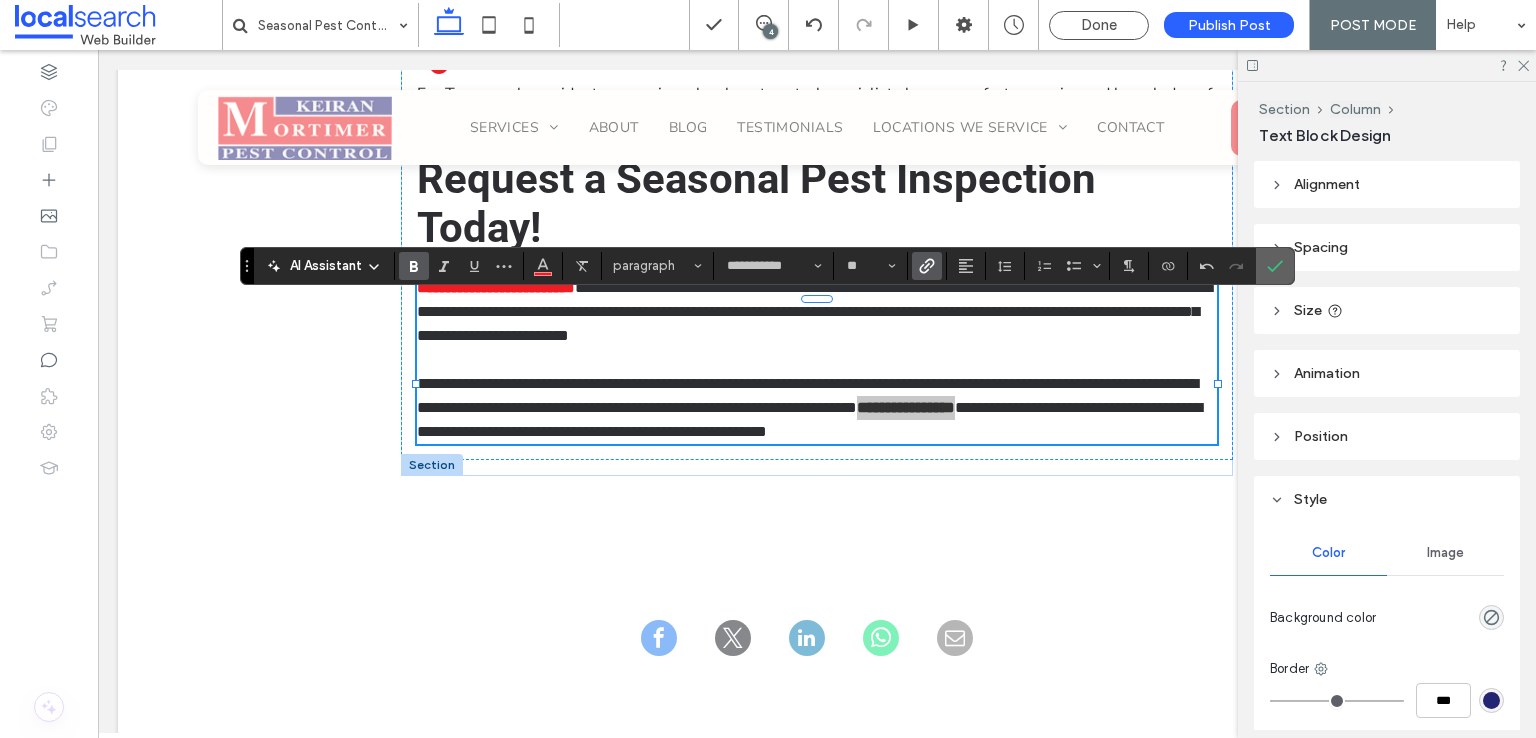click 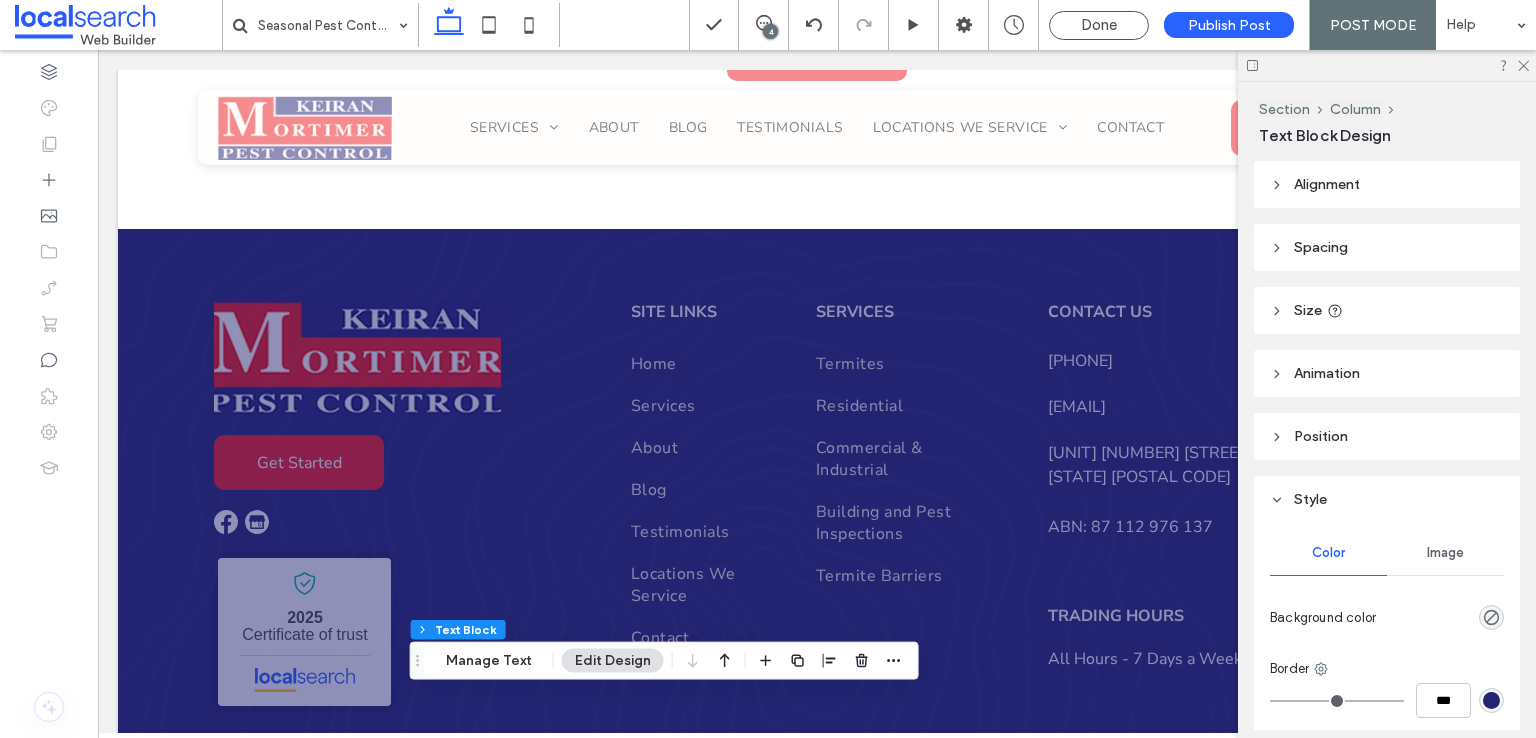 scroll, scrollTop: 661, scrollLeft: 0, axis: vertical 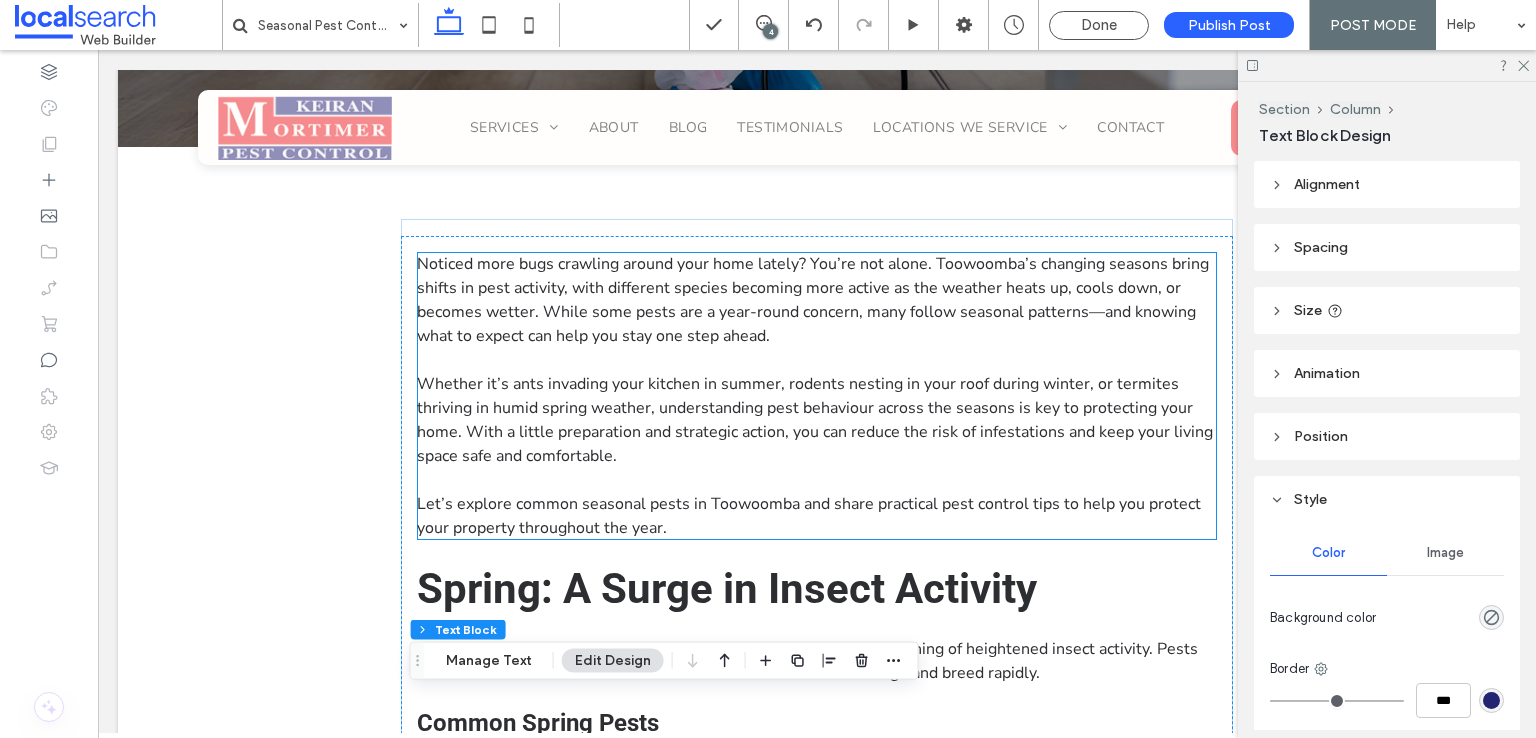 click on "Whether it’s ants invading your kitchen in summer, rodents nesting in your roof during winter, or termites thriving in humid spring weather, understanding pest behaviour across the seasons is key to protecting your home. With a little preparation and strategic action, you can reduce the risk of infestations and keep your living space safe and comfortable." at bounding box center (815, 420) 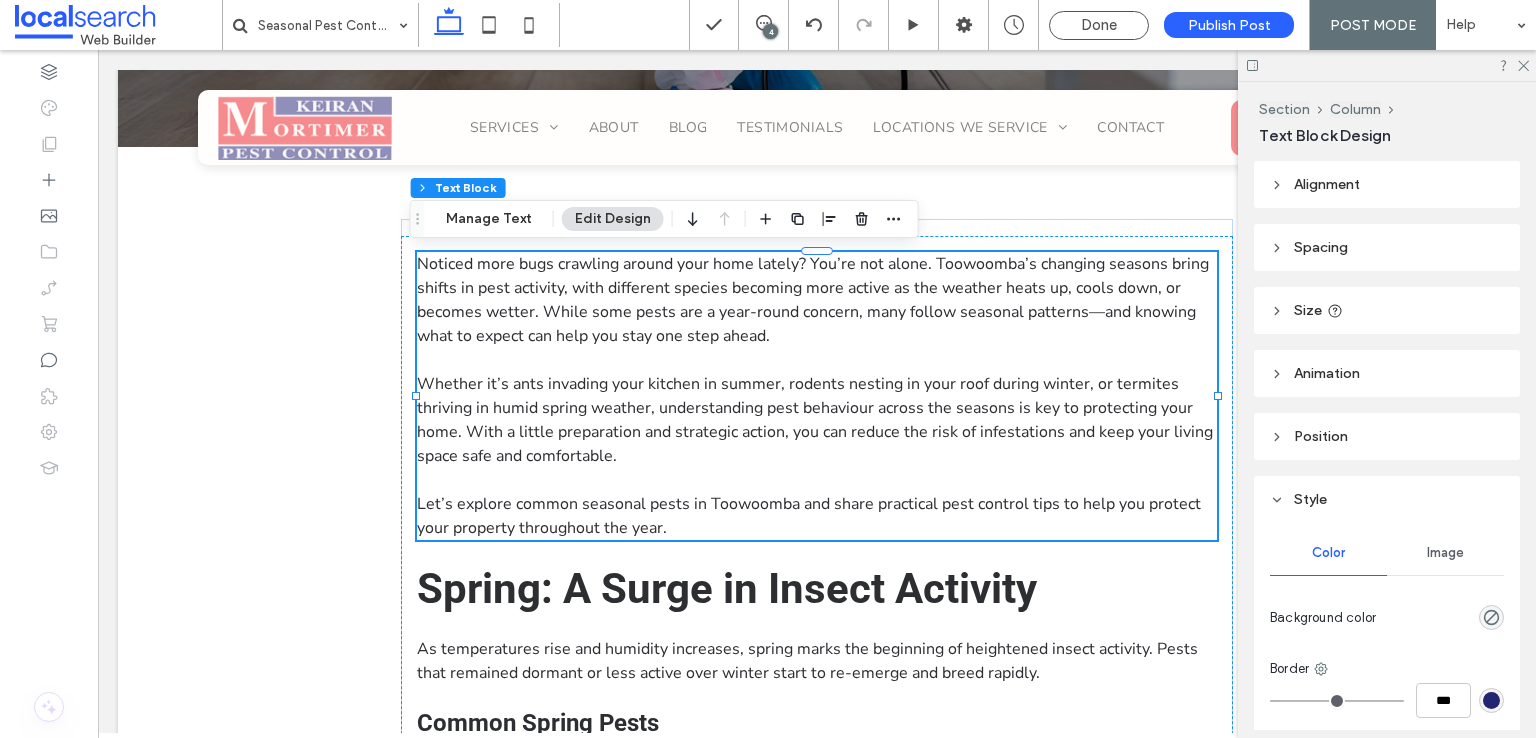 click on "Whether it’s ants invading your kitchen in summer, rodents nesting in your roof during winter, or termites thriving in humid spring weather, understanding pest behaviour across the seasons is key to protecting your home. With a little preparation and strategic action, you can reduce the risk of infestations and keep your living space safe and comfortable." at bounding box center [815, 420] 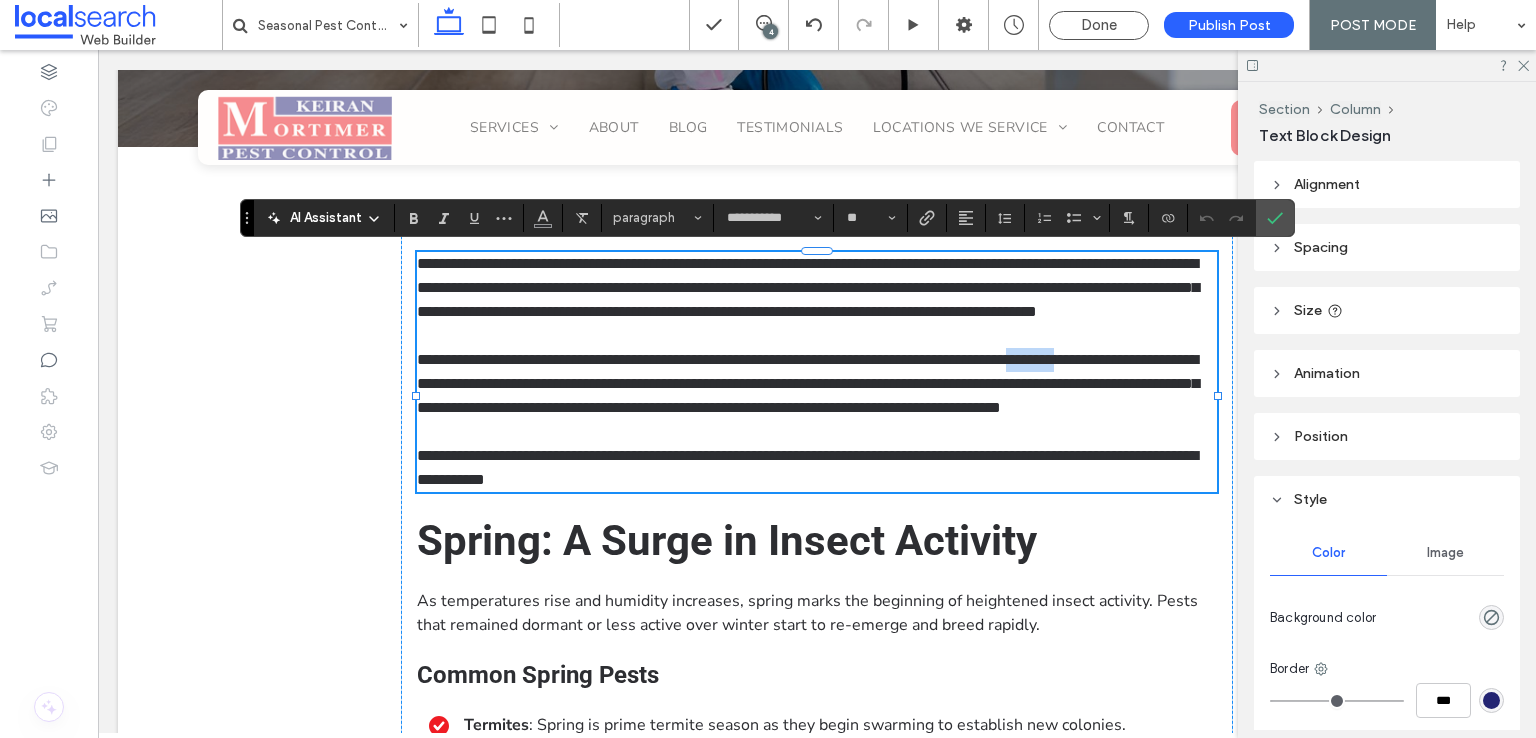drag, startPoint x: 1100, startPoint y: 386, endPoint x: 1155, endPoint y: 388, distance: 55.03635 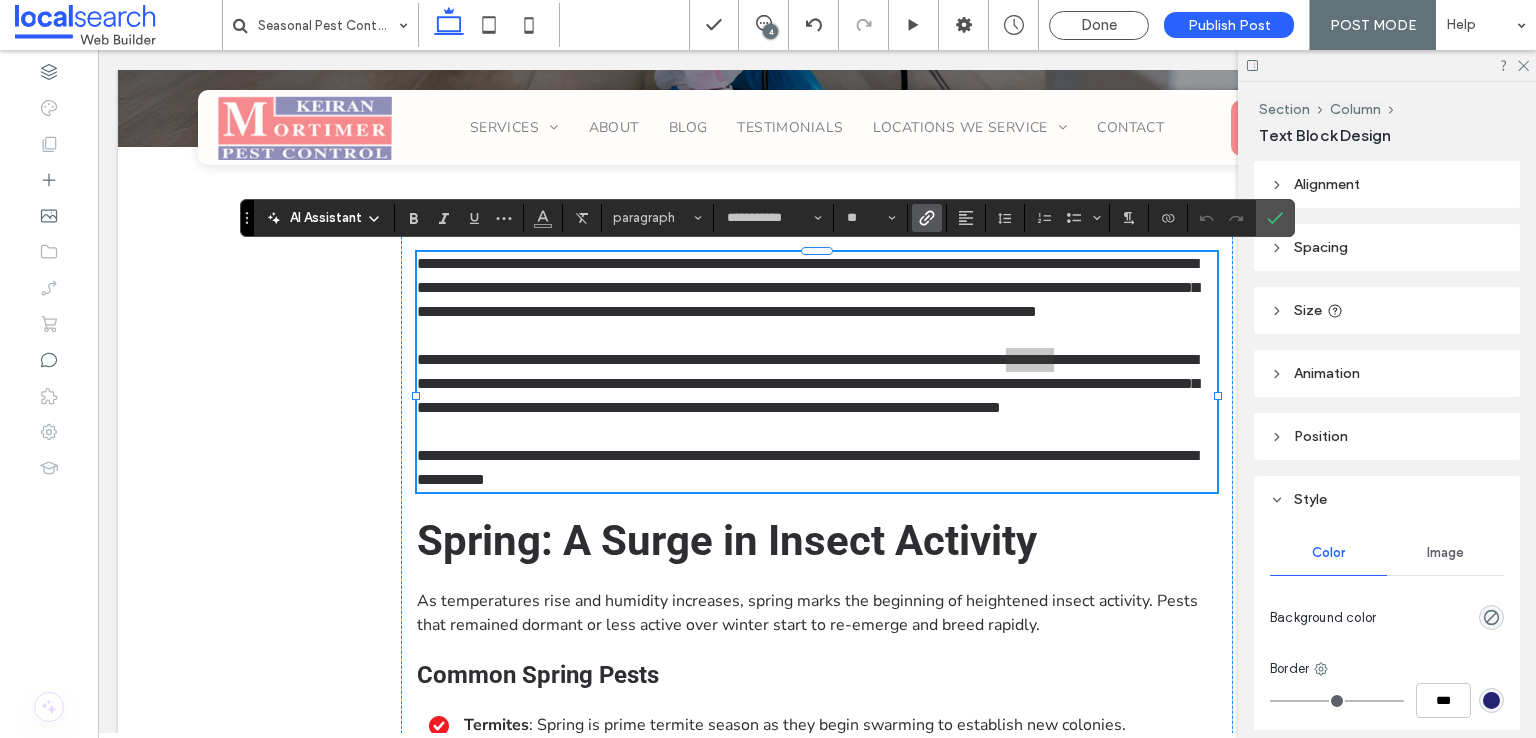 click at bounding box center (927, 218) 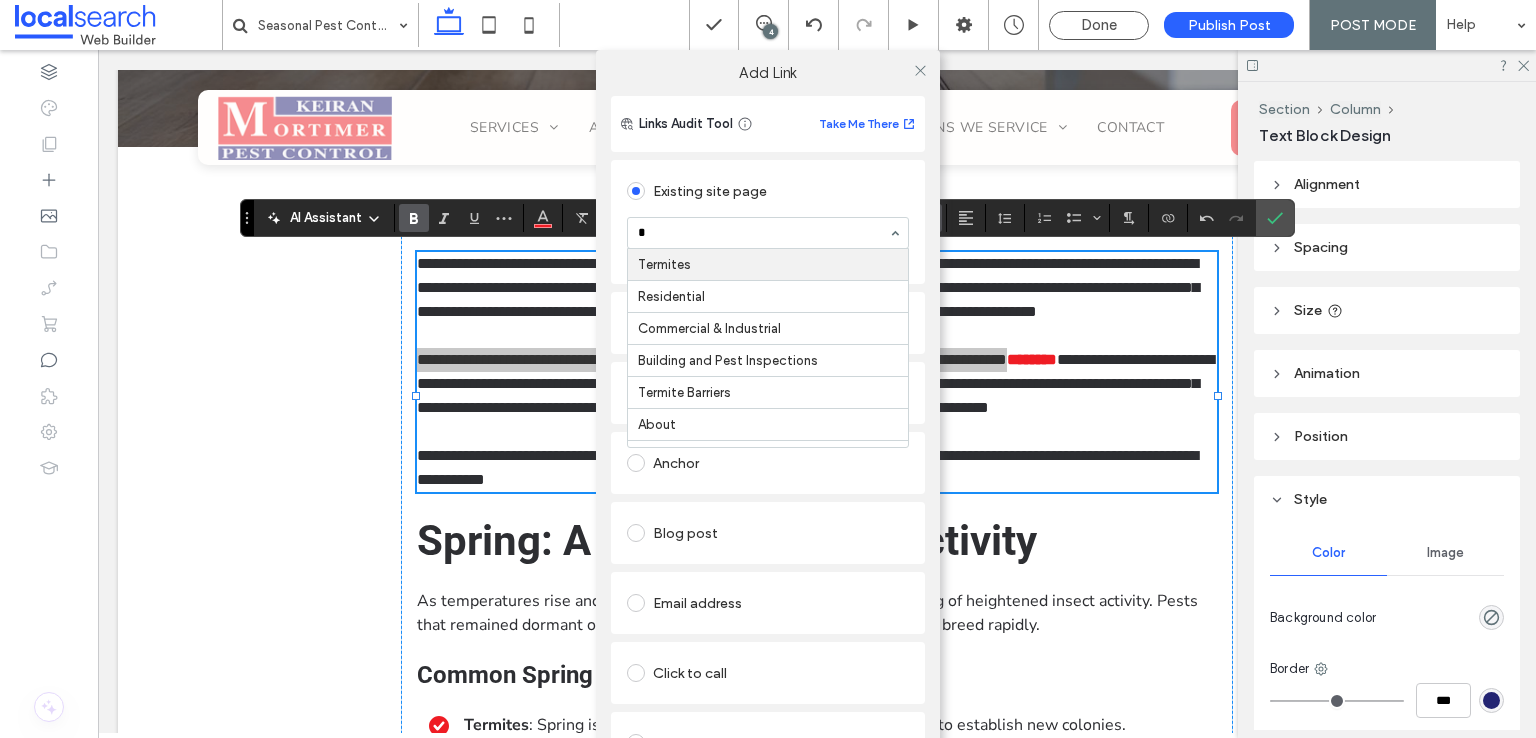 type on "**" 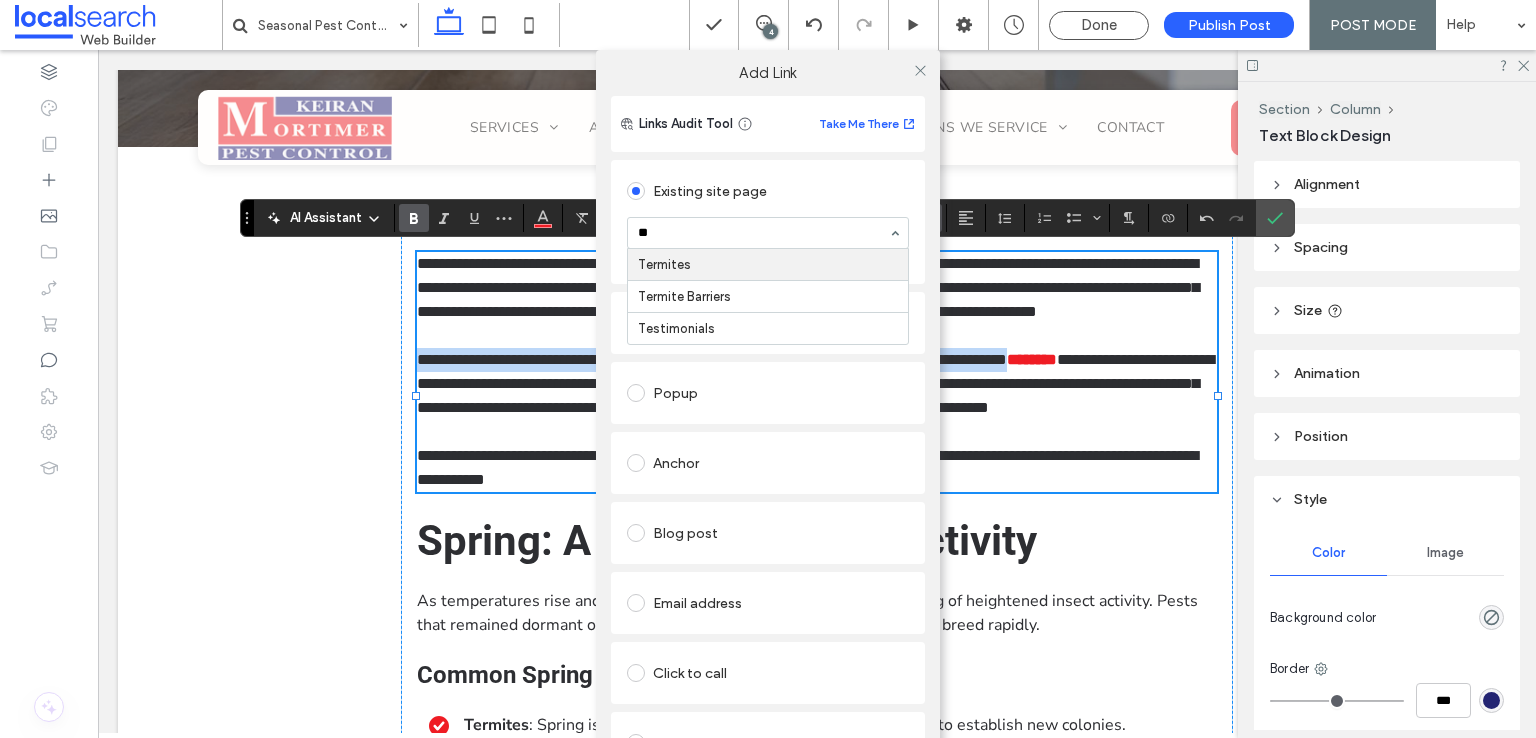 type 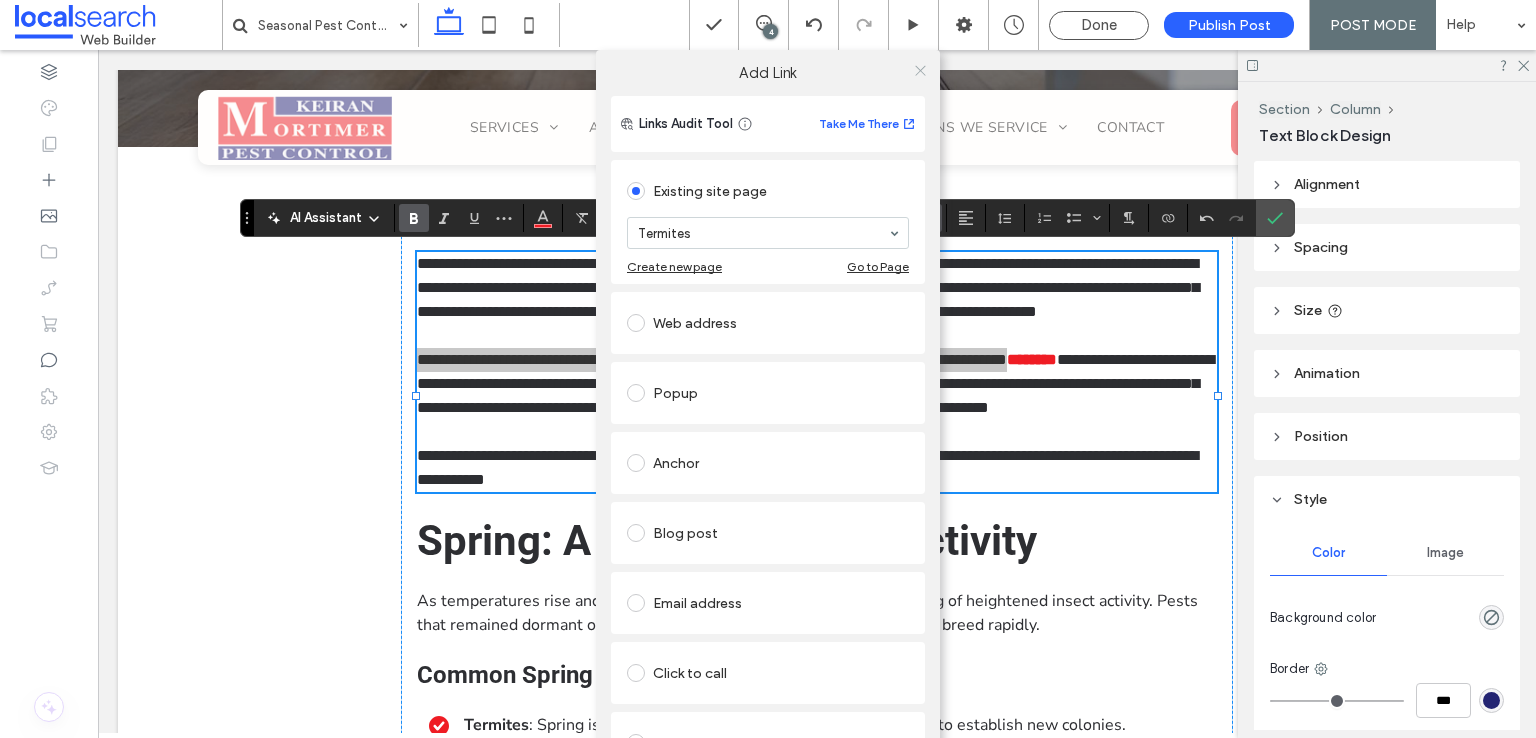 click 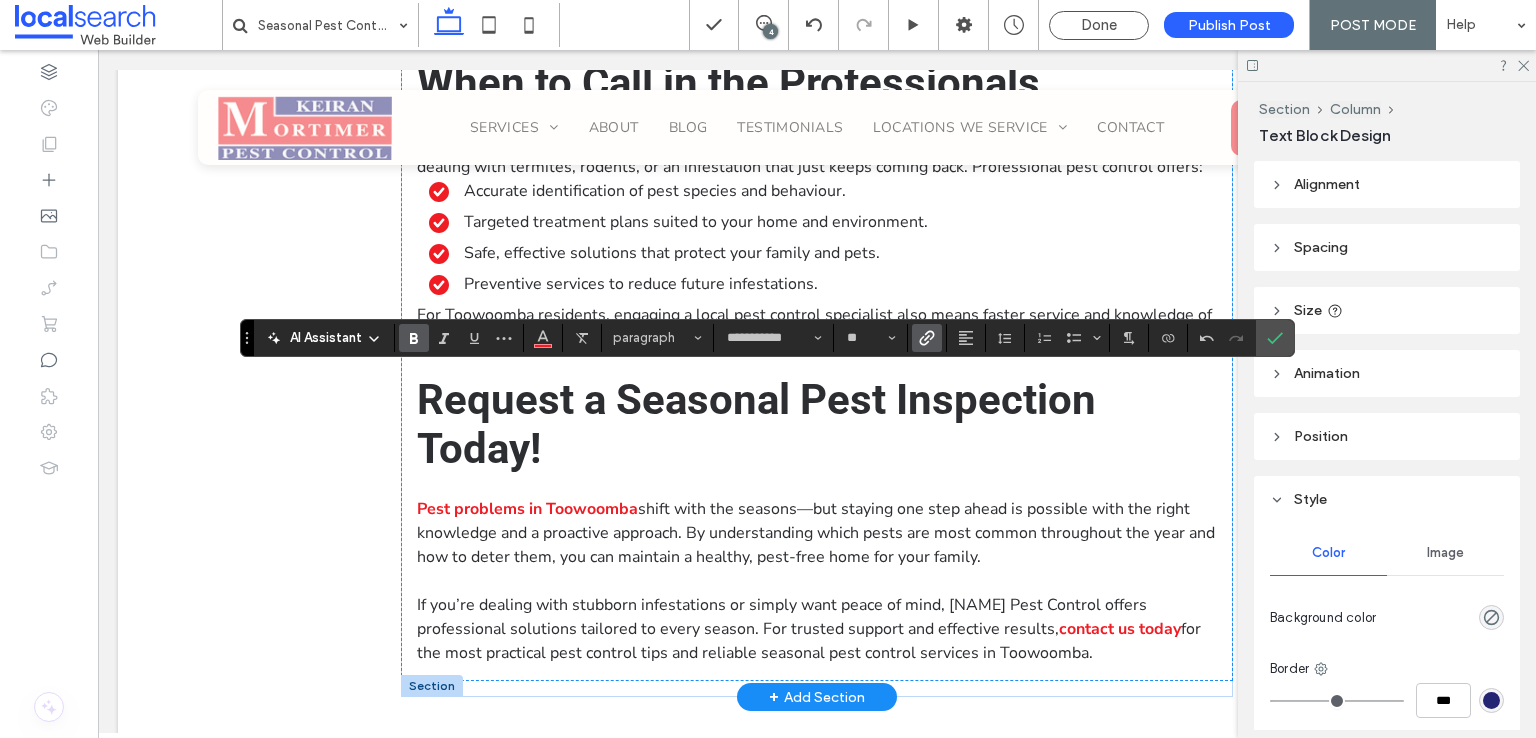 scroll, scrollTop: 541, scrollLeft: 0, axis: vertical 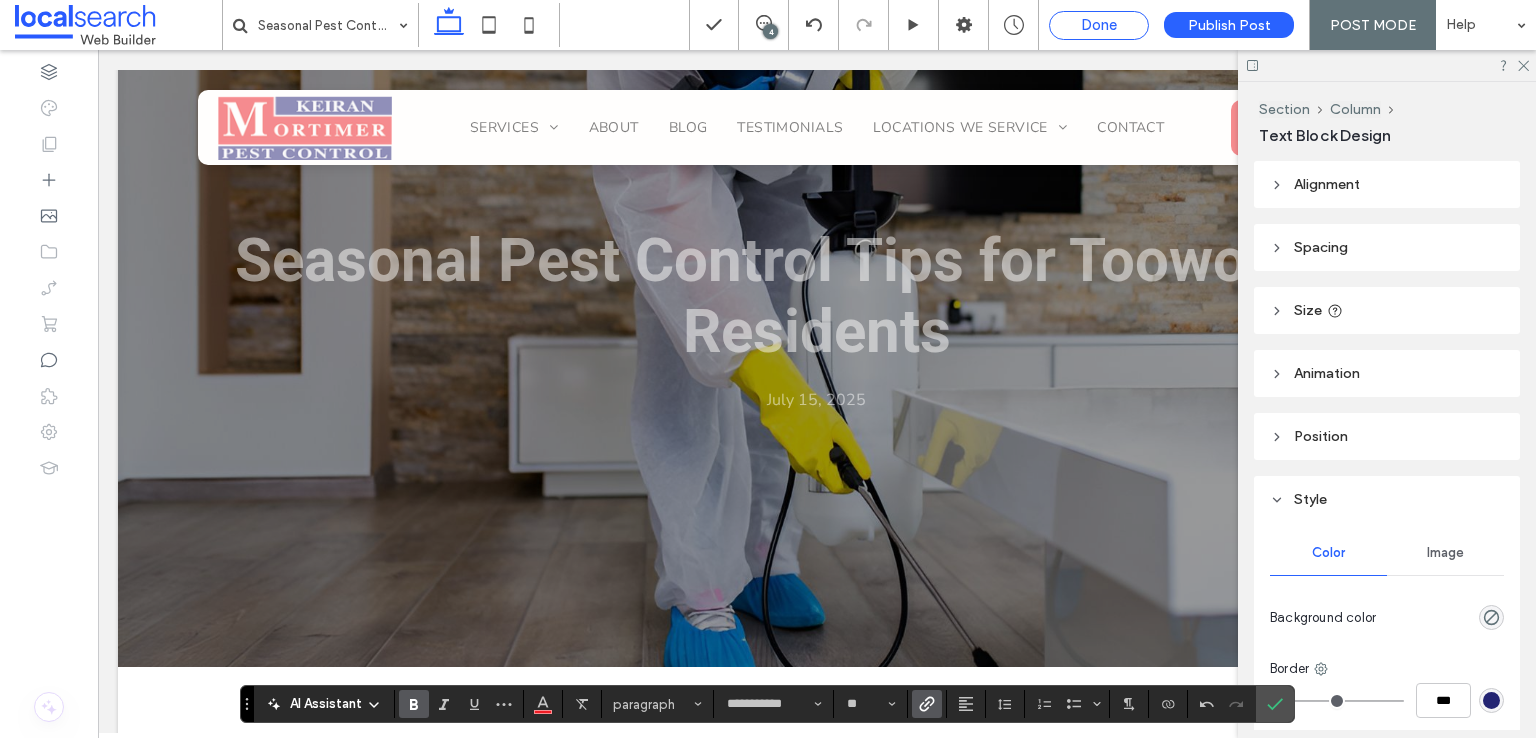 click on "Done" at bounding box center (1099, 25) 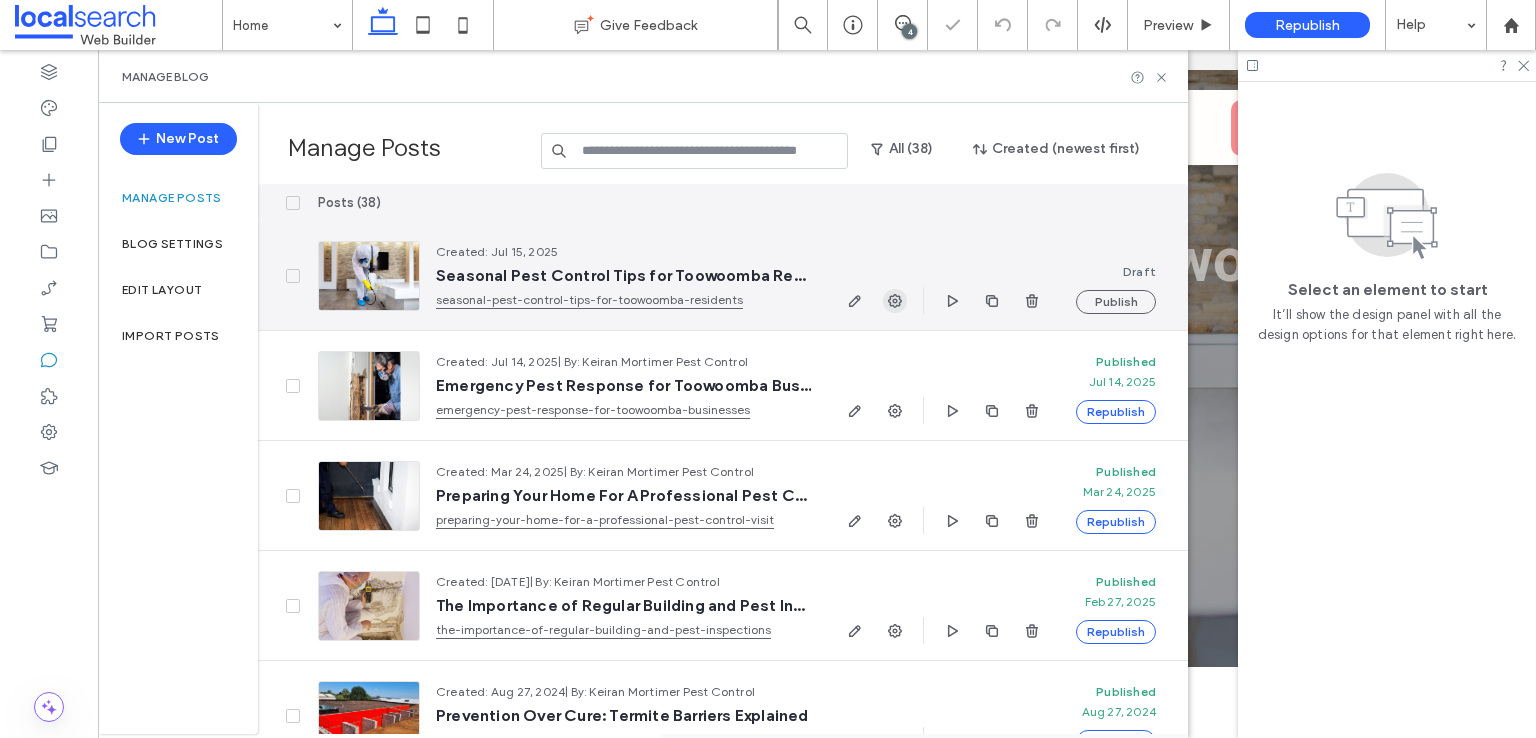 click 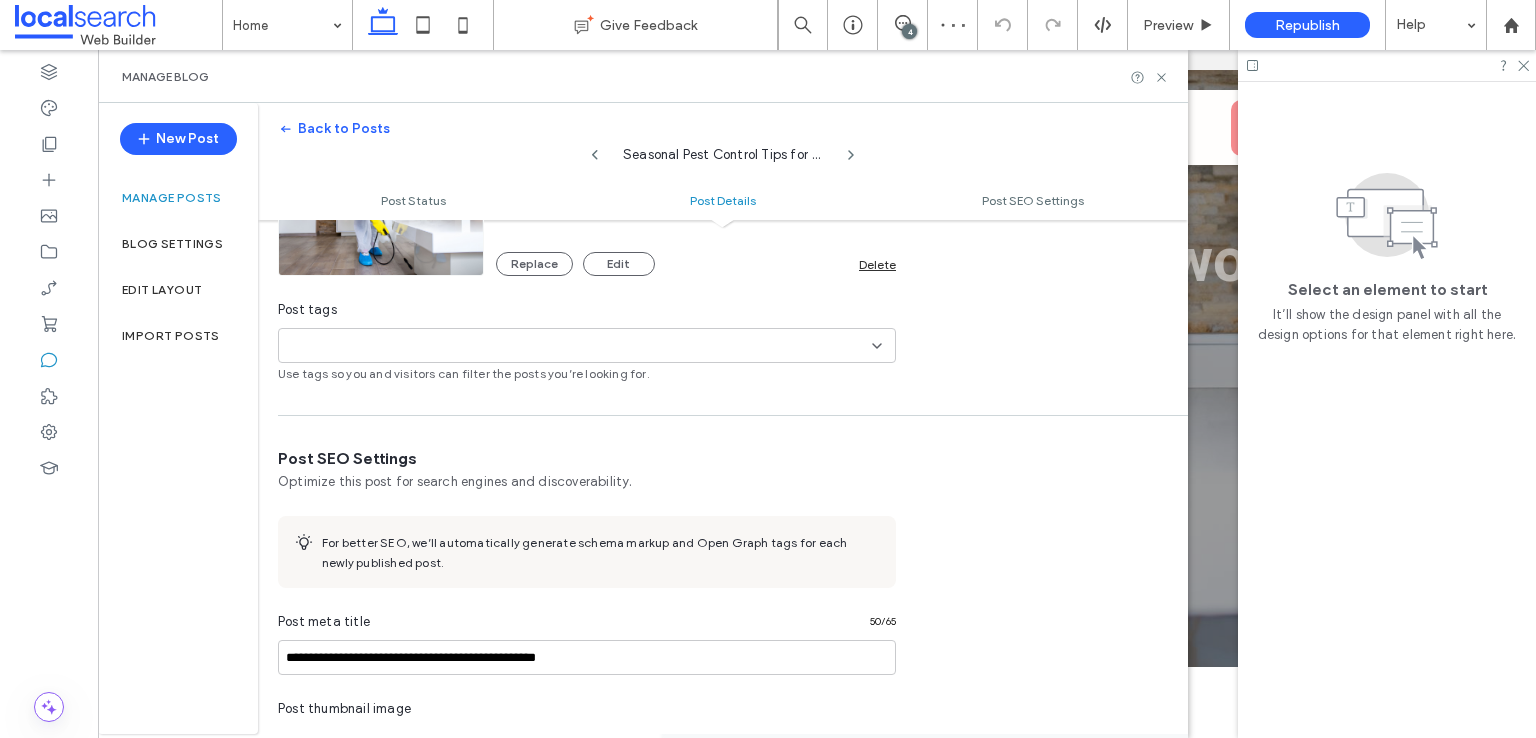 scroll, scrollTop: 700, scrollLeft: 0, axis: vertical 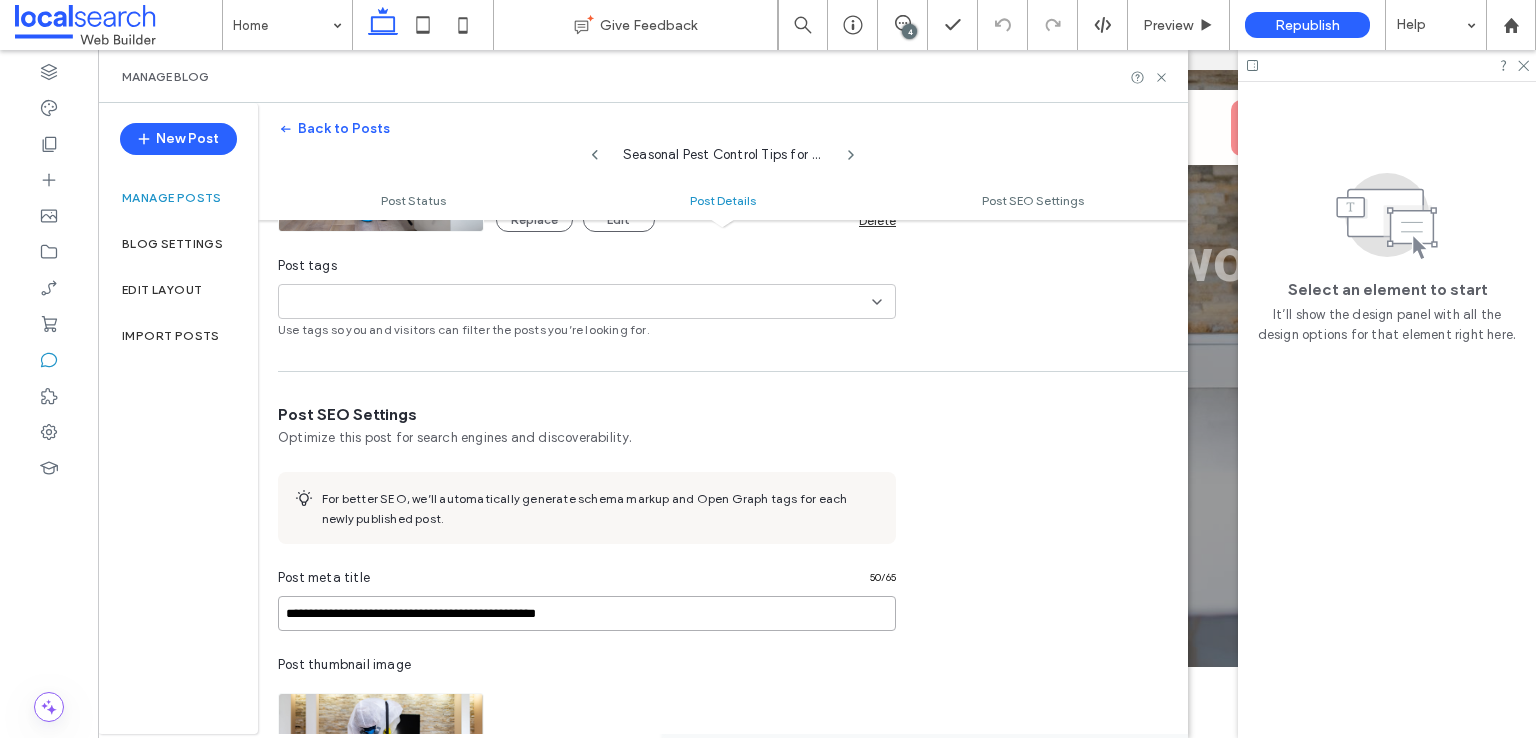 drag, startPoint x: 613, startPoint y: 613, endPoint x: 470, endPoint y: 613, distance: 143 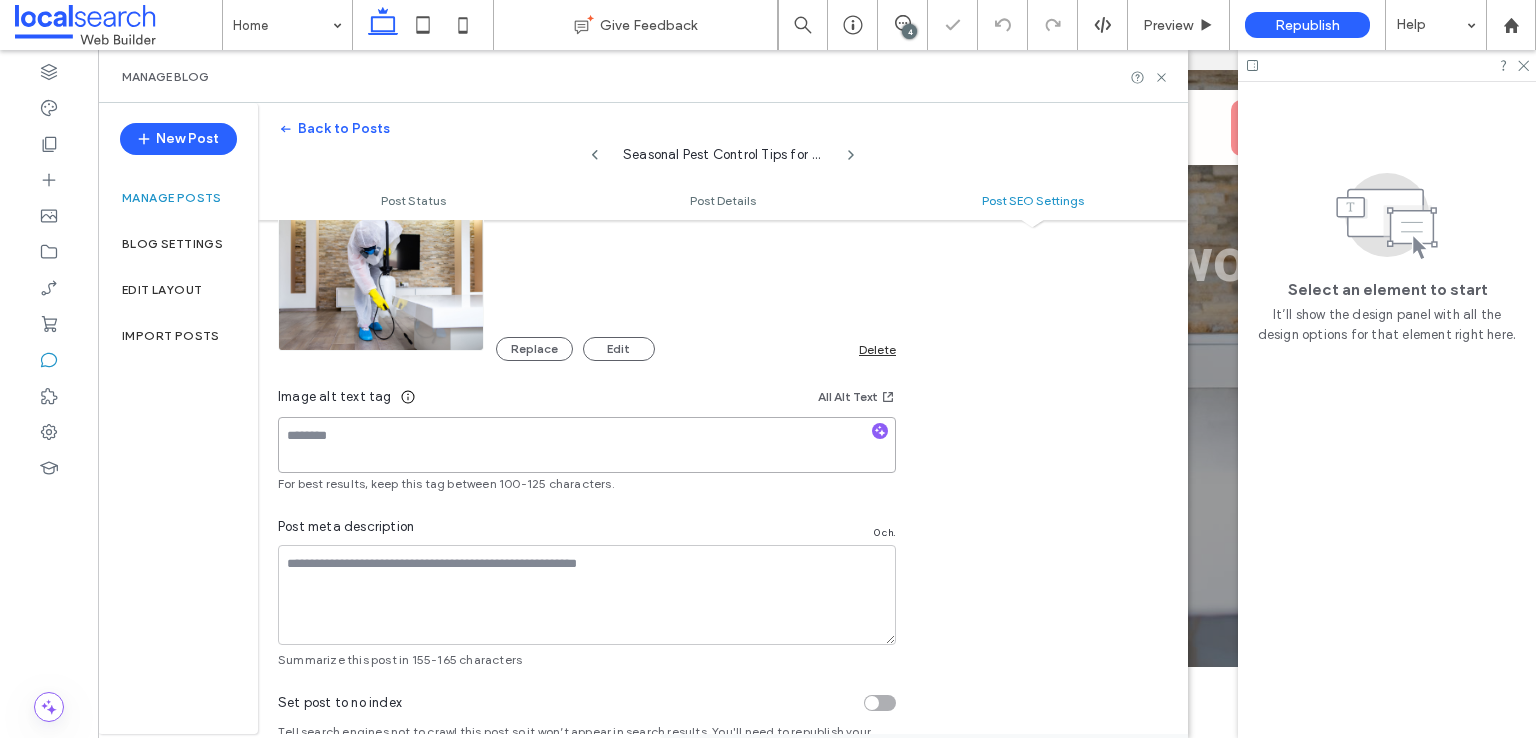 click at bounding box center (587, 445) 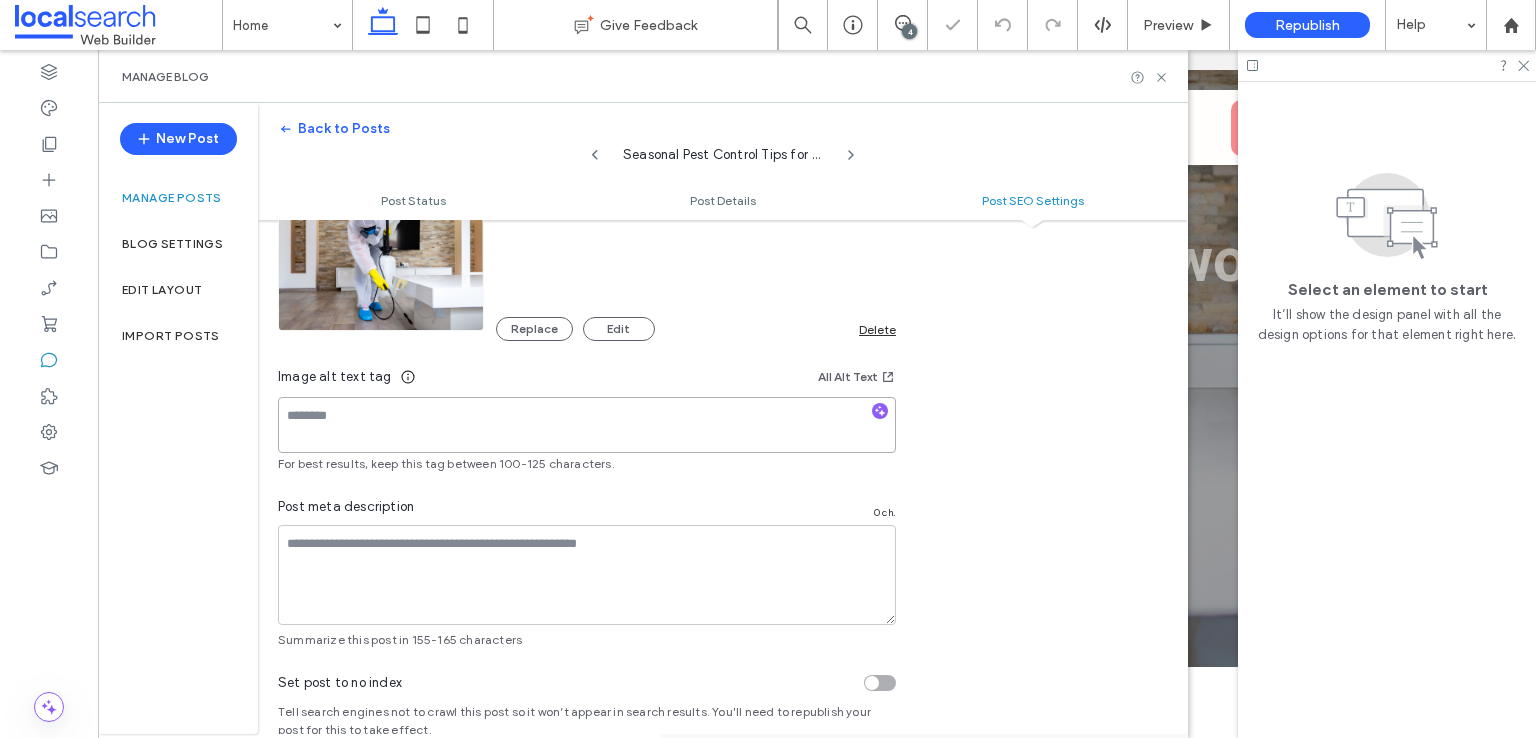 paste on "**********" 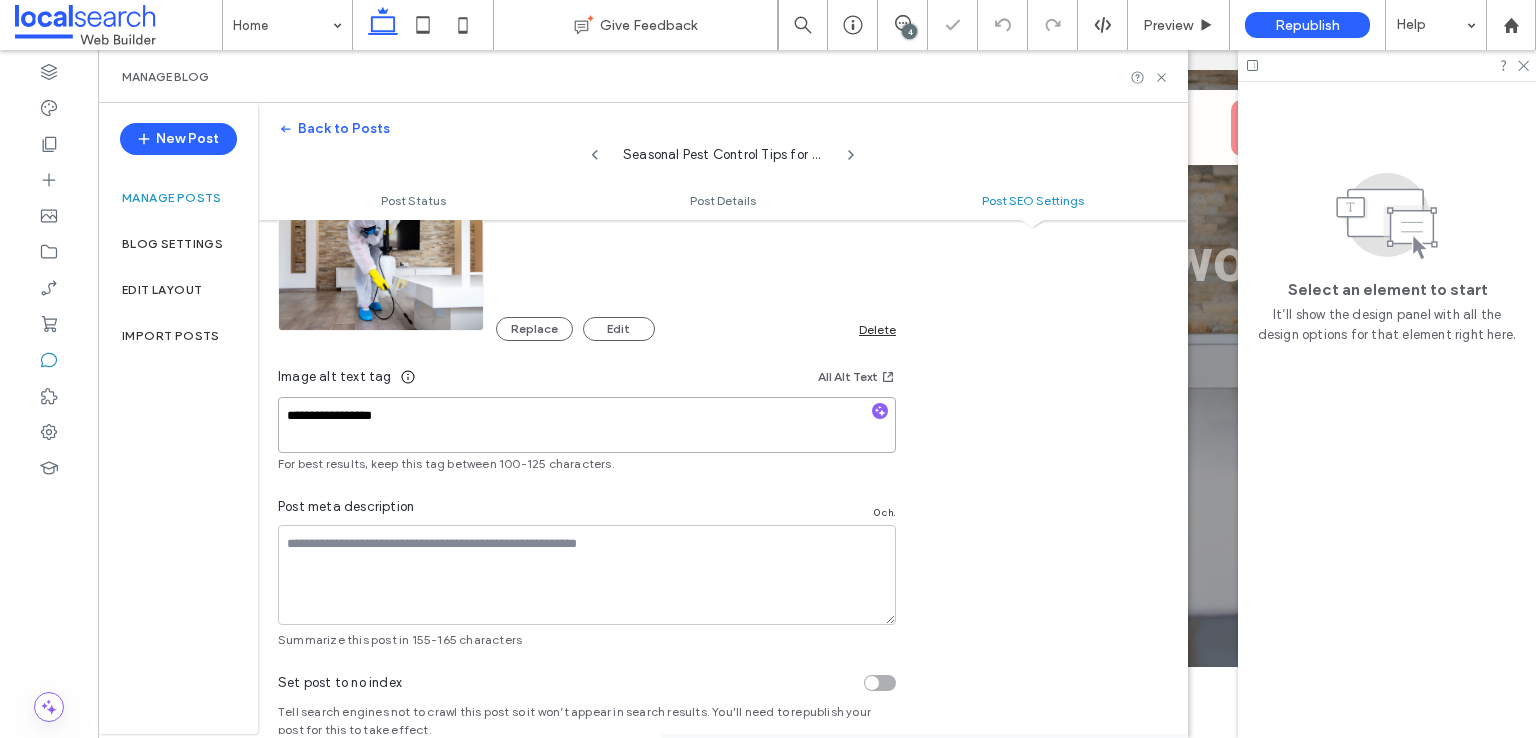 type on "**********" 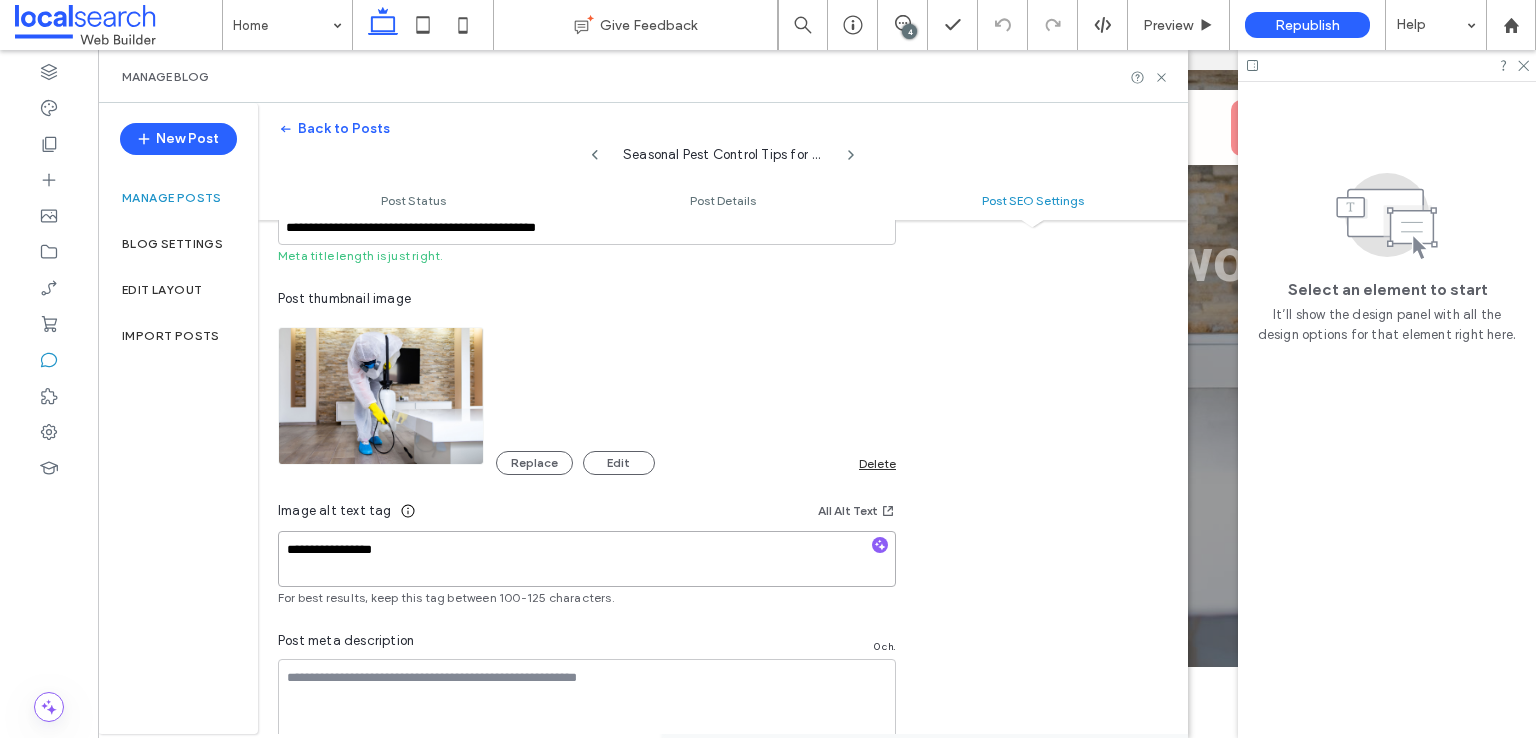 scroll, scrollTop: 920, scrollLeft: 0, axis: vertical 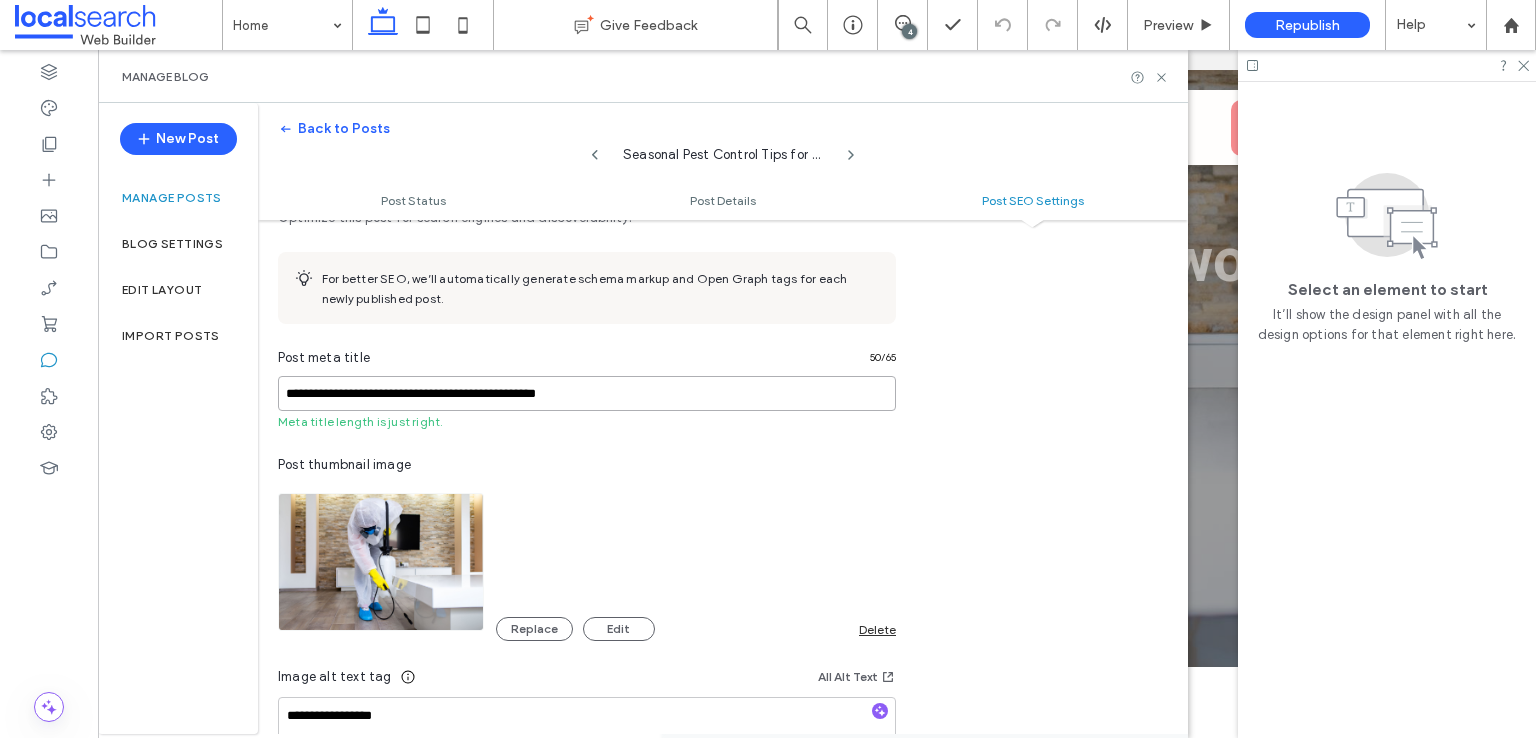 click on "**********" at bounding box center [587, 393] 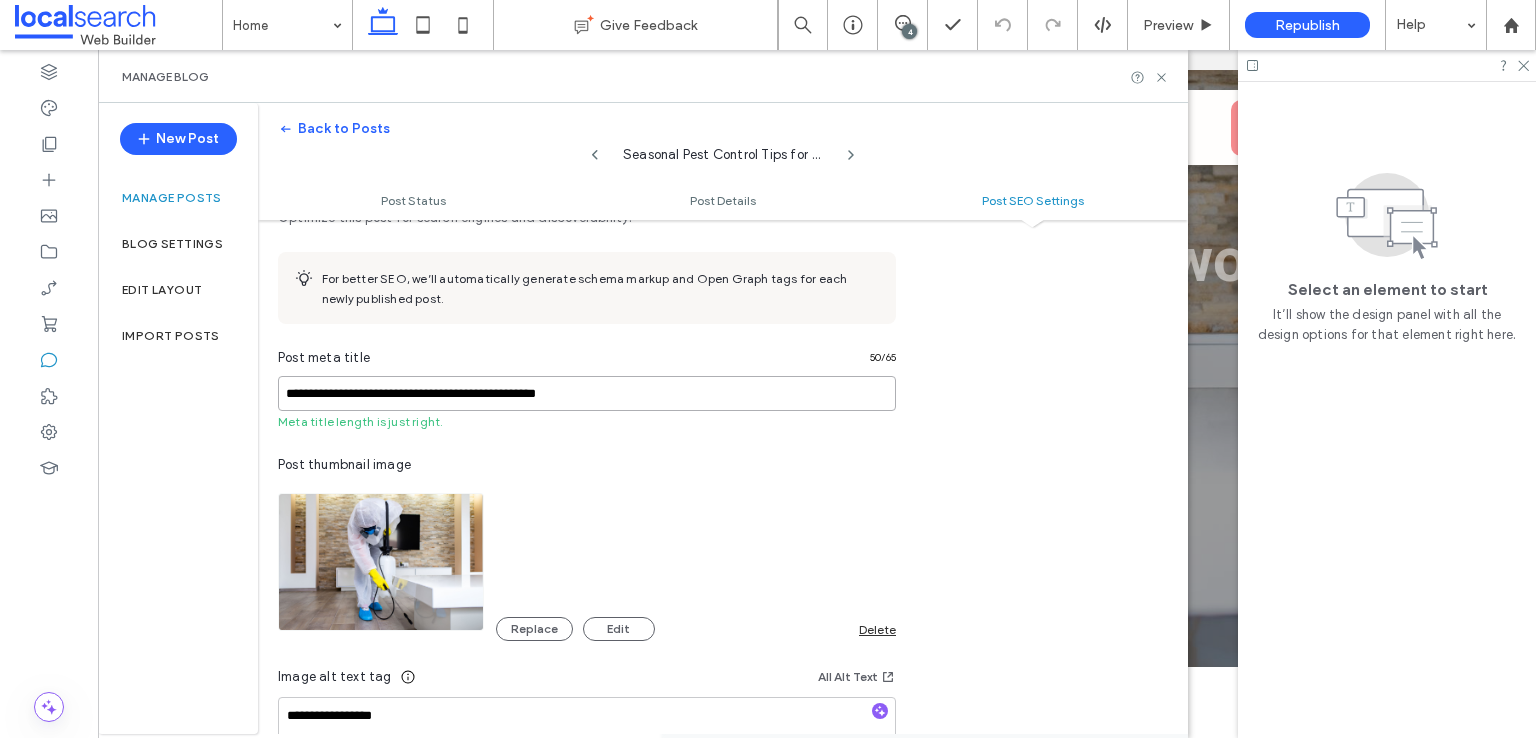 scroll, scrollTop: 1220, scrollLeft: 0, axis: vertical 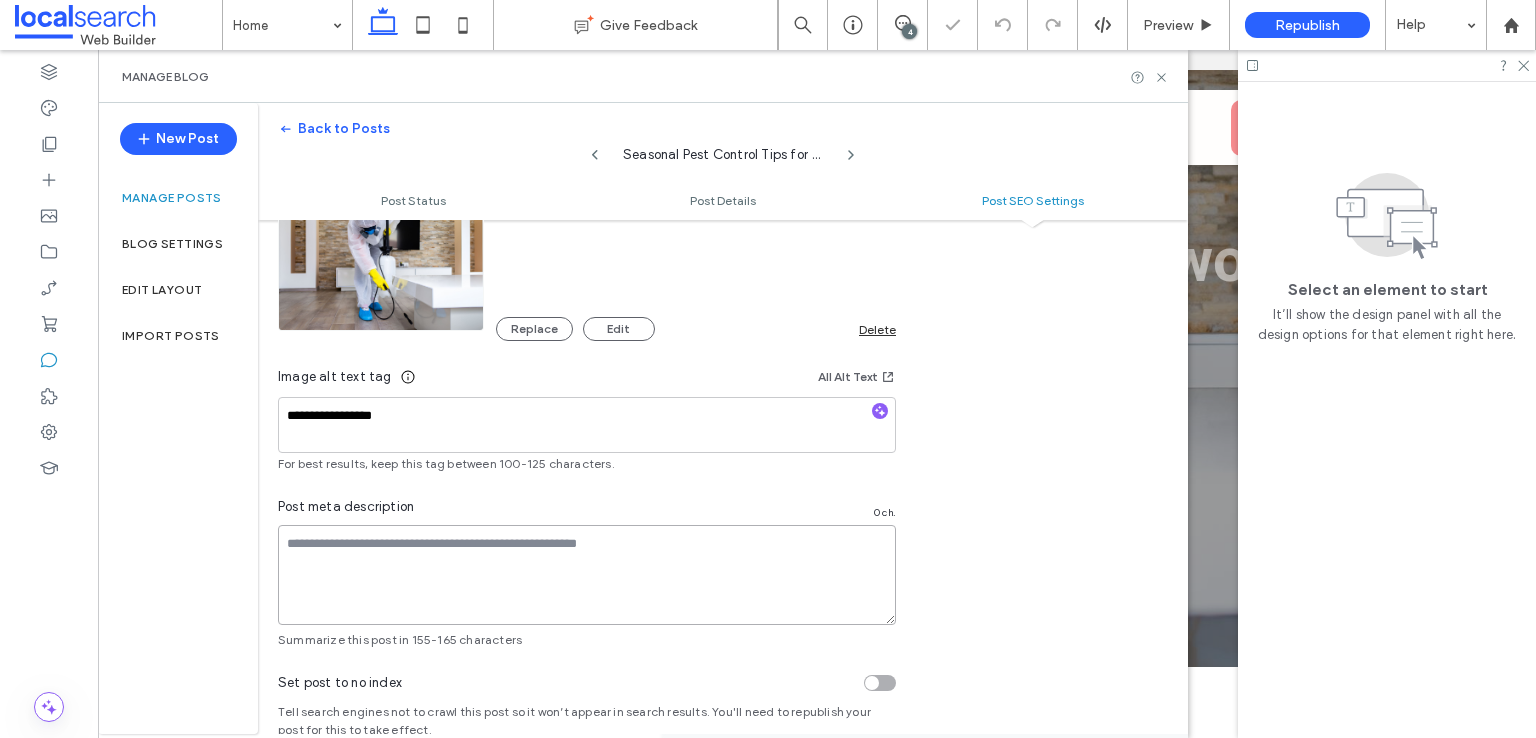 click at bounding box center (587, 575) 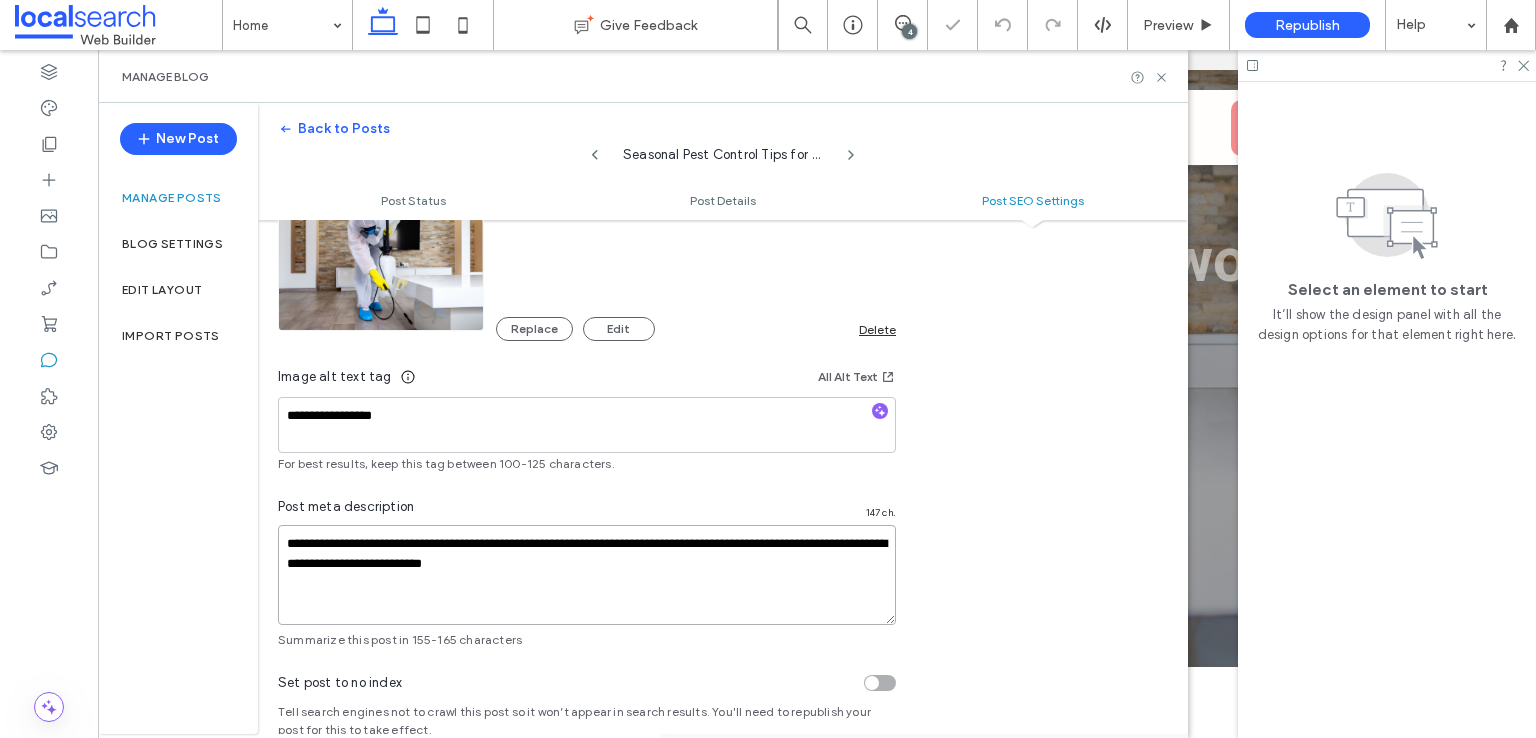 scroll, scrollTop: 1120, scrollLeft: 0, axis: vertical 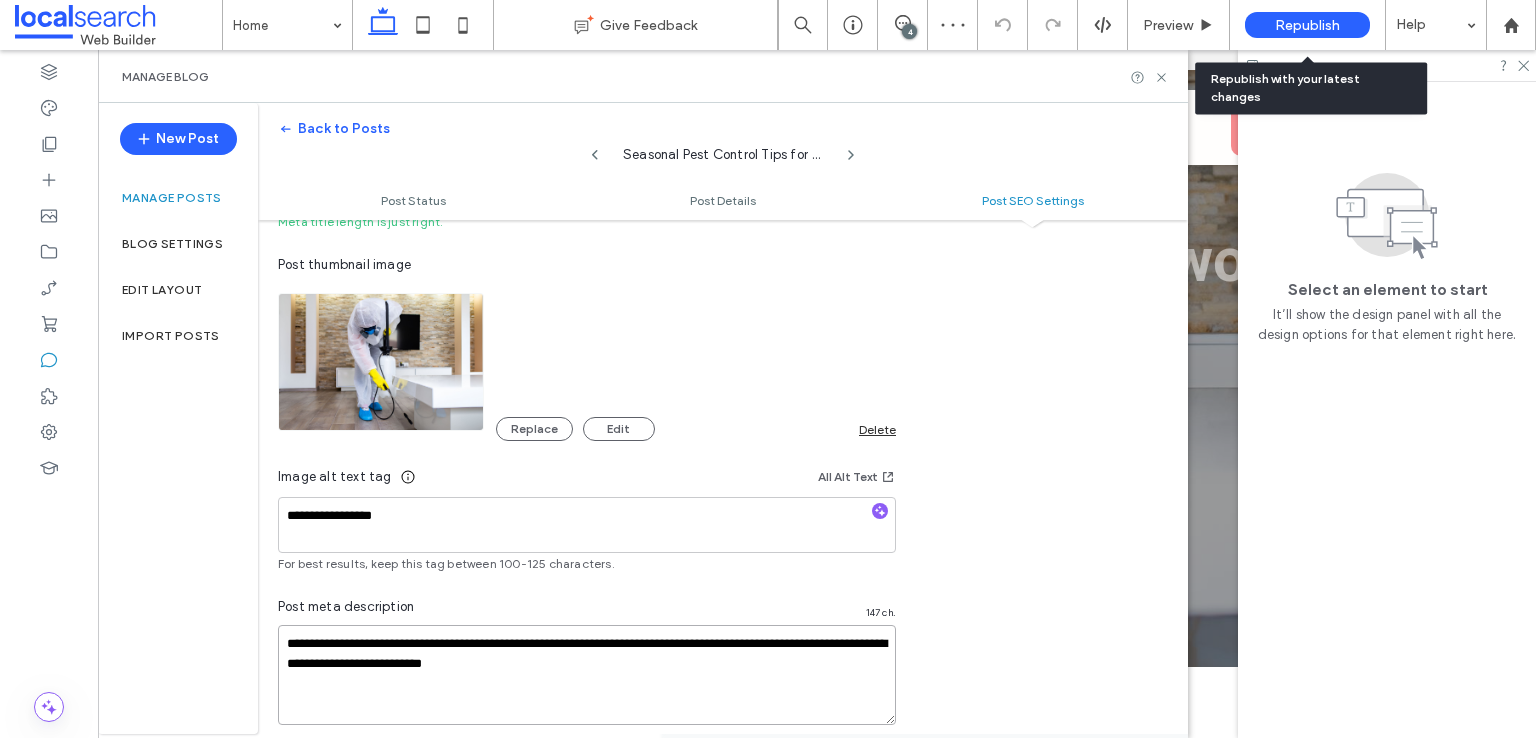 type on "**********" 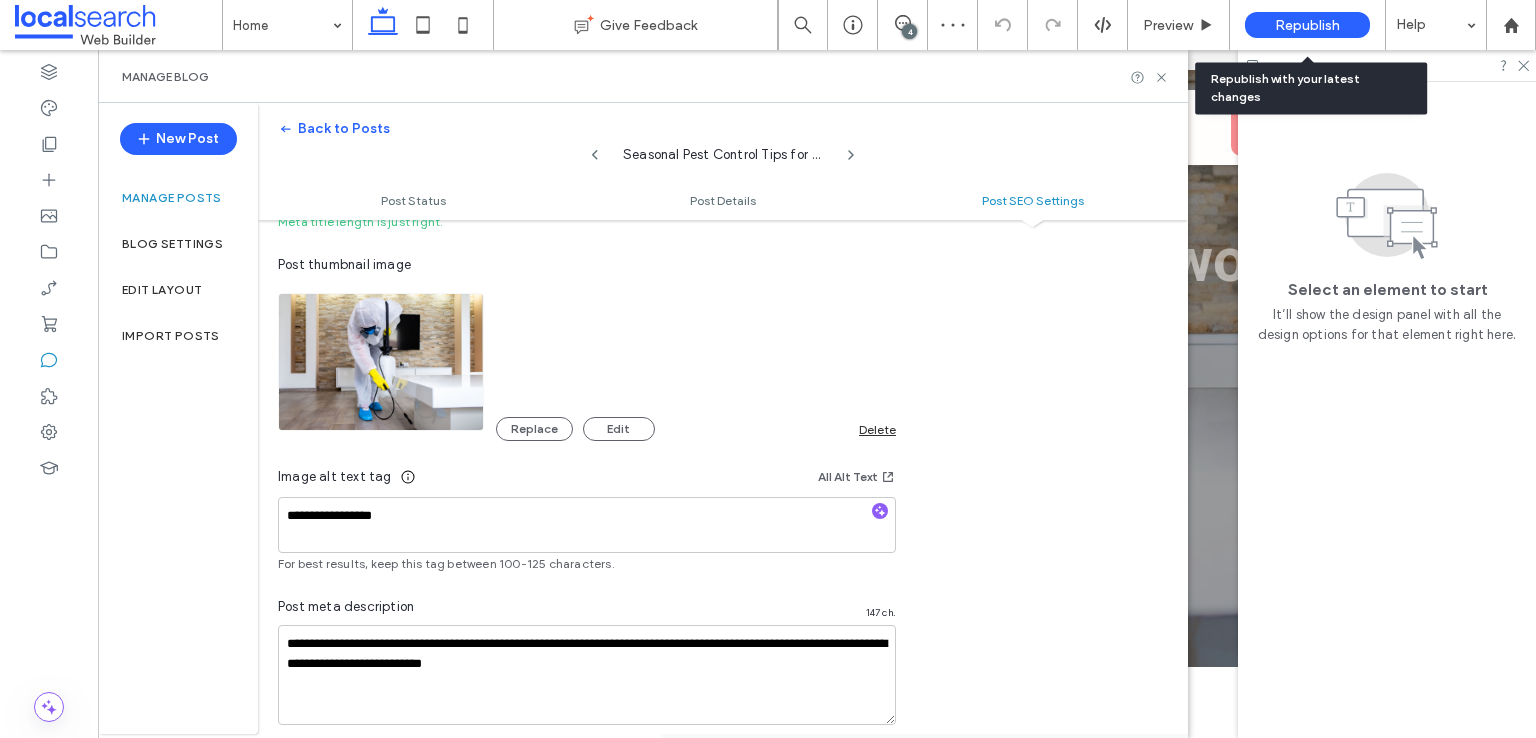click on "Republish" at bounding box center [1307, 25] 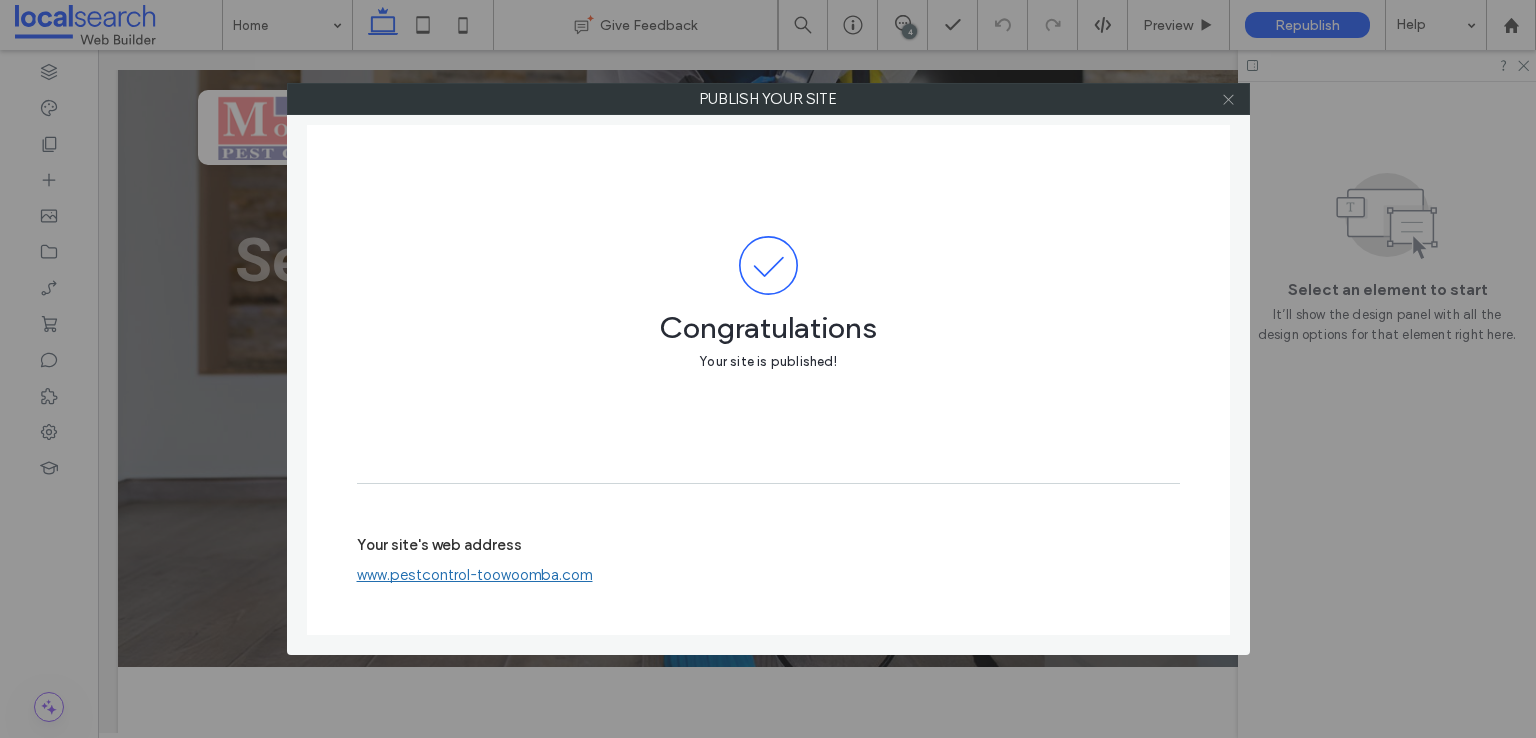 click 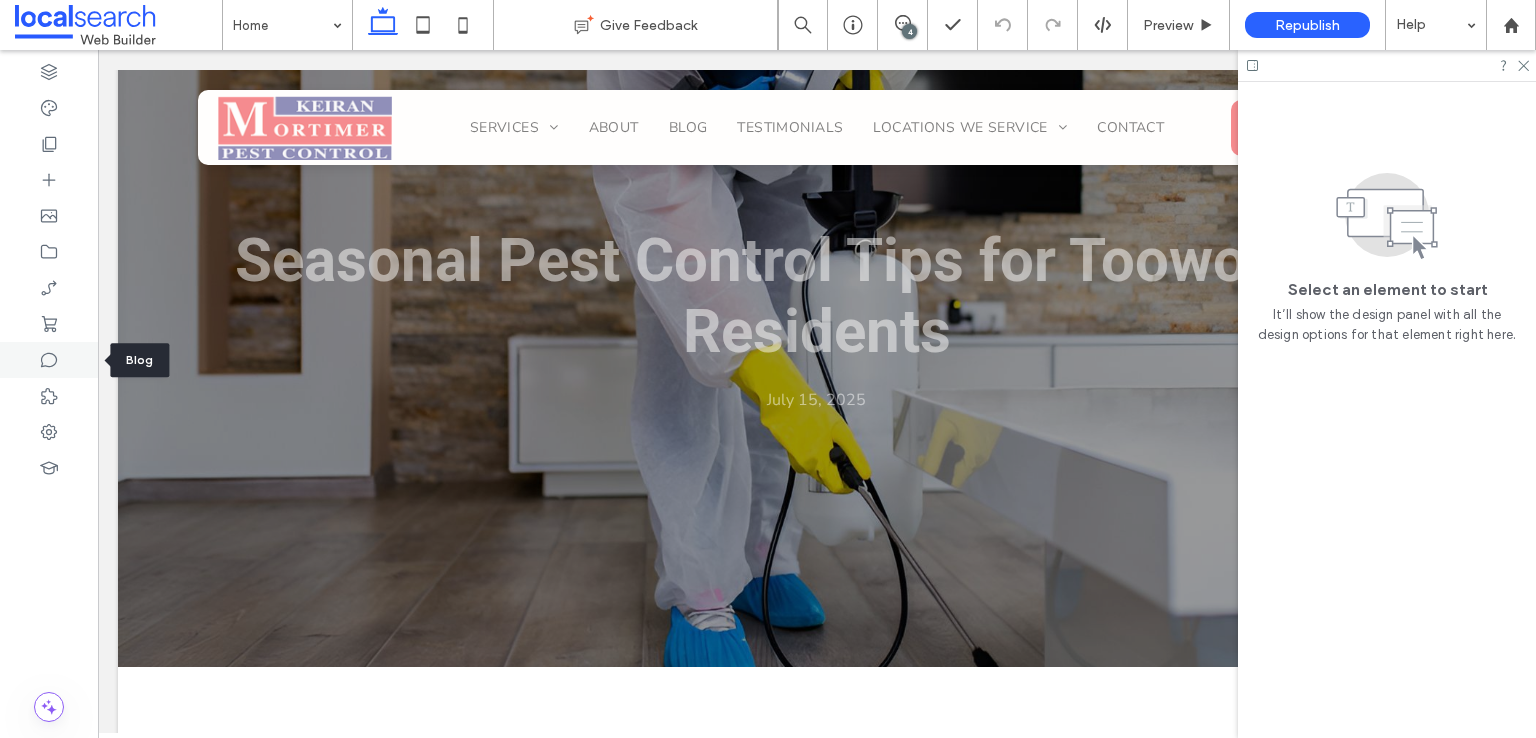 click 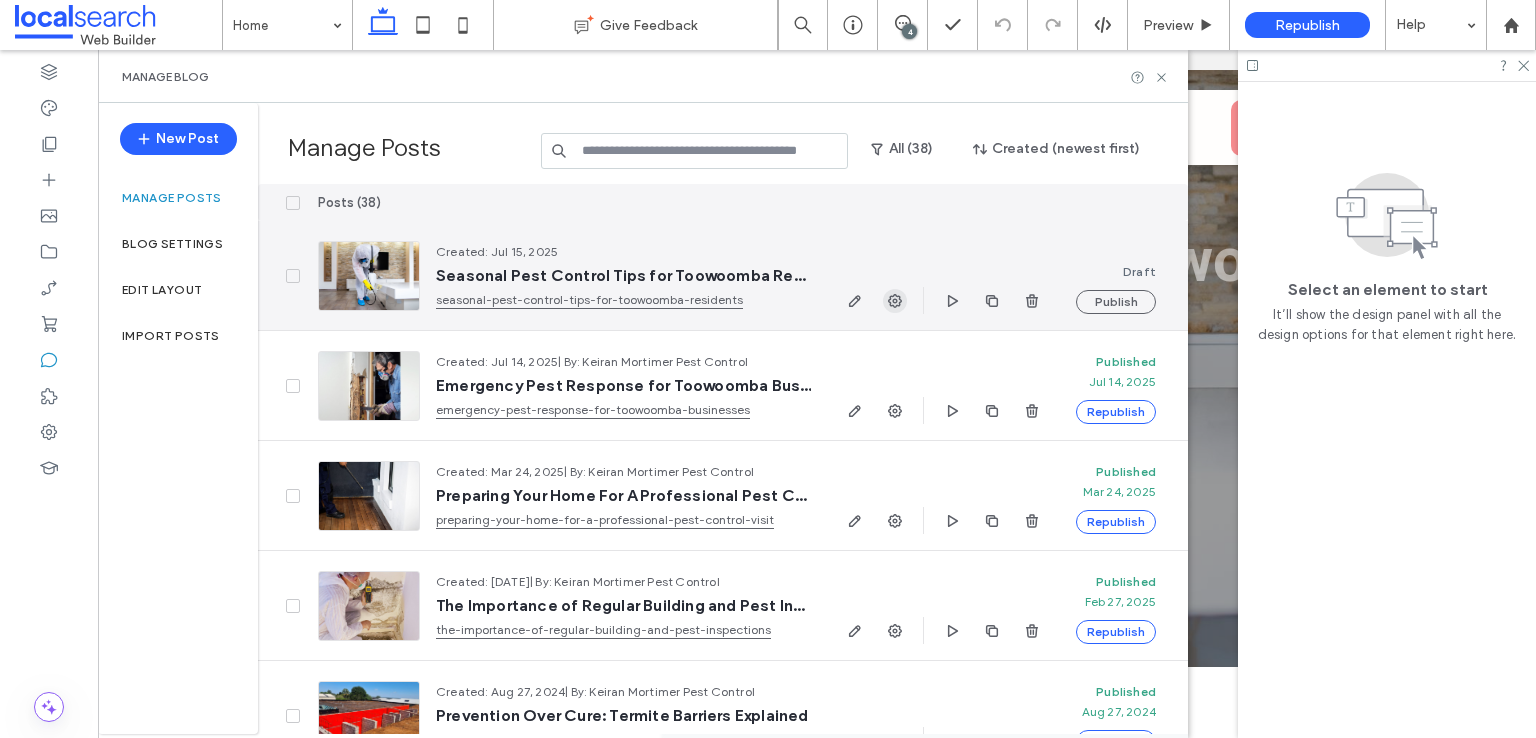 click 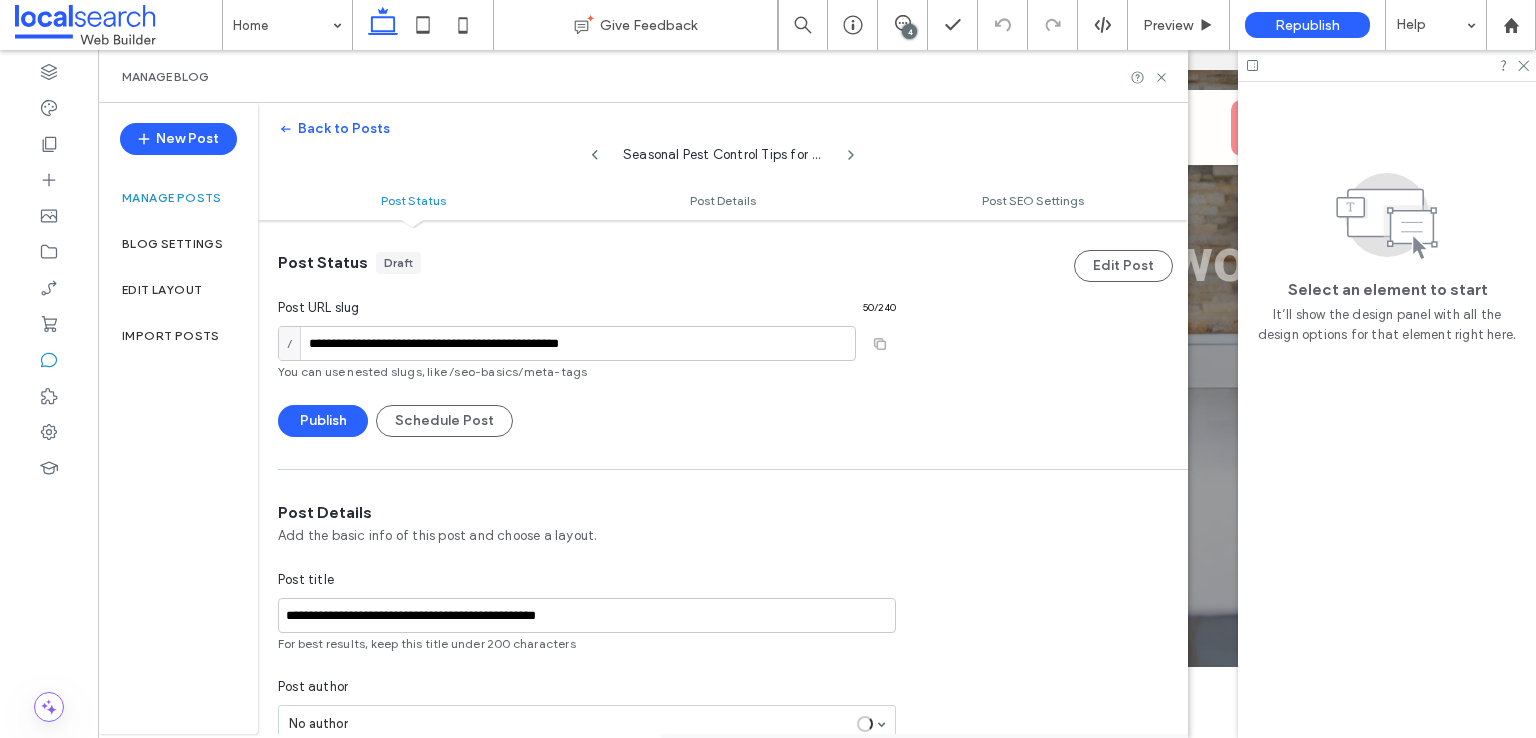 scroll, scrollTop: 0, scrollLeft: 0, axis: both 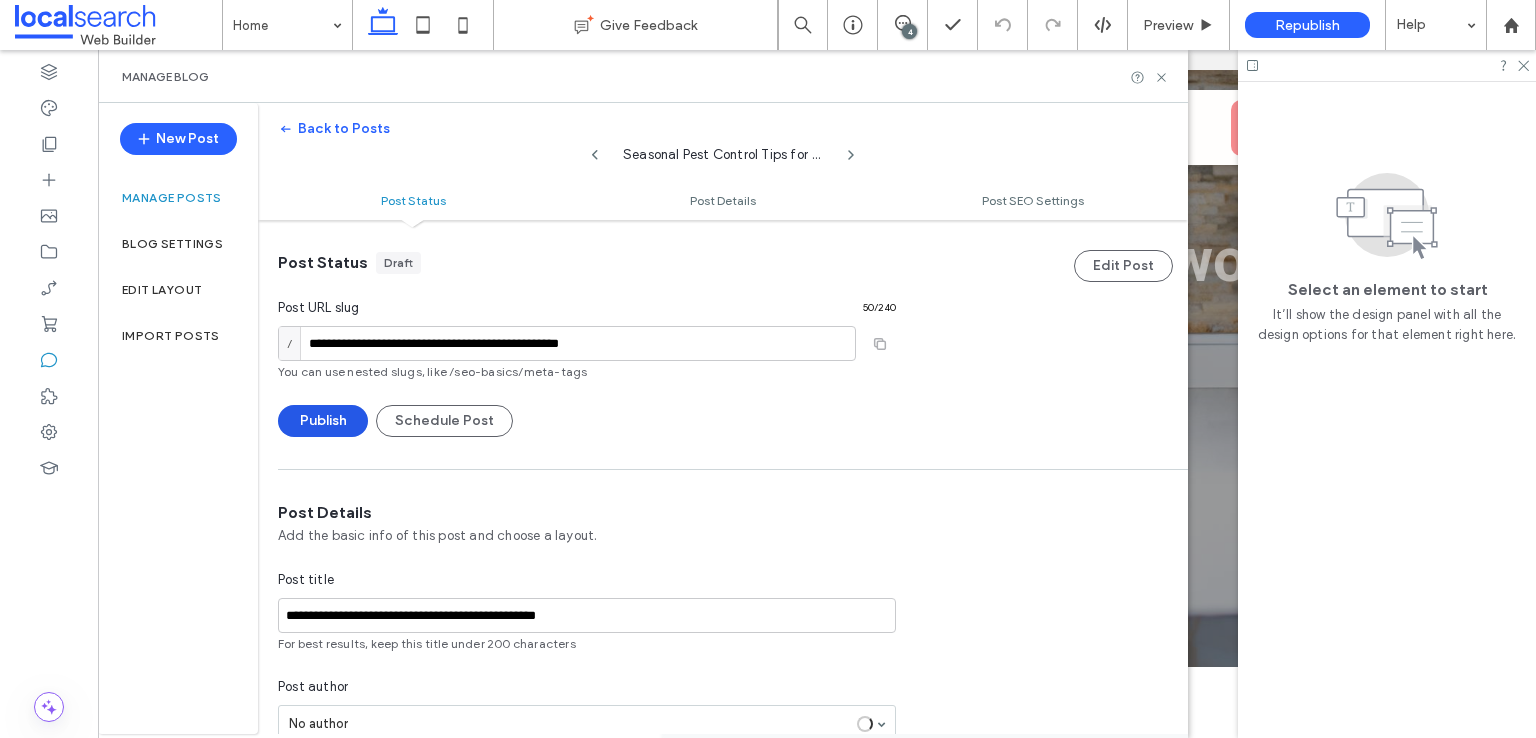 click on "Publish" at bounding box center [323, 421] 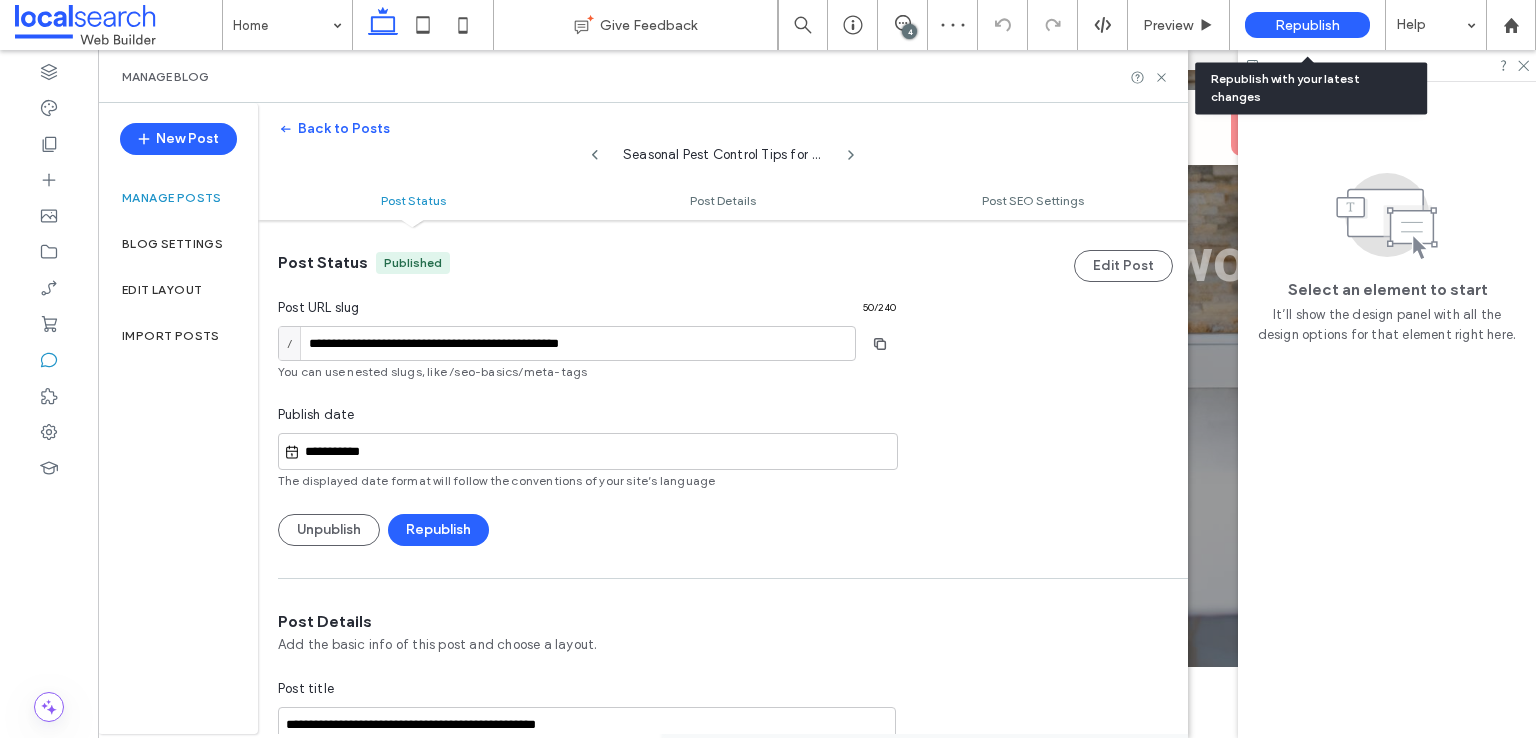 click on "Republish" at bounding box center [1307, 25] 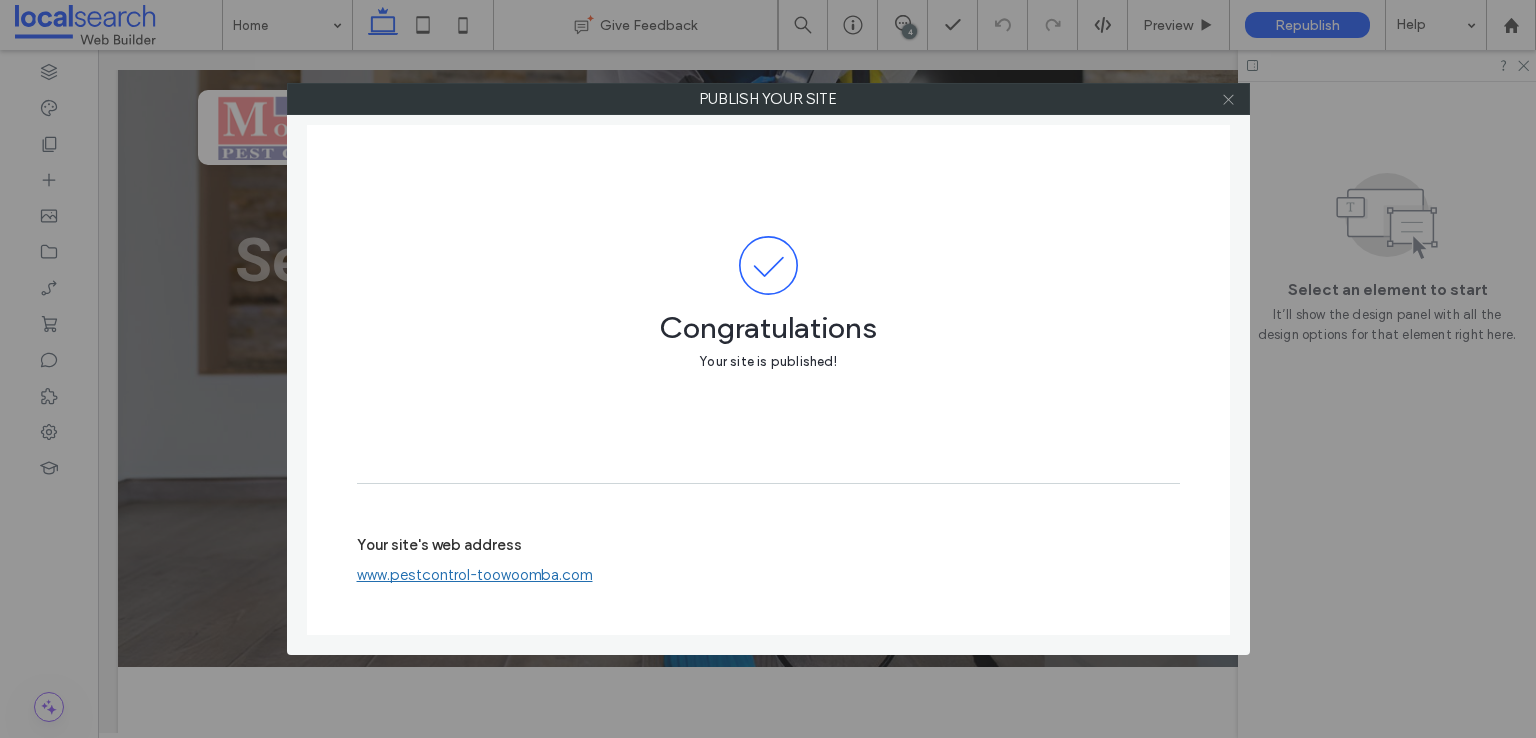 click 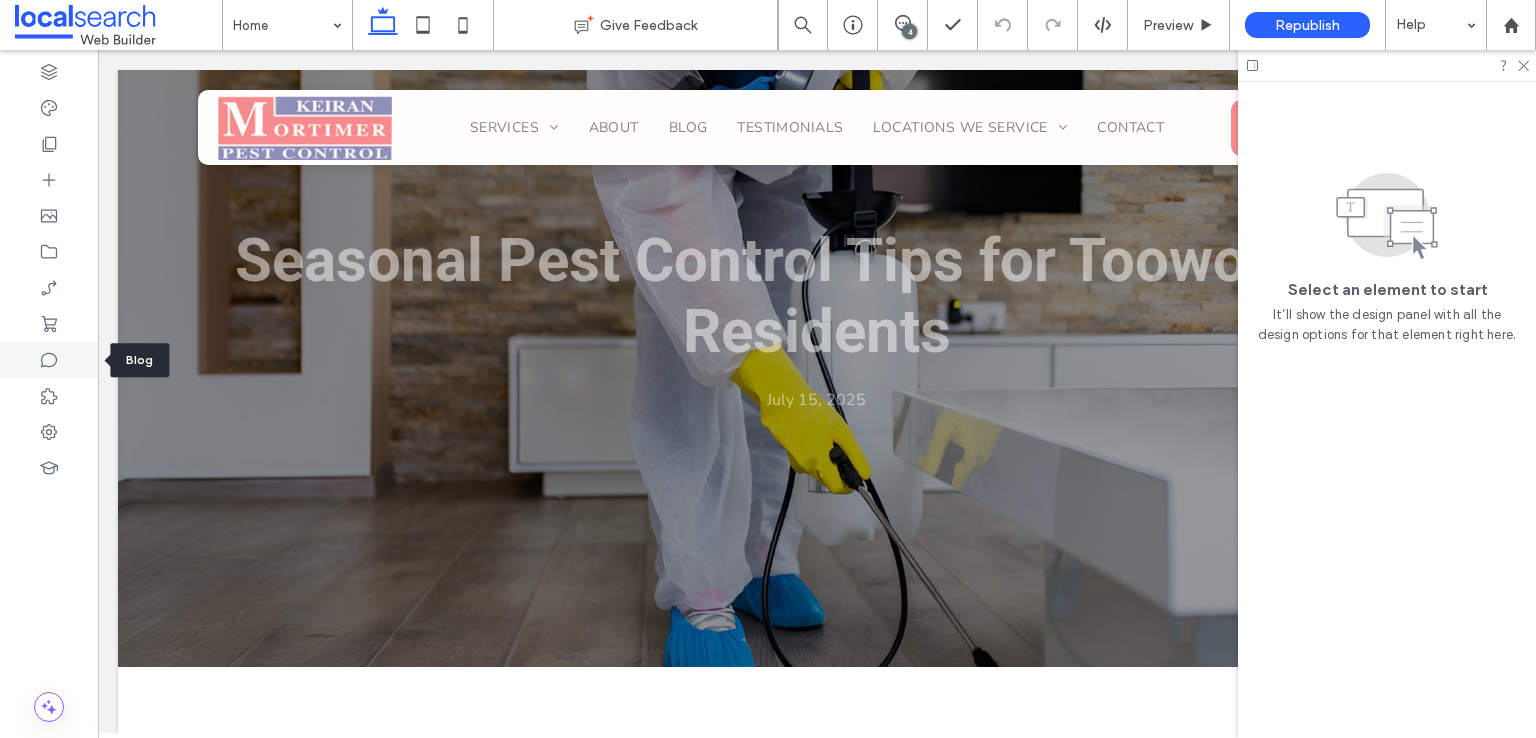 click 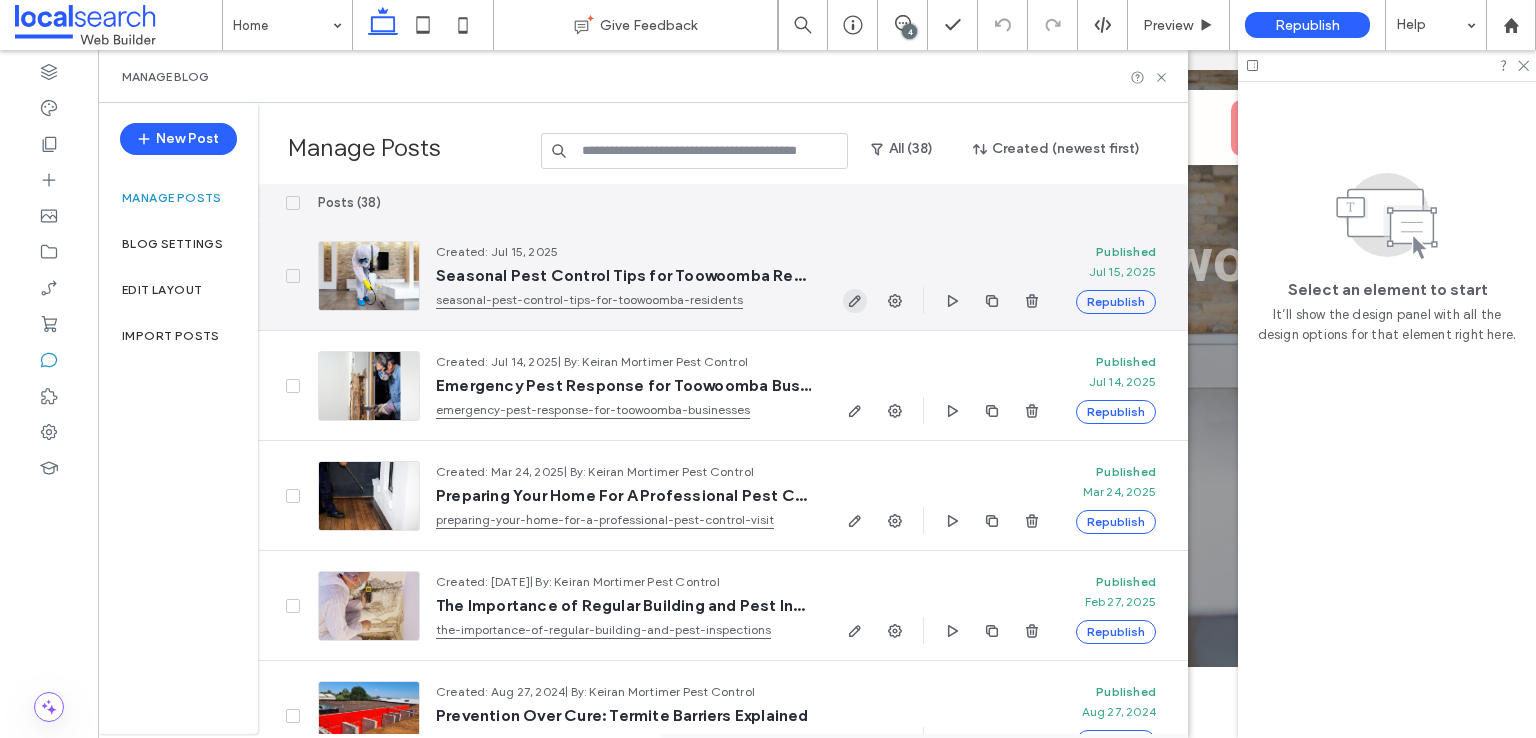 click 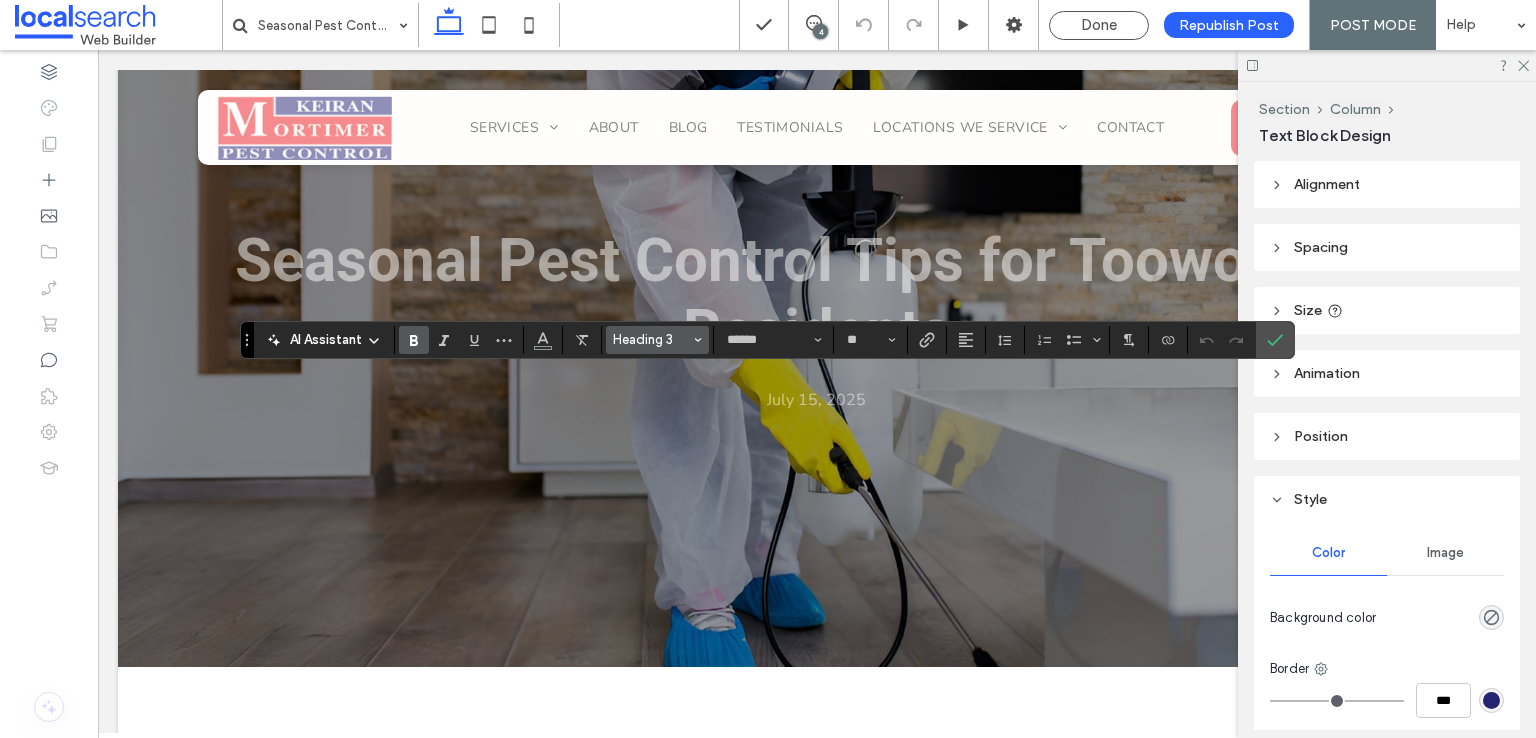 click on "Heading 3" at bounding box center (652, 339) 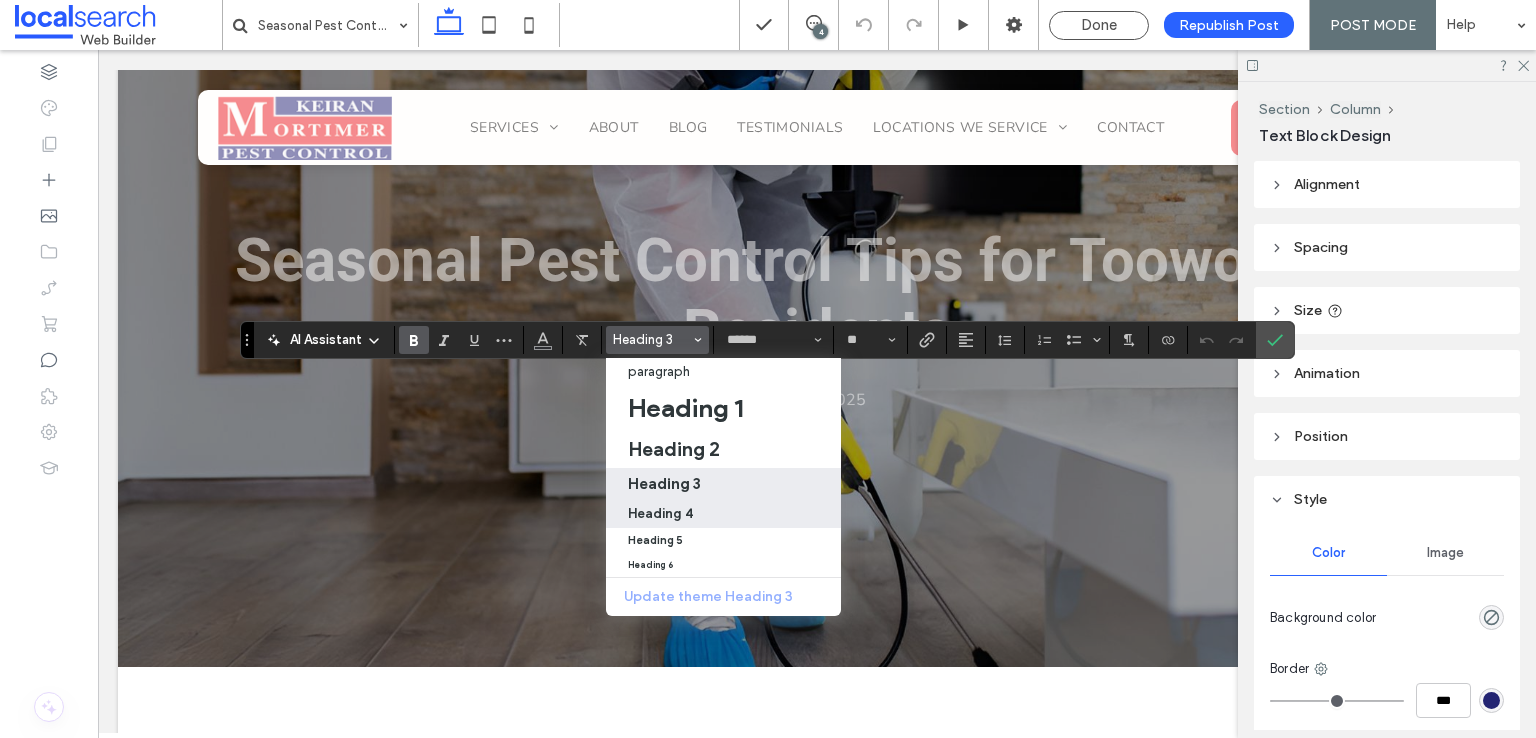 click on "Heading 4" at bounding box center (660, 513) 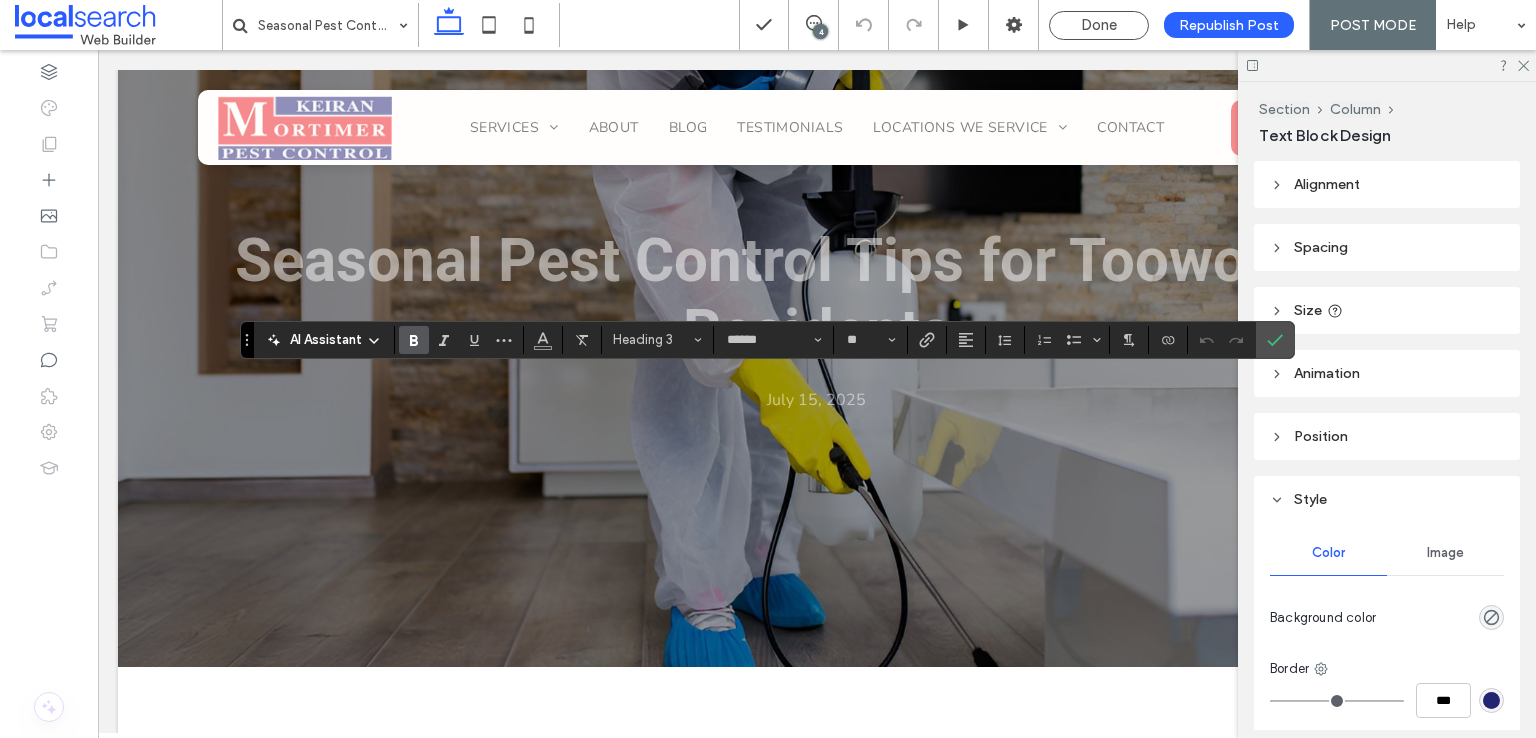 type on "**" 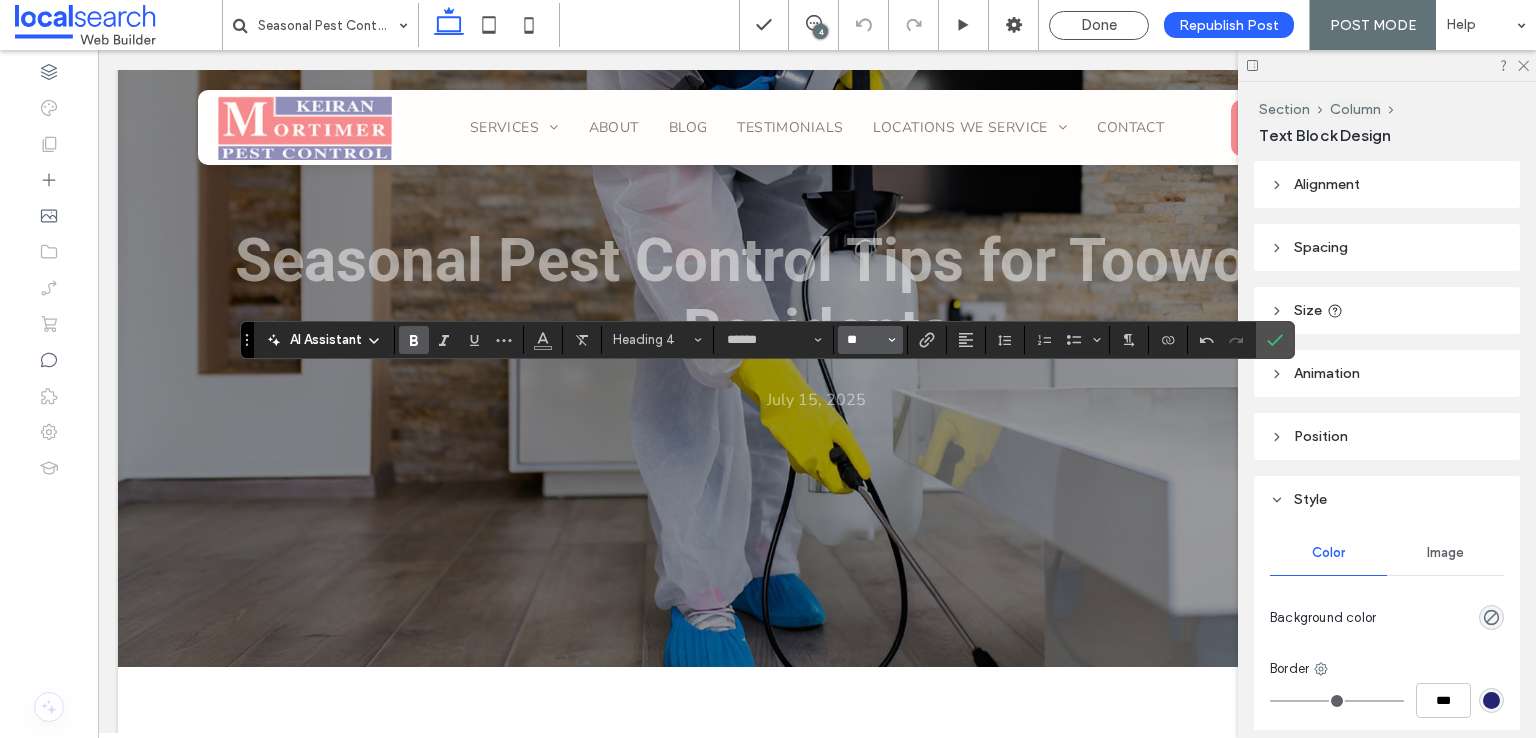 click on "**" at bounding box center (864, 340) 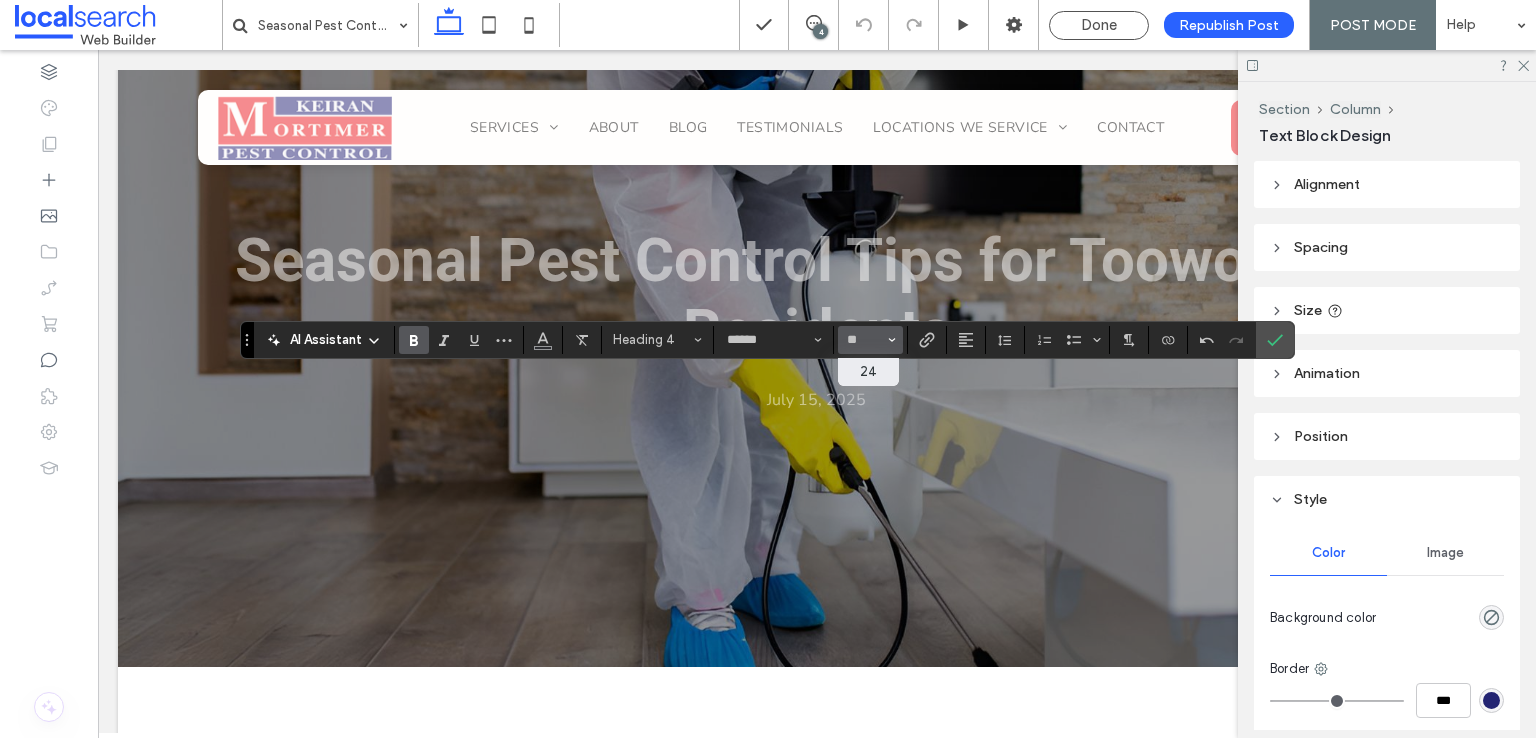 type on "**" 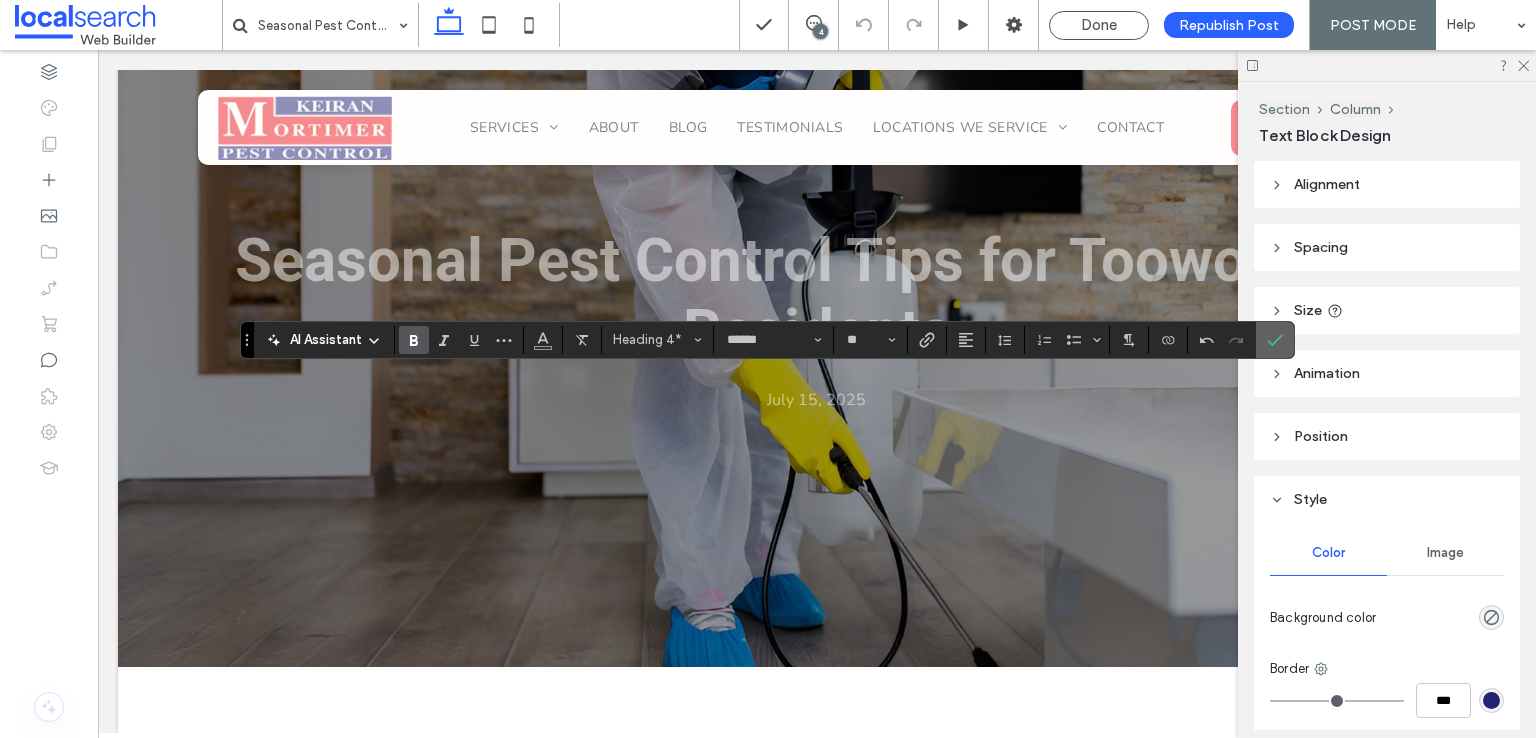 click 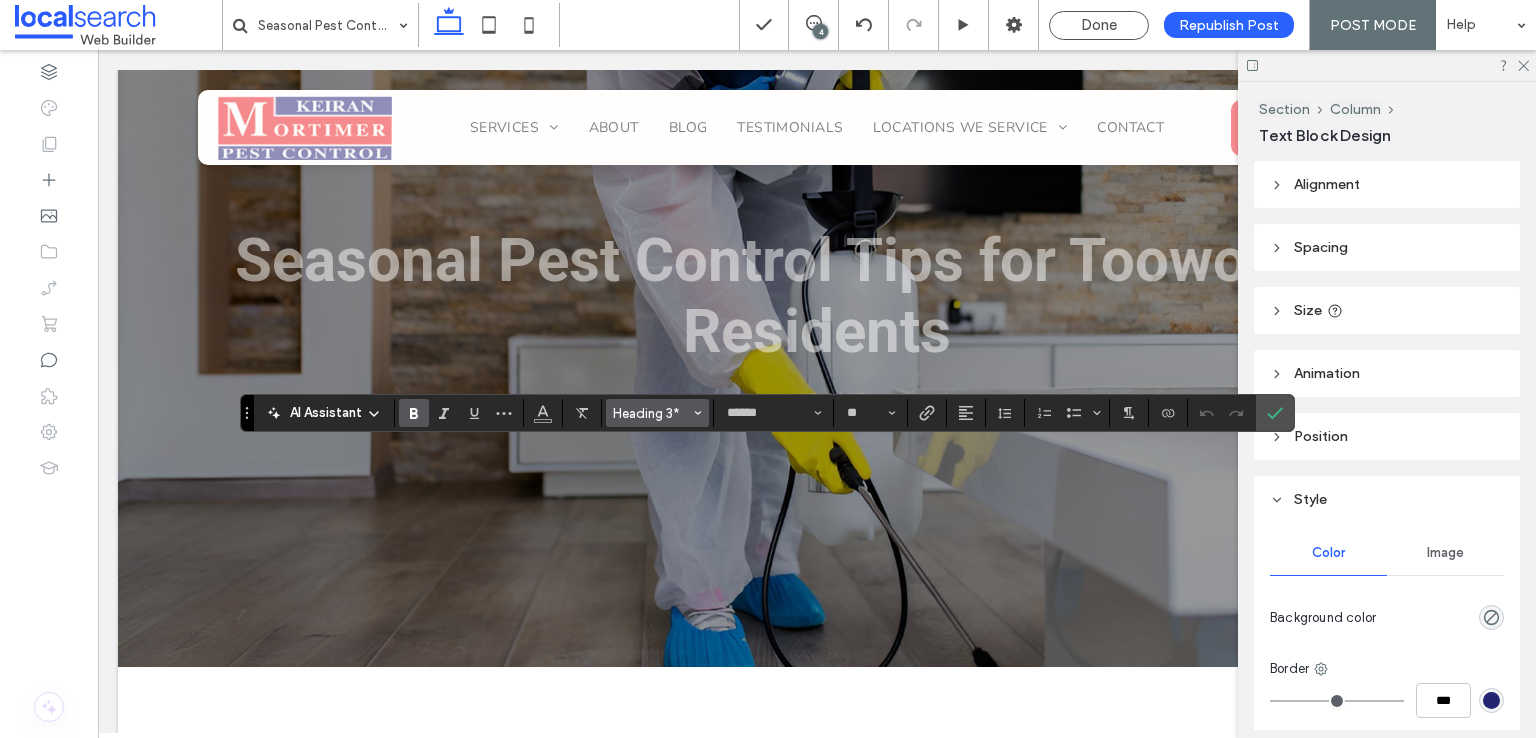 click on "Heading 3*" at bounding box center [652, 413] 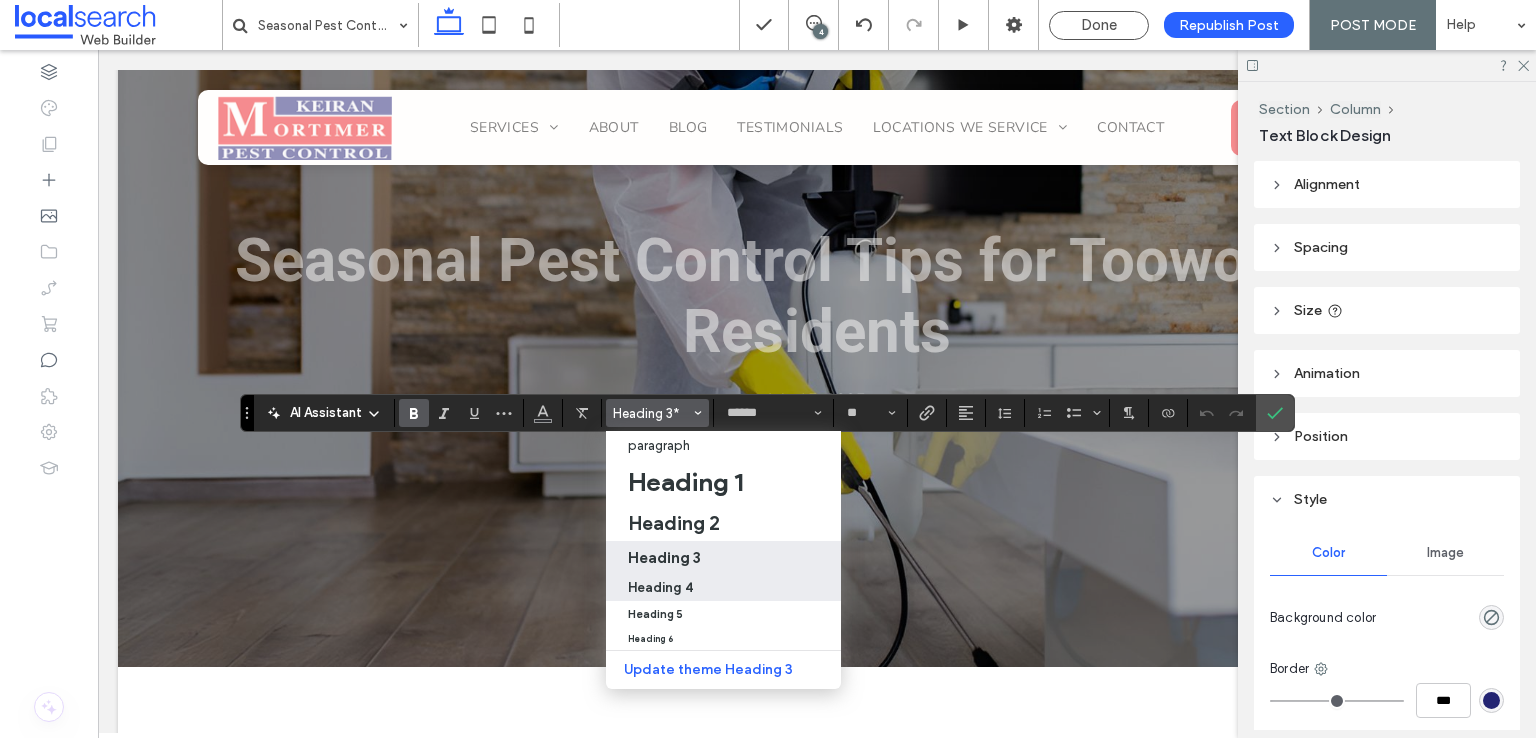 click on "Heading 4" at bounding box center (660, 587) 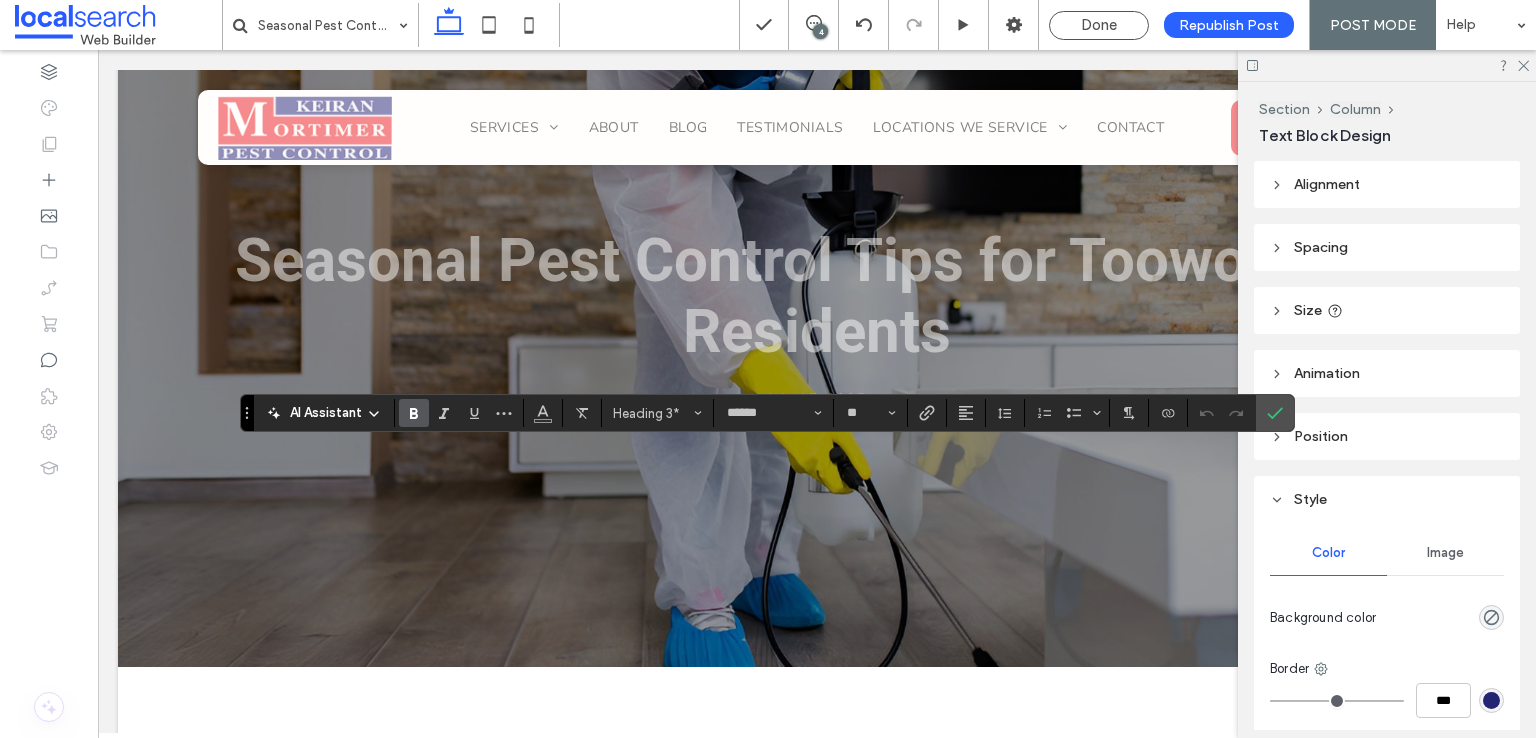type on "**" 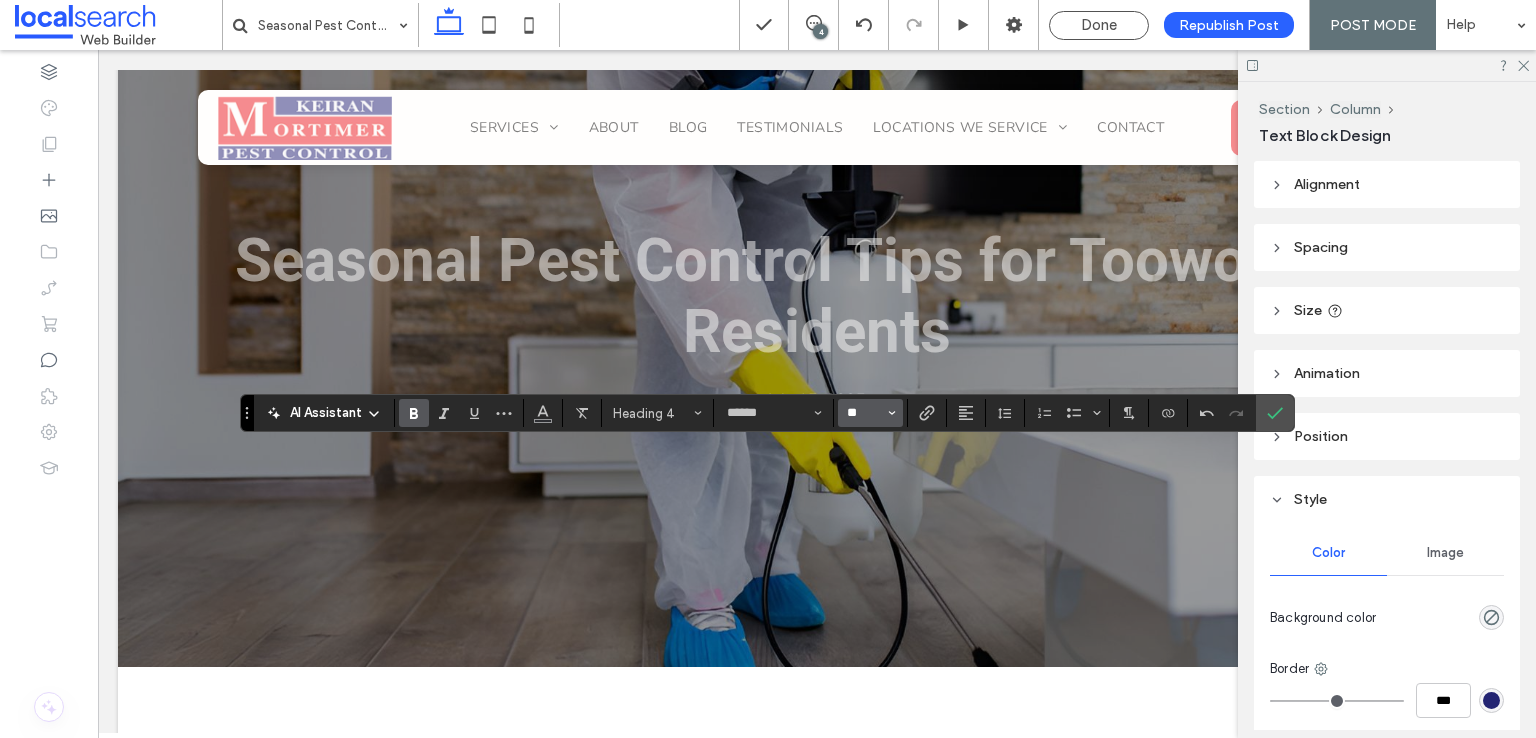 click on "**" at bounding box center (864, 413) 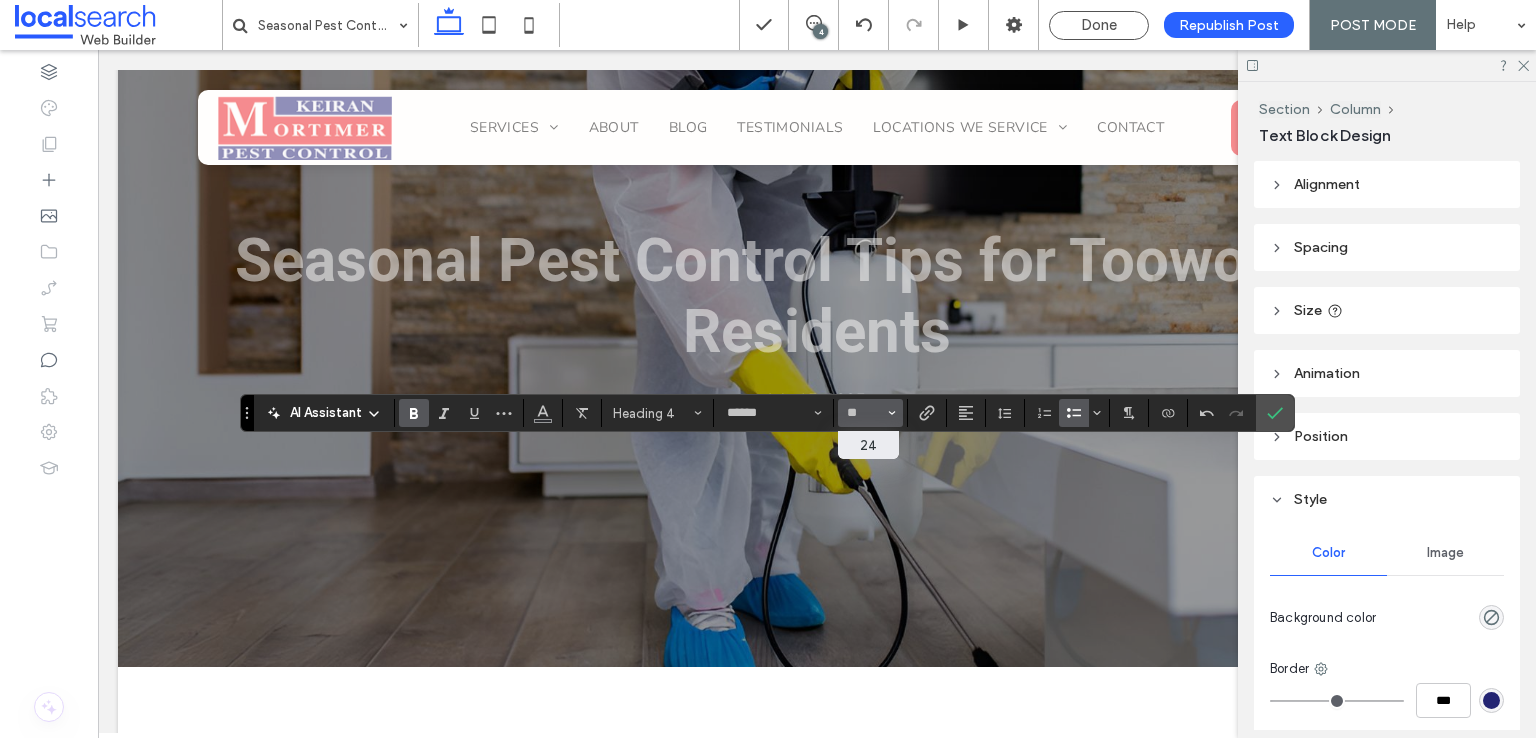 type on "**" 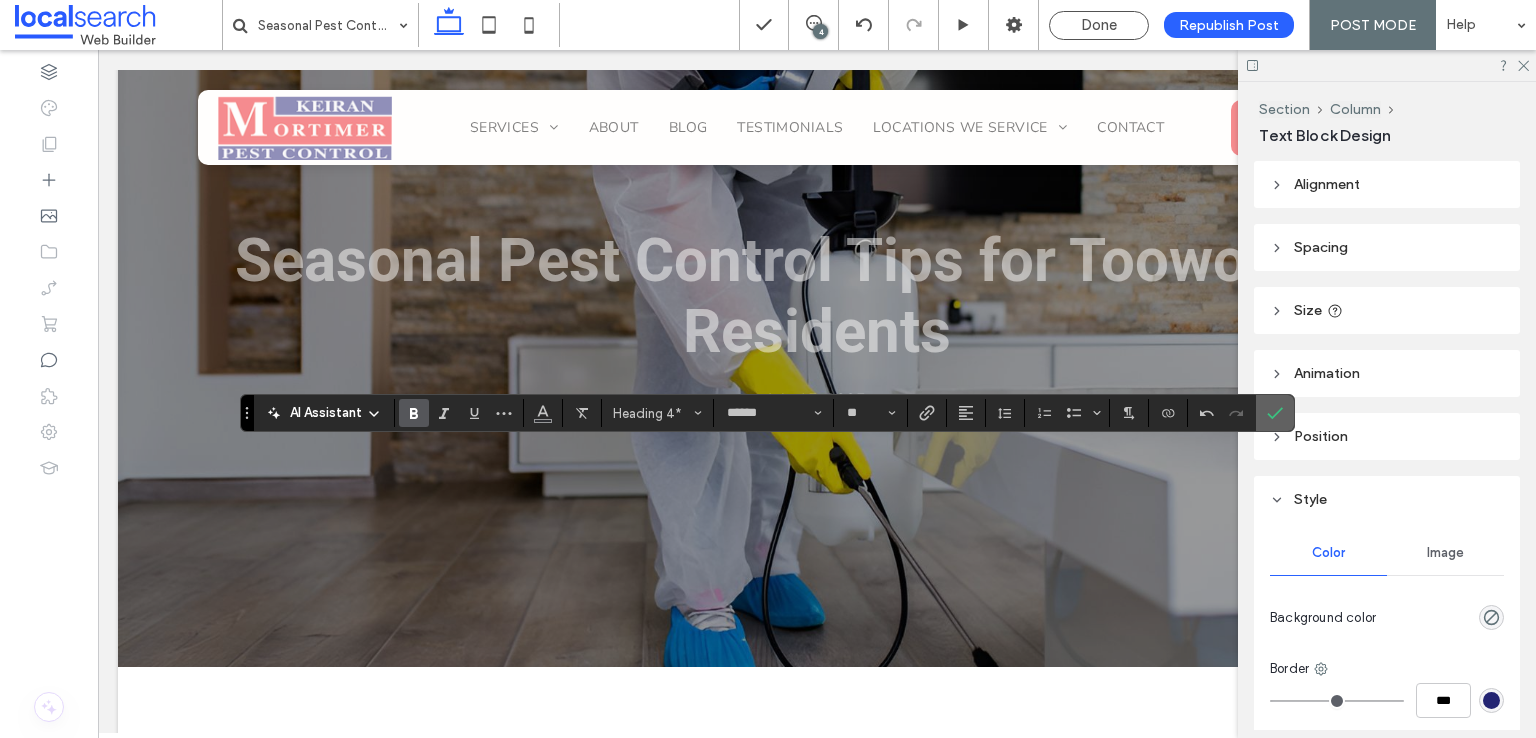 click 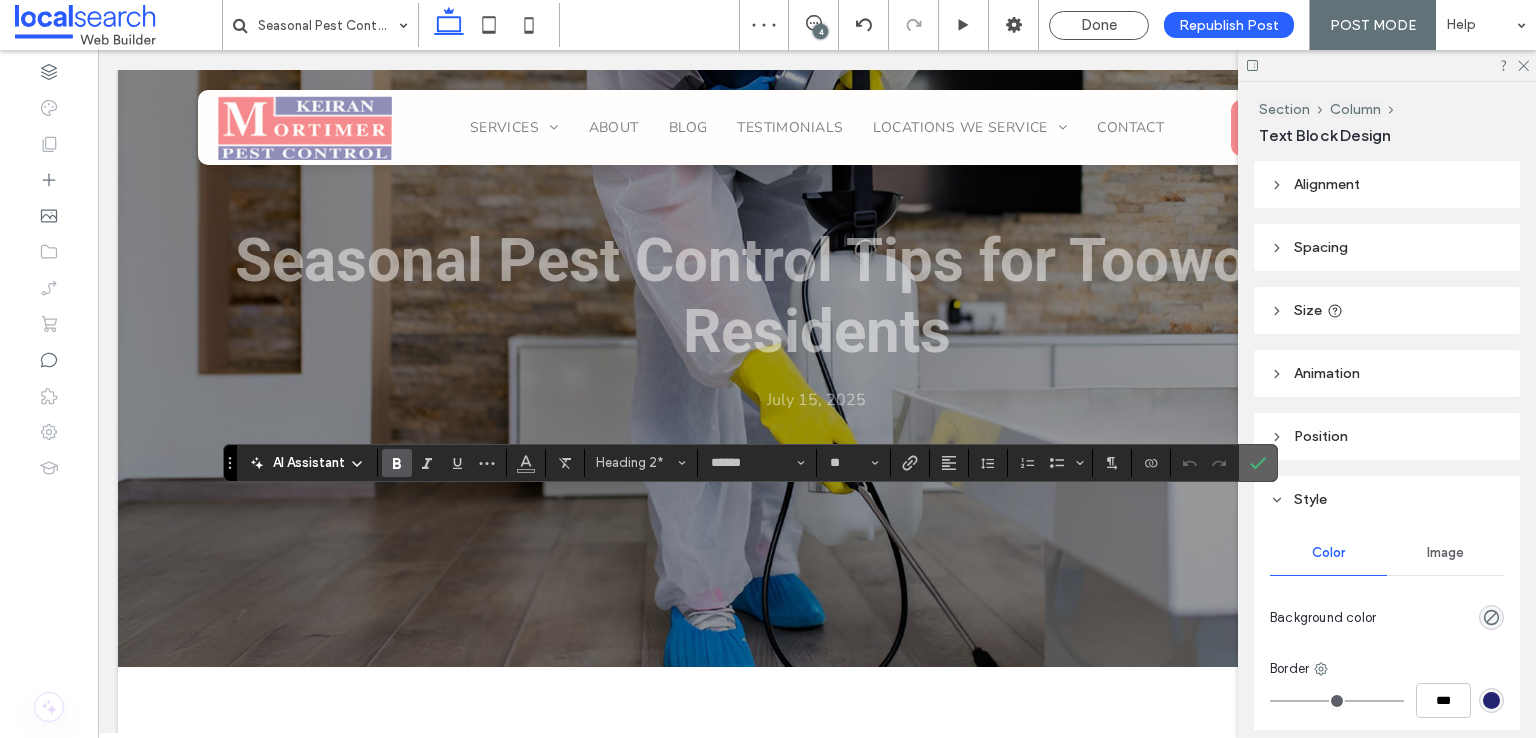 click 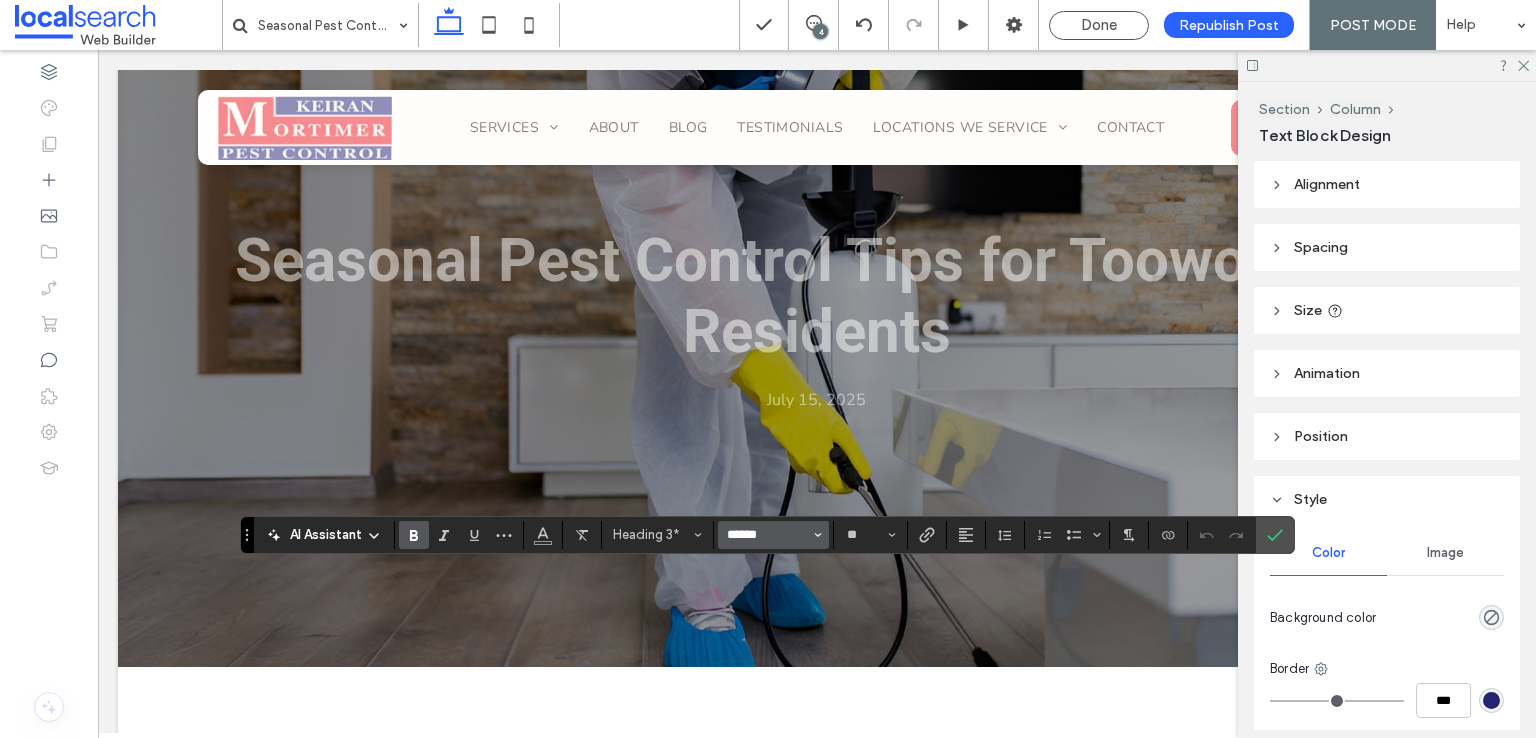 click on "******" at bounding box center [767, 535] 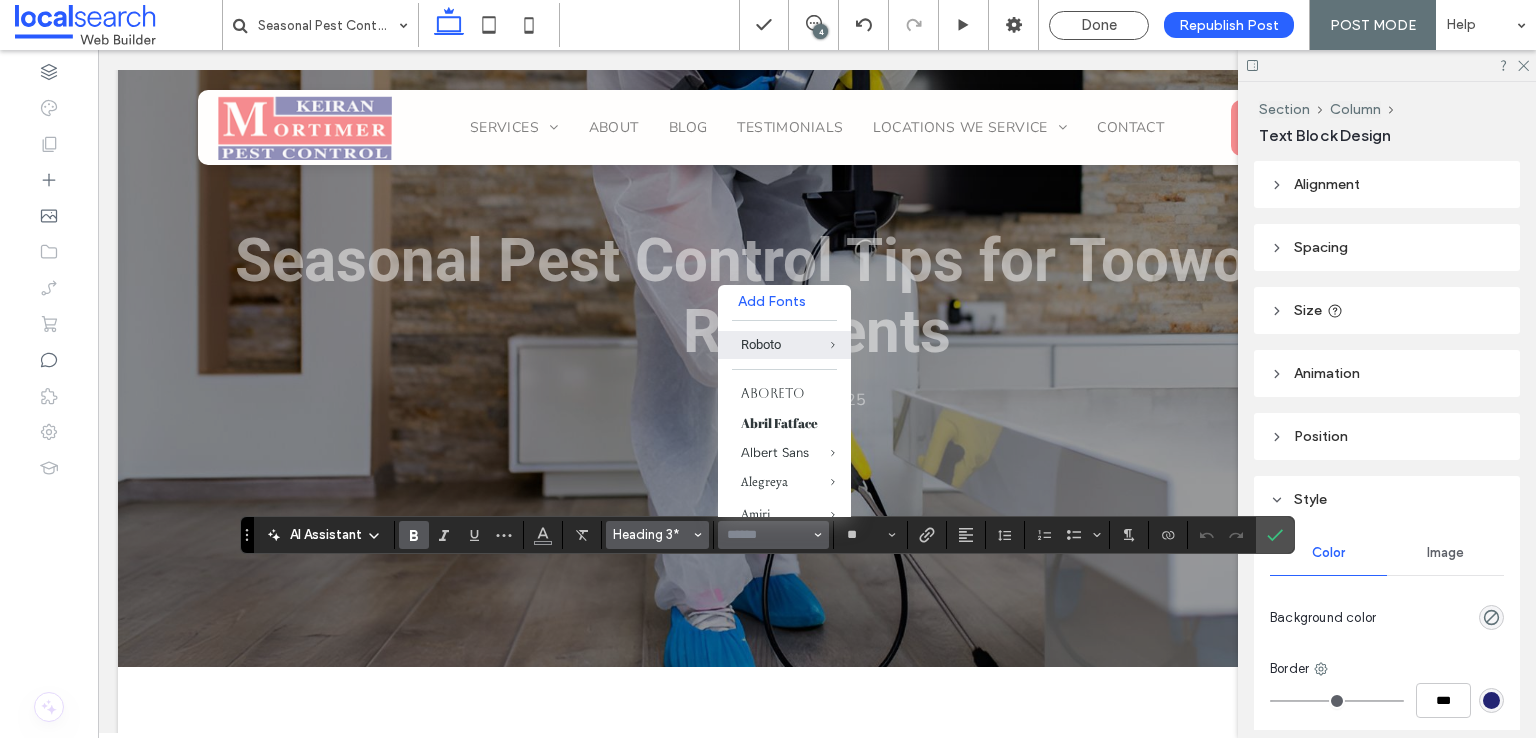 click on "Heading 3*" at bounding box center (658, 535) 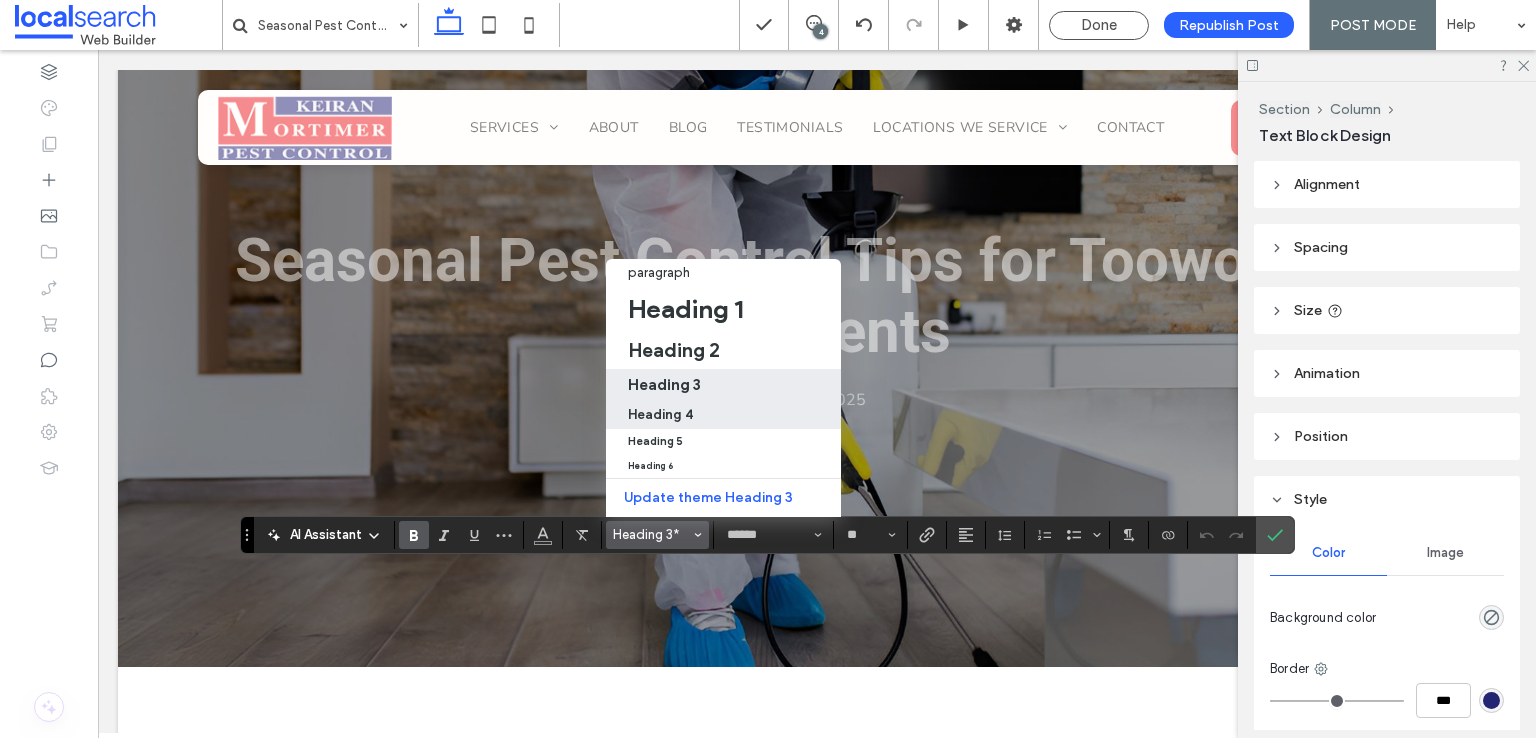 click on "Heading 4" at bounding box center (723, 415) 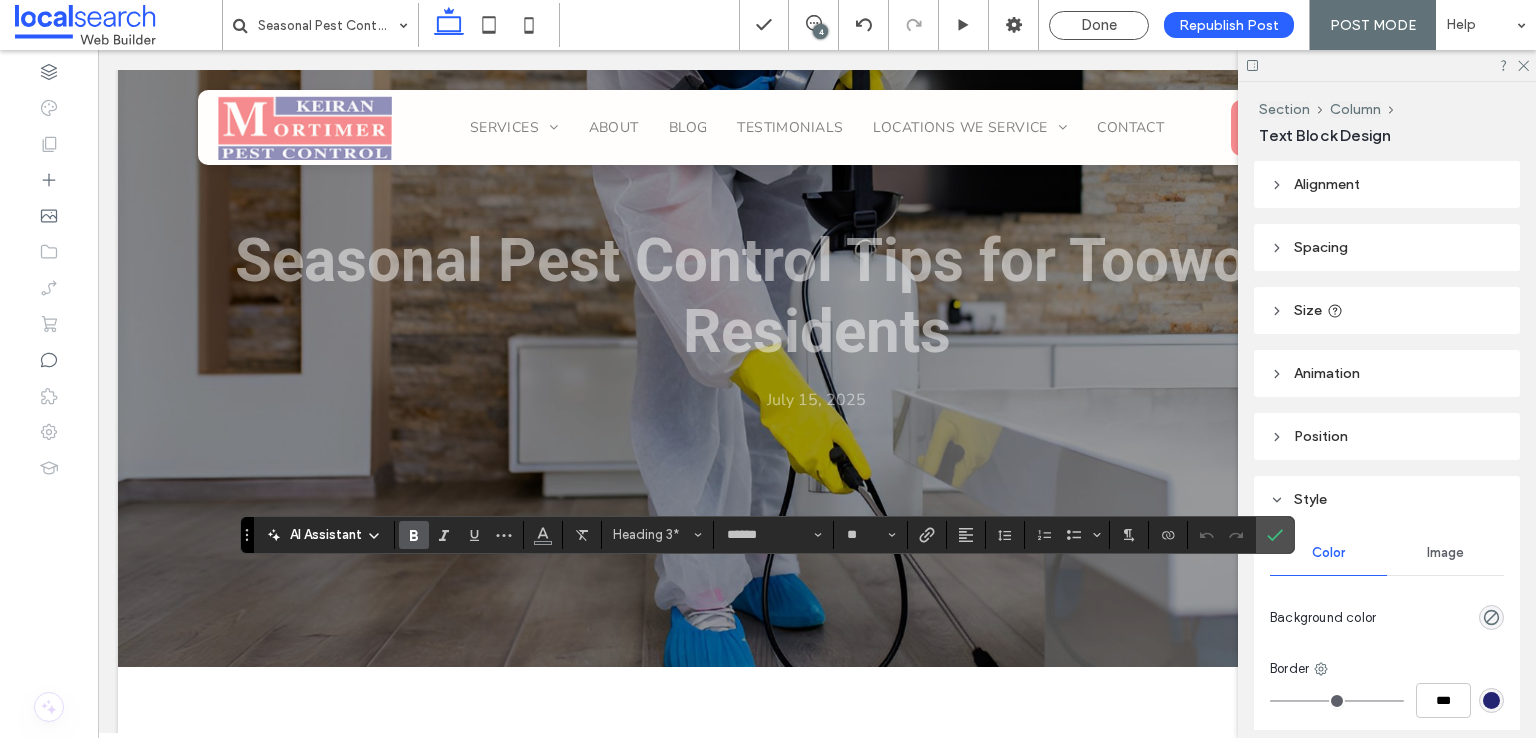type on "**" 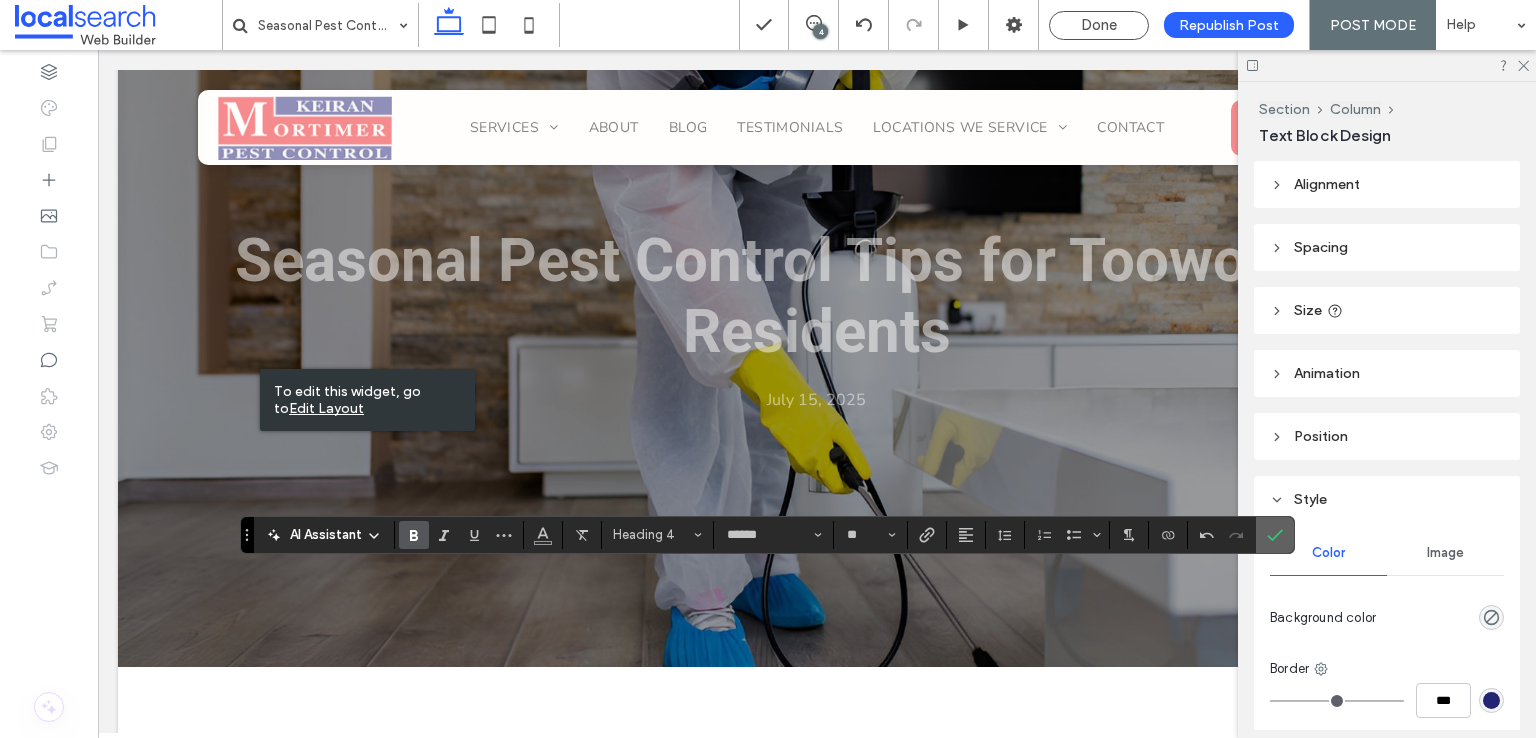 click at bounding box center [1275, 535] 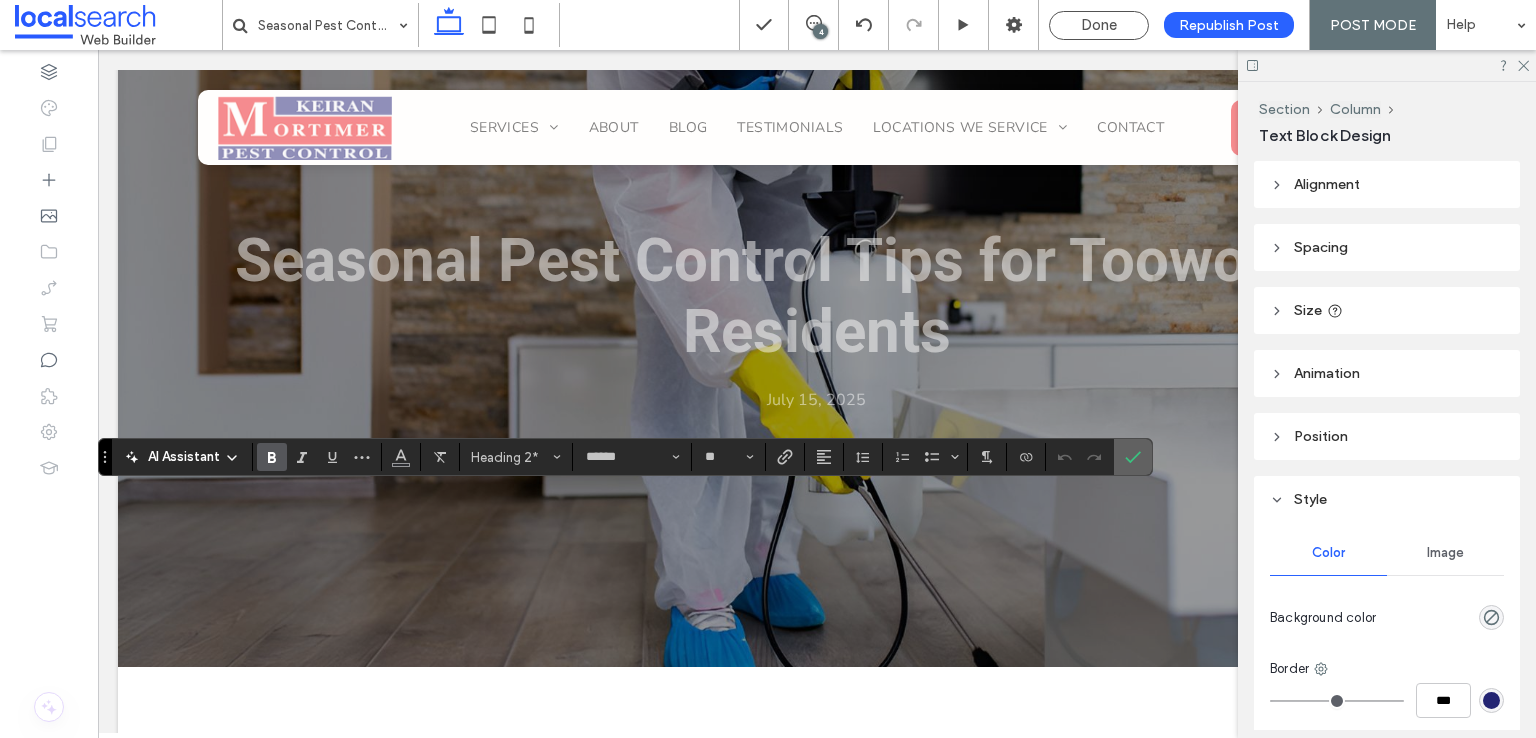 click 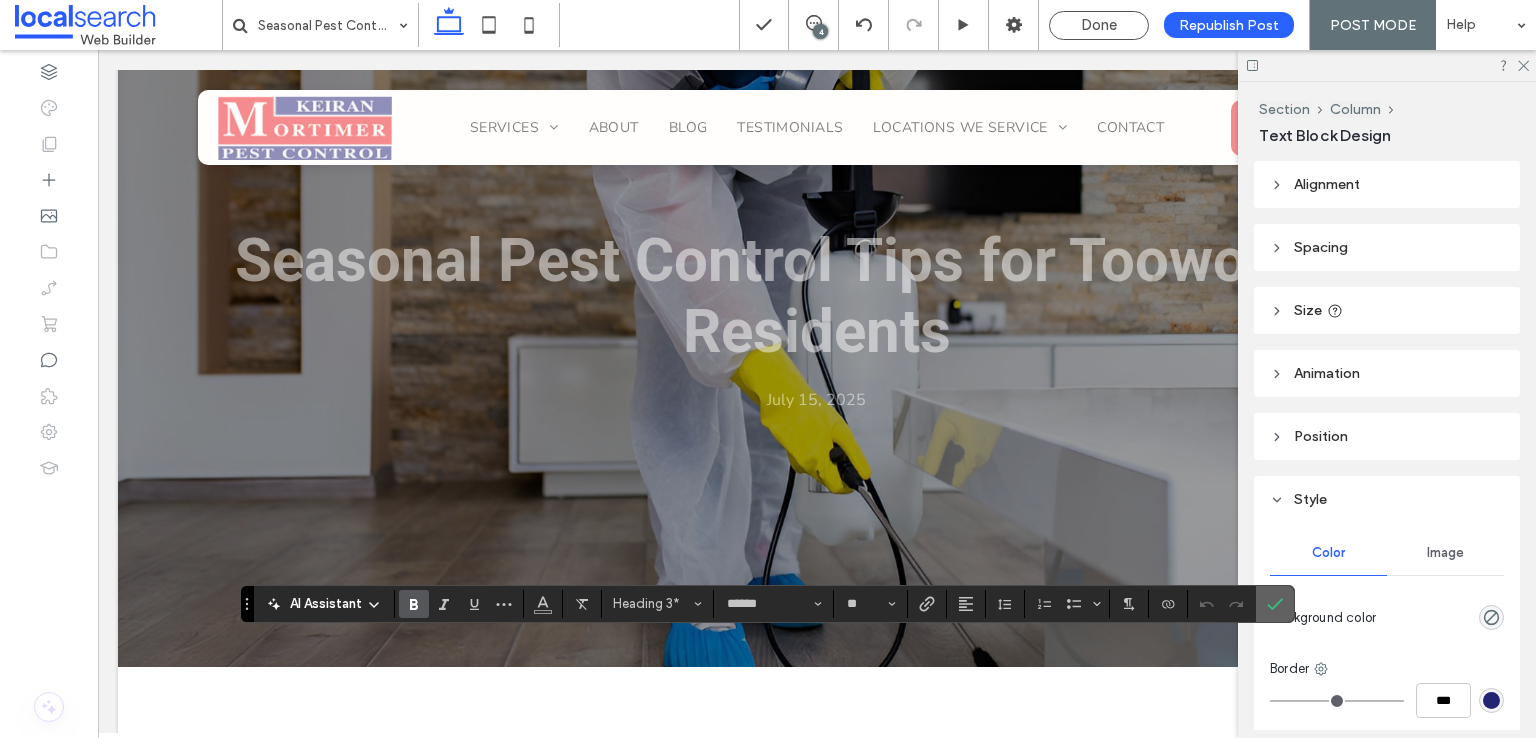 click 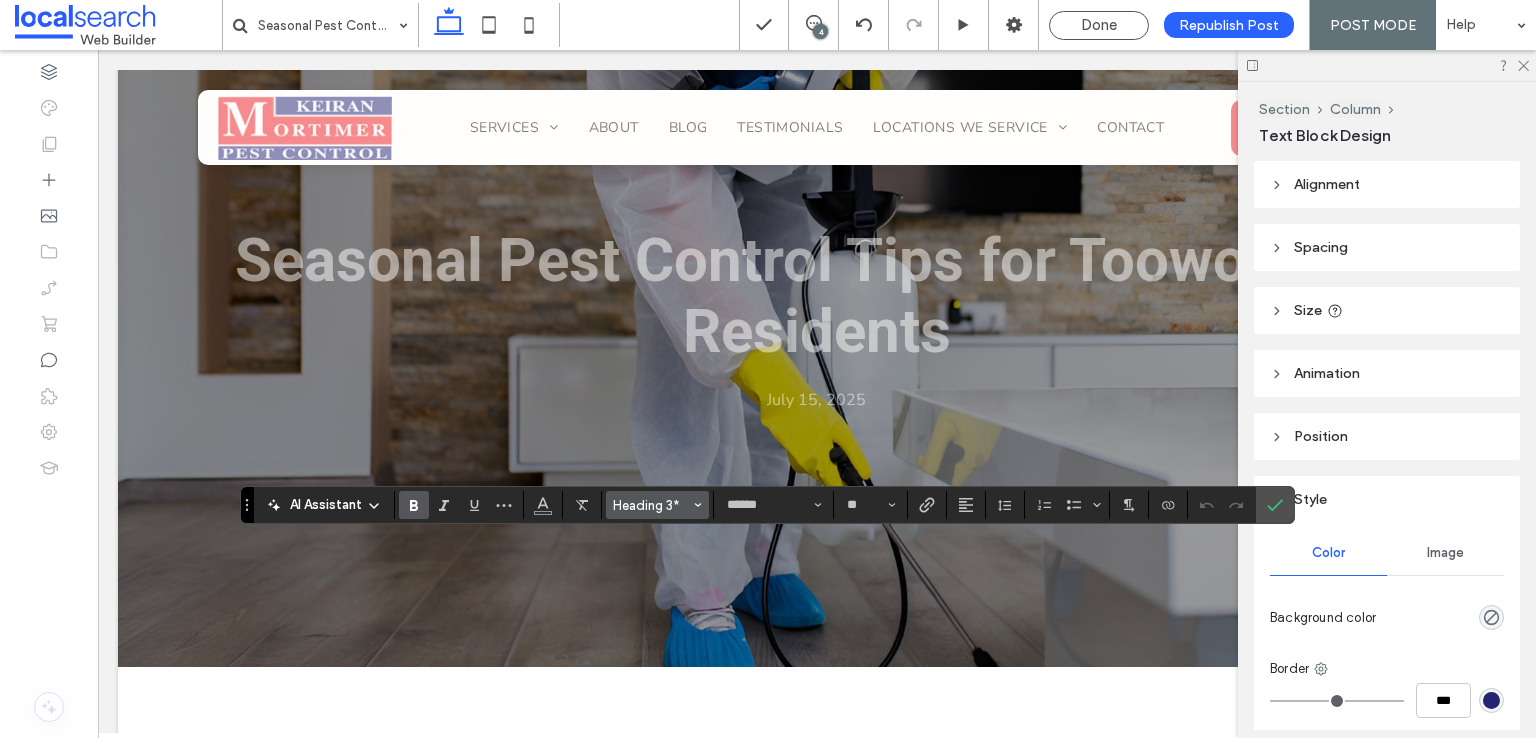 click on "Heading 3*" at bounding box center [652, 505] 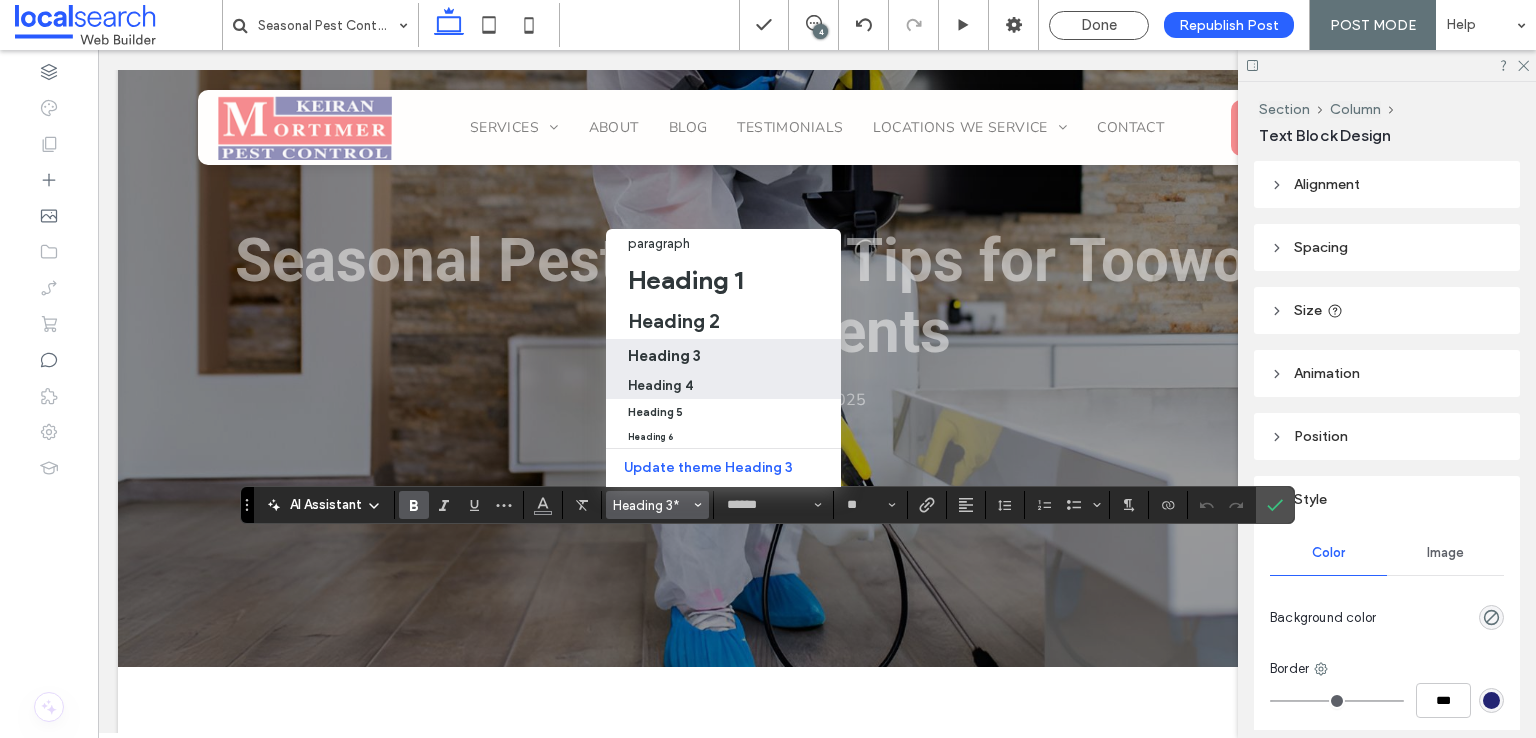 click on "Heading 4" at bounding box center [660, 385] 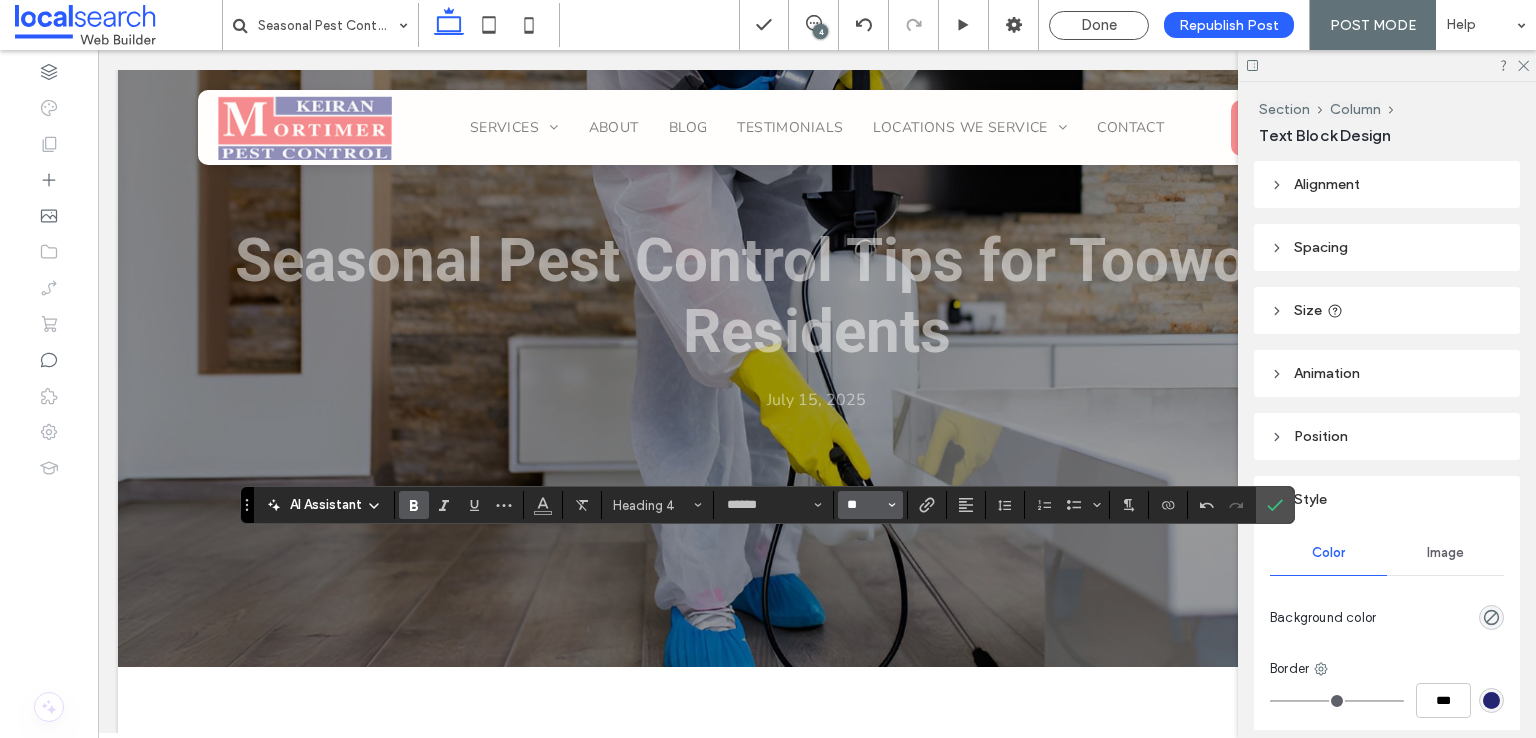 click on "**" at bounding box center [864, 505] 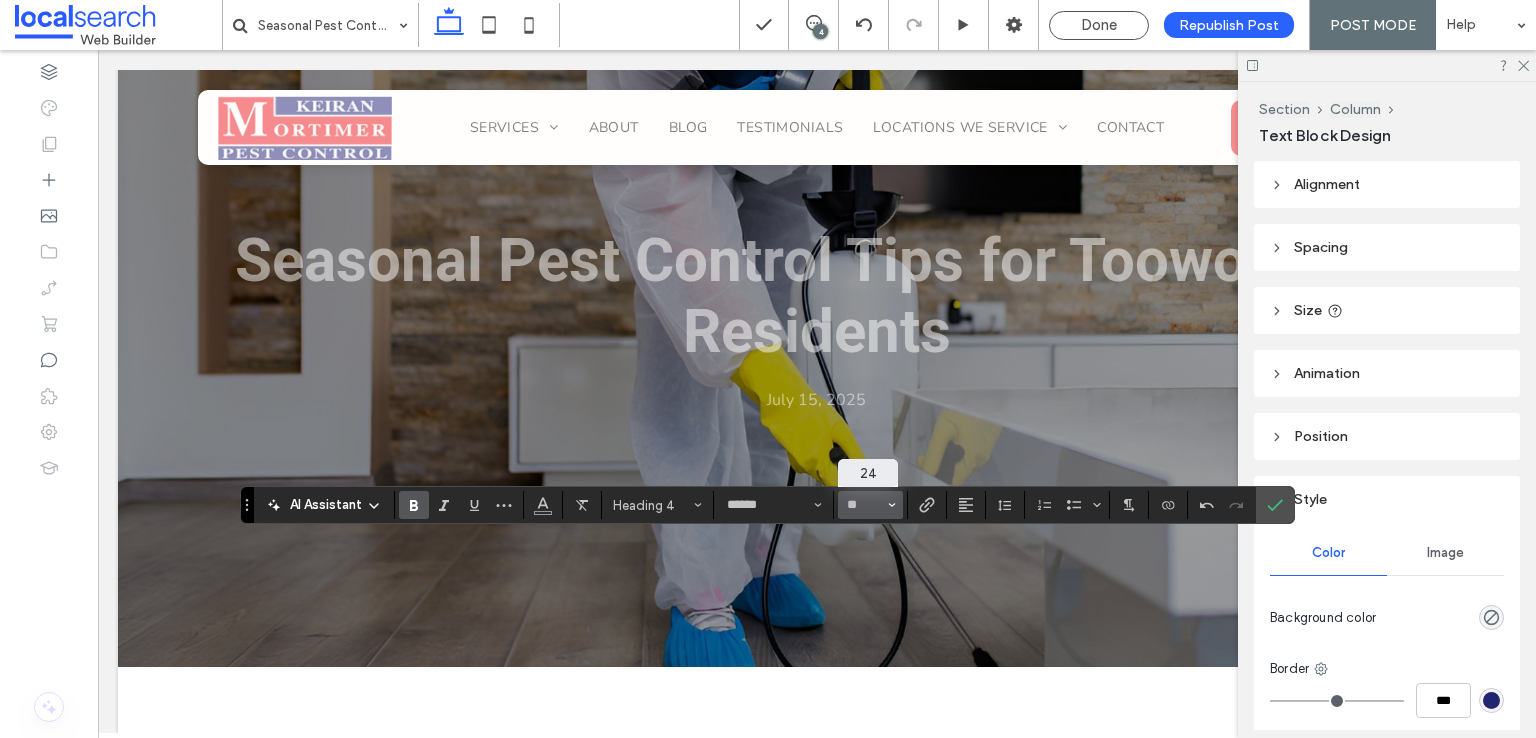 type on "**" 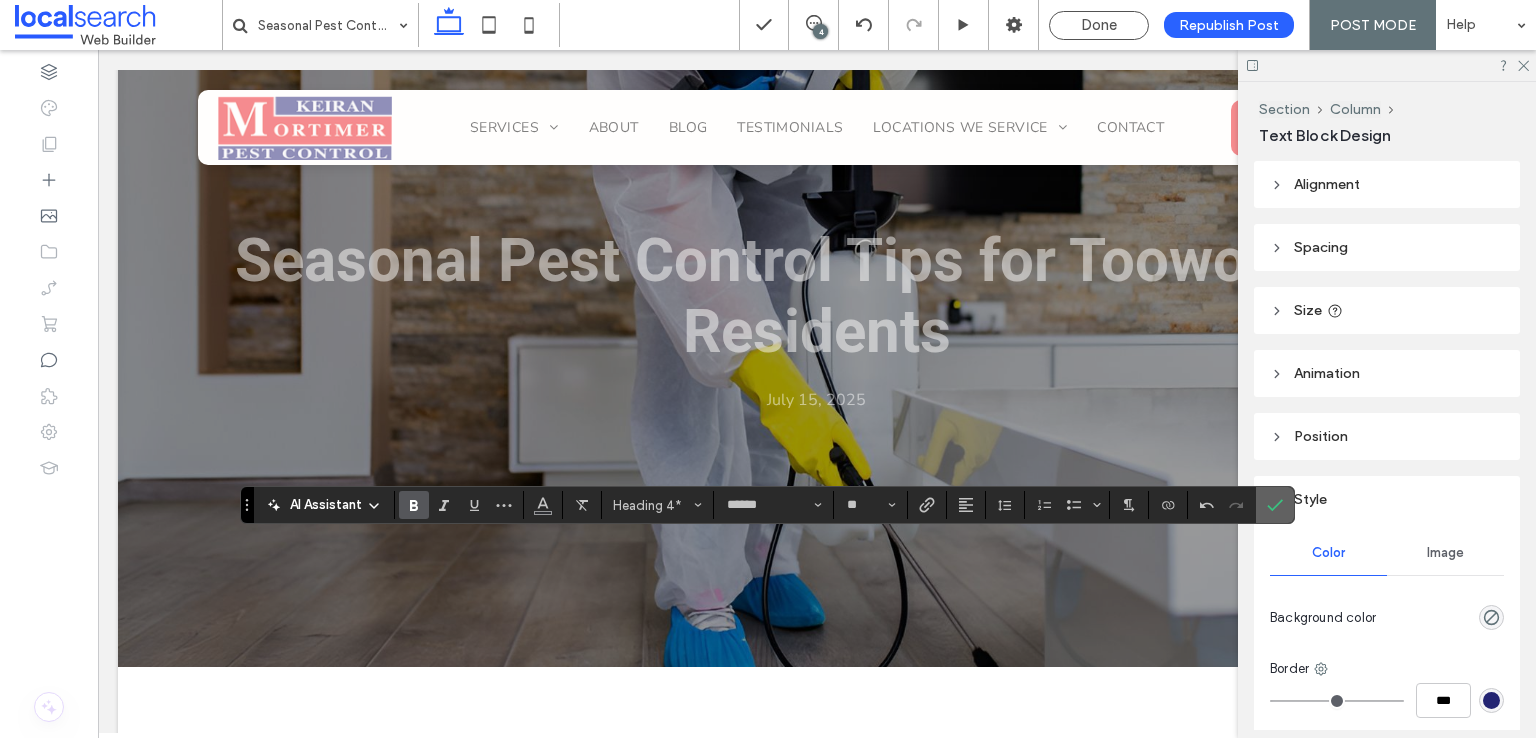 click at bounding box center (1275, 505) 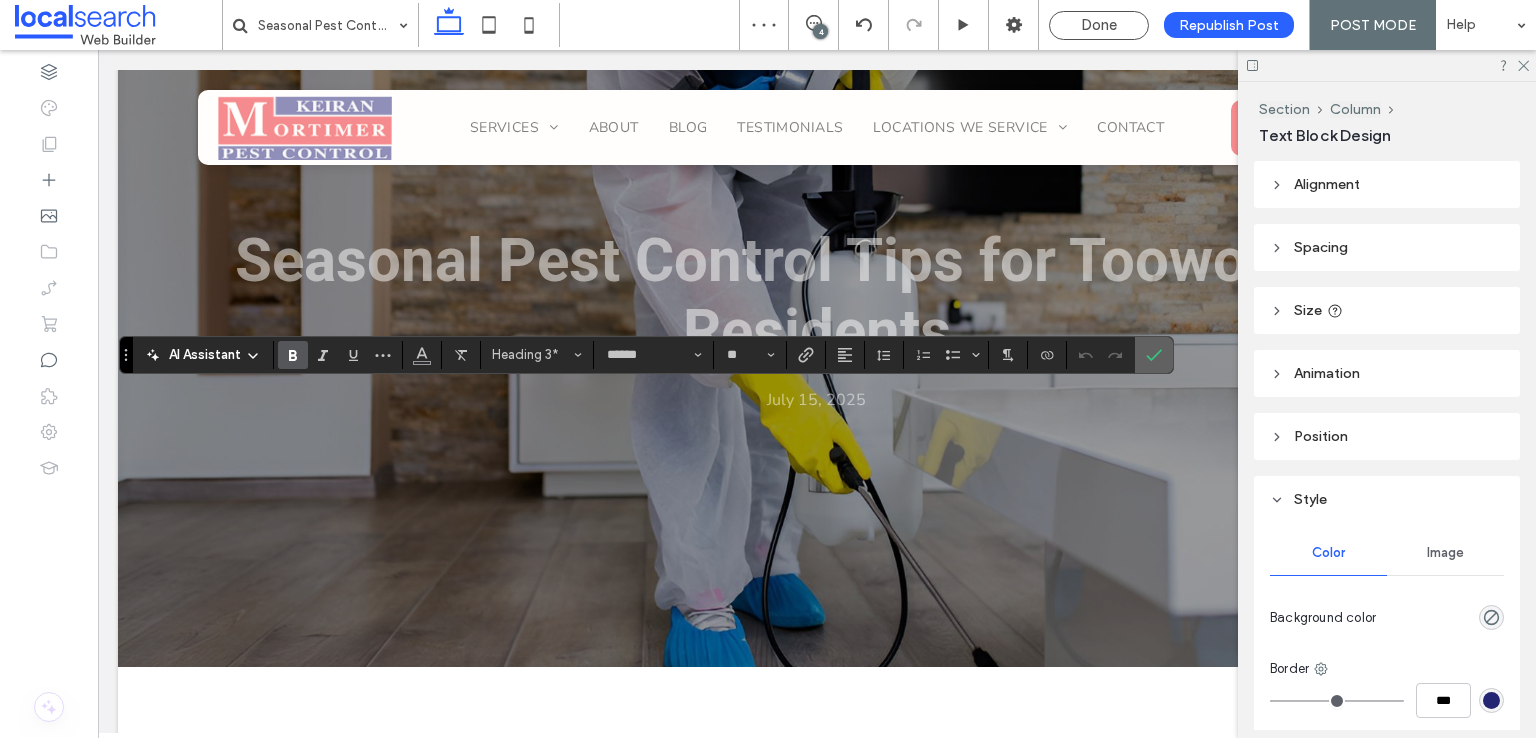 click 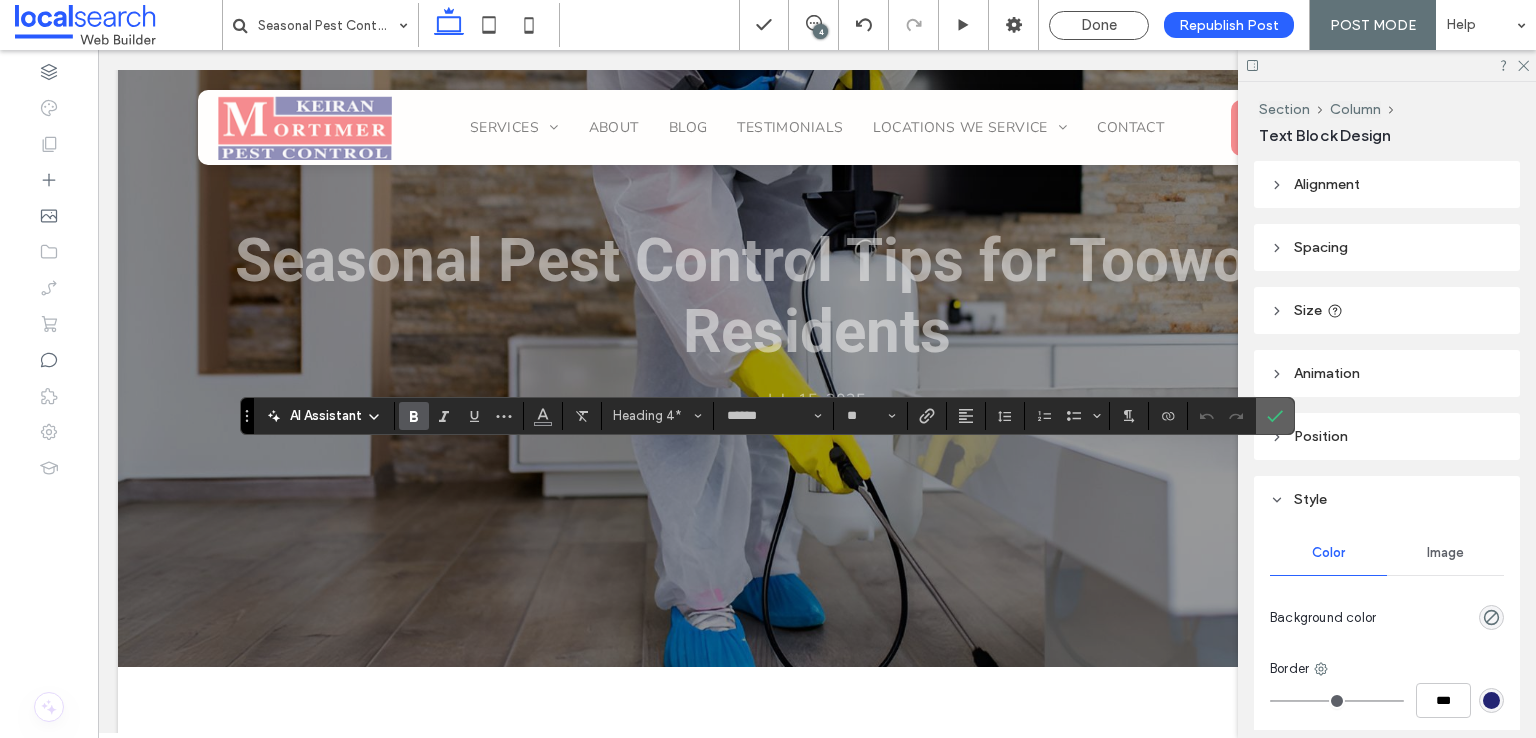 click 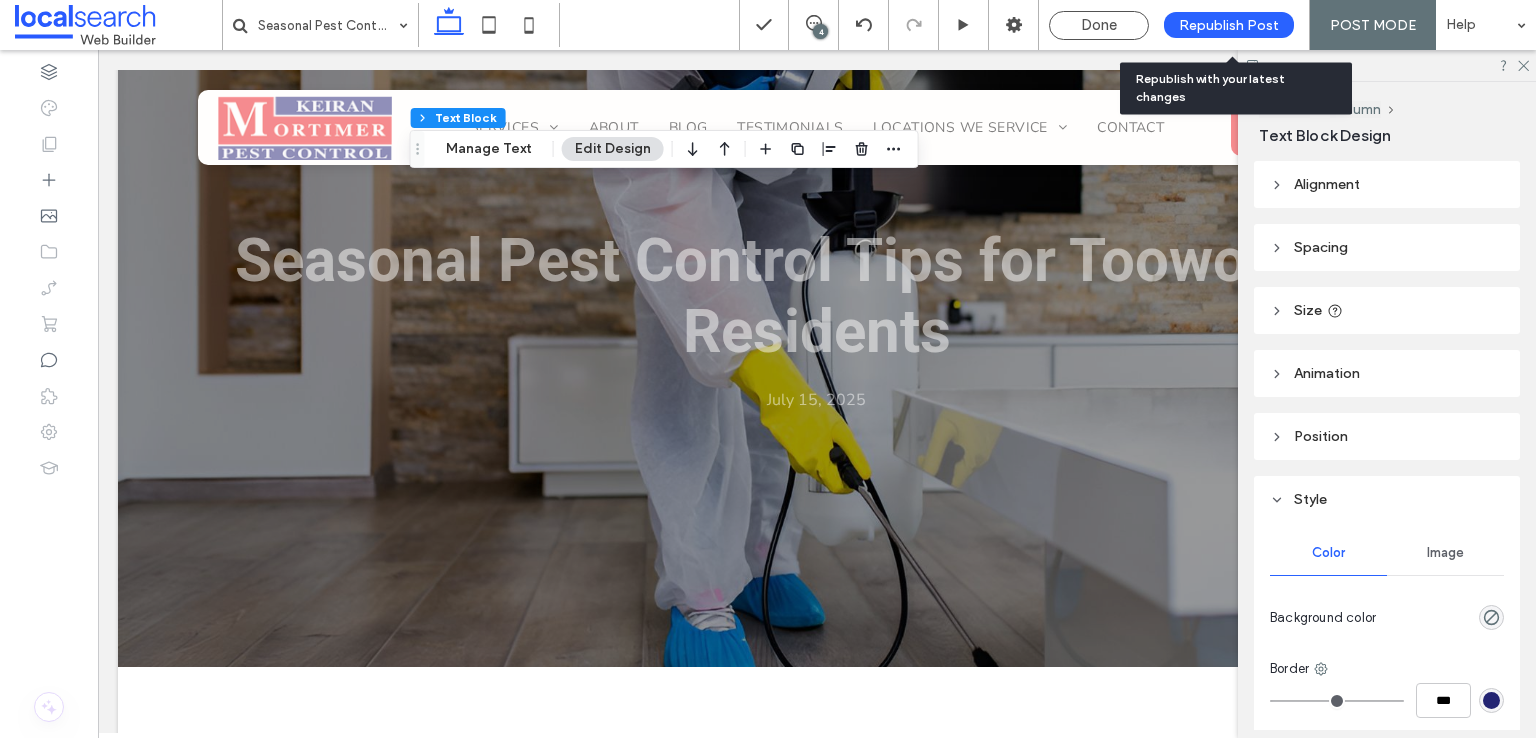 click on "Republish Post" at bounding box center (1229, 25) 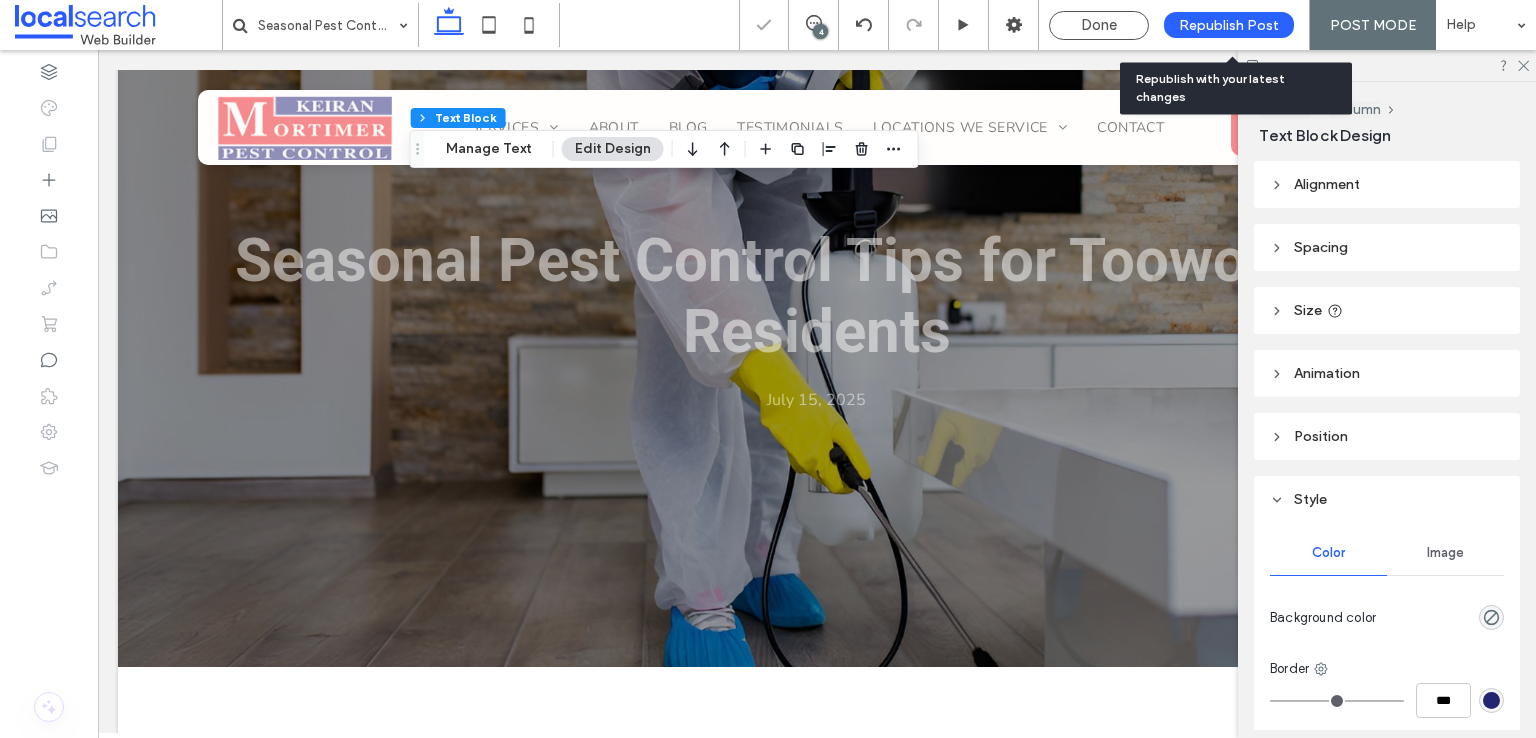 click on "Republish Post" at bounding box center [1229, 25] 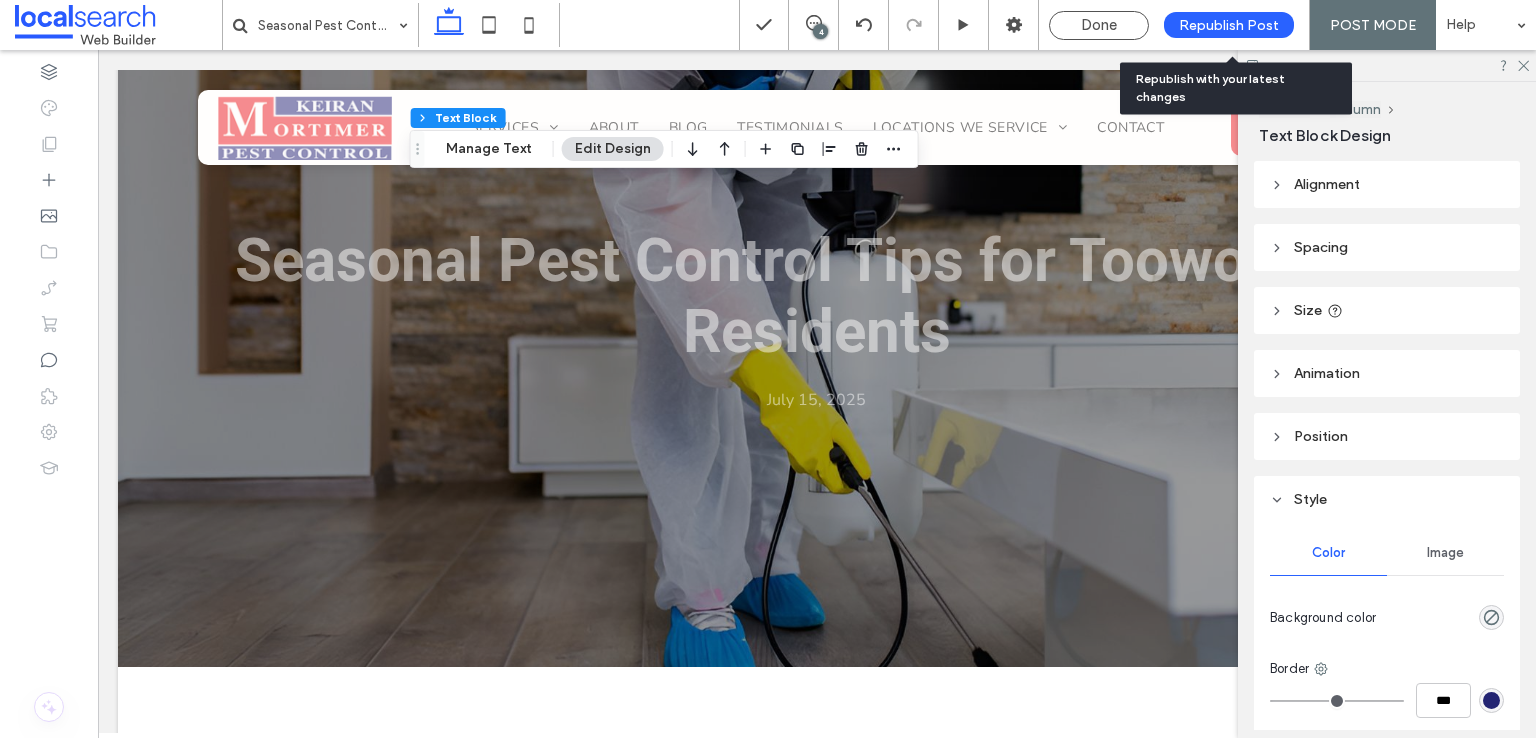 click on "Republish Post" at bounding box center [1229, 25] 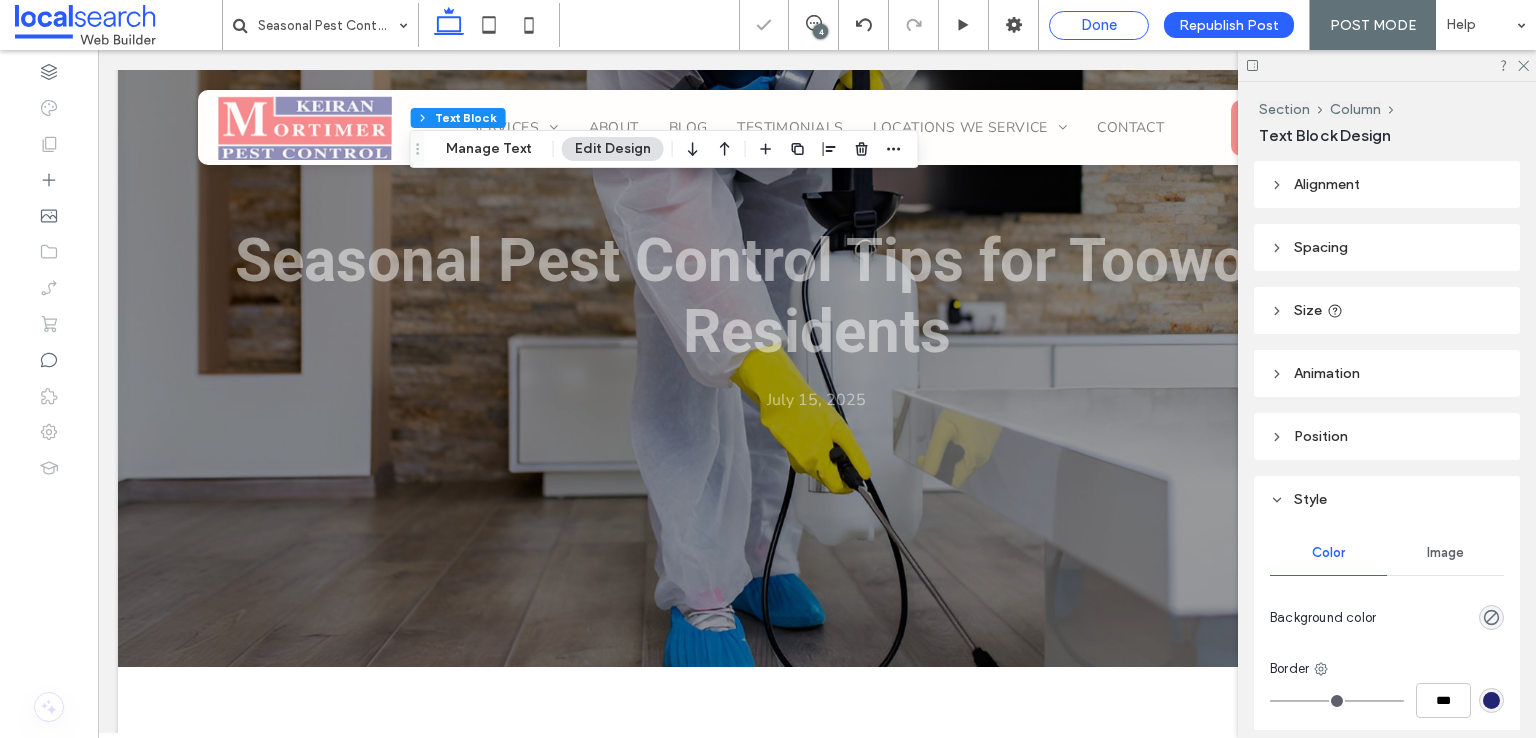 click on "Done" at bounding box center [1099, 25] 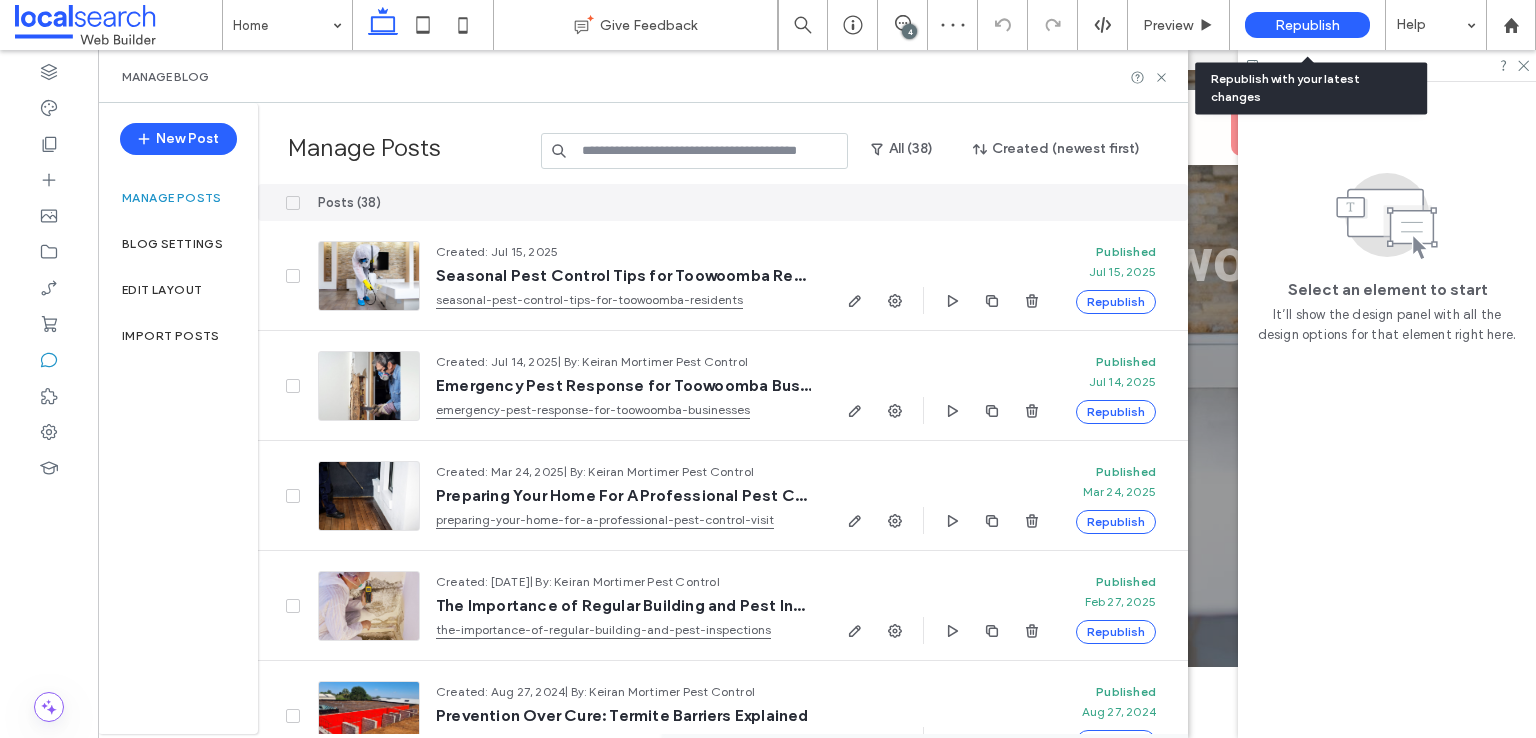 click on "Republish" at bounding box center (1307, 25) 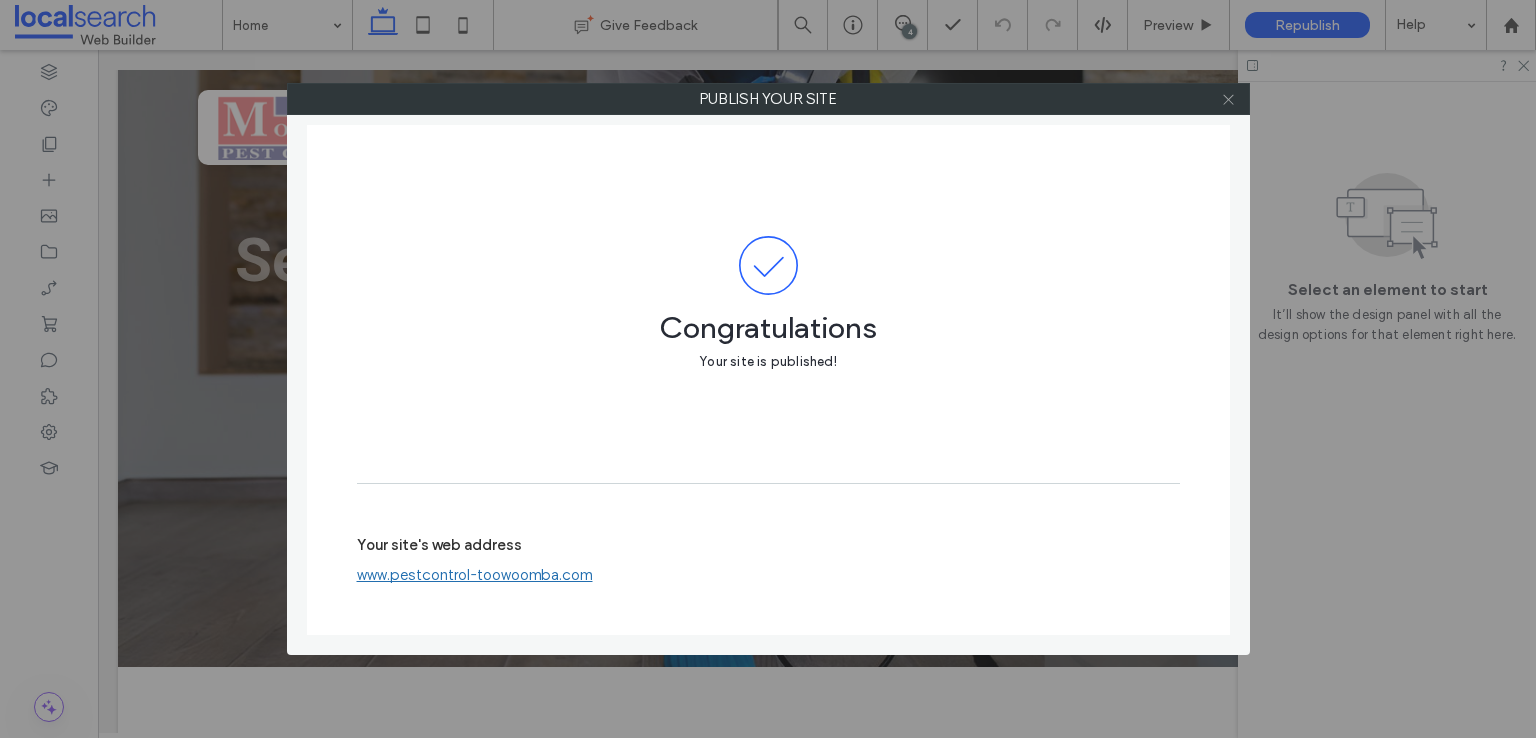click at bounding box center (1228, 99) 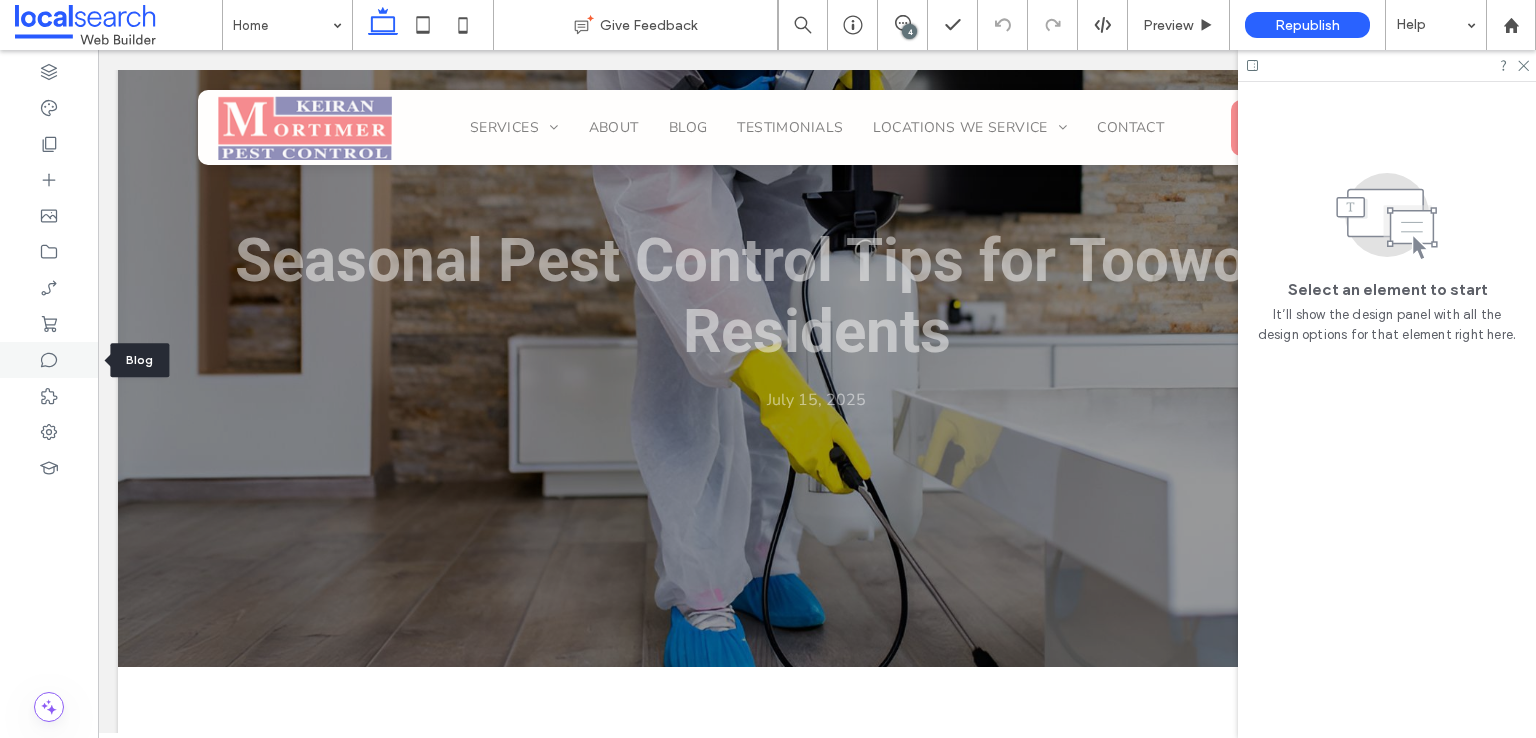 click at bounding box center [49, 360] 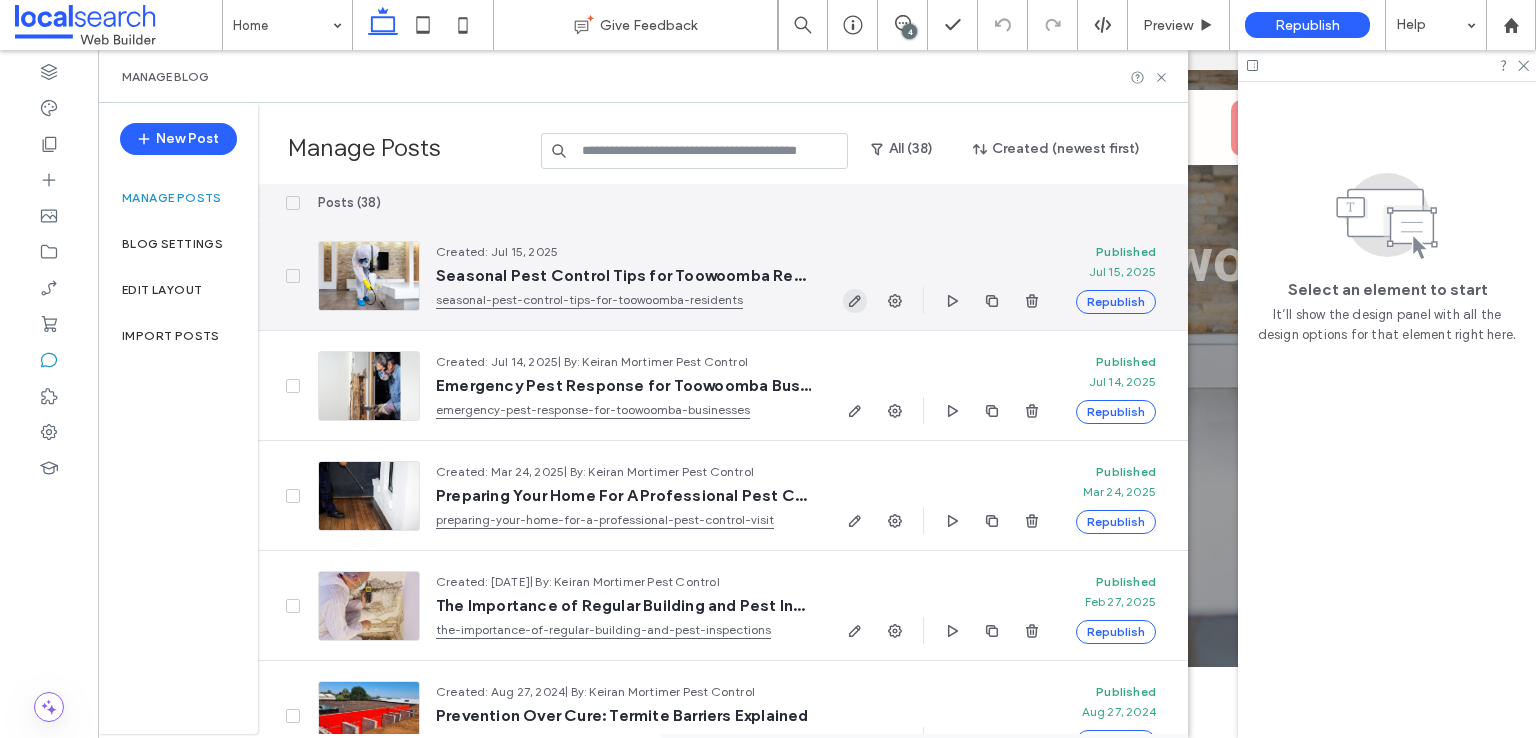 click 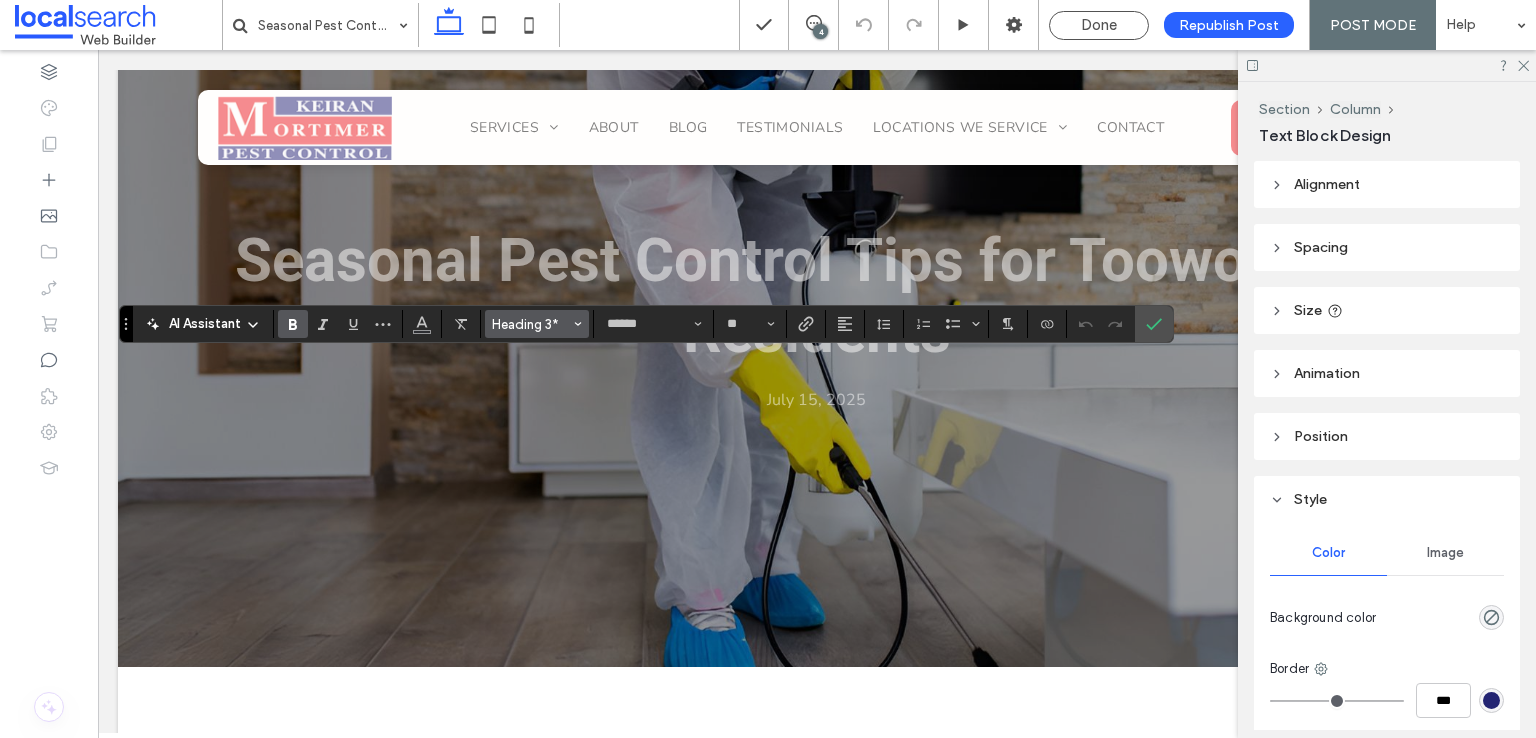 click on "Heading 3*" at bounding box center (531, 324) 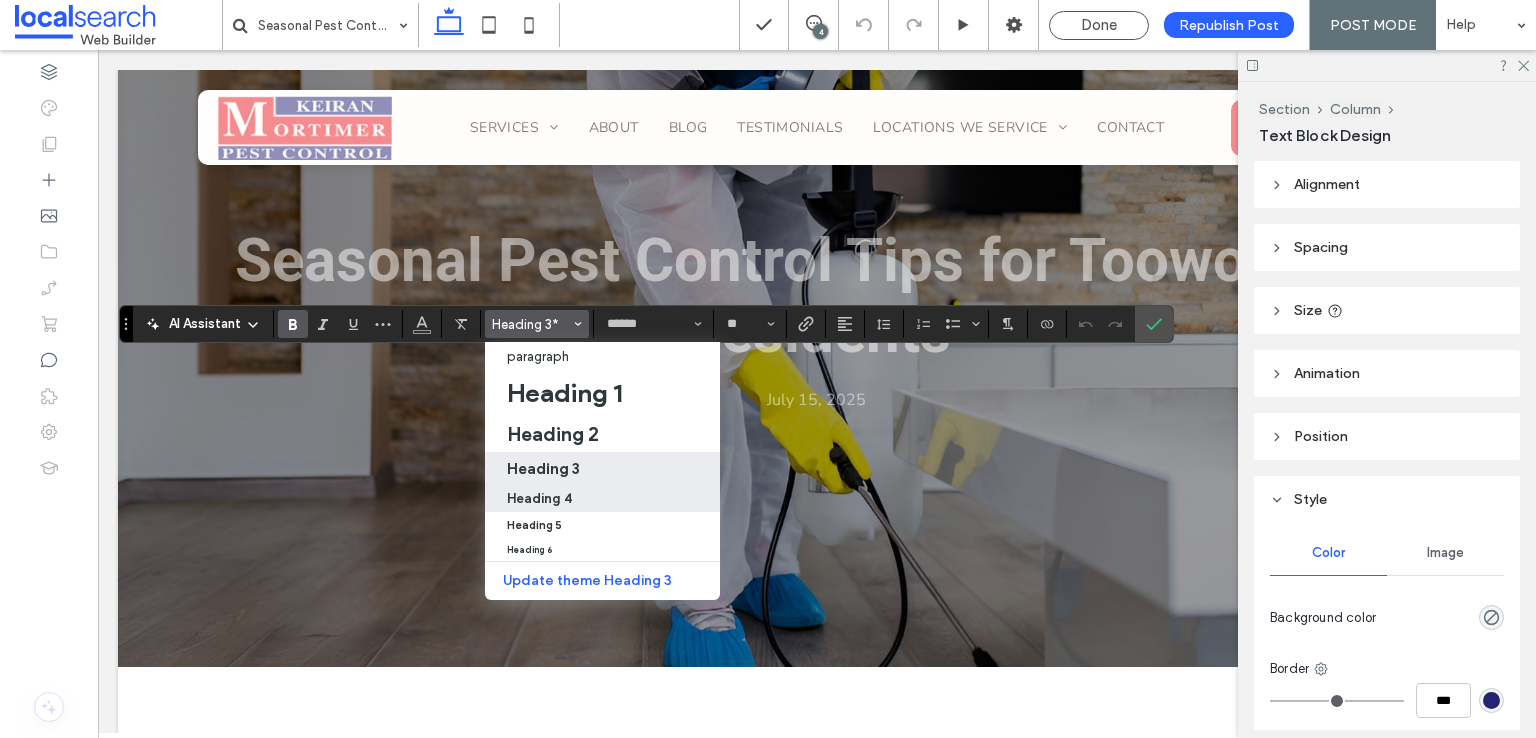 click on "Heading 4" at bounding box center [539, 498] 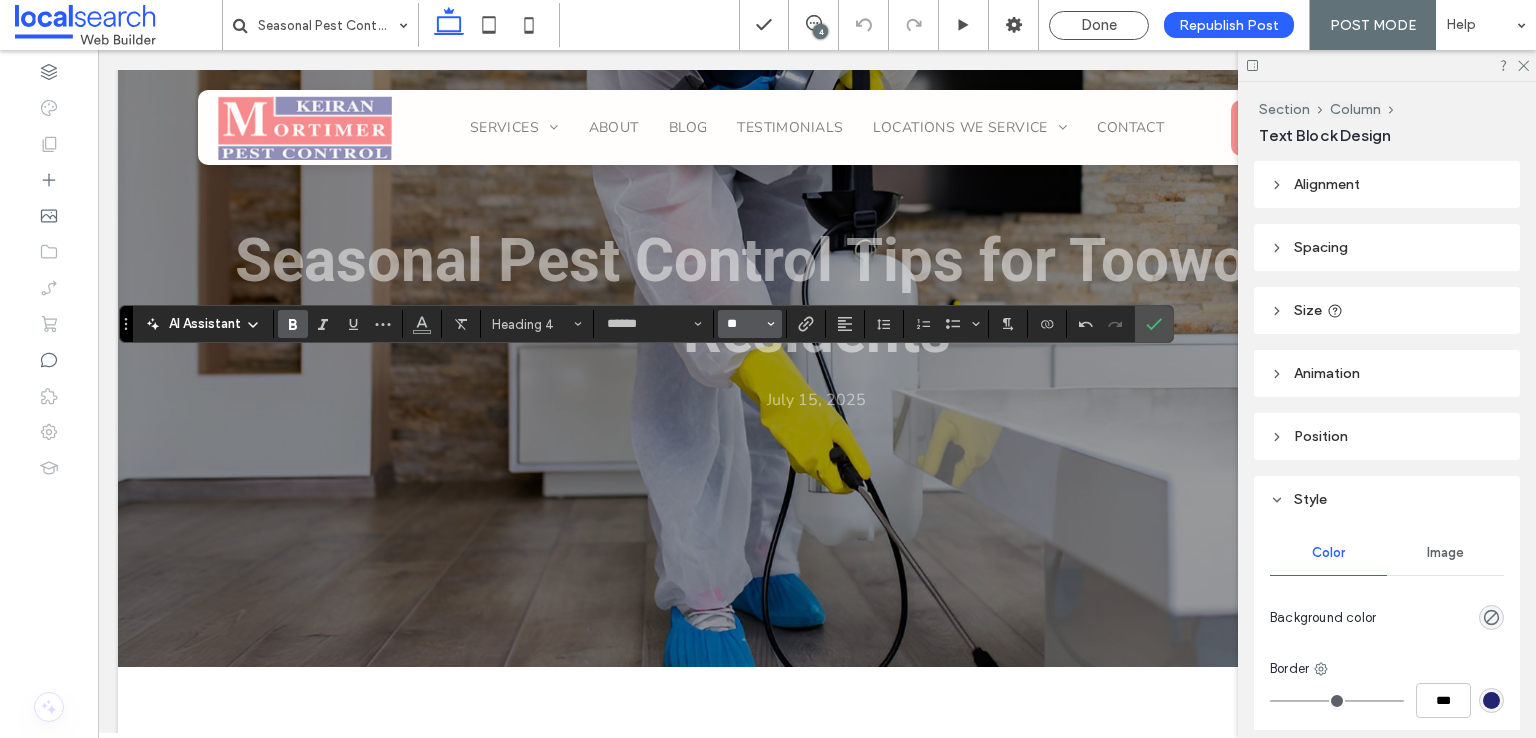 click on "**" at bounding box center [744, 324] 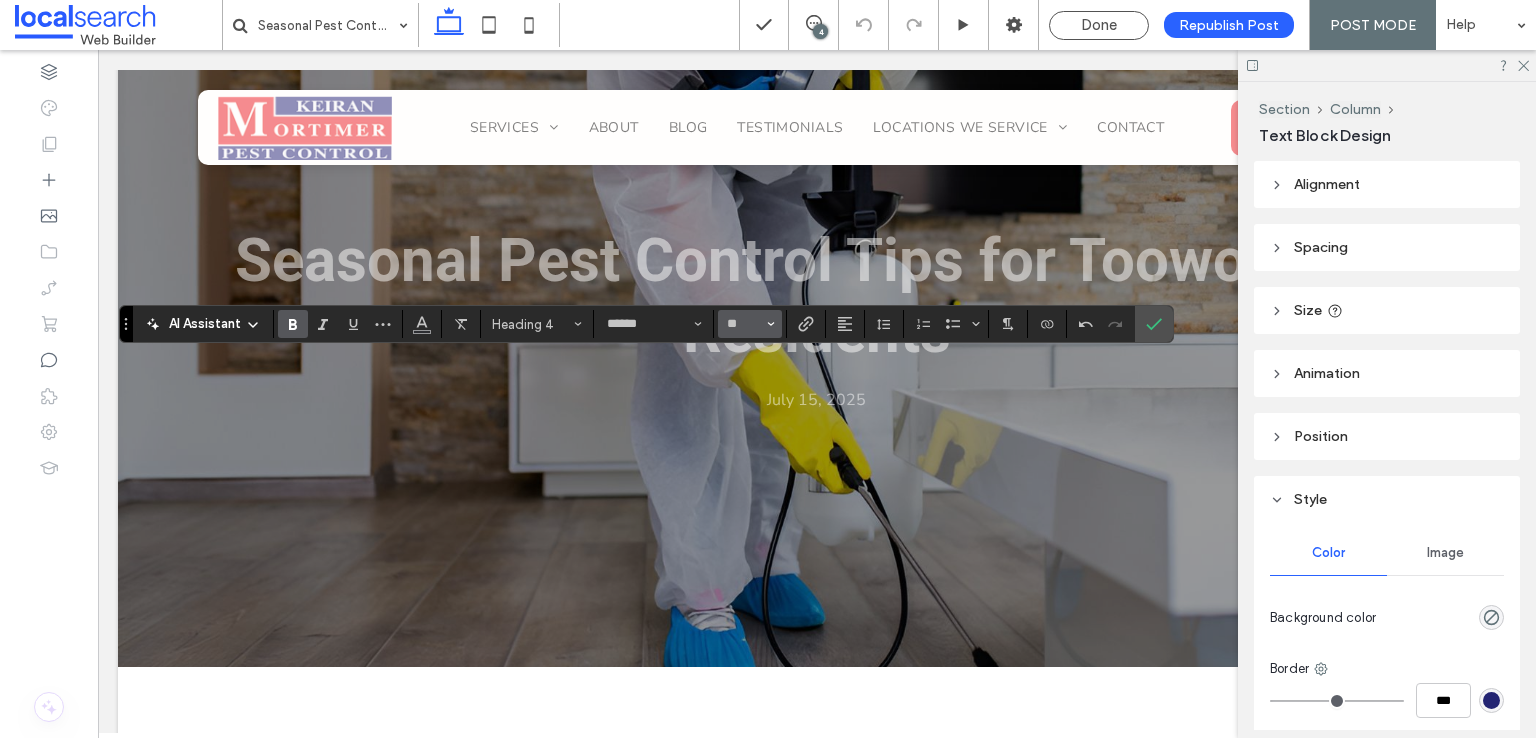 type on "**" 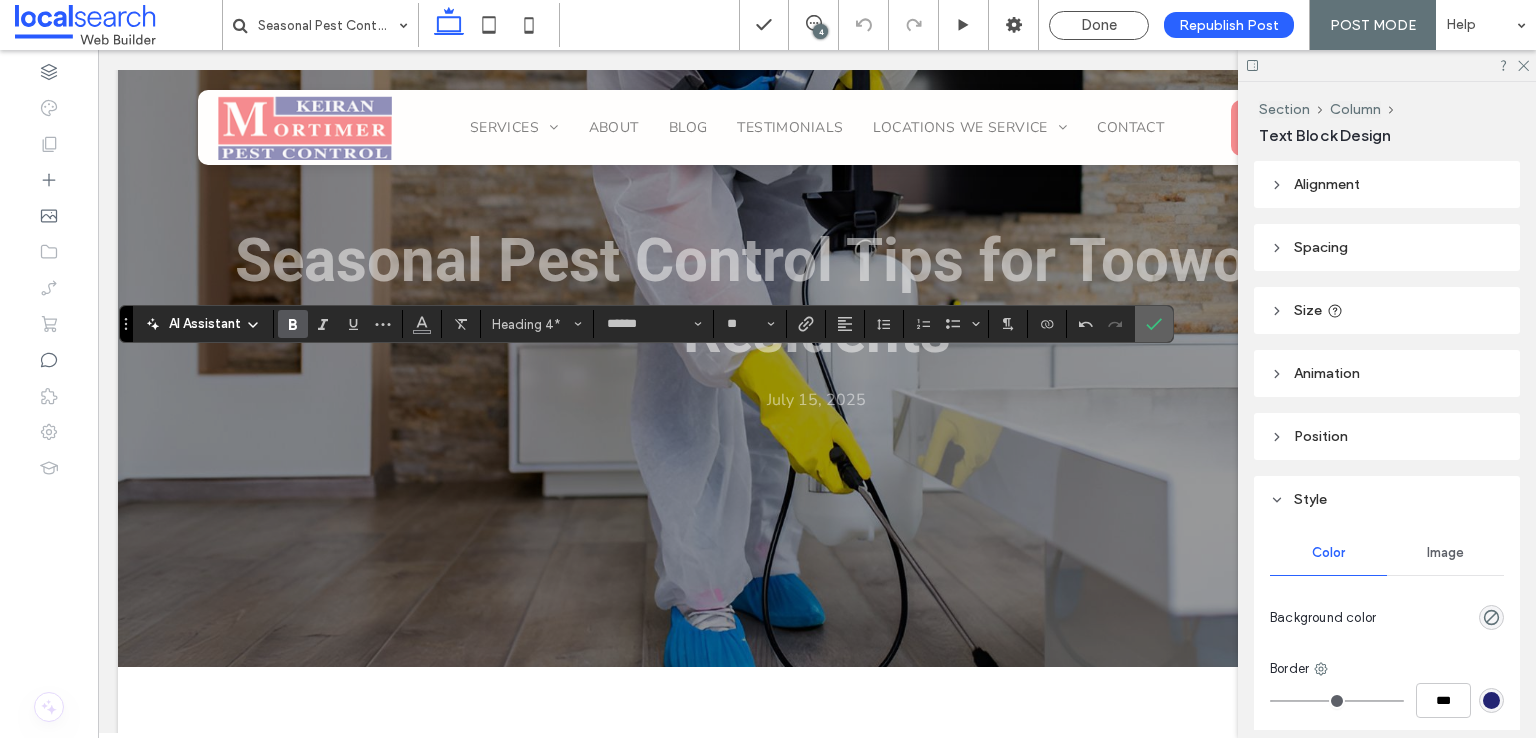 click 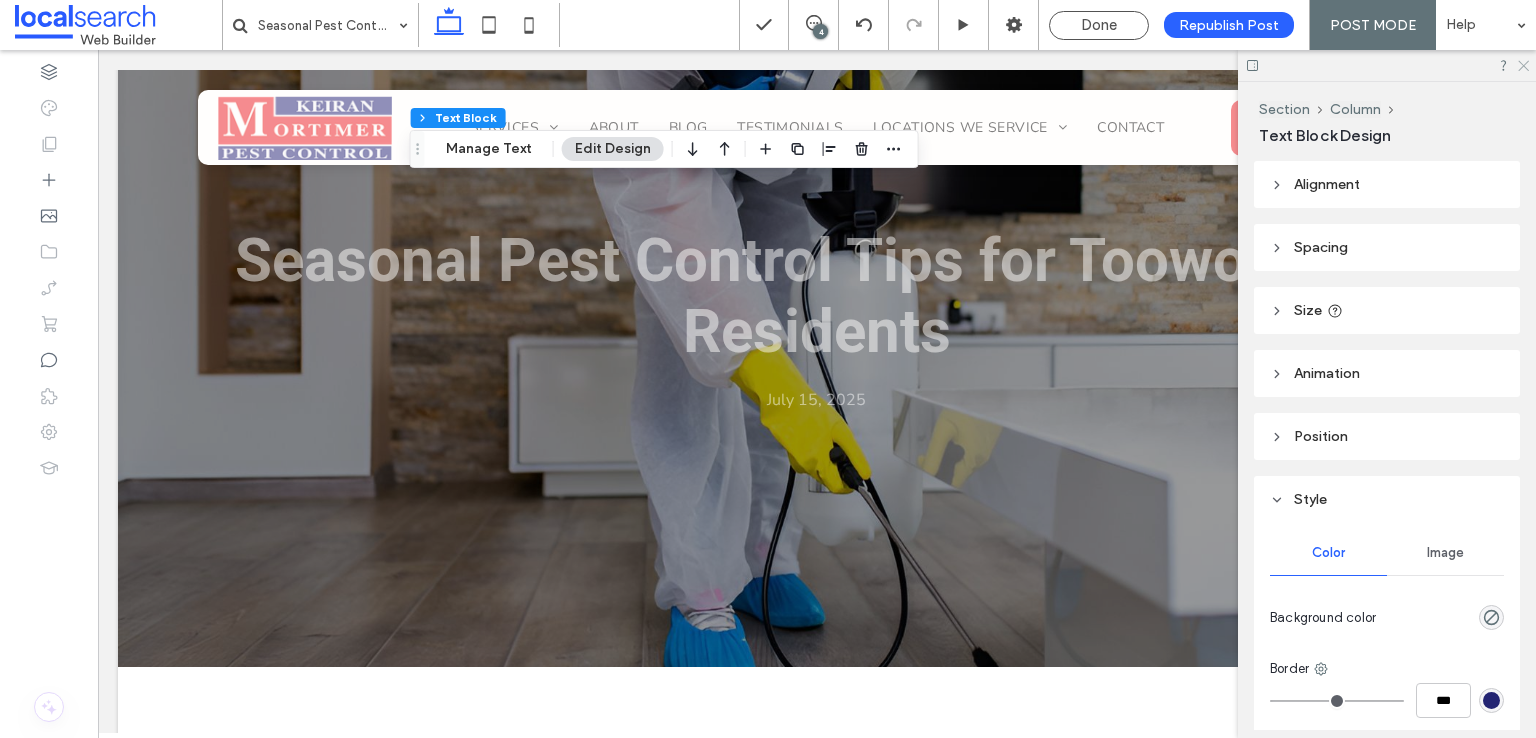 click 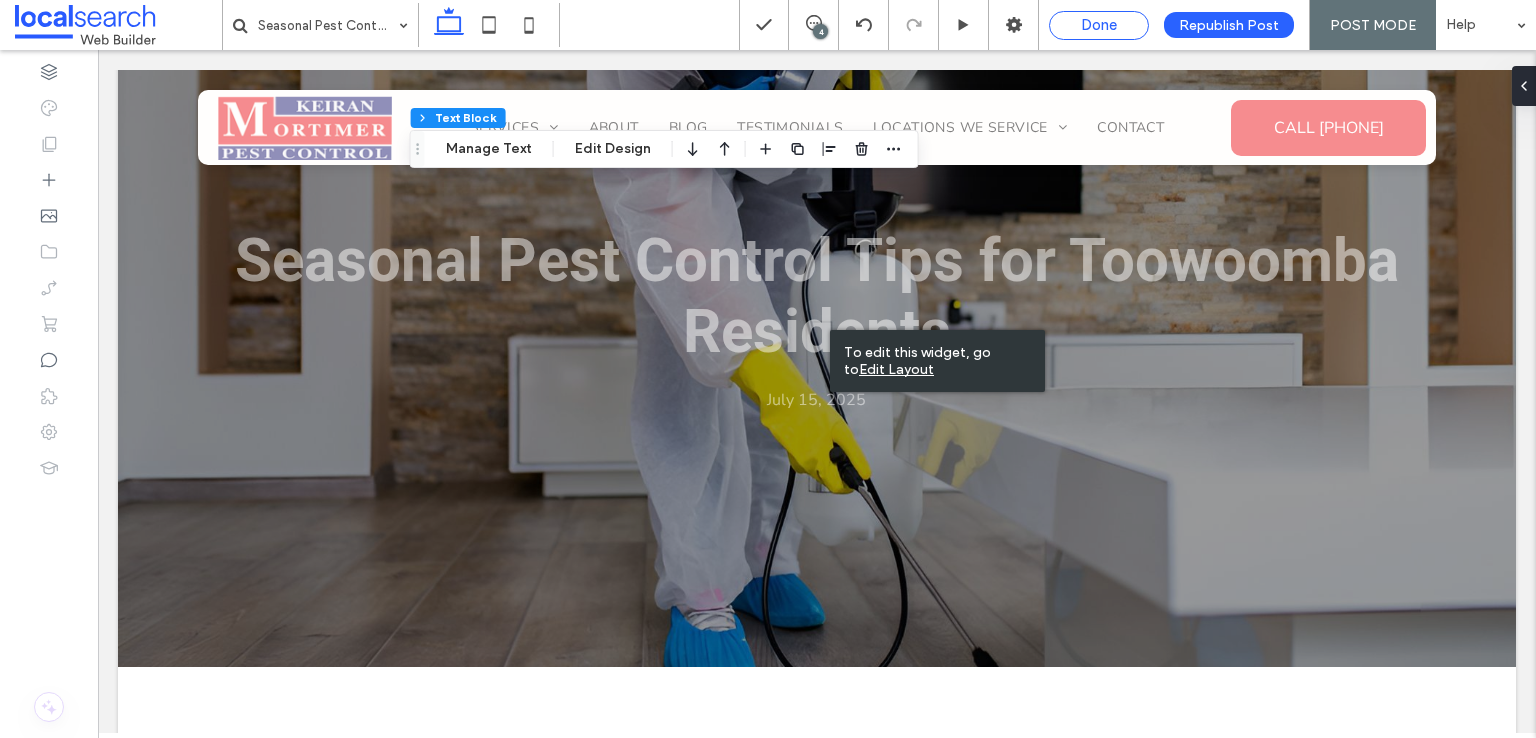 click on "Done" at bounding box center [1099, 25] 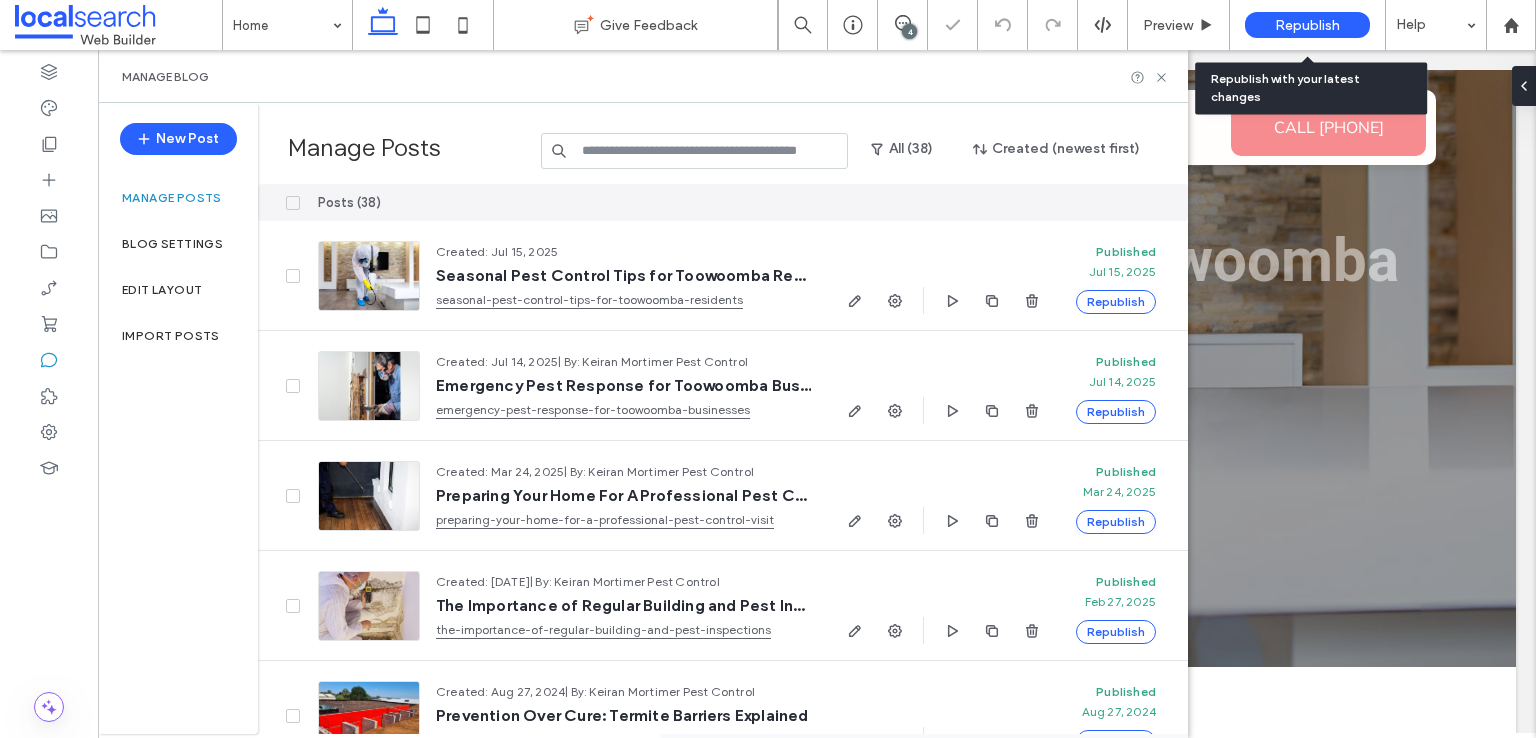 click on "Republish" at bounding box center (1307, 25) 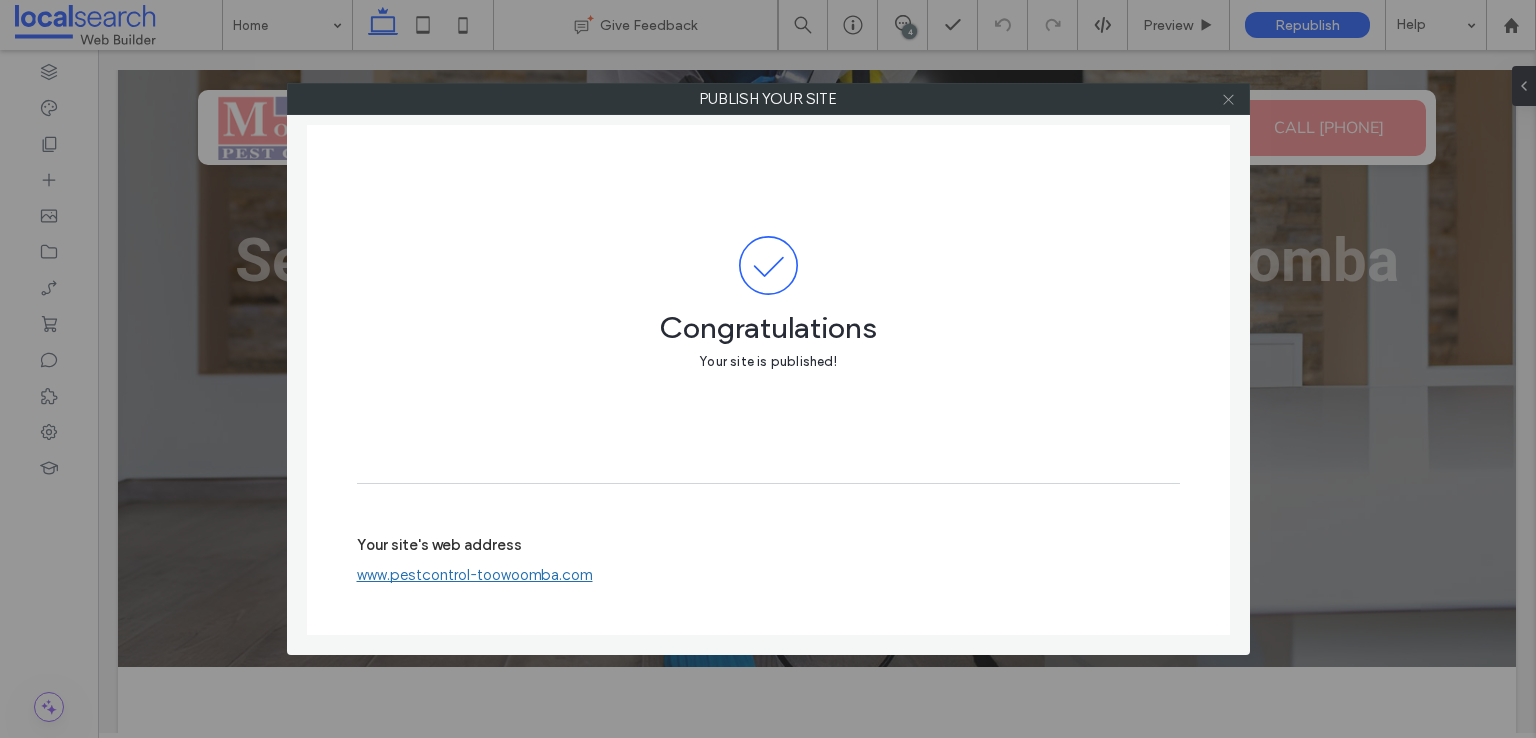 click 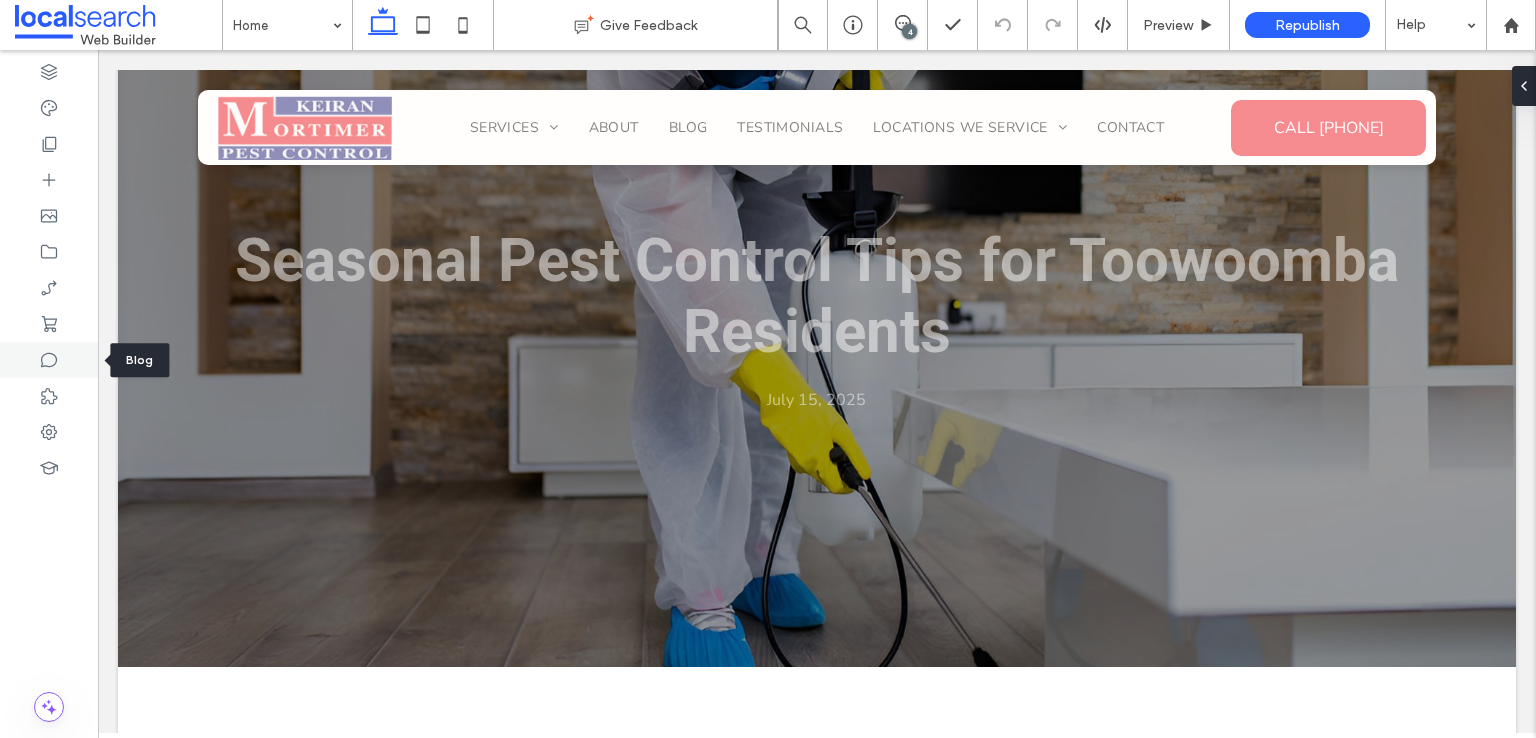 click 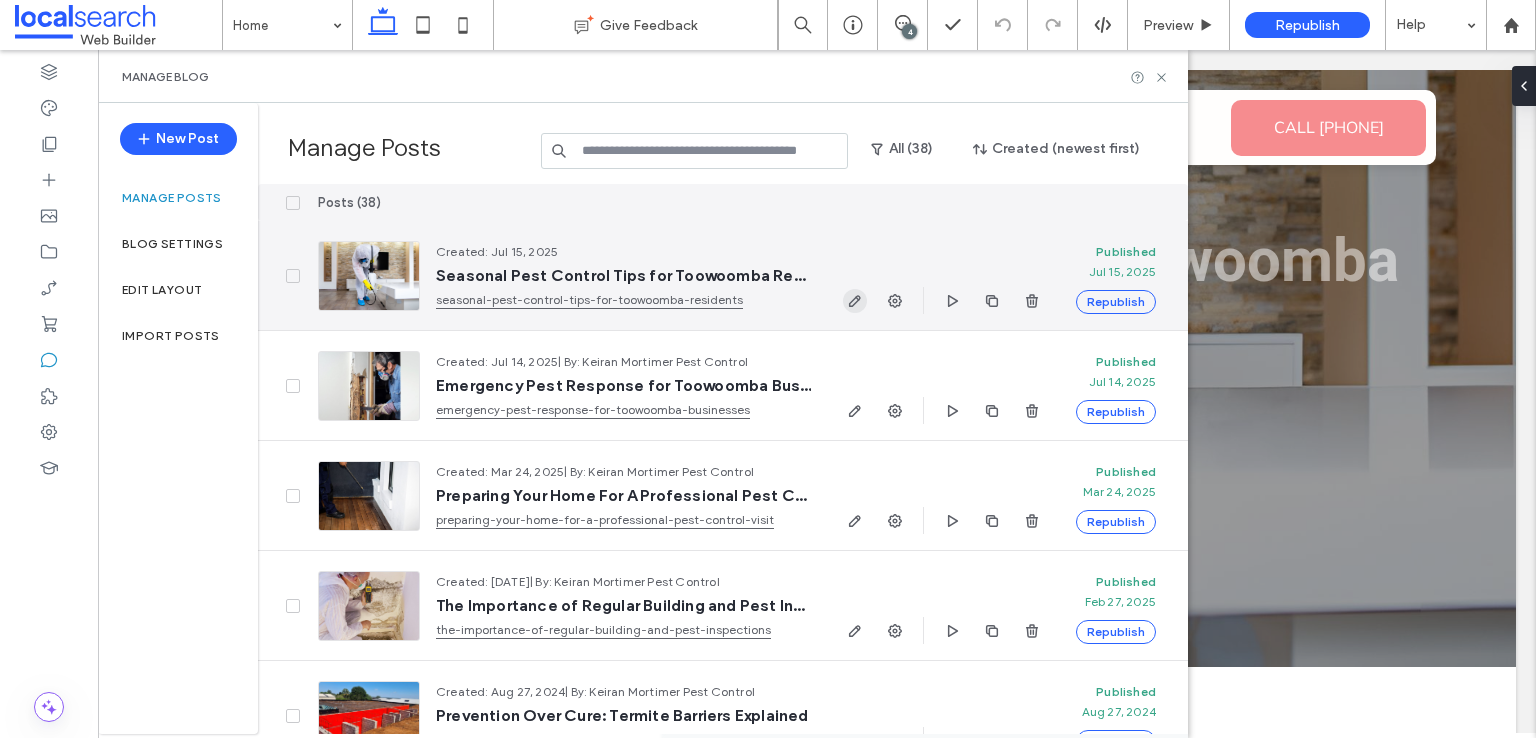 click 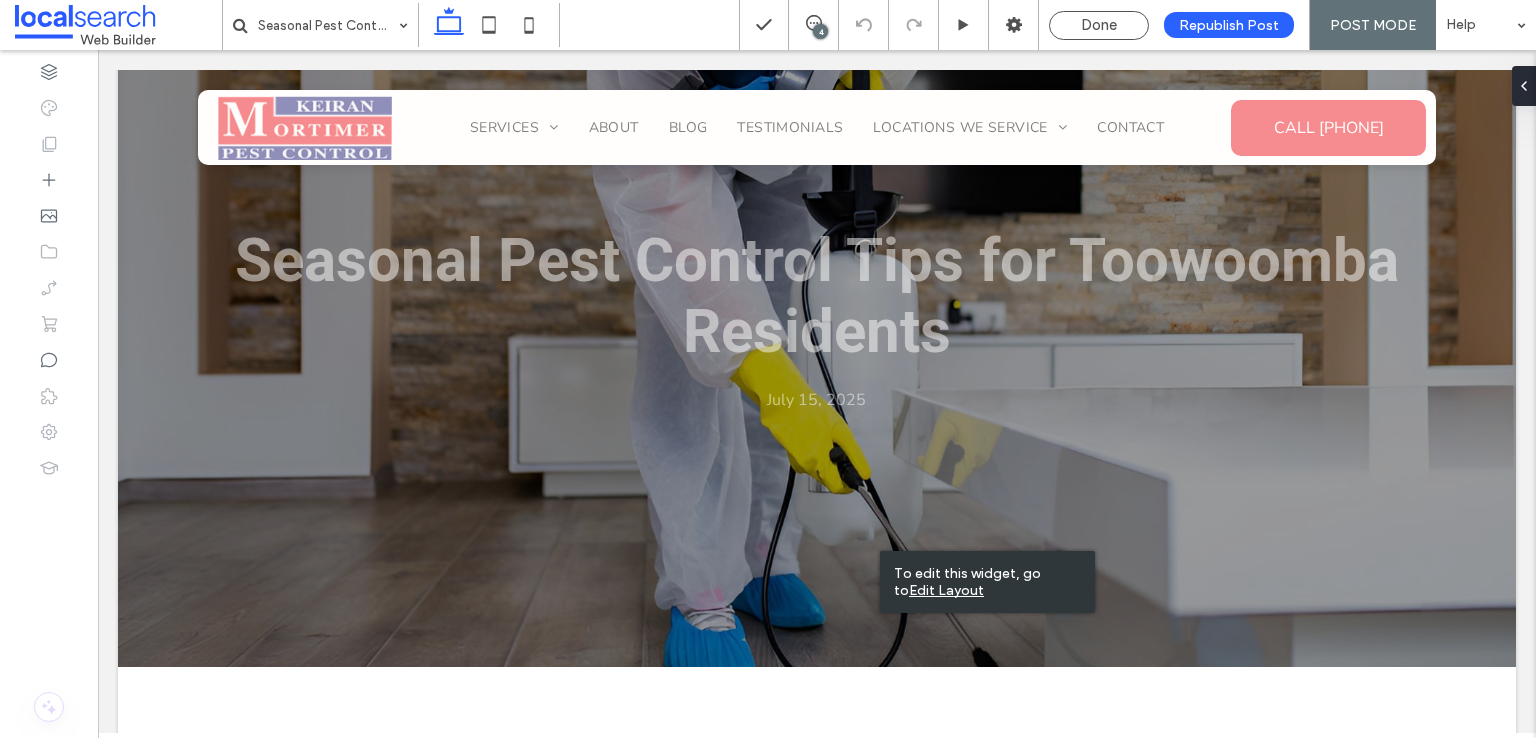 click on "Edit Layout" at bounding box center (946, 590) 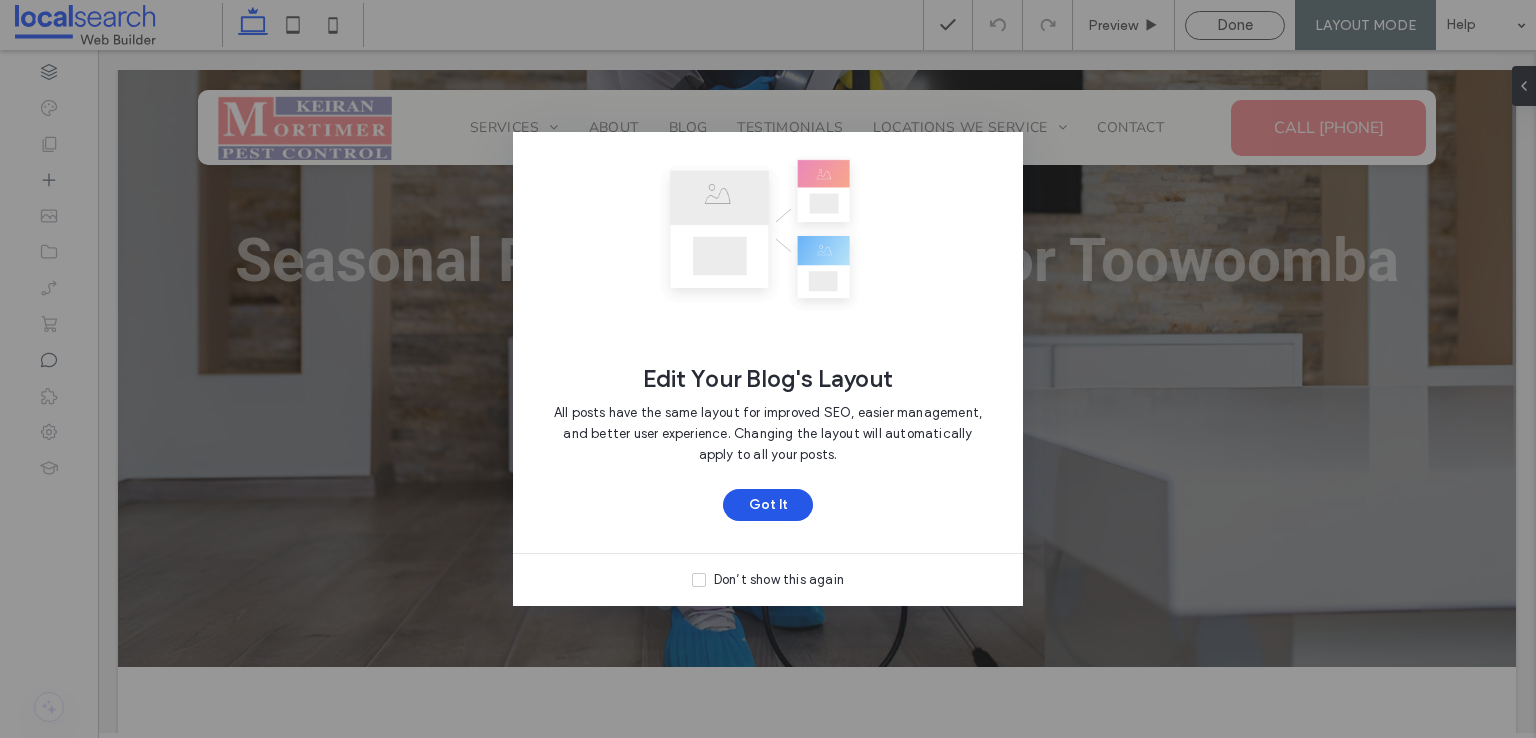 click on "Got It" at bounding box center (768, 505) 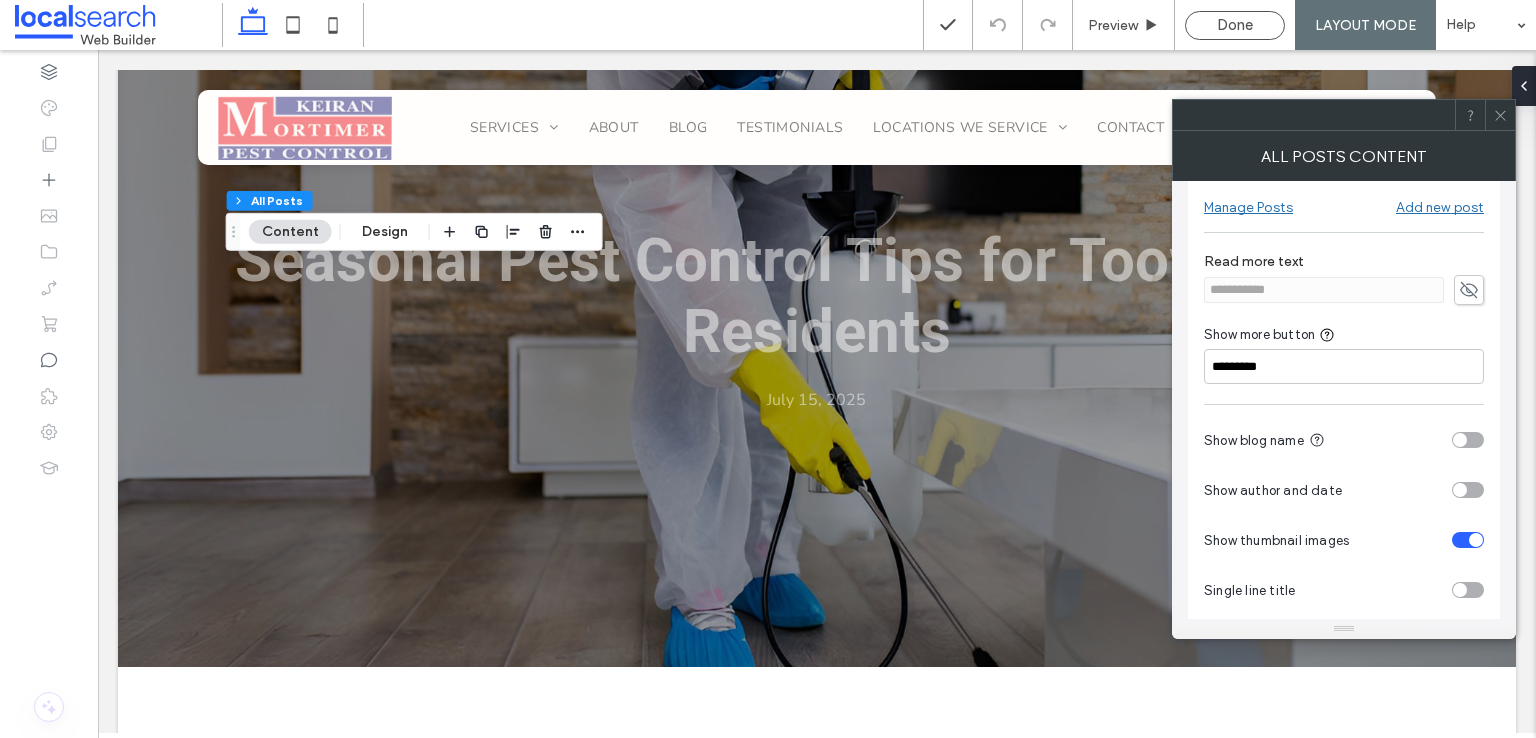scroll, scrollTop: 38, scrollLeft: 0, axis: vertical 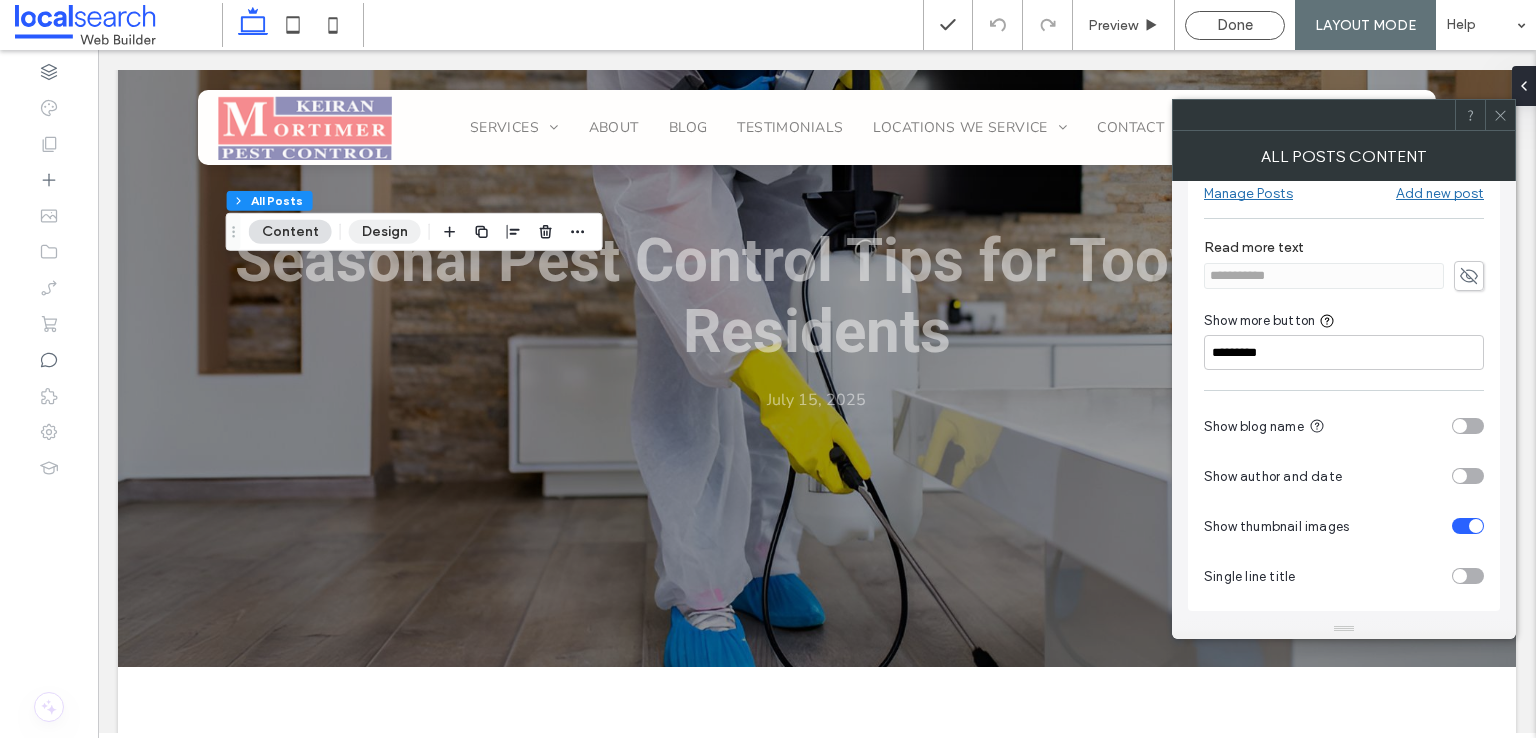 click on "Design" at bounding box center (385, 232) 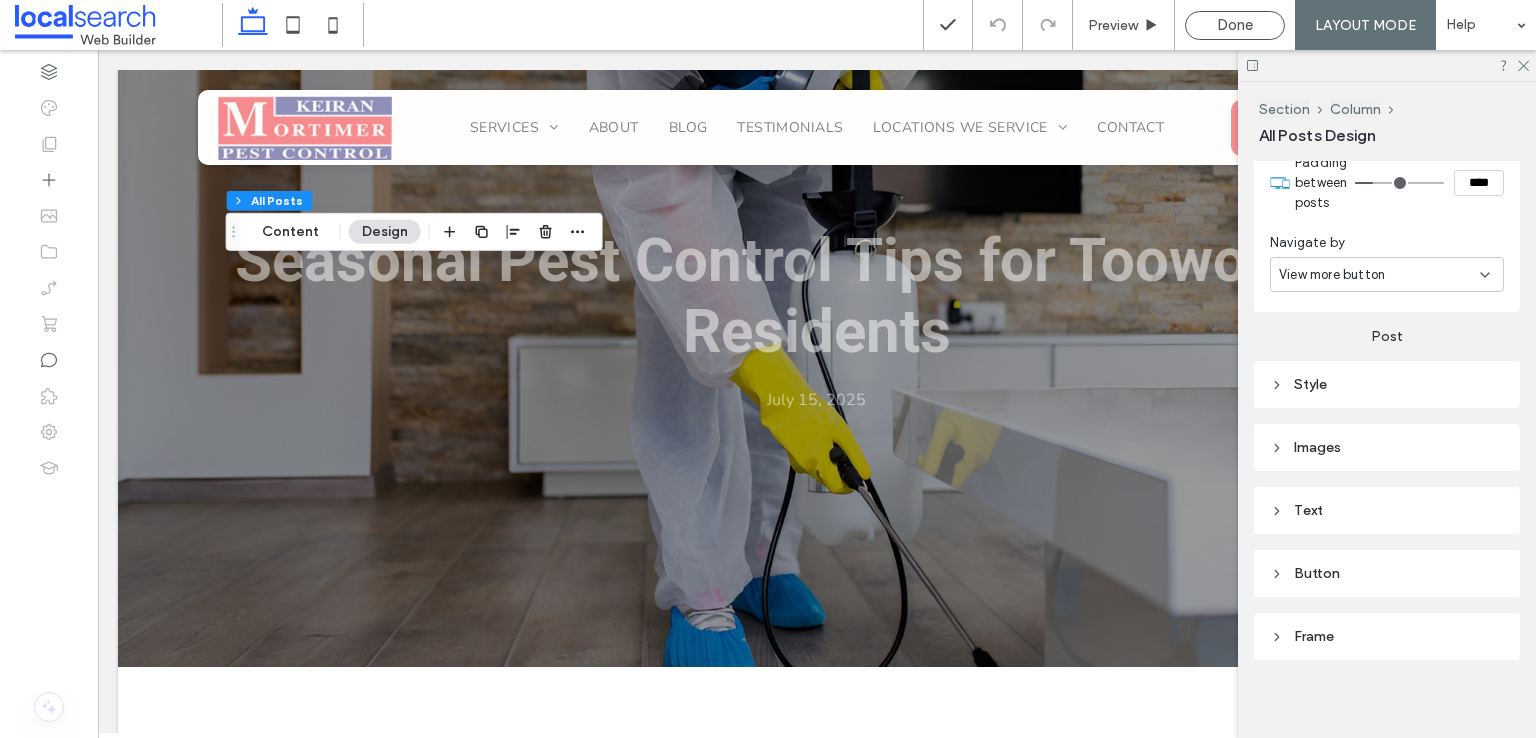 scroll, scrollTop: 744, scrollLeft: 0, axis: vertical 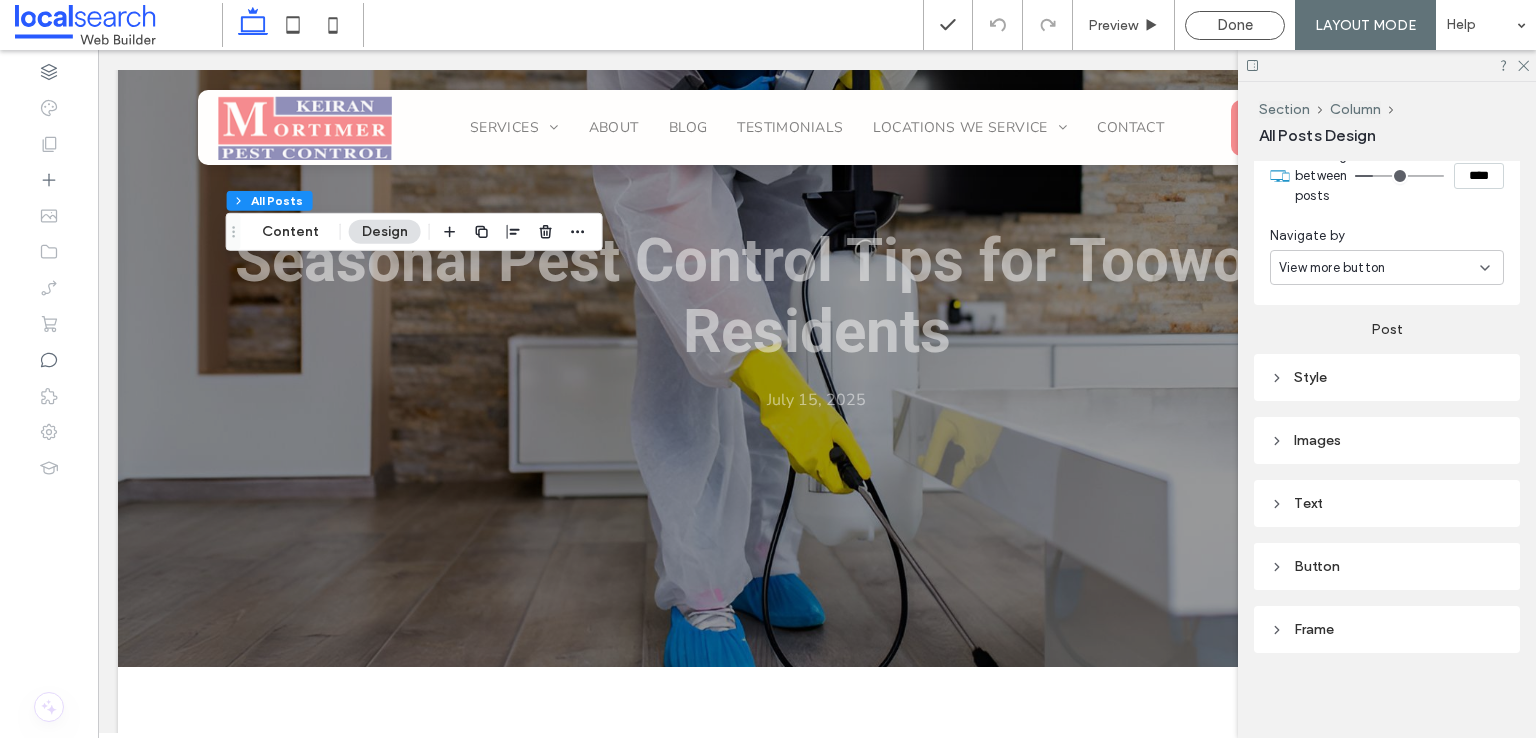 click 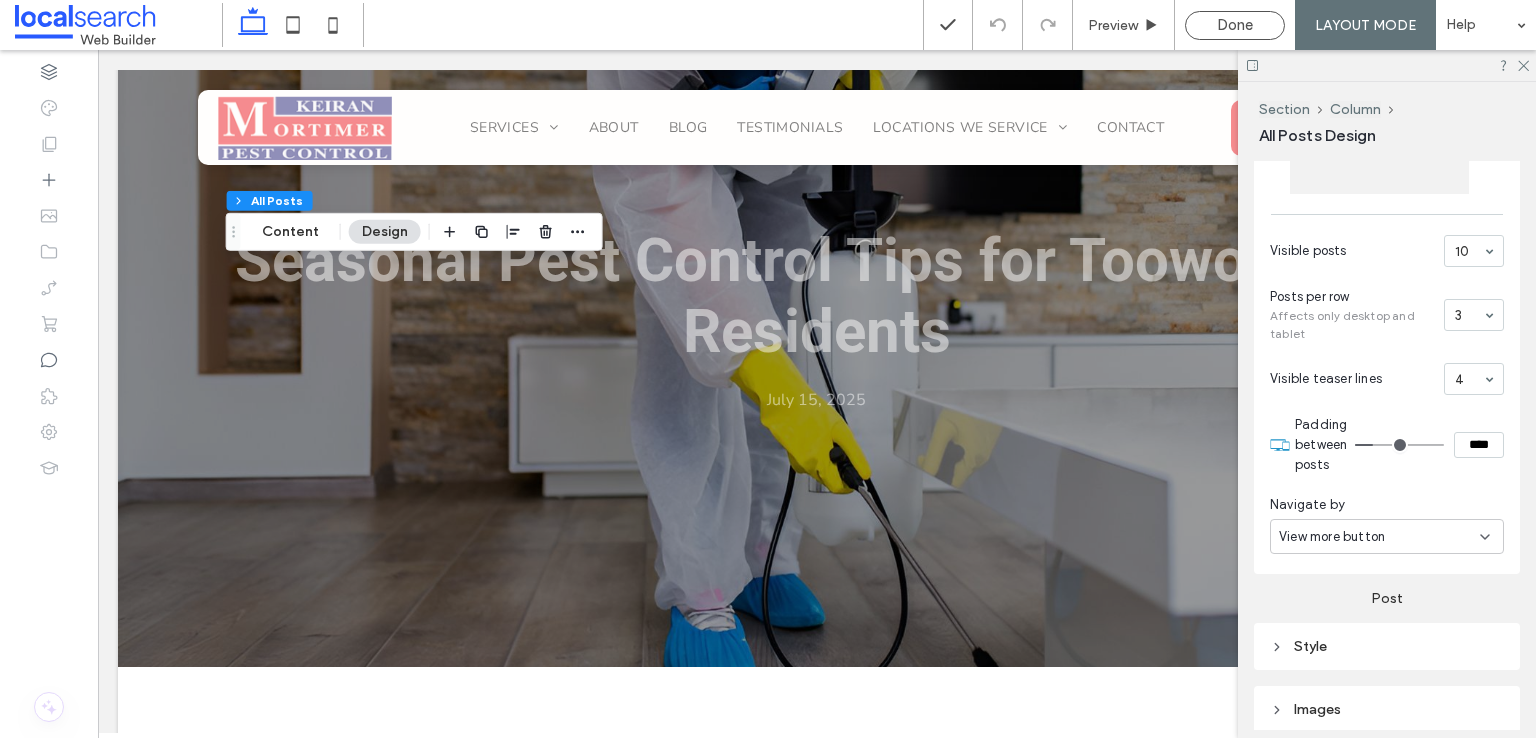 scroll, scrollTop: 0, scrollLeft: 0, axis: both 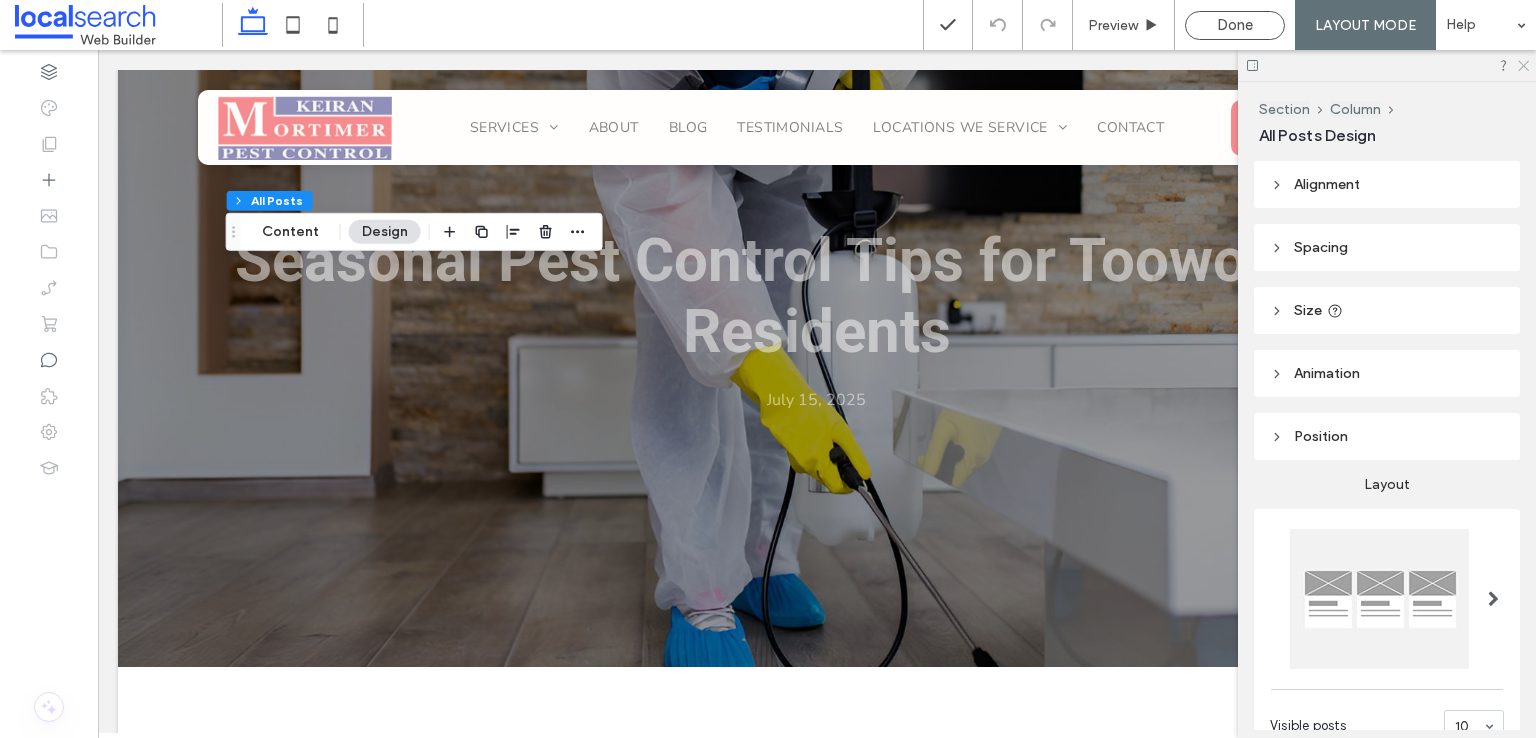 click 